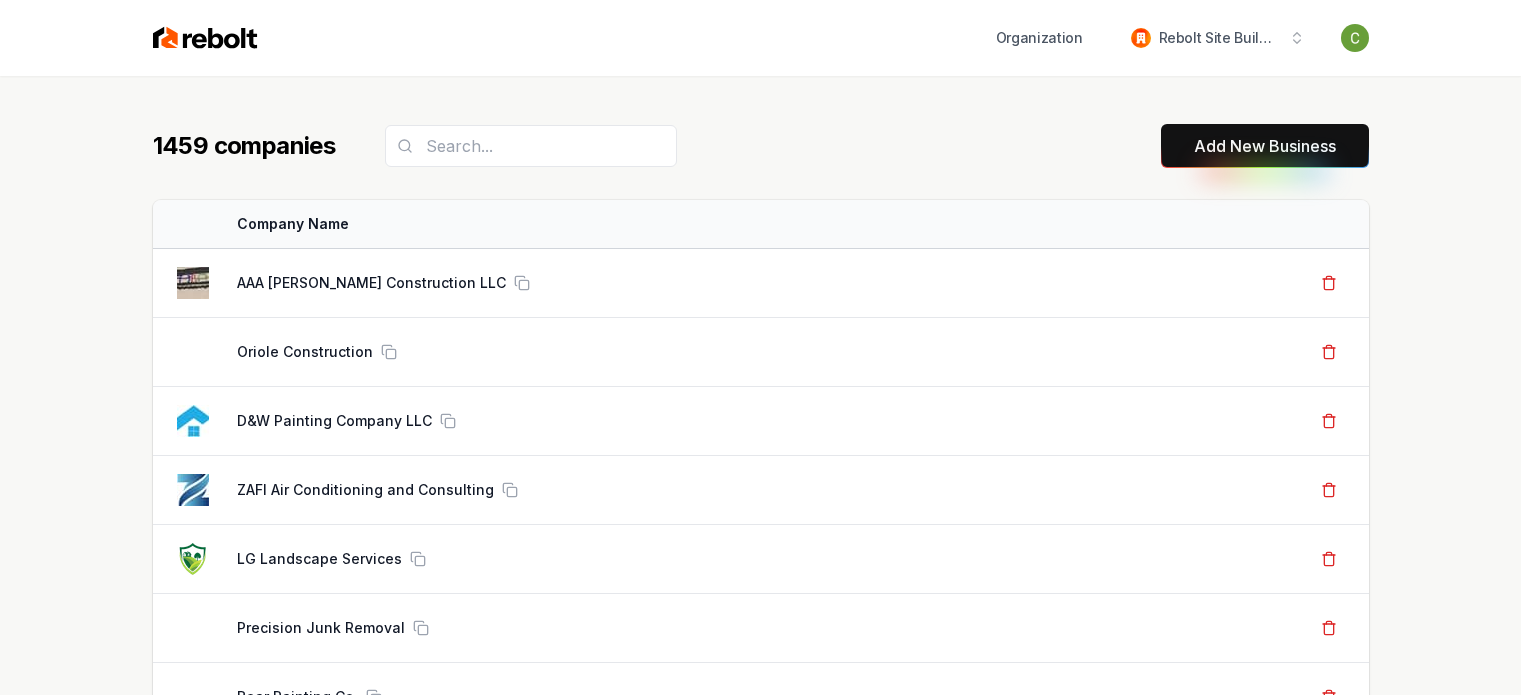 scroll, scrollTop: 0, scrollLeft: 0, axis: both 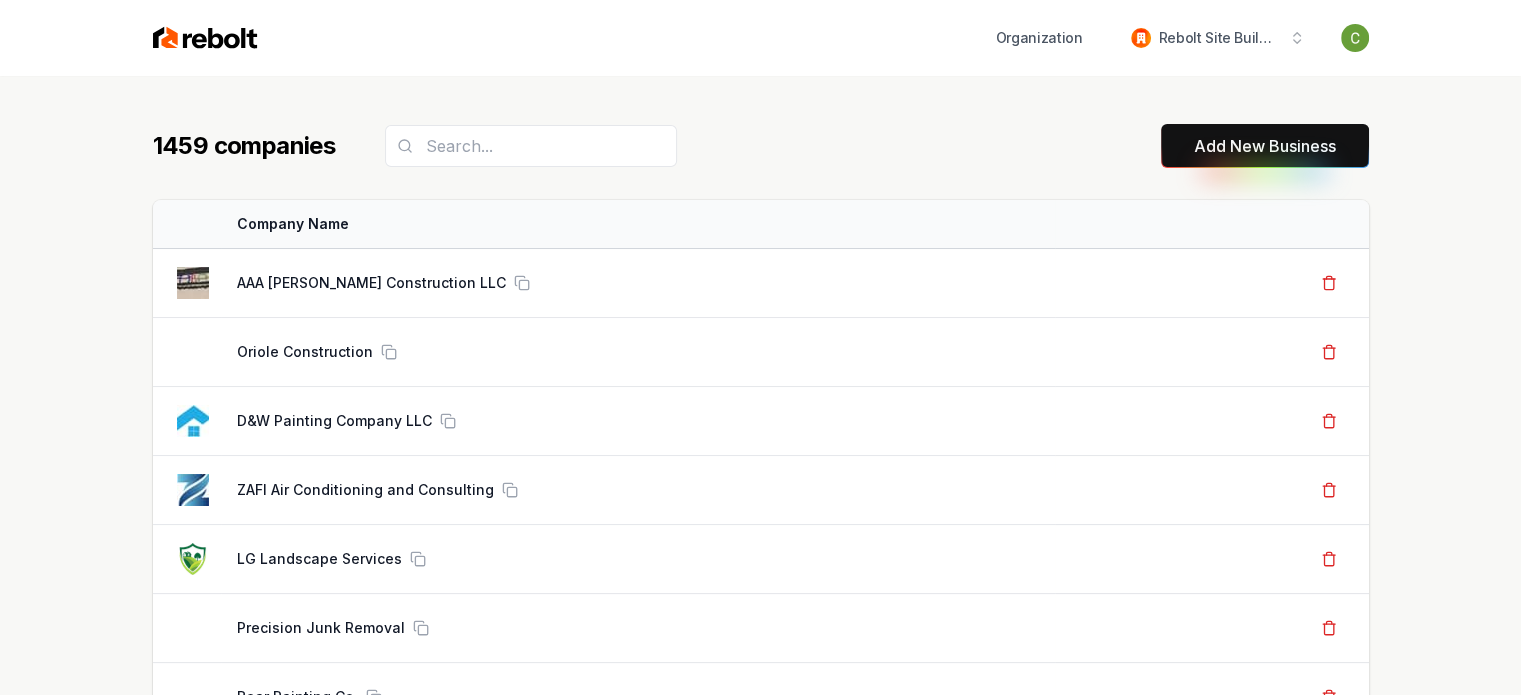 click on "Add New Business" at bounding box center (1265, 146) 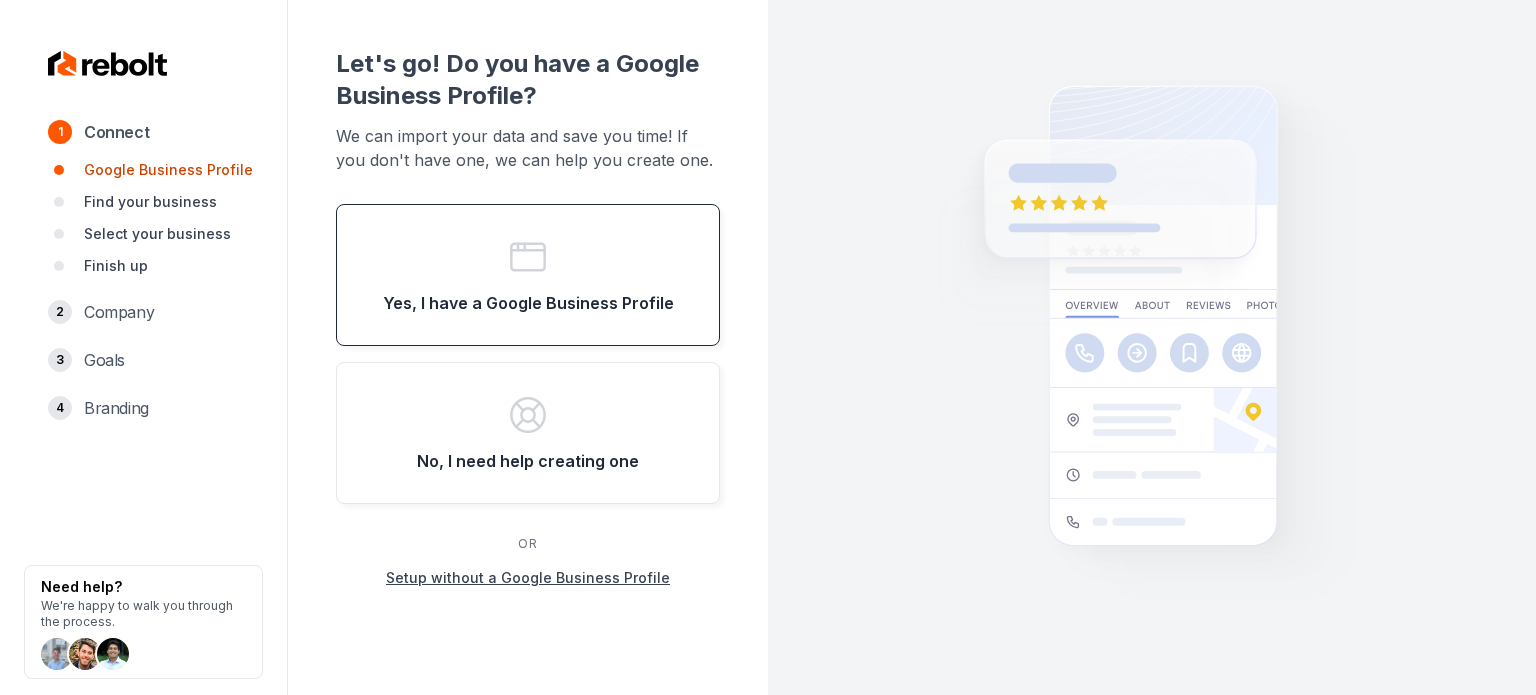click on "Yes, I have a Google Business Profile" at bounding box center [528, 275] 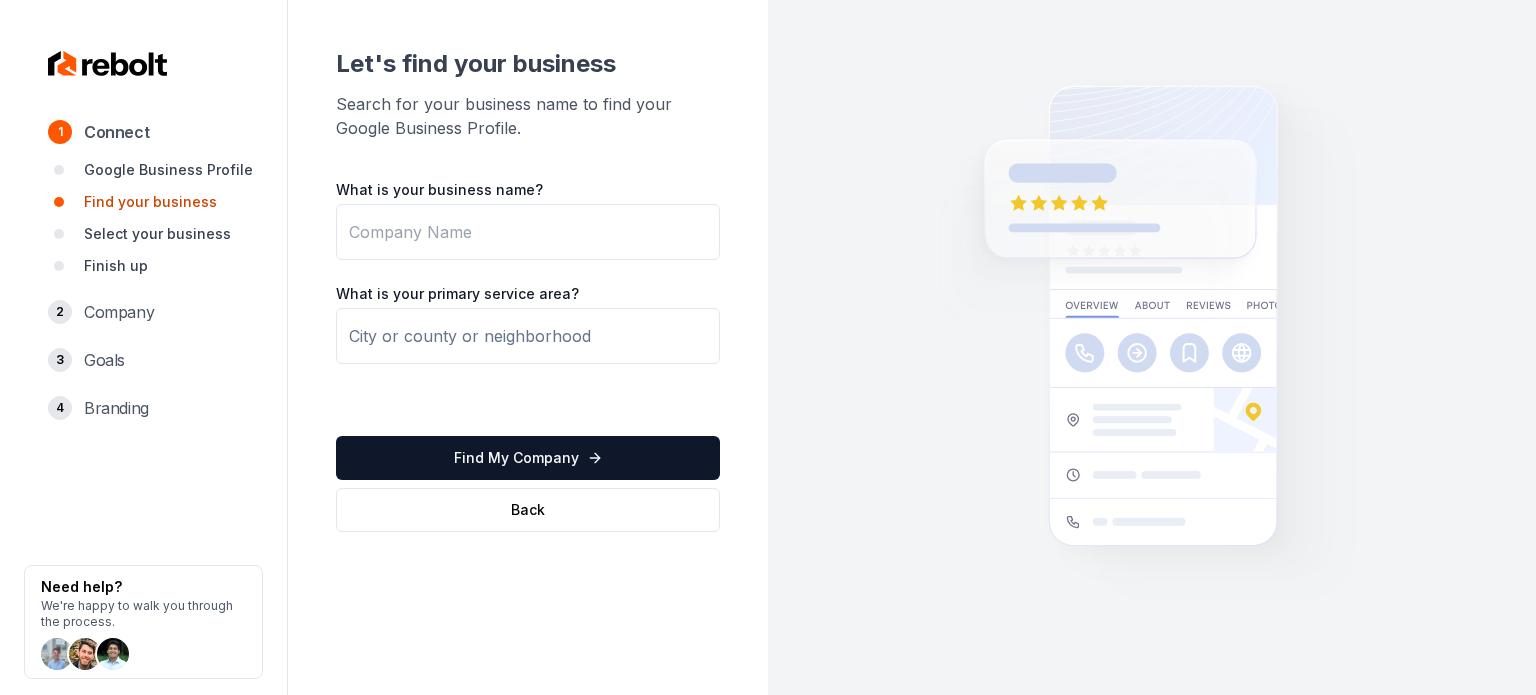 click on "What is your business name? What is your primary service area? Find My Company  Back" at bounding box center (528, 356) 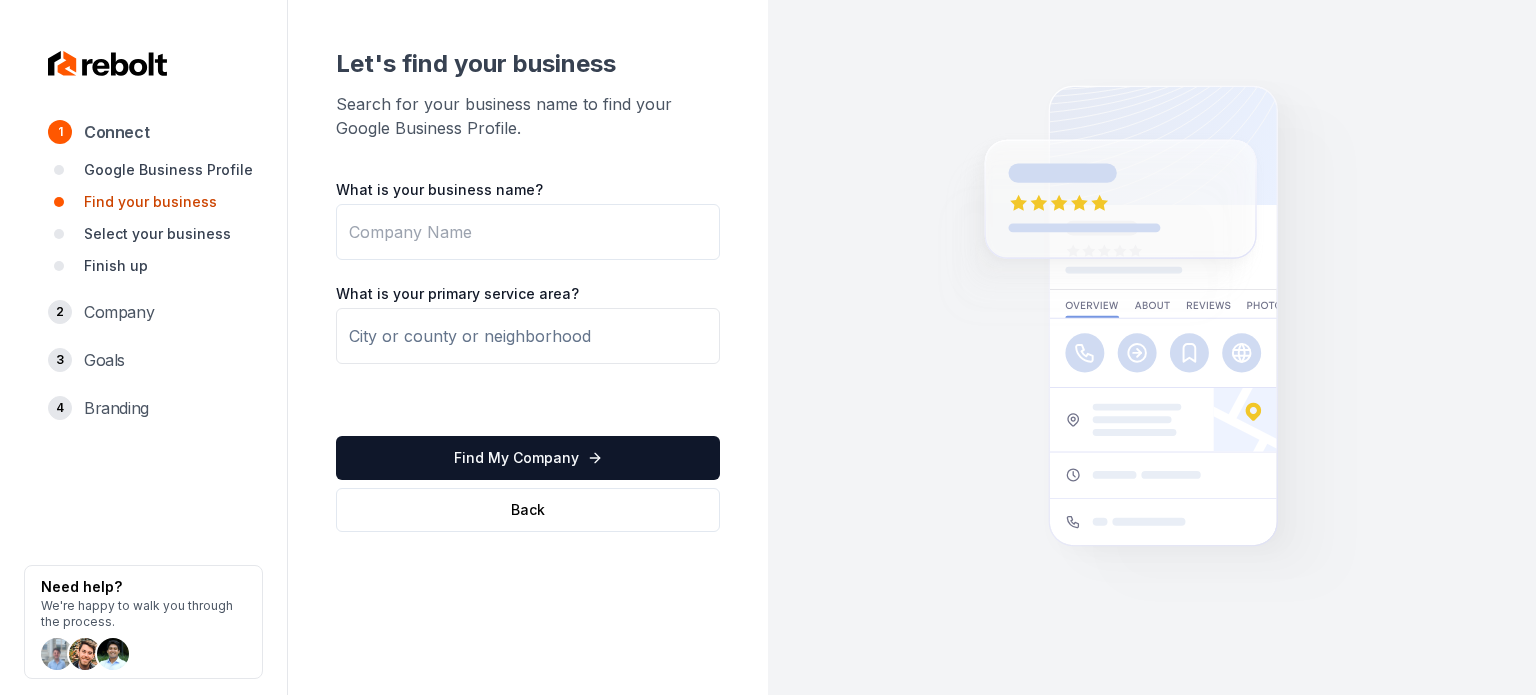 paste on "Ebenezer Plumbing LLC" 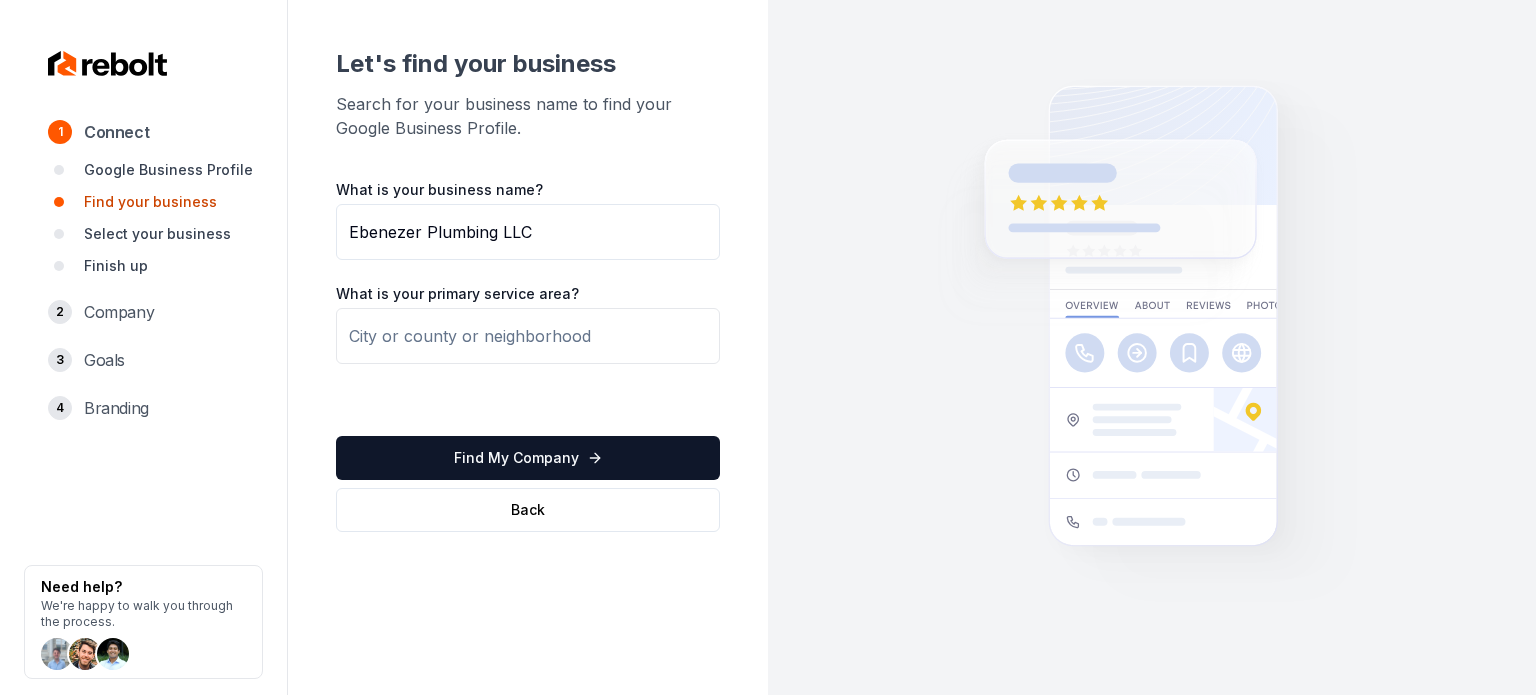 type on "Ebenezer Plumbing LLC" 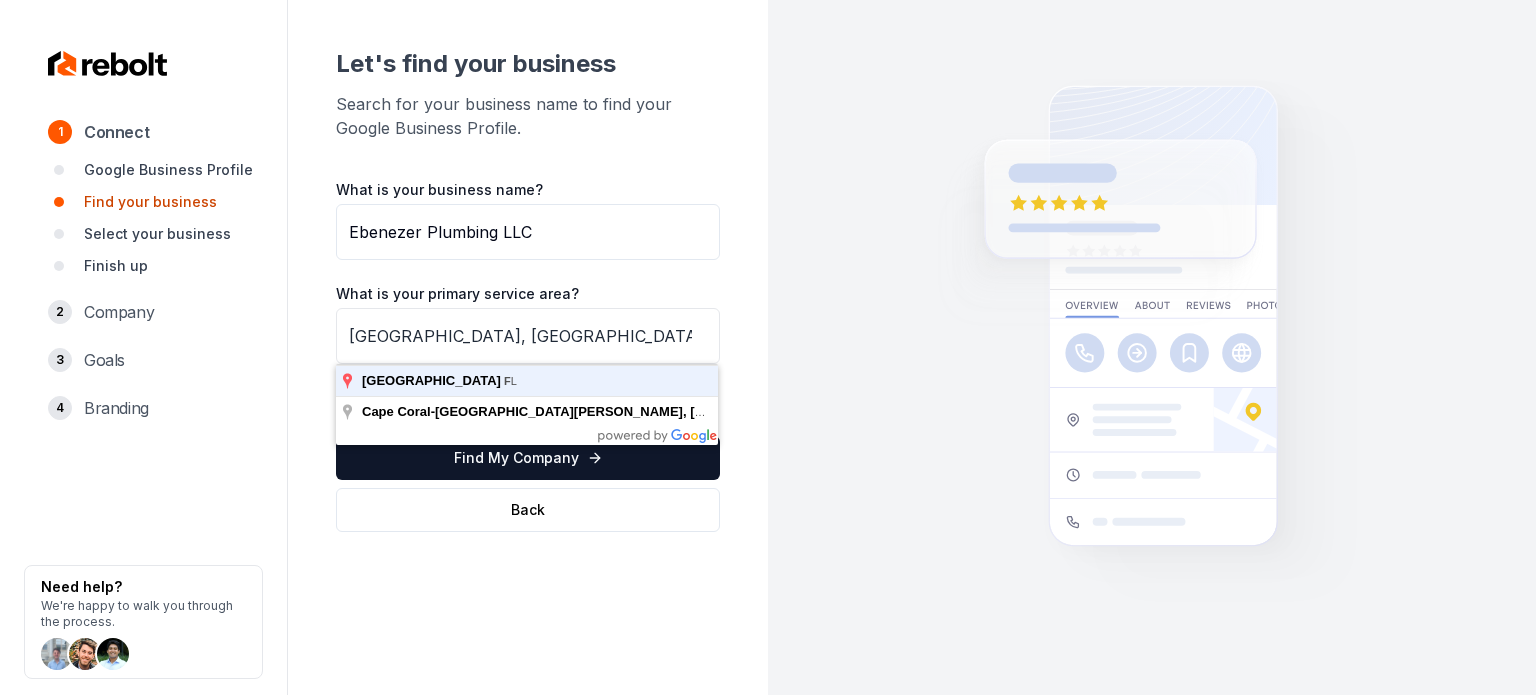 type on "[GEOGRAPHIC_DATA], [GEOGRAPHIC_DATA]" 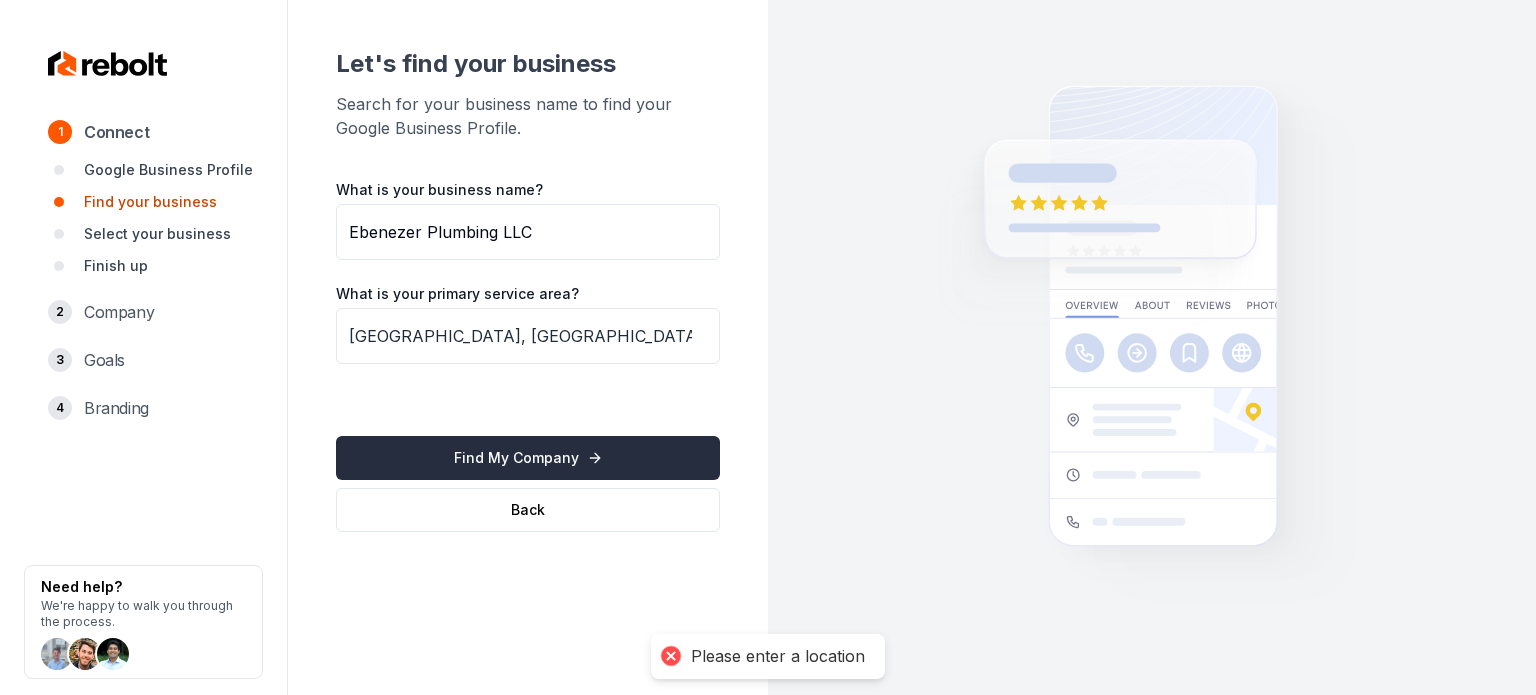 click on "Find My Company" at bounding box center (528, 458) 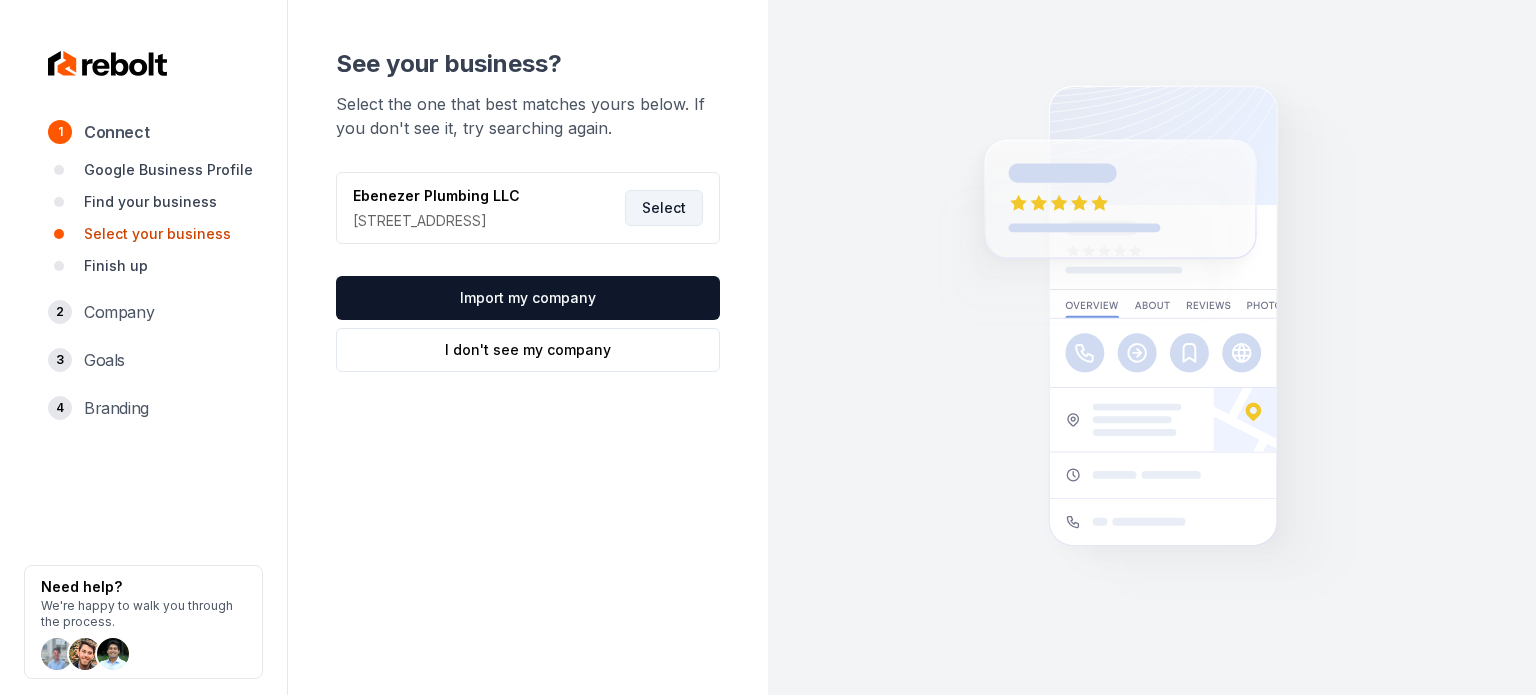 click on "Select" at bounding box center [664, 208] 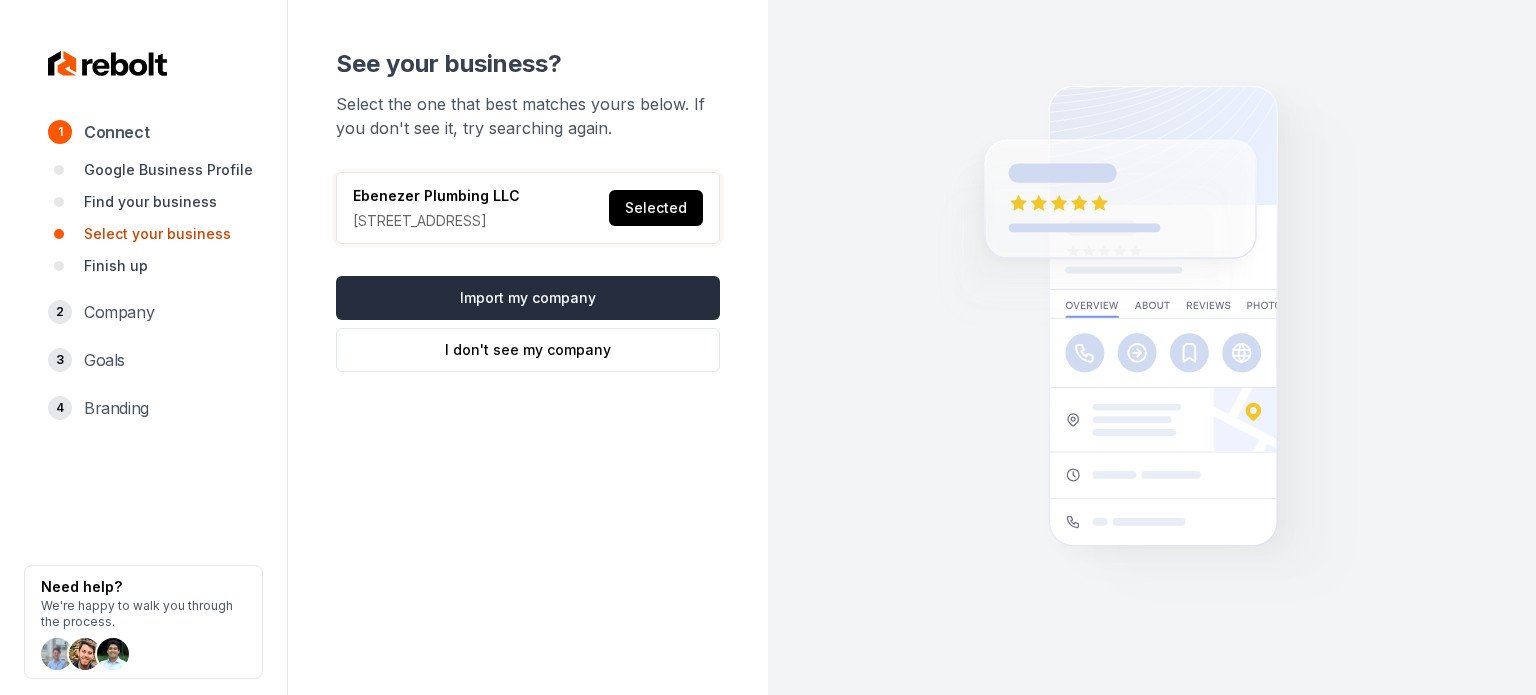 click on "Import my company" at bounding box center [528, 298] 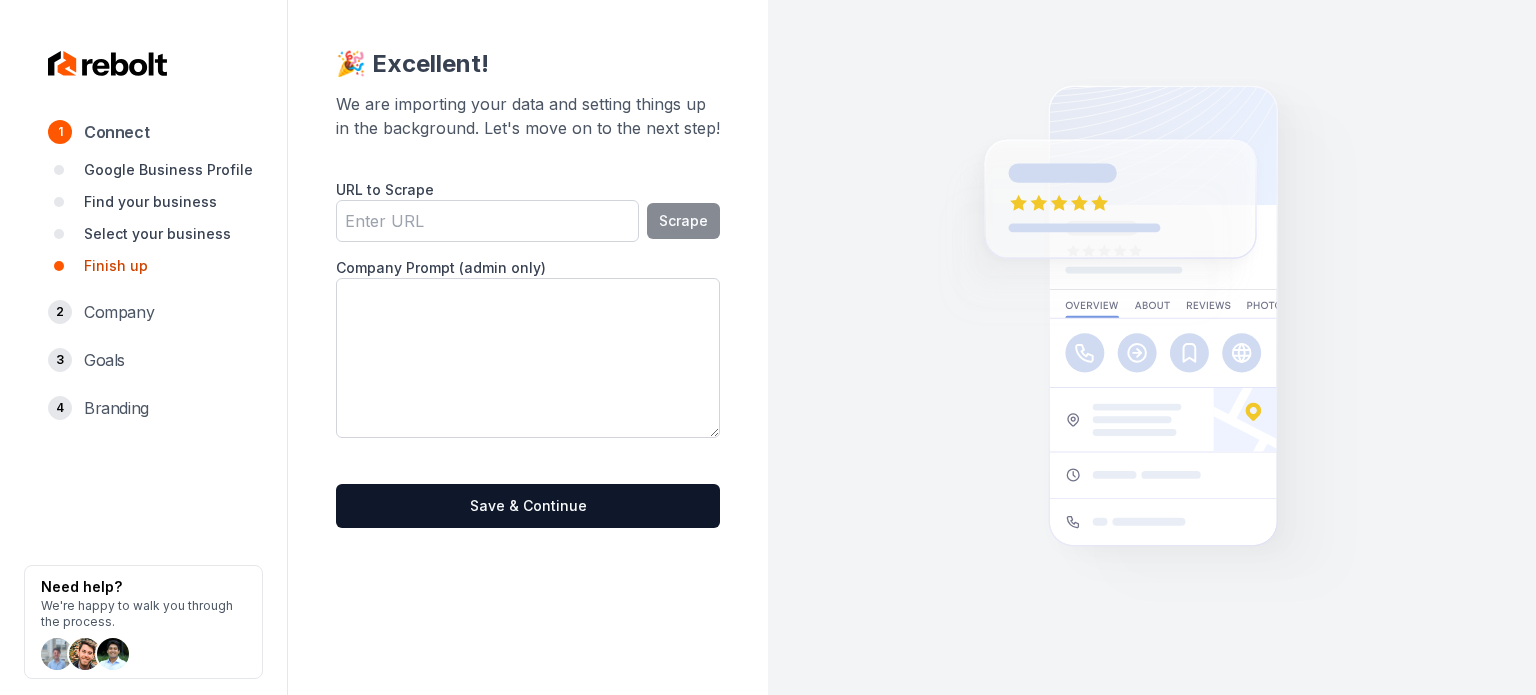 click on "URL to Scrape" at bounding box center (487, 221) 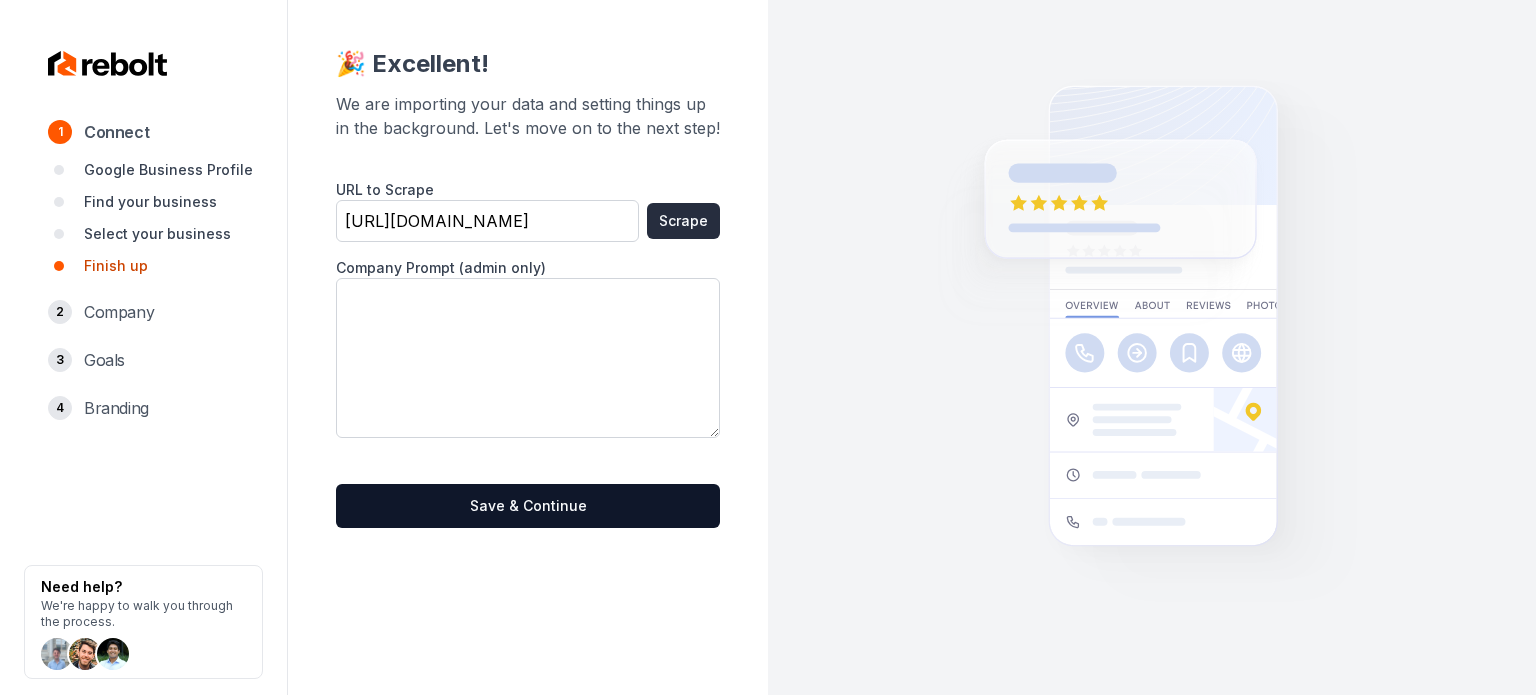 type on "[URL][DOMAIN_NAME]" 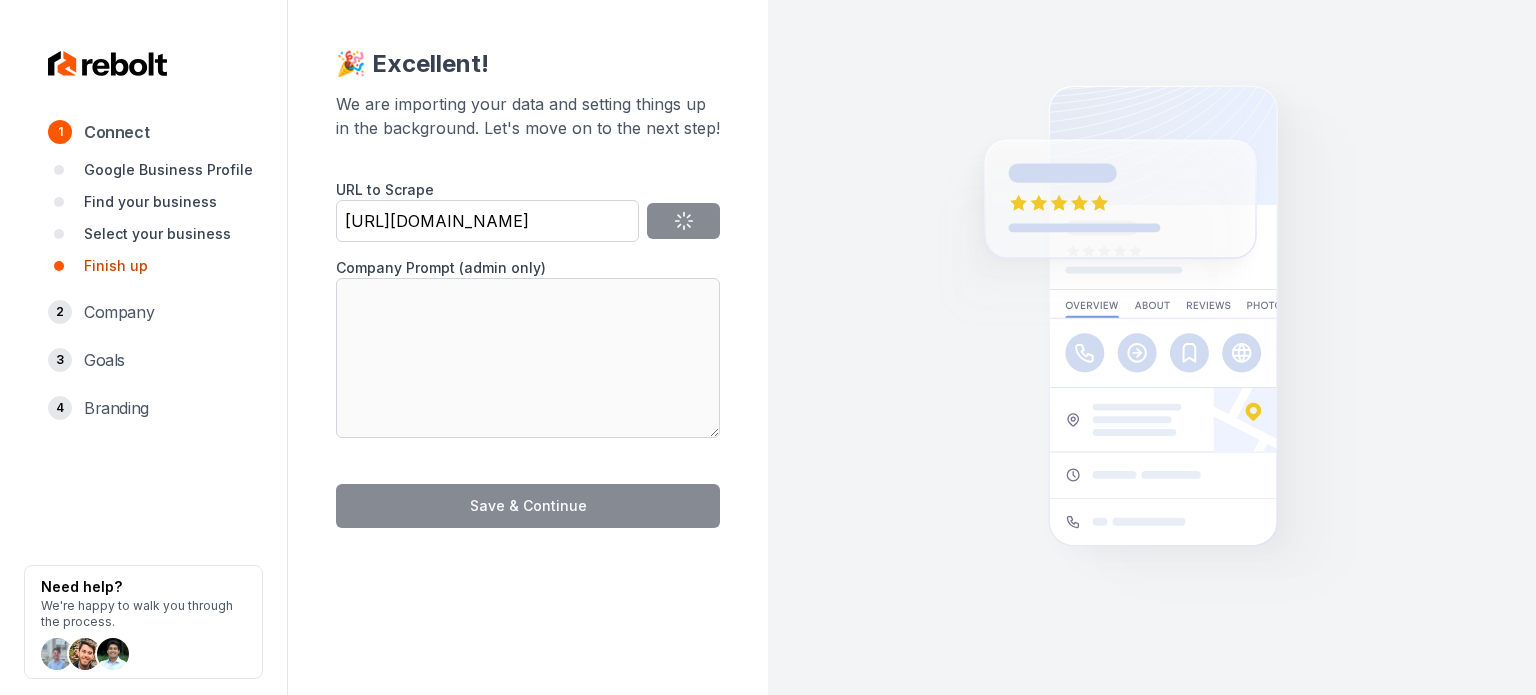 type on "Ebenezer Plumbing LLC is proud to be your first choice for plumbing services in [GEOGRAPHIC_DATA]. Our team, rich in experience, deeply understands our neighbors’ specific plumbing issues. But we’re more than just plumbers; we’re your local specialists eager to ensure your system runs like a well-oiled machine. We acknowledge that the plumbing problems can cause inconveniences to your daily routine and stress you out. That’s why we’ve got a wide array of services lined up, from fixing leaky faucets and clearing clogged drains to keeping your water heater in top shape and being there for you in any plumbing emergency. Our goal is clear: to give you that sigh of relief with every visit, making our professionals a dependable ally you can trust for all your plumbing needs." 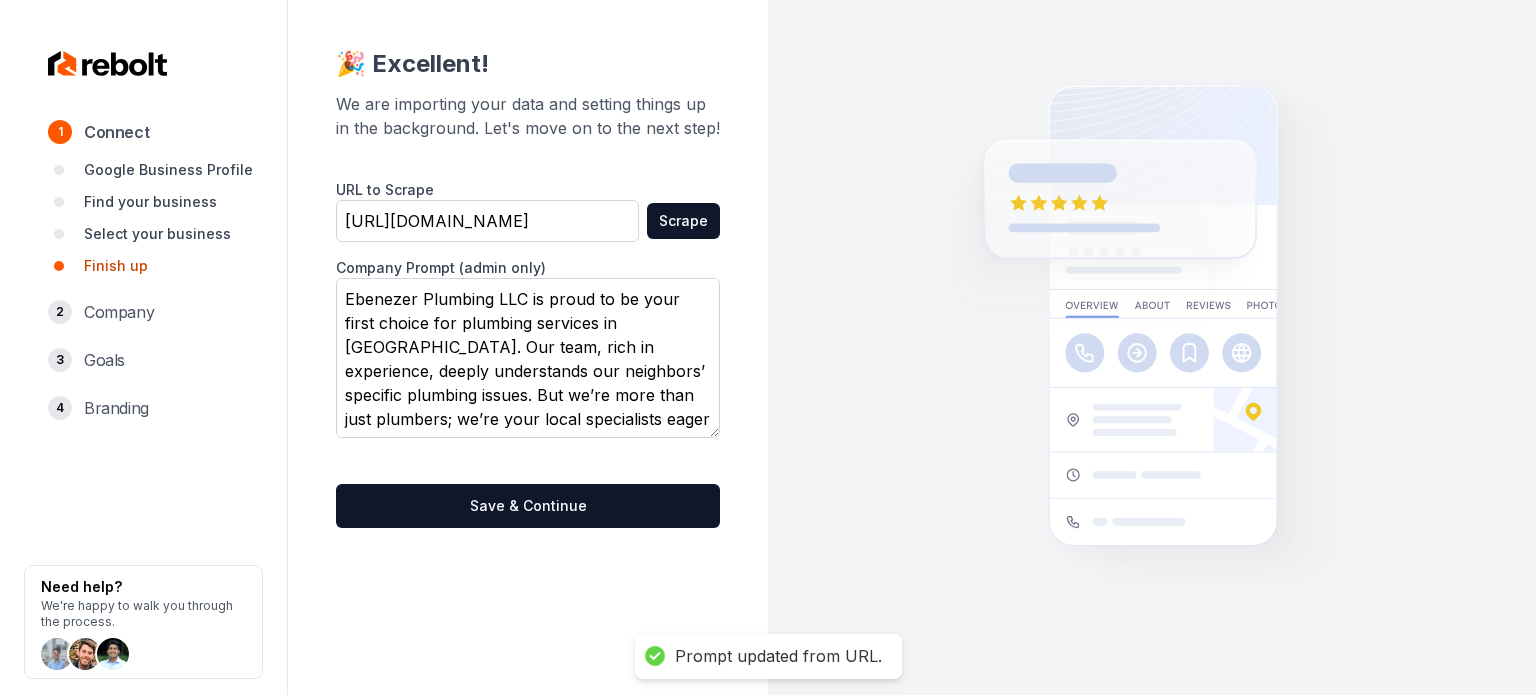 scroll, scrollTop: 289, scrollLeft: 0, axis: vertical 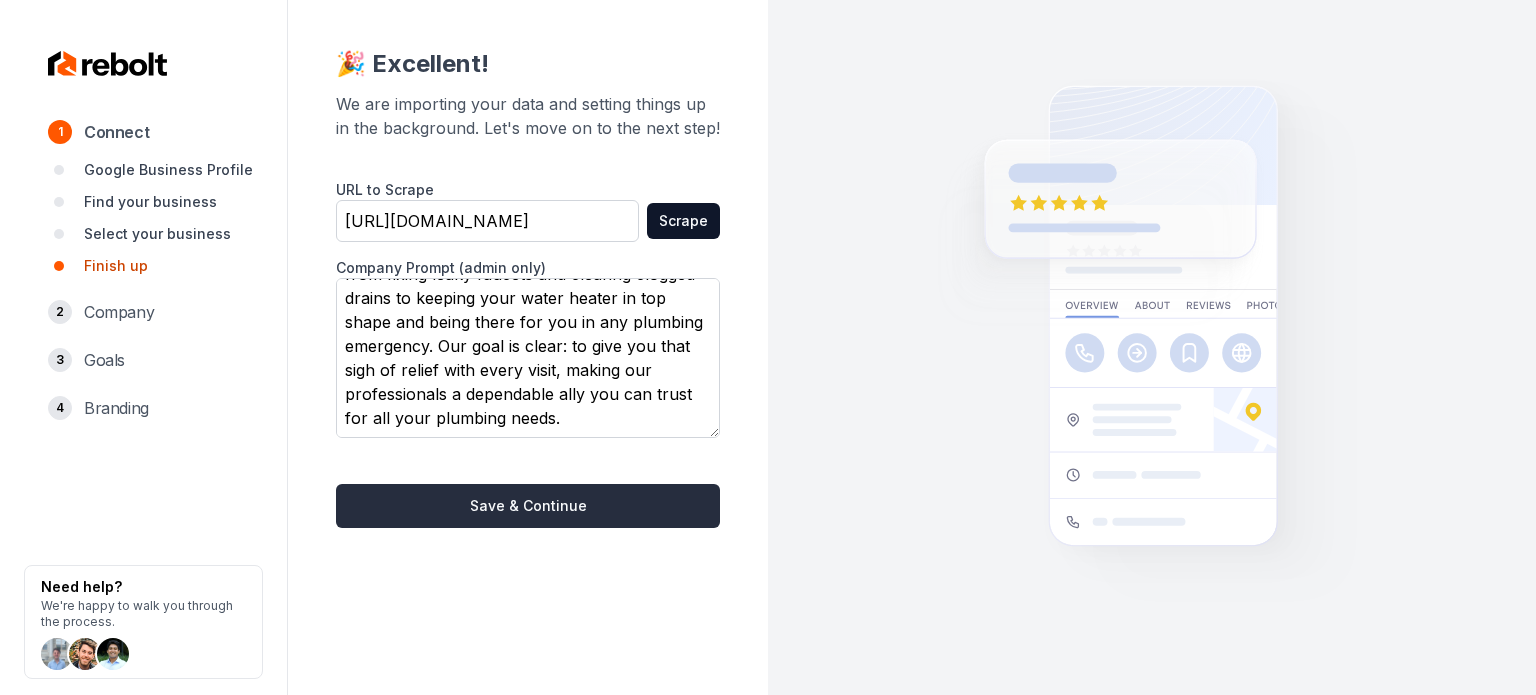click on "Save & Continue" at bounding box center [528, 506] 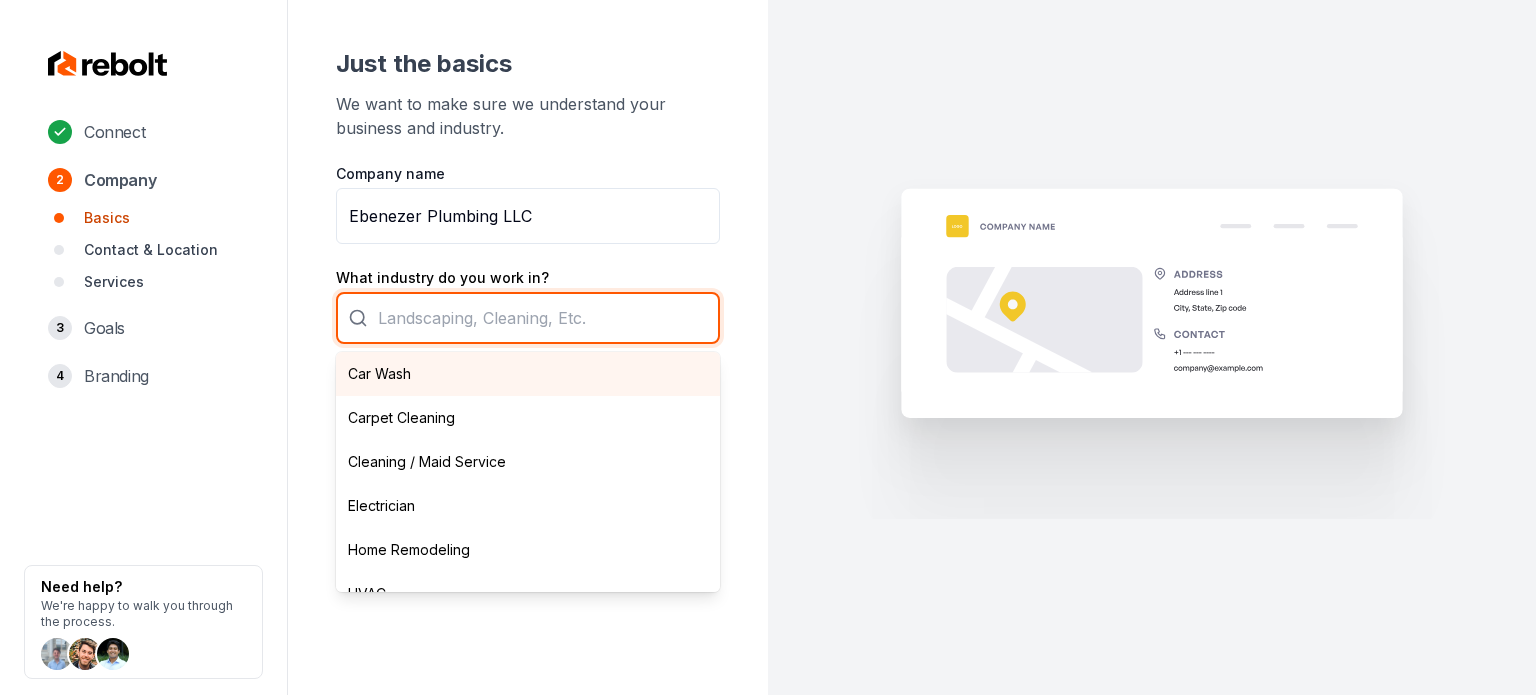 click on "Car Wash Carpet Cleaning Cleaning / Maid Service Electrician Home Remodeling HVAC Junk Removal Landscaping Moving Painting Personal Trainer Pest Control Plumbing Pool Cleaning Pressure Washing Roofing Tree Services Window Cleaning" at bounding box center [528, 318] 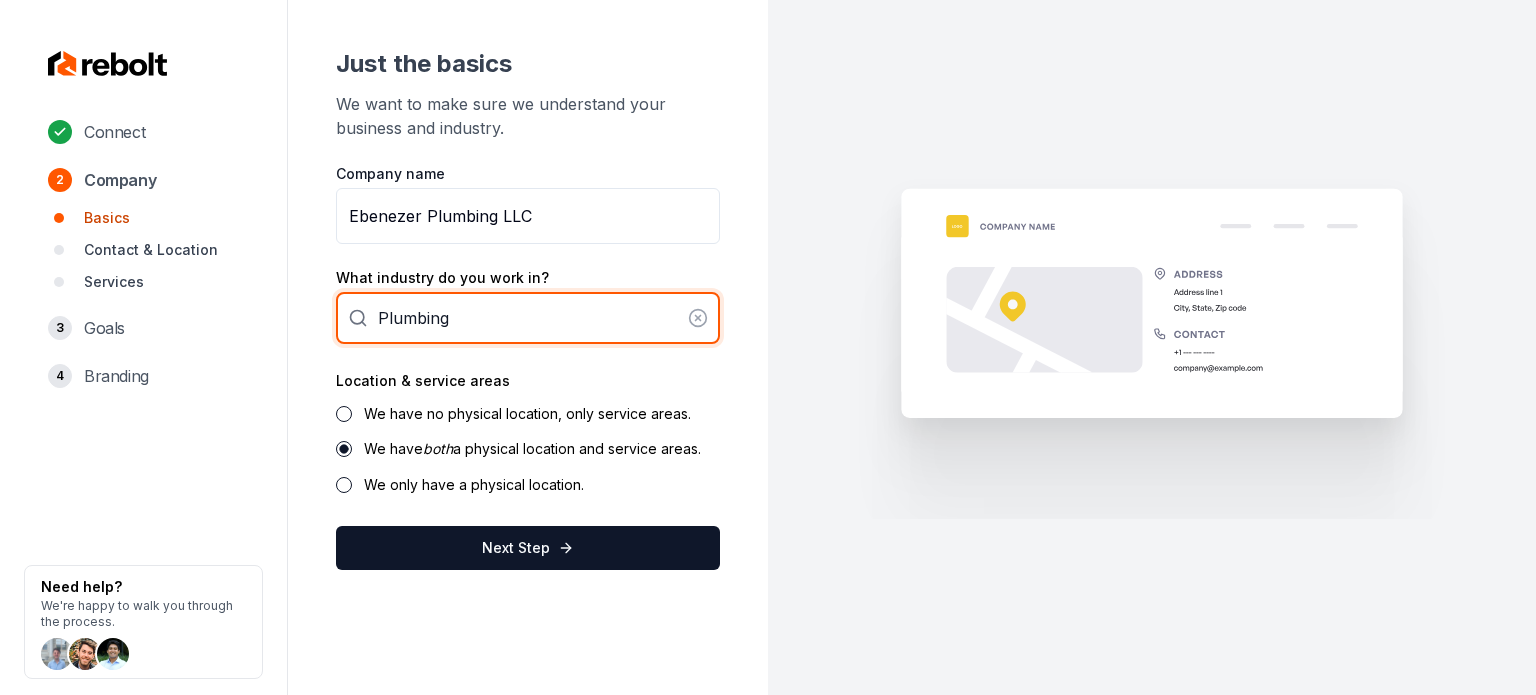 type on "Plumbing" 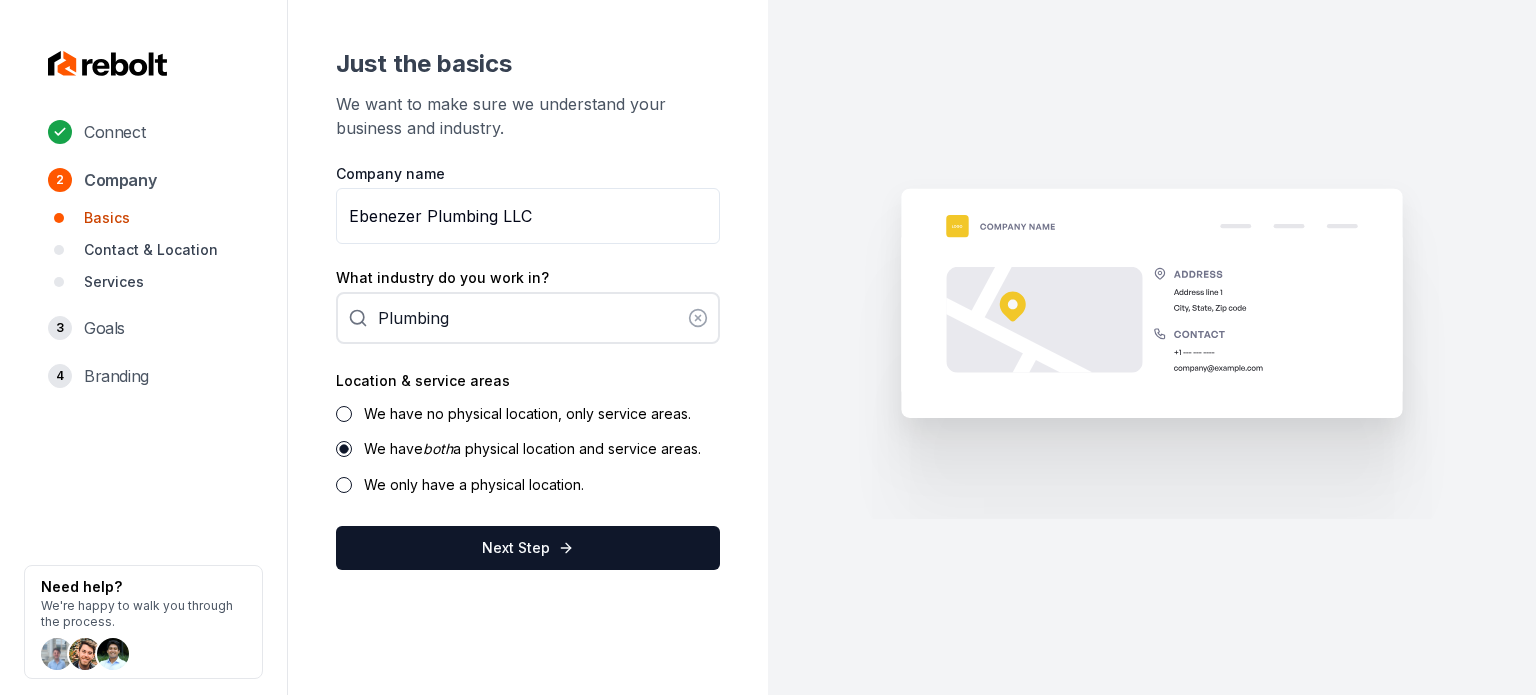 click on "We have no physical location, only service areas." at bounding box center [527, 413] 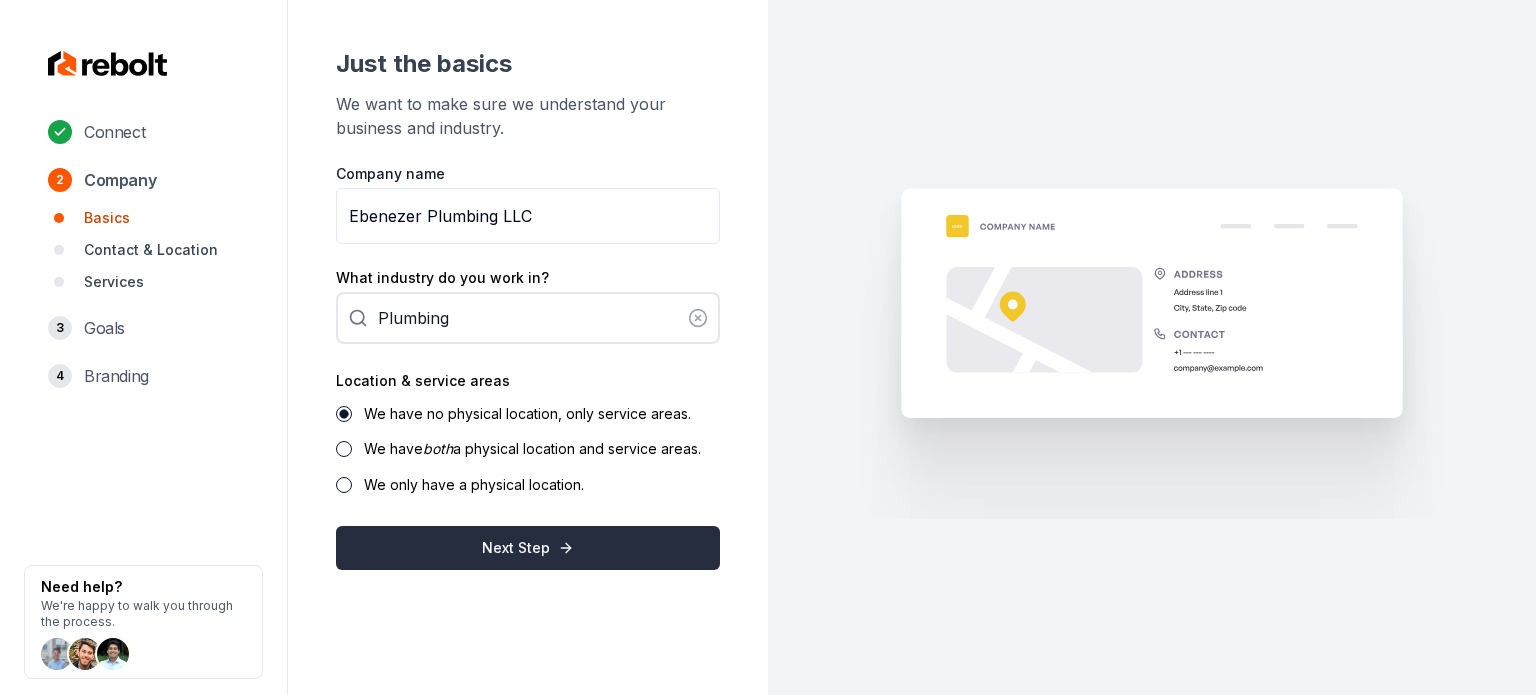click on "Next Step" at bounding box center [528, 548] 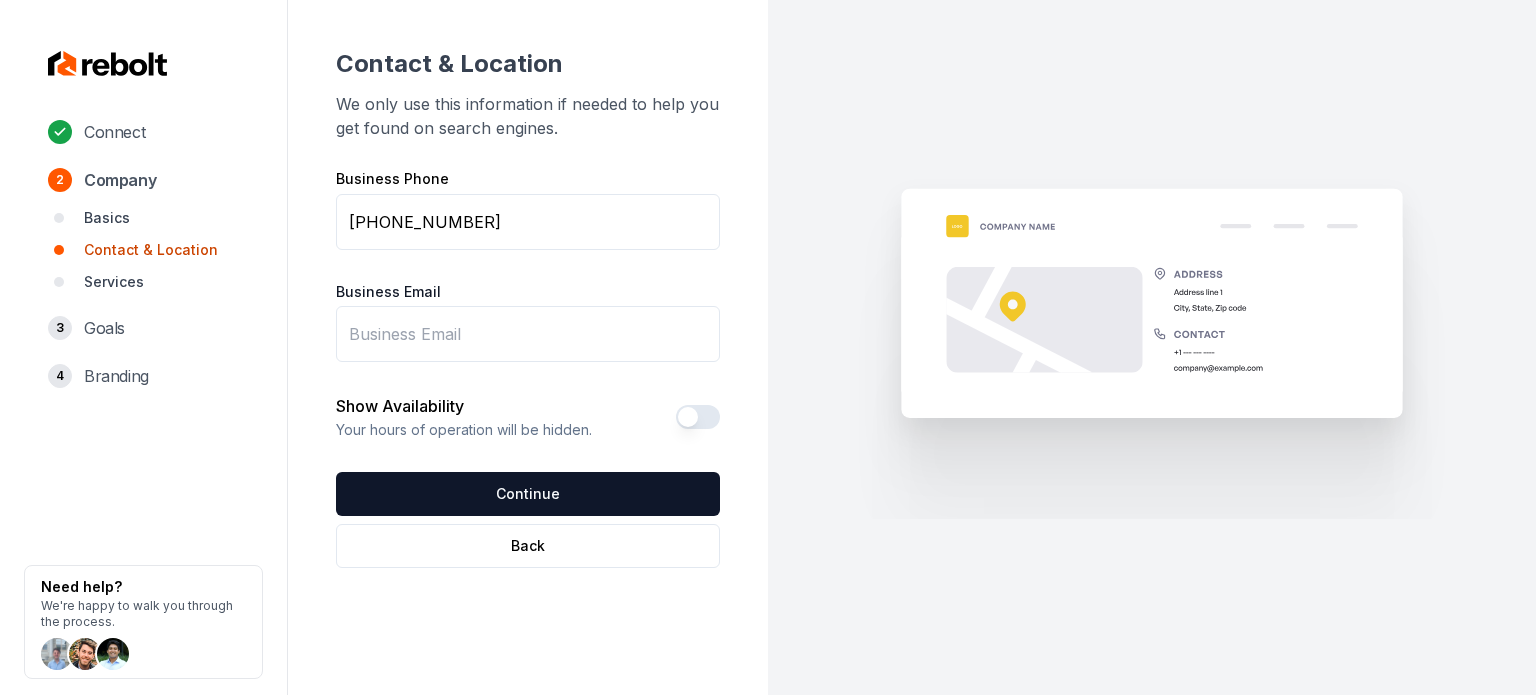 click on "Business Email" at bounding box center [528, 334] 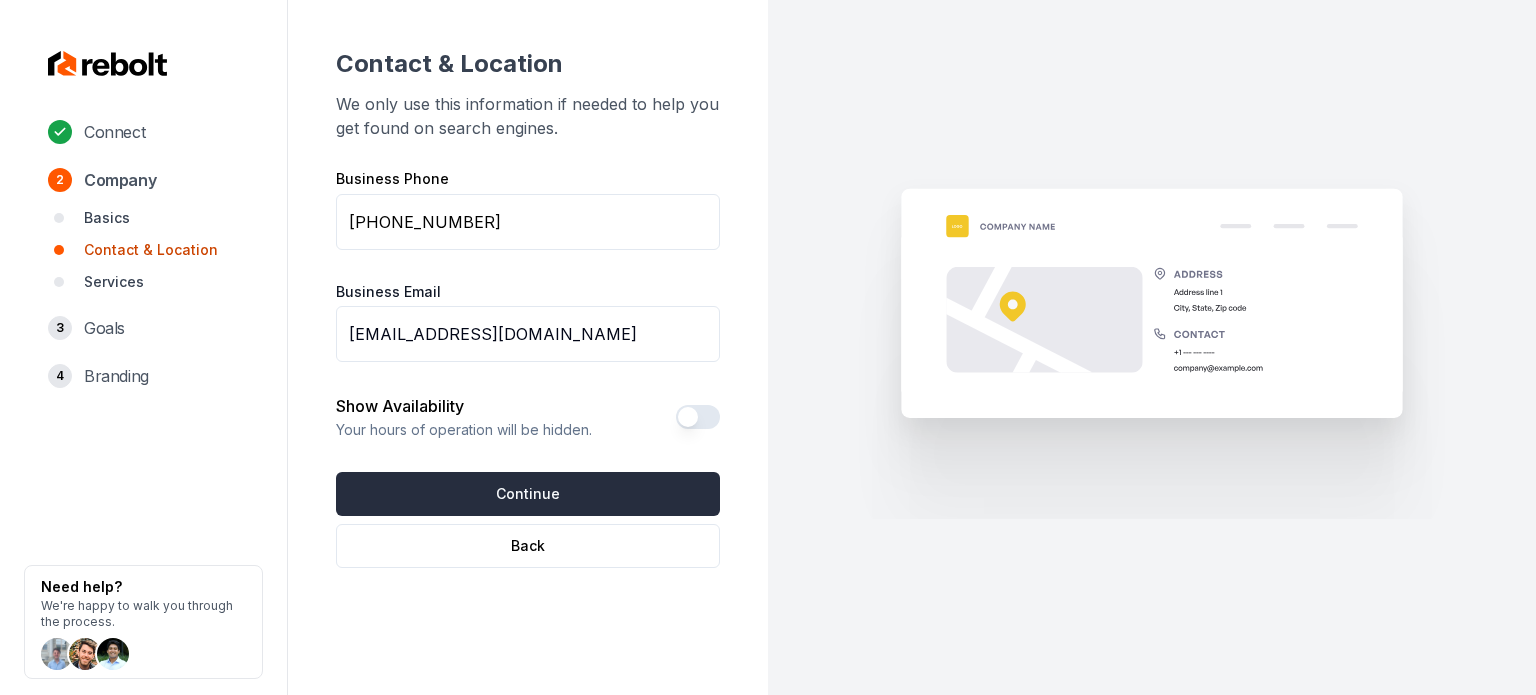 type on "[EMAIL_ADDRESS][DOMAIN_NAME]" 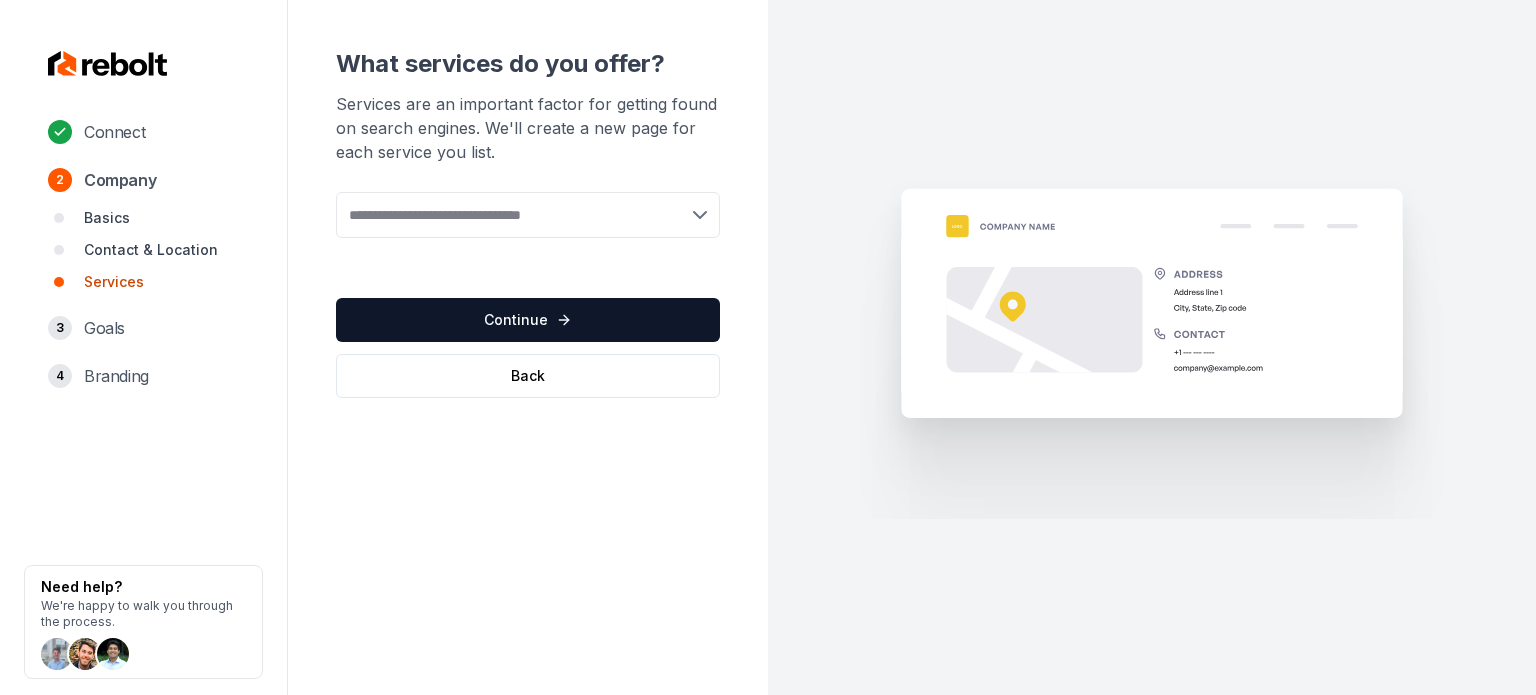 click at bounding box center (528, 215) 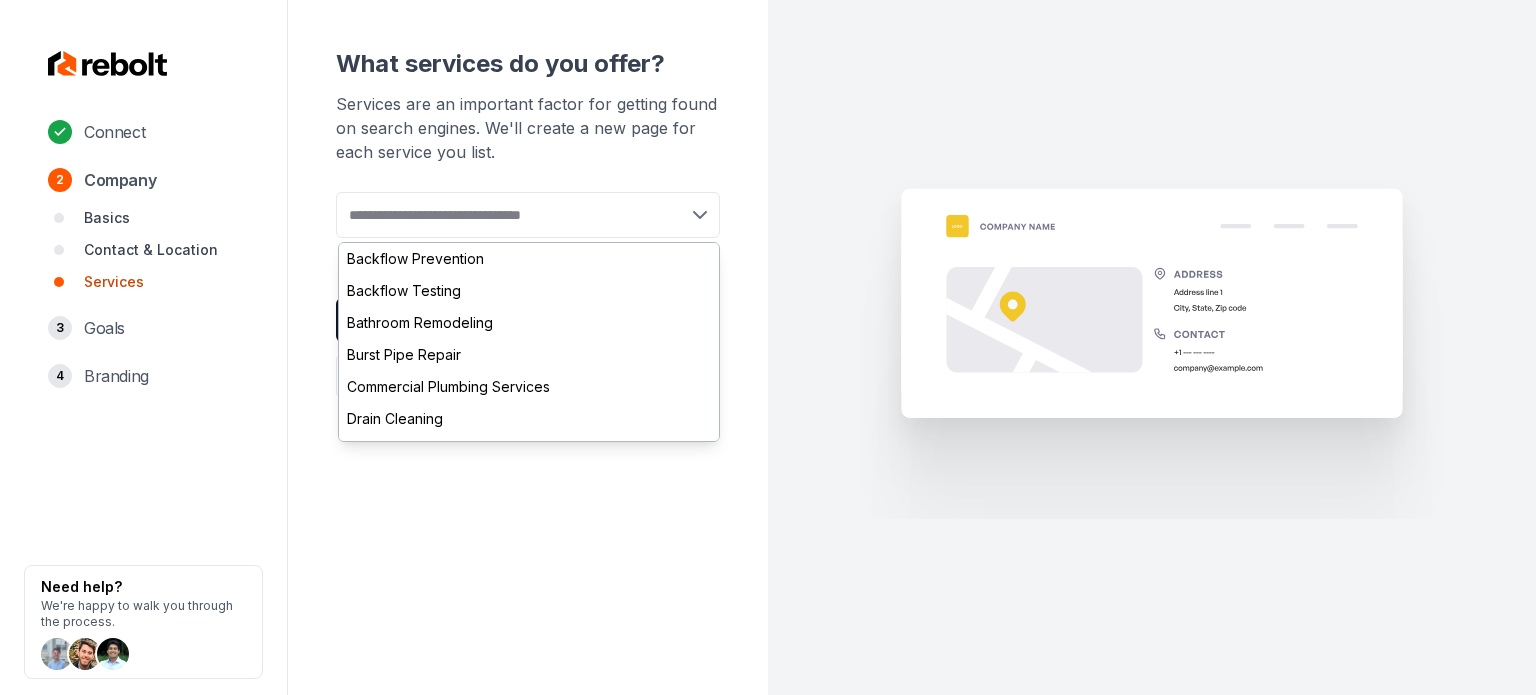 paste on "**********" 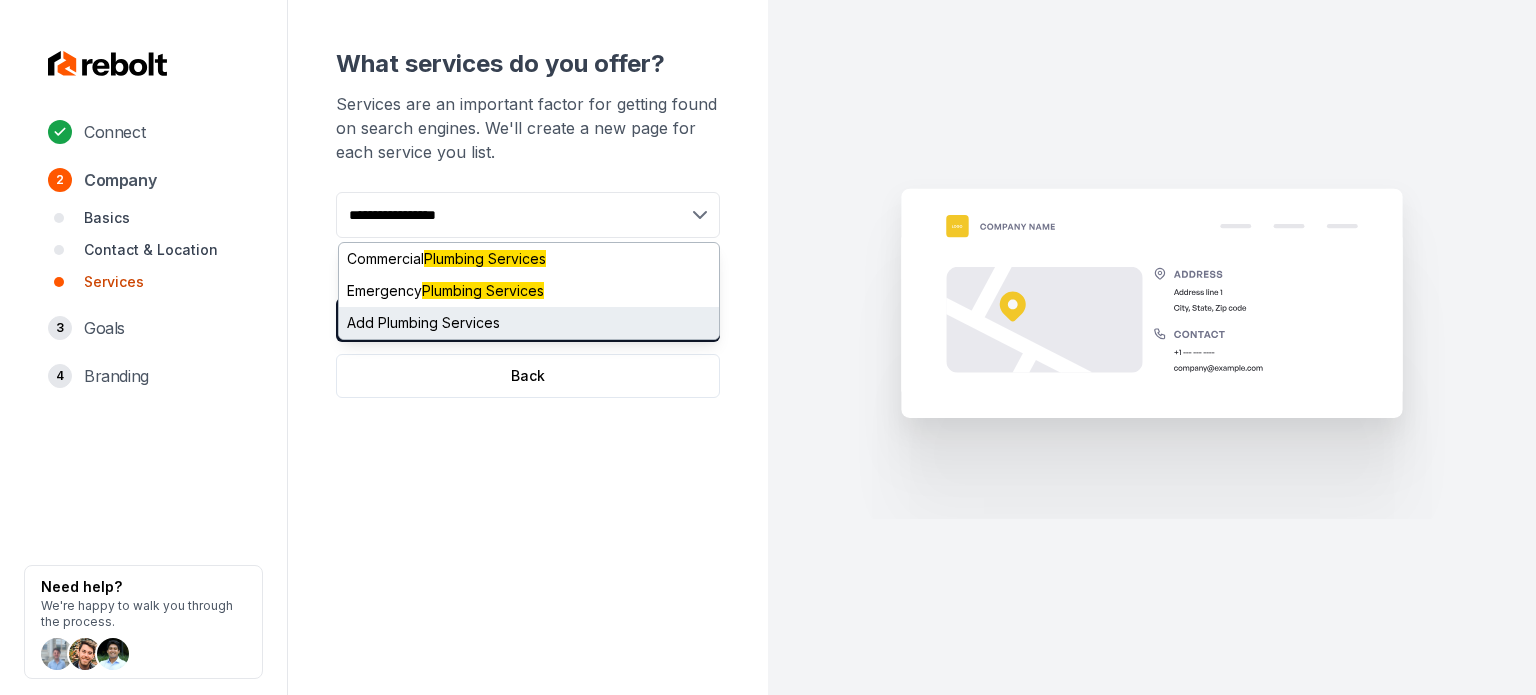 type on "**********" 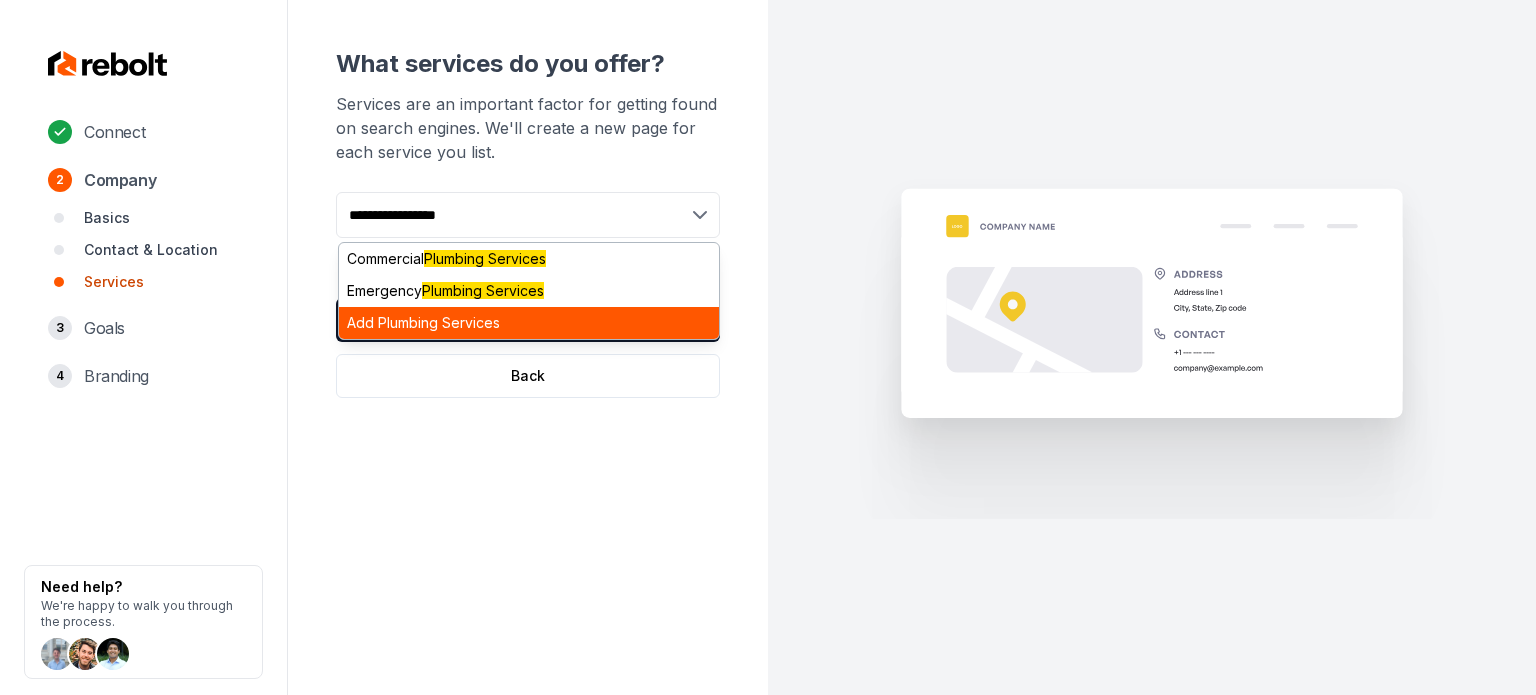 click on "Add Plumbing Services" at bounding box center [529, 323] 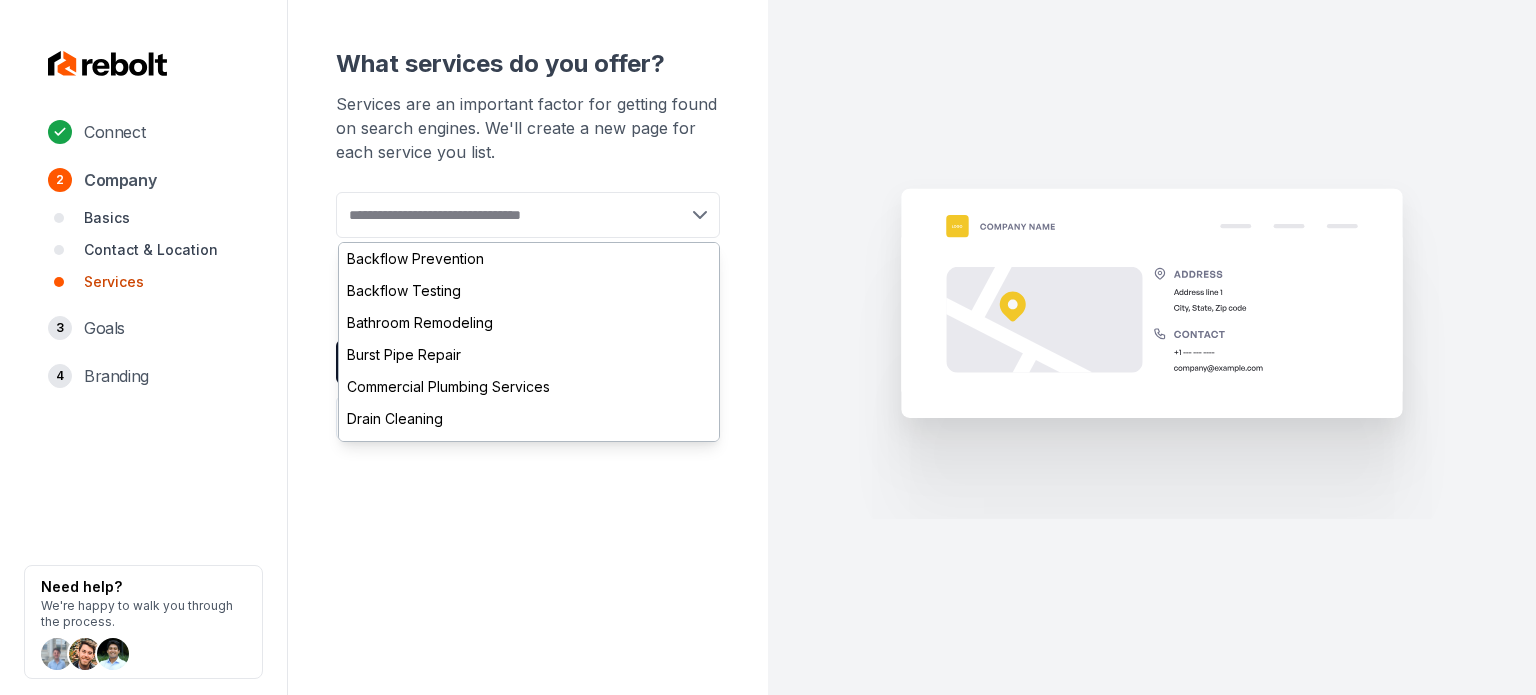 paste on "**********" 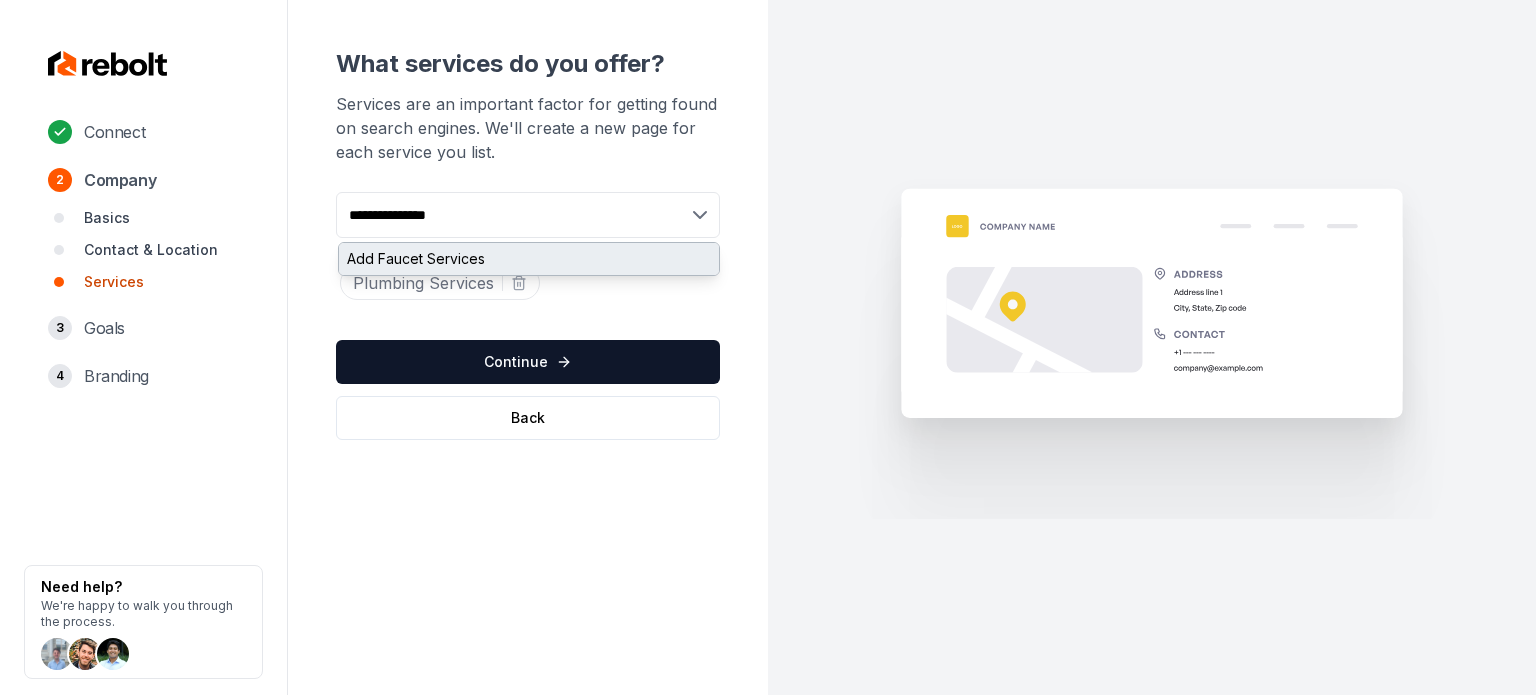 type on "**********" 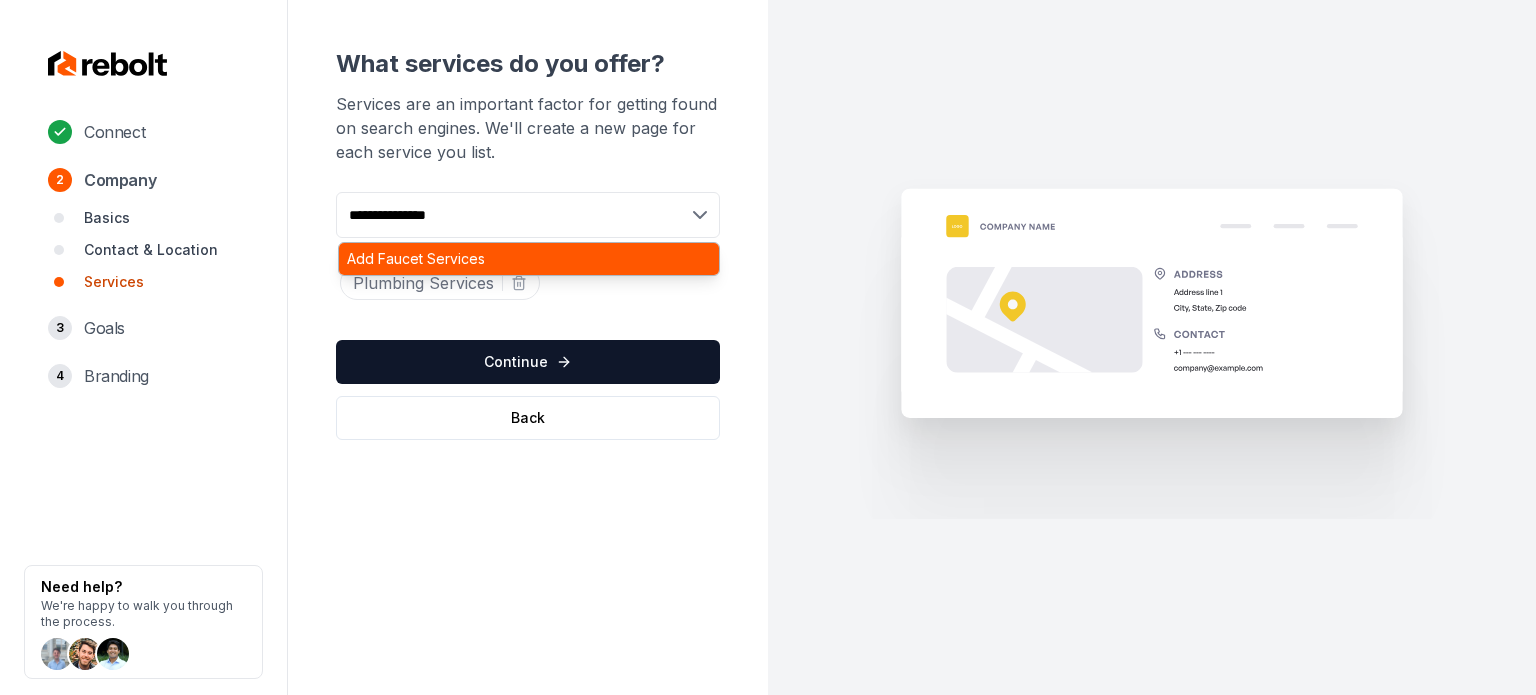 click on "Add Faucet Services" at bounding box center (529, 259) 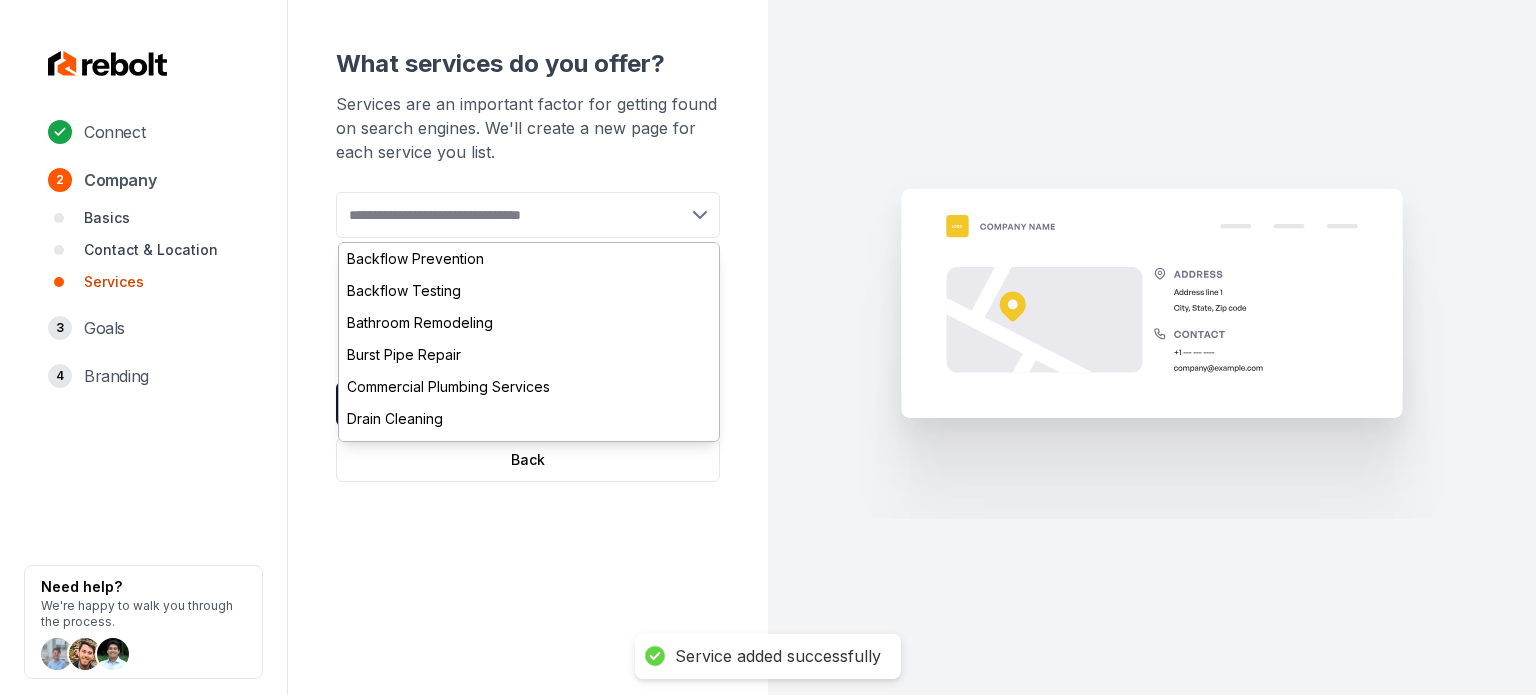 paste on "**********" 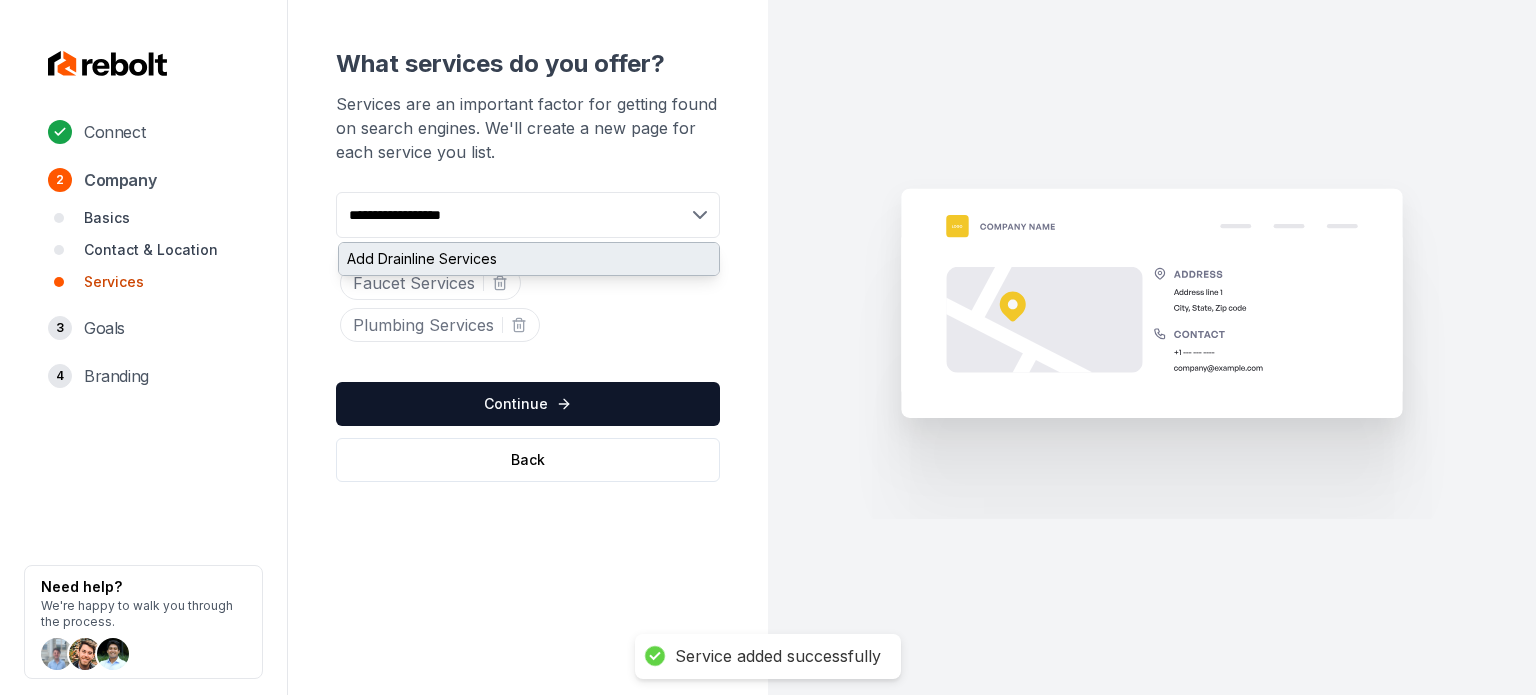 type on "**********" 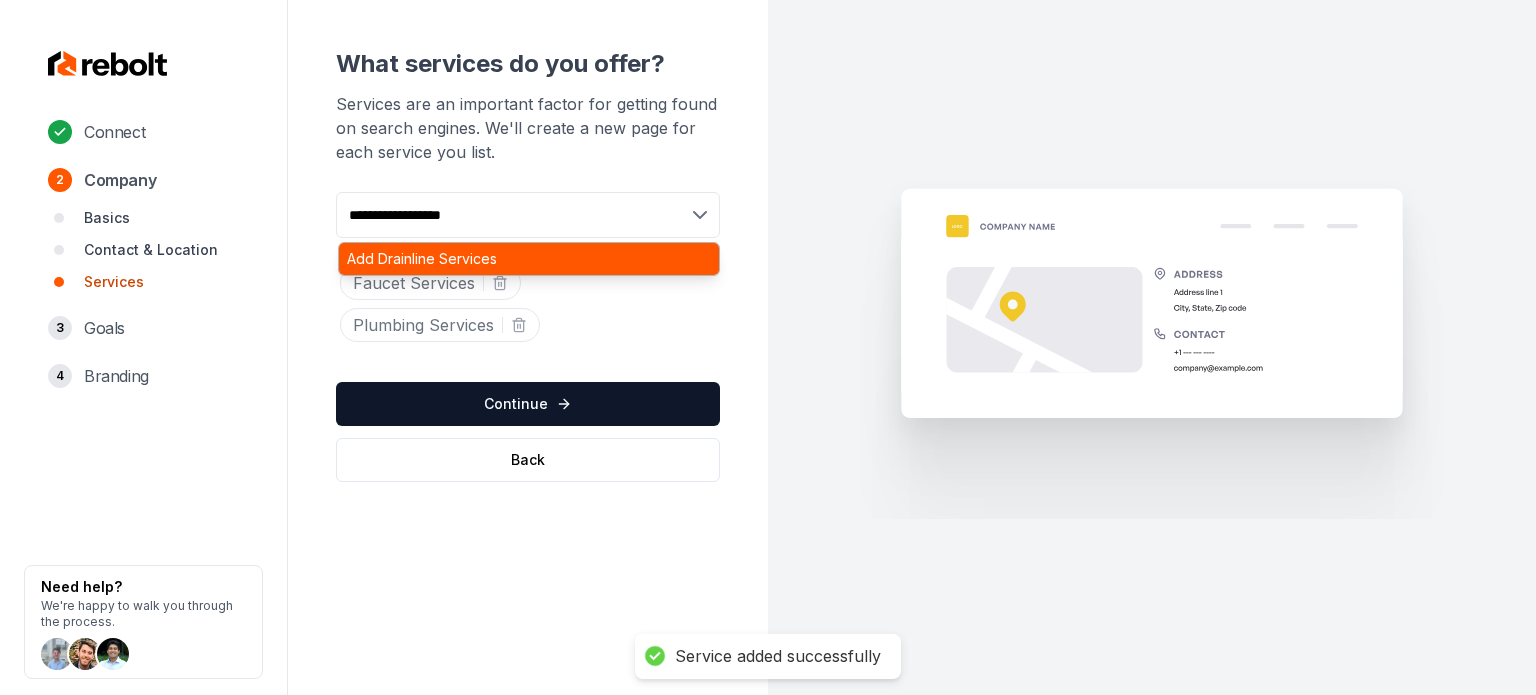 click on "Add Drainline Services" at bounding box center (529, 259) 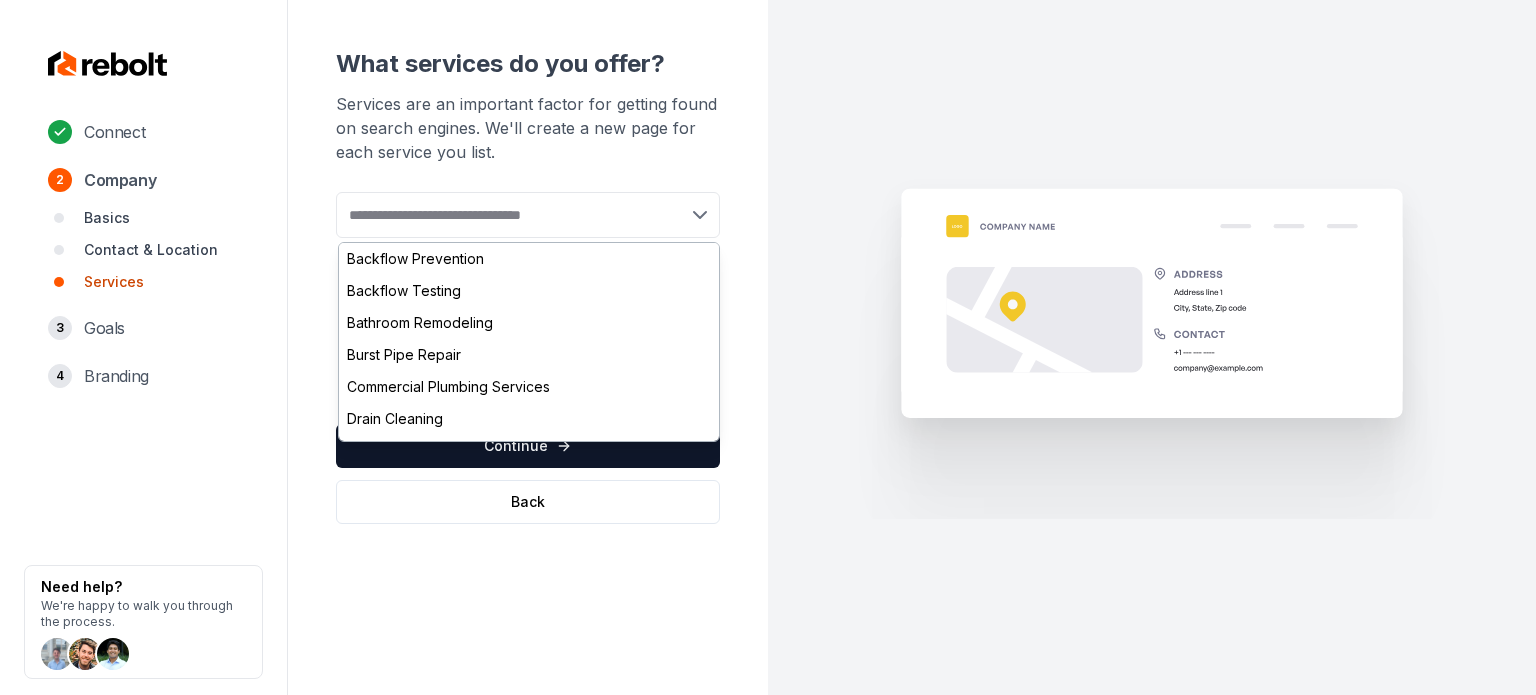paste on "**********" 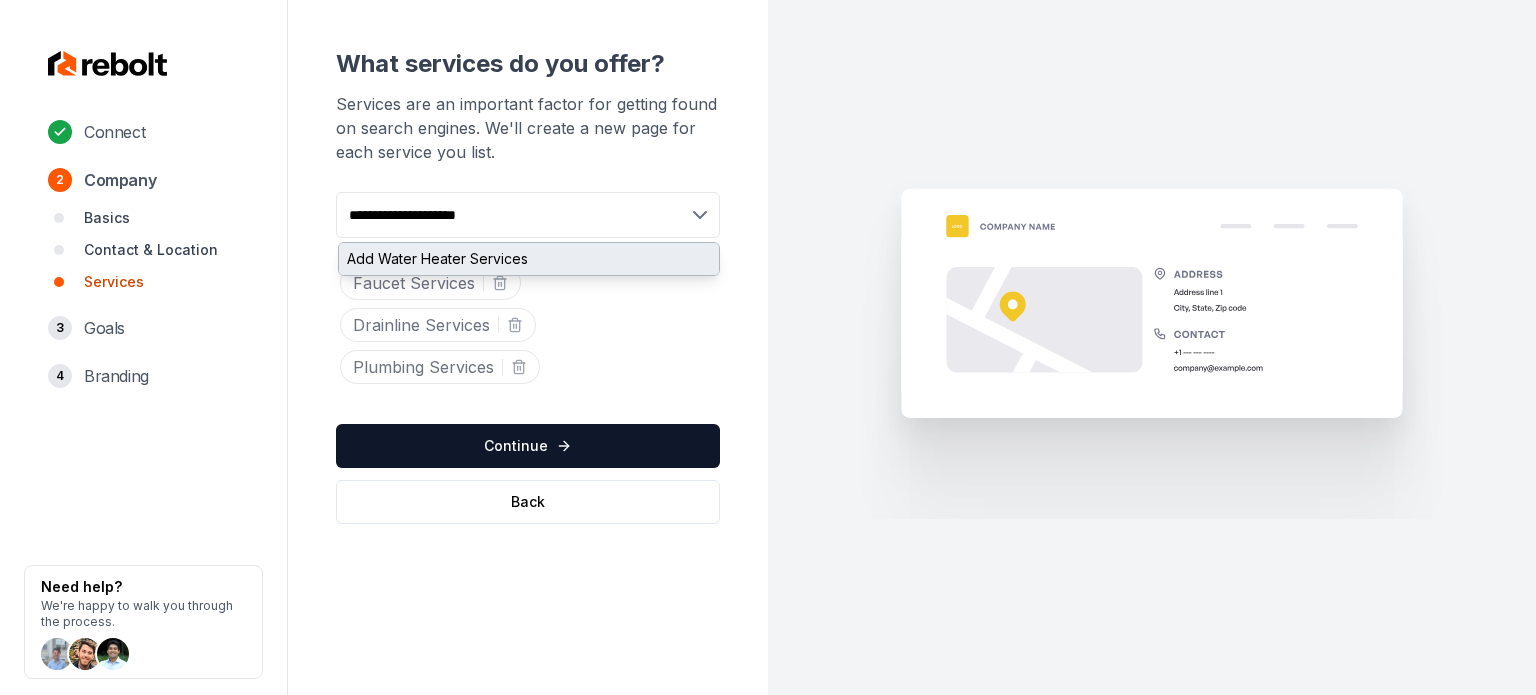 type on "**********" 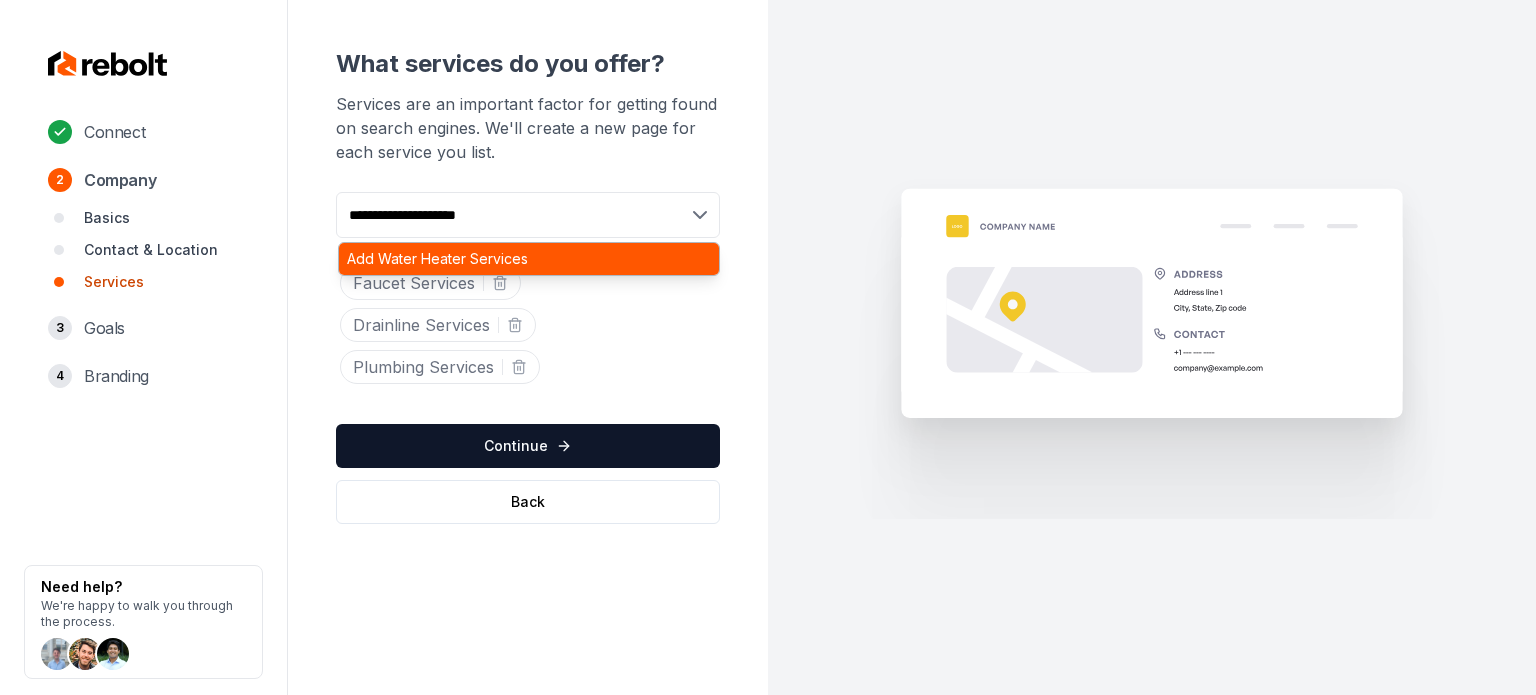 click on "Add Water Heater Services" at bounding box center (529, 259) 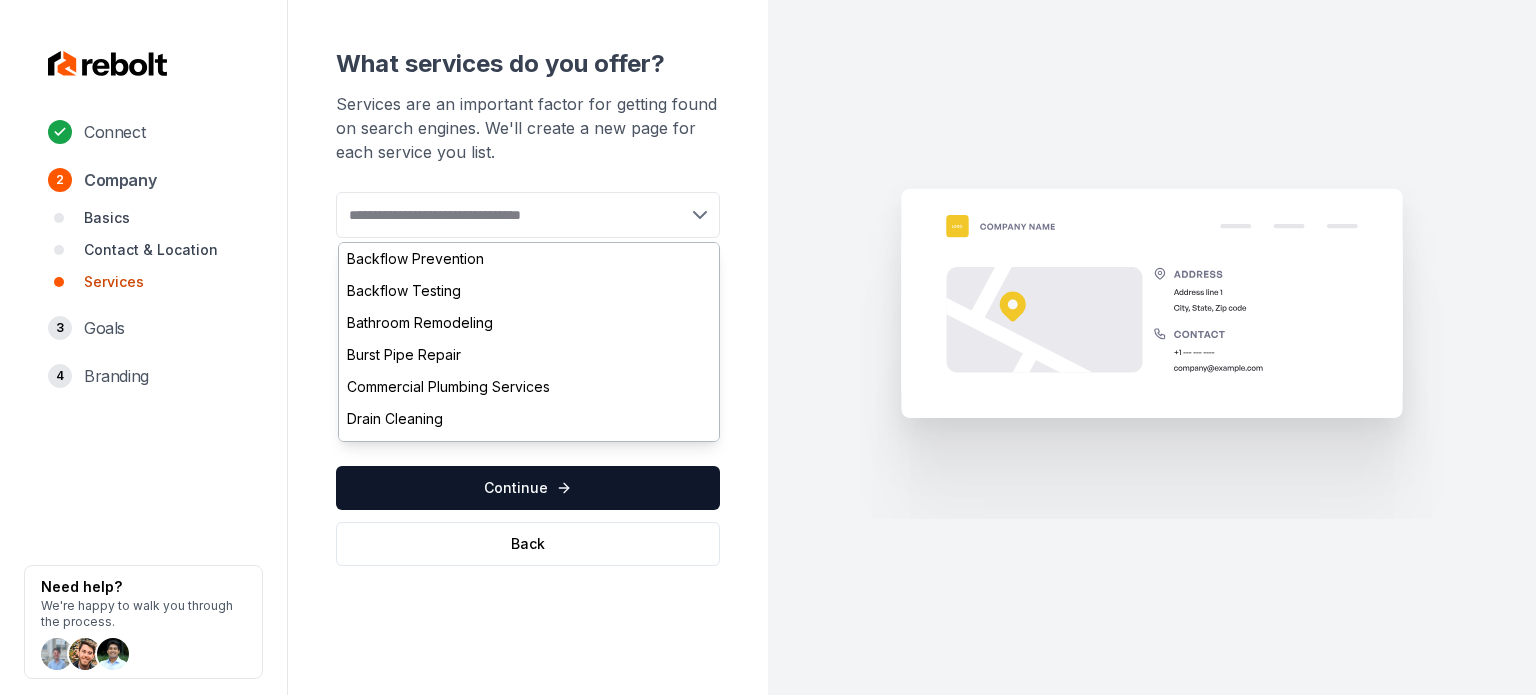 paste on "**********" 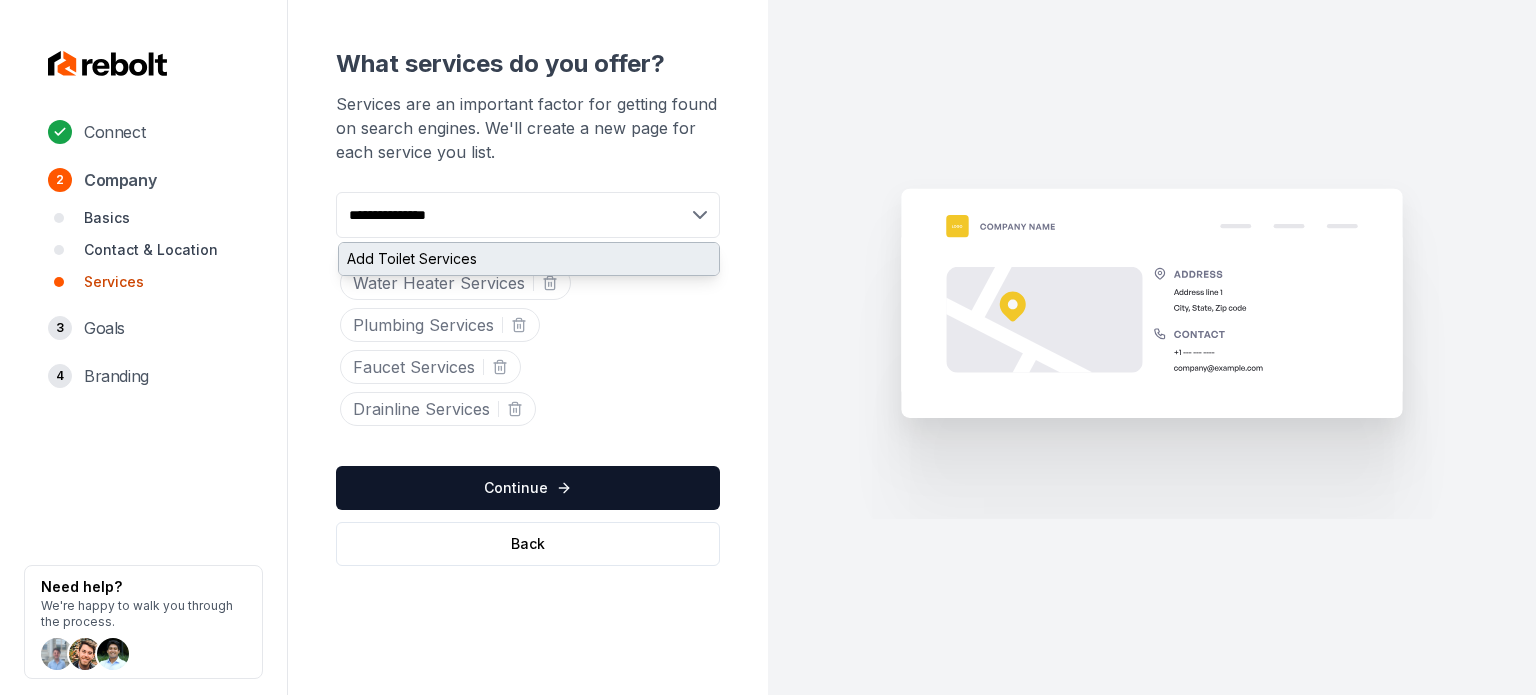 type on "**********" 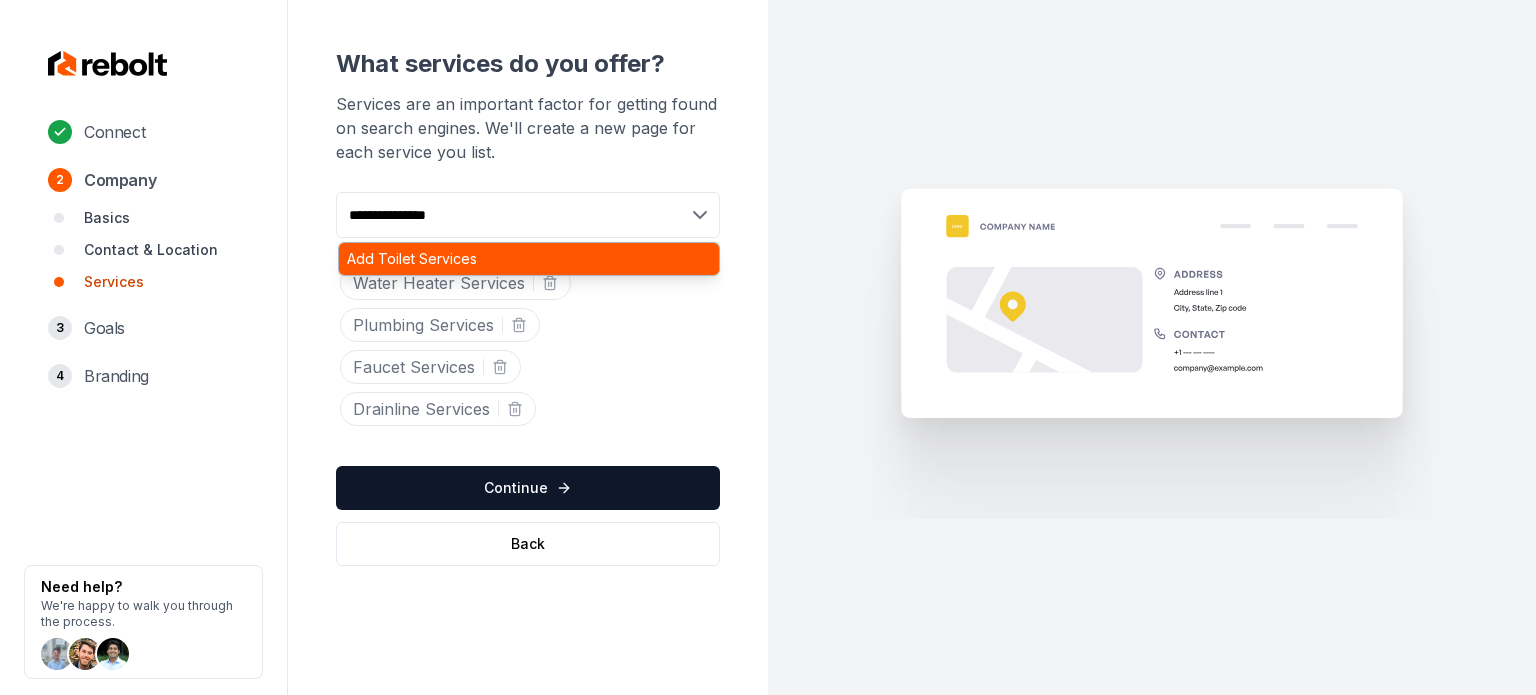 click on "Add Toilet Services" at bounding box center (529, 259) 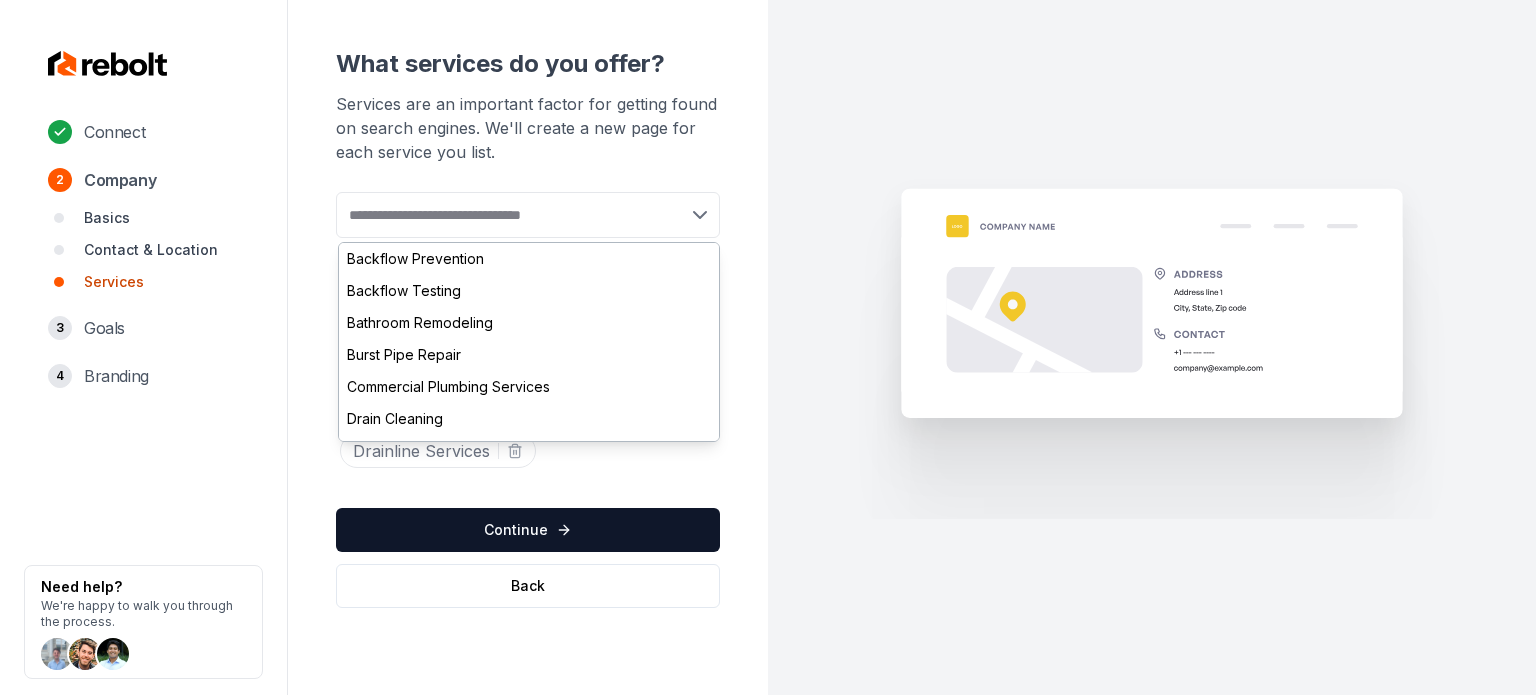 paste on "**********" 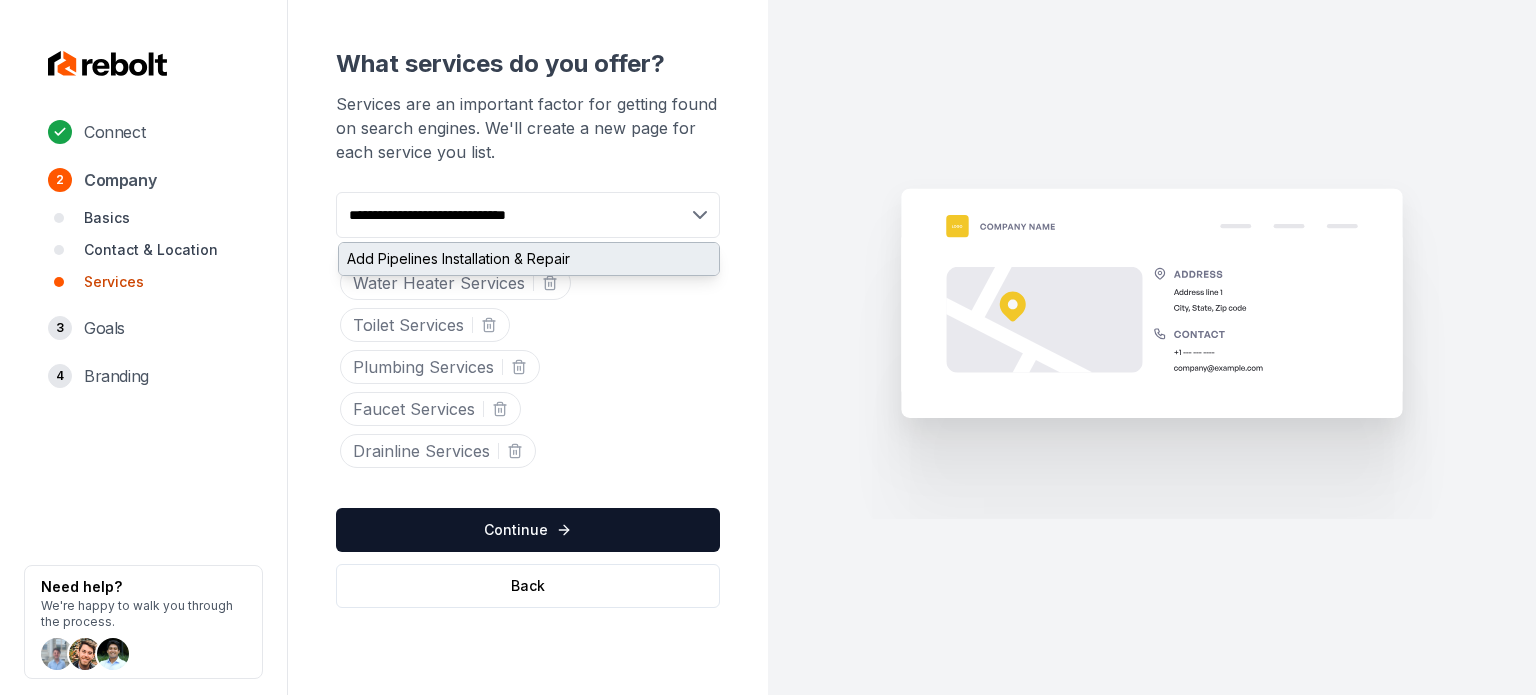 type on "**********" 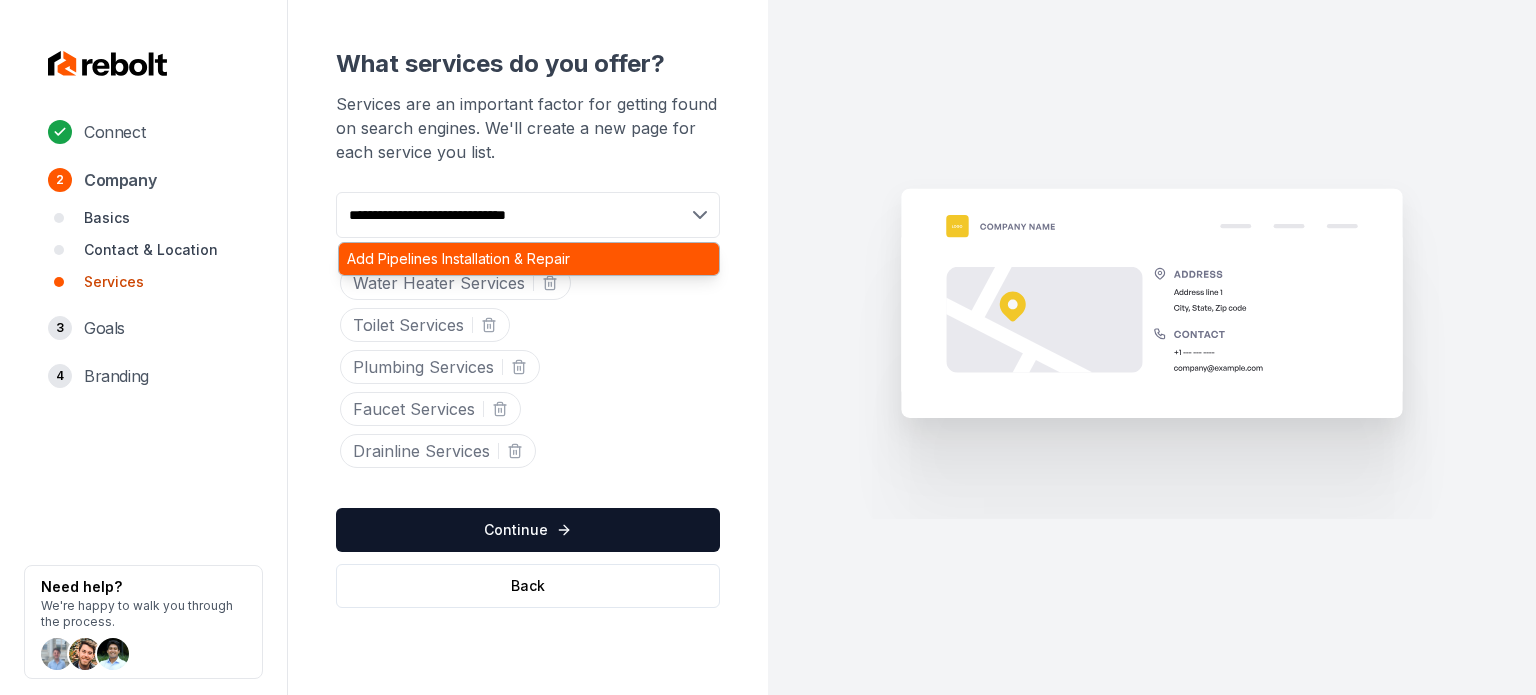 click on "Add Pipelines Installation & Repair" at bounding box center [529, 259] 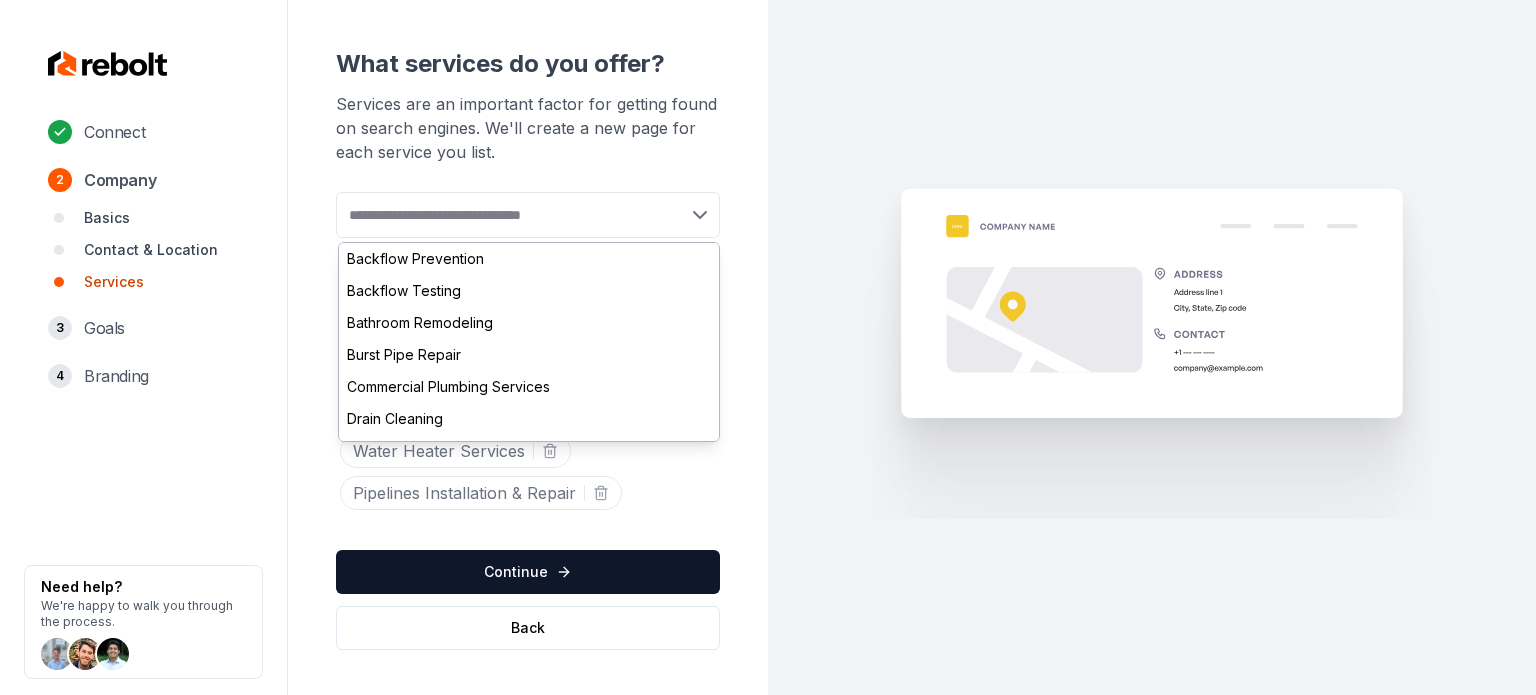 paste on "**********" 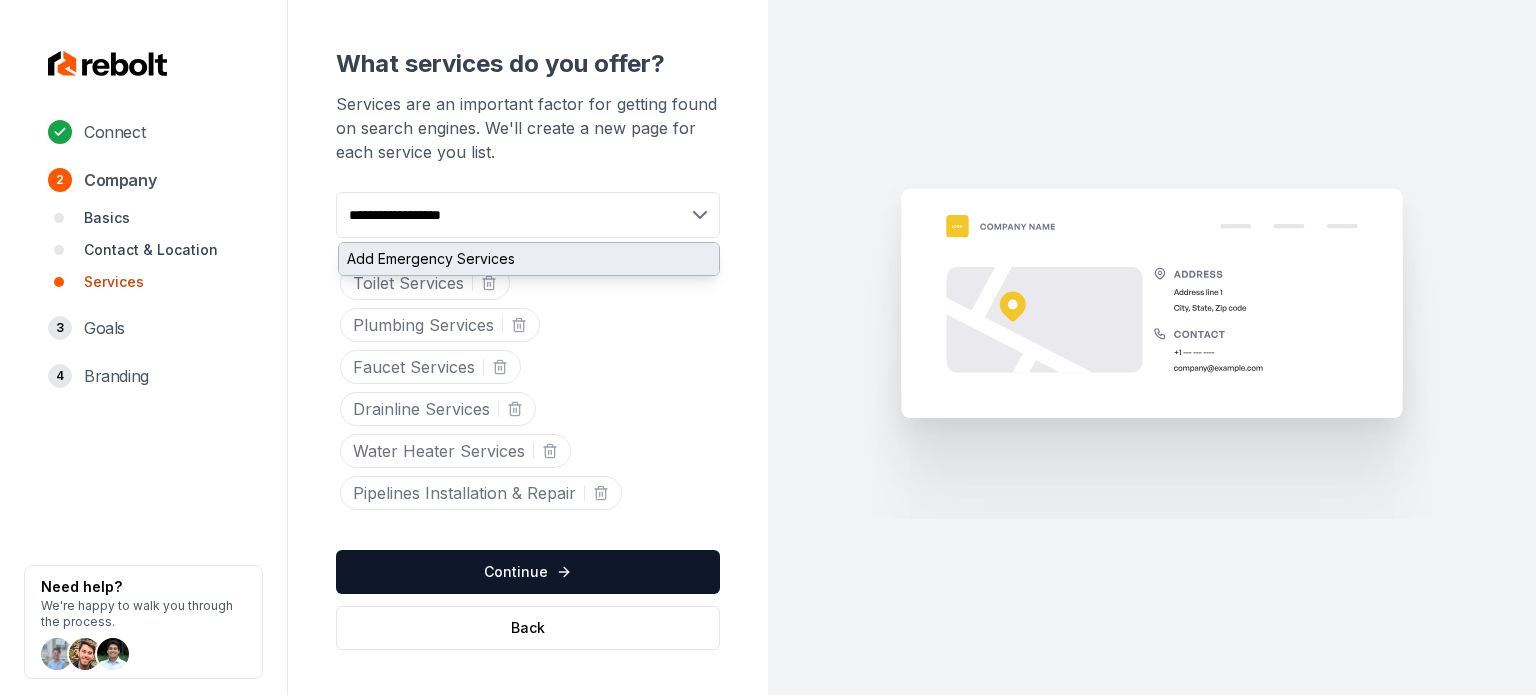 type on "**********" 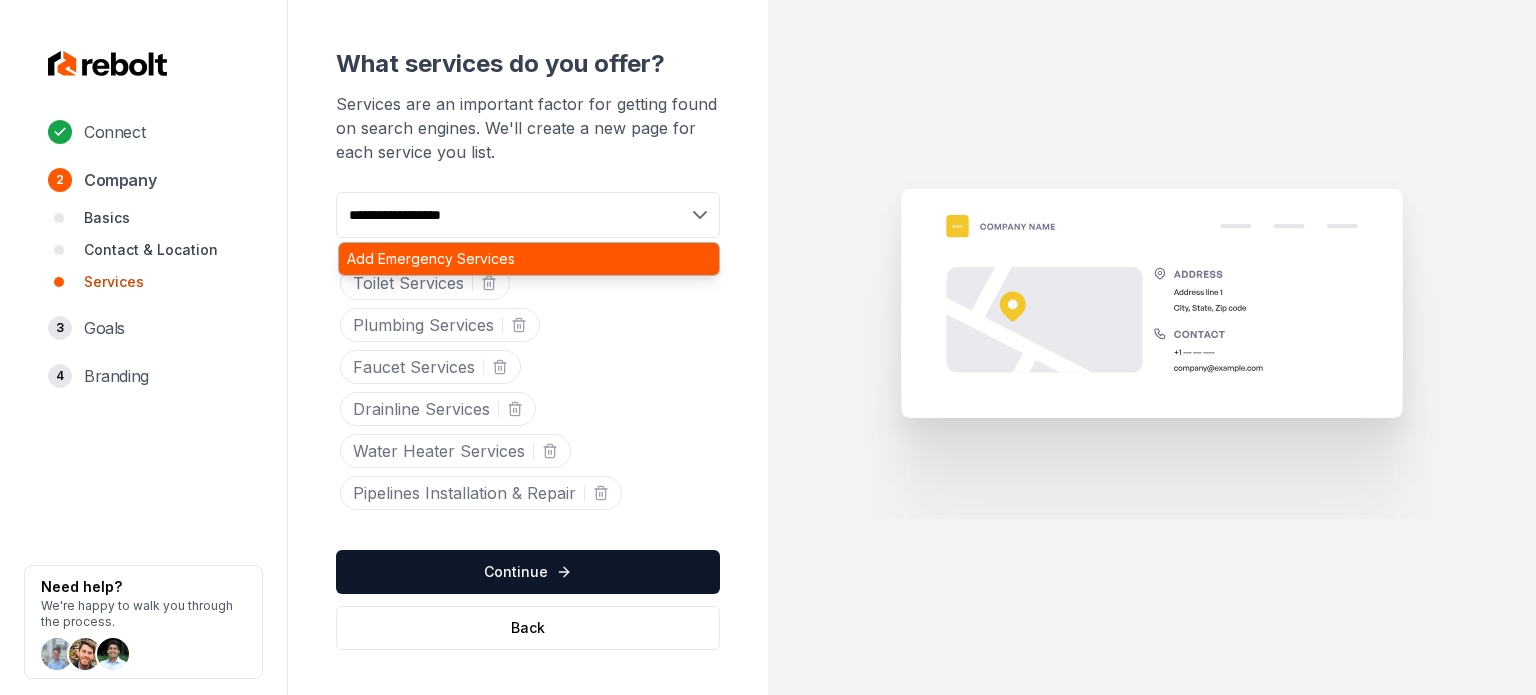 click on "Add Emergency Services" at bounding box center (529, 259) 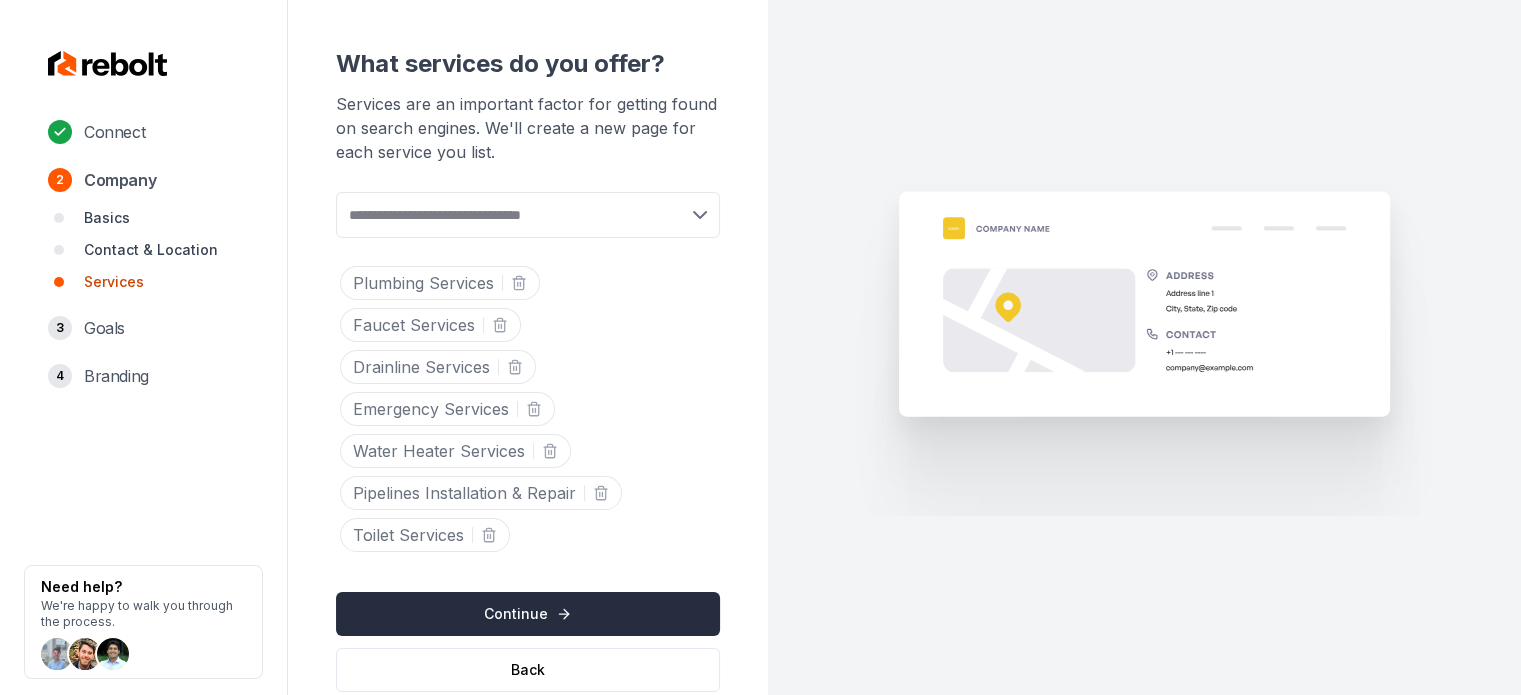 click on "Continue" at bounding box center [528, 614] 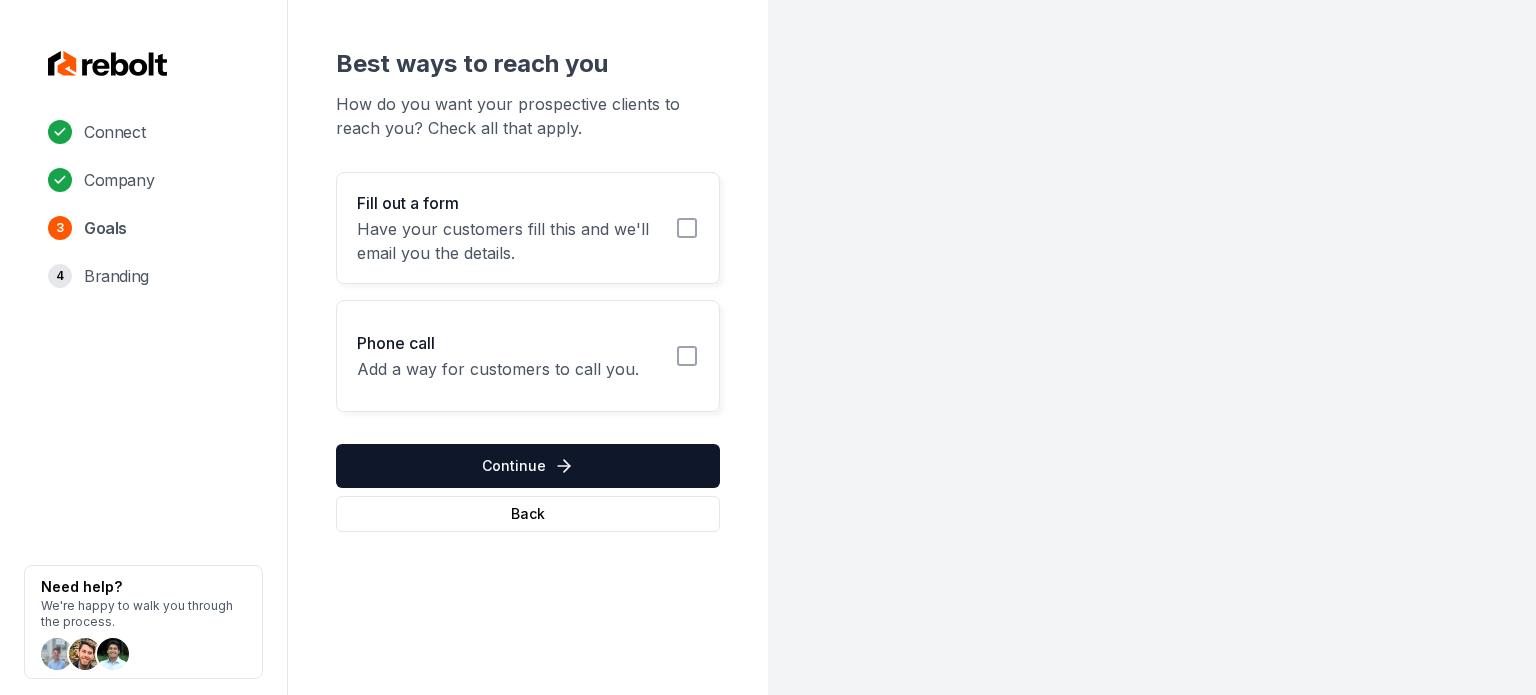 click on "Fill out a form Have your customers fill this and we'll email you the details." at bounding box center (528, 228) 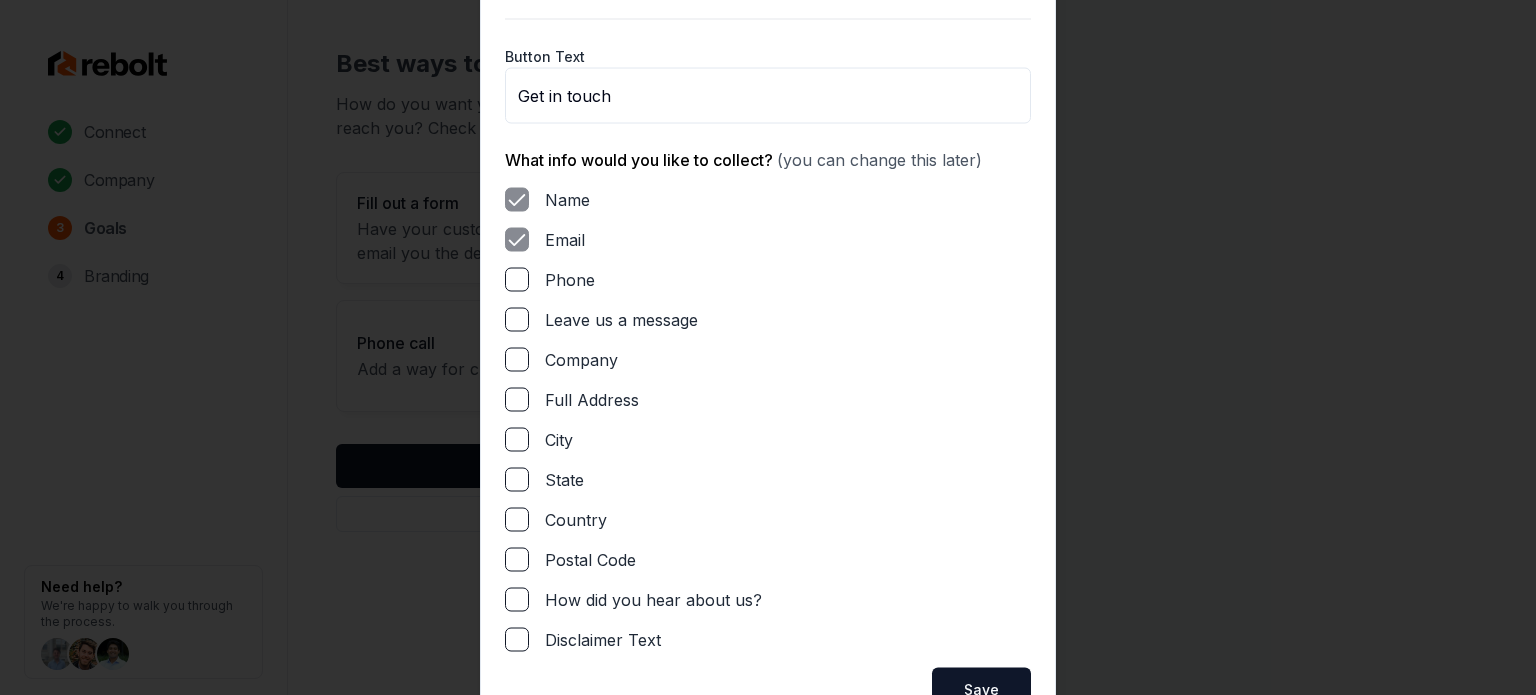 click on "Leave us a message" at bounding box center (517, 319) 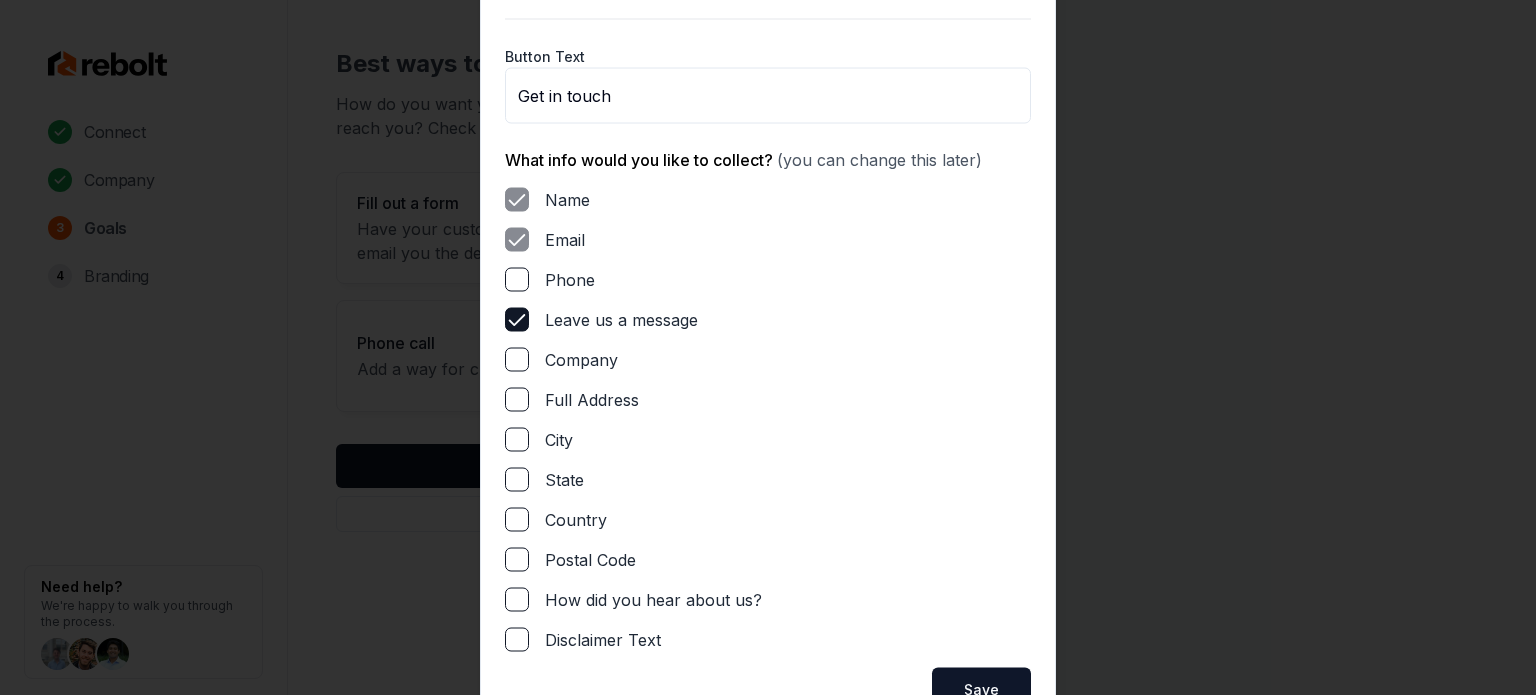 click on "Phone" at bounding box center (517, 279) 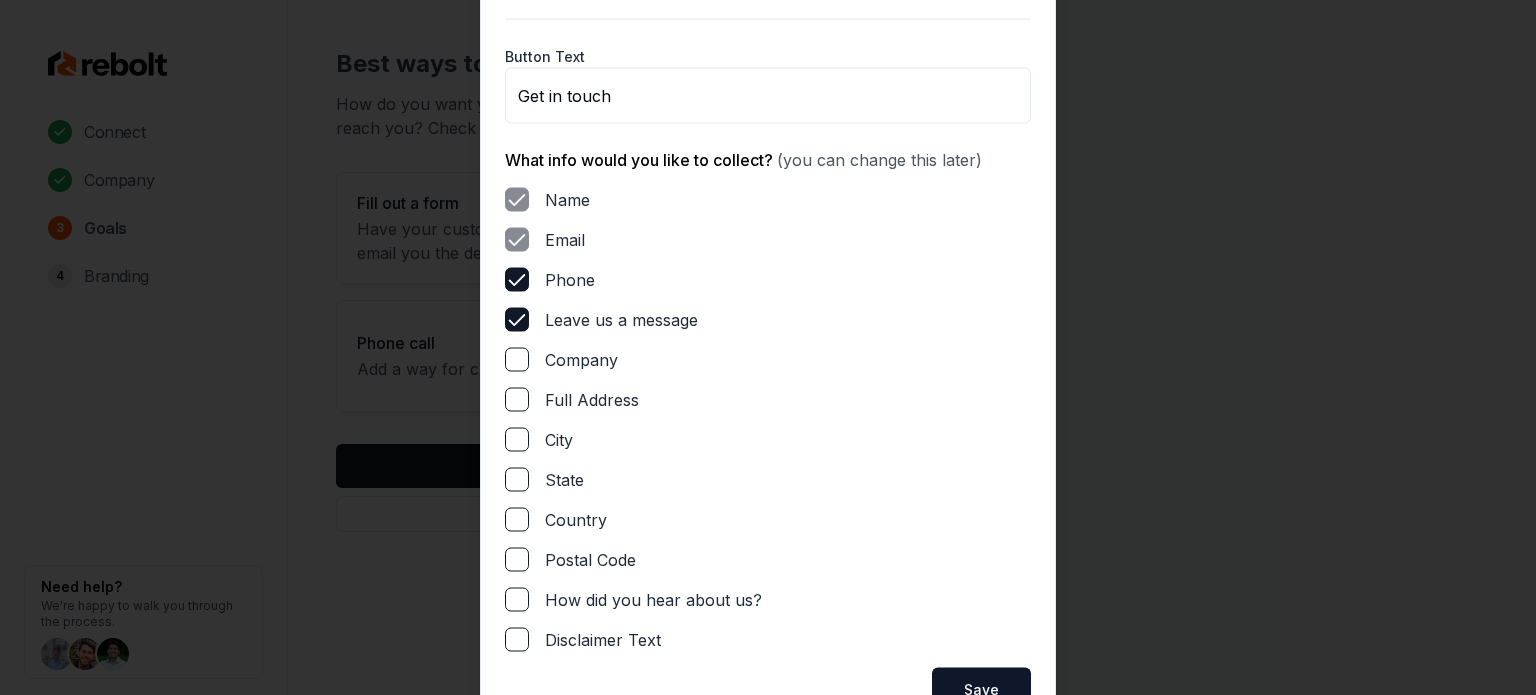 drag, startPoint x: 517, startPoint y: 400, endPoint x: 890, endPoint y: 619, distance: 432.539 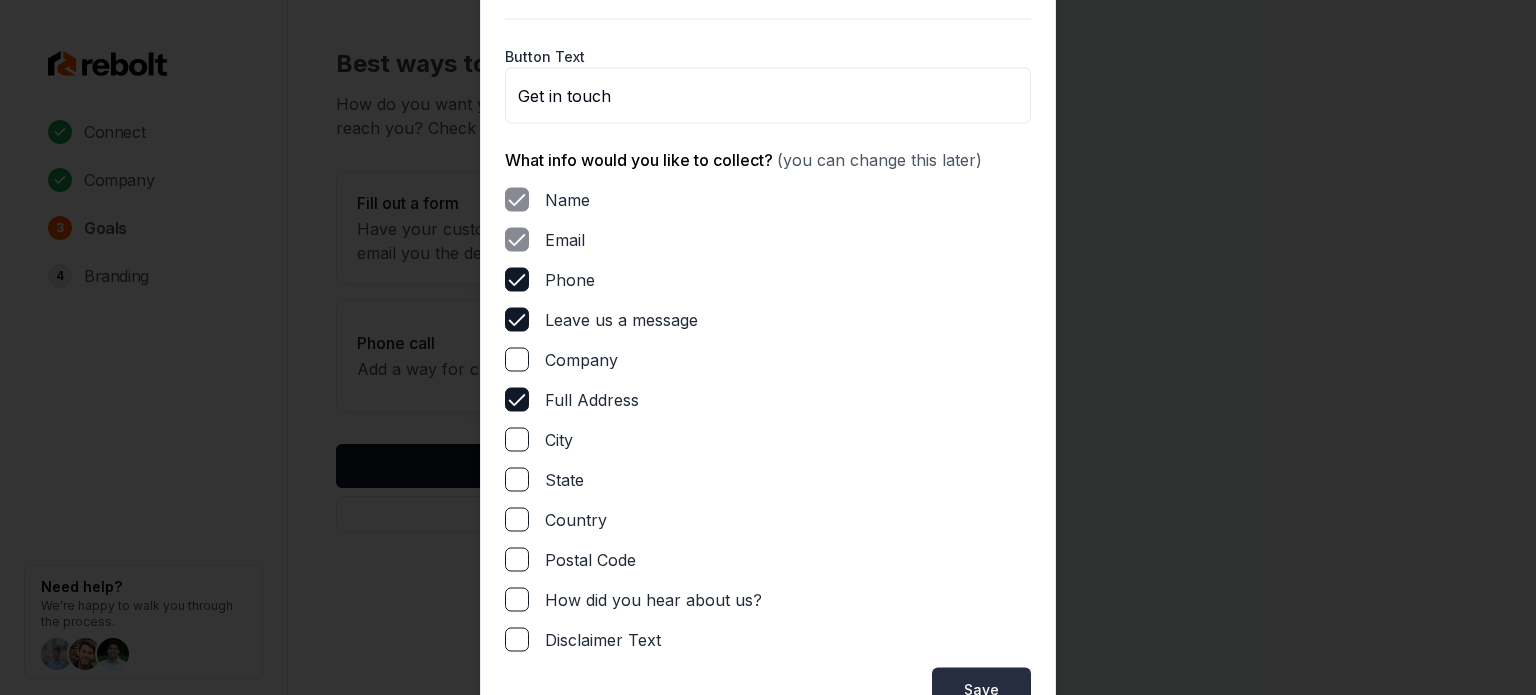 click on "Save" at bounding box center (981, 689) 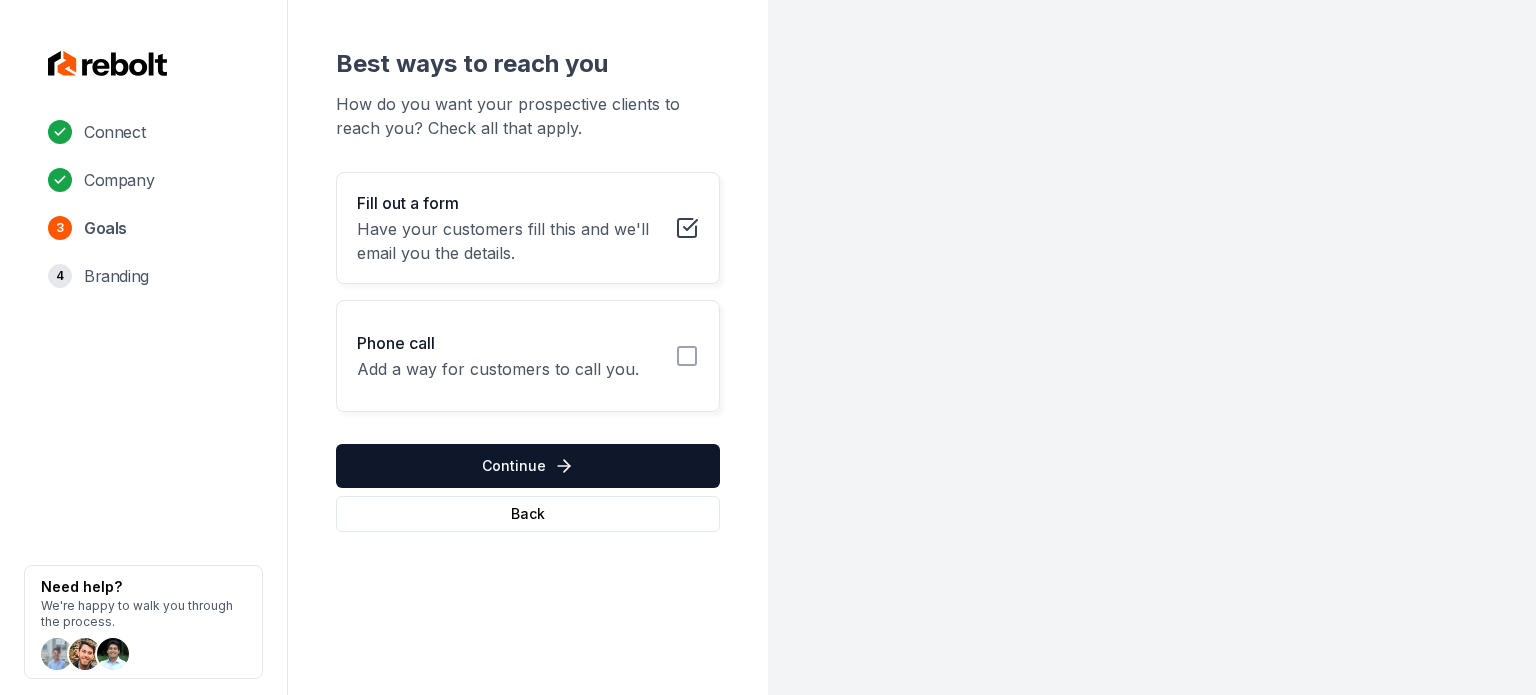 click on "Phone call Add a way for customers to call you." at bounding box center (528, 356) 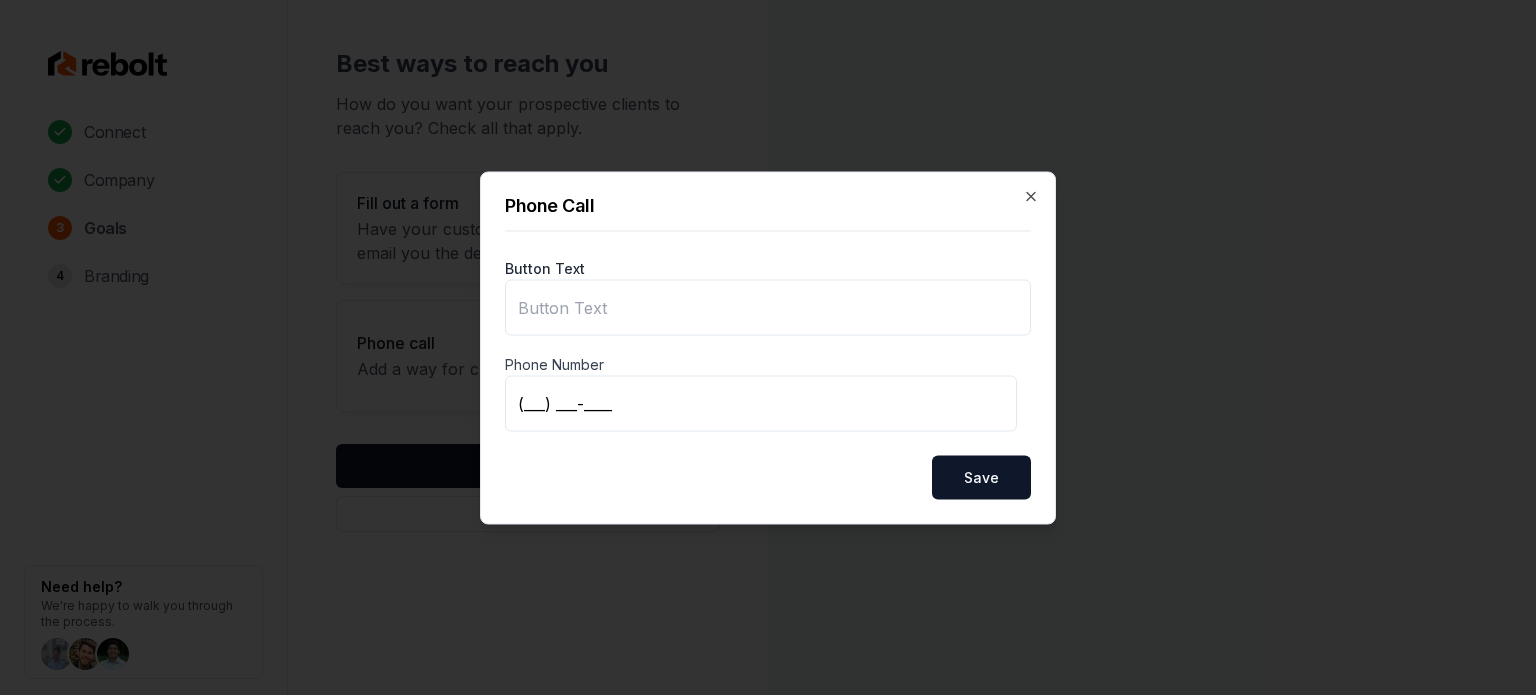 type on "Call us" 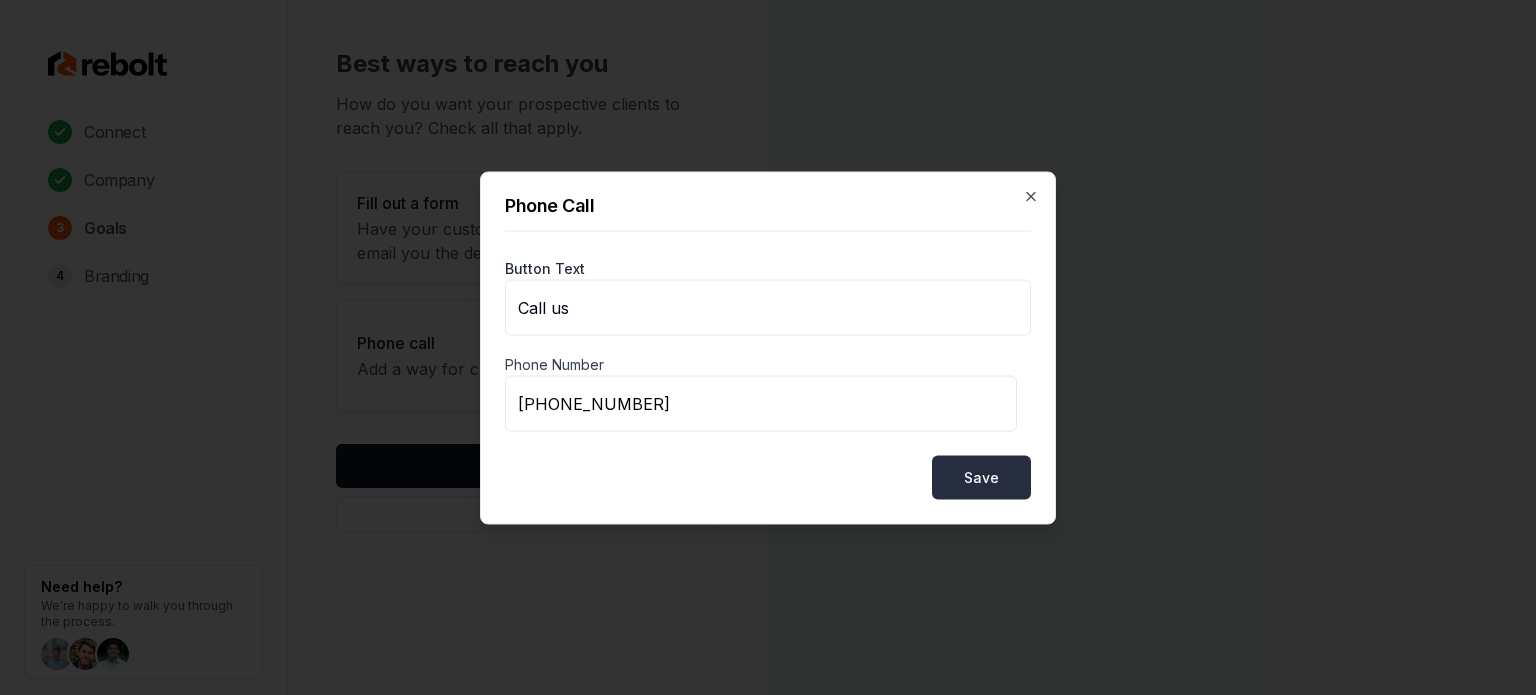 click on "Save" at bounding box center [981, 477] 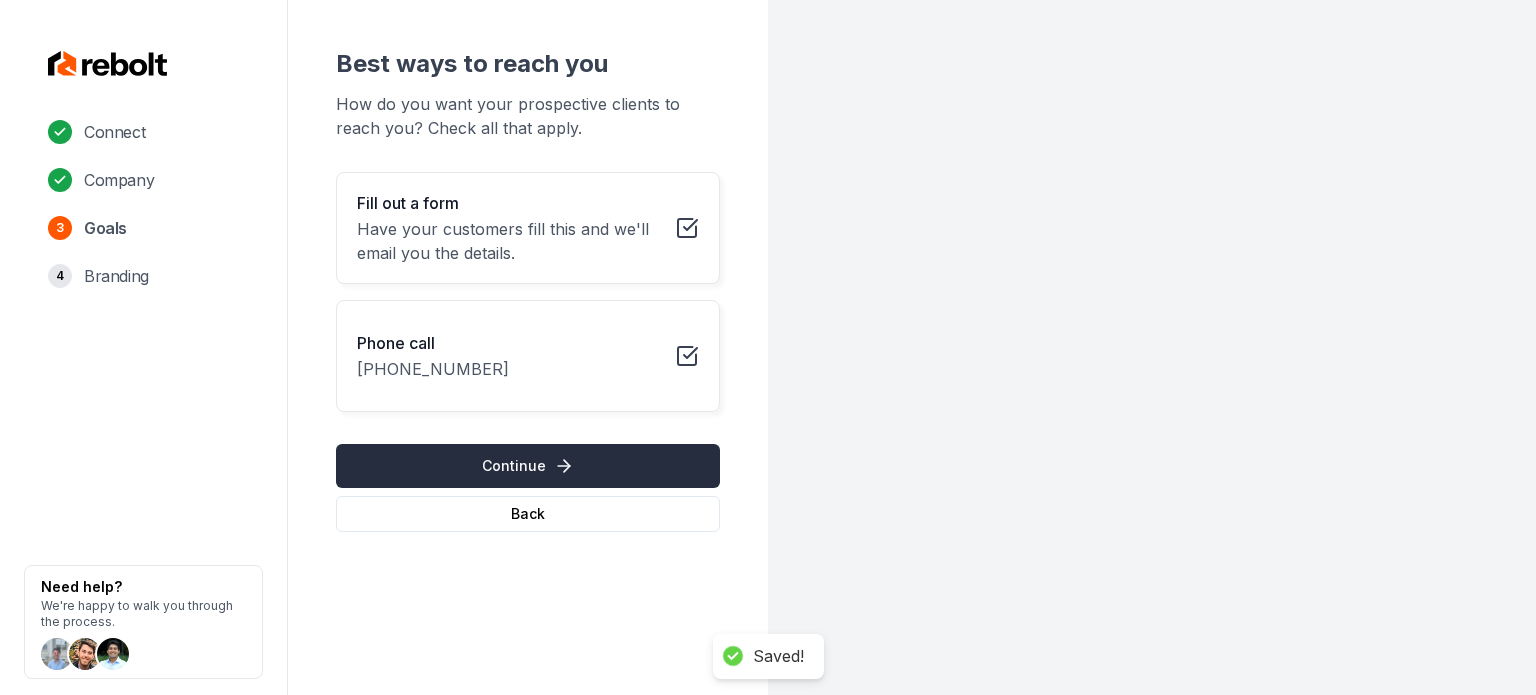 click on "Continue" at bounding box center (528, 466) 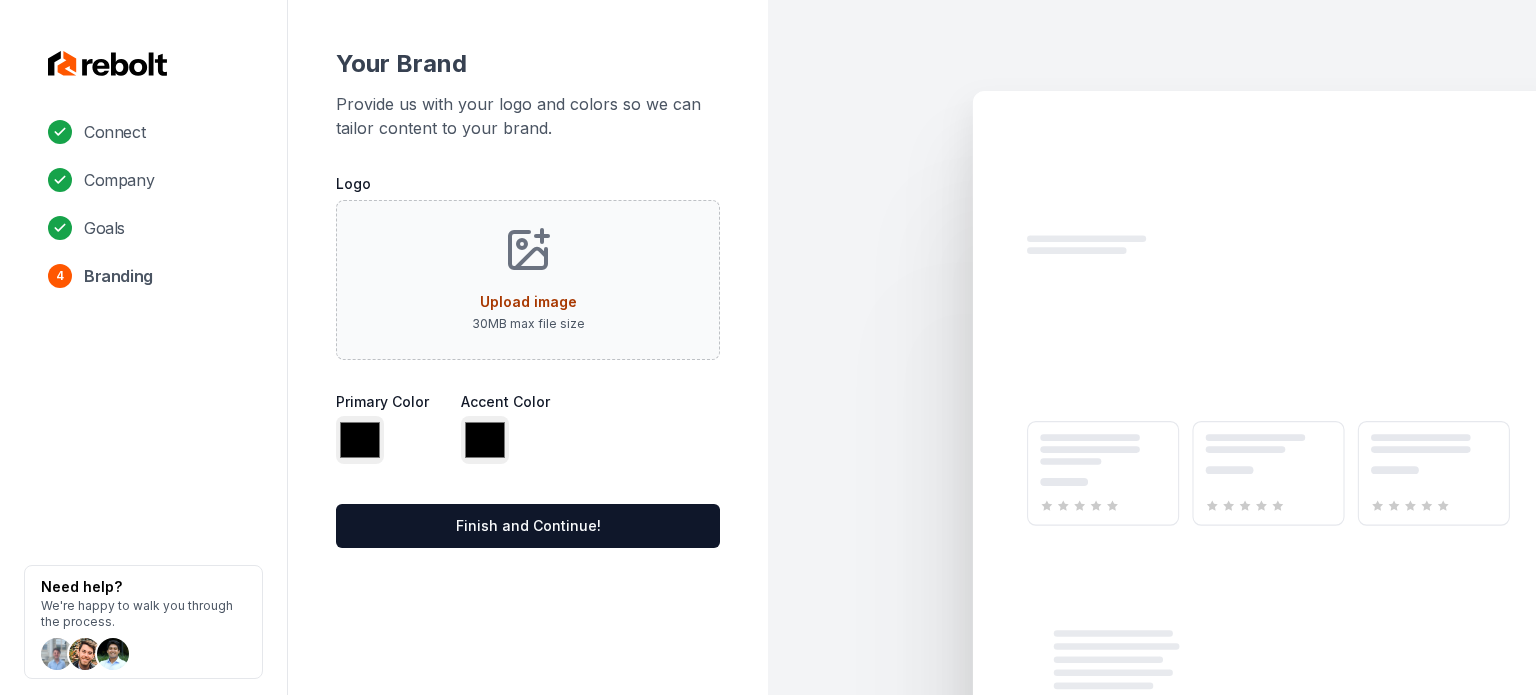 type on "*******" 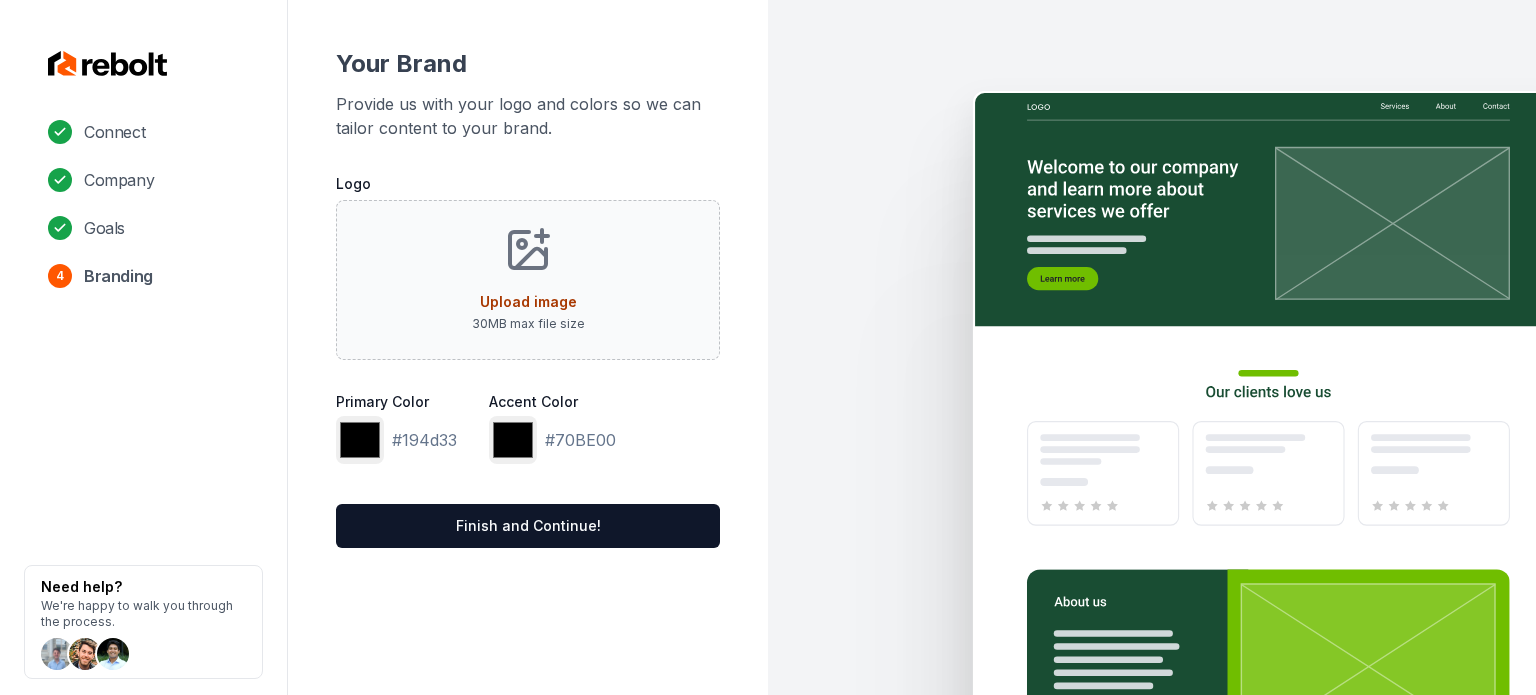 click on "Connect Company Goals 4 Branding Need help? We're happy to walk you through the process." at bounding box center (144, 347) 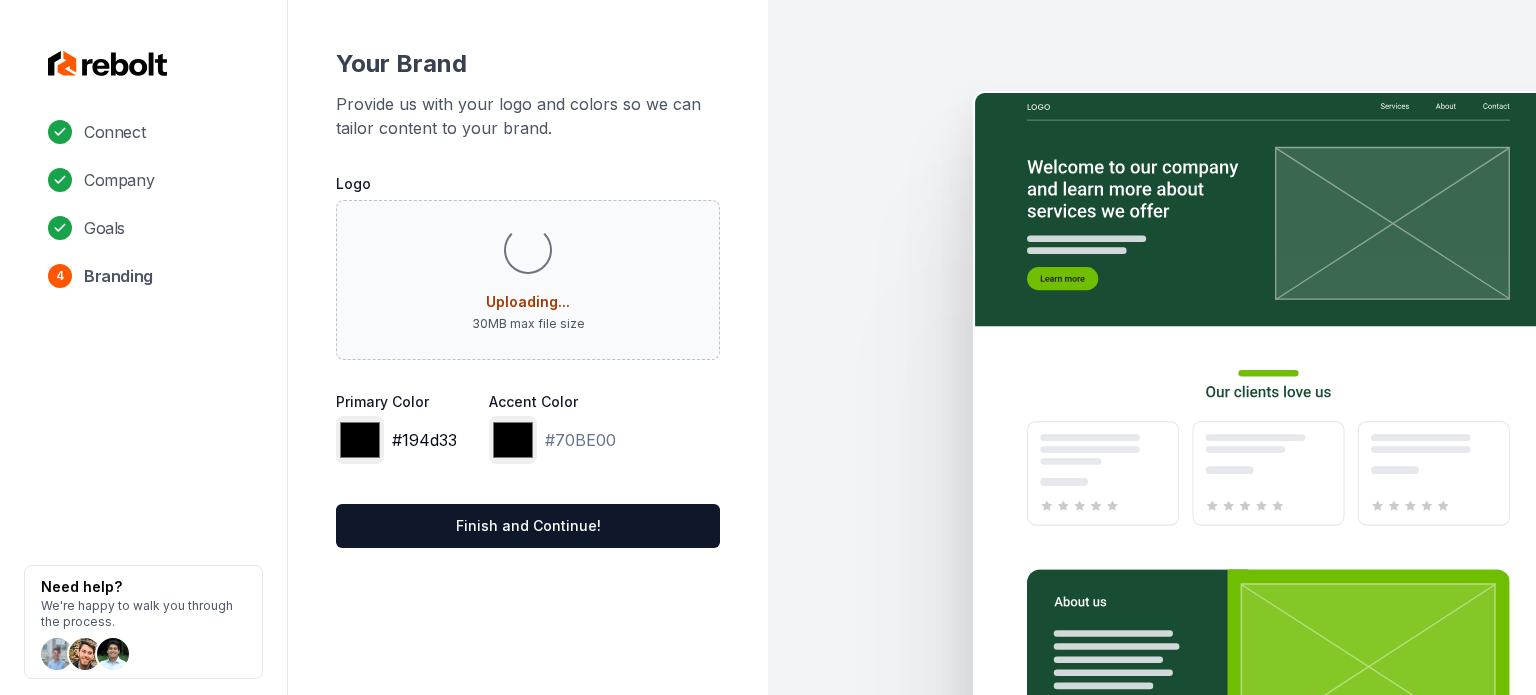 click on "*******" at bounding box center [360, 440] 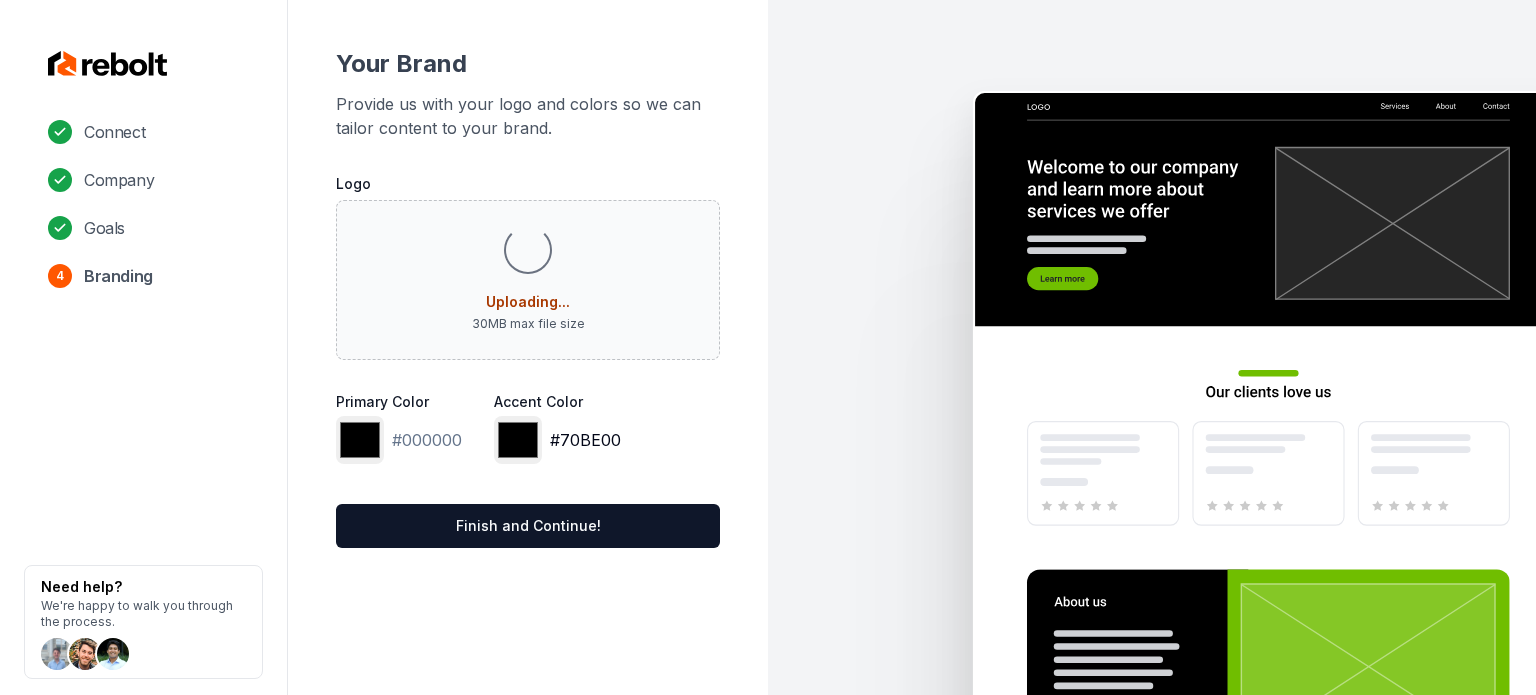 type on "*******" 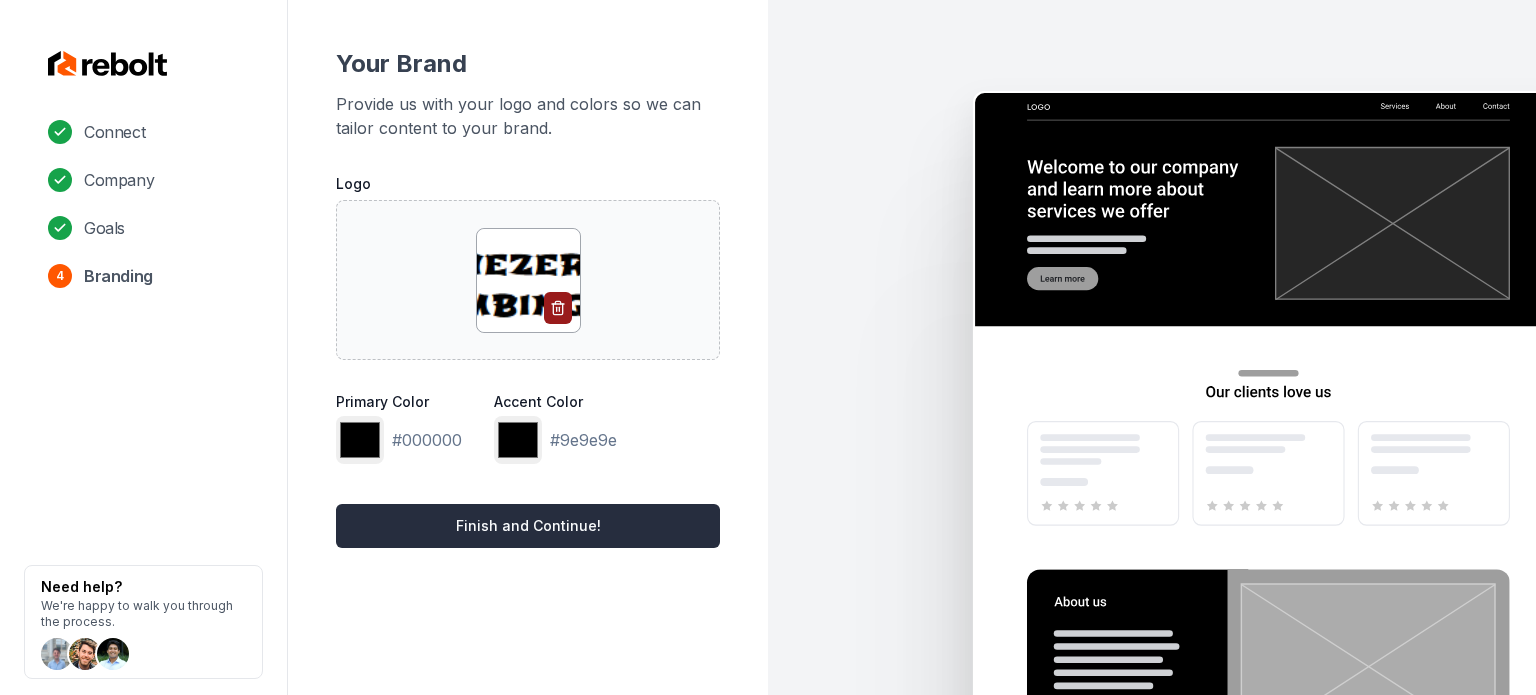 type on "*******" 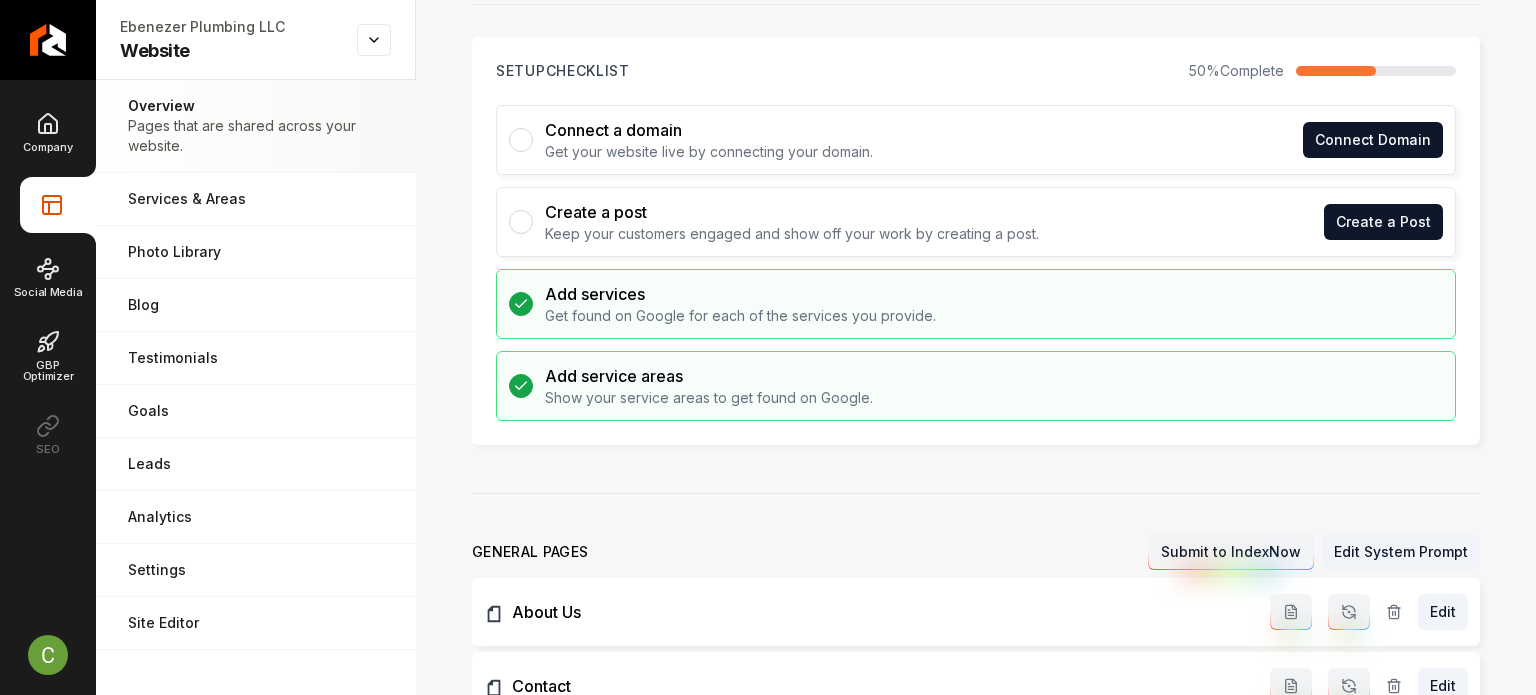 scroll, scrollTop: 0, scrollLeft: 0, axis: both 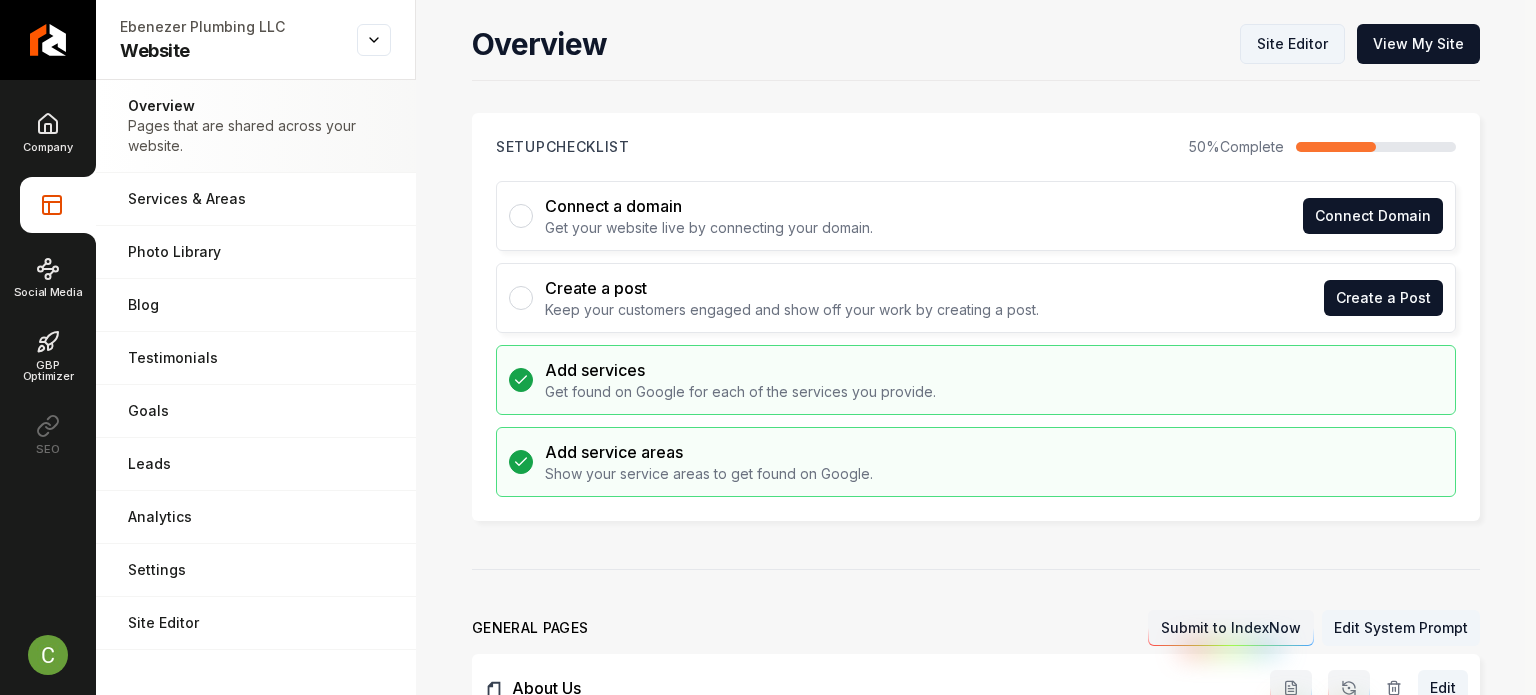 click on "Site Editor" at bounding box center [1292, 44] 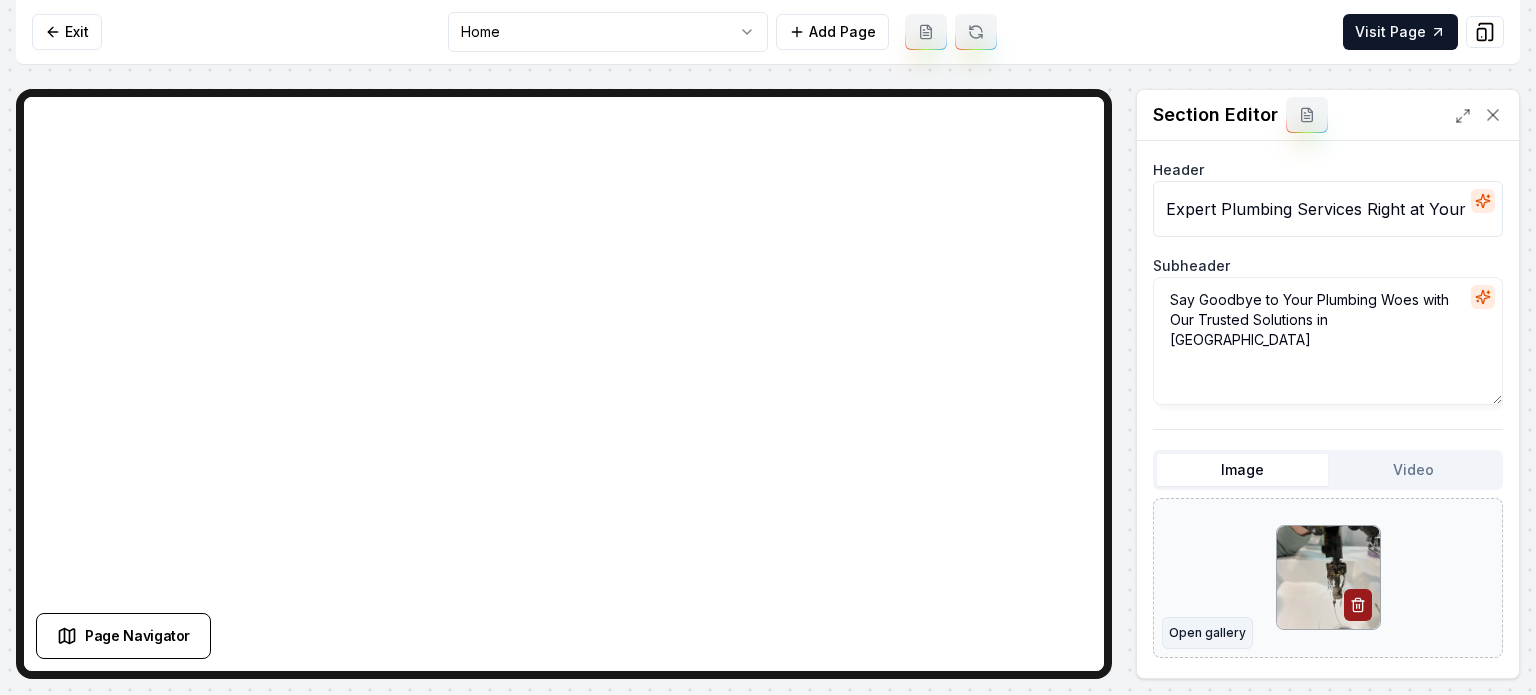 click on "Open gallery" at bounding box center [1207, 633] 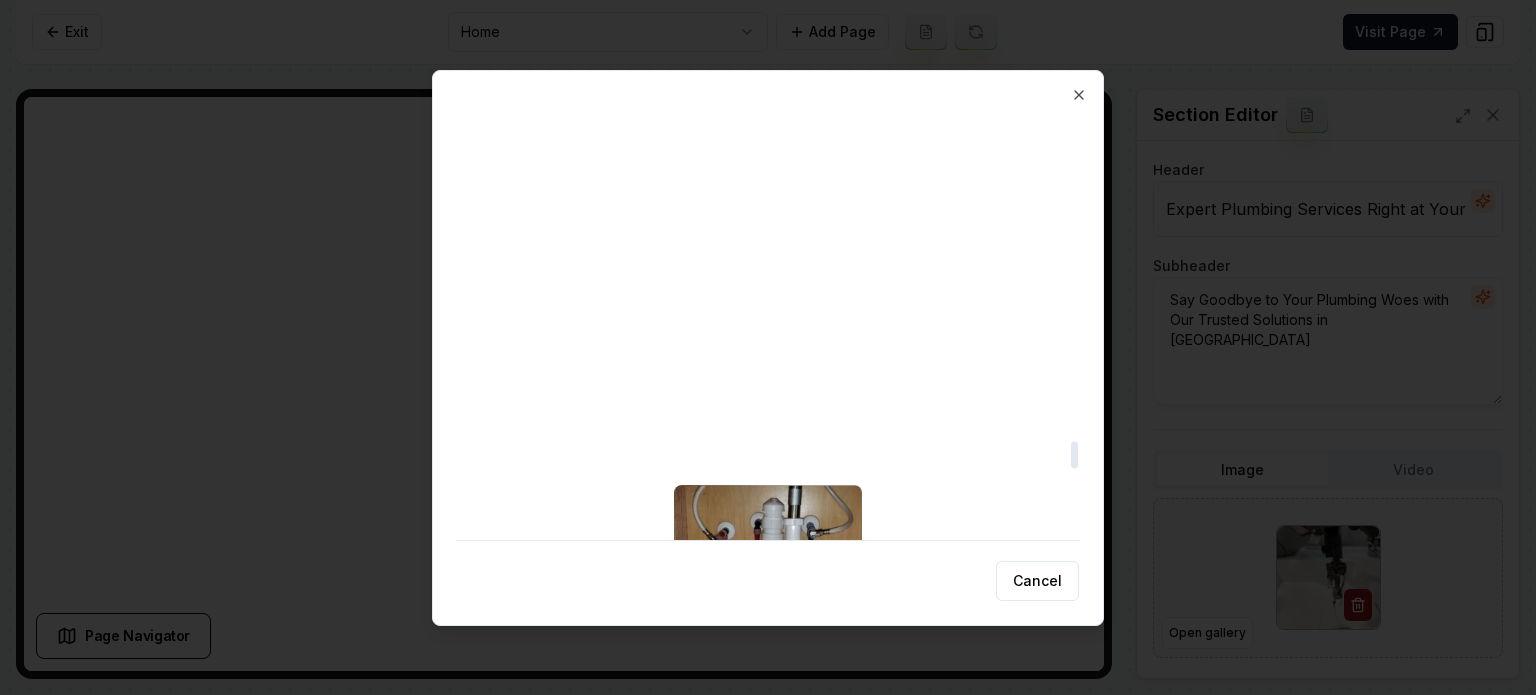 scroll, scrollTop: 5068, scrollLeft: 0, axis: vertical 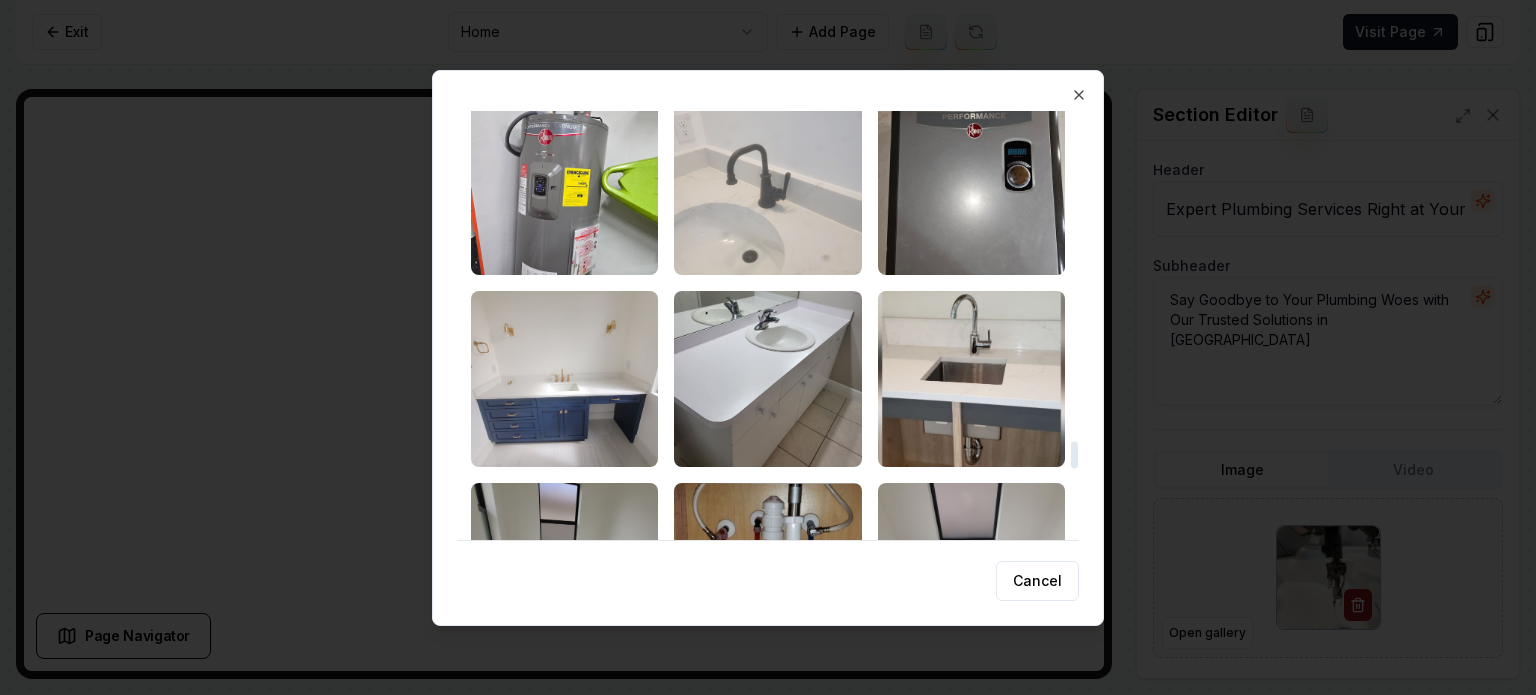 click at bounding box center [767, 187] 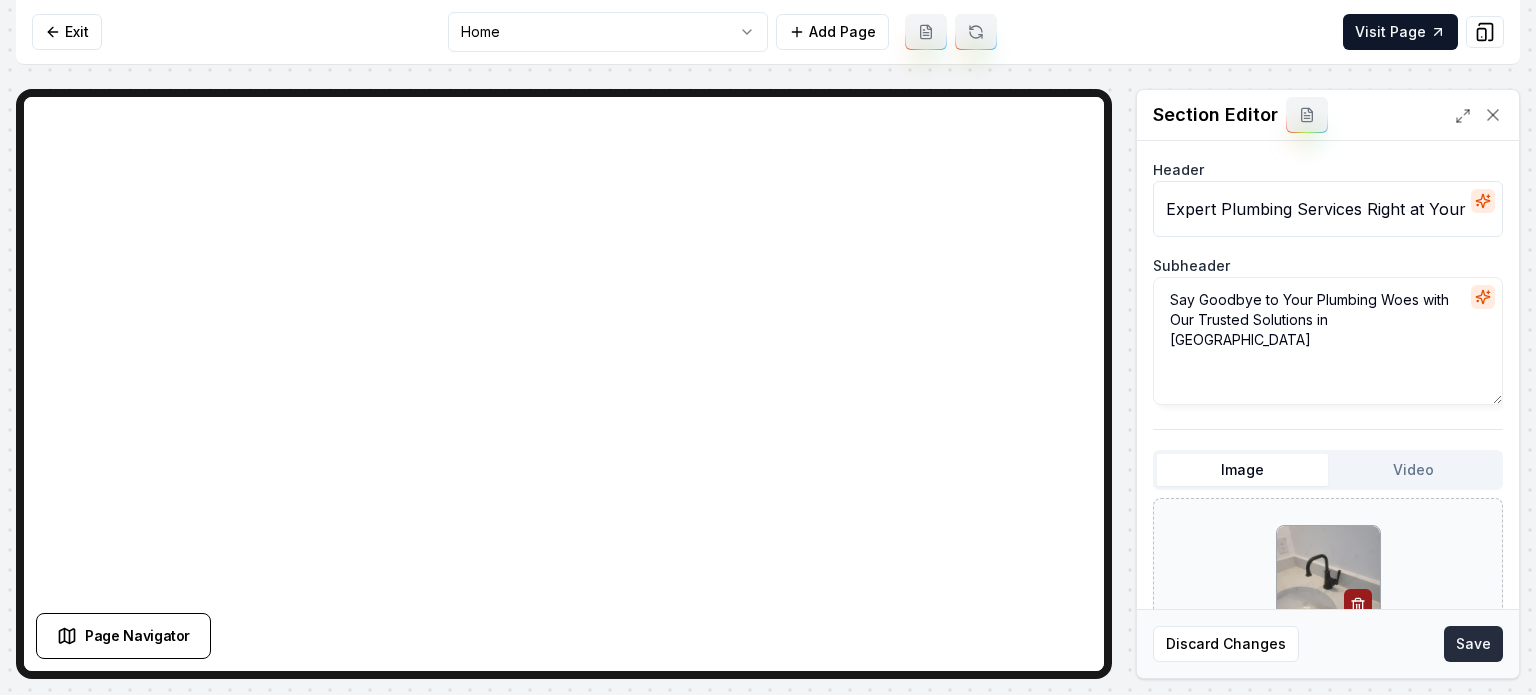 click on "Save" at bounding box center (1473, 644) 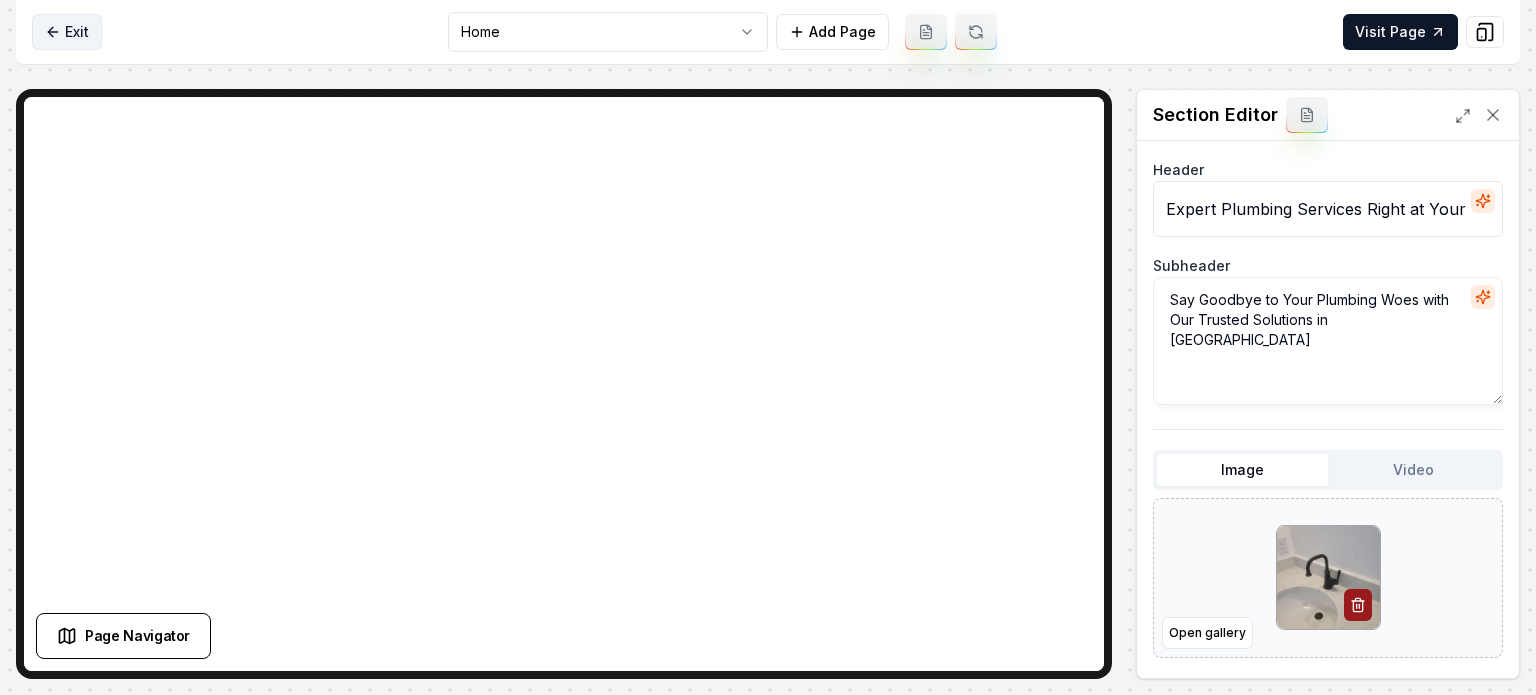click on "Exit" at bounding box center (67, 32) 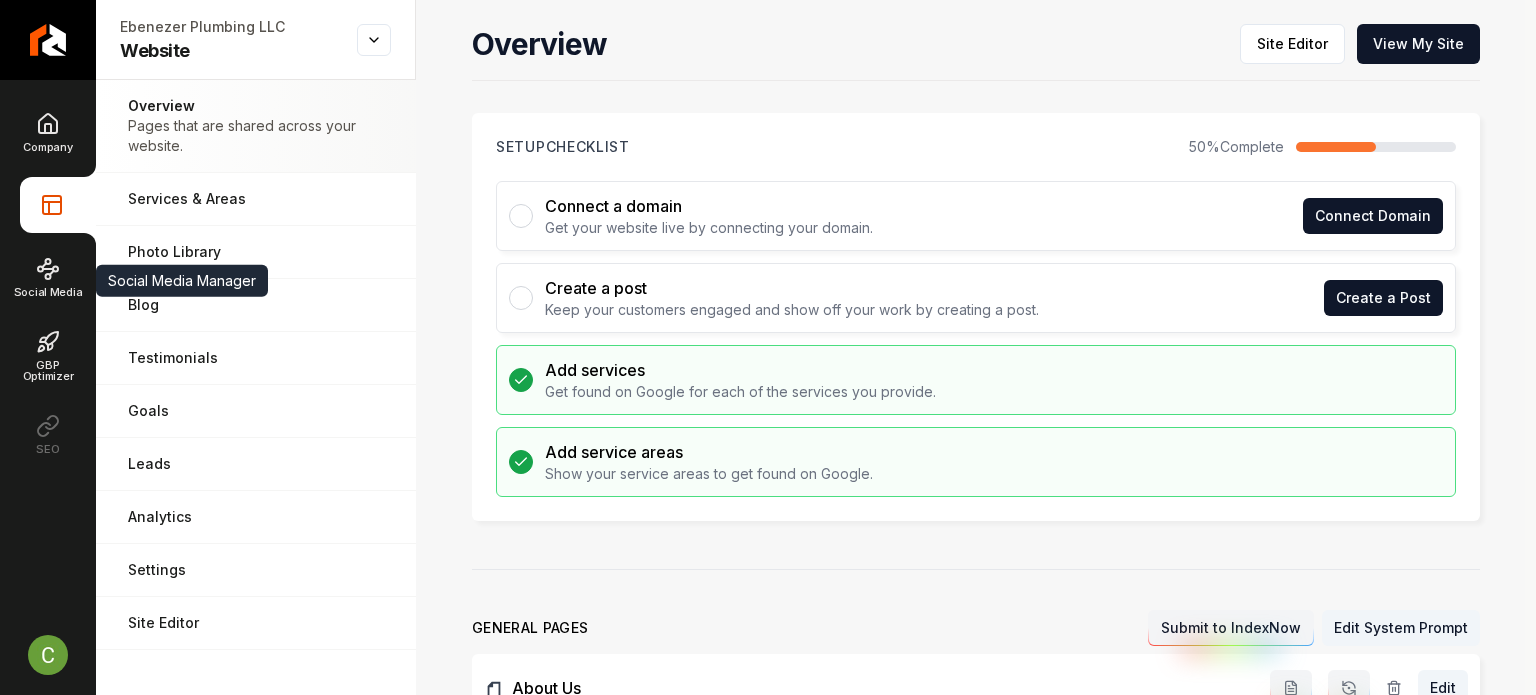 click on "Company Website Social Media Social Media Manager   Social Media Manager   GBP Optimizer SEO" at bounding box center (48, 283) 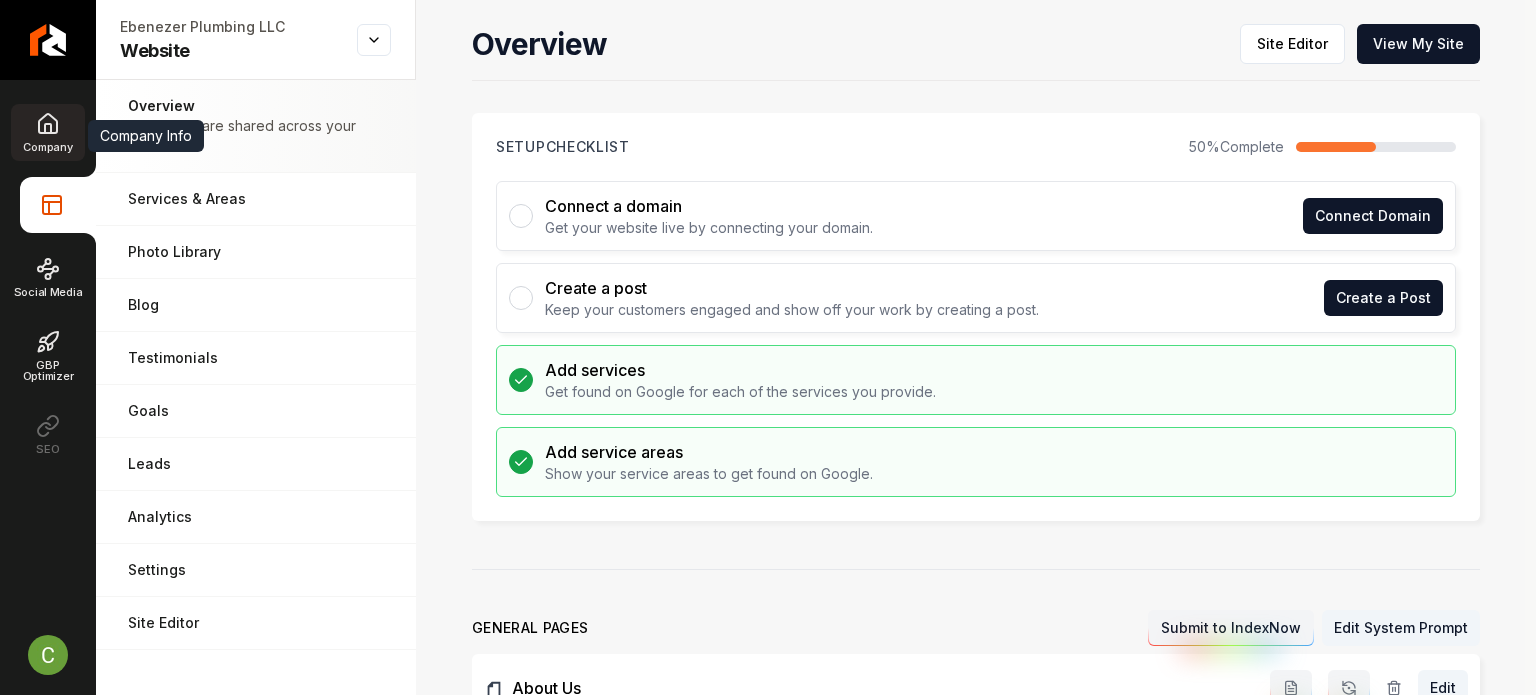 click on "Company" at bounding box center [47, 132] 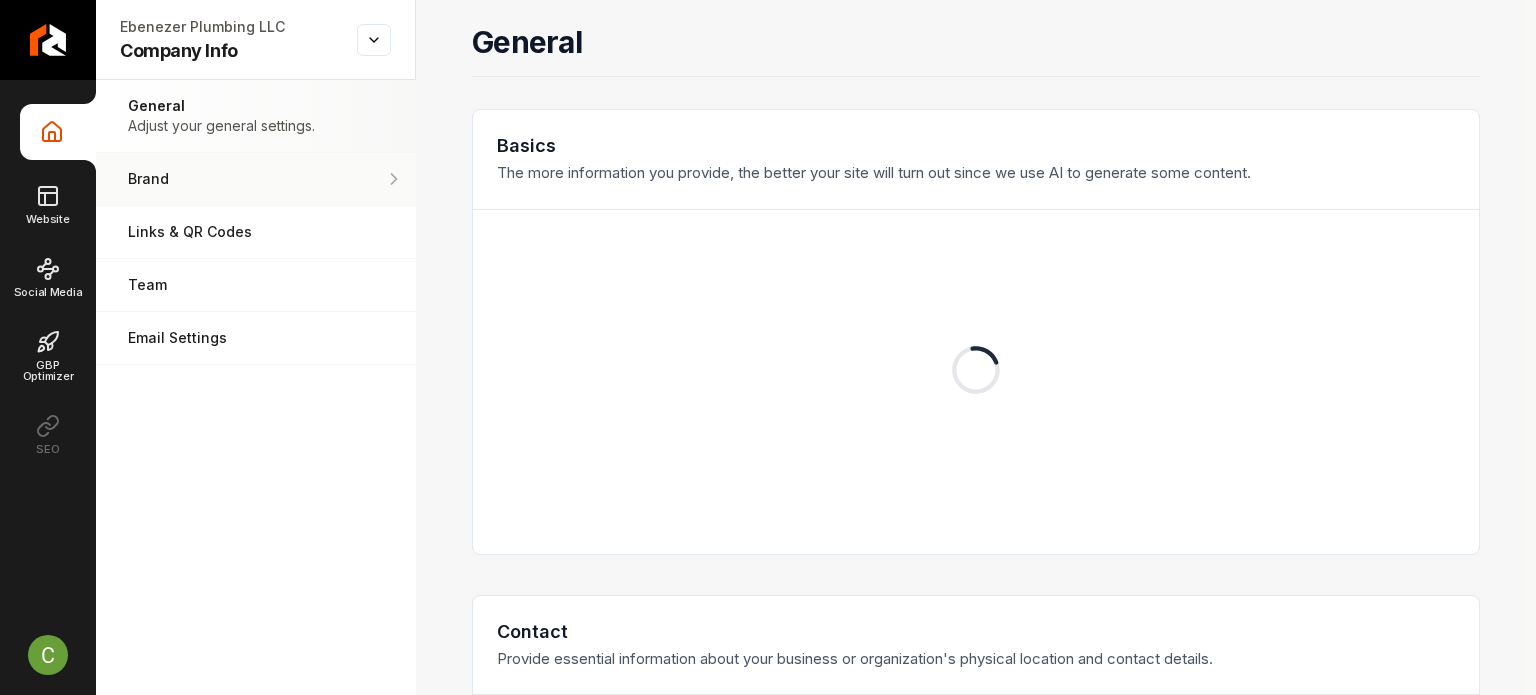 click on "Brand Manage the styles and colors of your business." at bounding box center [256, 179] 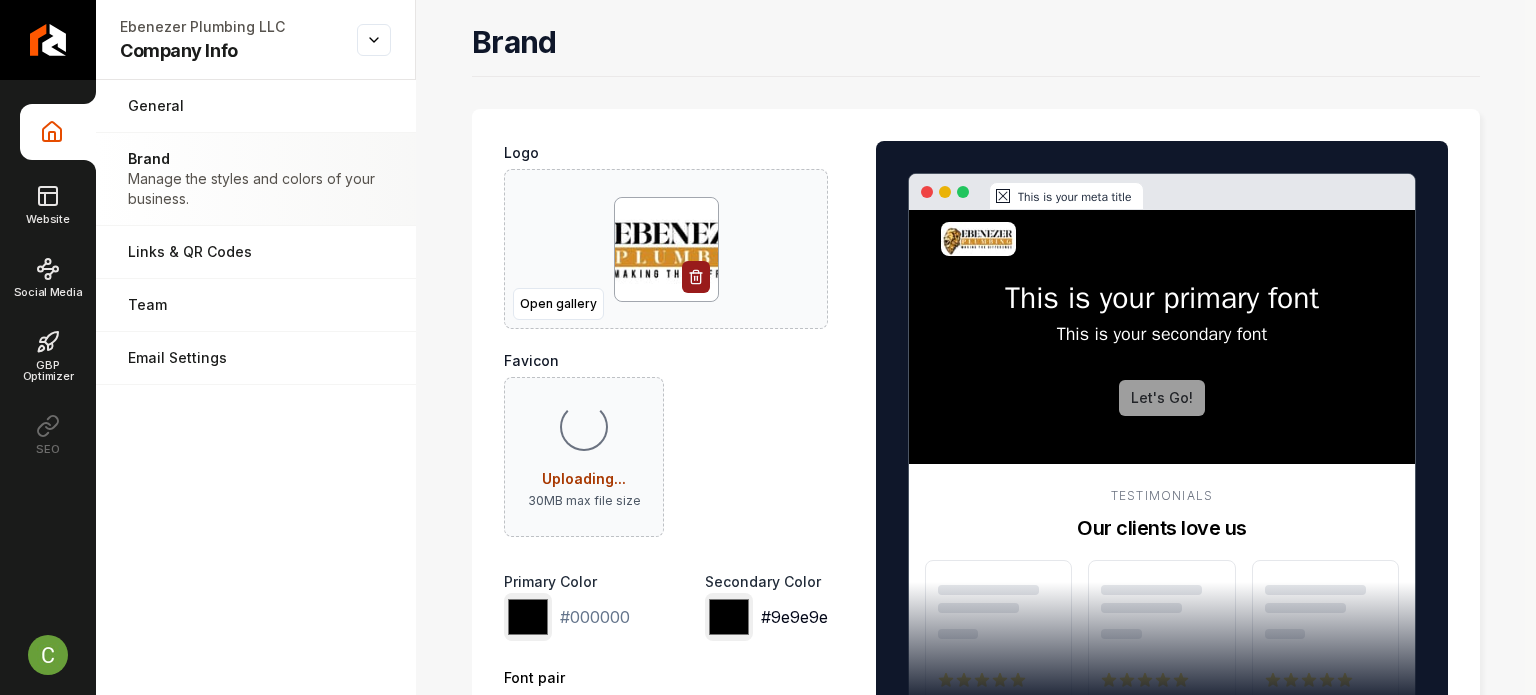 drag, startPoint x: 728, startPoint y: 619, endPoint x: 1019, endPoint y: 335, distance: 406.61652 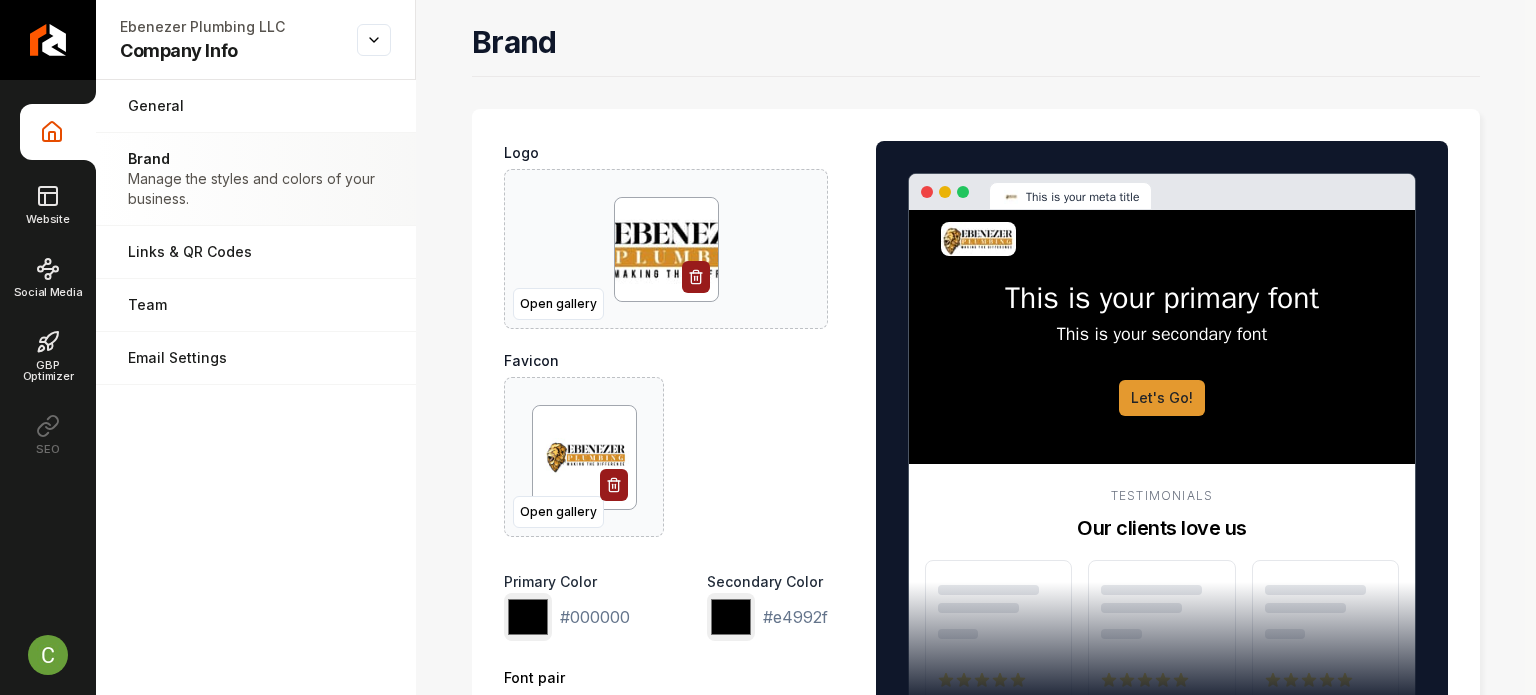 type on "*******" 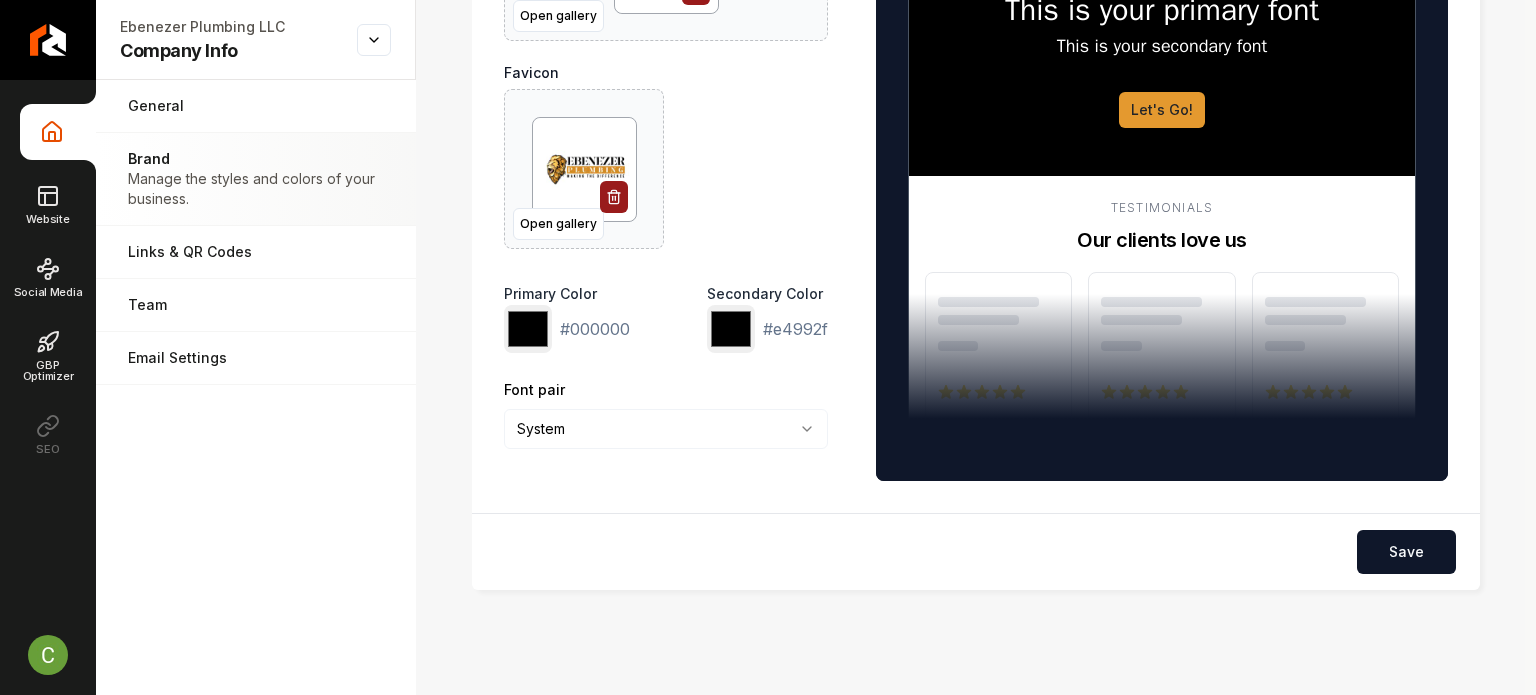 scroll, scrollTop: 333, scrollLeft: 0, axis: vertical 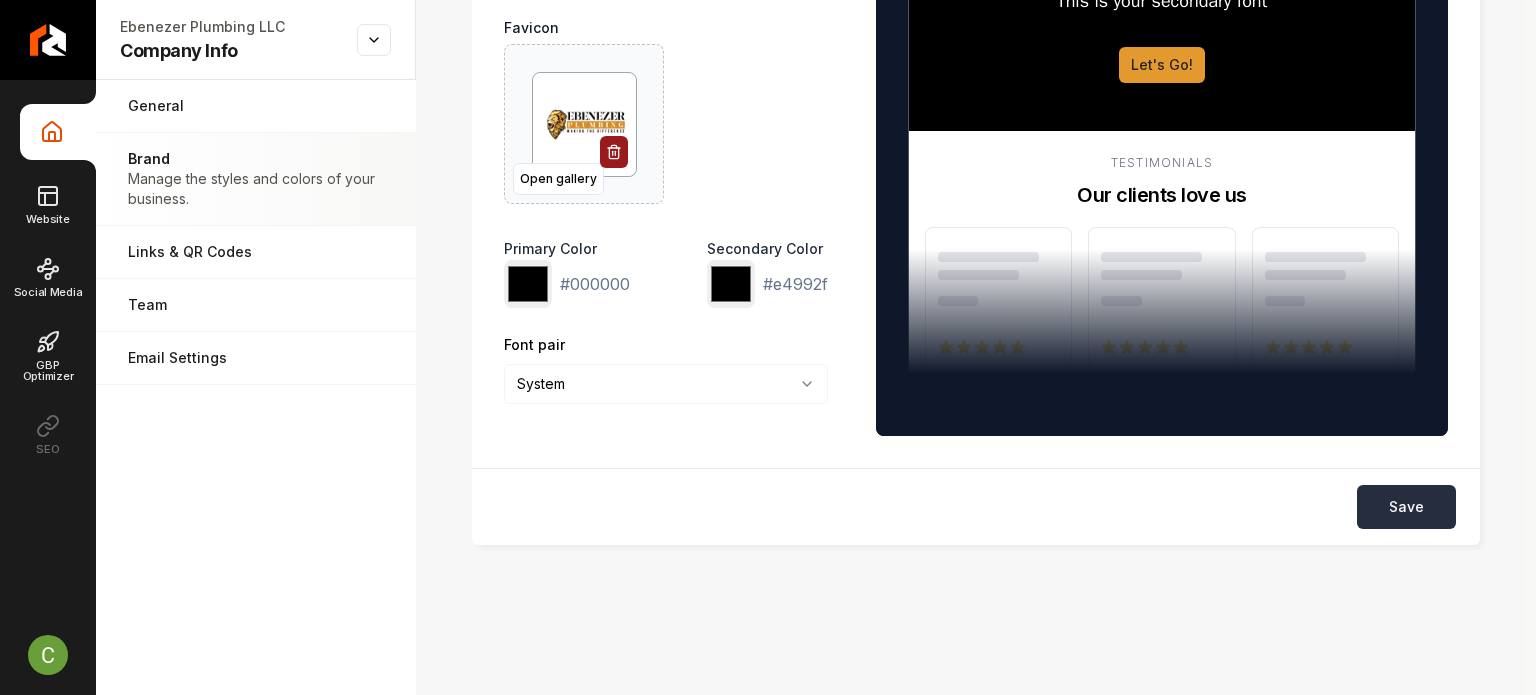 click on "Save" at bounding box center (1406, 507) 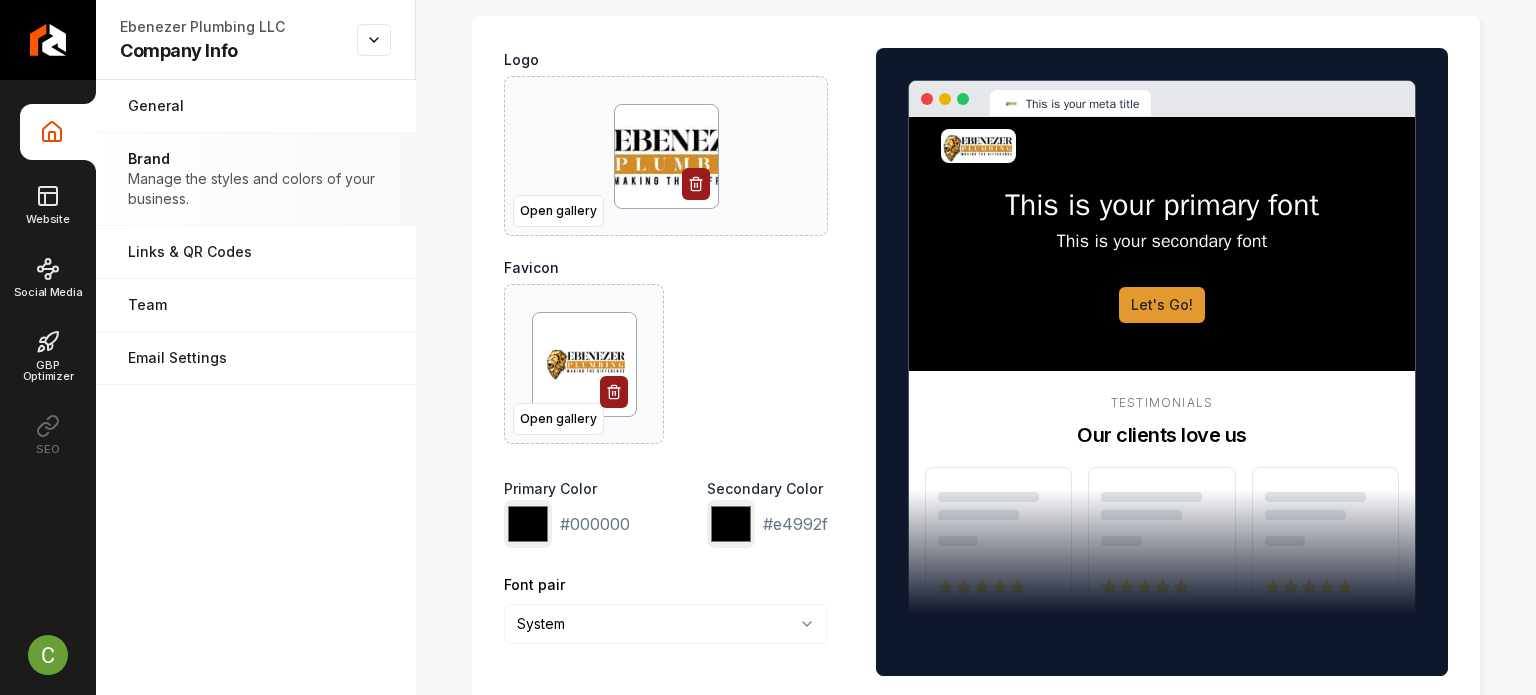scroll, scrollTop: 0, scrollLeft: 0, axis: both 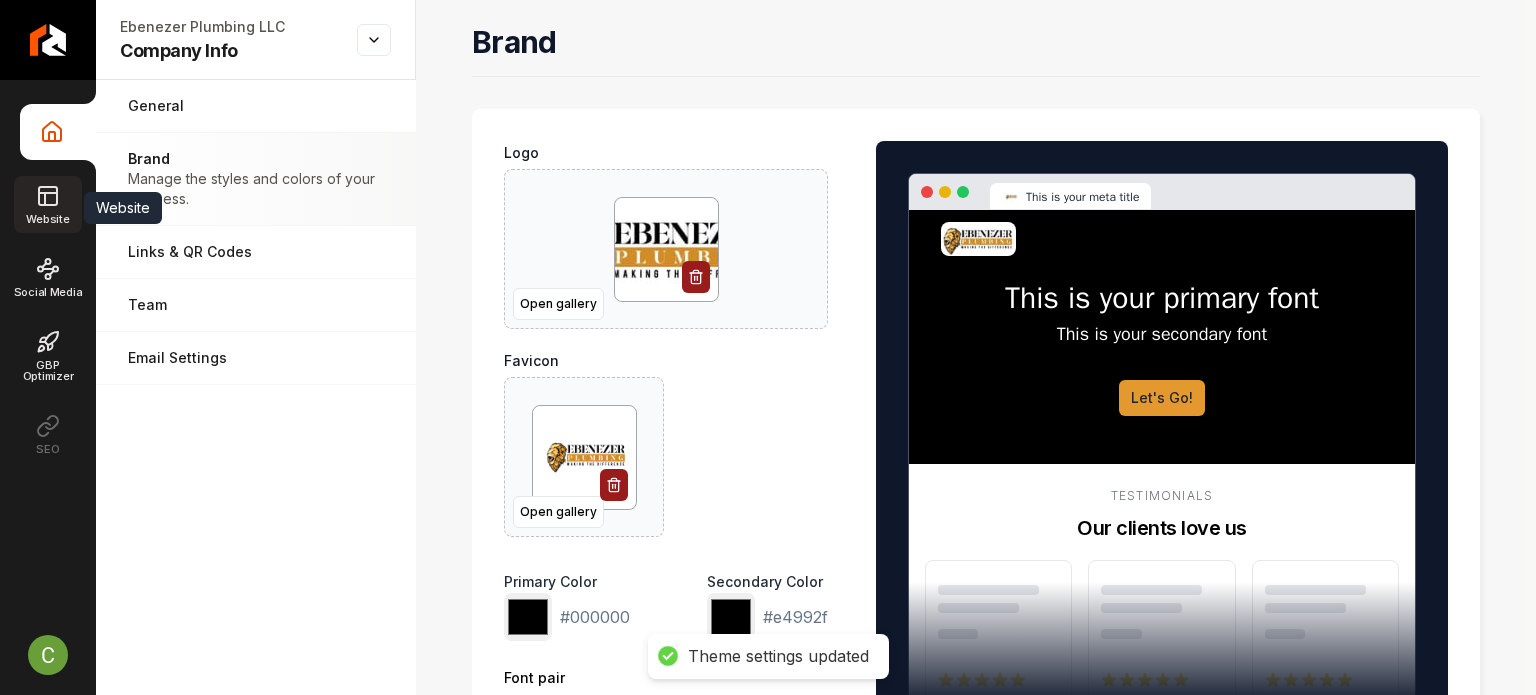click on "Website" at bounding box center (47, 204) 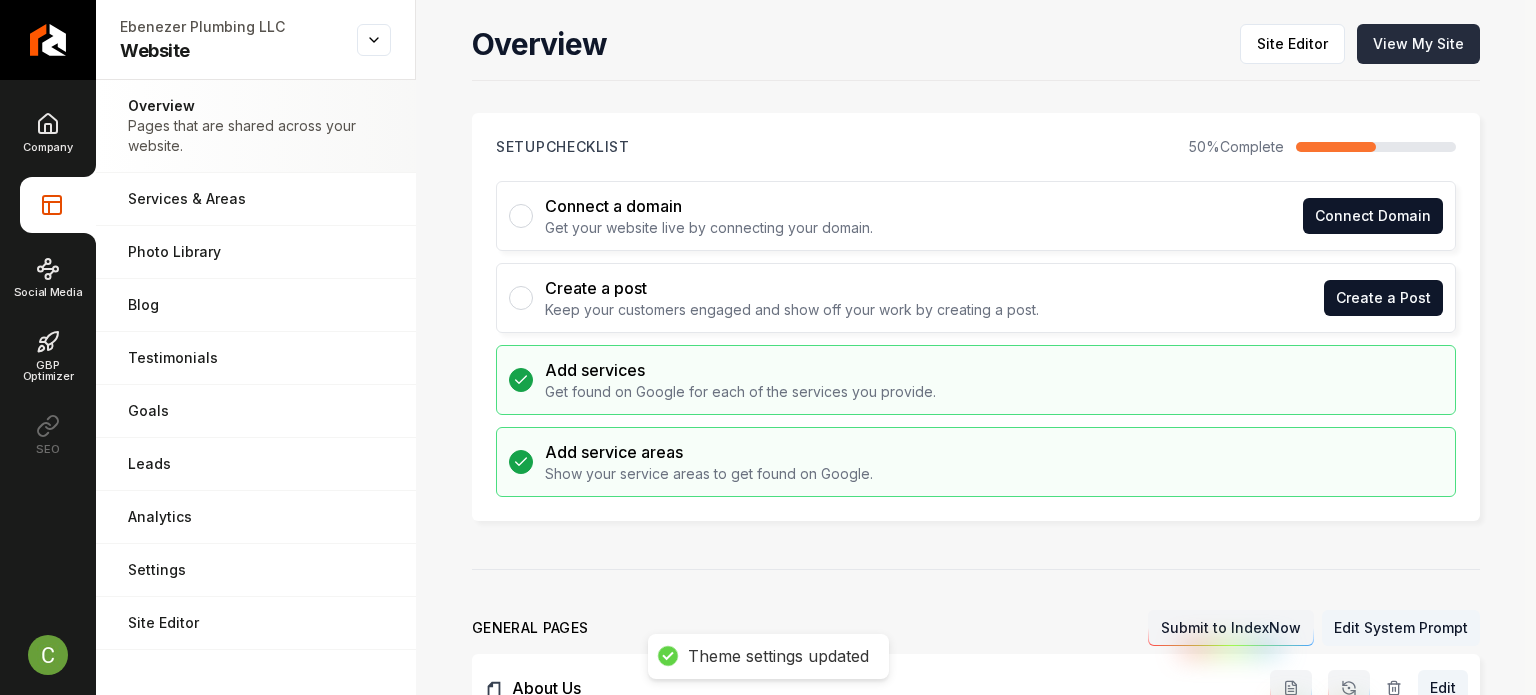 click on "View My Site" at bounding box center [1418, 44] 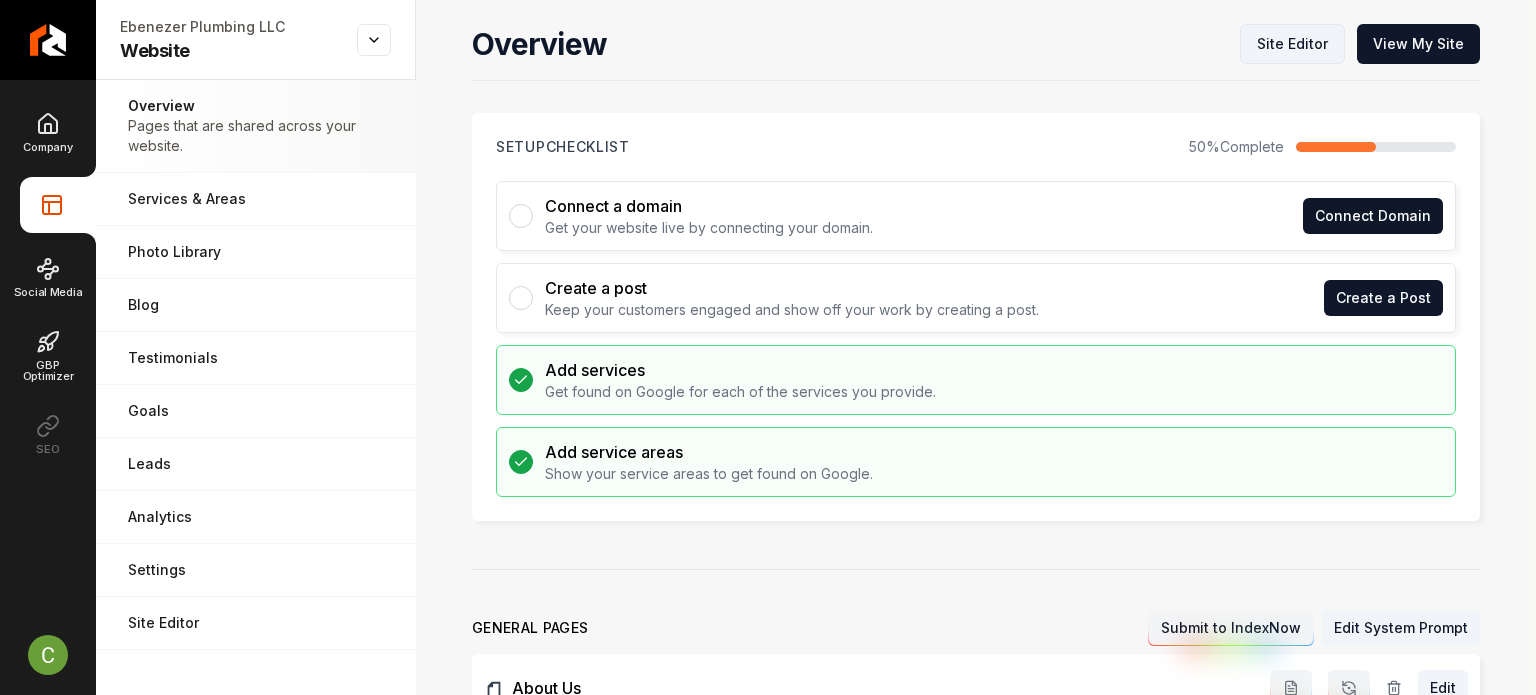 click on "Site Editor" at bounding box center [1292, 44] 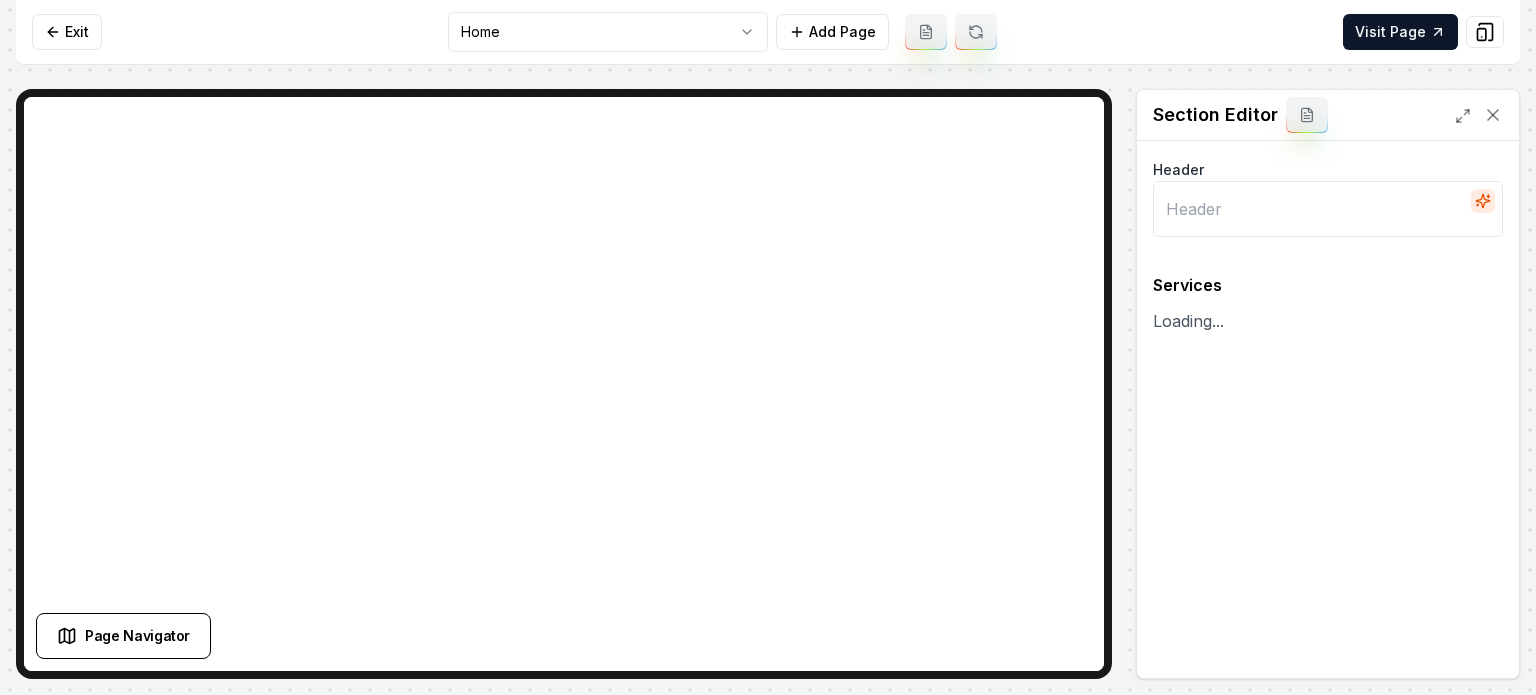 type on "Comprehensive Plumbing Solutions" 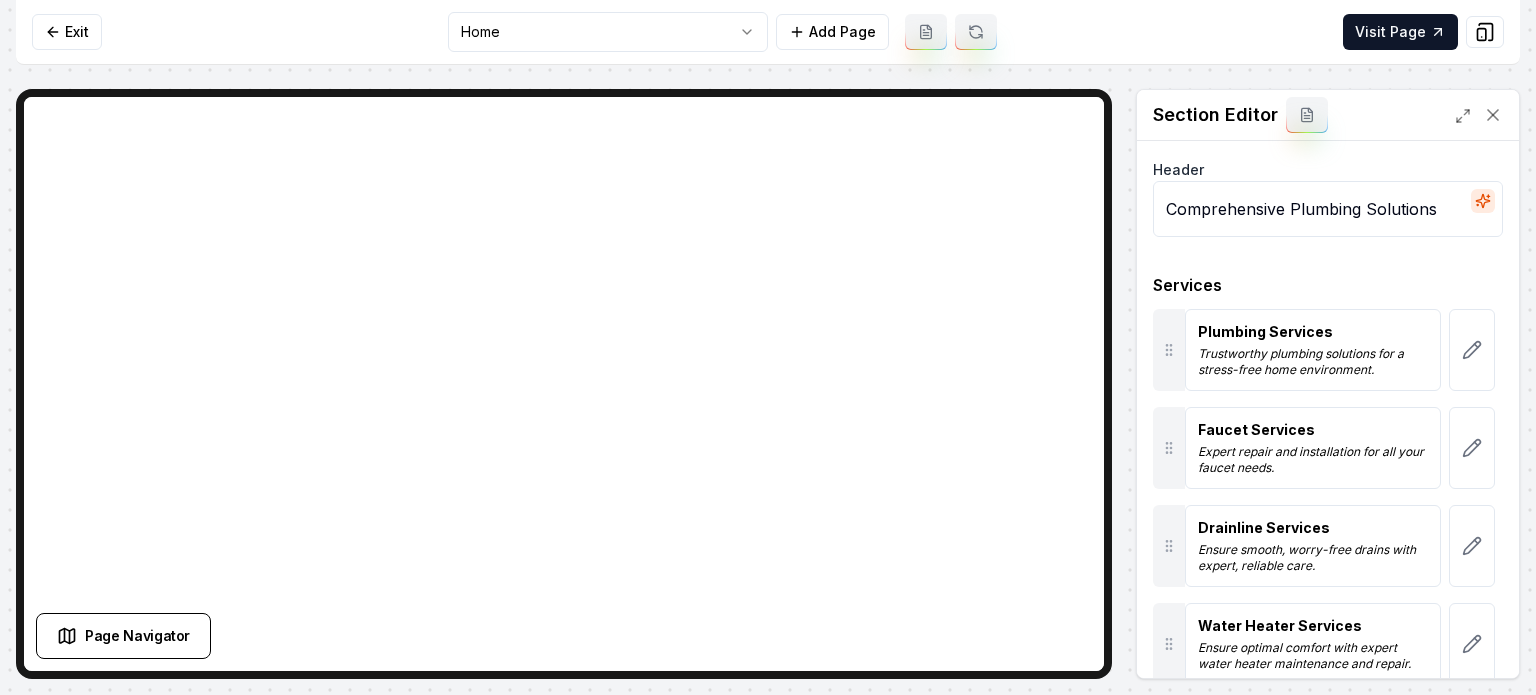 click on "Exit Home Add Page Visit Page" at bounding box center [768, 32] 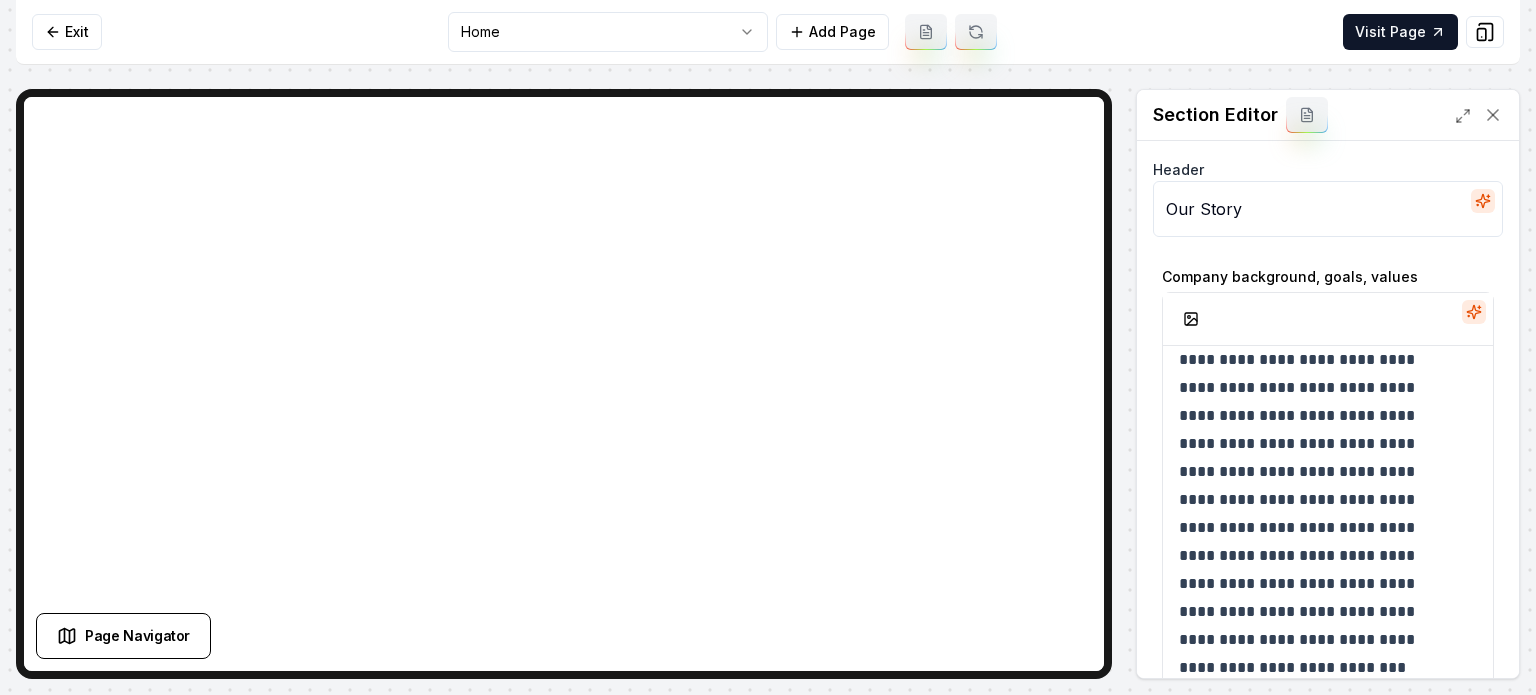 scroll, scrollTop: 101, scrollLeft: 0, axis: vertical 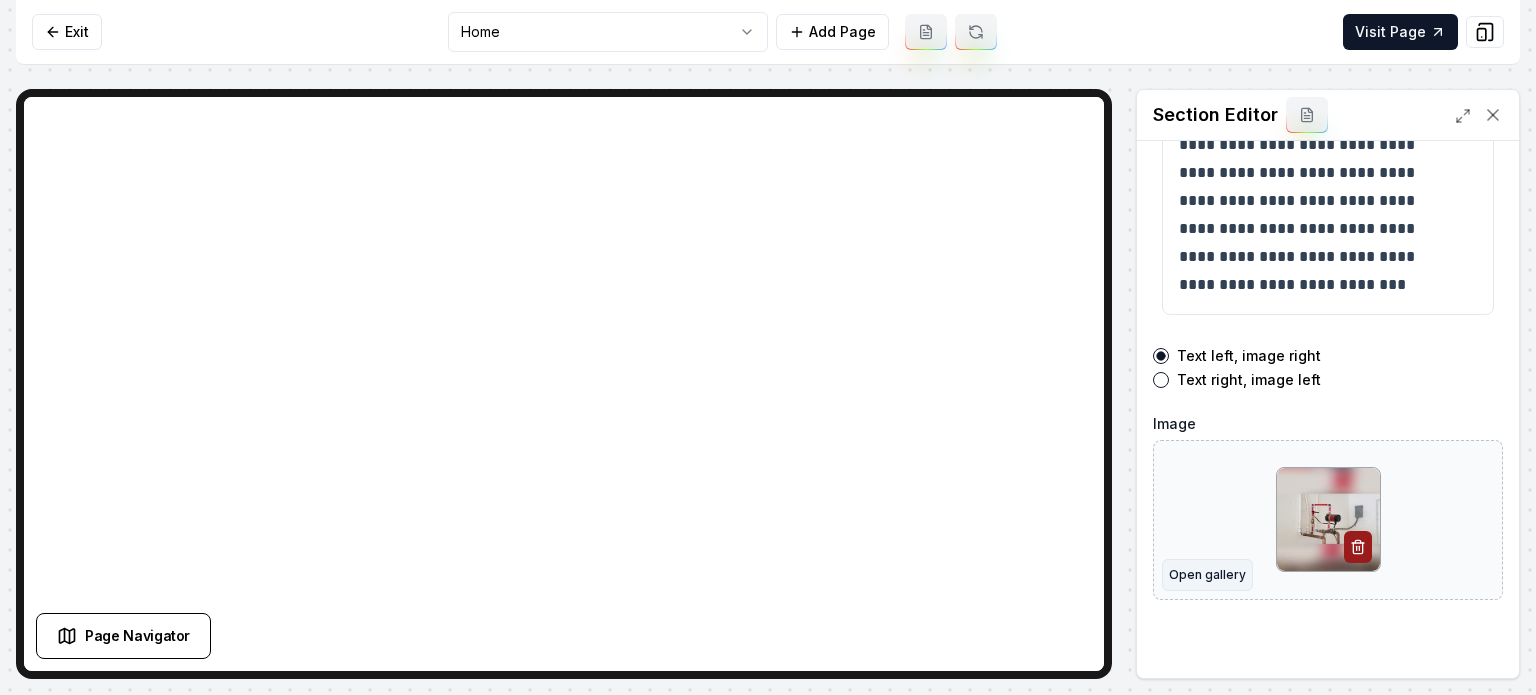 click on "Open gallery" at bounding box center [1207, 575] 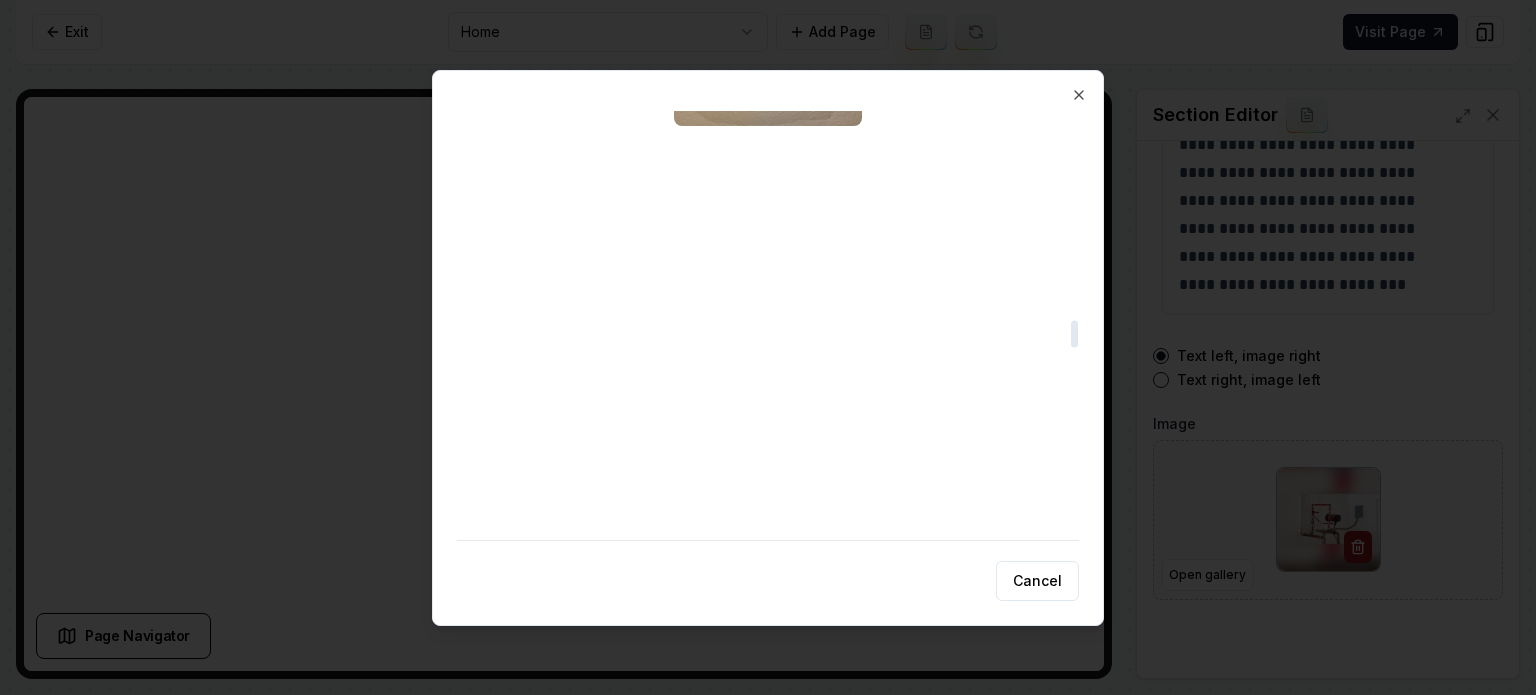 scroll, scrollTop: 3300, scrollLeft: 0, axis: vertical 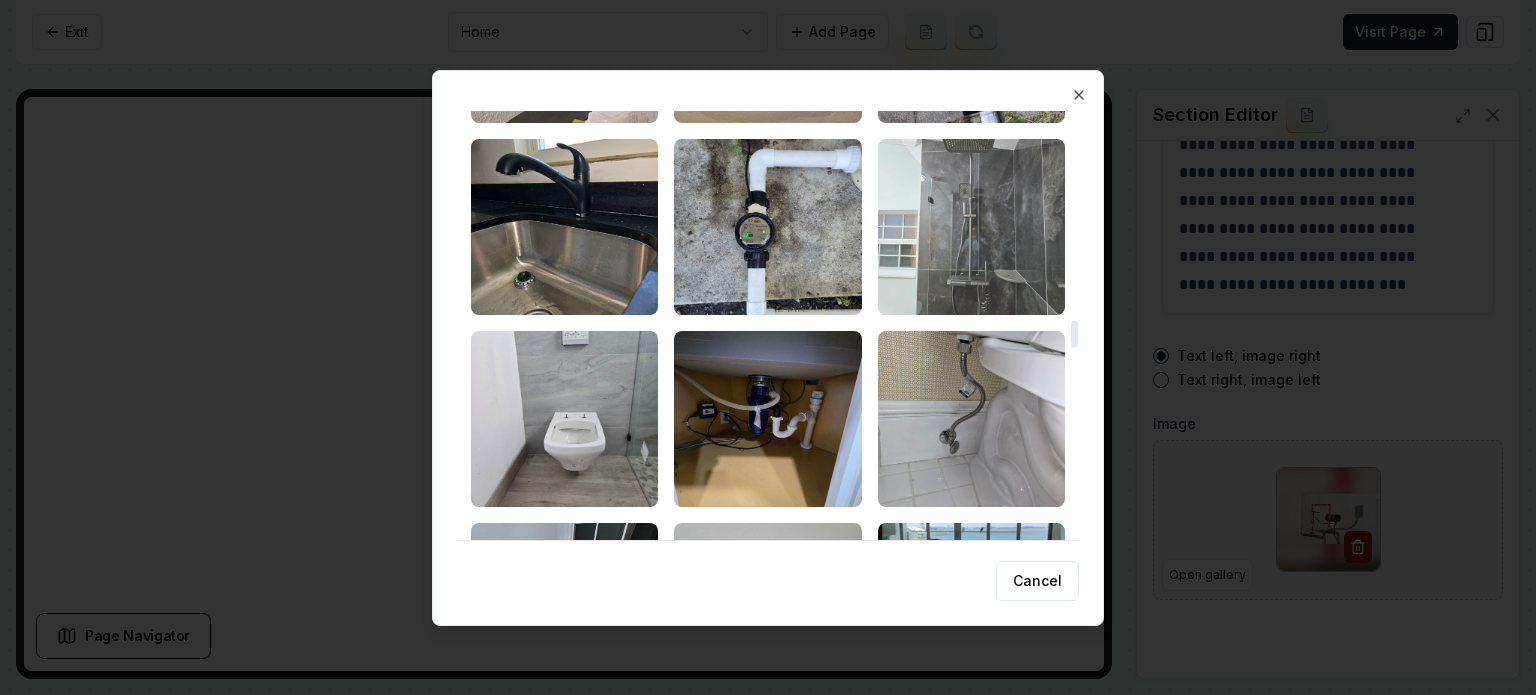 click at bounding box center [971, 227] 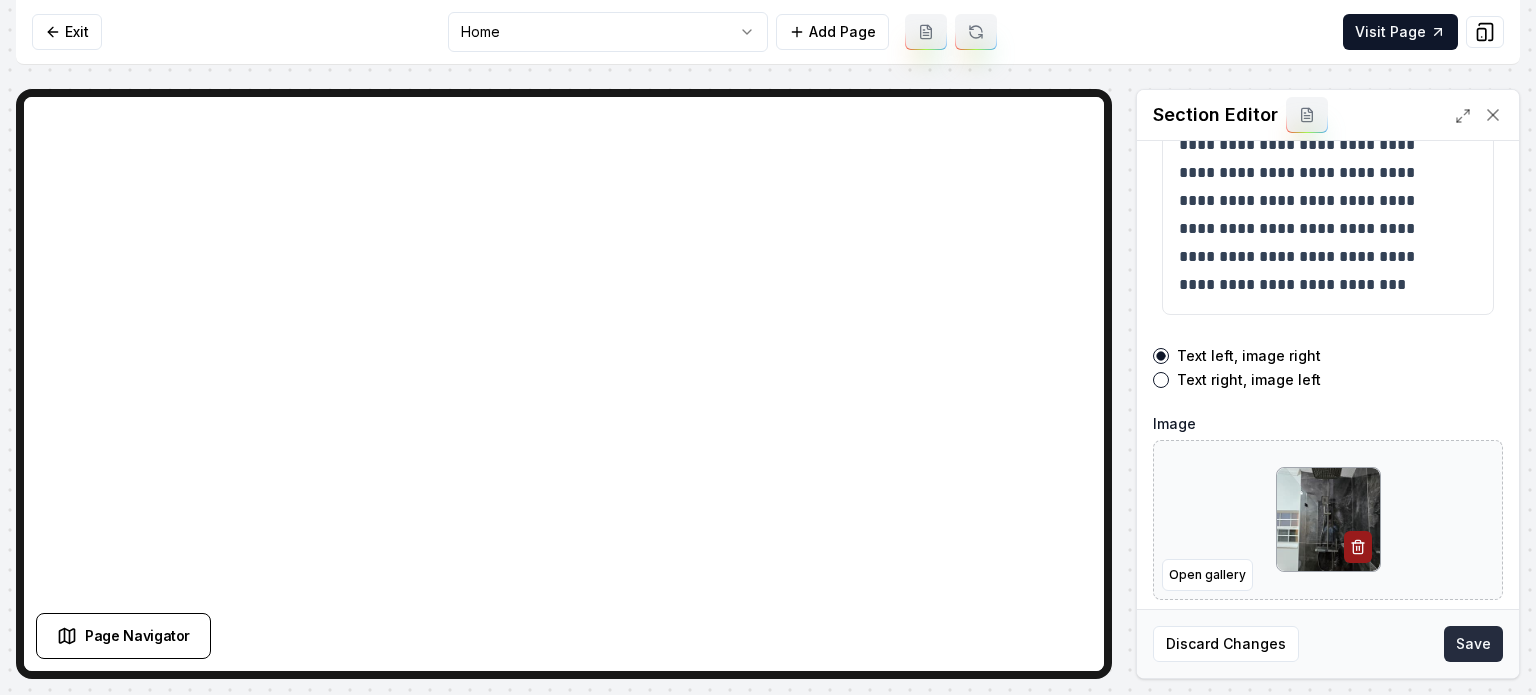 click on "Save" at bounding box center (1473, 644) 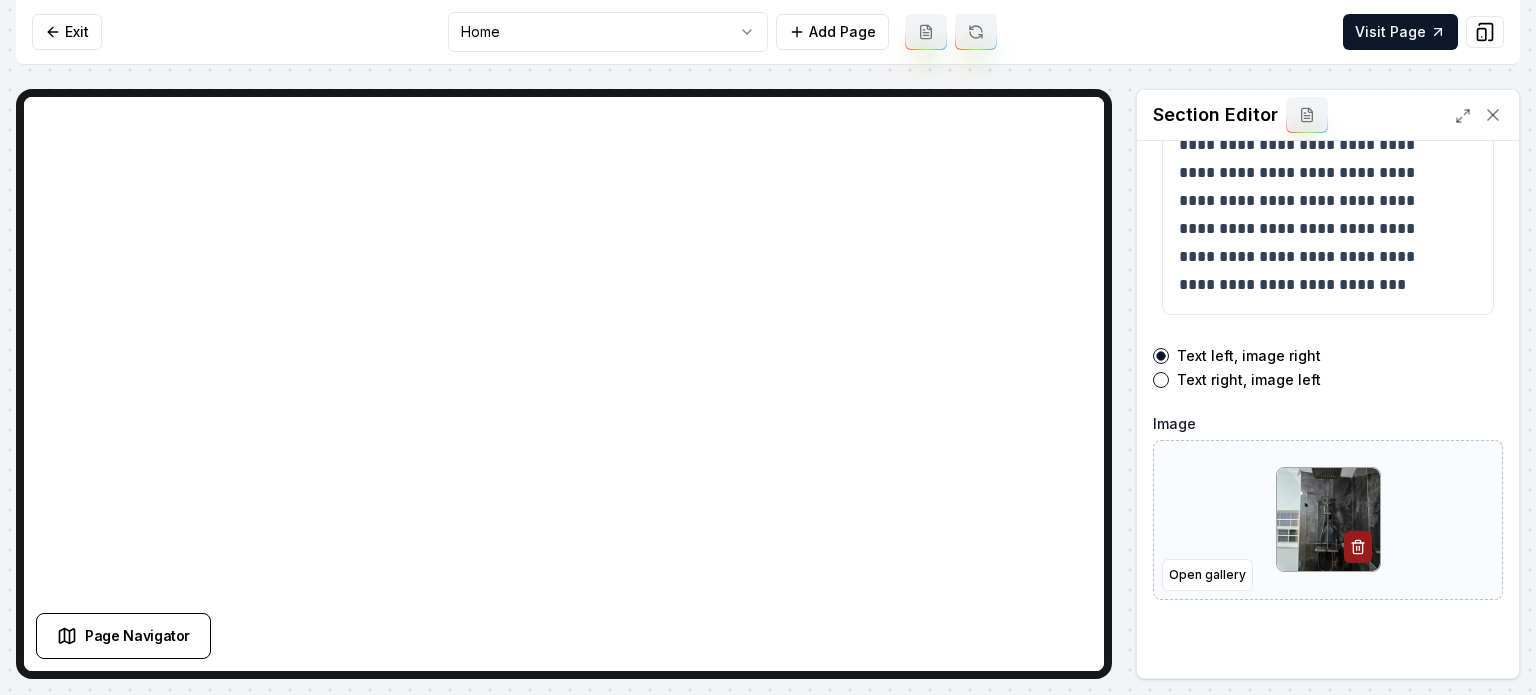 click on "**********" at bounding box center [768, 347] 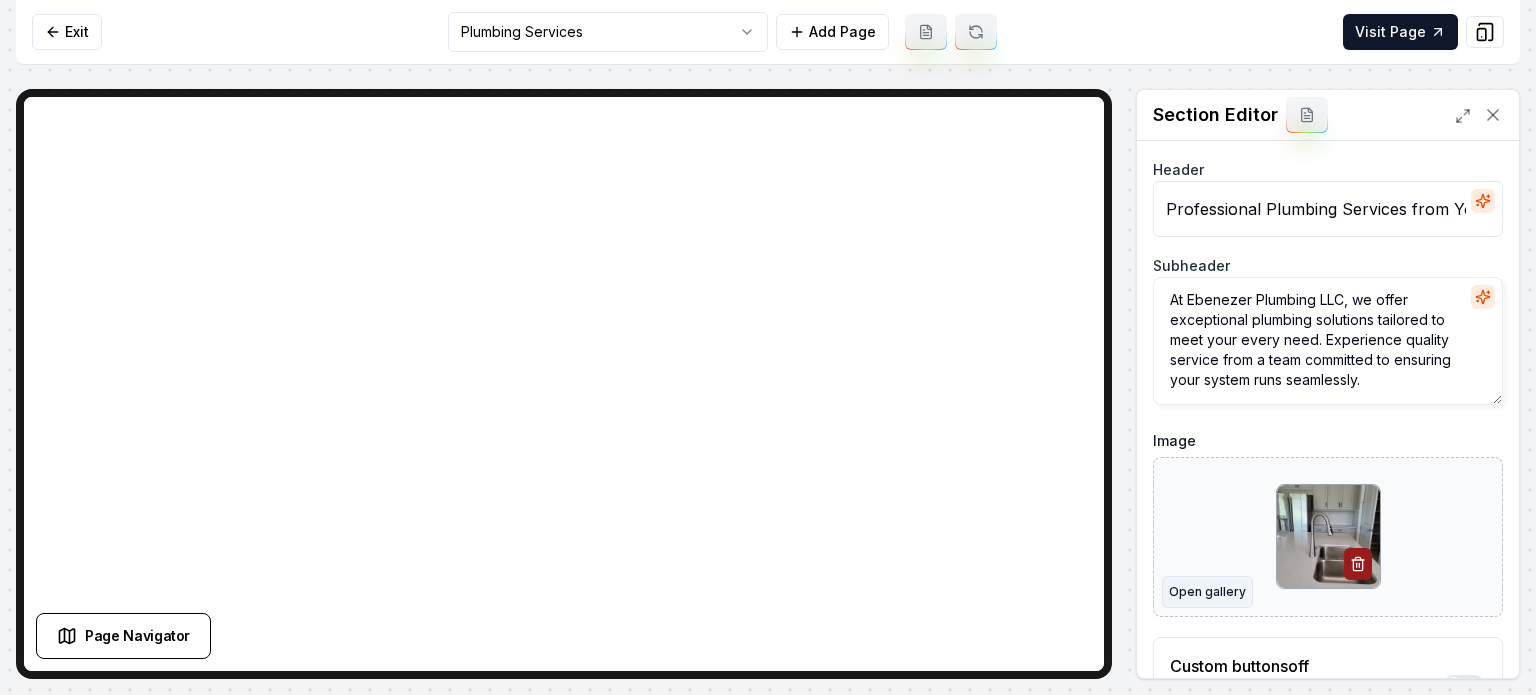 click on "Open gallery" at bounding box center [1207, 592] 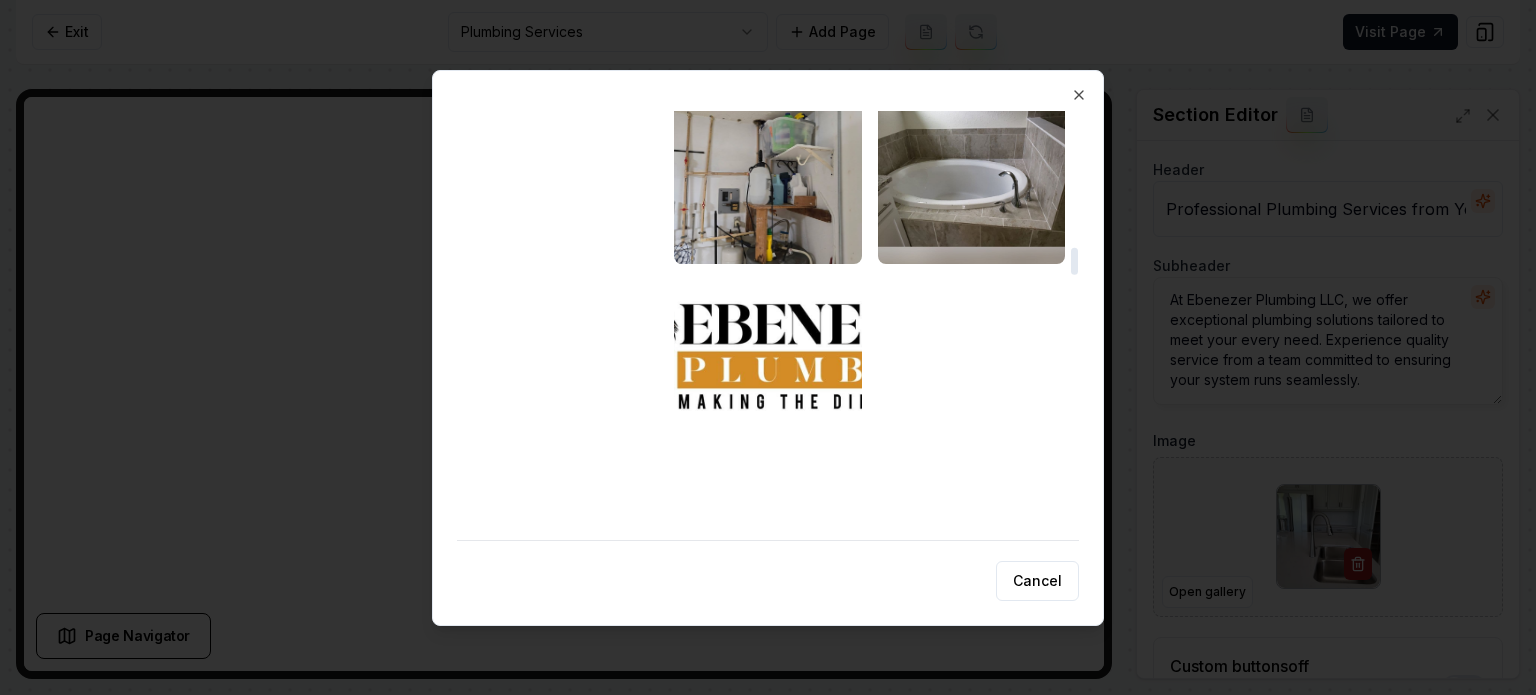 scroll, scrollTop: 2200, scrollLeft: 0, axis: vertical 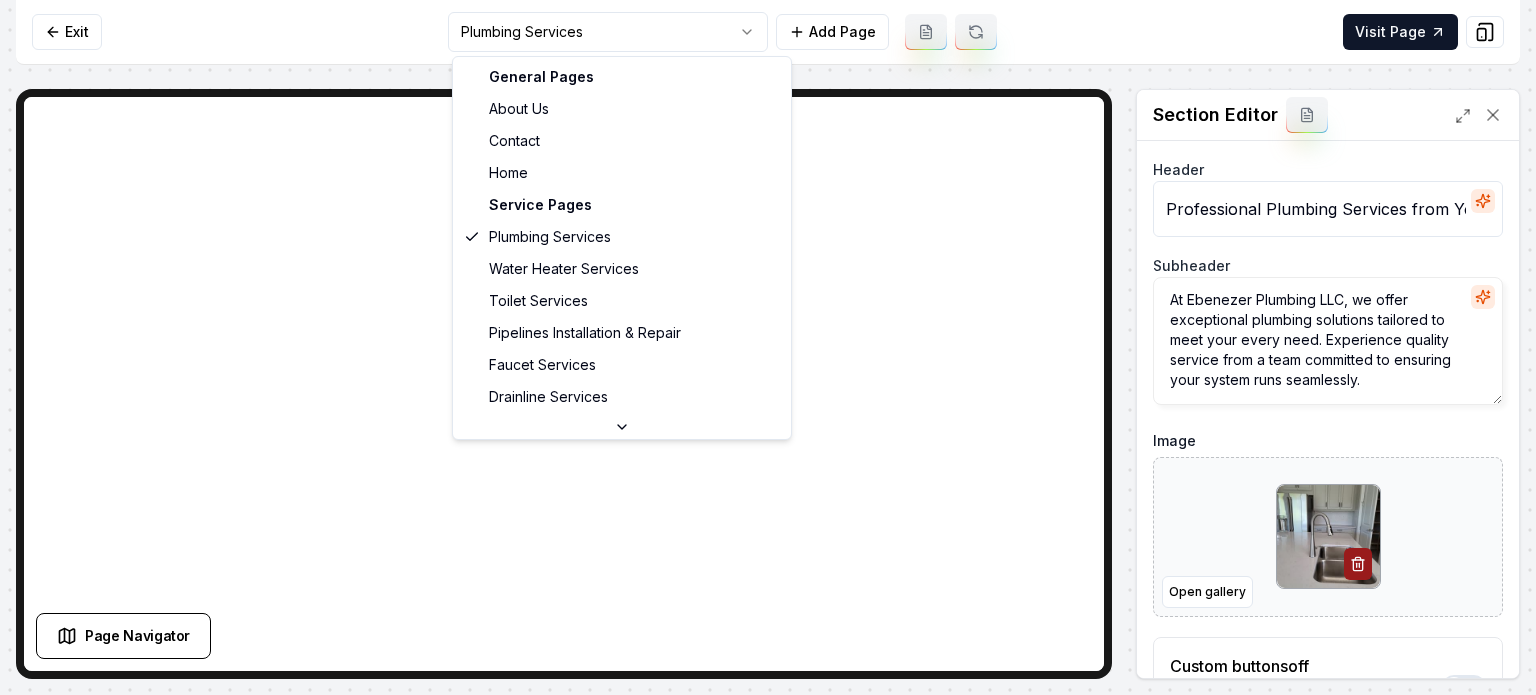 click on "Computer Required This feature is only available on a computer. Please switch to a computer to edit your site. Go back  Exit Plumbing Services Add Page Visit Page  Page Navigator Page Settings Section Editor Header Professional Plumbing Services from Your Local Experts Subheader At Ebenezer Plumbing LLC, we offer exceptional plumbing solutions tailored to meet your every need. Experience quality service from a team committed to ensuring your system runs seamlessly. Image Open gallery Custom buttons  off Your buttons will be based on the goals you set up. Discard Changes Save /dashboard/sites/97cc4d7d-fba9-4d09-b578-65ca0323fa05/pages/d963cfac-9cc3-499b-b793-b835fb22d318 Made 46 formatting edits between lines 2 and 104 General Pages About Us Contact Home Service Pages Plumbing Services Water Heater Services Toilet Services Pipelines Installation & Repair Faucet Services Drainline Services Emergency Services Service Area Pages [GEOGRAPHIC_DATA], [GEOGRAPHIC_DATA]" at bounding box center [768, 347] 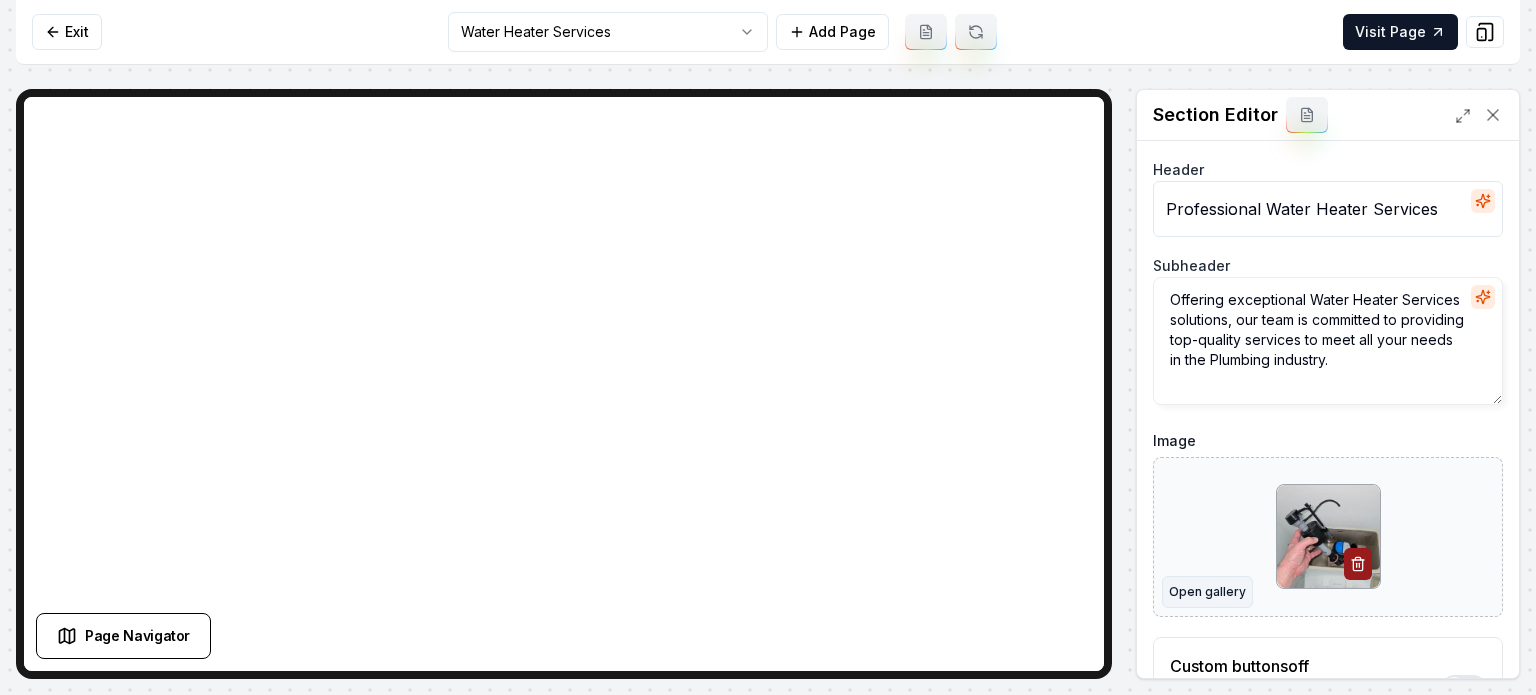 click on "Open gallery" at bounding box center [1207, 592] 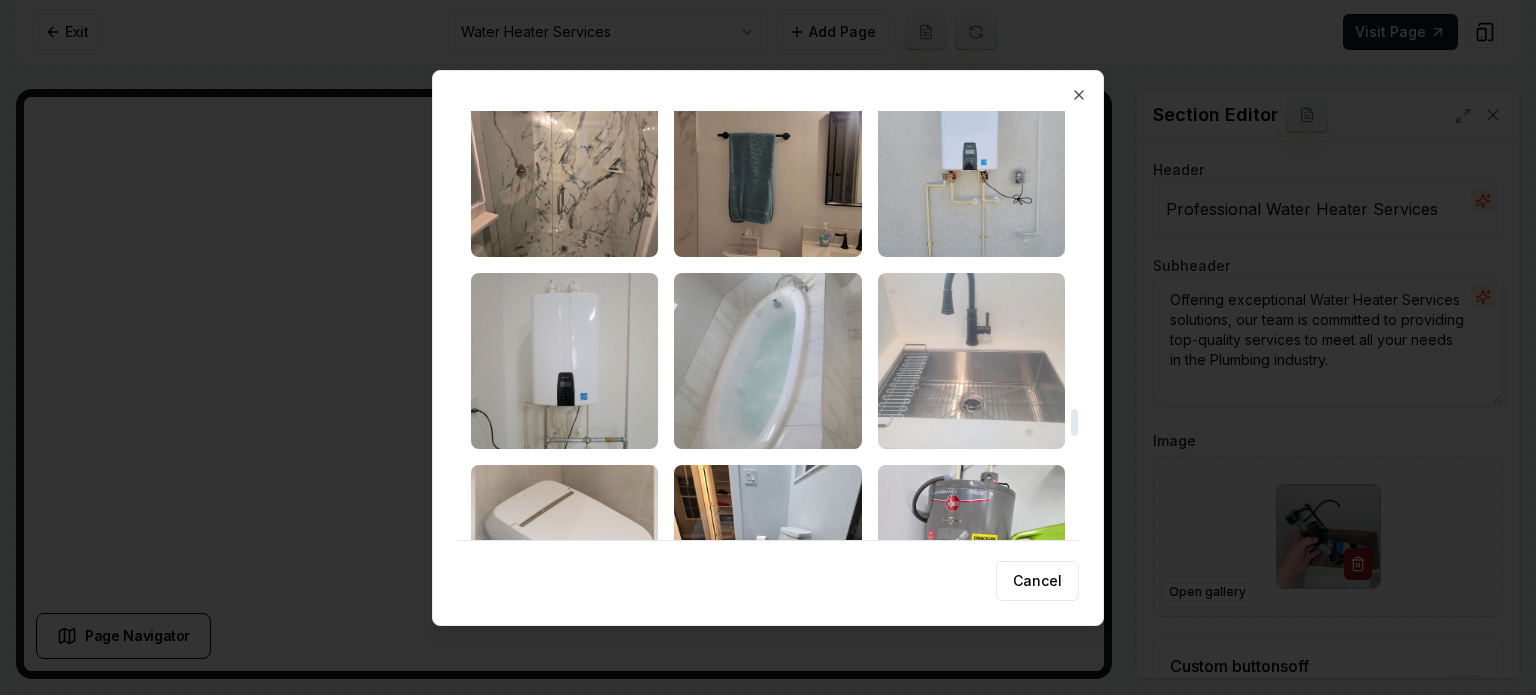 scroll, scrollTop: 4600, scrollLeft: 0, axis: vertical 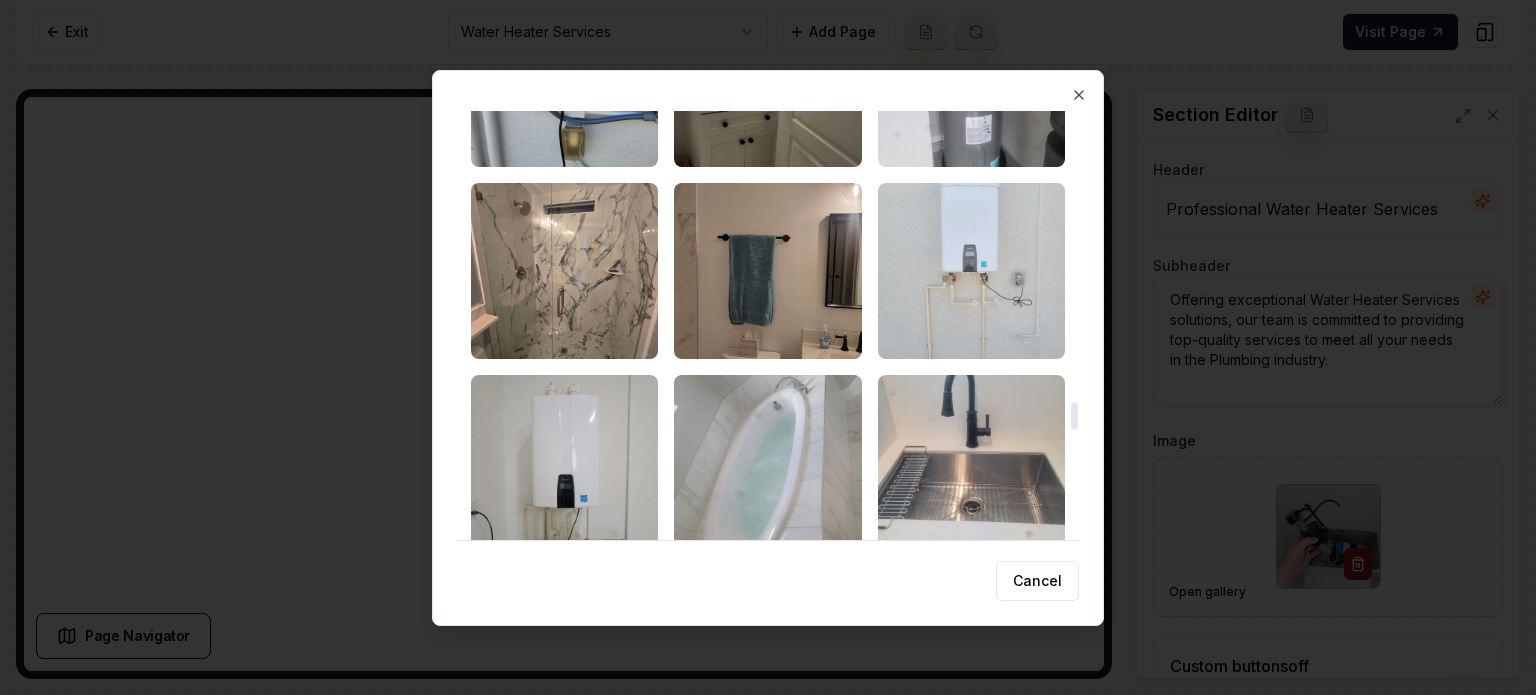 click at bounding box center [971, 271] 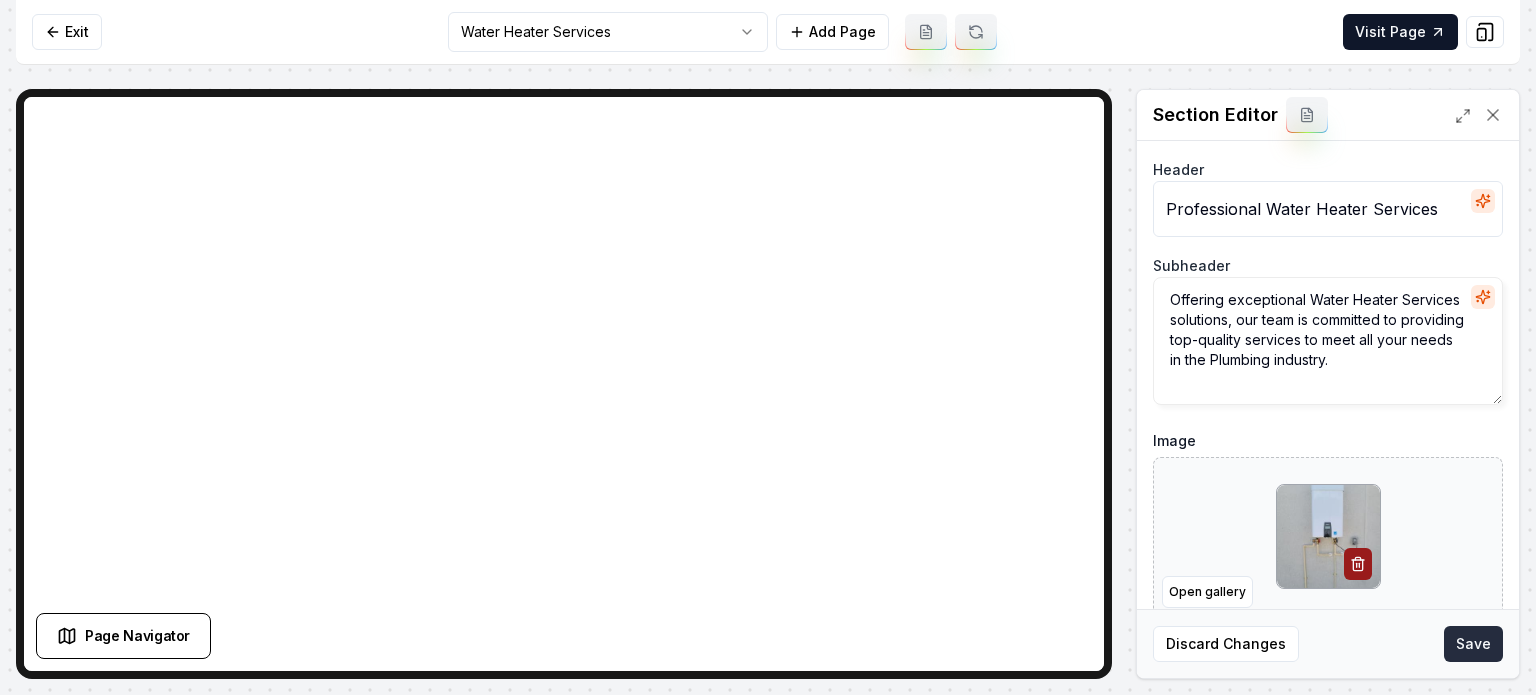 click on "Save" at bounding box center [1473, 644] 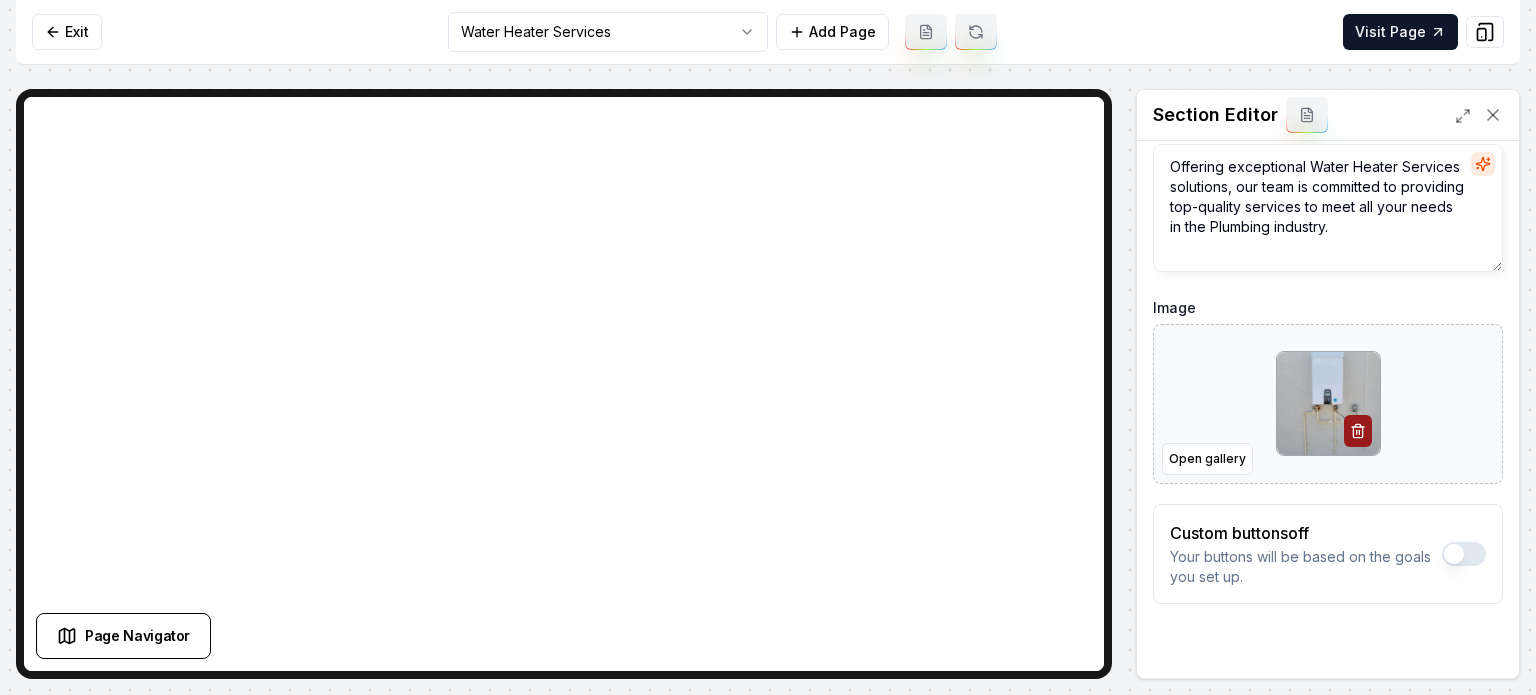 scroll, scrollTop: 161, scrollLeft: 0, axis: vertical 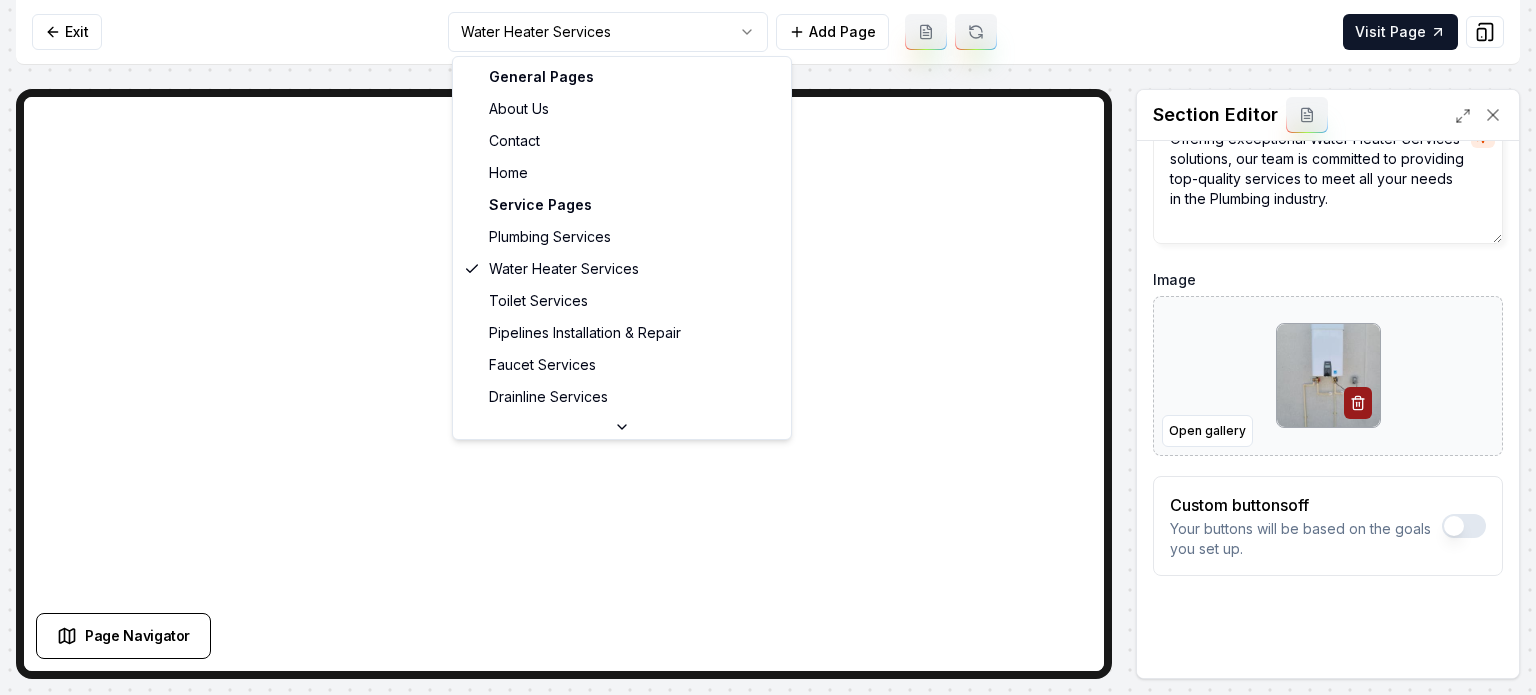 click on "Computer Required This feature is only available on a computer. Please switch to a computer to edit your site. Go back  Exit Water Heater Services Add Page Visit Page  Page Navigator Page Settings Section Editor Header Professional Water Heater Services Subheader Offering exceptional Water Heater Services solutions, our team is committed to providing top-quality services to meet all your needs in the Plumbing industry. Image Open gallery Custom buttons  off Your buttons will be based on the goals you set up. Discard Changes Save /dashboard/sites/97cc4d7d-fba9-4d09-b578-65ca0323fa05/pages/c44e4d9f-40f3-4c98-b894-4925437d700b Made 46 formatting edits between lines 2 and 104 General Pages About Us Contact Home Service Pages Plumbing Services Water Heater Services Toilet Services Pipelines Installation & Repair Faucet Services Drainline Services Emergency Services Service Area Pages [GEOGRAPHIC_DATA], [GEOGRAPHIC_DATA]" at bounding box center [768, 347] 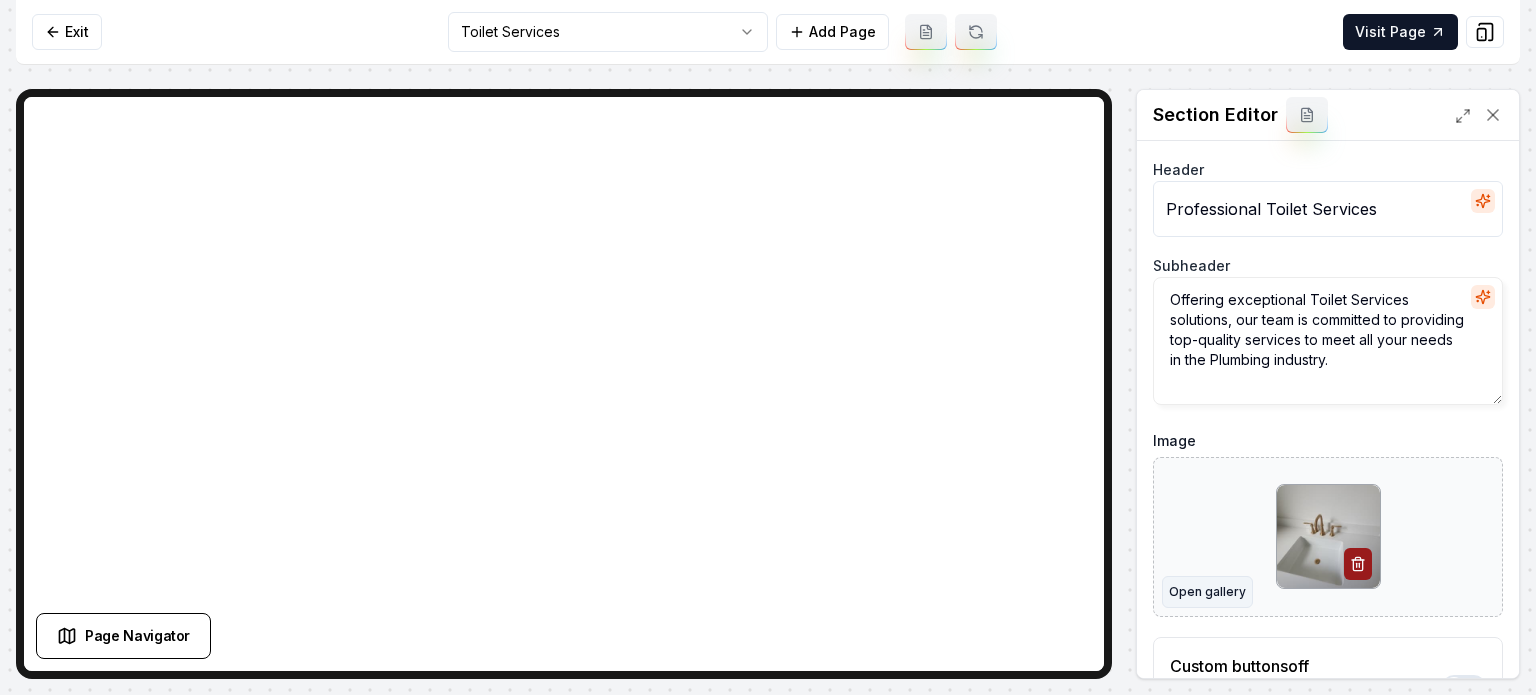 click on "Open gallery" at bounding box center (1207, 592) 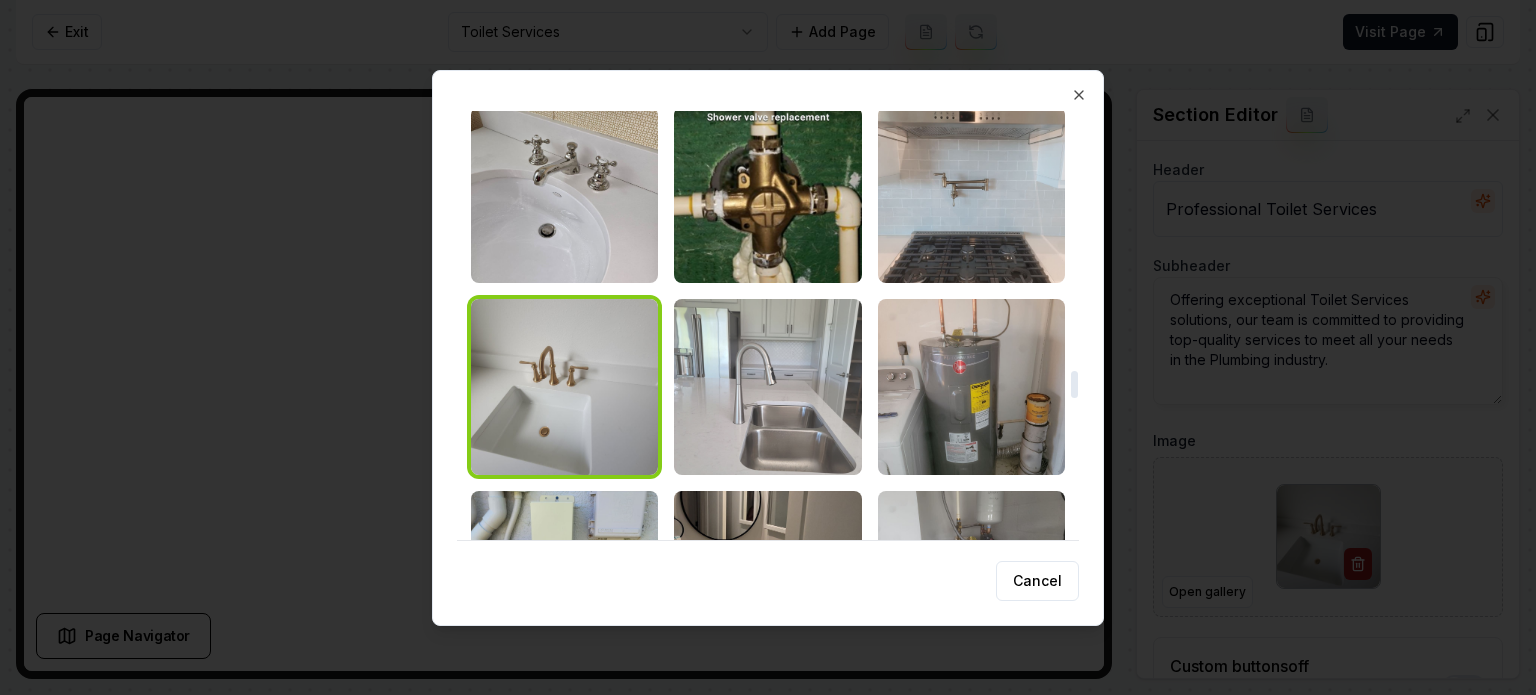 scroll, scrollTop: 3800, scrollLeft: 0, axis: vertical 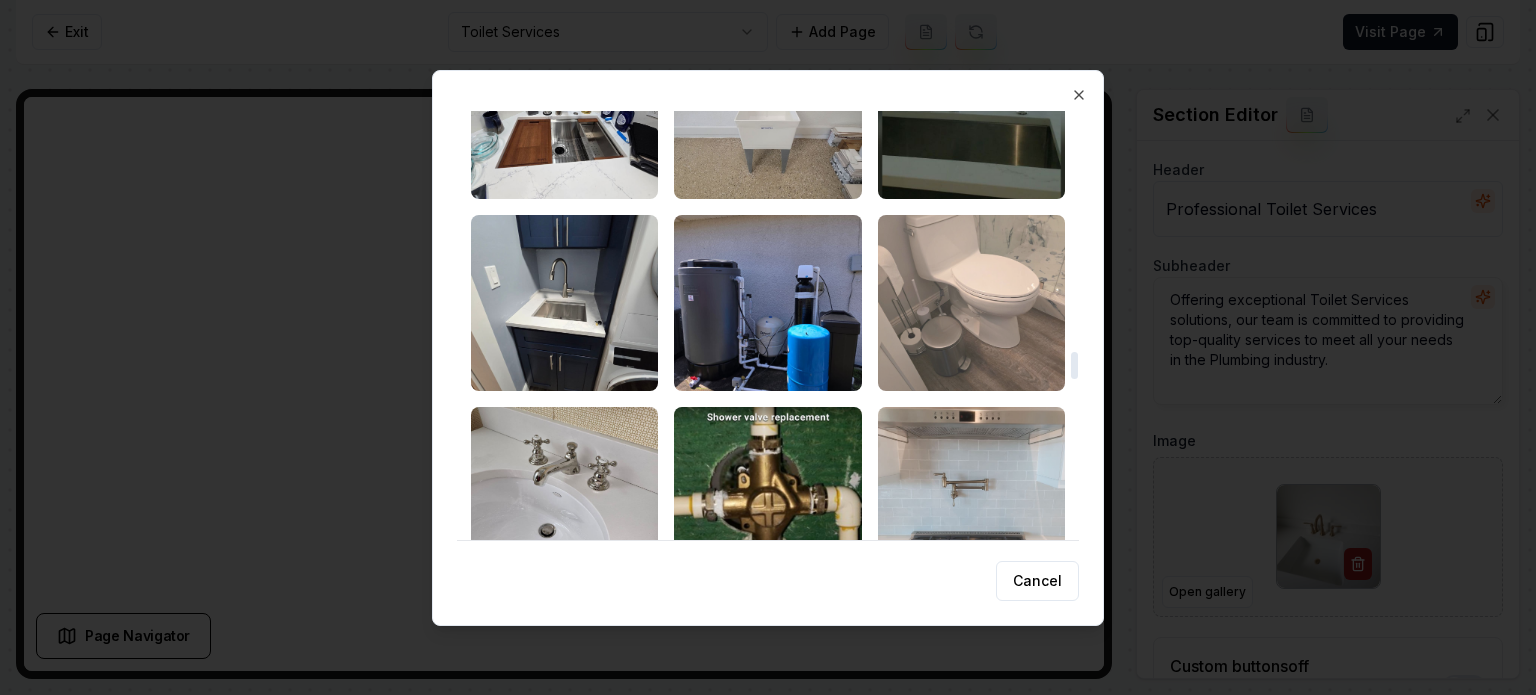 click at bounding box center (971, 303) 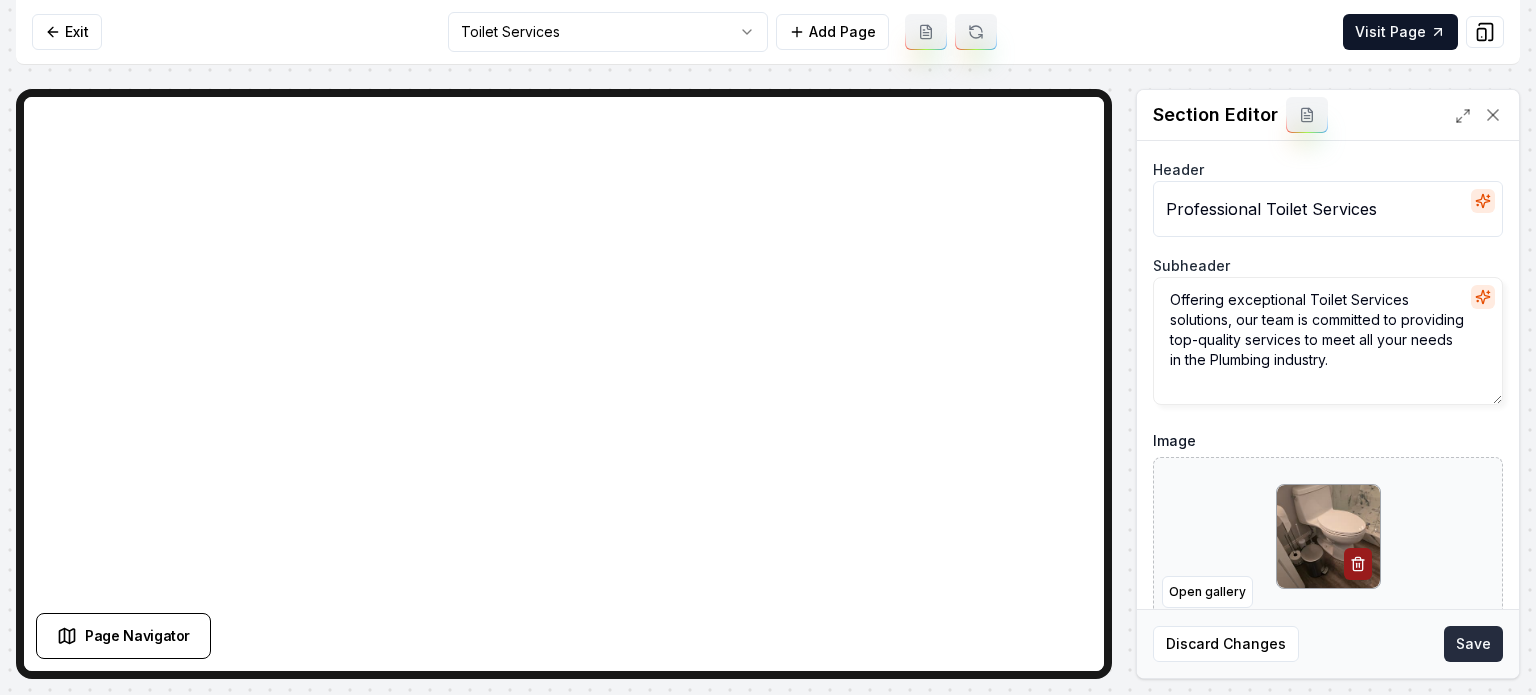 click on "Discard Changes Save" at bounding box center [1328, 643] 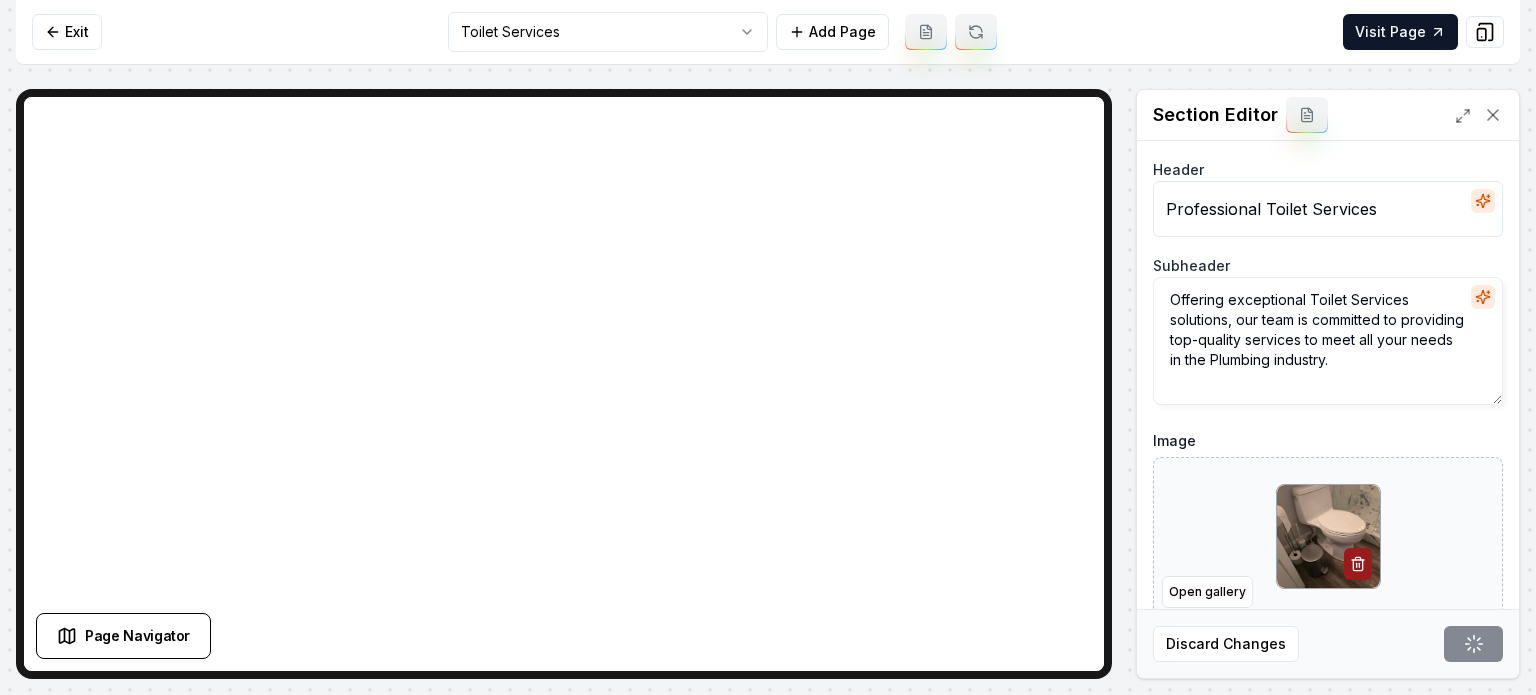 click on "Computer Required This feature is only available on a computer. Please switch to a computer to edit your site. Go back  Exit Toilet Services Add Page Visit Page  Page Navigator Page Settings Section Editor Header Professional Toilet Services Subheader Offering exceptional Toilet Services solutions, our team is committed to providing top-quality services to meet all your needs in the Plumbing industry. Image Open gallery Custom buttons  off Your buttons will be based on the goals you set up. Discard Changes Save /dashboard/sites/97cc4d7d-fba9-4d09-b578-65ca0323fa05/pages/689ab4ba-9982-4802-8067-366cb7d93409 Made 46 formatting edits between lines 2 and 104" at bounding box center (768, 347) 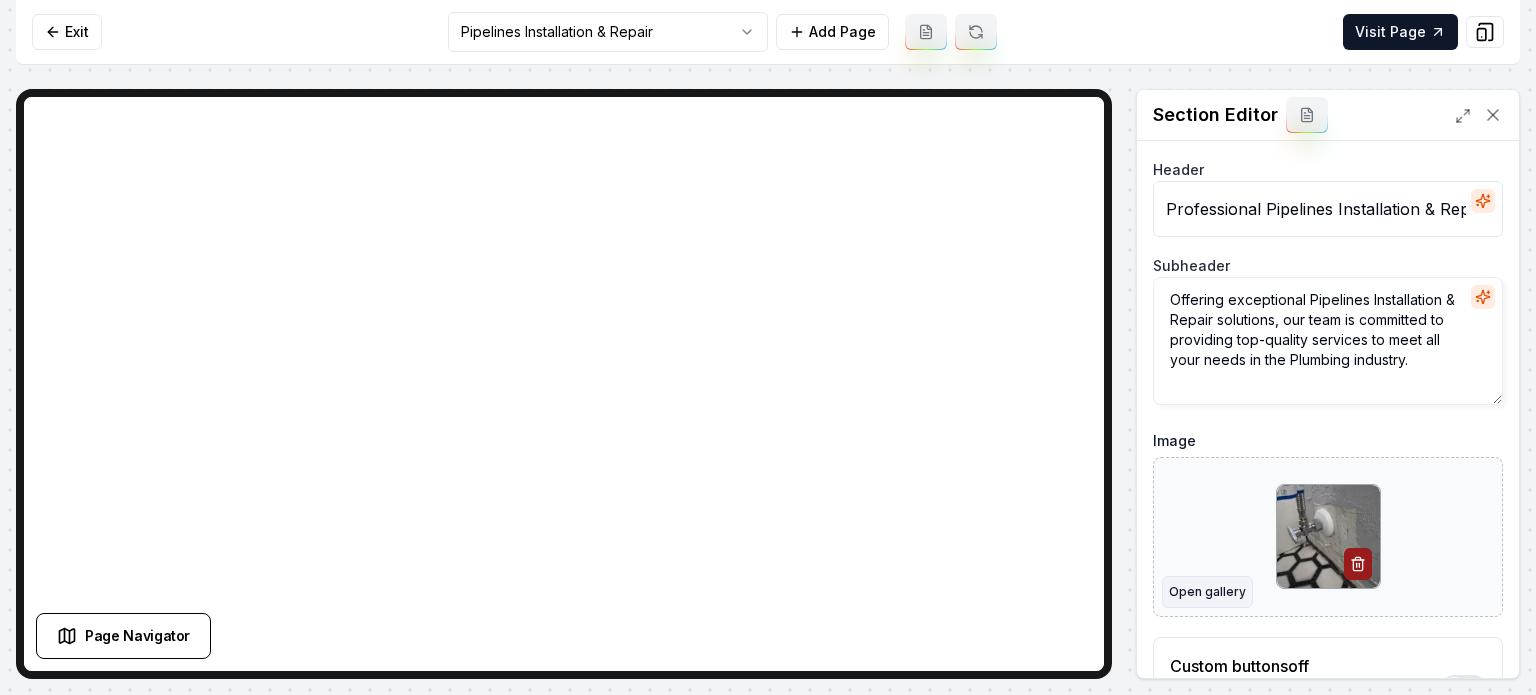 click on "Open gallery" at bounding box center [1207, 592] 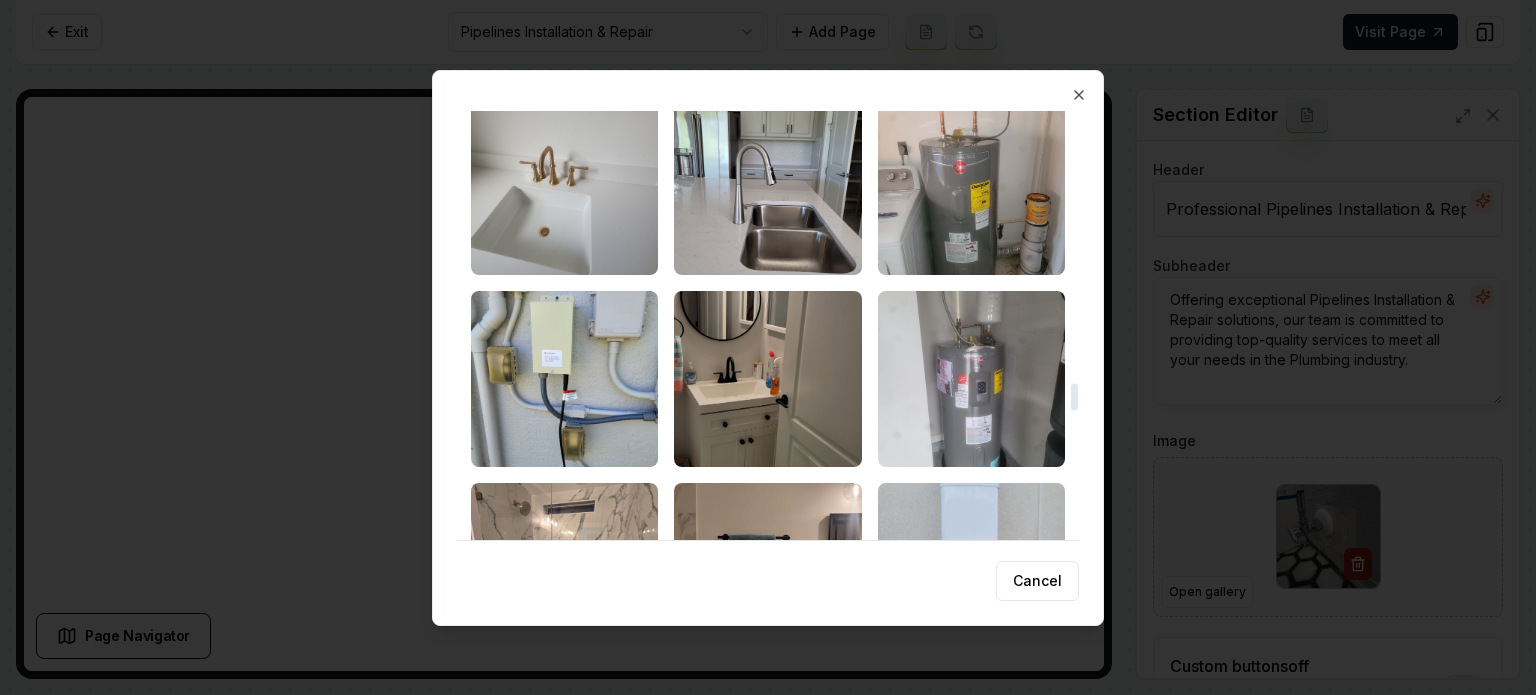 scroll, scrollTop: 4500, scrollLeft: 0, axis: vertical 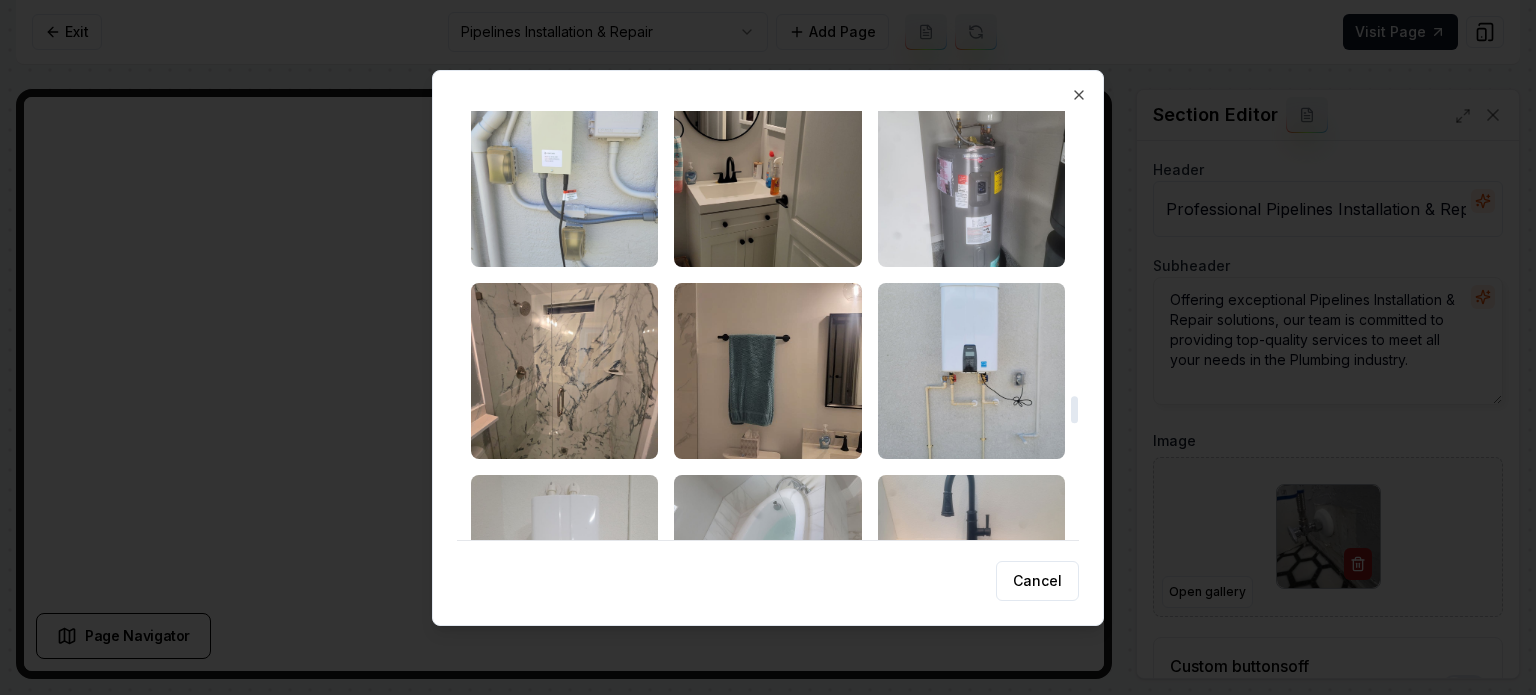click at bounding box center (564, 179) 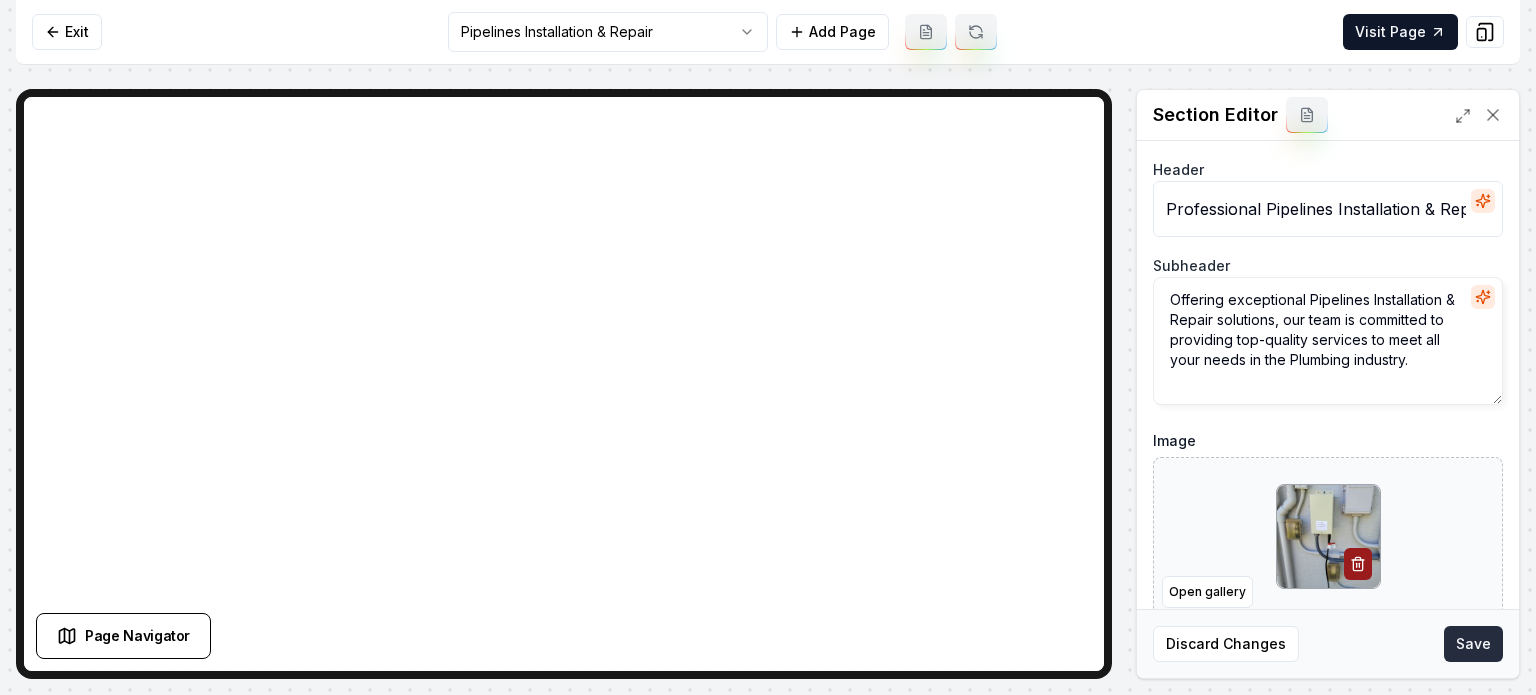 click on "Save" at bounding box center (1473, 644) 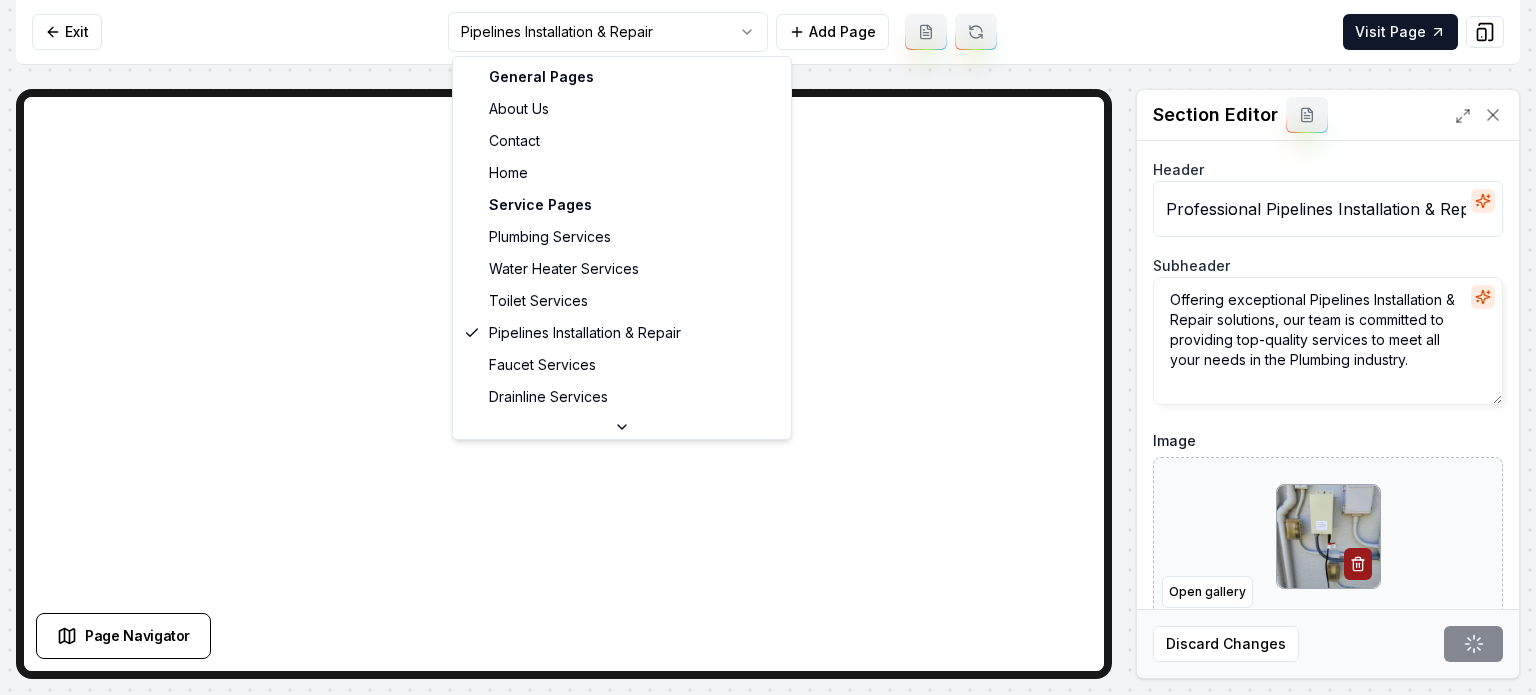 click on "Computer Required This feature is only available on a computer. Please switch to a computer to edit your site. Go back  Exit Pipelines Installation & Repair Add Page Visit Page  Page Navigator Page Settings Section Editor Header Professional Pipelines Installation & Repair Services Subheader Offering exceptional Pipelines Installation & Repair solutions, our team is committed to providing top-quality services to meet all your needs in the Plumbing industry. Image Open gallery Custom buttons  off Your buttons will be based on the goals you set up. Discard Changes Save /dashboard/sites/97cc4d7d-fba9-4d09-b578-65ca0323fa05/pages/e9c0ff18-6d16-4966-96eb-2bd40fa93045 Made 46 formatting edits between lines 2 and 104 General Pages About Us Contact Home Service Pages Plumbing Services Water Heater Services Toilet Services Pipelines Installation & Repair Faucet Services Drainline Services Emergency Services Service Area Pages [GEOGRAPHIC_DATA], [GEOGRAPHIC_DATA]" at bounding box center (768, 347) 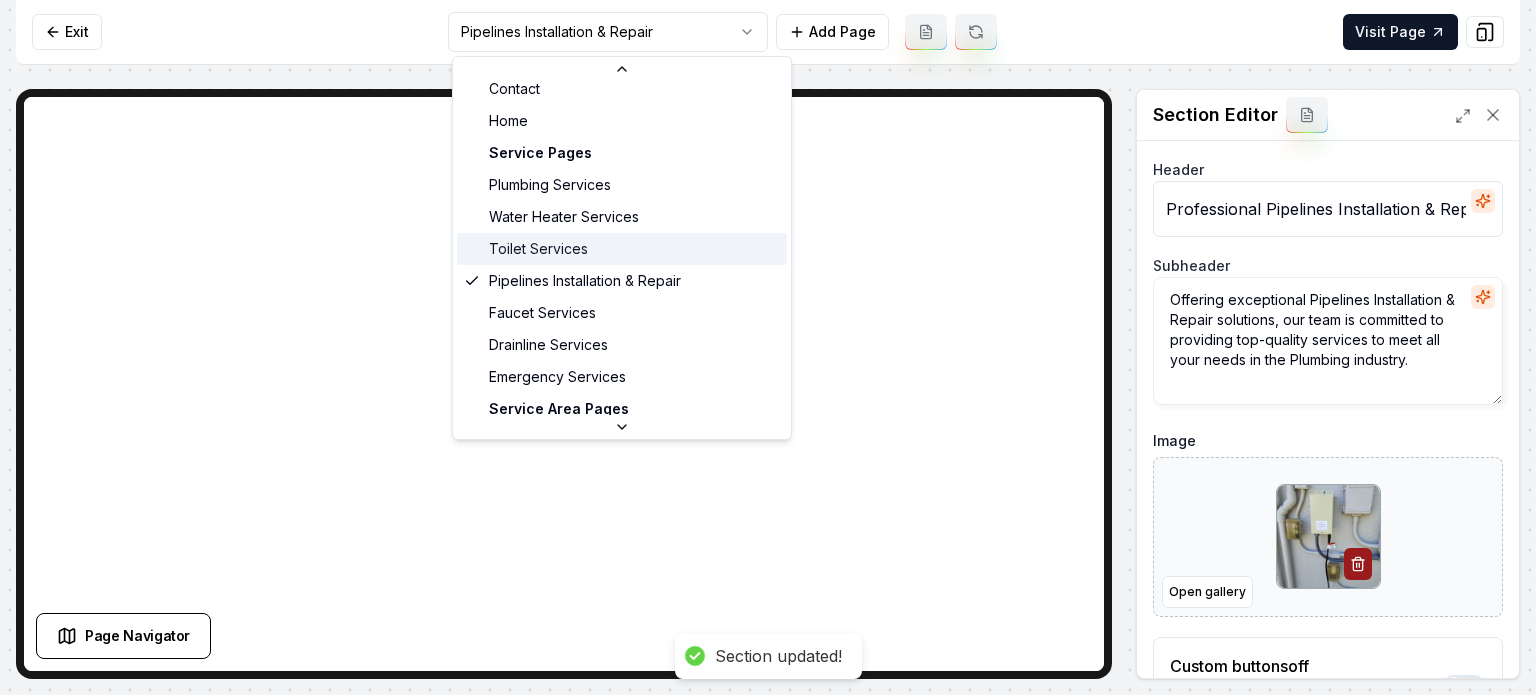 scroll, scrollTop: 97, scrollLeft: 0, axis: vertical 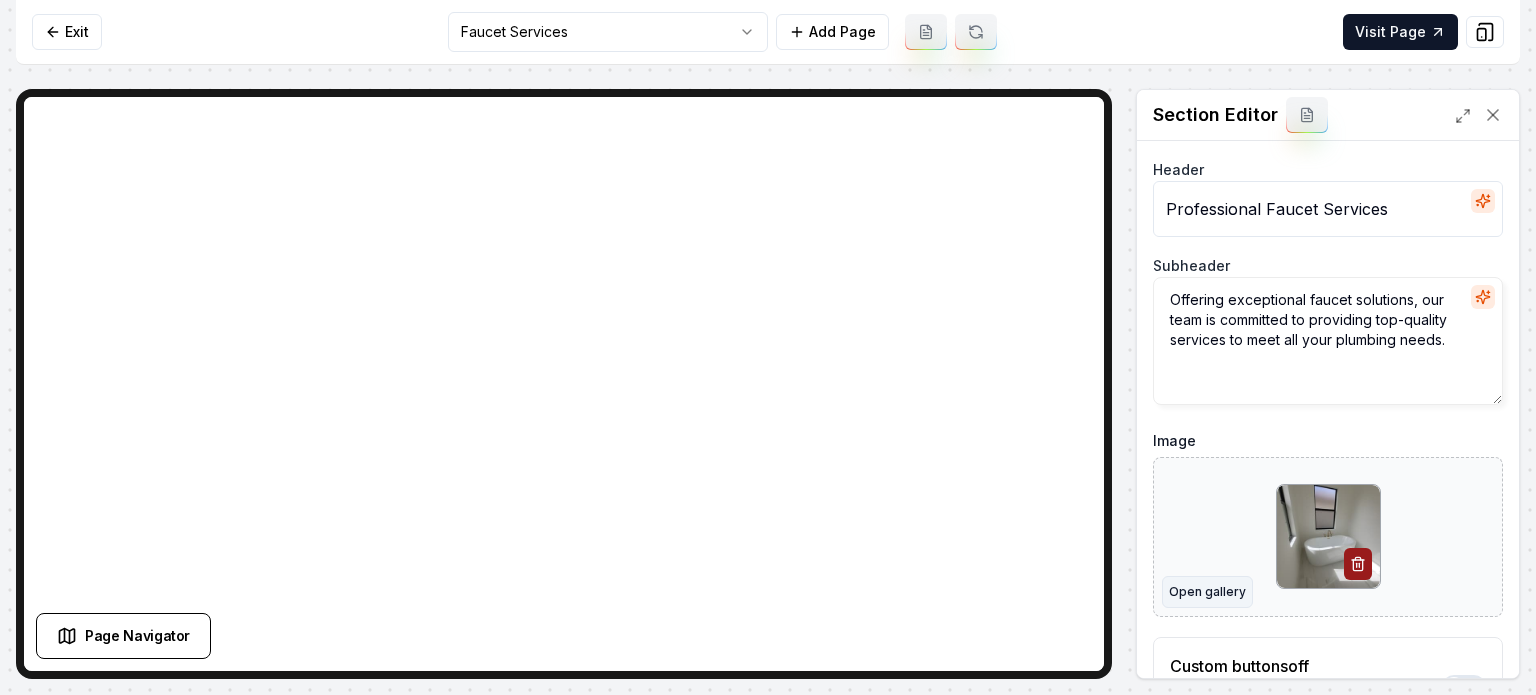 click on "Open gallery" at bounding box center (1207, 592) 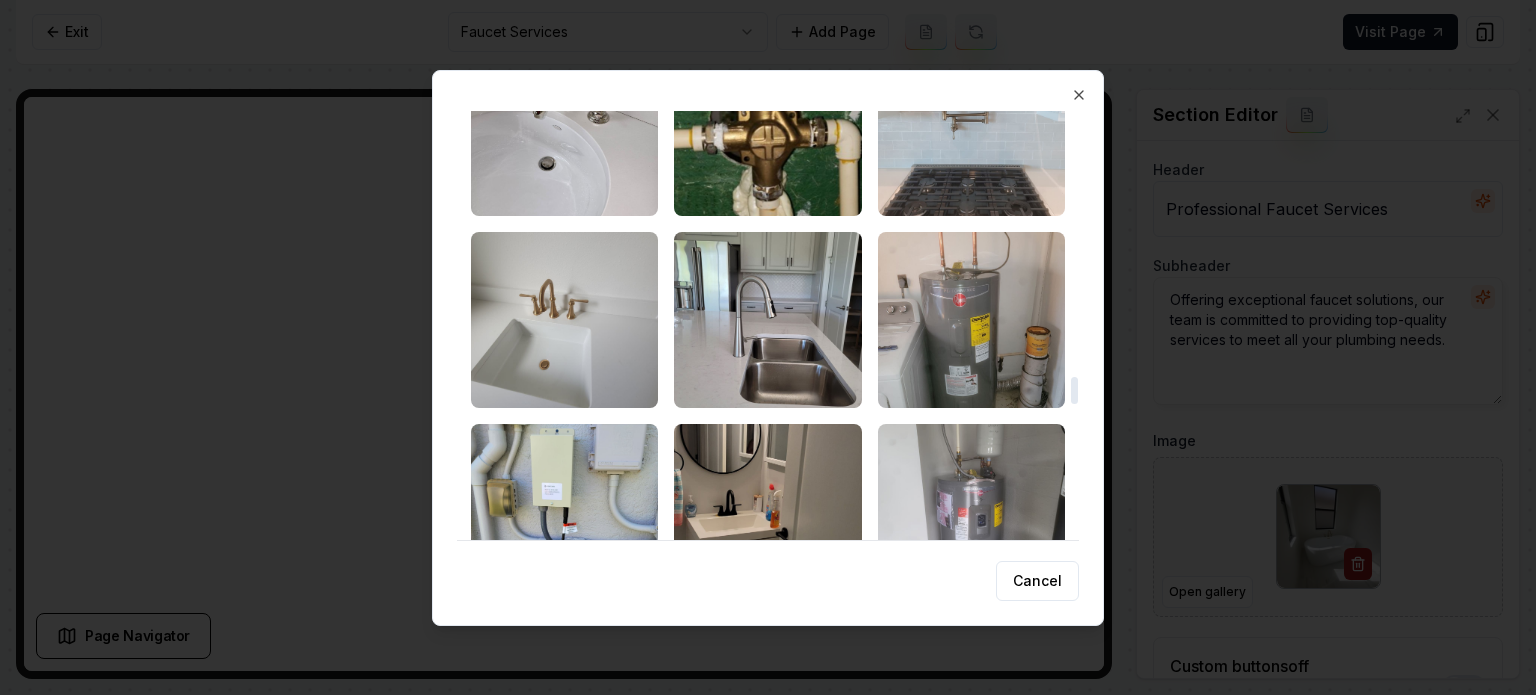 scroll, scrollTop: 4200, scrollLeft: 0, axis: vertical 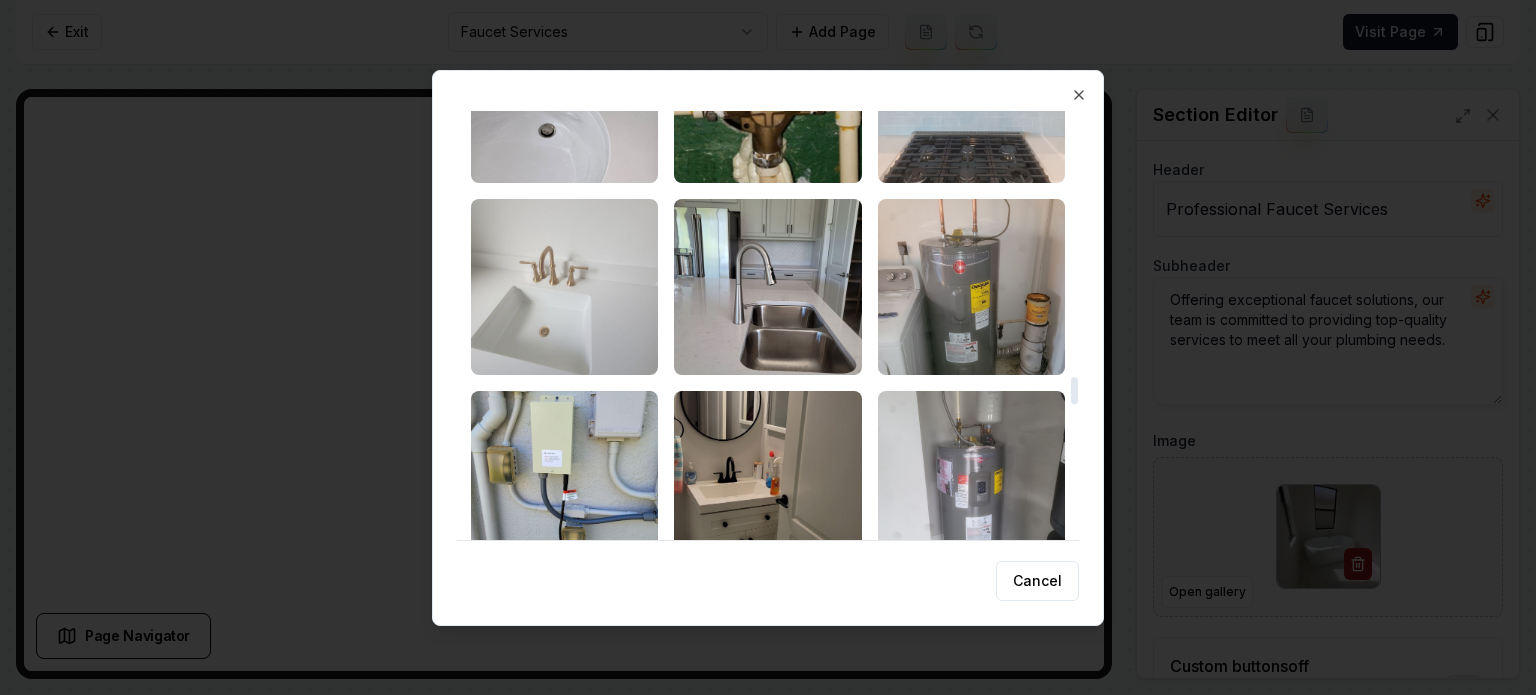 click at bounding box center (564, 287) 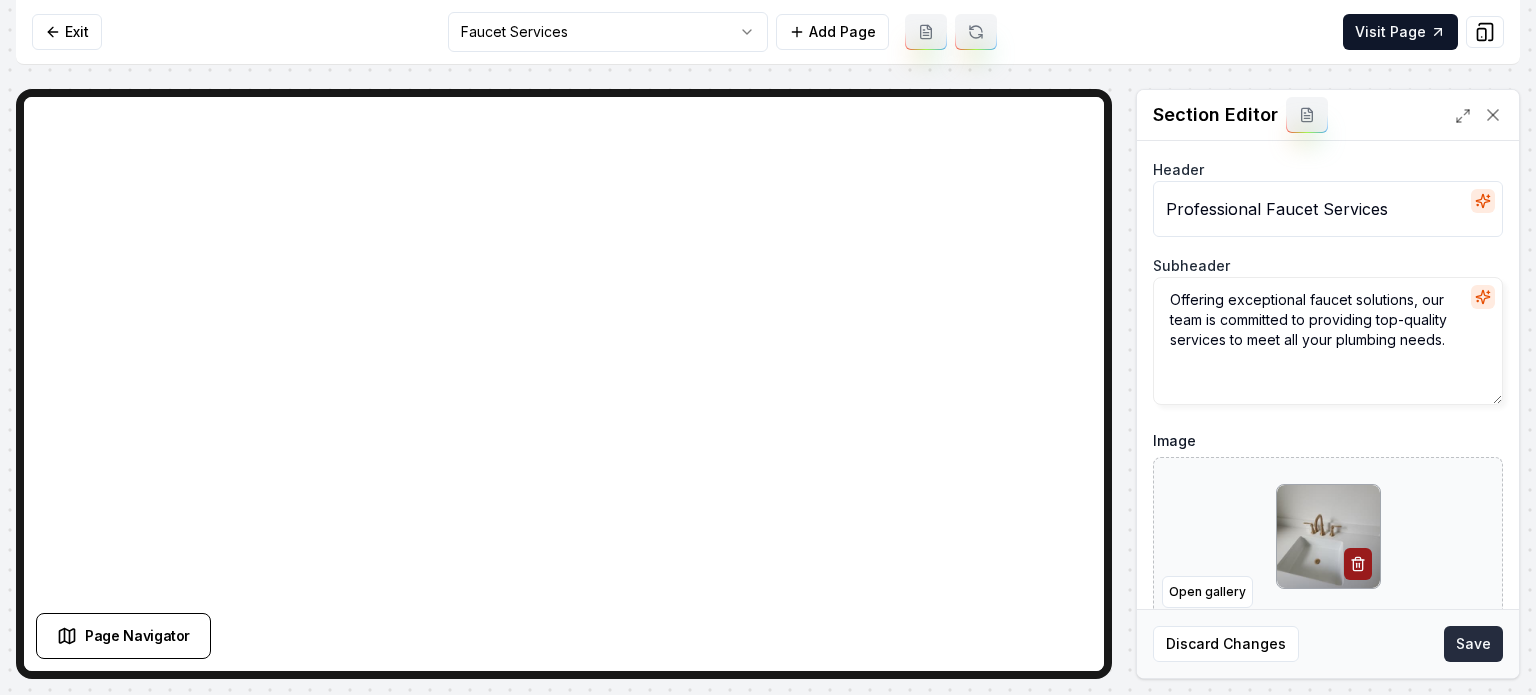 click on "Save" at bounding box center (1473, 644) 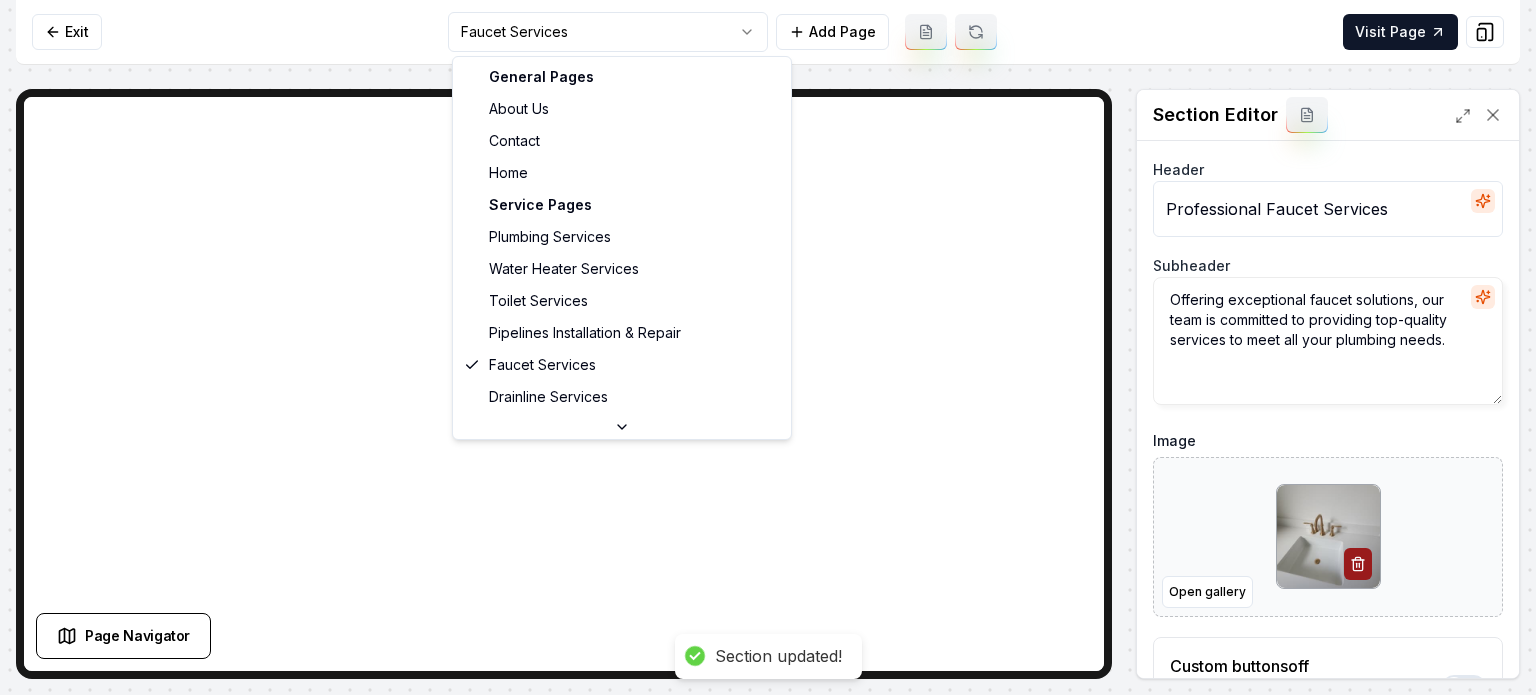 click on "Computer Required This feature is only available on a computer. Please switch to a computer to edit your site. Go back  Exit Faucet Services Add Page Visit Page  Page Navigator Page Settings Section Editor Header Professional Faucet Services Subheader Offering exceptional faucet solutions, our team is committed to providing top-quality services to meet all your plumbing needs. Image Open gallery Custom buttons  off Your buttons will be based on the goals you set up. Discard Changes Save Section updated! /dashboard/sites/97cc4d7d-fba9-4d09-b578-65ca0323fa05/pages/3dd977e6-1ed8-4b32-878a-7439d5ce0504 Made 46 formatting edits between lines 2 and 104 General Pages About Us Contact Home Service Pages Plumbing Services Water Heater Services Toilet Services Pipelines Installation & Repair Faucet Services Drainline Services Emergency Services Service Area Pages [GEOGRAPHIC_DATA], [GEOGRAPHIC_DATA]" at bounding box center (768, 347) 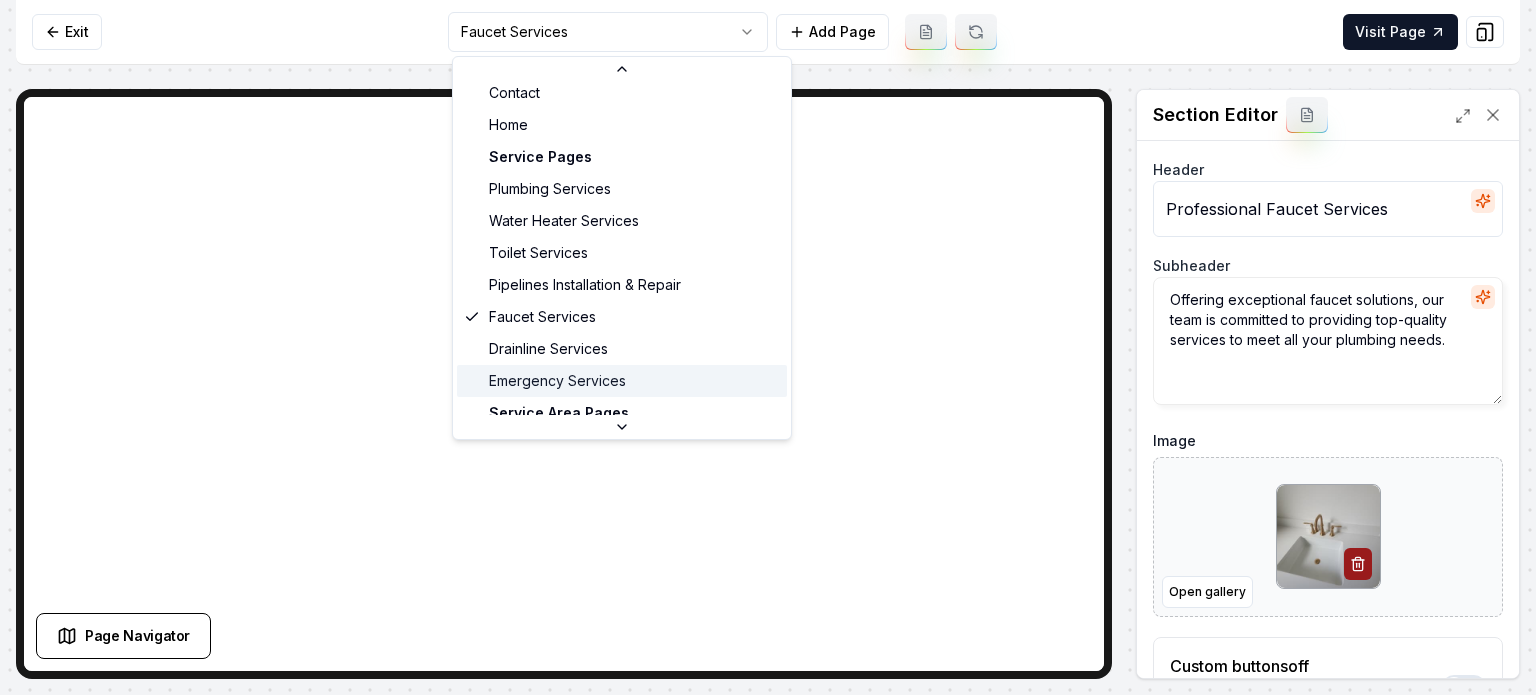 scroll, scrollTop: 97, scrollLeft: 0, axis: vertical 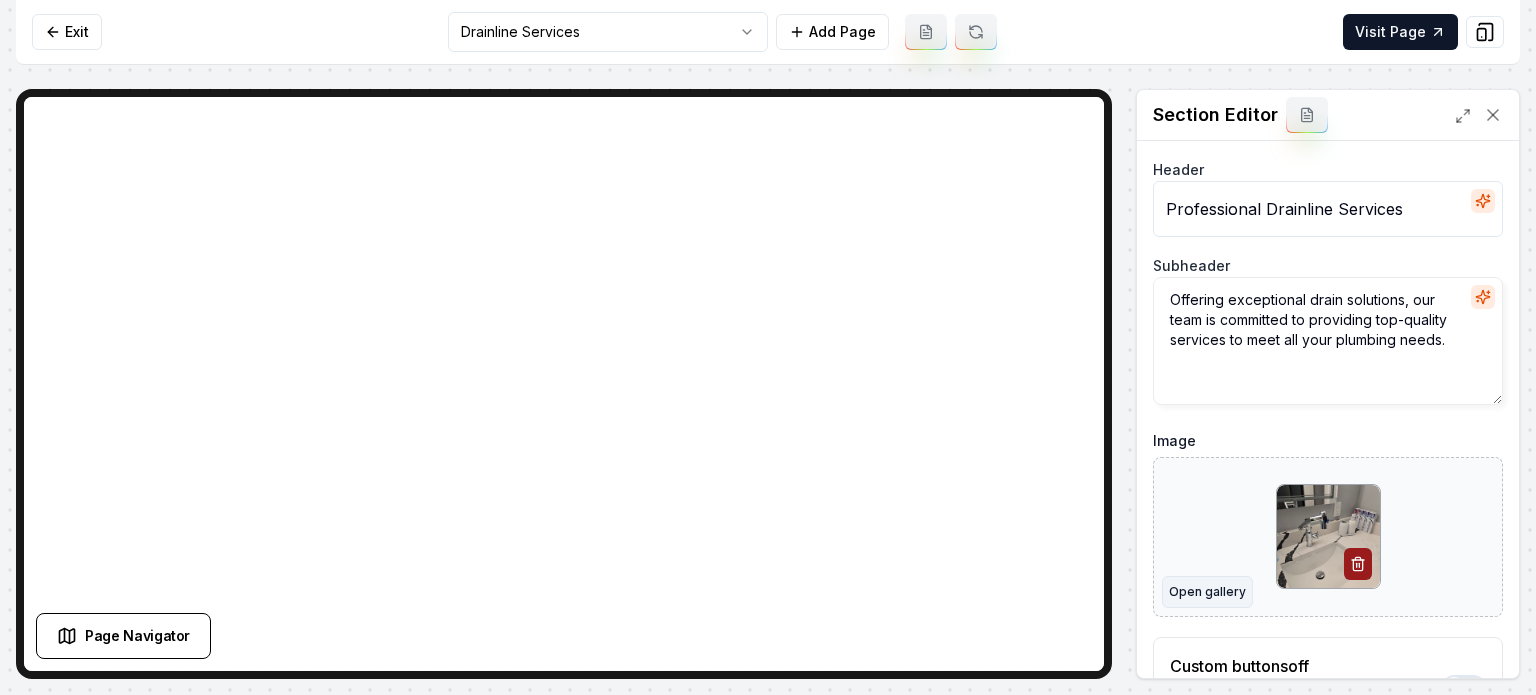 click on "Open gallery" at bounding box center (1207, 592) 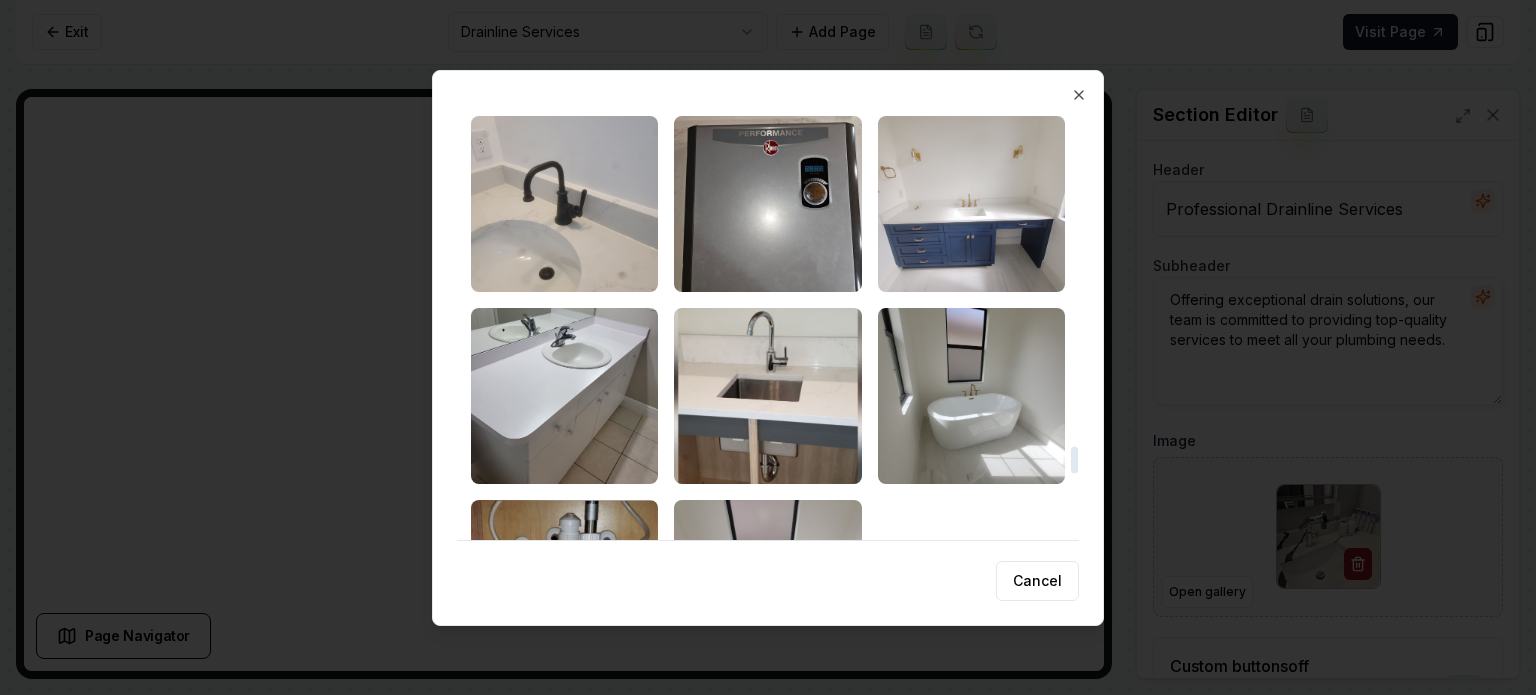 scroll, scrollTop: 5300, scrollLeft: 0, axis: vertical 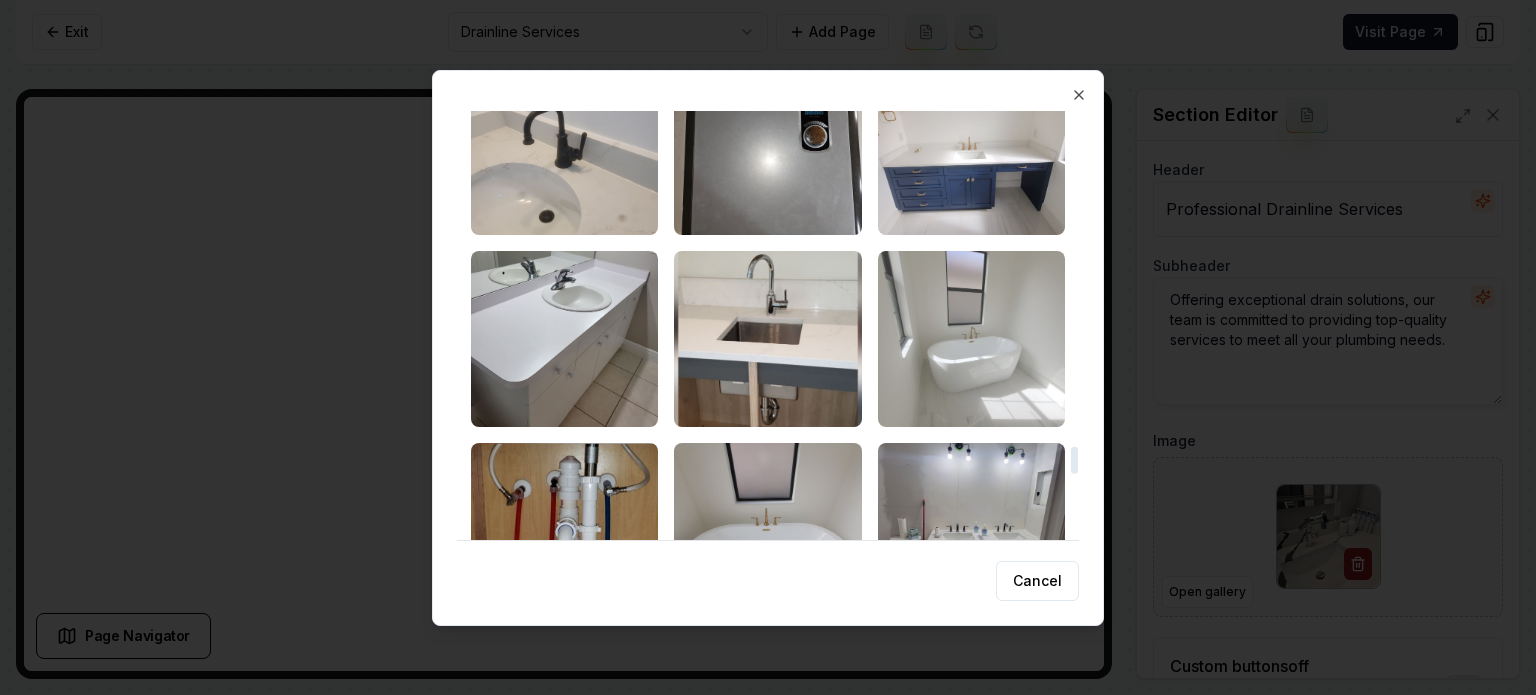 click at bounding box center [971, 339] 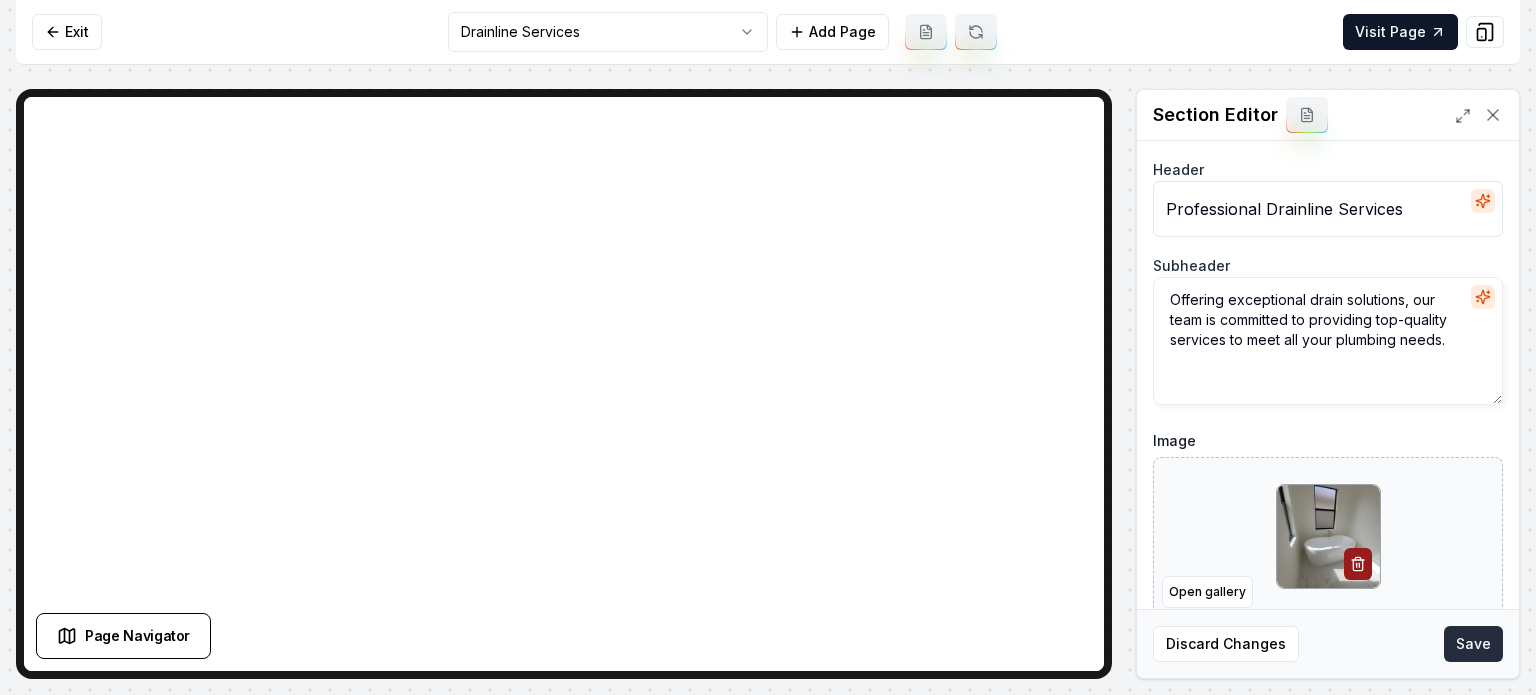 click on "Save" at bounding box center (1473, 644) 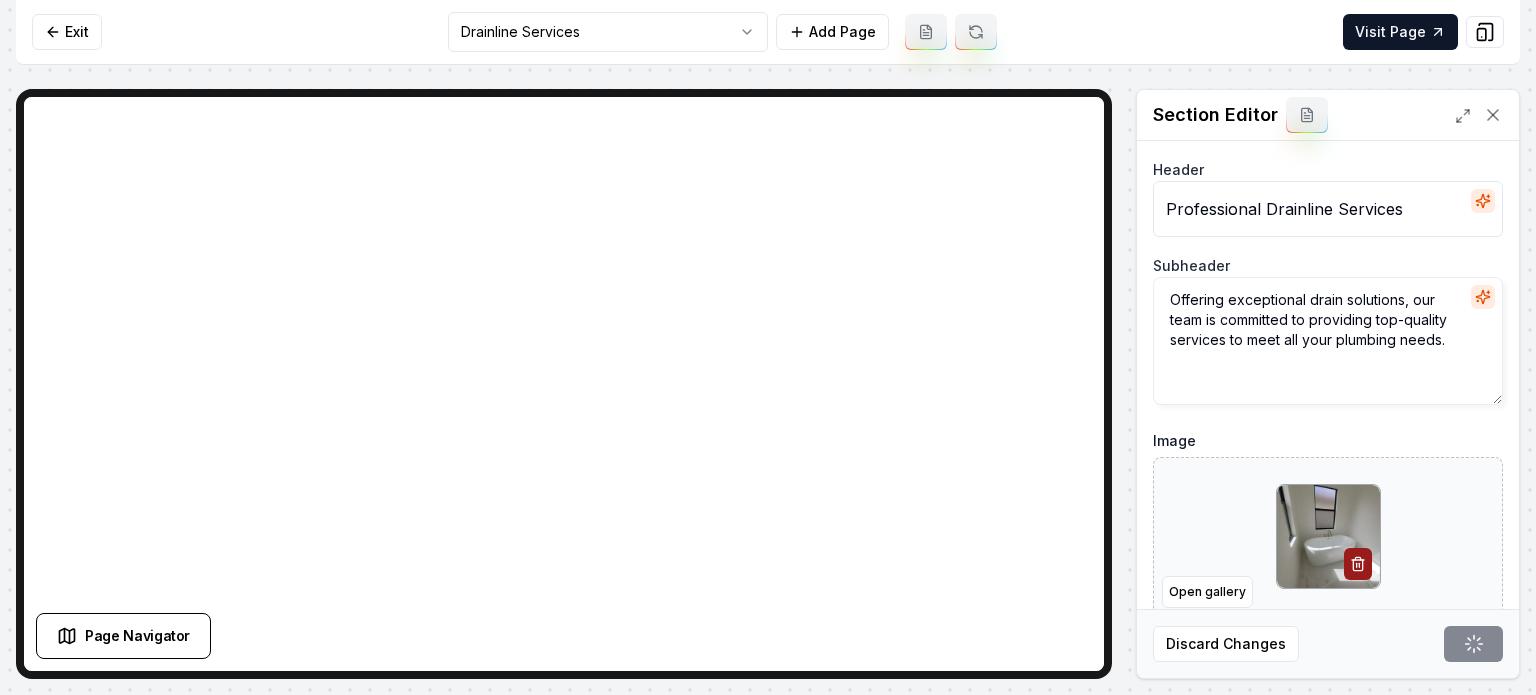 click on "Computer Required This feature is only available on a computer. Please switch to a computer to edit your site. Go back  Exit Drainline Services Add Page Visit Page  Page Navigator Page Settings Section Editor Header Professional Drainline Services Subheader Offering exceptional drain solutions, our team is committed to providing top-quality services to meet all your plumbing needs. Image Open gallery Custom buttons  off Your buttons will be based on the goals you set up. Discard Changes Save /dashboard/sites/97cc4d7d-fba9-4d09-b578-65ca0323fa05/pages/c3aa2ae6-484a-4021-be2e-ec37eb6459d7 Made 46 formatting edits between lines 2 and 104" at bounding box center (768, 347) 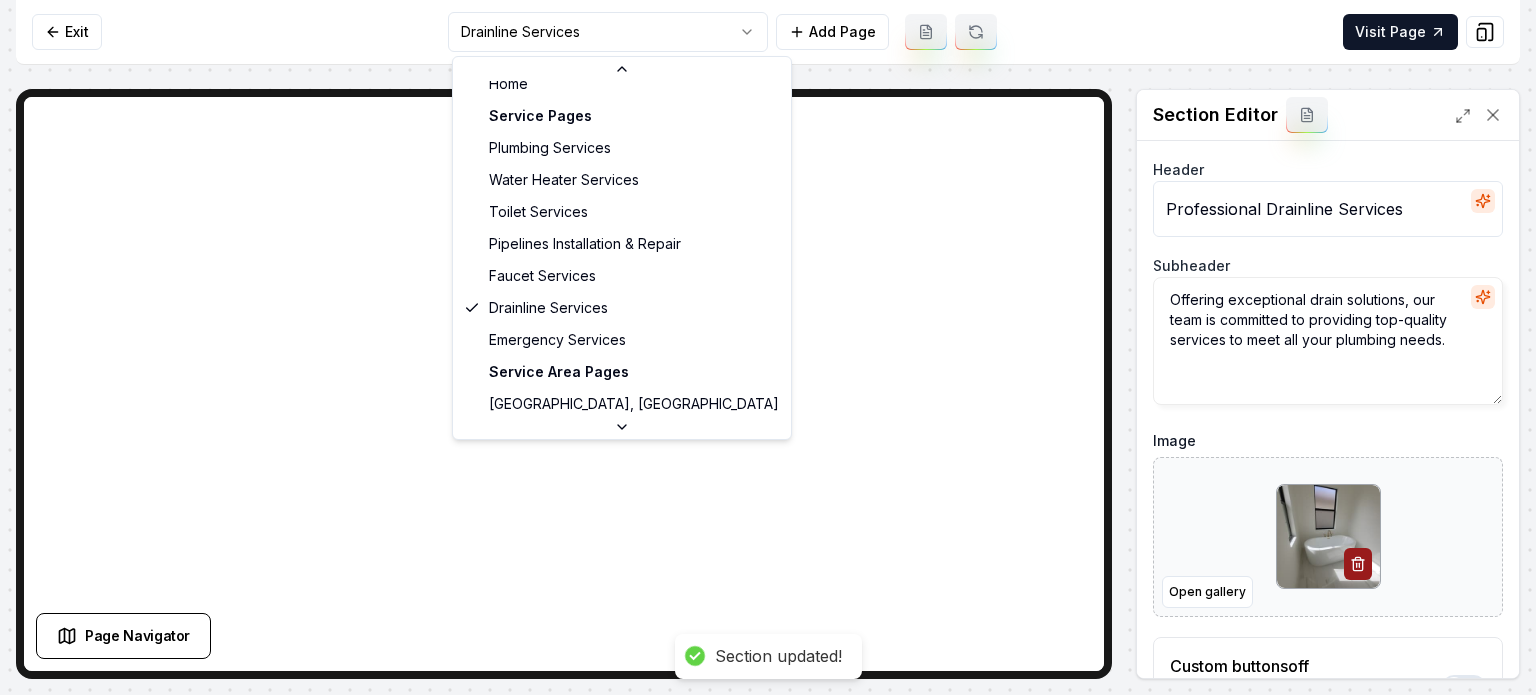 scroll, scrollTop: 97, scrollLeft: 0, axis: vertical 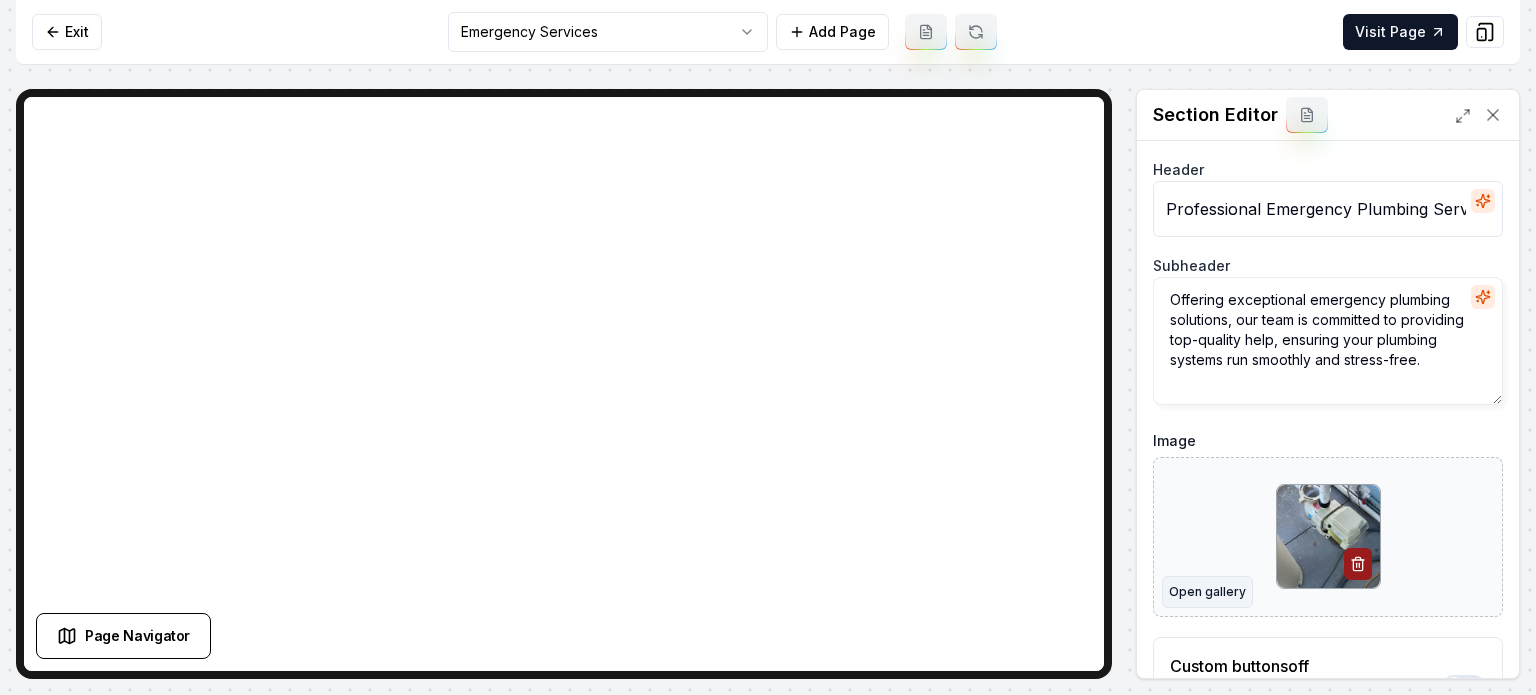 click on "Open gallery" at bounding box center [1207, 592] 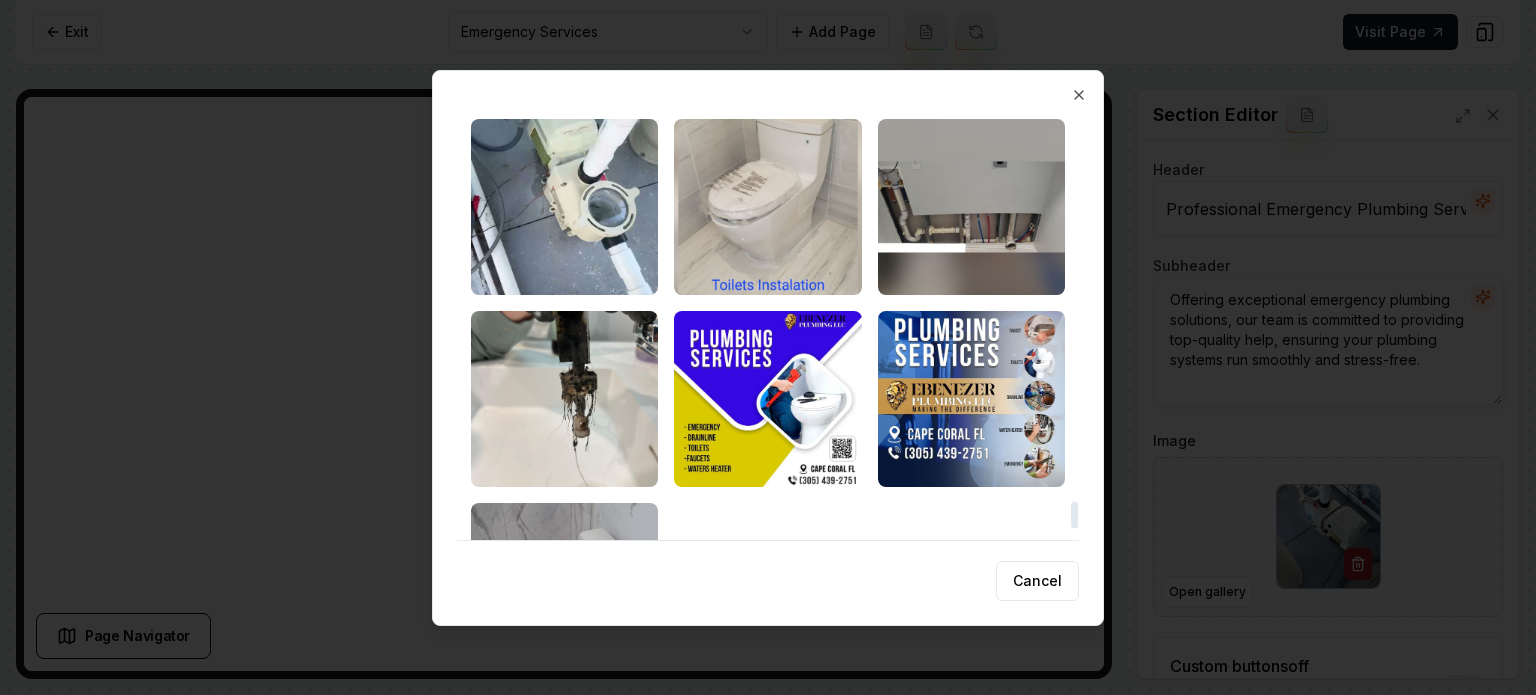 scroll, scrollTop: 6000, scrollLeft: 0, axis: vertical 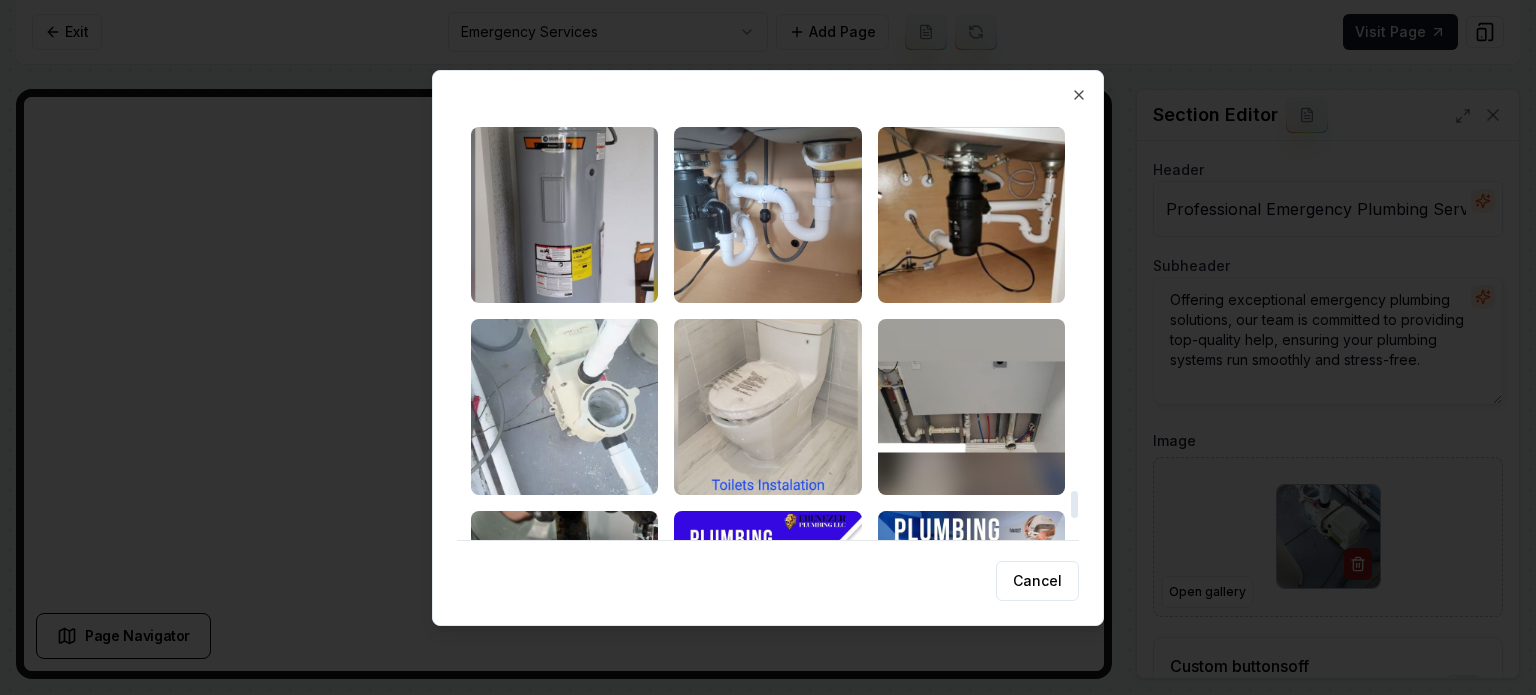 click at bounding box center [564, 407] 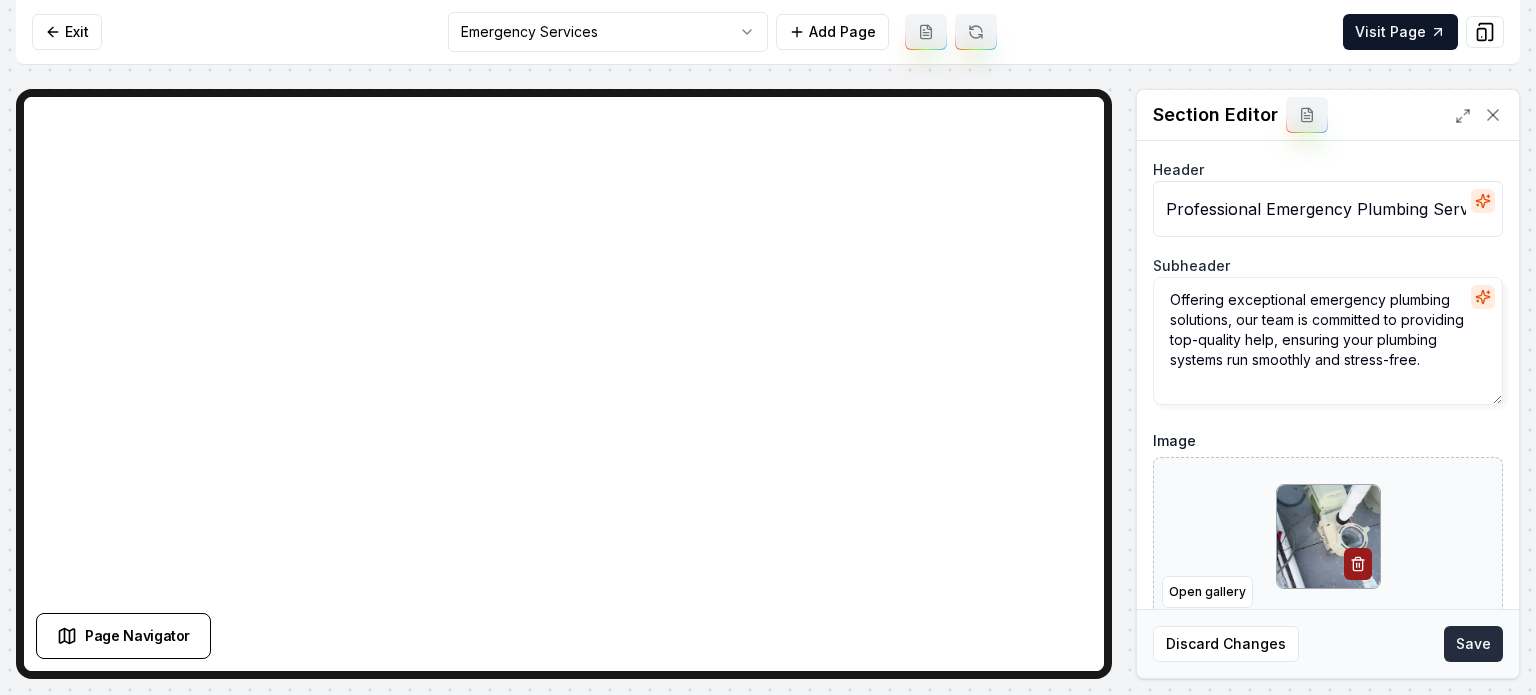 click on "Save" at bounding box center [1473, 644] 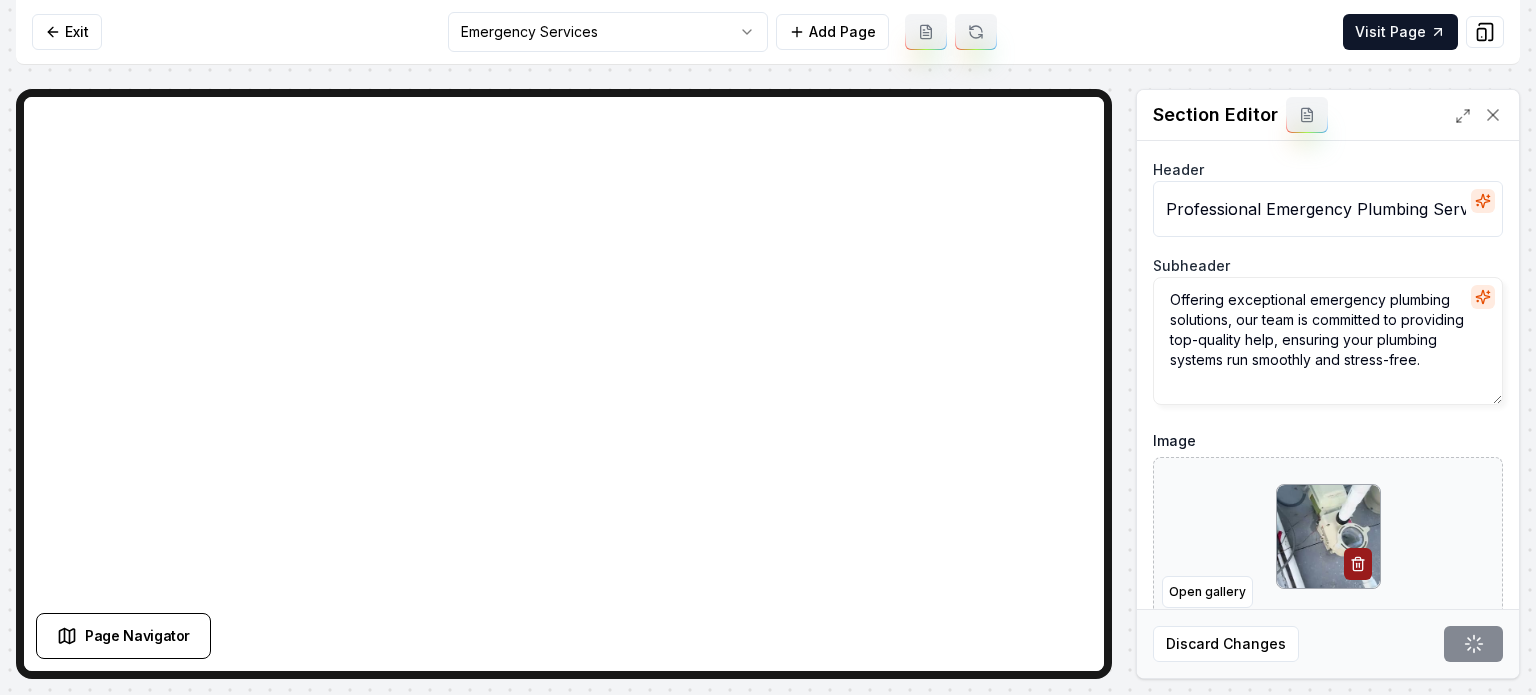 click on "Computer Required This feature is only available on a computer. Please switch to a computer to edit your site. Go back  Exit Emergency Services Add Page Visit Page  Page Navigator Page Settings Section Editor Header Professional Emergency Plumbing Services Subheader Offering exceptional emergency plumbing solutions, our team is committed to providing top-quality help, ensuring your plumbing systems run smoothly and stress-free. Image Open gallery Custom buttons  off Your buttons will be based on the goals you set up. Discard Changes Save /dashboard/sites/97cc4d7d-fba9-4d09-b578-65ca0323fa05/pages/6aff9e6c-956a-4b0f-8531-50efac176340 Made 46 formatting edits between lines 2 and 104" at bounding box center [768, 347] 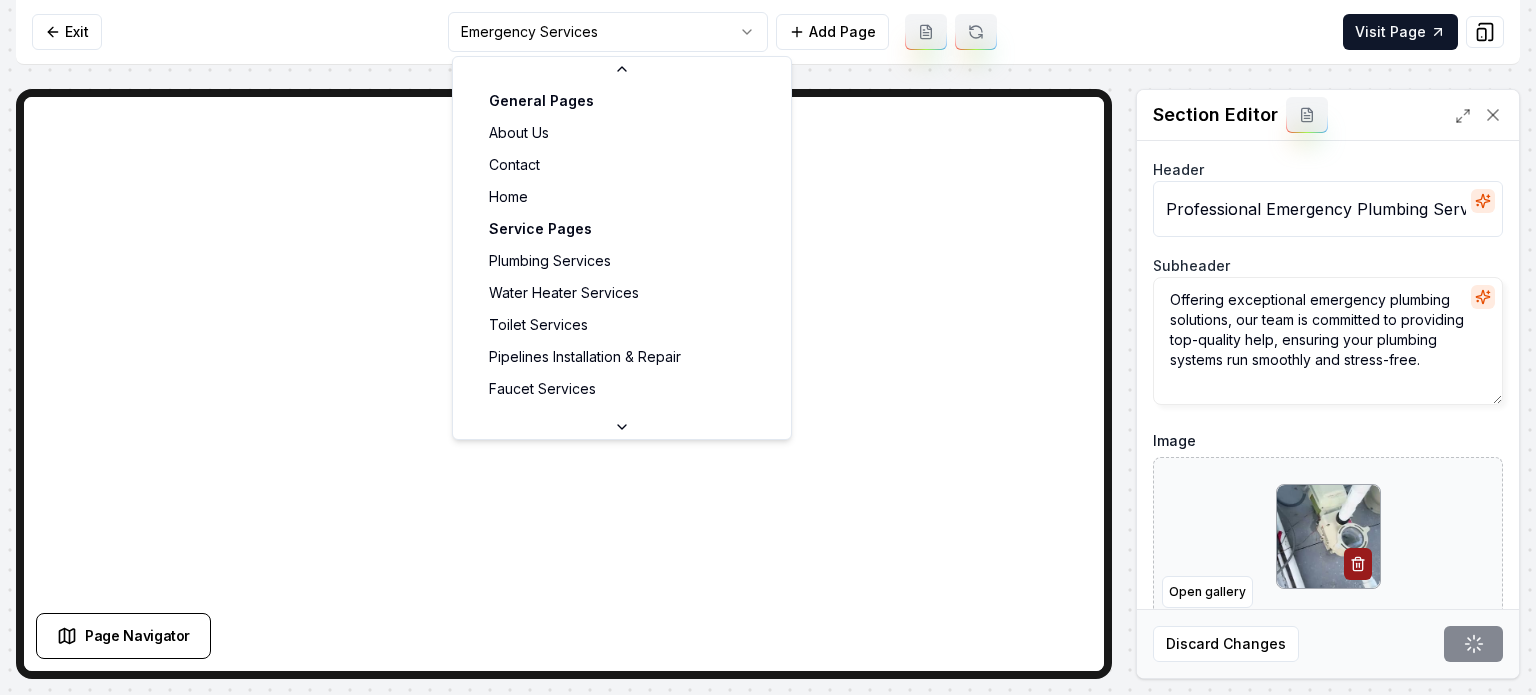 scroll, scrollTop: 53, scrollLeft: 0, axis: vertical 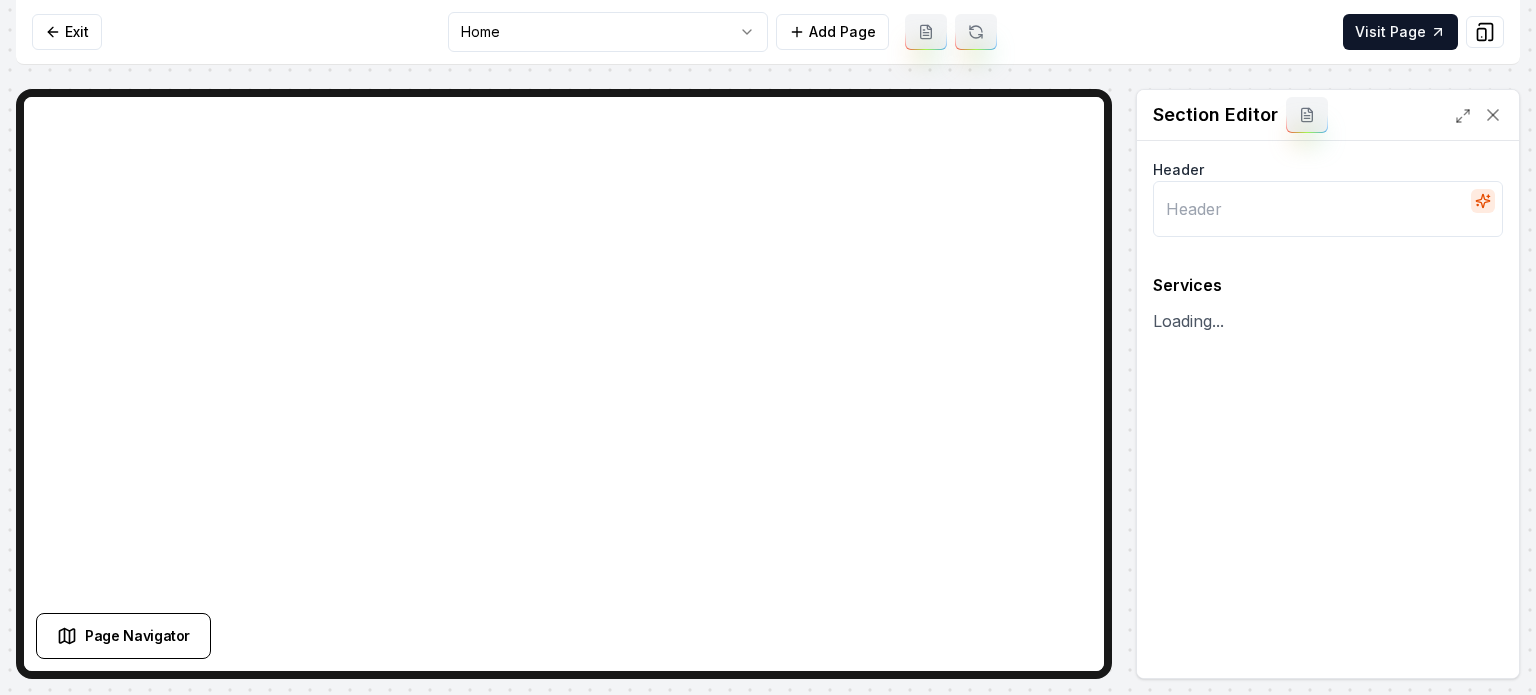 type on "Comprehensive Plumbing Solutions" 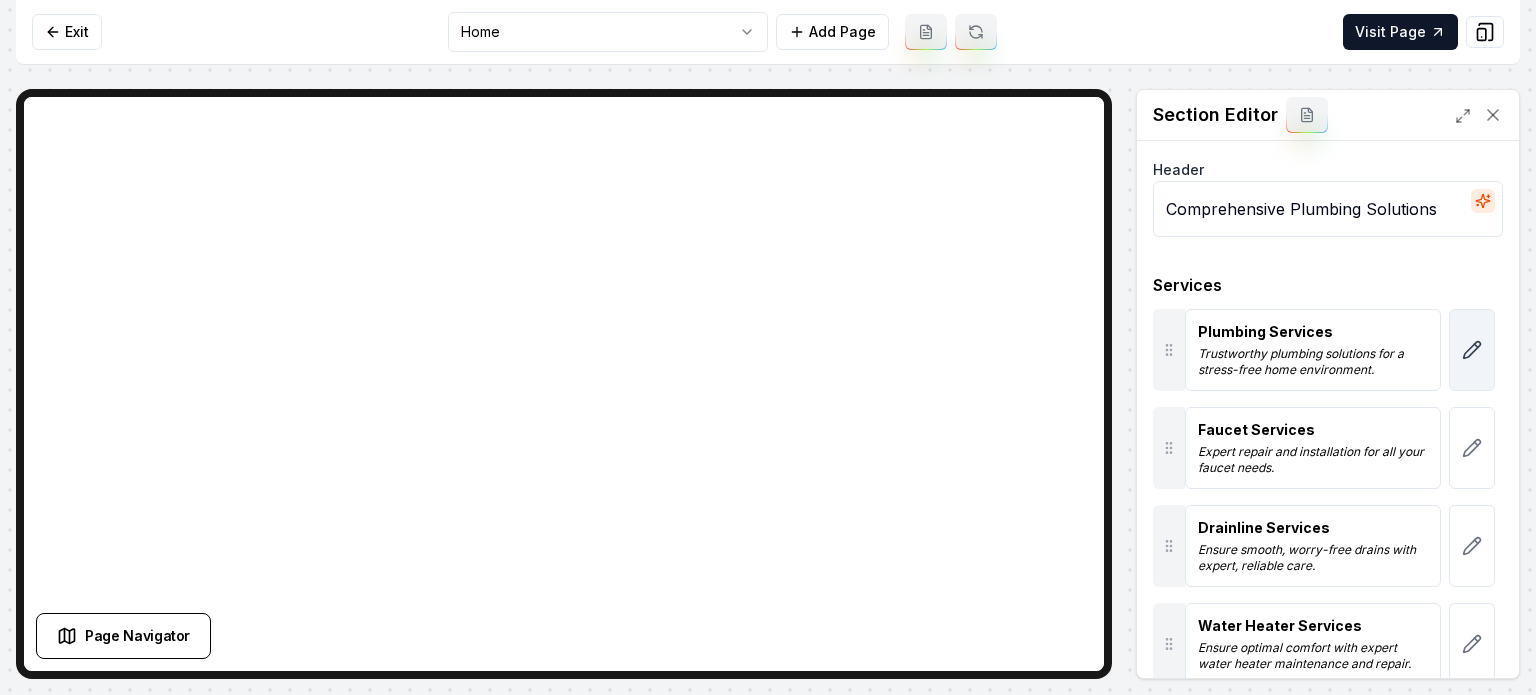 click 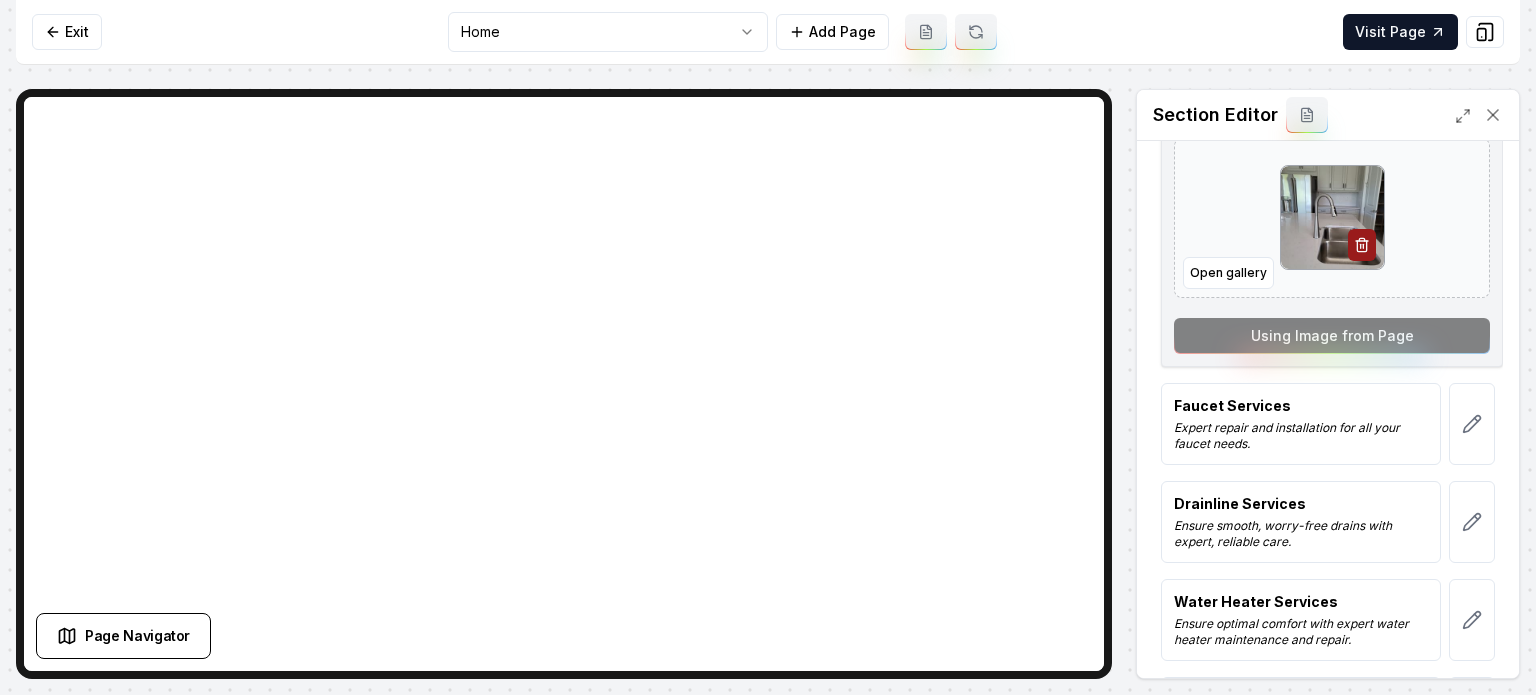 scroll, scrollTop: 500, scrollLeft: 0, axis: vertical 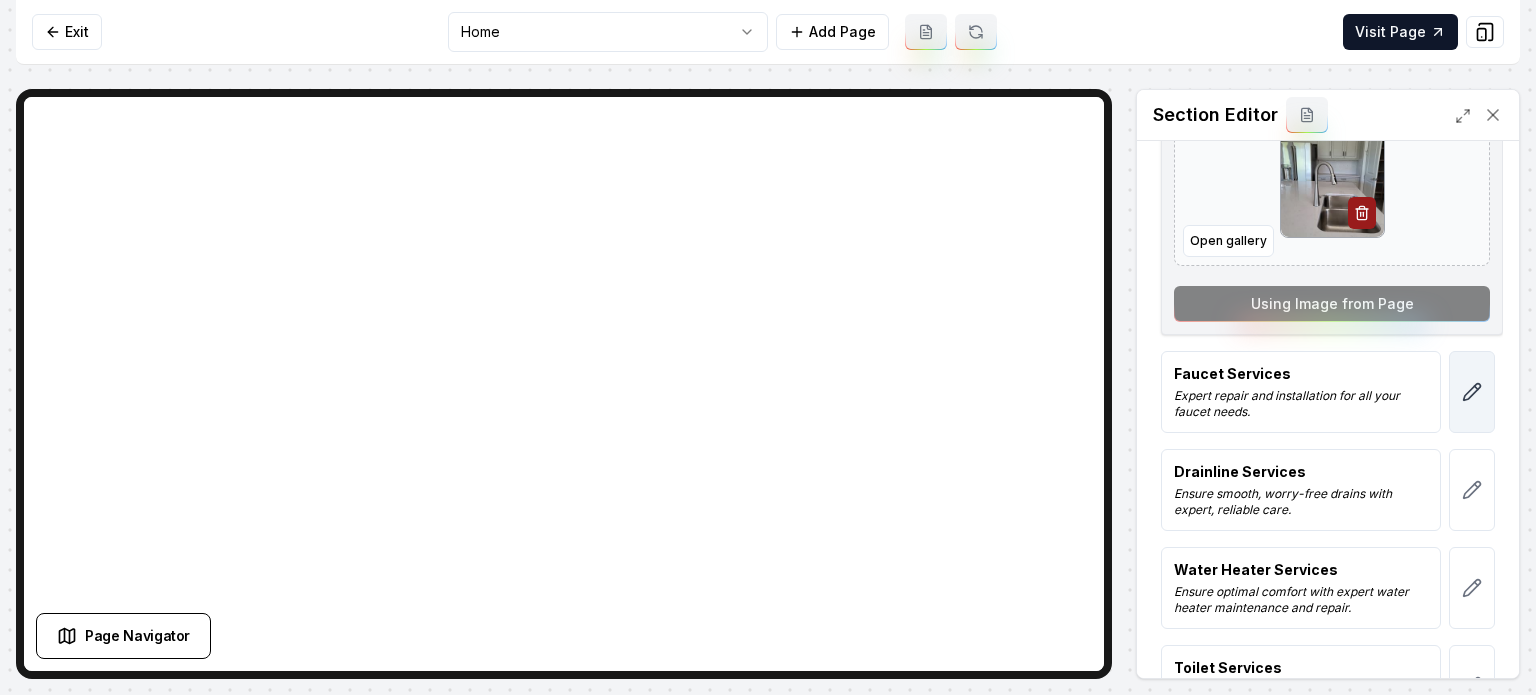 click at bounding box center [1472, 392] 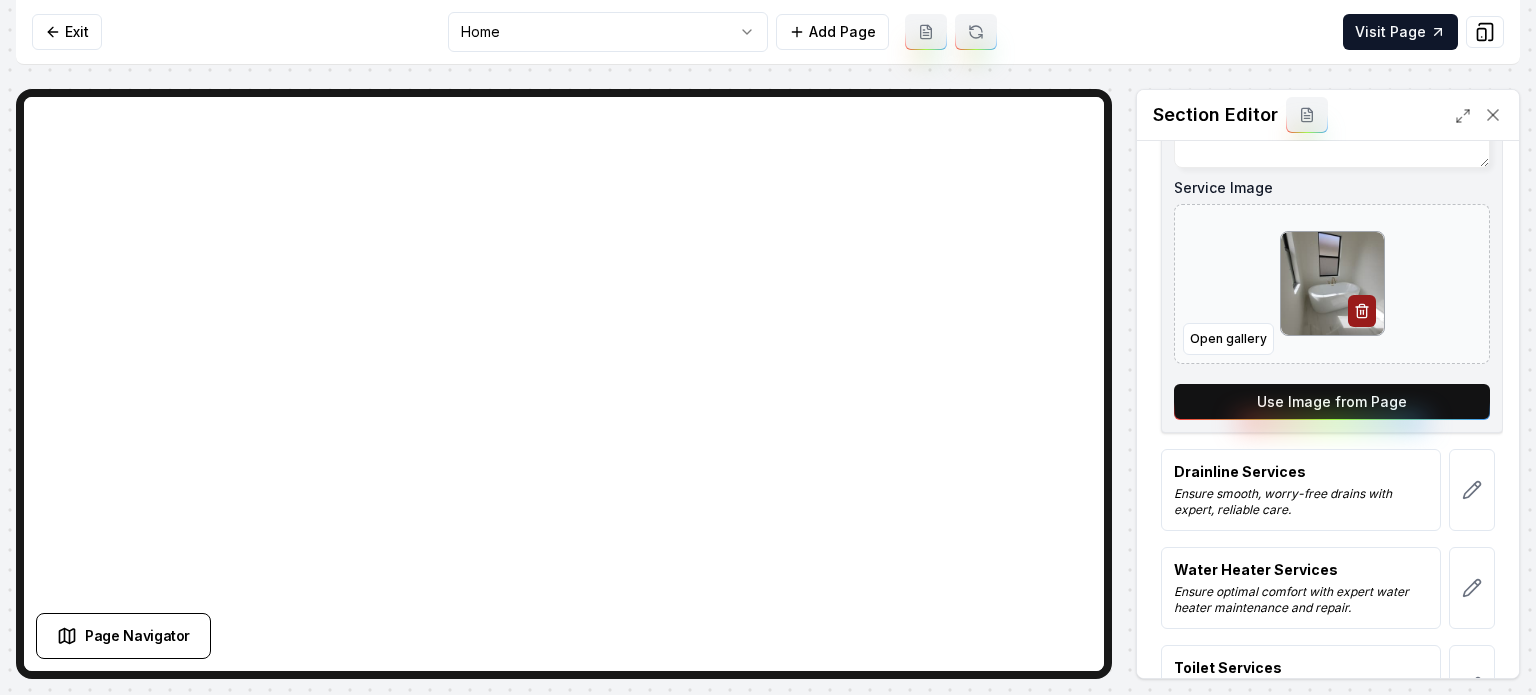 click on "Use Image from Page" at bounding box center [1332, 402] 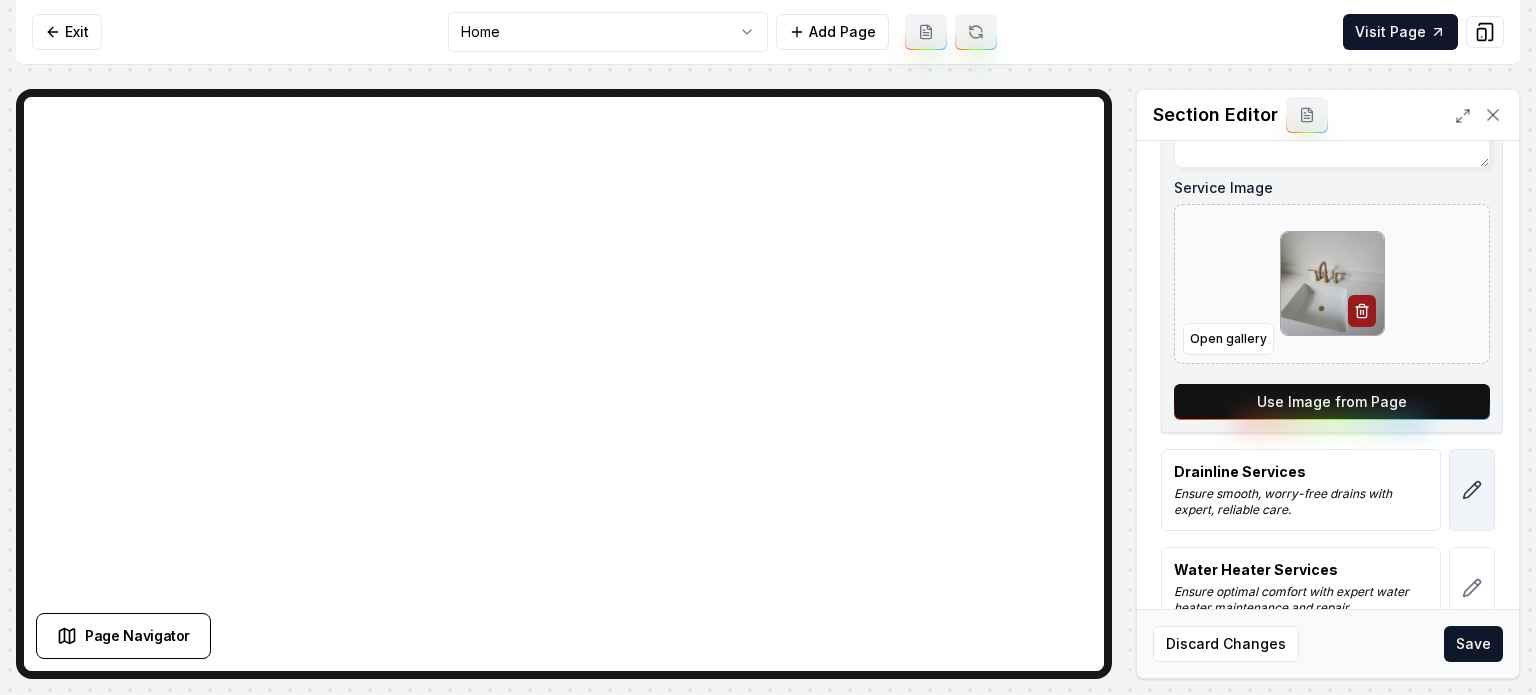 click 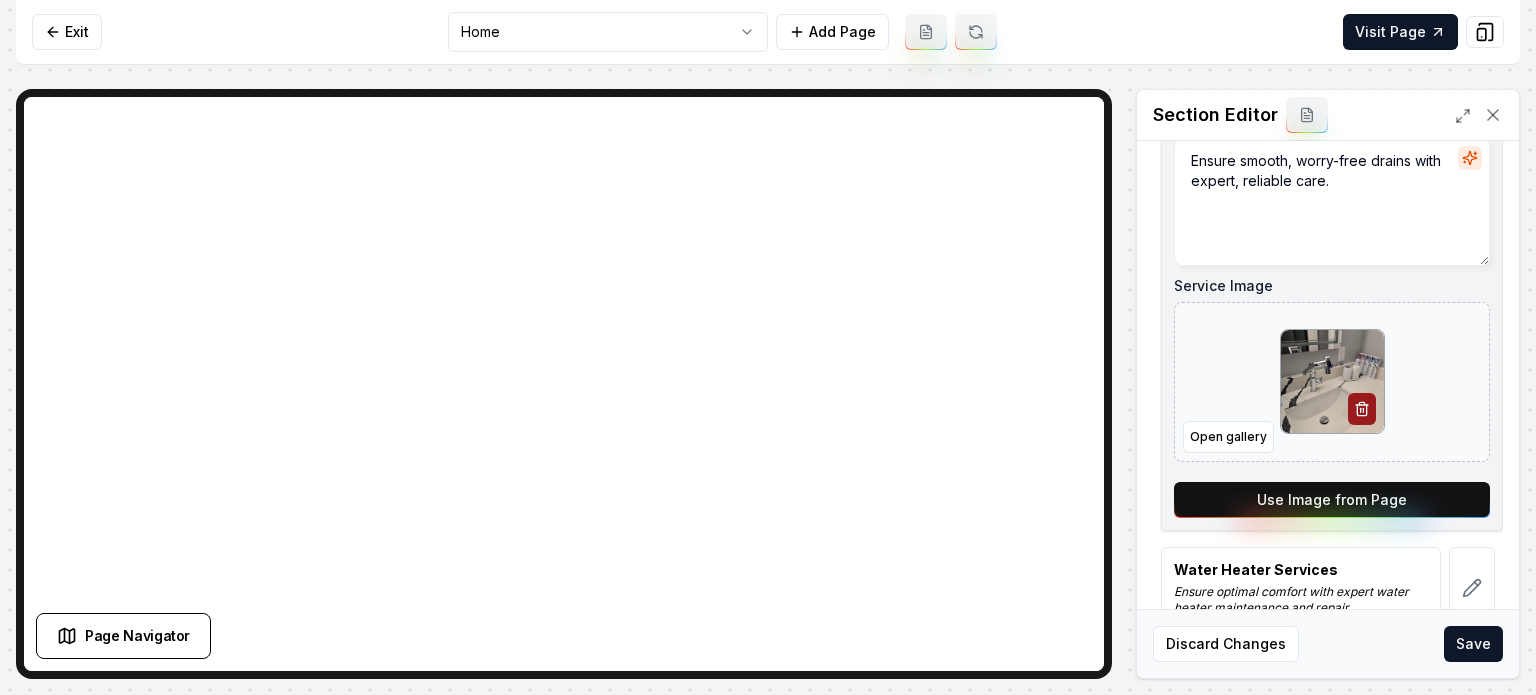 click on "Use Image from Page" at bounding box center (1332, 500) 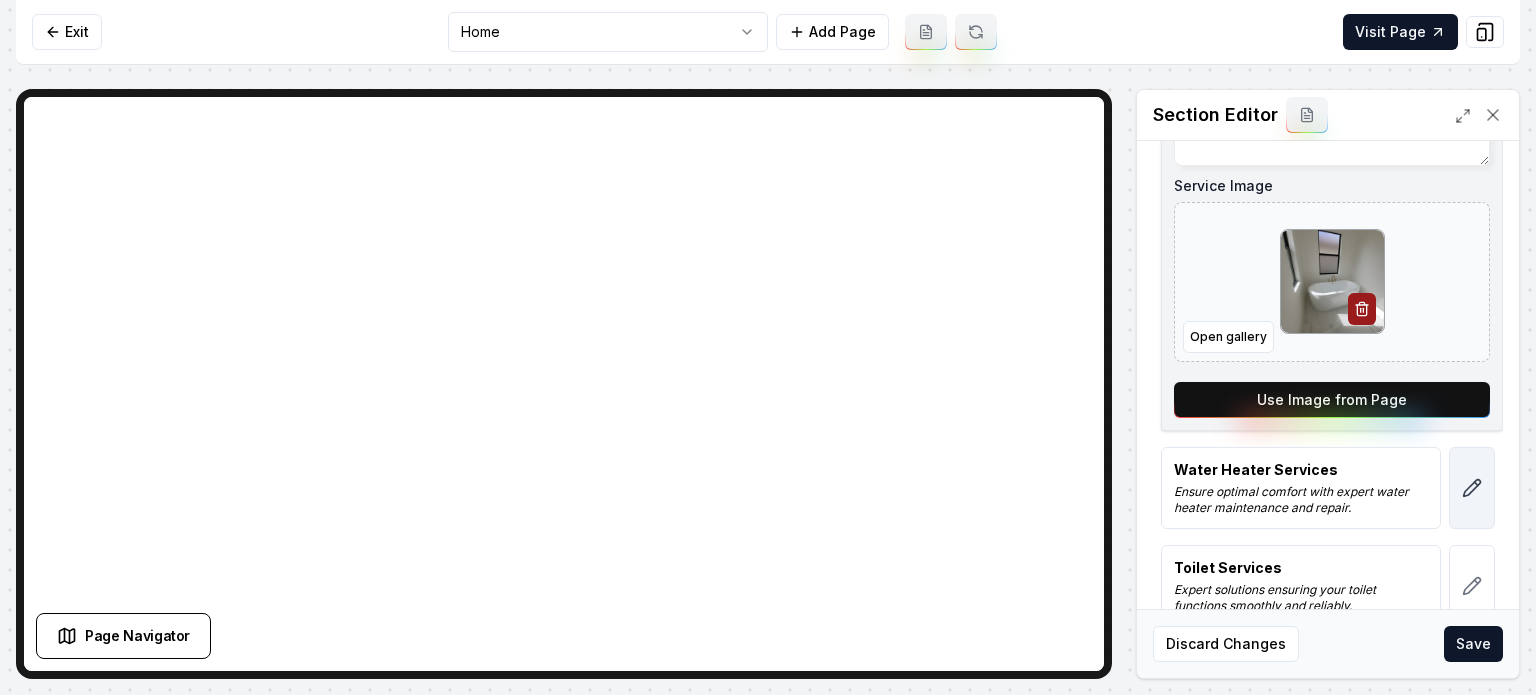 click at bounding box center [1472, 586] 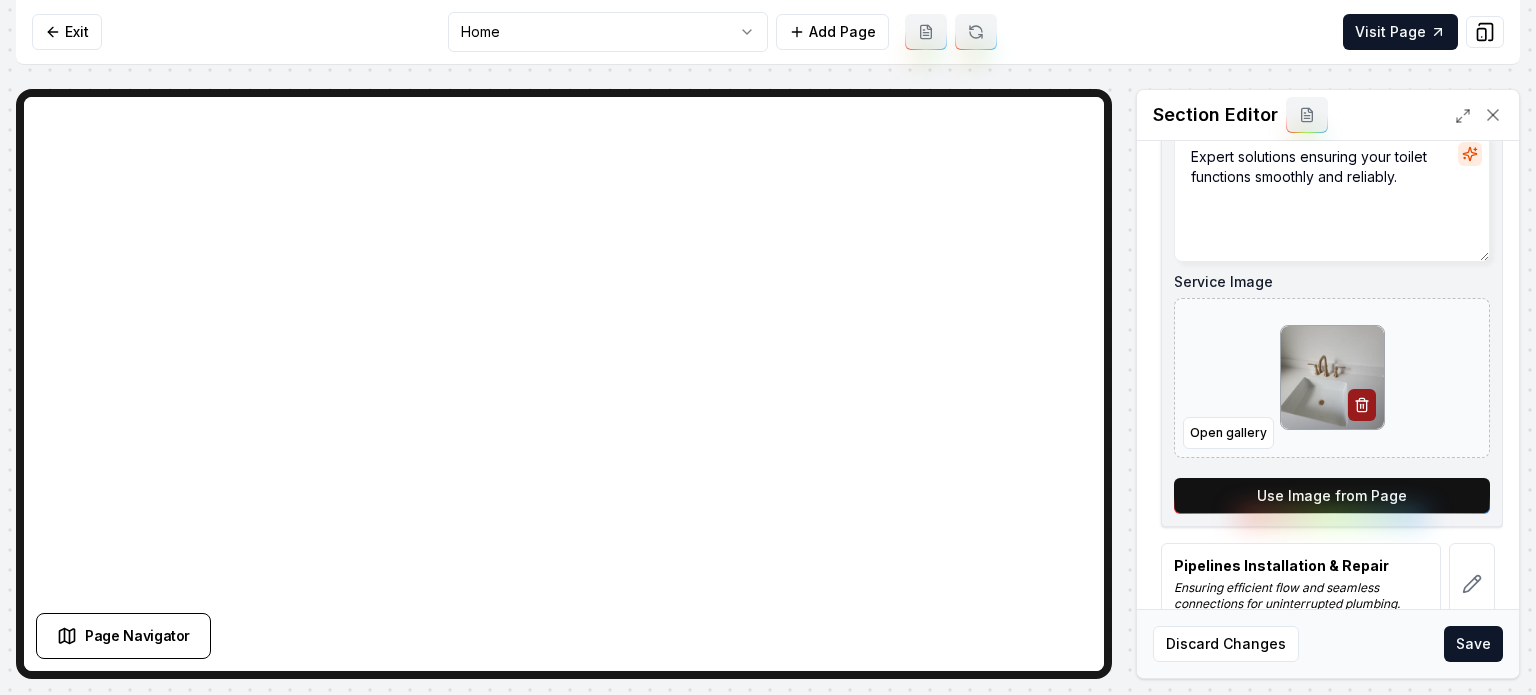 click on "Use Image from Page" at bounding box center (1332, 496) 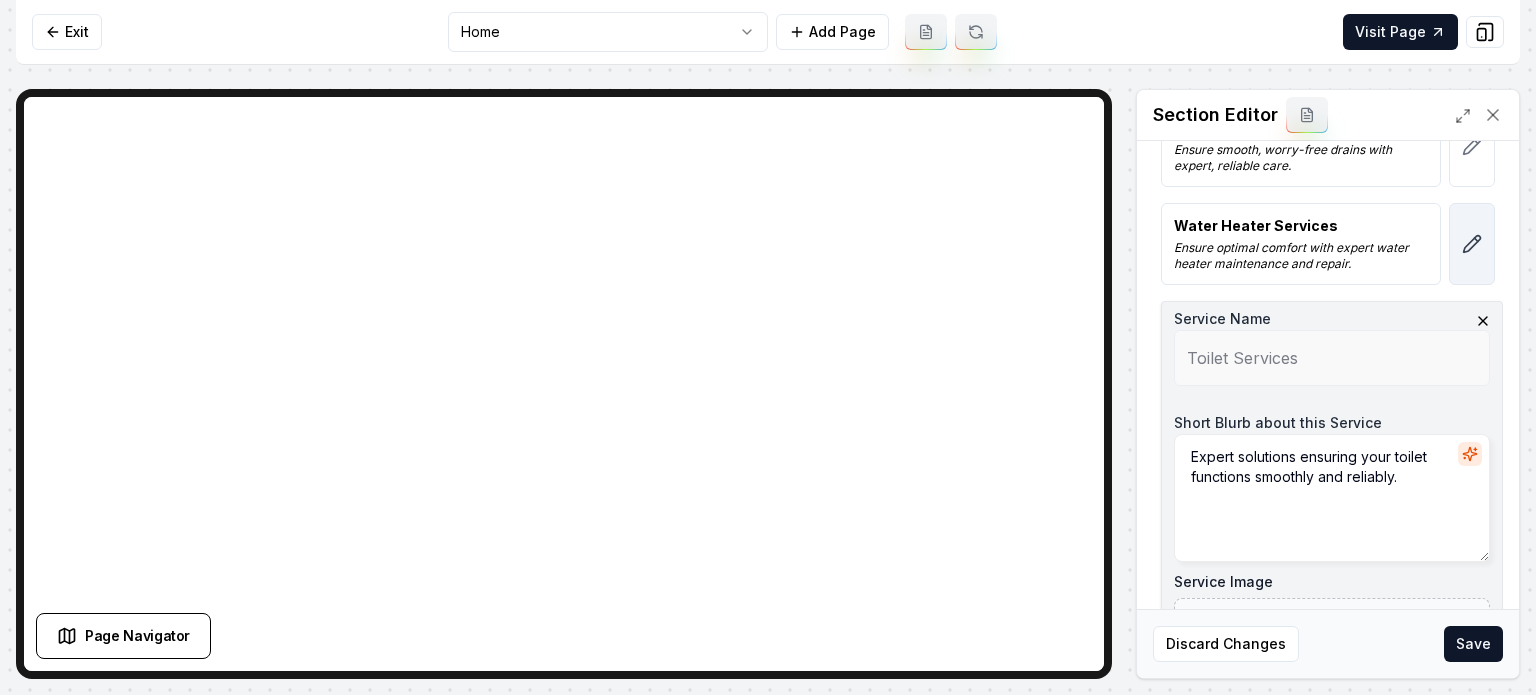 click at bounding box center (1472, 244) 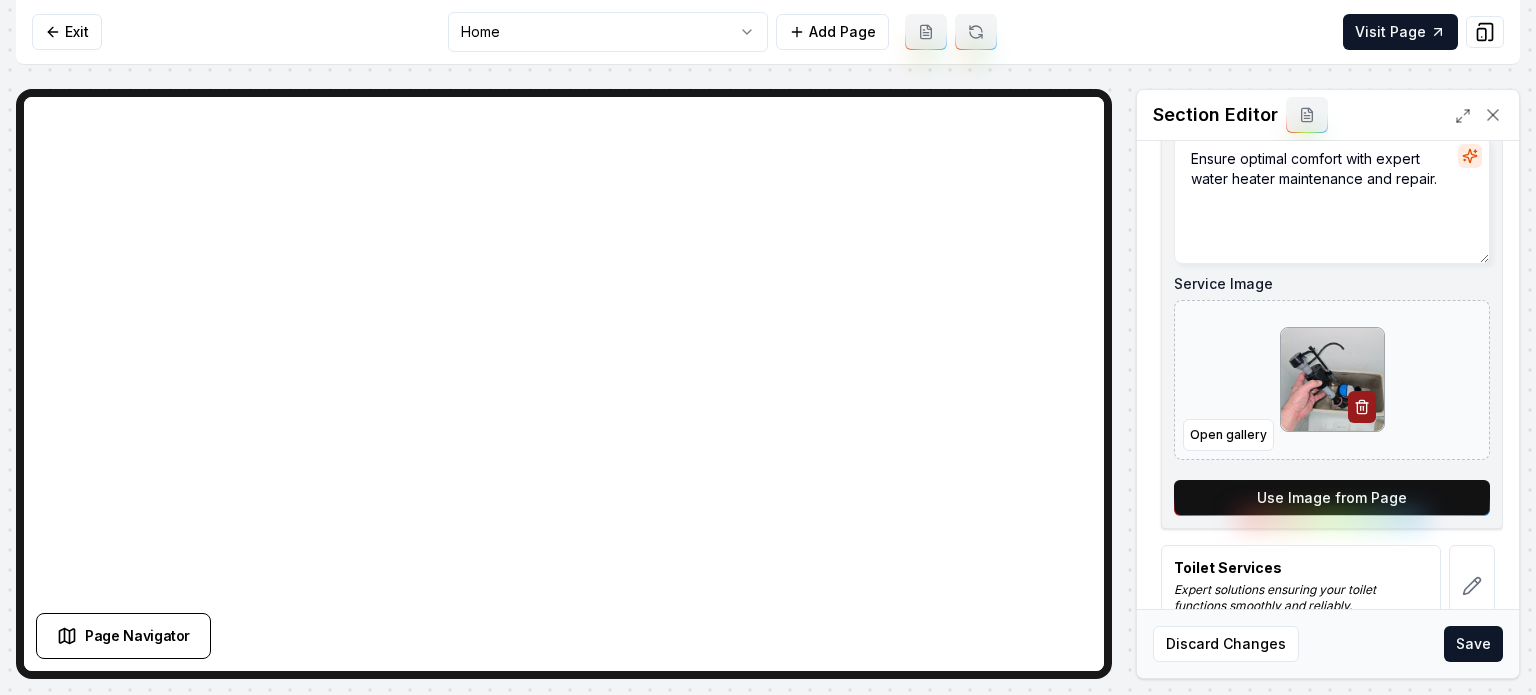 click on "Use Image from Page" at bounding box center (1332, 498) 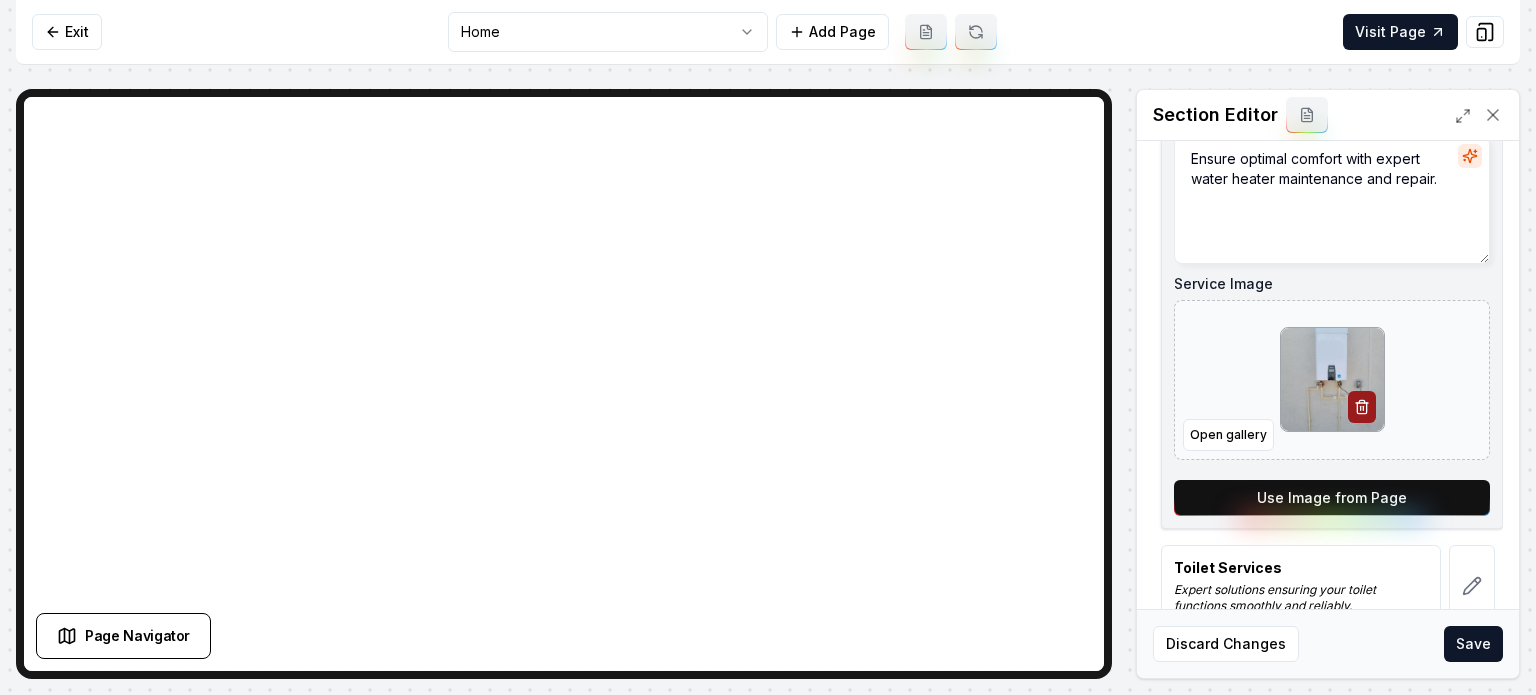 scroll, scrollTop: 833, scrollLeft: 0, axis: vertical 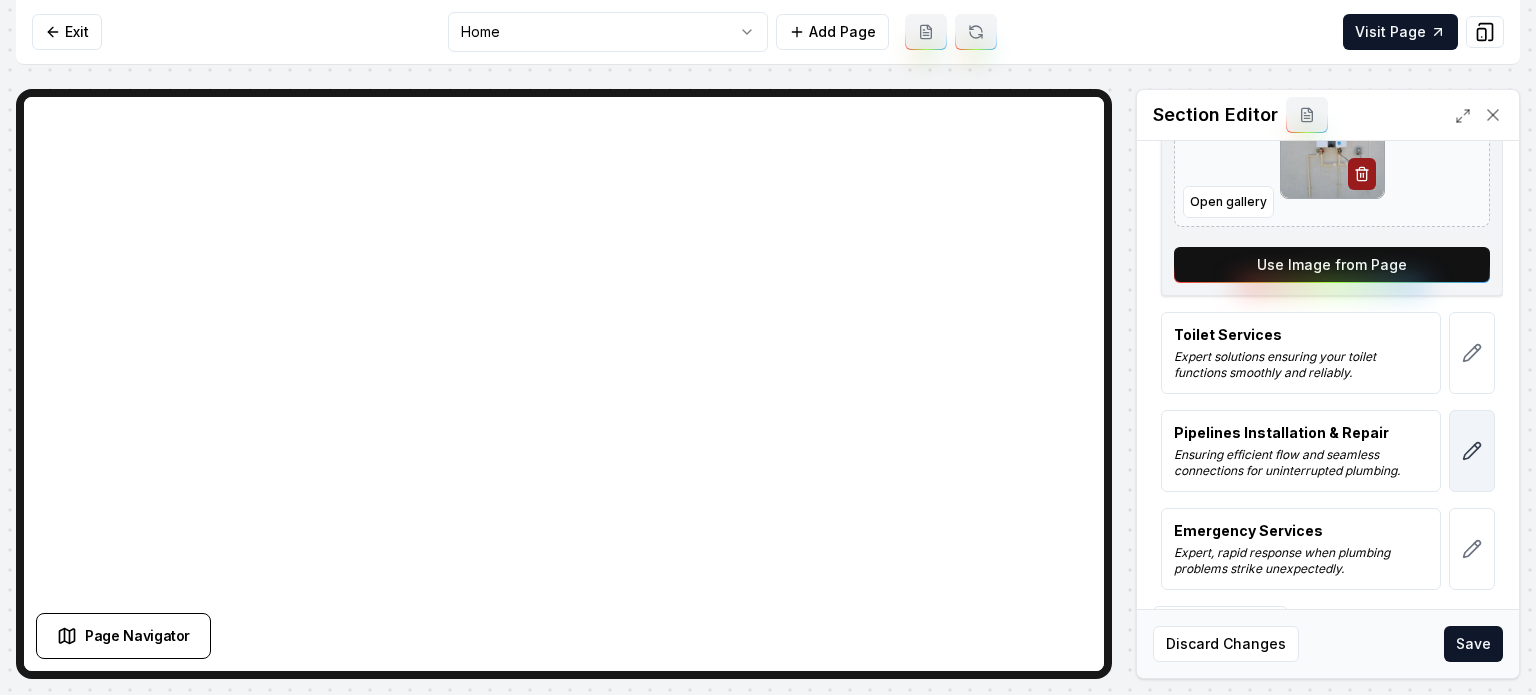 click at bounding box center (1472, 451) 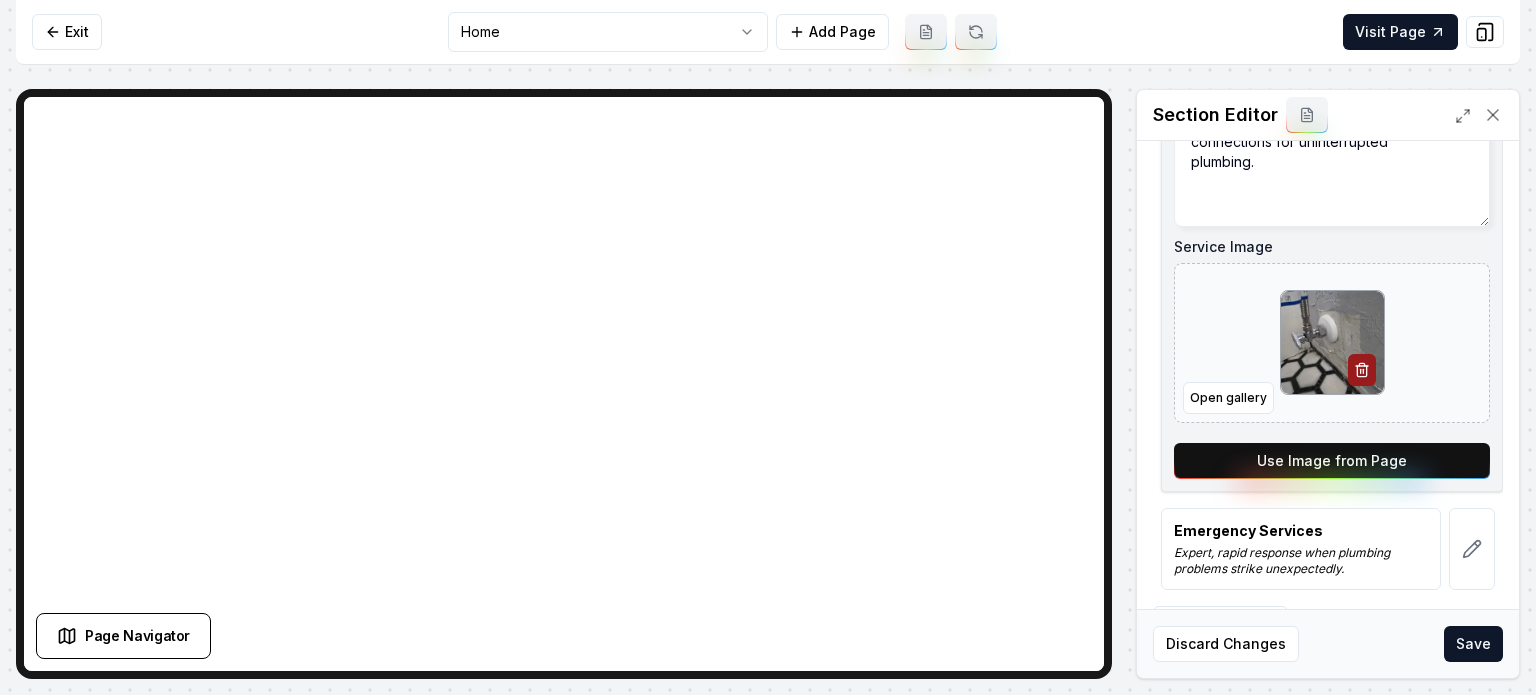 click on "Use Image from Page" at bounding box center (1332, 461) 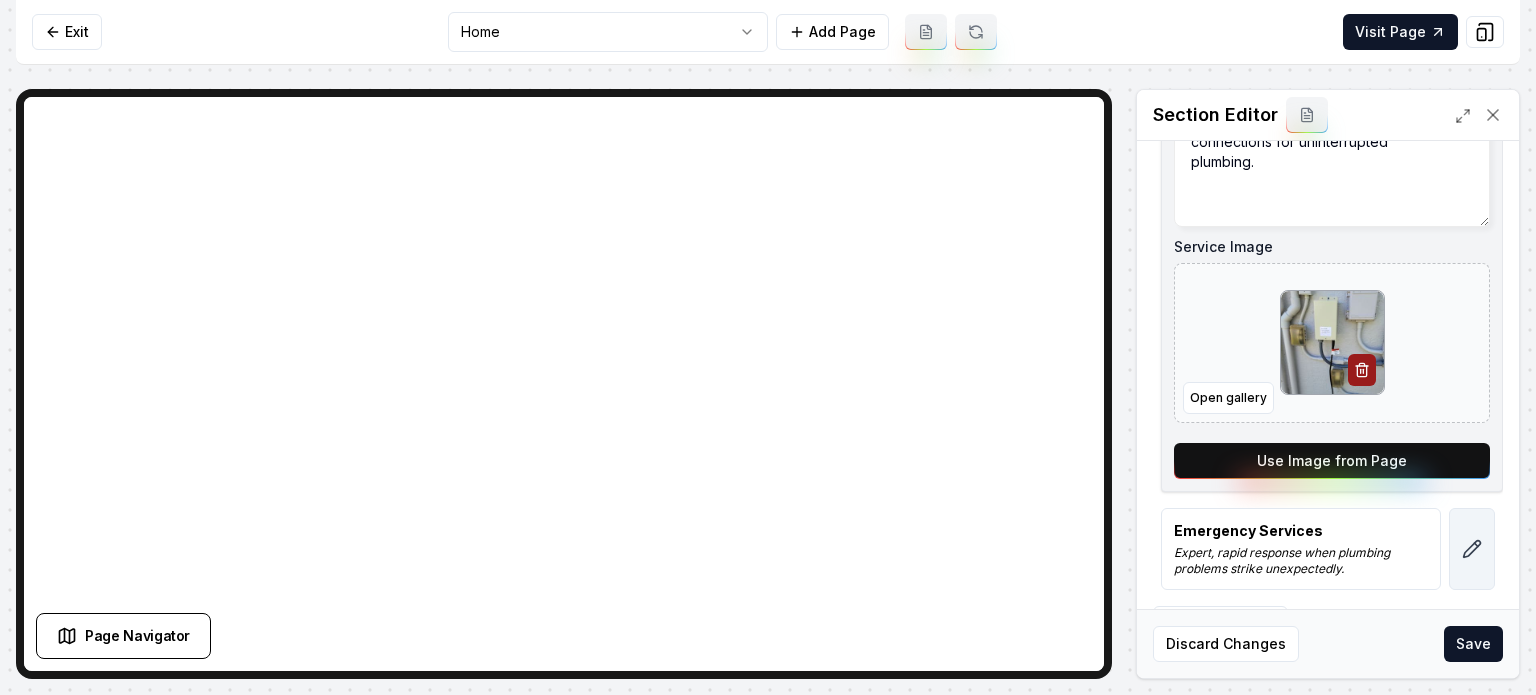 click at bounding box center [1472, 549] 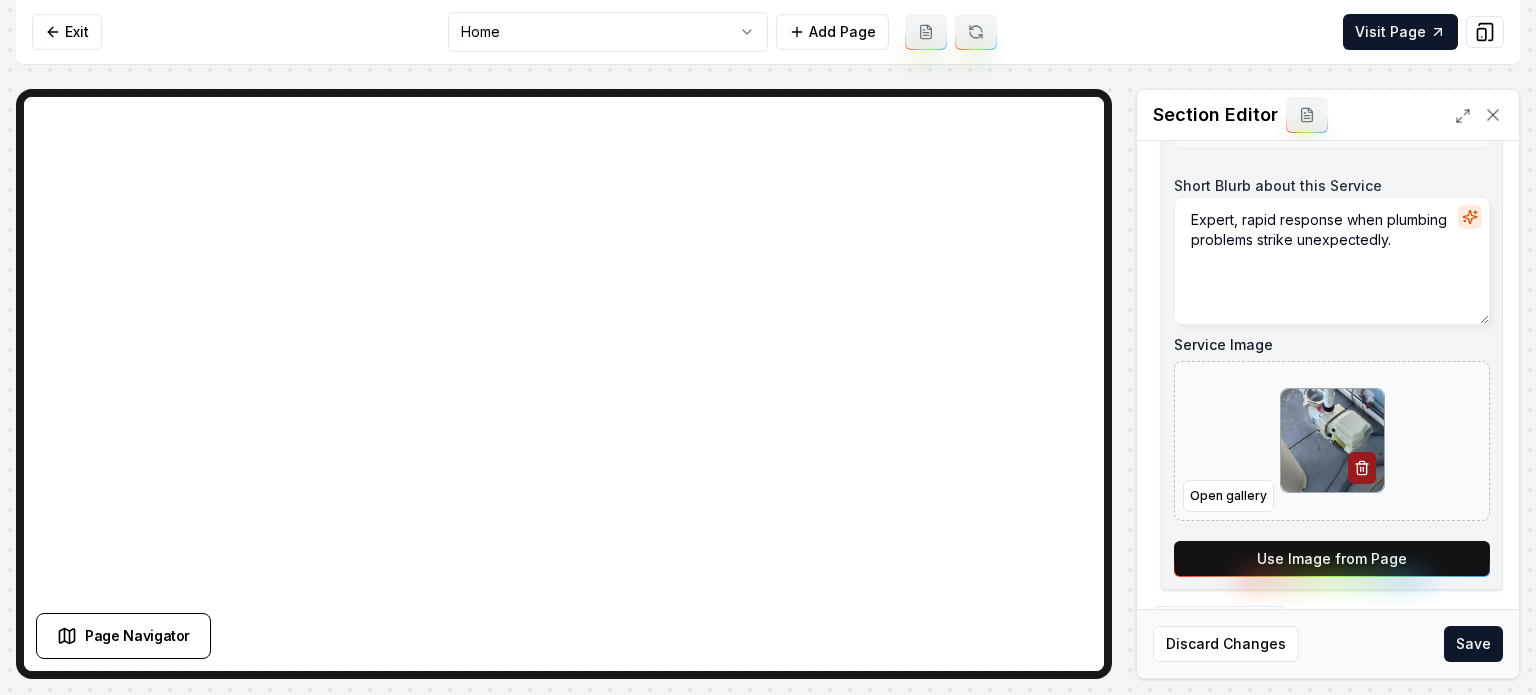 click on "Service Name Emergency Services Short Blurb about this Service Expert, rapid response when plumbing problems strike unexpectedly. Service Image Open gallery Use Image from Page" at bounding box center [1332, 327] 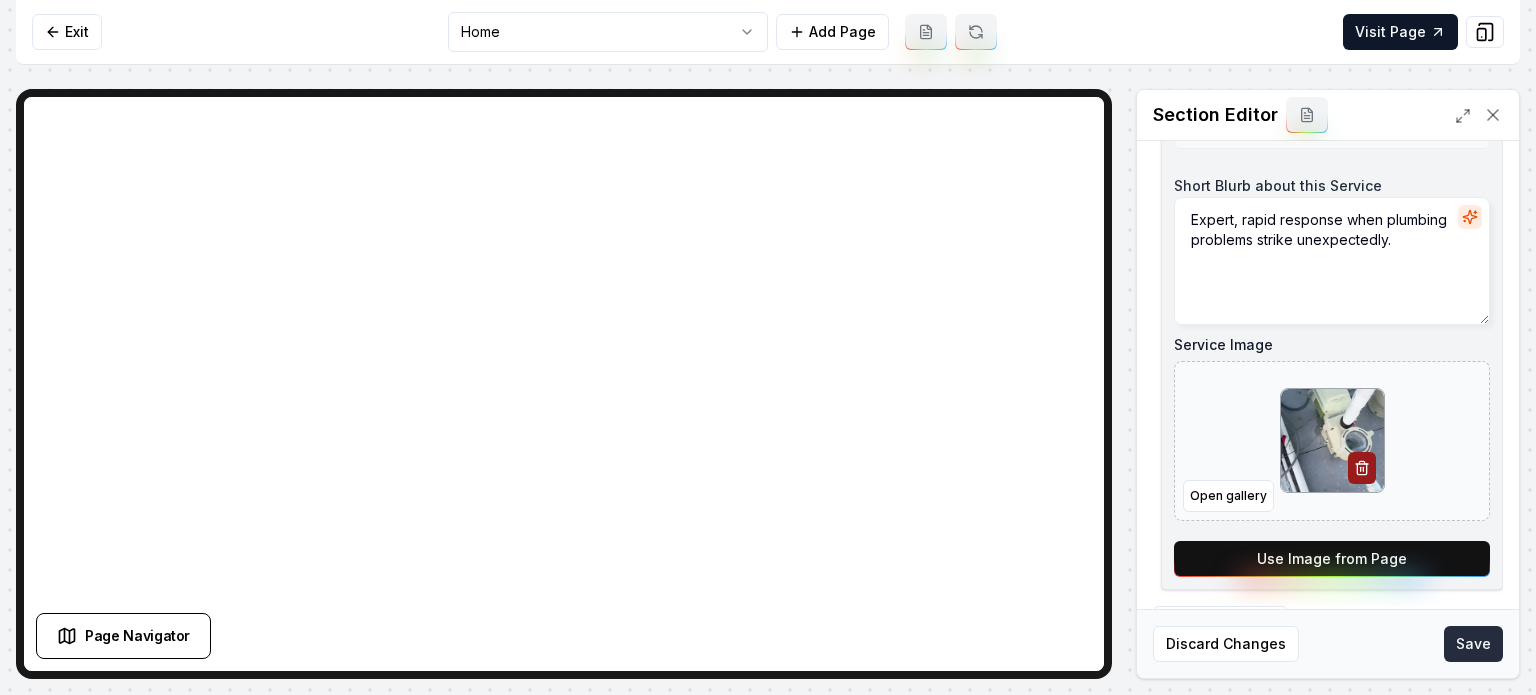 click on "Save" at bounding box center (1473, 644) 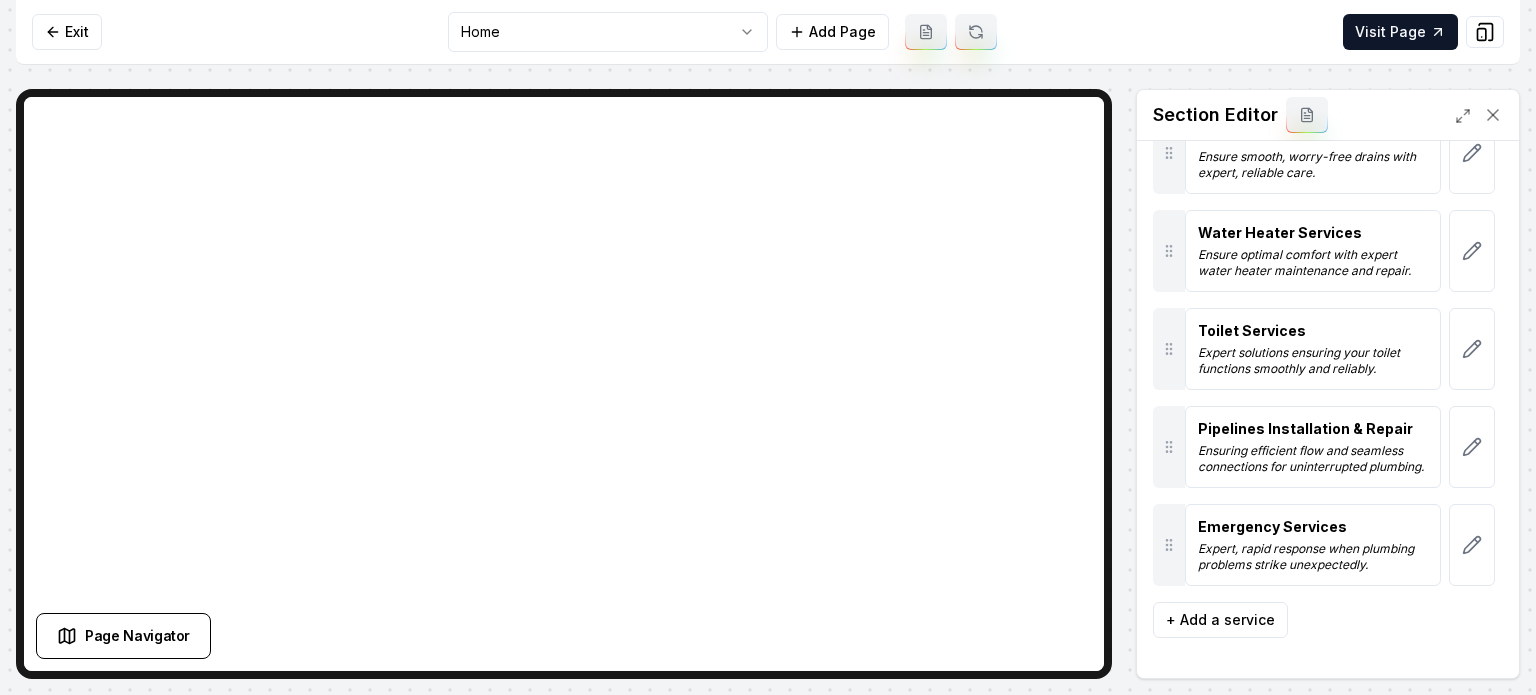 scroll, scrollTop: 389, scrollLeft: 0, axis: vertical 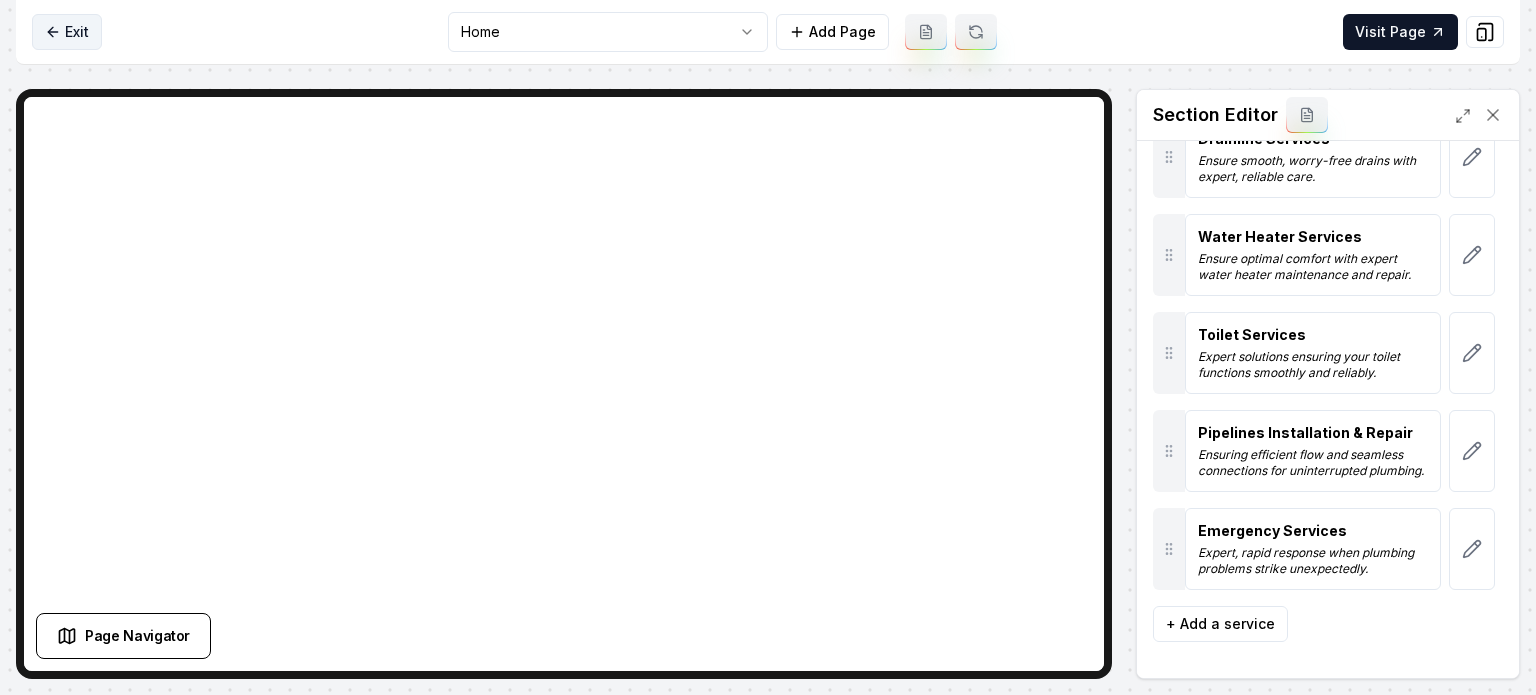 click on "Exit" at bounding box center (67, 32) 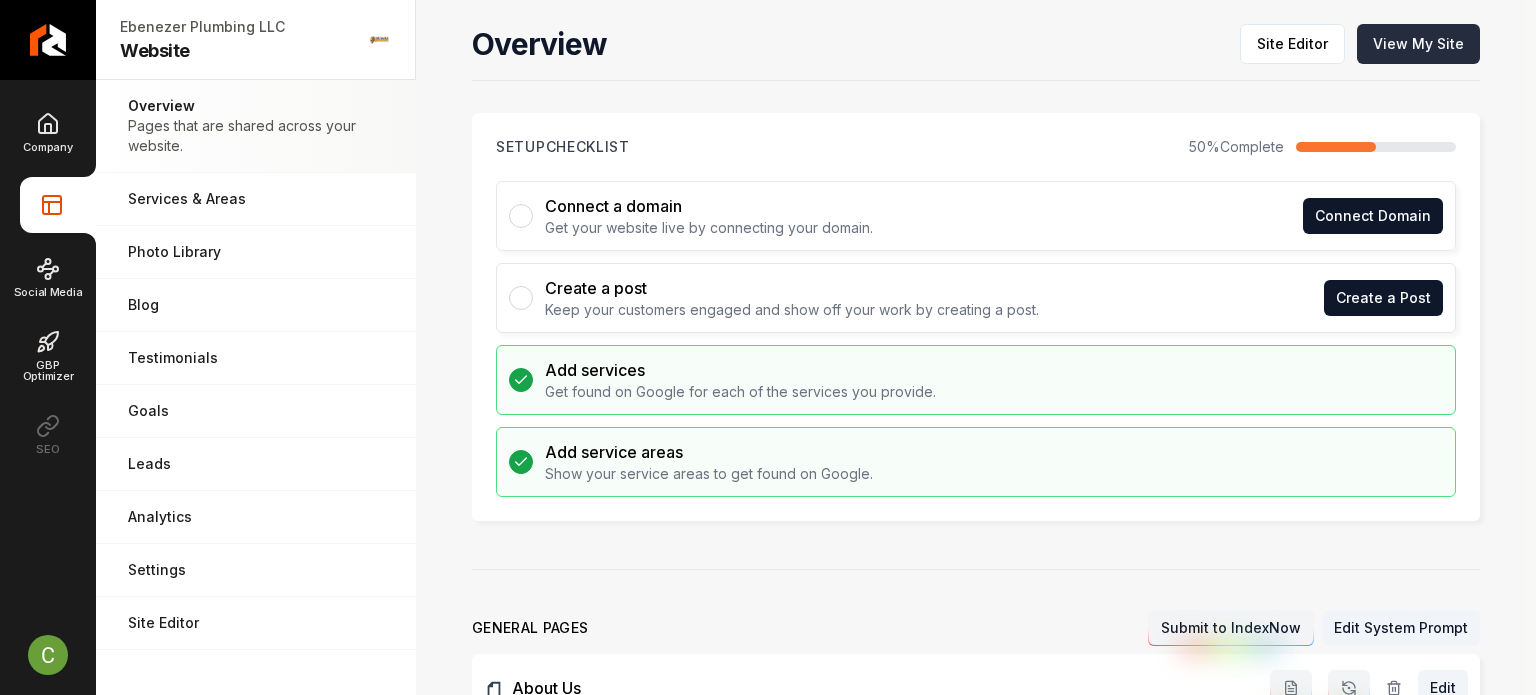 click on "View My Site" at bounding box center (1418, 44) 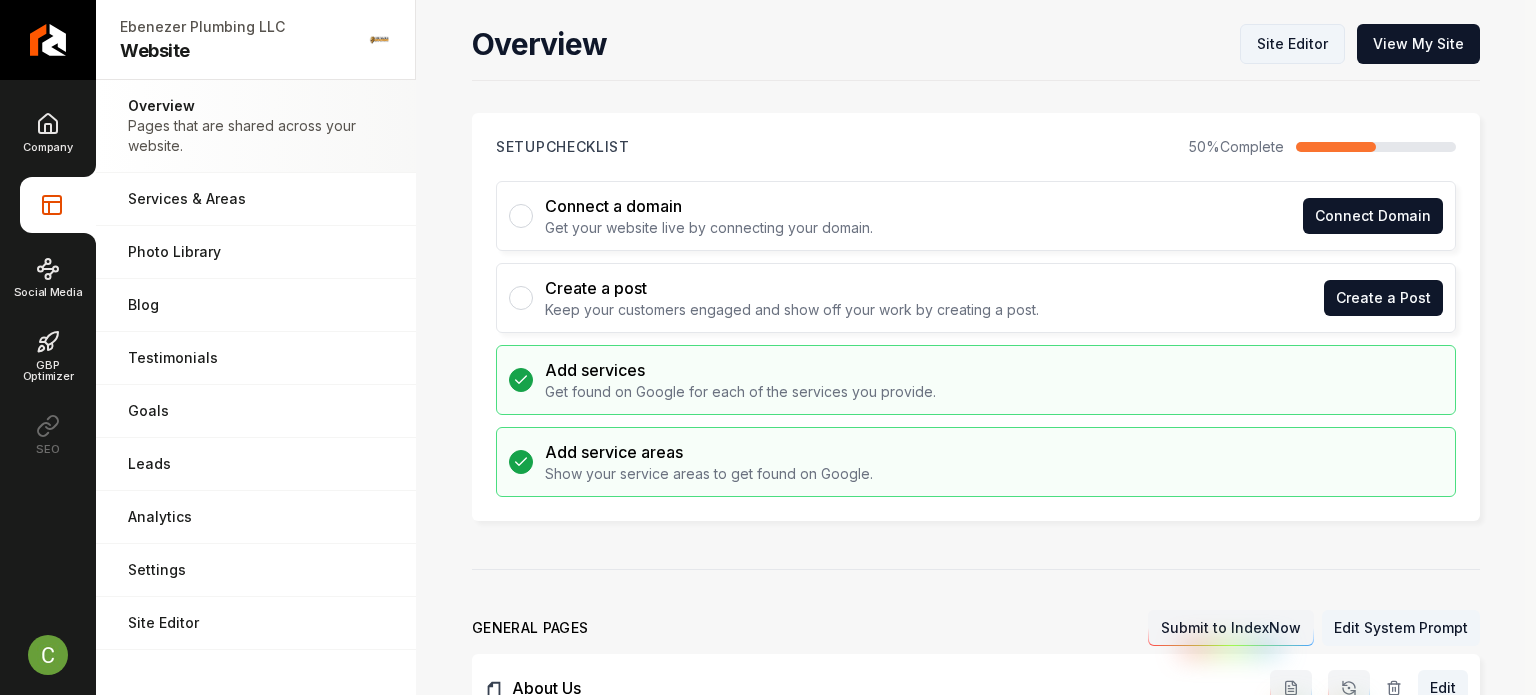 click on "Site Editor" at bounding box center (1292, 44) 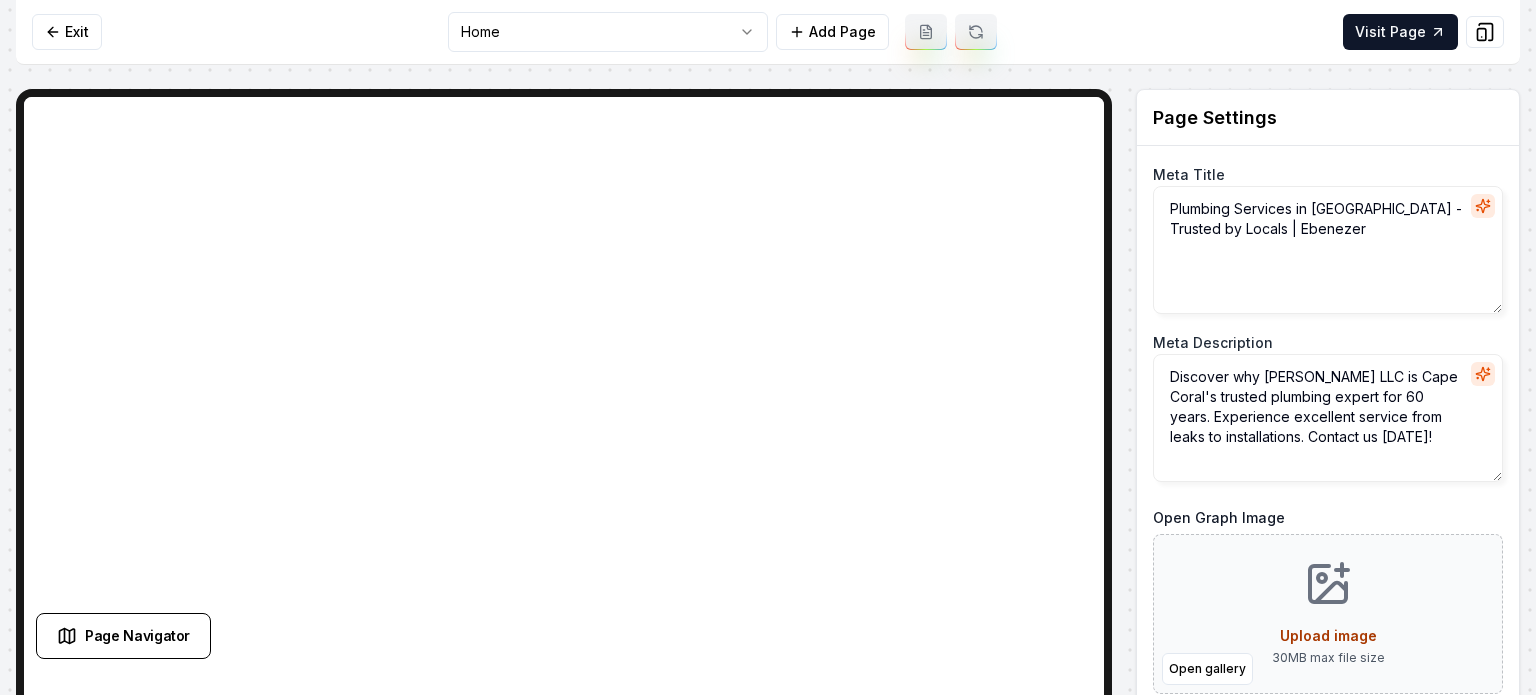 click on "Computer Required This feature is only available on a computer. Please switch to a computer to edit your site. Go back  Exit Home Add Page Visit Page  Page Navigator Page Settings Meta Title Plumbing Services in [GEOGRAPHIC_DATA] - Trusted by Locals | Ebenezer Meta Description Discover why Ebenezer Plumbing LLC is [GEOGRAPHIC_DATA]'s trusted plumbing expert for 60 years. Experience excellent service from leaks to installations. Contact us [DATE]! Open Graph Image Open gallery Upload image 30  MB max file size Discard Changes Save Section Editor Unsupported section type /dashboard/sites/97cc4d7d-fba9-4d09-b578-65ca0323fa05/pages/b75752af-48b9-4b4b-b0a7-fc708c34dc5d Made 46 formatting edits between lines 2 and 104" at bounding box center [768, 347] 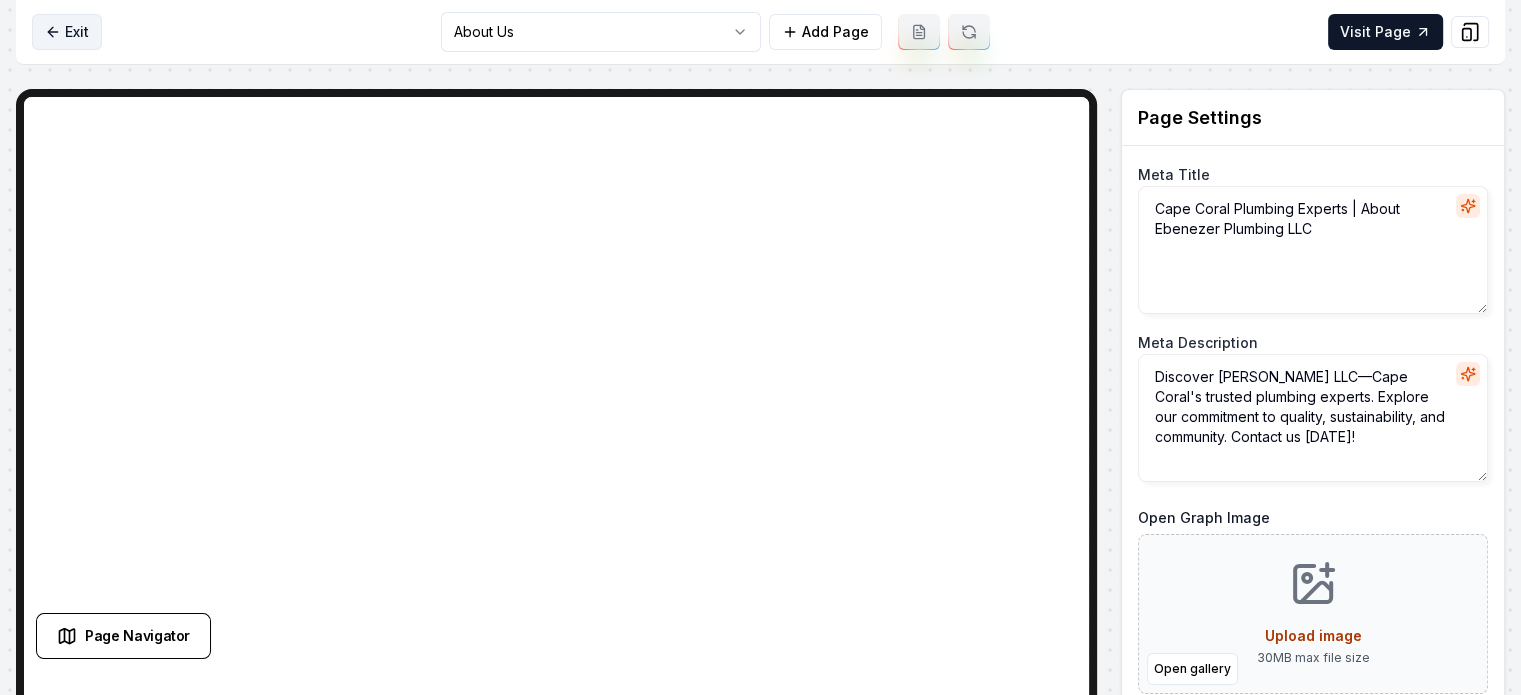 click on "Exit" at bounding box center (67, 32) 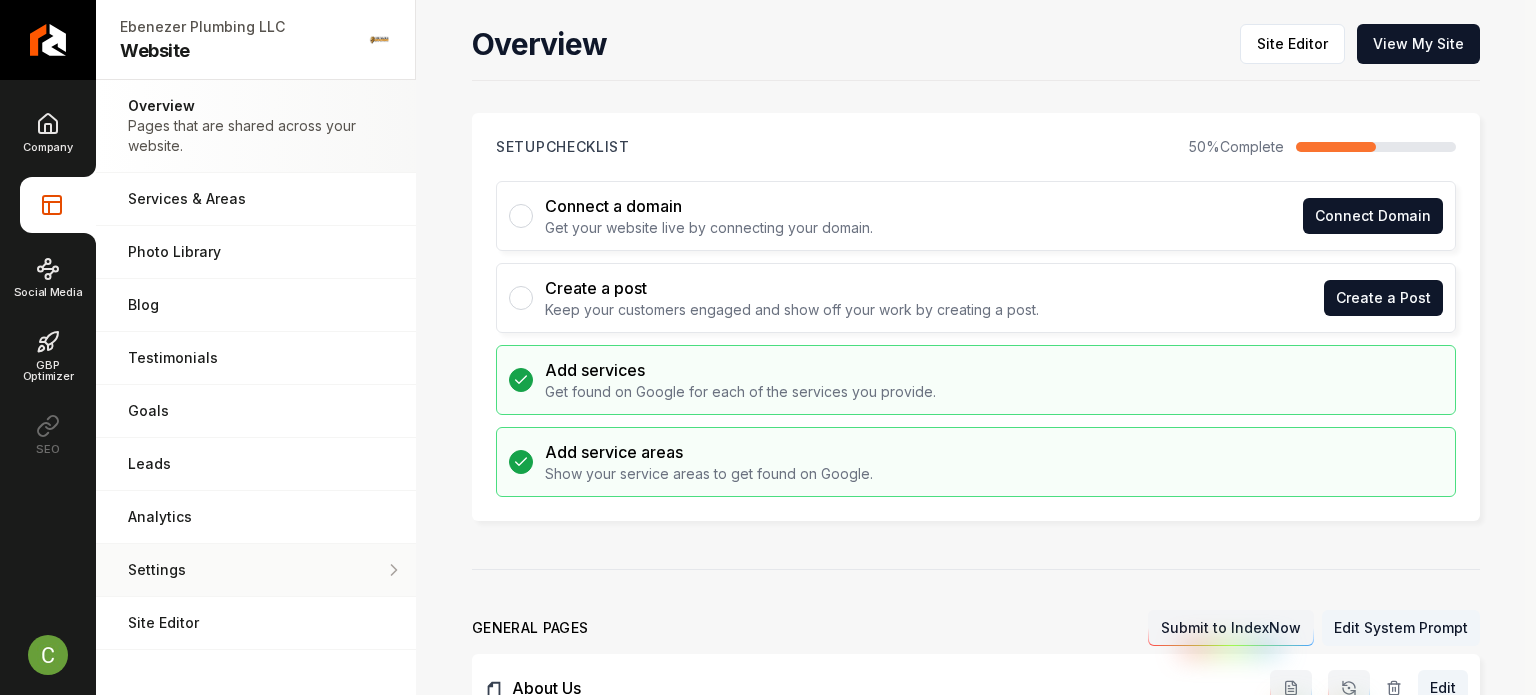 click on "Settings Adjust your domain, scripts, redirects, and more." at bounding box center (256, 570) 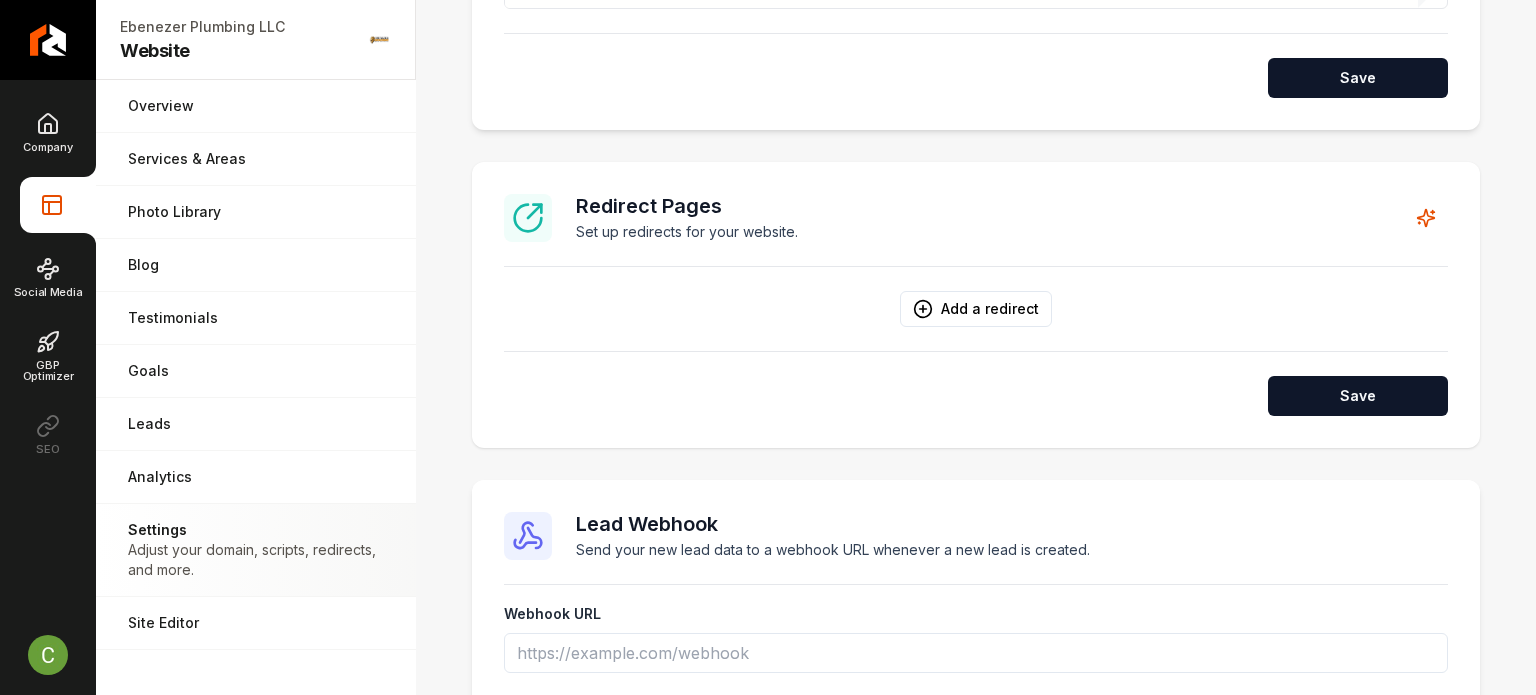scroll, scrollTop: 1568, scrollLeft: 0, axis: vertical 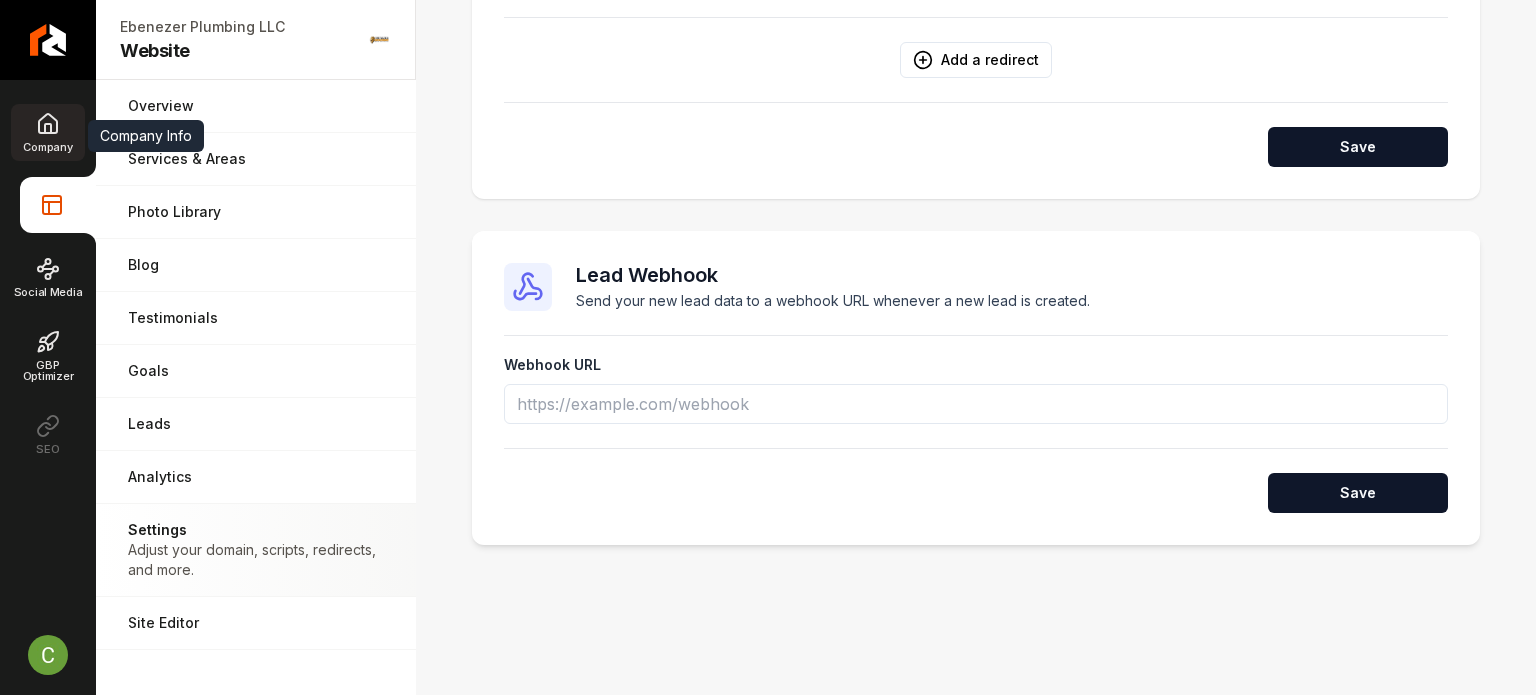 click on "Company" at bounding box center (47, 132) 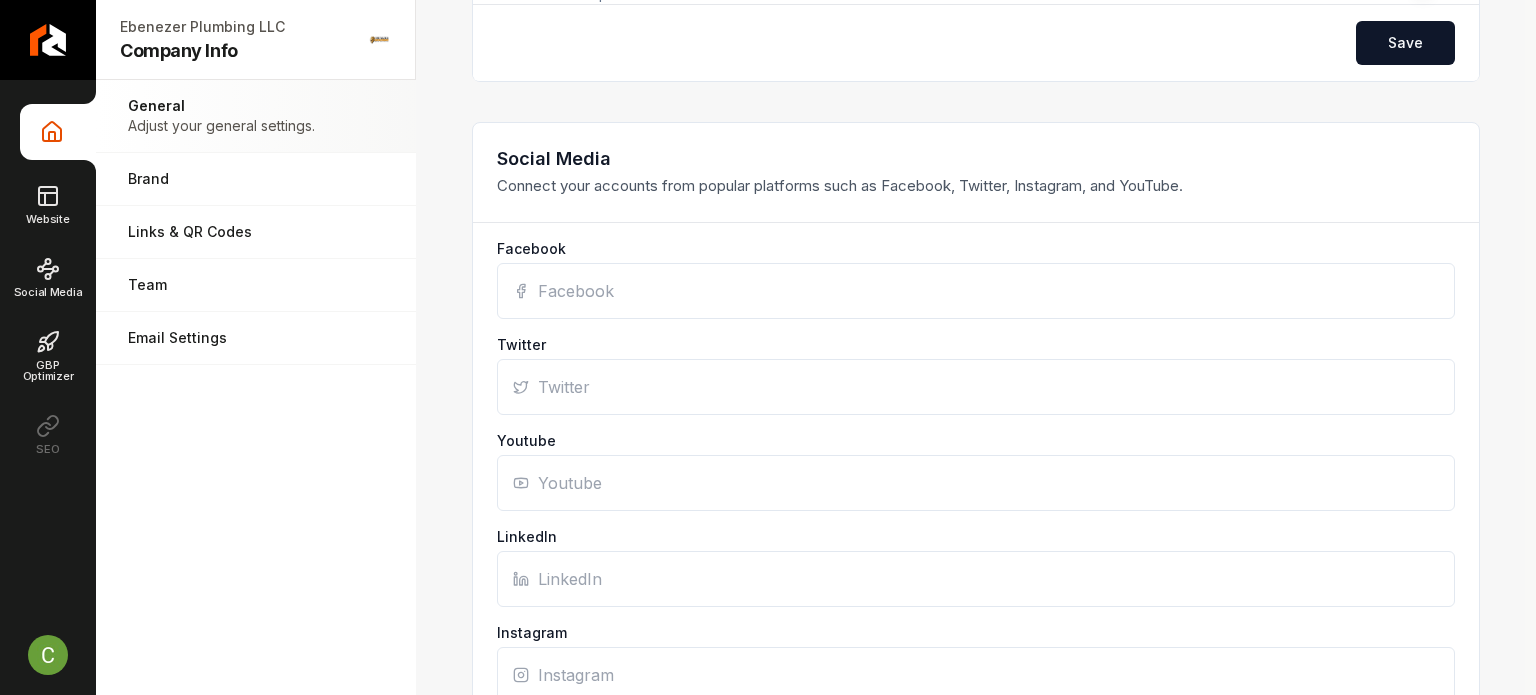 scroll, scrollTop: 1068, scrollLeft: 0, axis: vertical 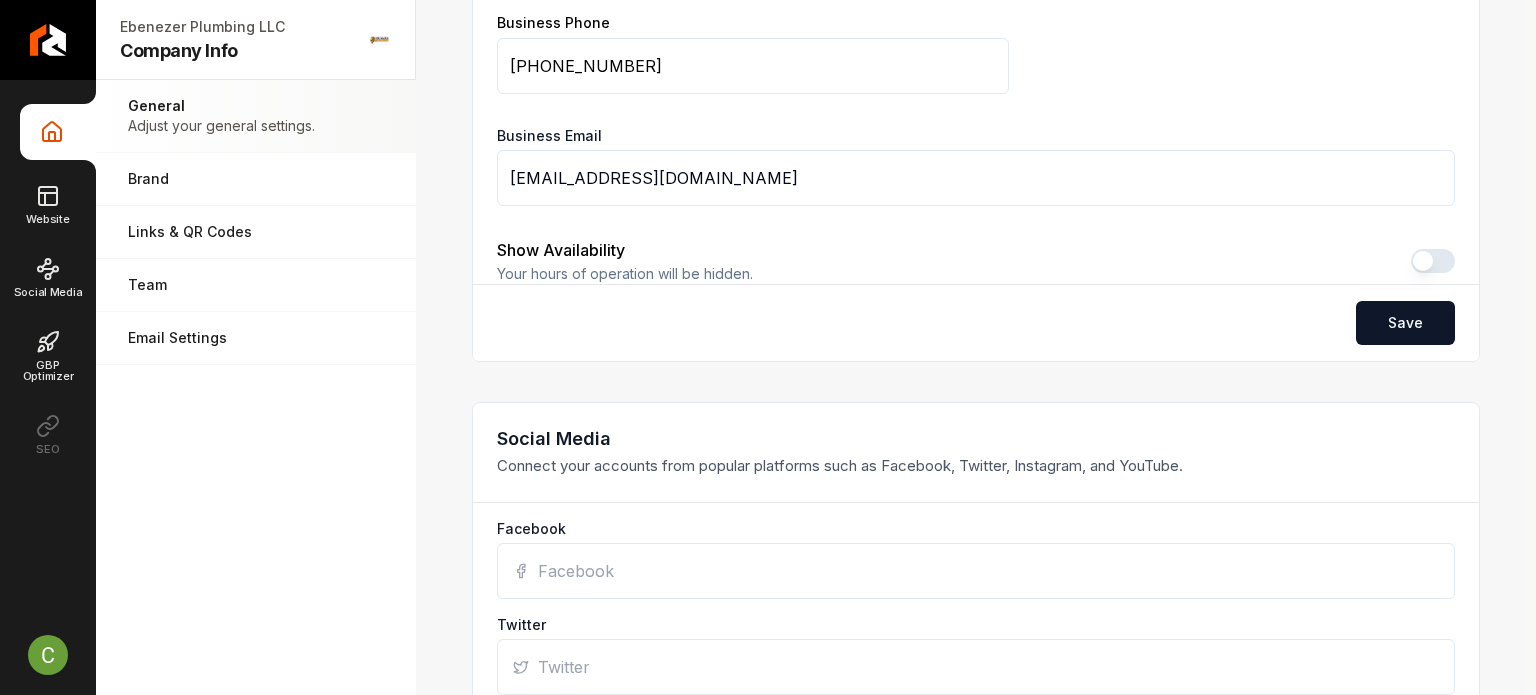 click on "Facebook" at bounding box center [976, 571] 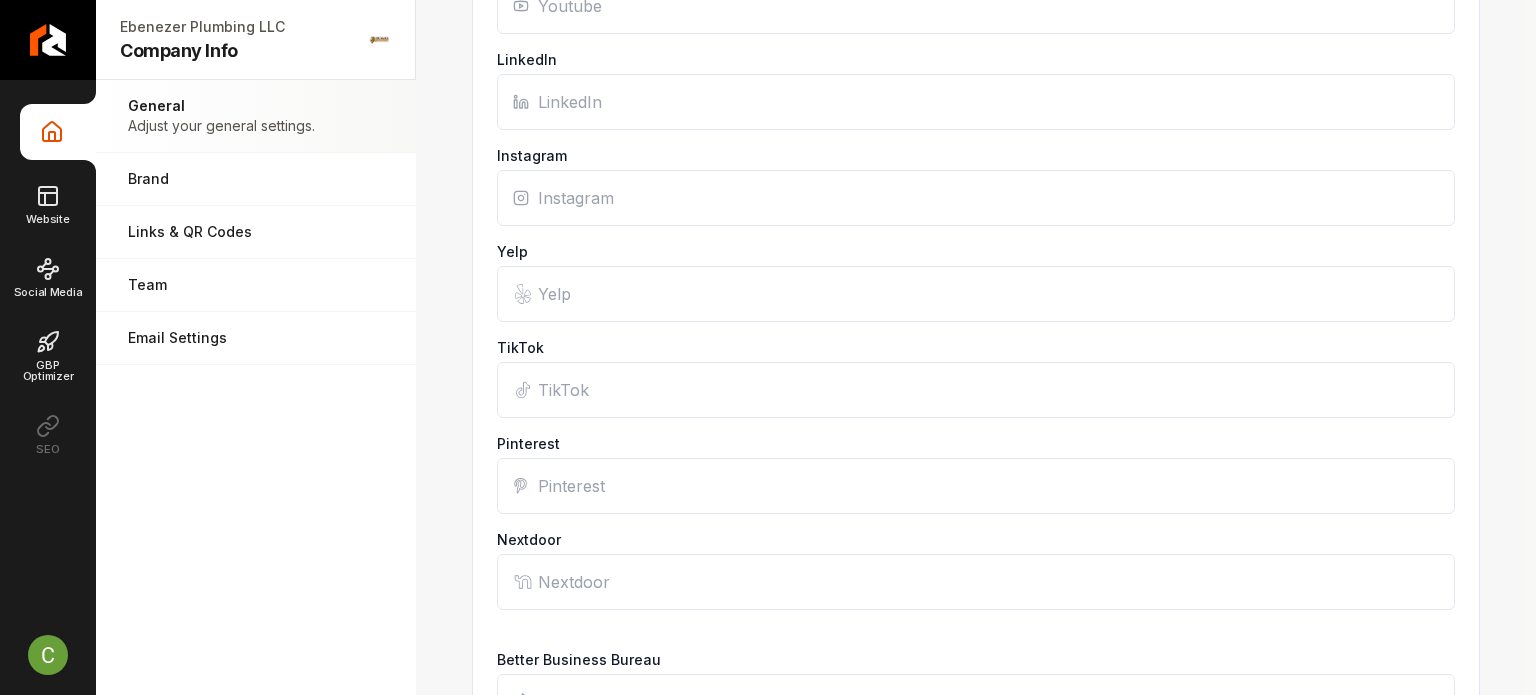 scroll, scrollTop: 2468, scrollLeft: 0, axis: vertical 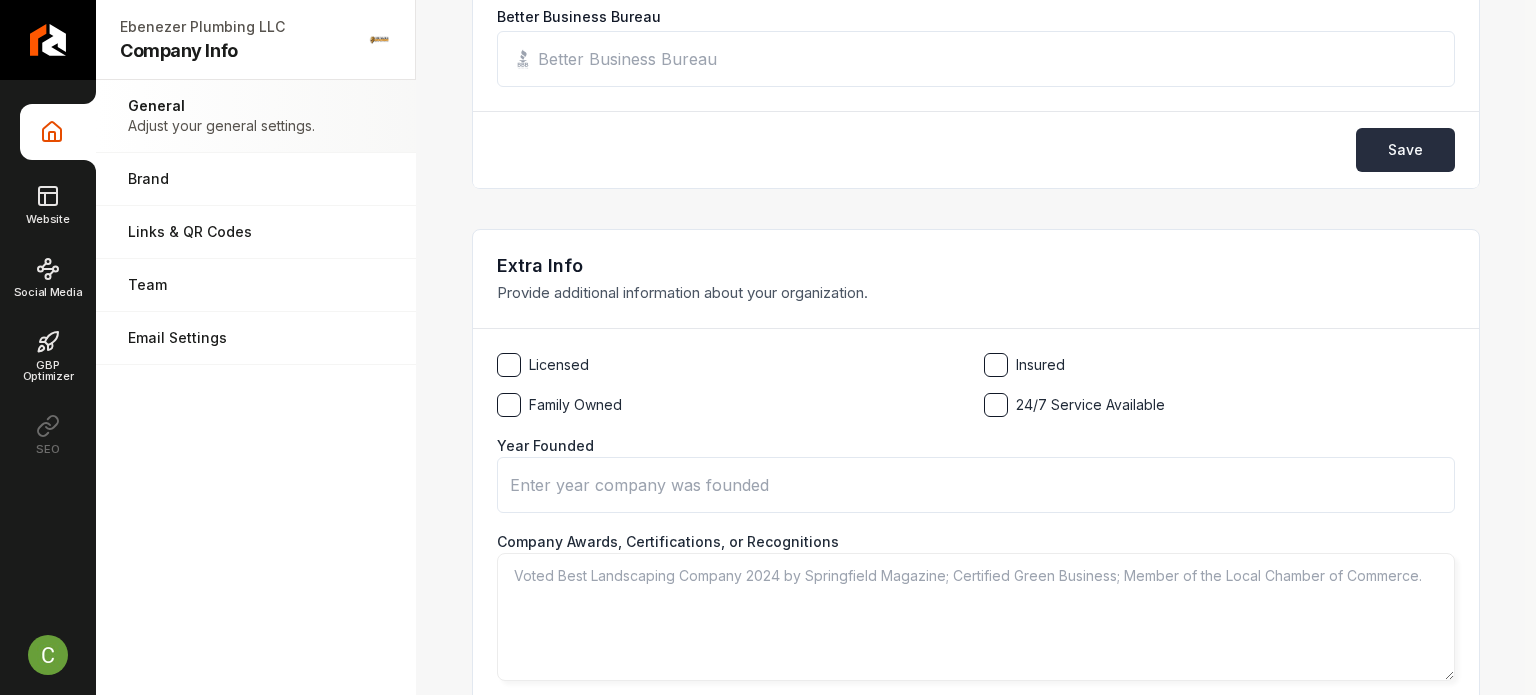 type on "[URL][DOMAIN_NAME]" 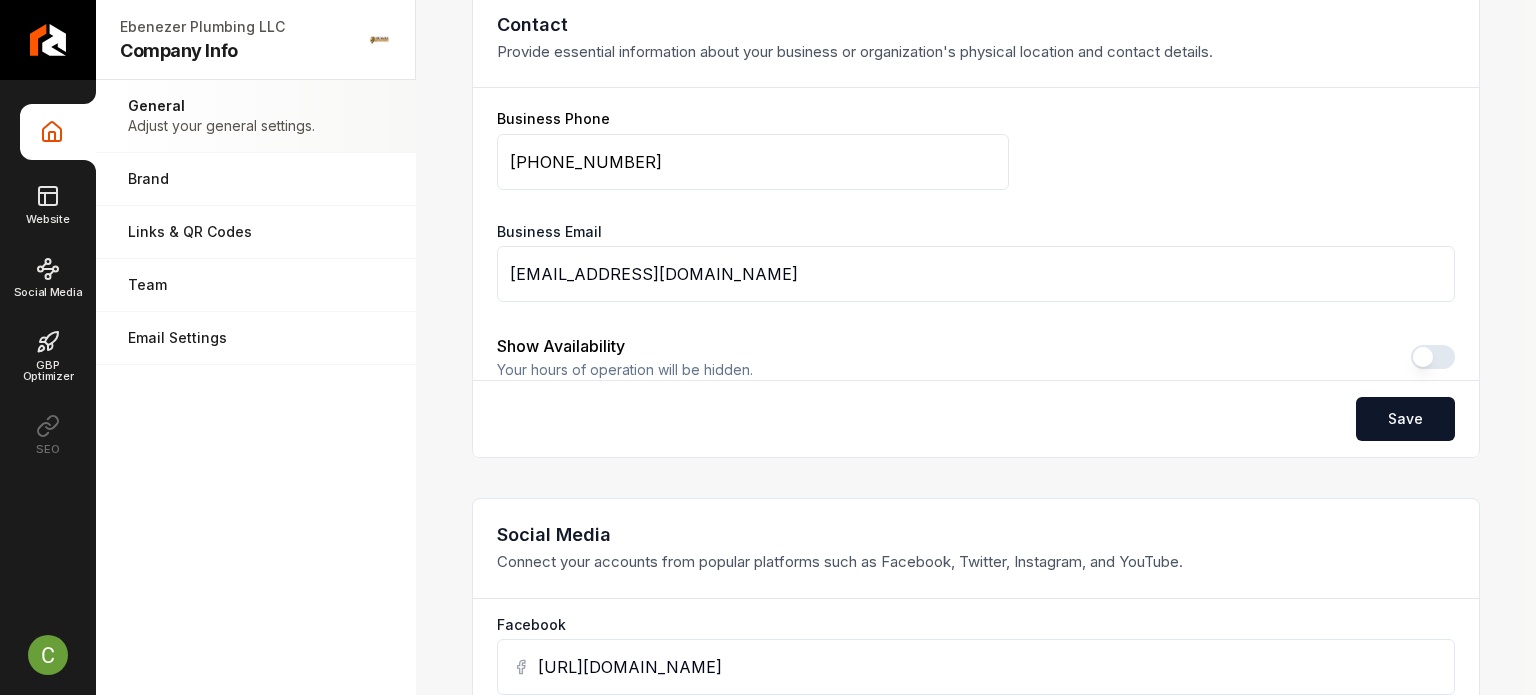 scroll, scrollTop: 572, scrollLeft: 0, axis: vertical 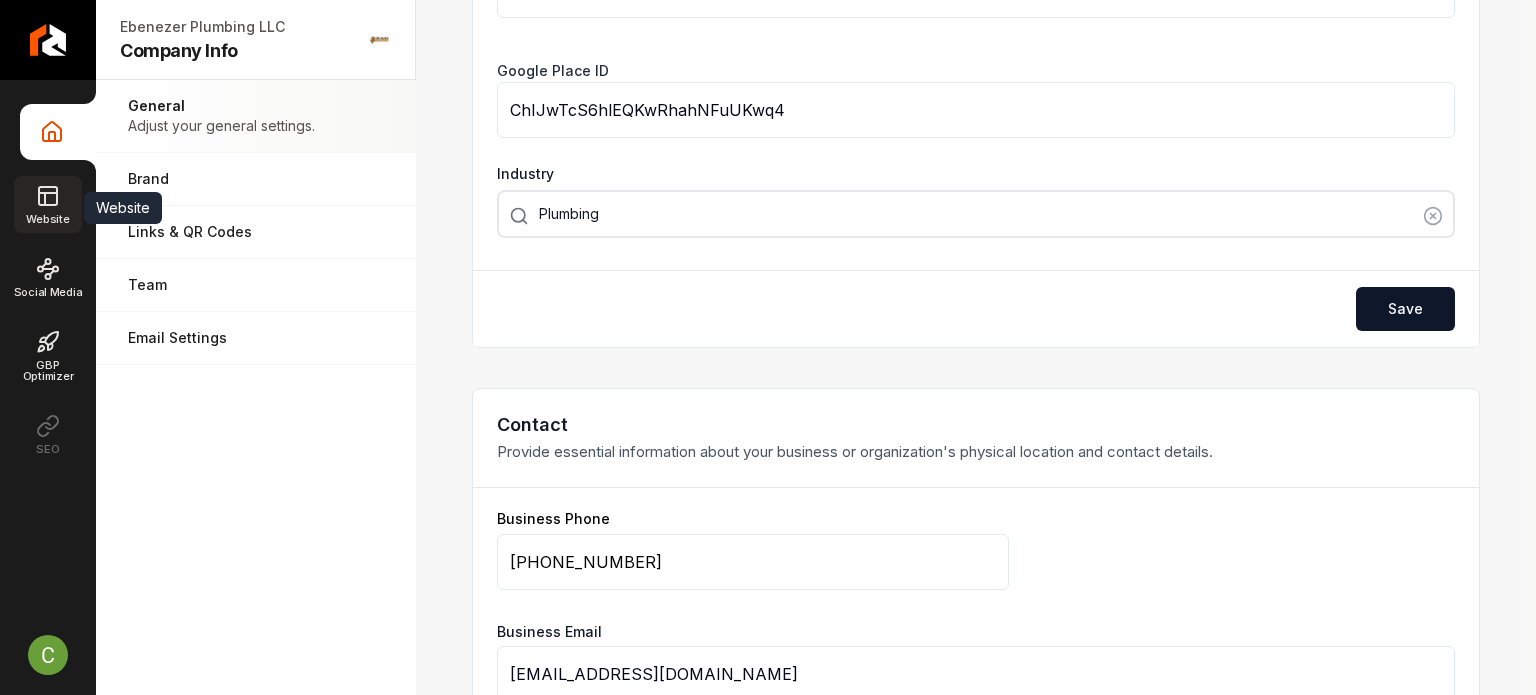 click 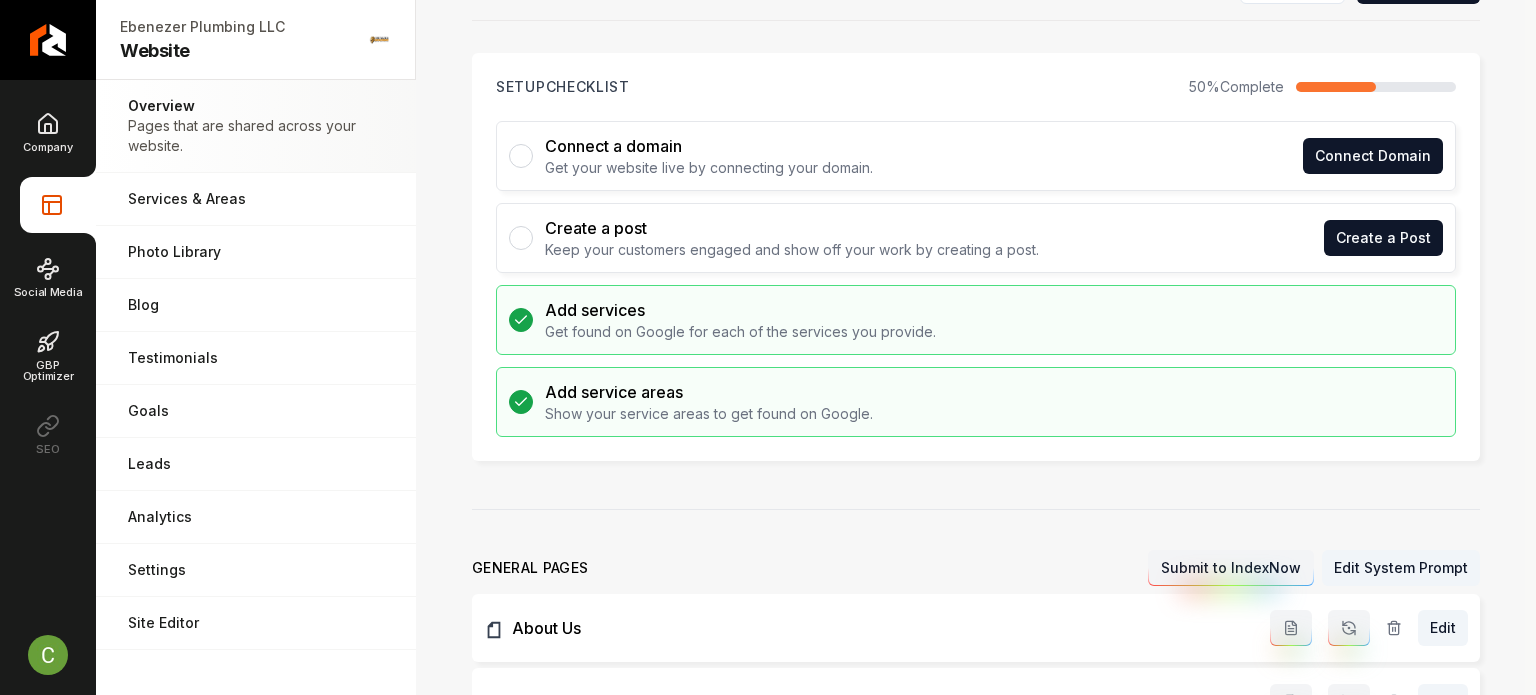 scroll, scrollTop: 0, scrollLeft: 0, axis: both 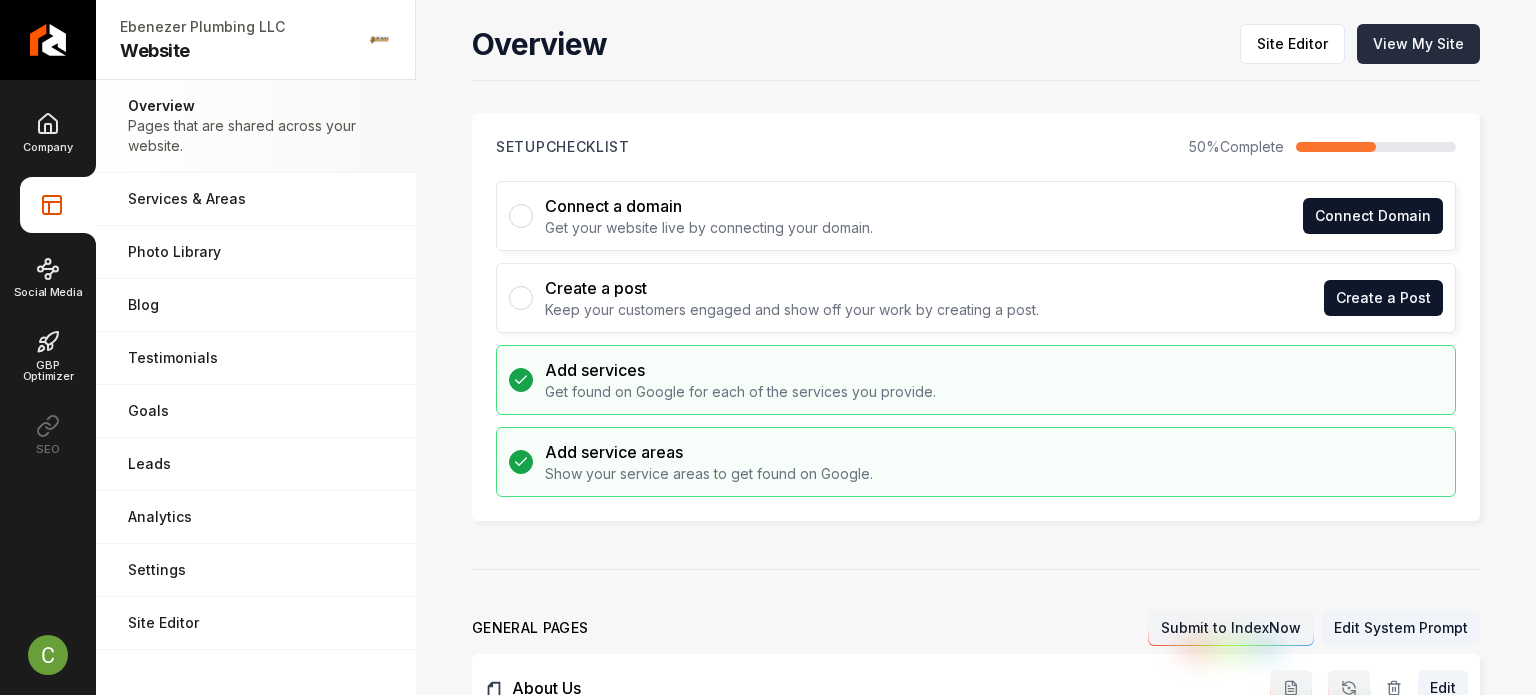 click on "View My Site" at bounding box center [1418, 44] 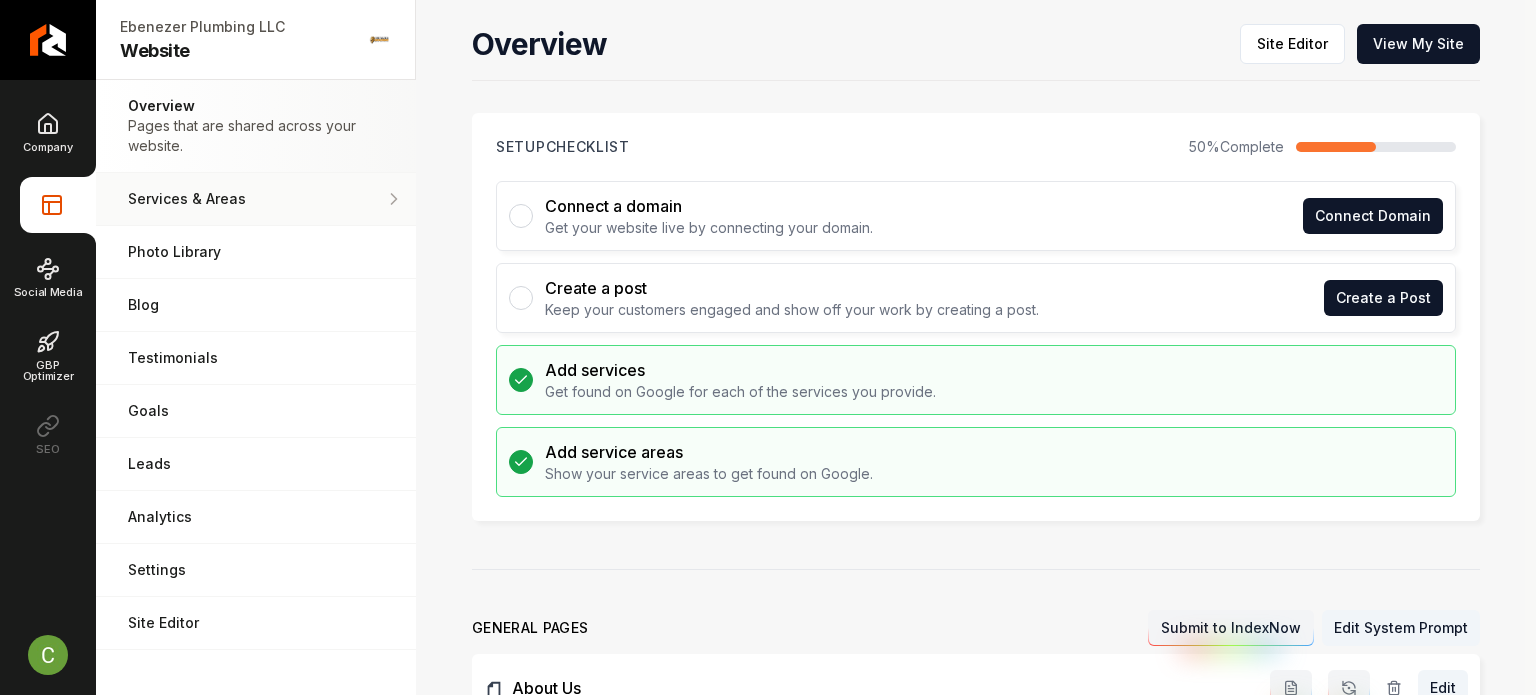 click on "Services & Areas" at bounding box center [256, 199] 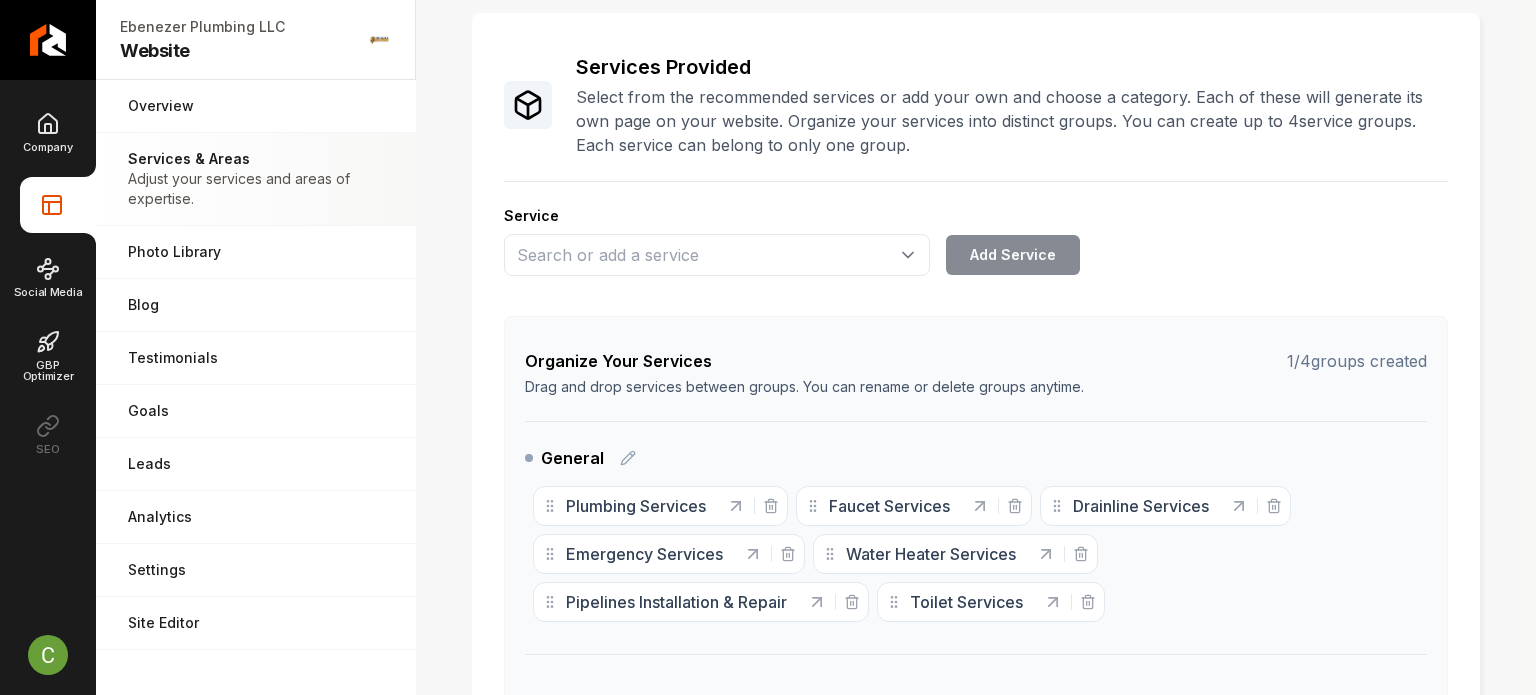 scroll, scrollTop: 200, scrollLeft: 0, axis: vertical 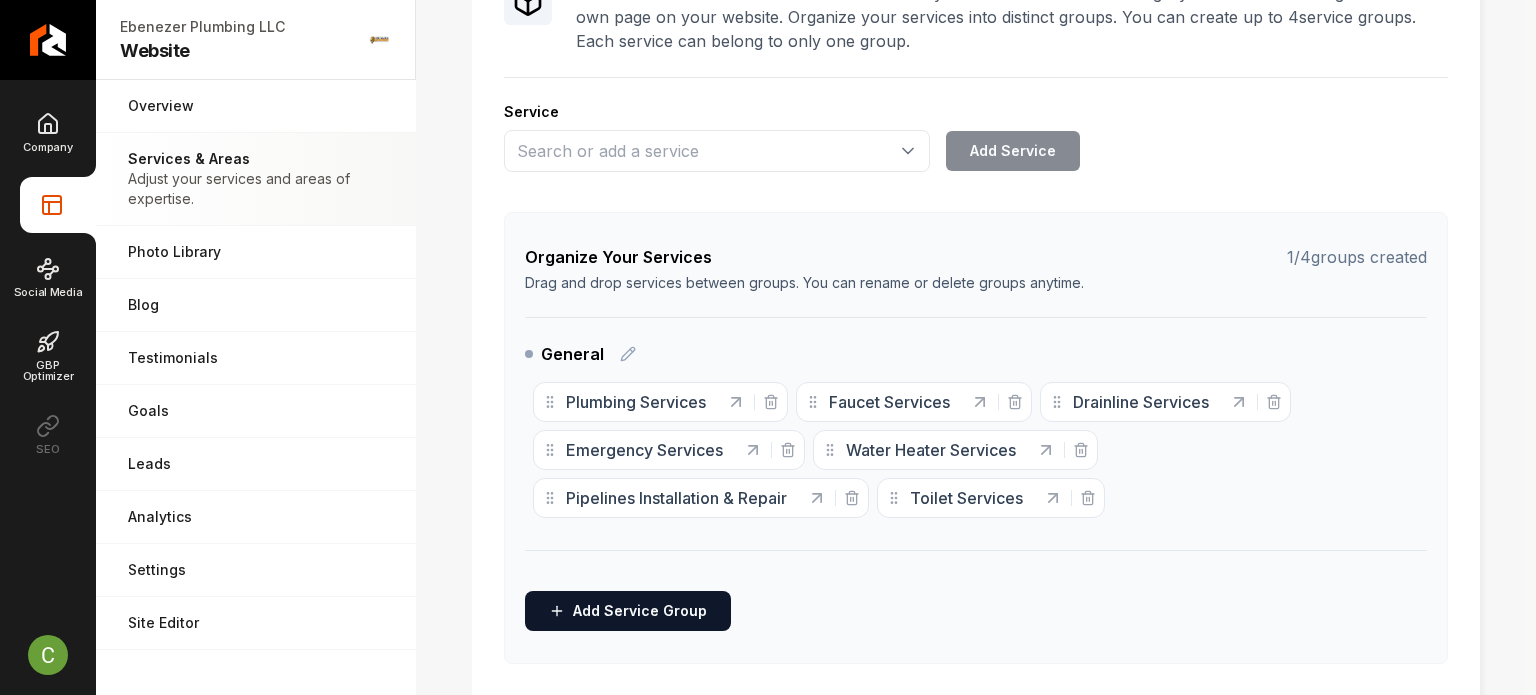 click at bounding box center (752, 402) 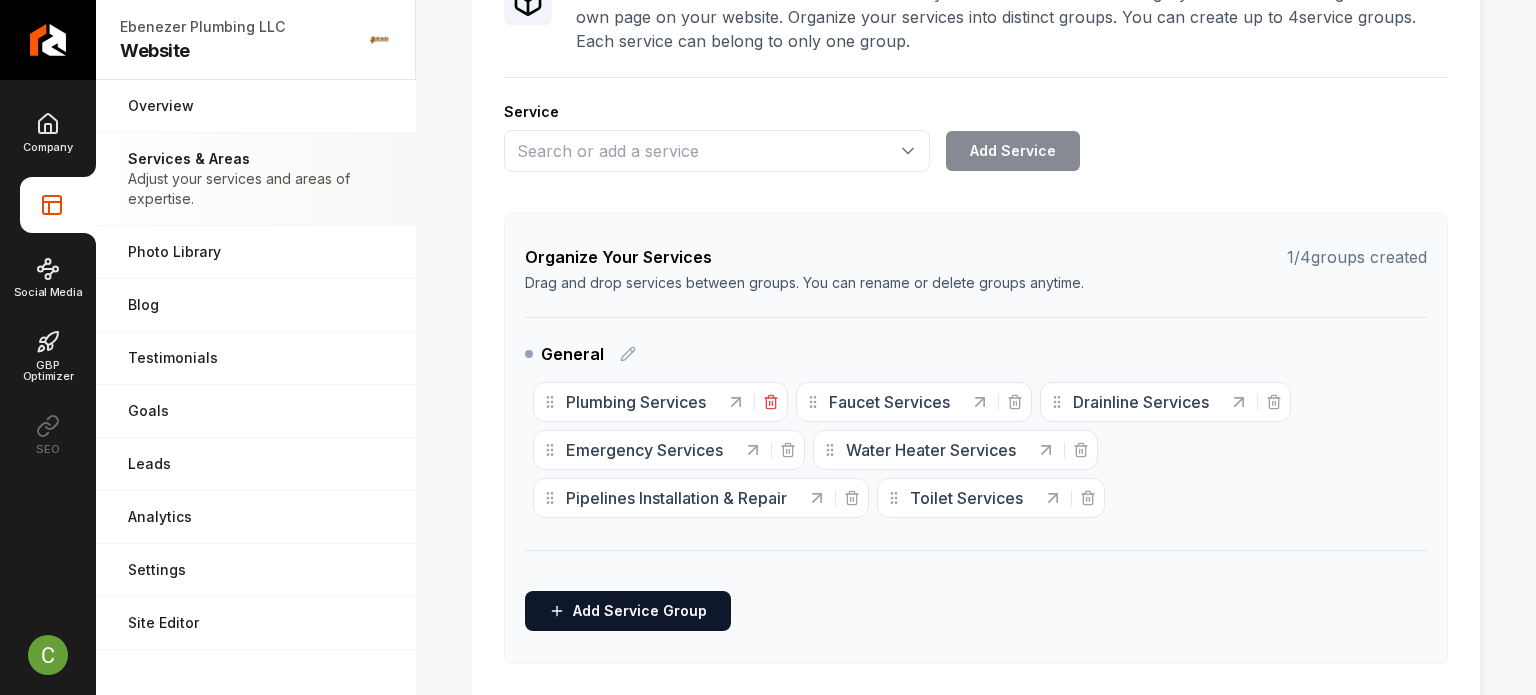 click 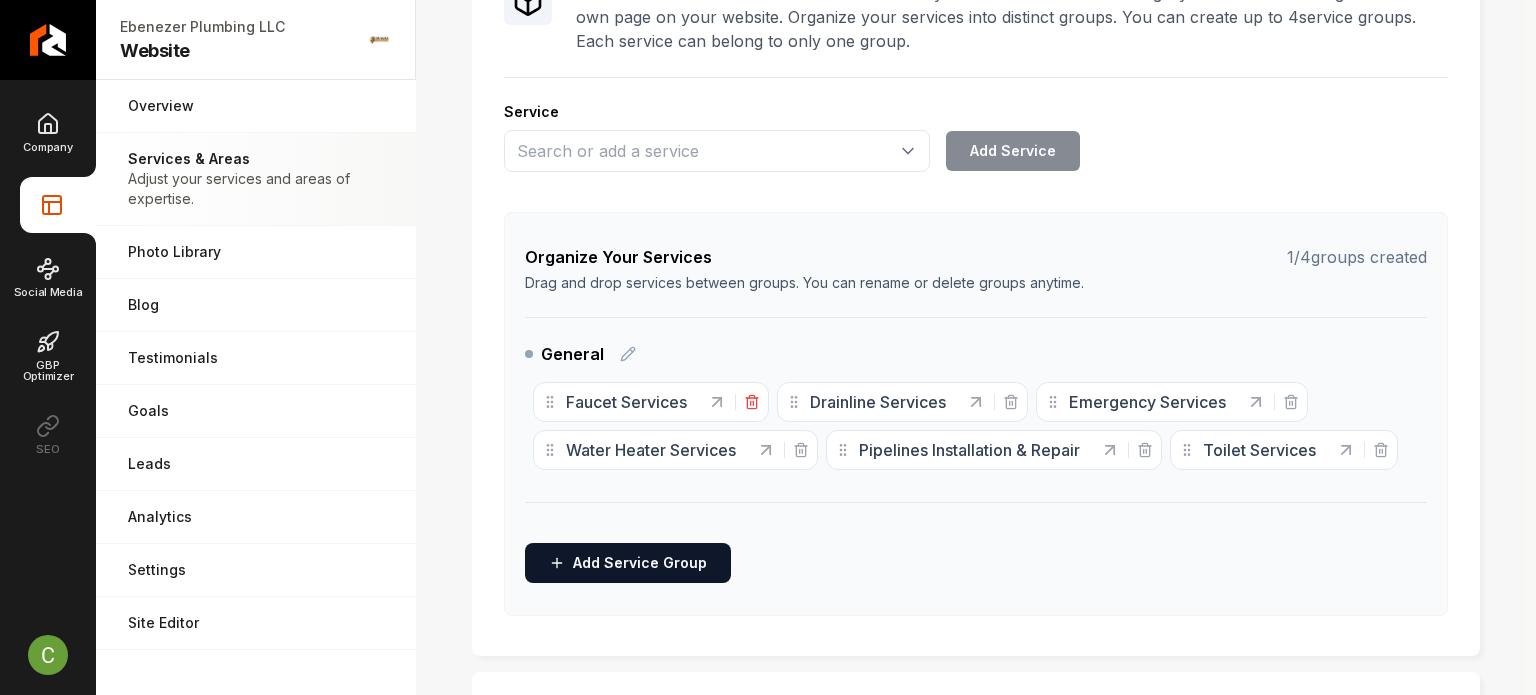 click 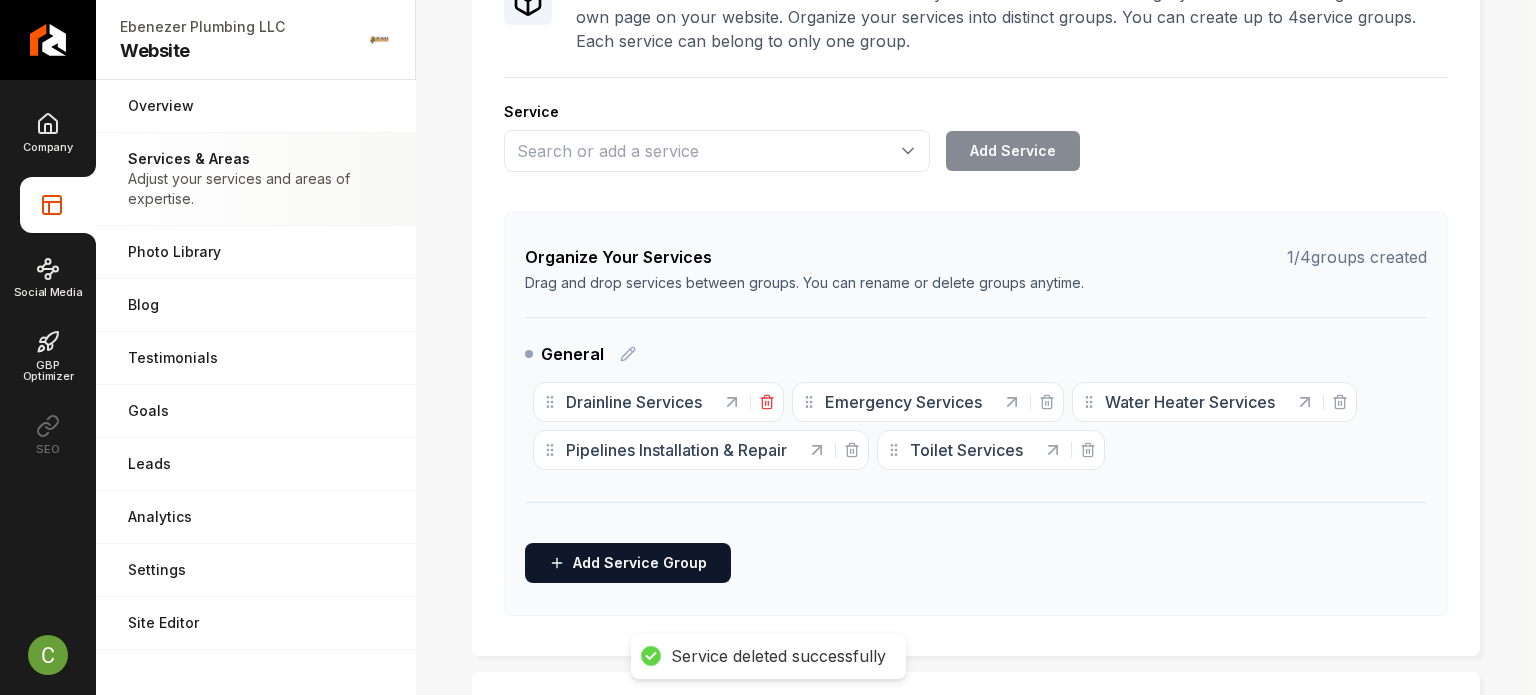 click 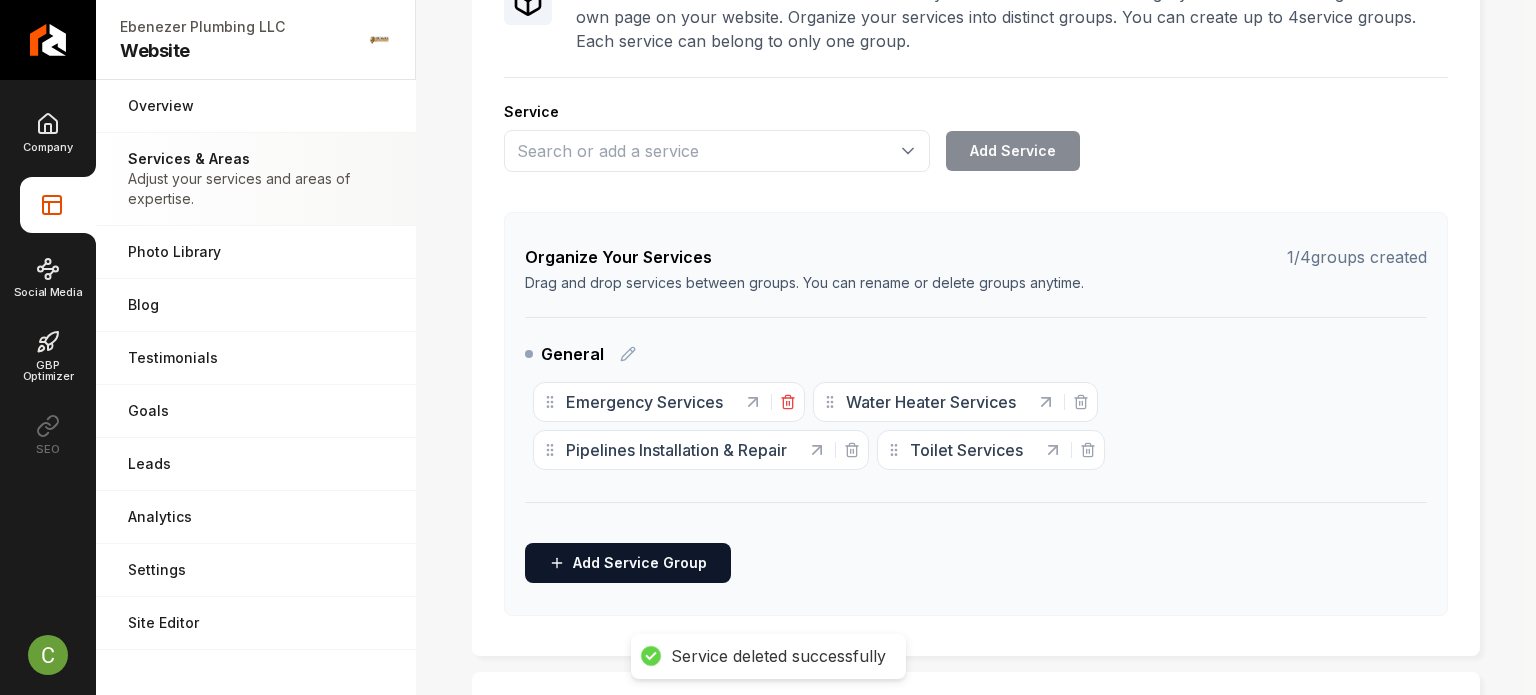 click 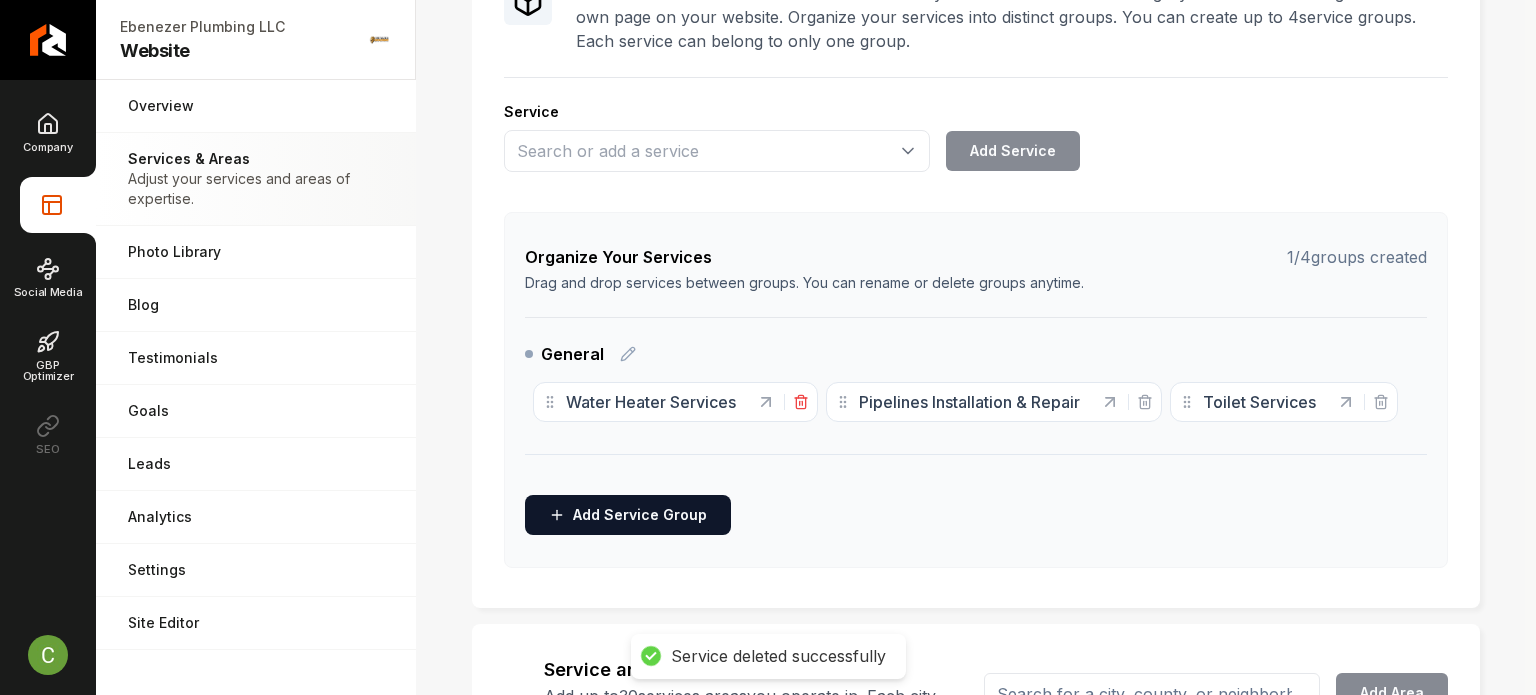 click 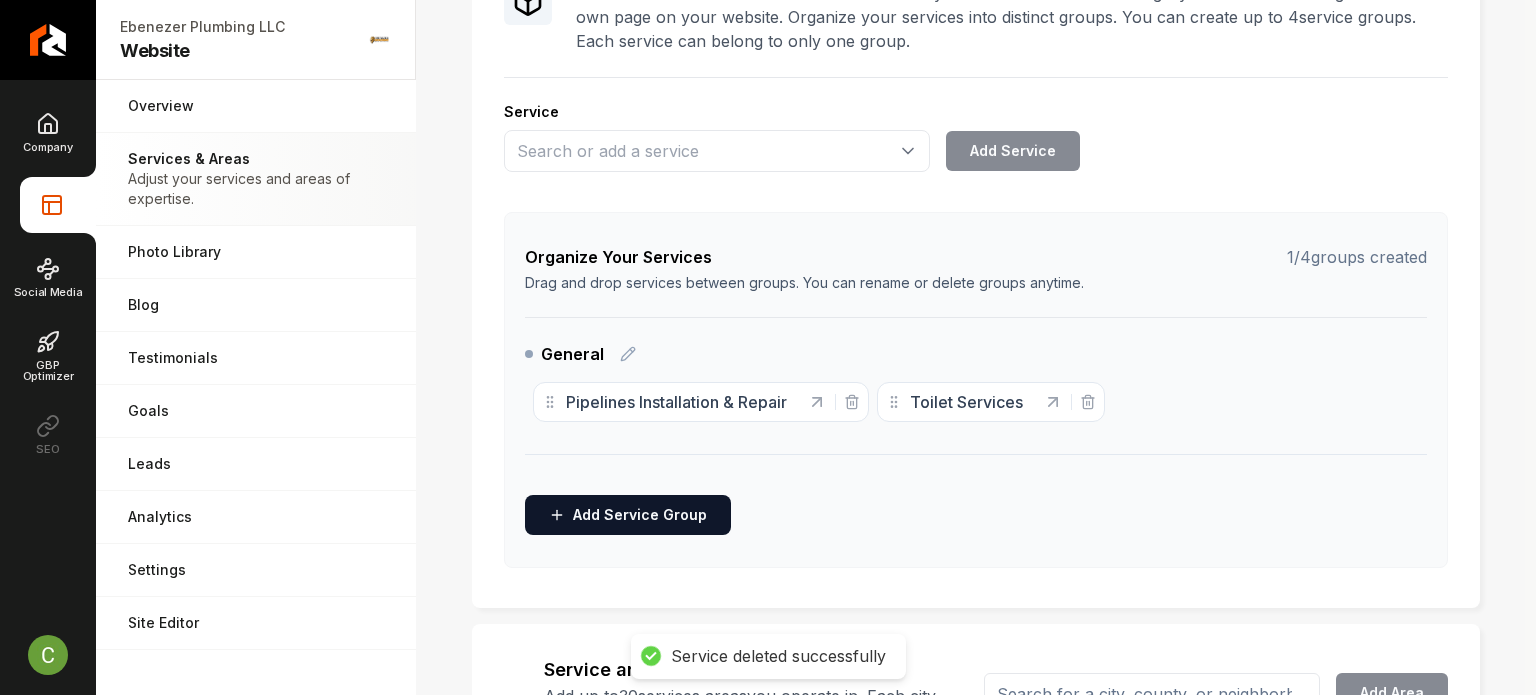 click on "Pipelines Installation & Repair" at bounding box center [674, 402] 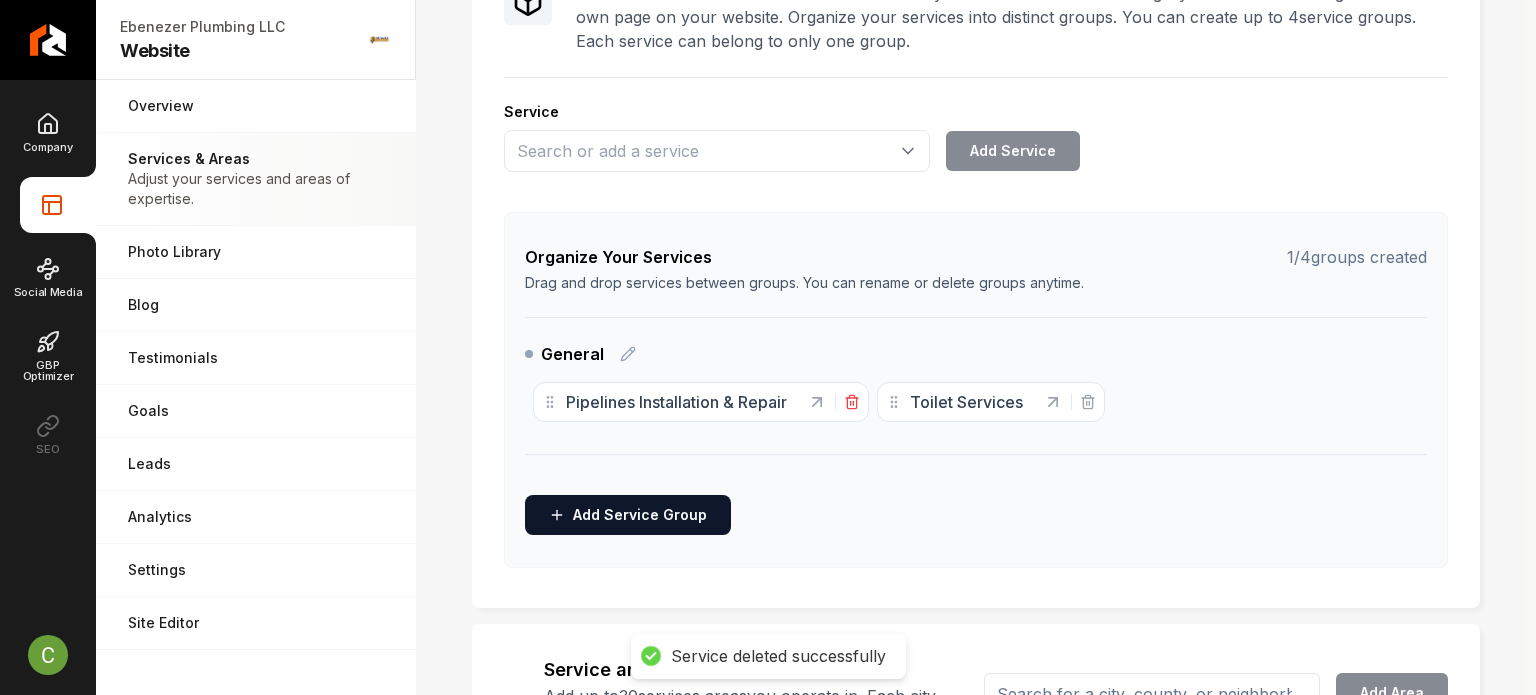 click 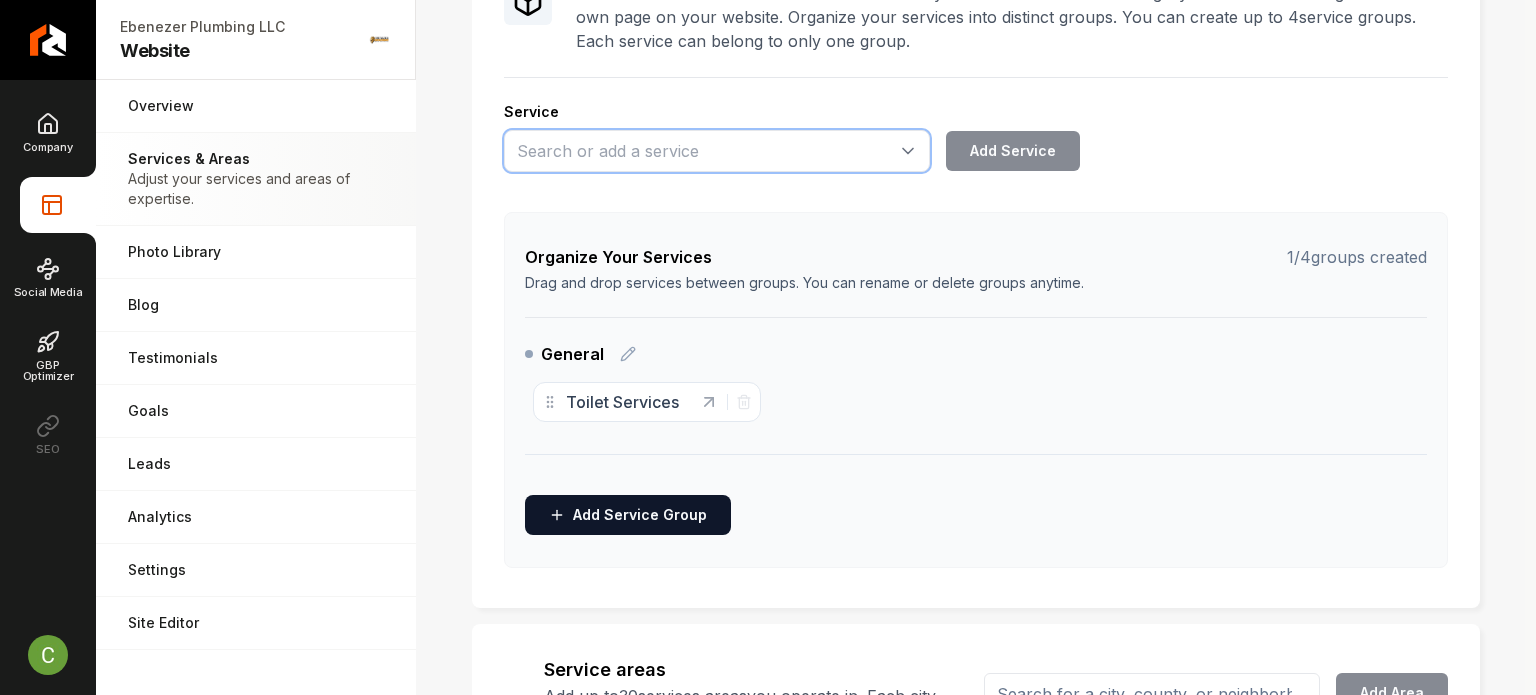 click at bounding box center (717, 151) 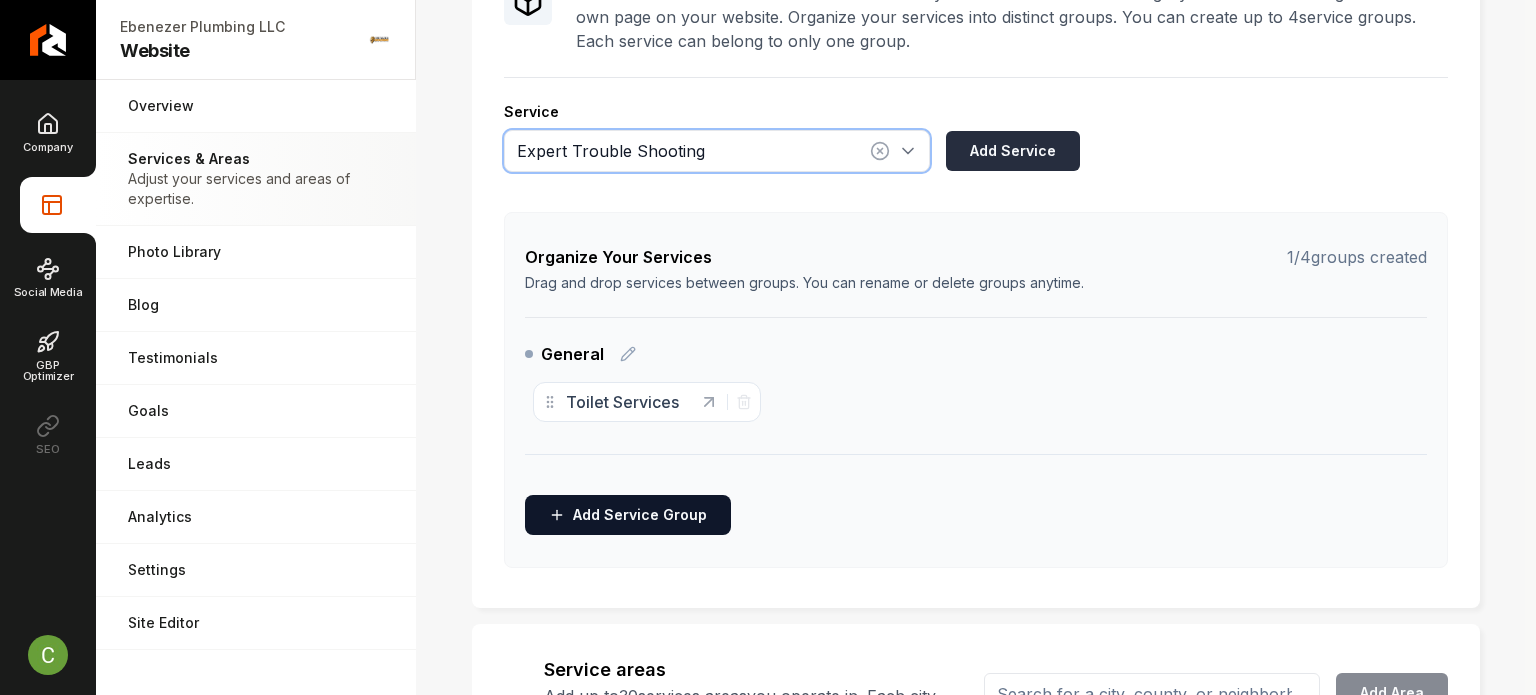 type on "Expert Trouble Shooting" 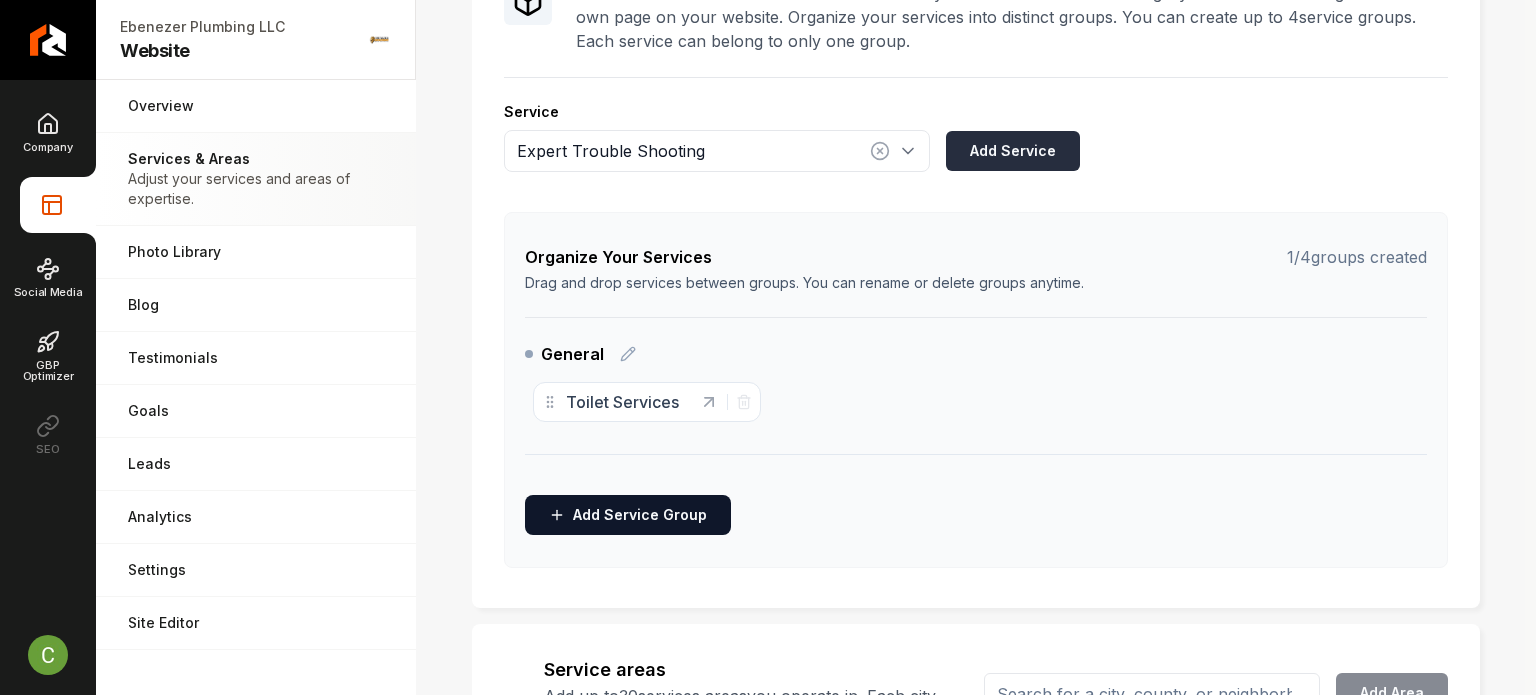 click on "Add Service" at bounding box center [1013, 151] 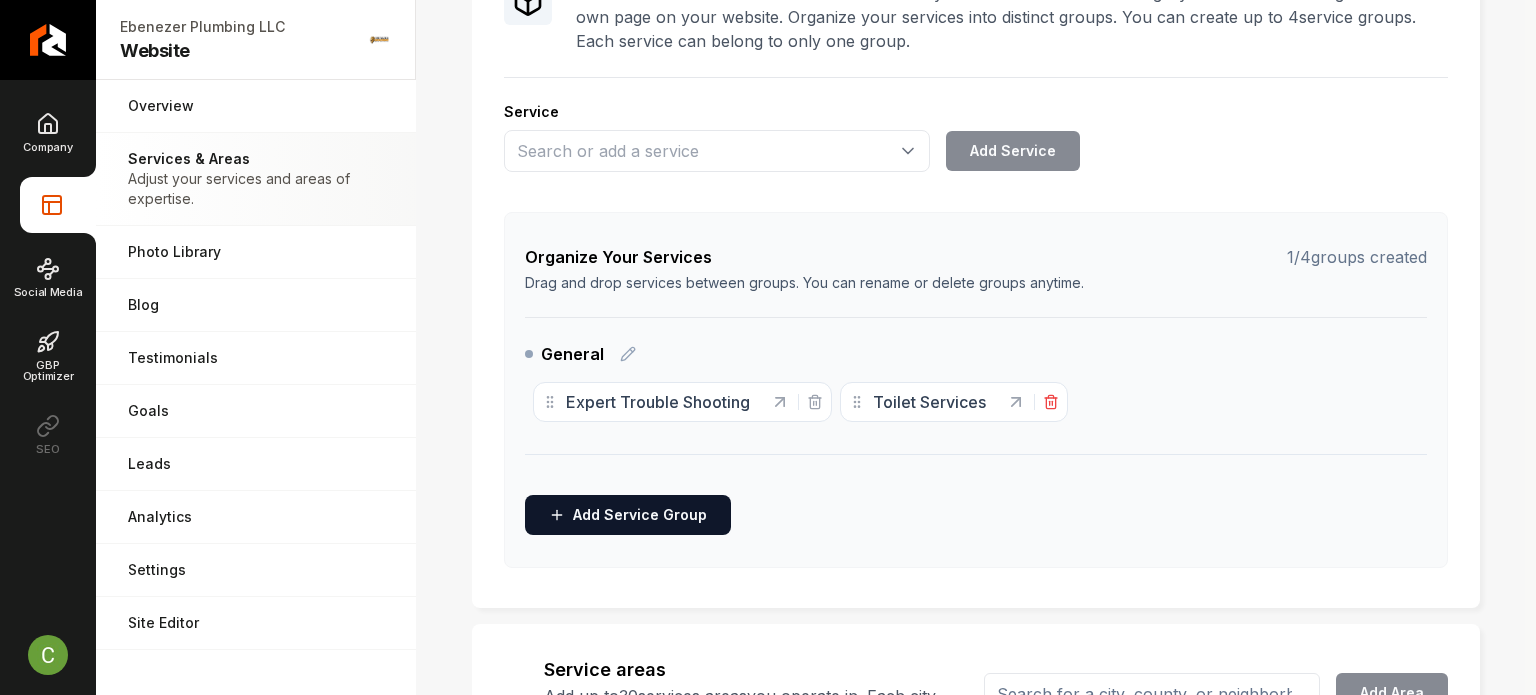 click 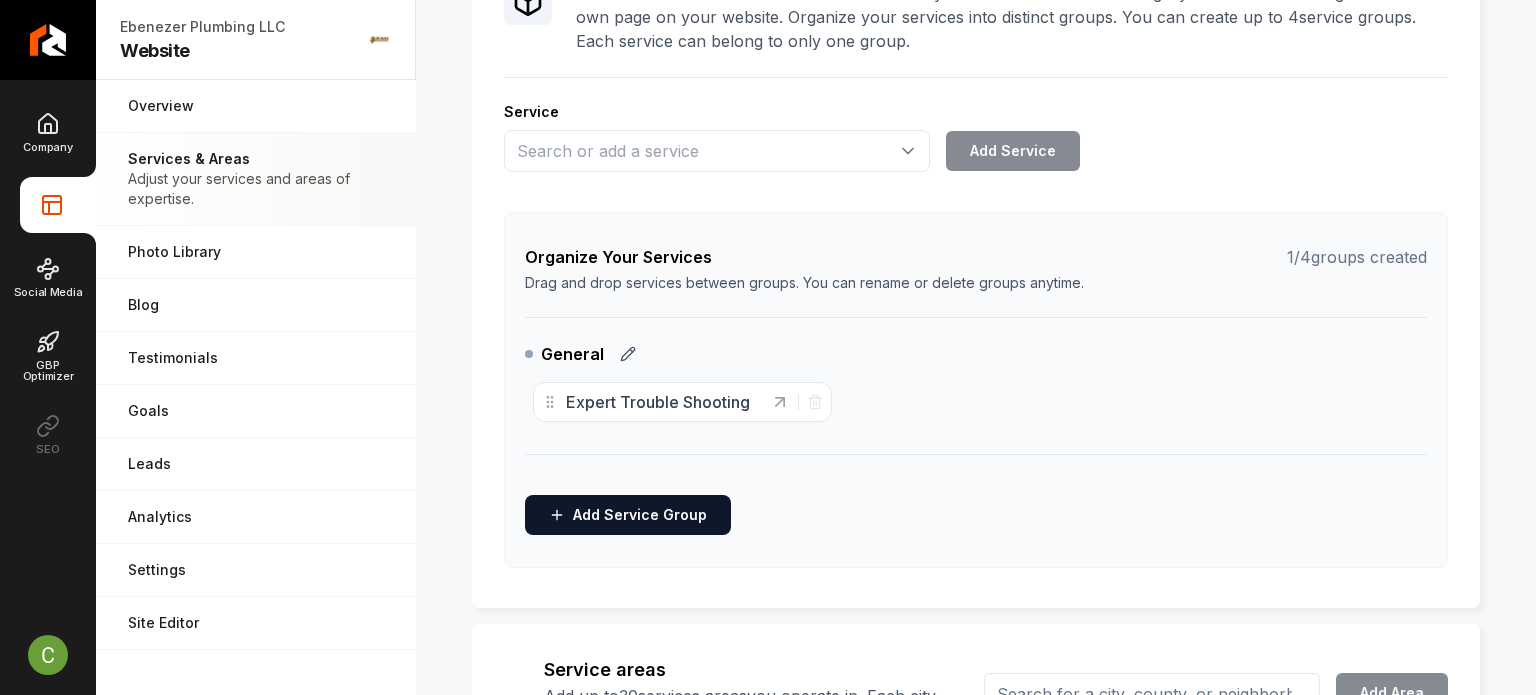 click 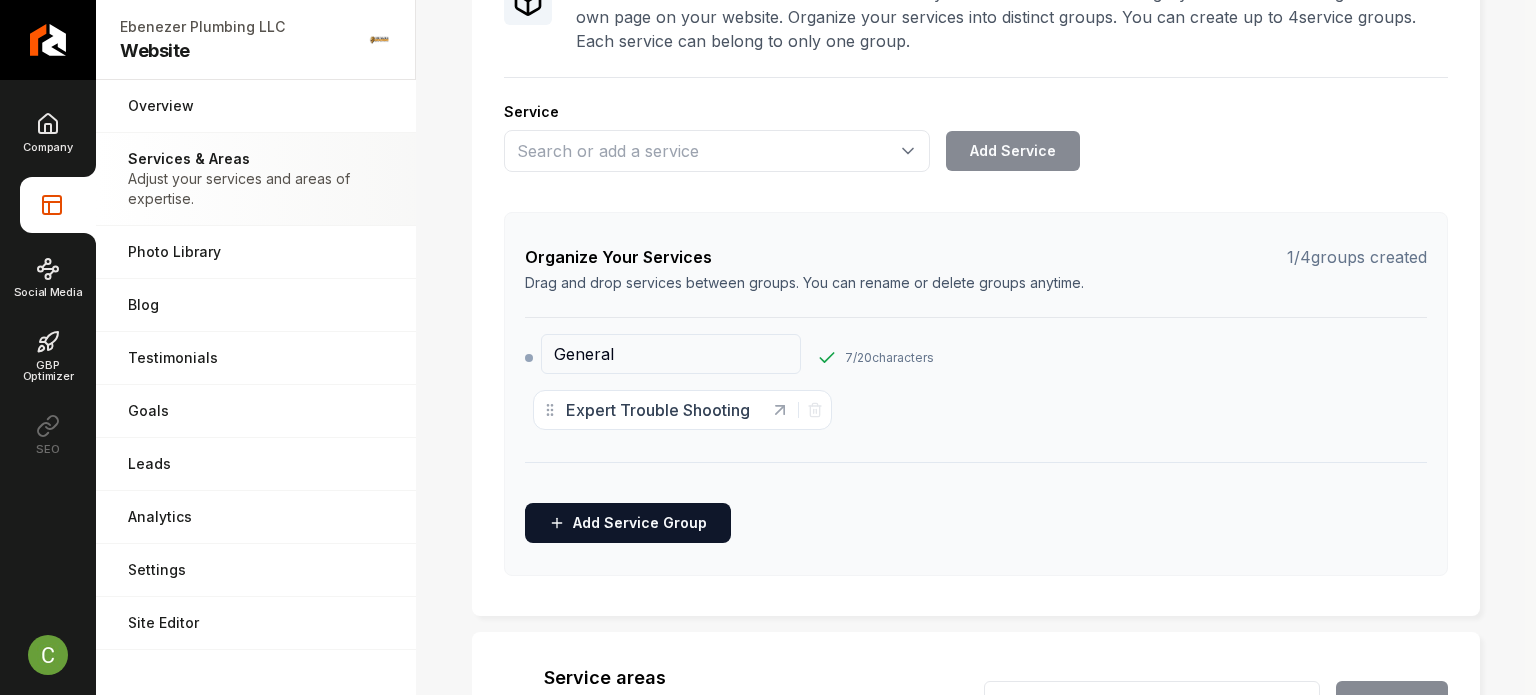 click on "General" at bounding box center (671, 354) 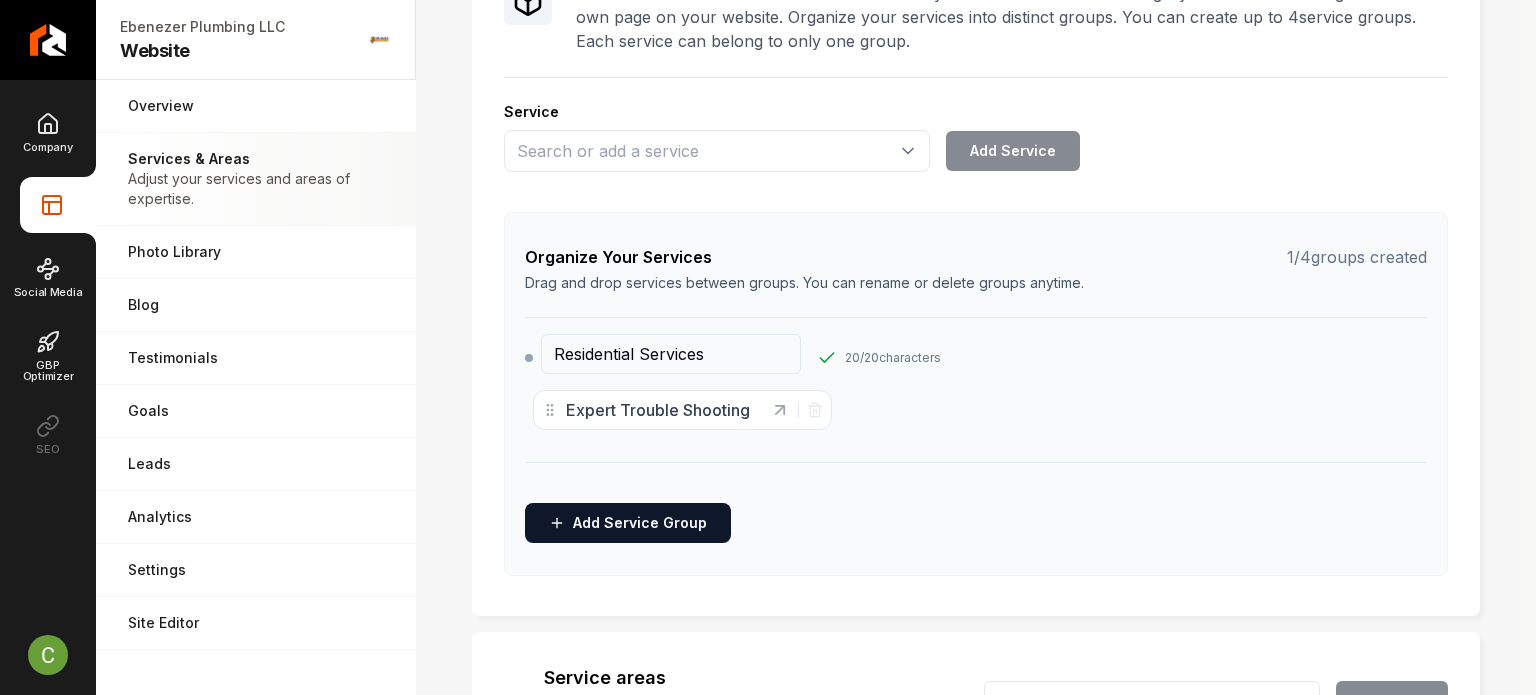 type on "Residential Services" 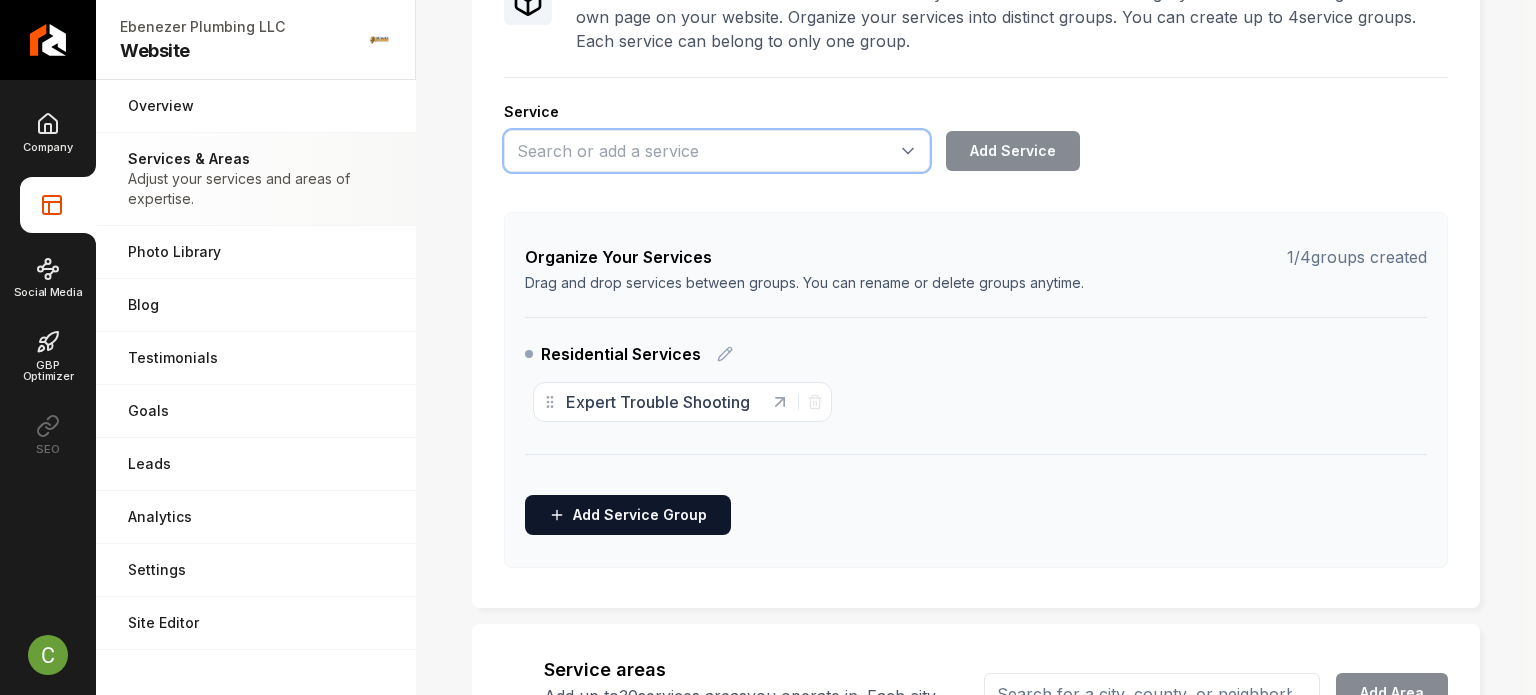 click at bounding box center [717, 151] 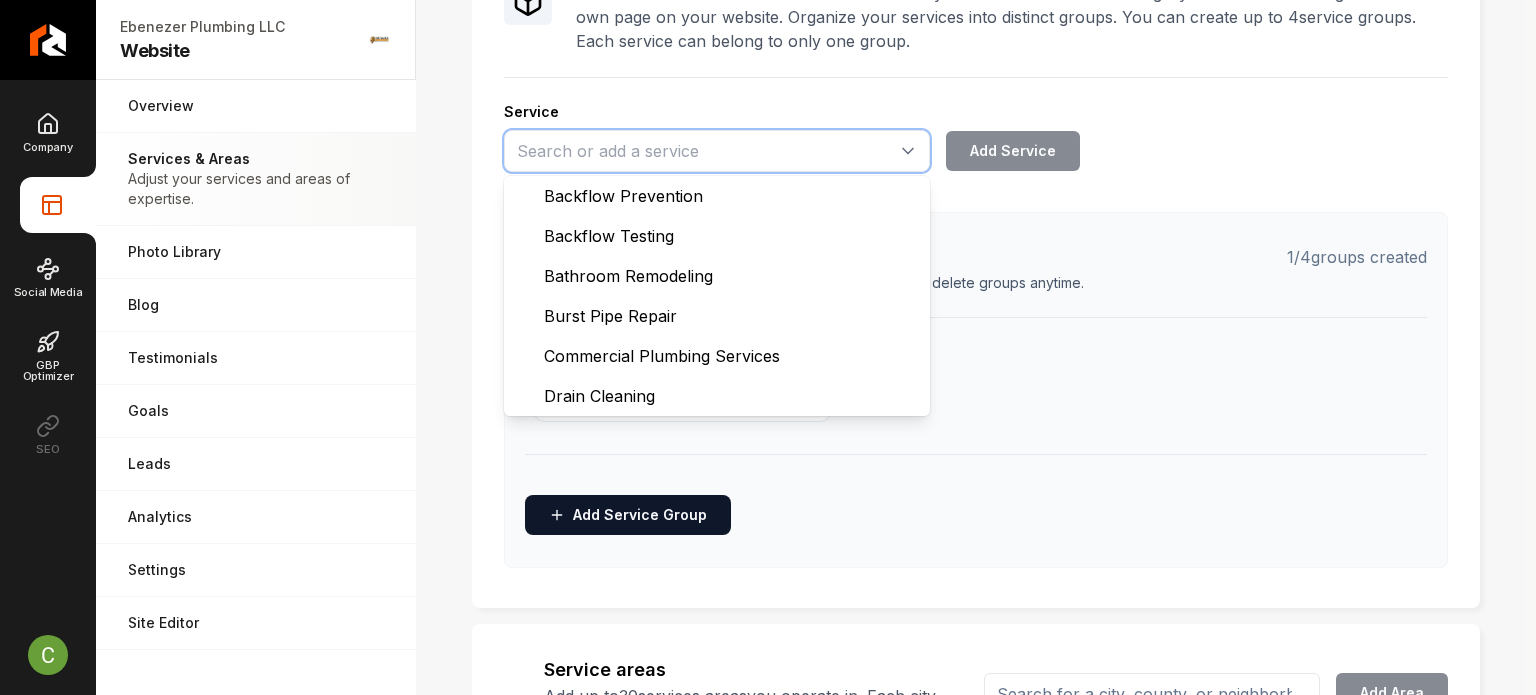 paste on "Panel Upgrades and Repair" 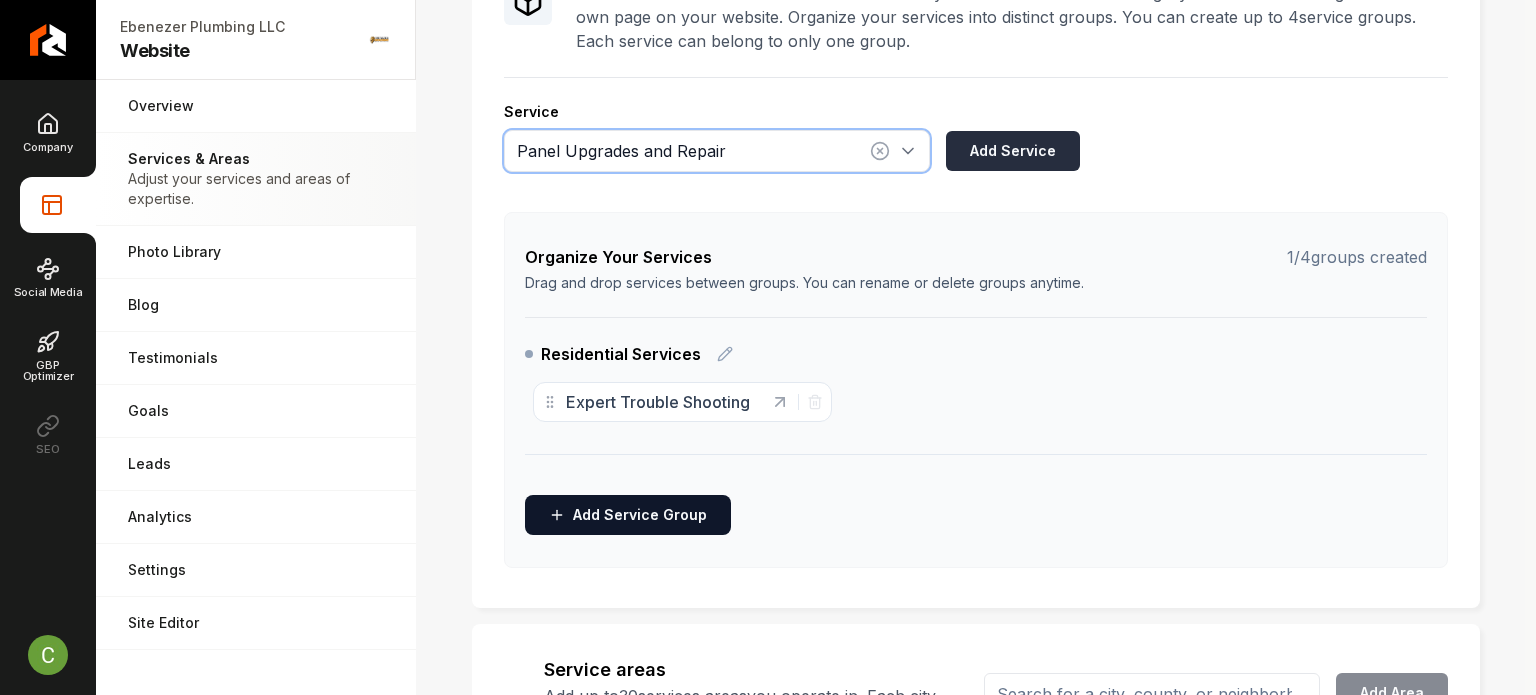 type on "Panel Upgrades and Repair" 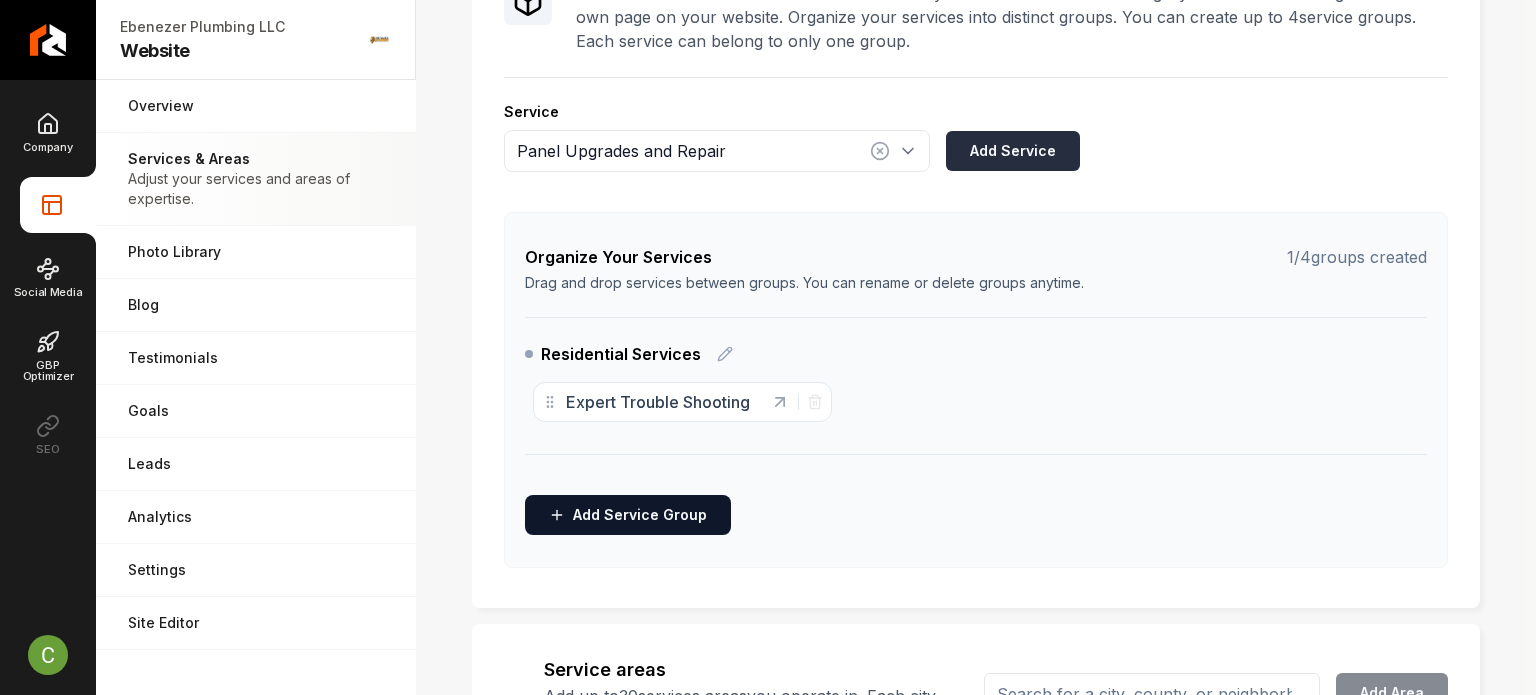 click on "Add Service" at bounding box center [1013, 151] 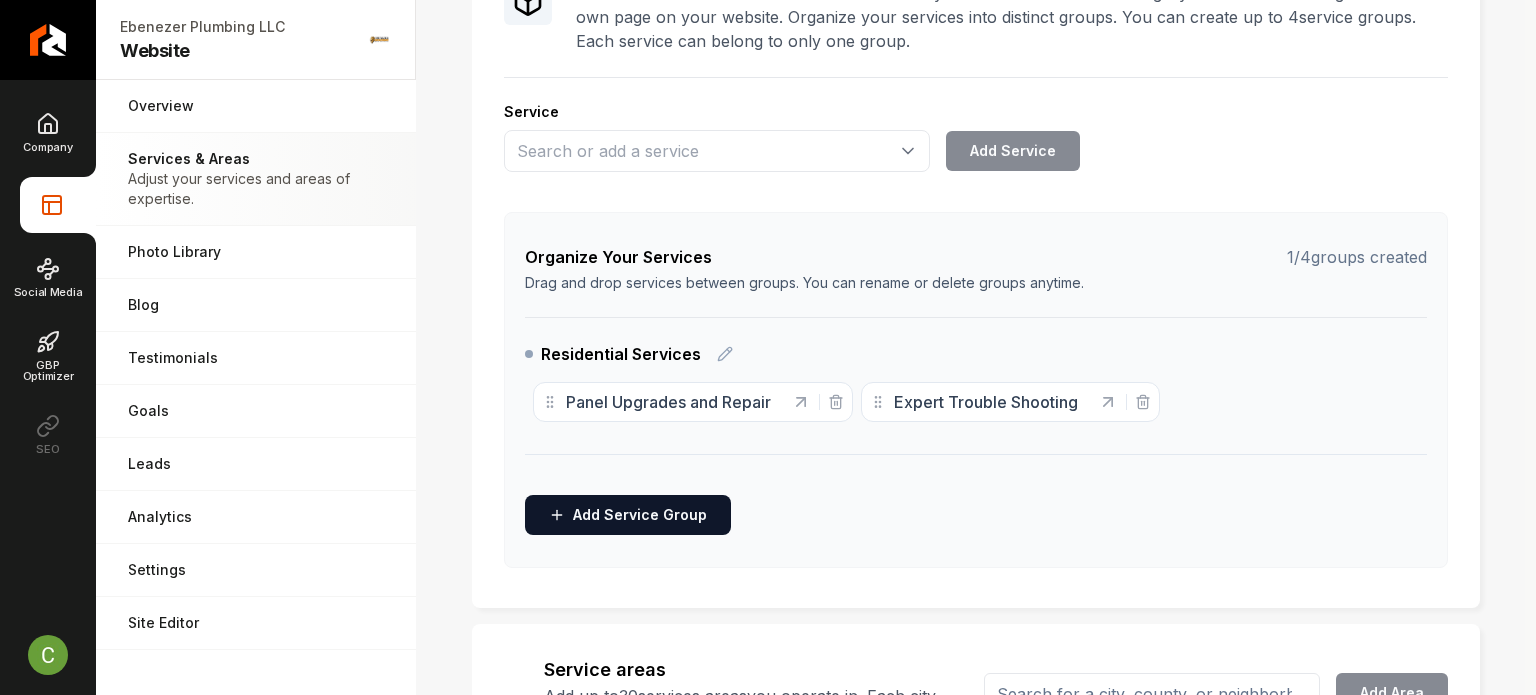 click on "Services Provided Select from the recommended services or add your own and choose a category. Each of these will generate its own page on your website. Organize your services into distinct groups. You can create up to   4  service groups. Each service can belong to only one group. Service Add Service Organize Your Services 1 / 4  groups created Drag and drop services between groups. You can rename or delete groups anytime. Residential Services Panel Upgrades and Repair Expert Trouble Shooting
To pick up a draggable item, press the space bar.
While dragging, use the arrow keys to move the item.
Press space again to drop the item in its new position, or press escape to cancel.
Add Service Group" at bounding box center (976, 258) 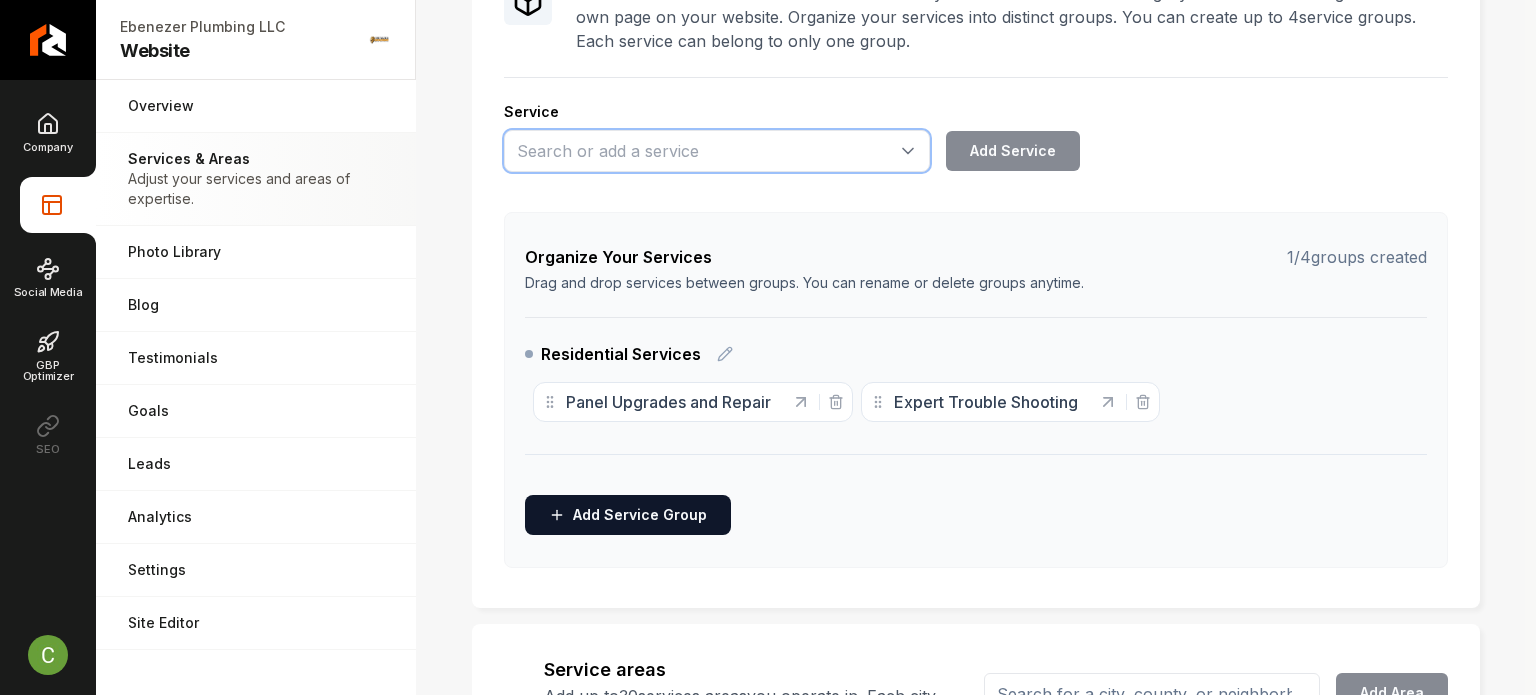 click at bounding box center (717, 151) 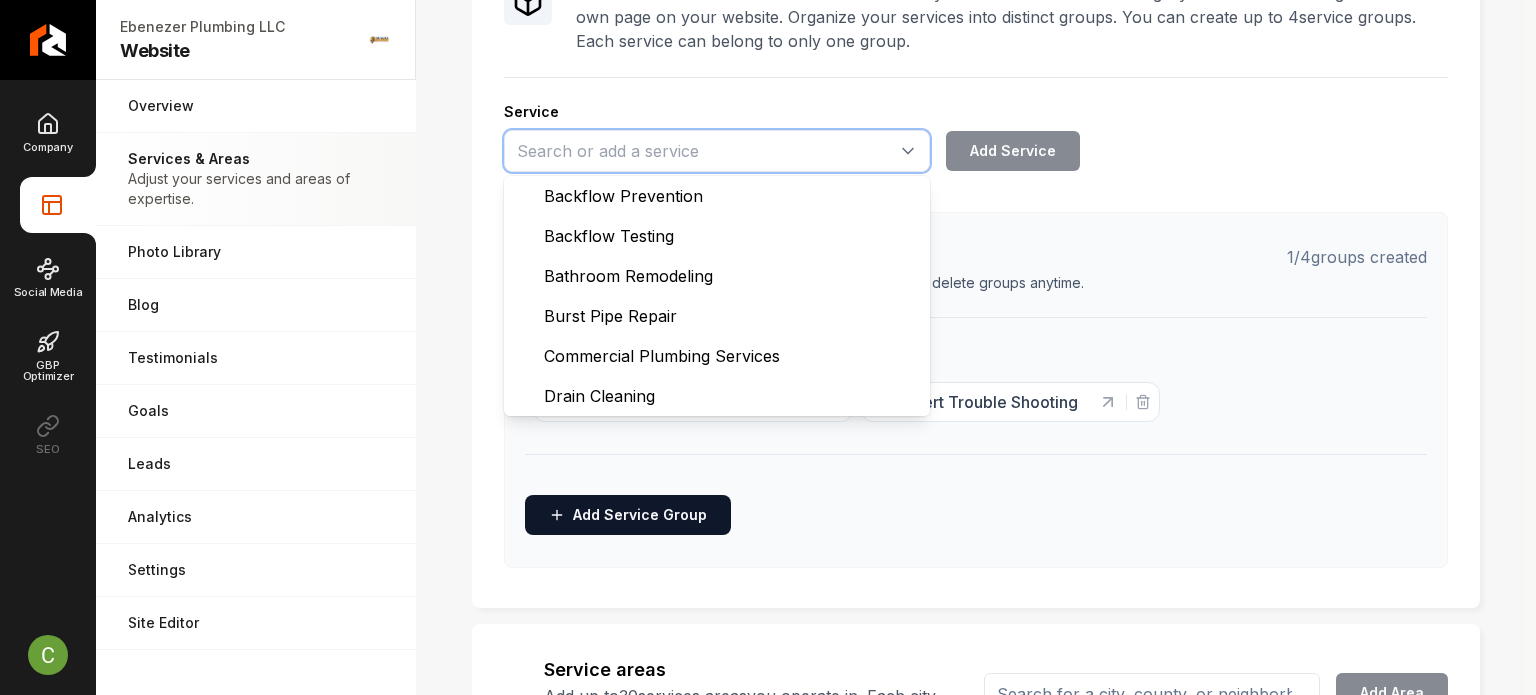 paste on "Remodels and New Construction" 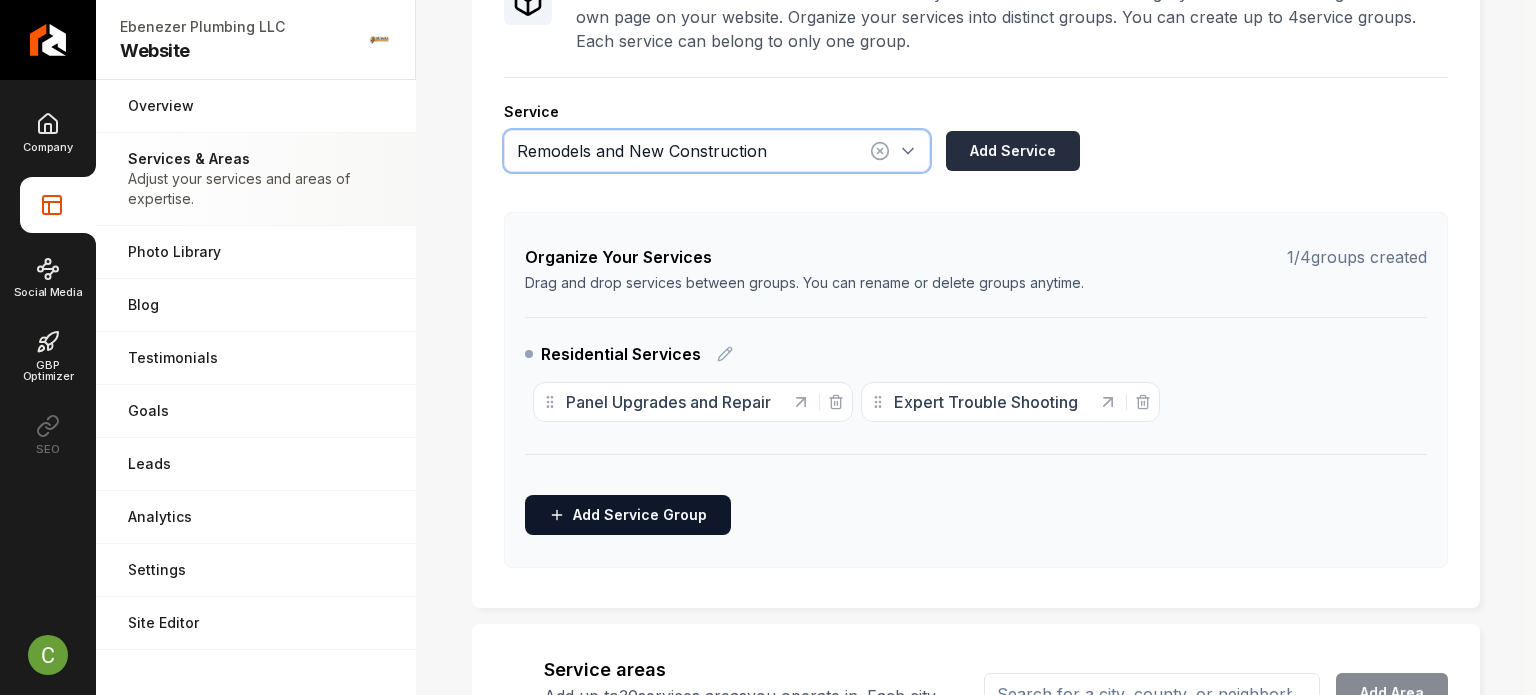 type on "Remodels and New Construction" 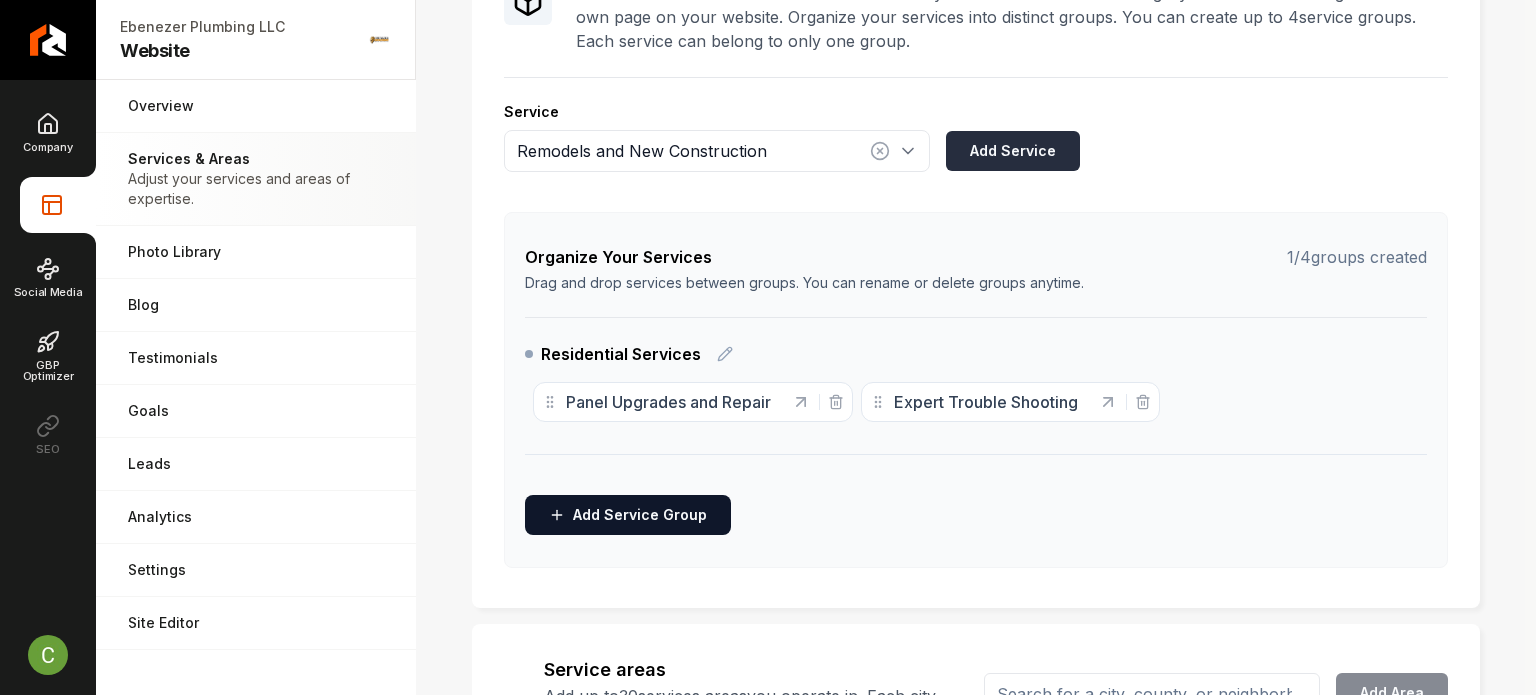 click on "Add Service" at bounding box center [1013, 151] 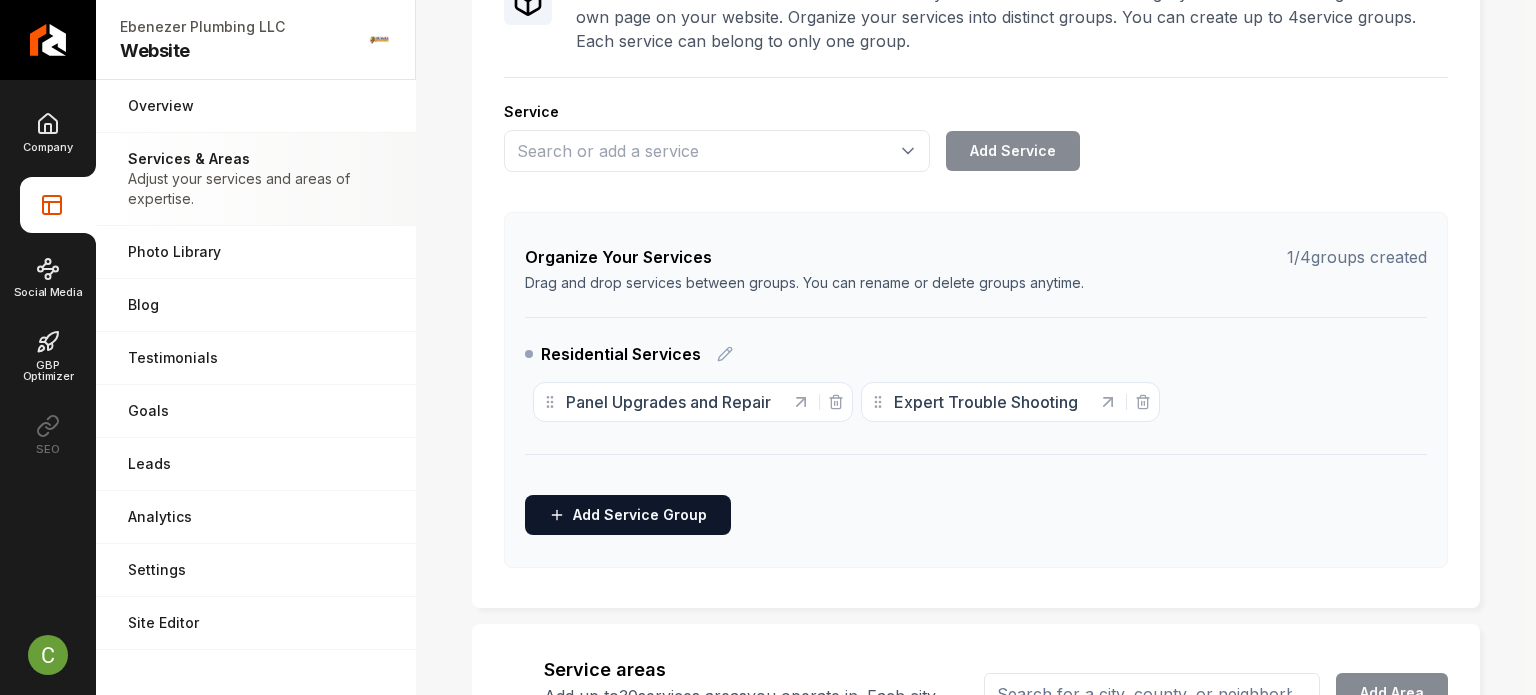 click on "Services & Areas Services Provided Select from the recommended services or add your own and choose a category. Each of these will generate its own page on your website. Organize your services into distinct groups. You can create up to   4  service groups. Each service can belong to only one group. Service Add Service Organize Your Services 1 / 4  groups created Drag and drop services between groups. You can rename or delete groups anytime. Residential Services Panel Upgrades and Repair Expert Trouble Shooting
To pick up a draggable item, press the space bar.
While dragging, use the arrow keys to move the item.
Press space again to drop the item in its new position, or press escape to cancel.
Add Service Group Service areas Add up to  30  services areas  you operate in. Each city will be listed and highlighted on your website's map. Add Area Select a service area [GEOGRAPHIC_DATA], [GEOGRAPHIC_DATA] Add or select from suggestions" at bounding box center [976, 353] 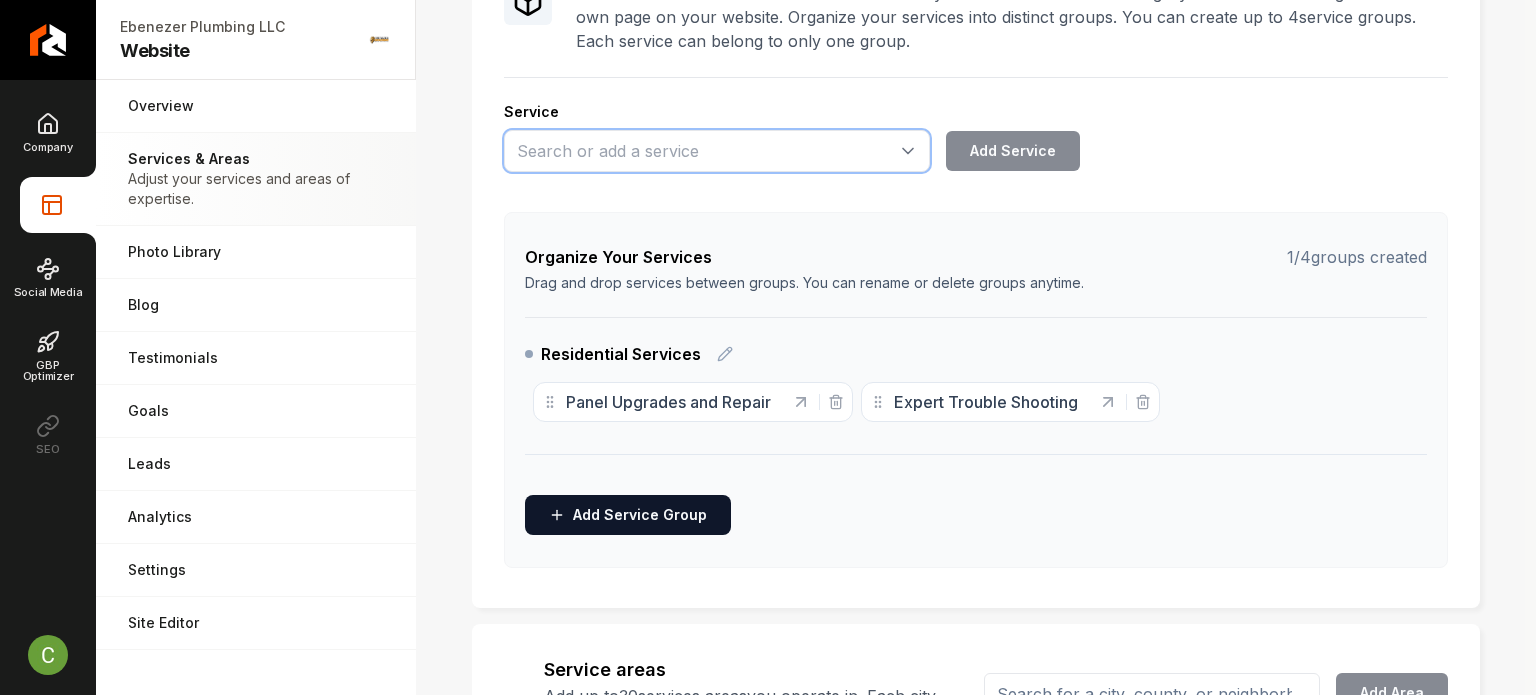 click at bounding box center (717, 151) 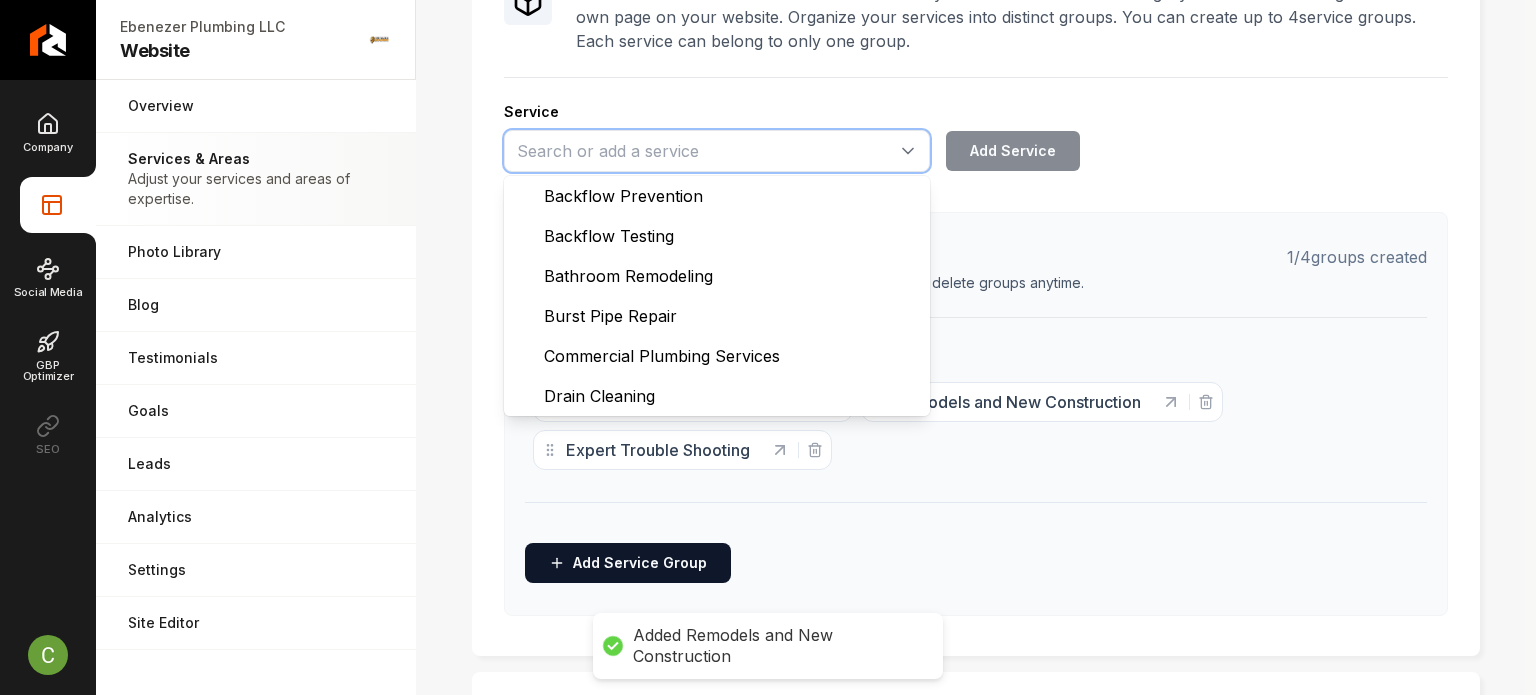 paste on "Low Voltage and LED Installation" 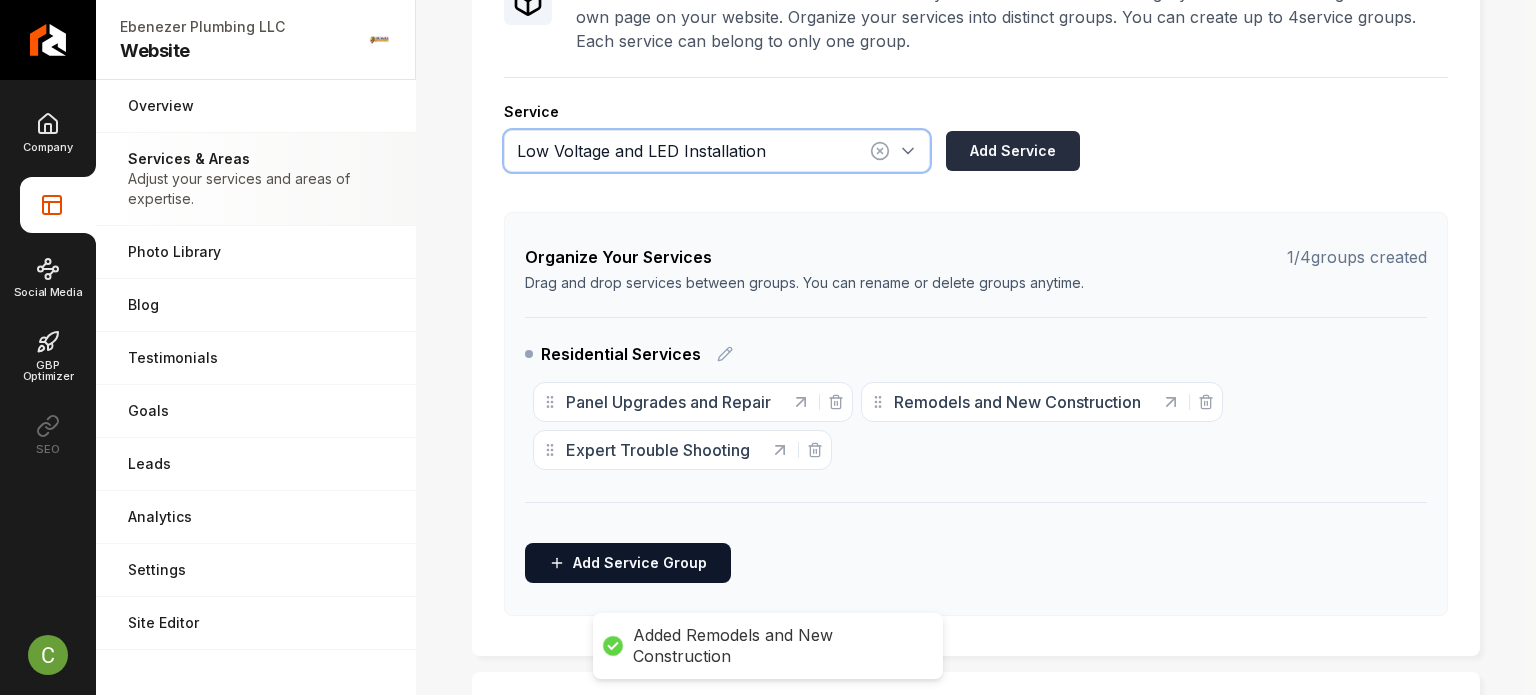 type on "Low Voltage and LED Installation" 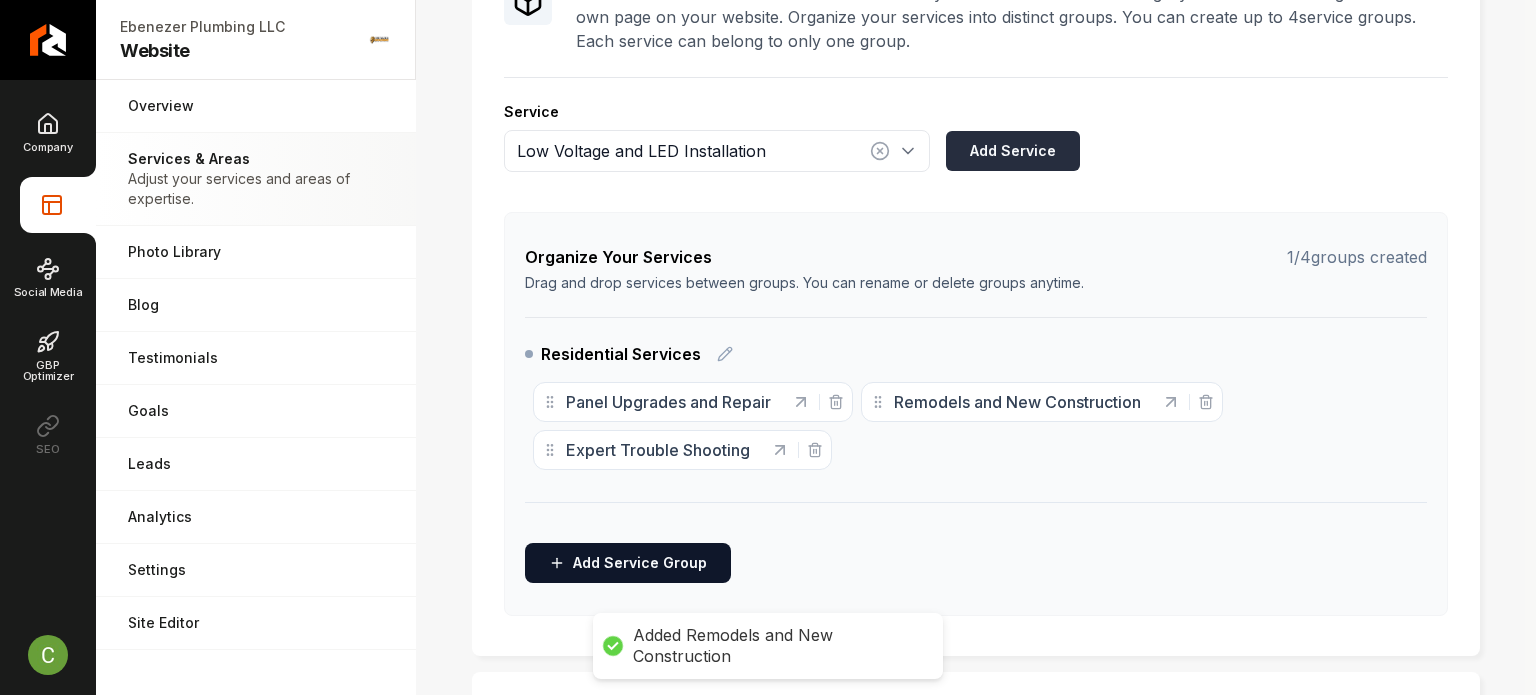 click on "Add Service" at bounding box center [1013, 151] 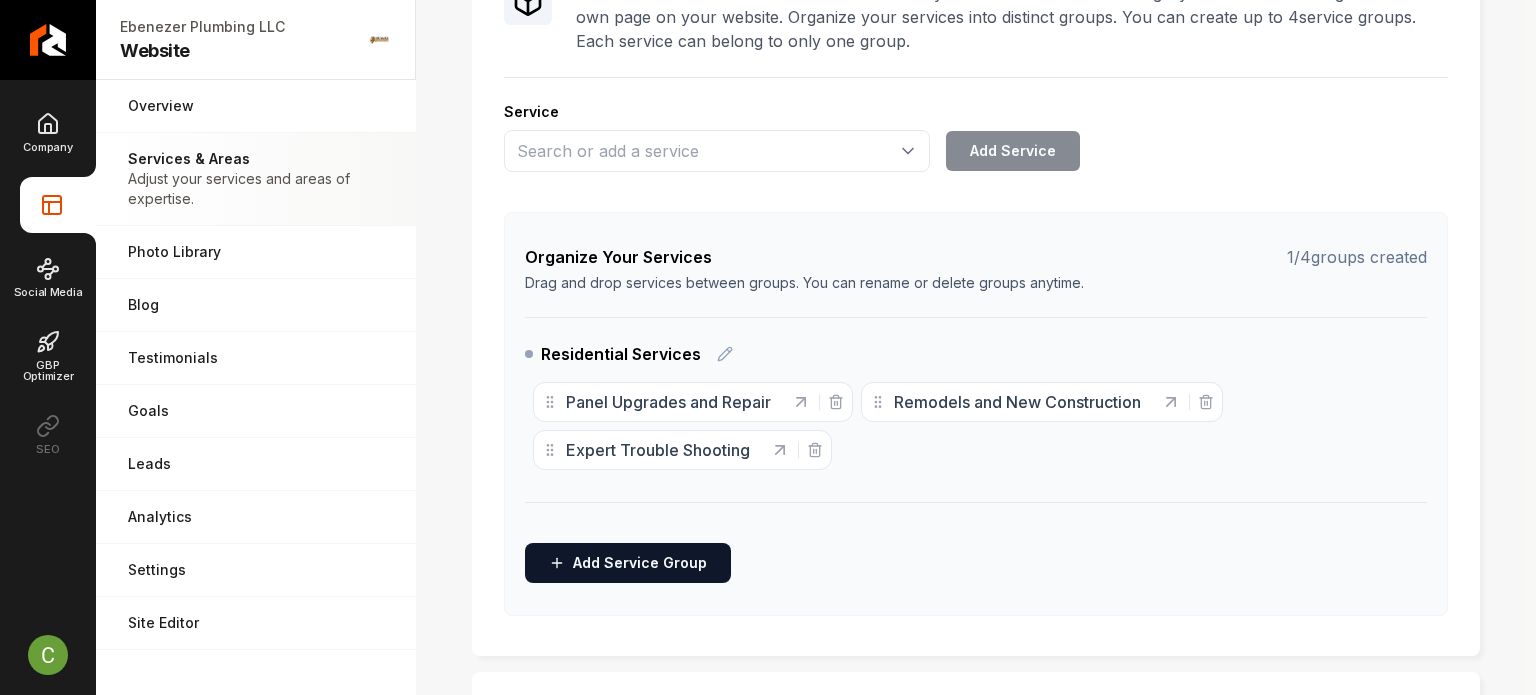 drag, startPoint x: 1464, startPoint y: 379, endPoint x: 1078, endPoint y: 272, distance: 400.55588 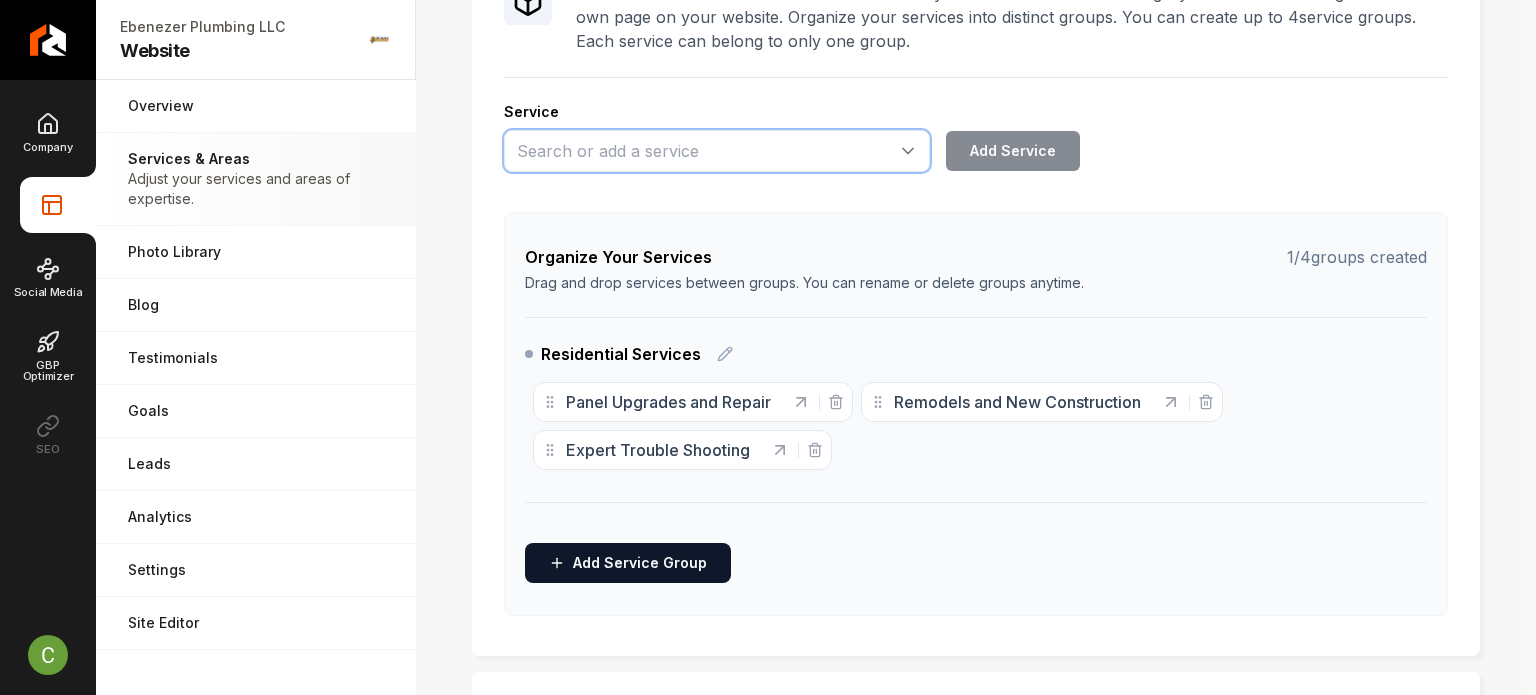 click at bounding box center [717, 151] 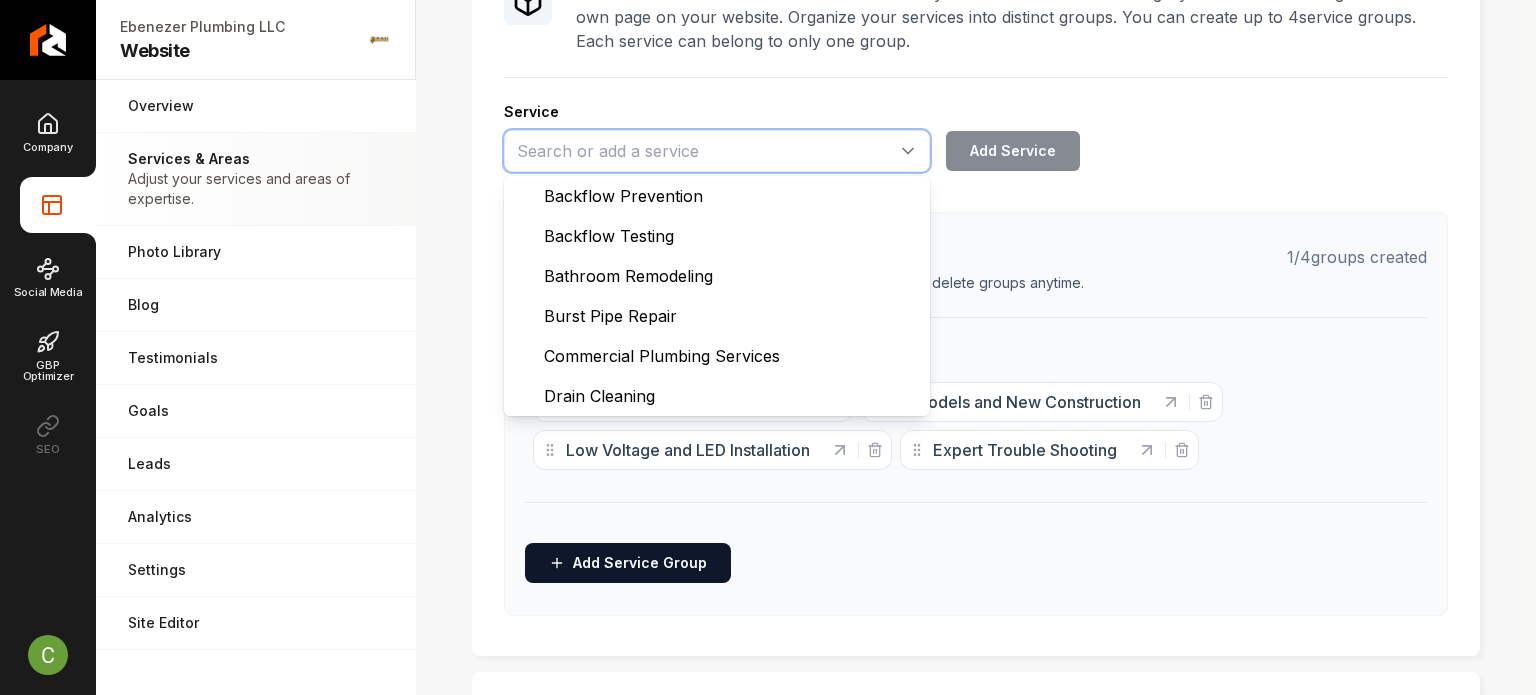 paste on "All Types of Electrical Wiring Services" 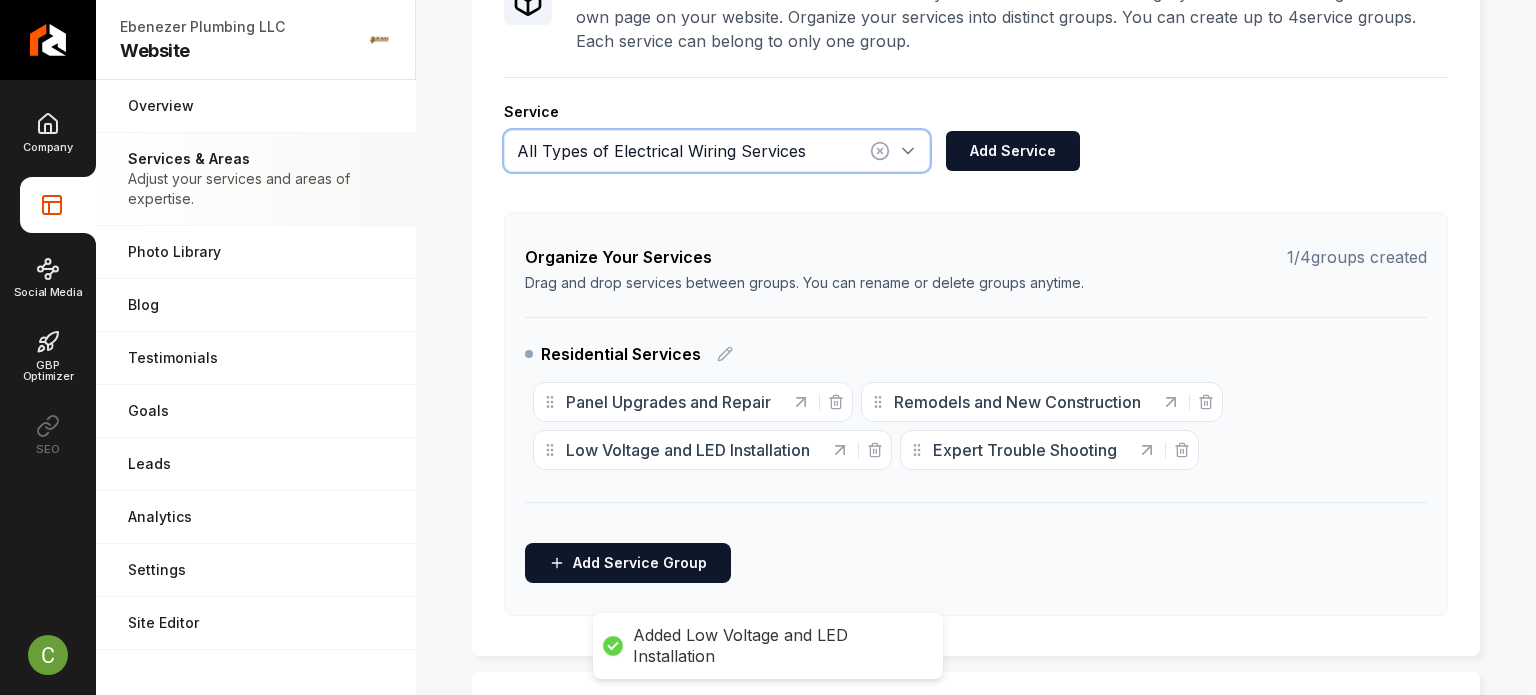 type on "All Types of Electrical Wiring Services" 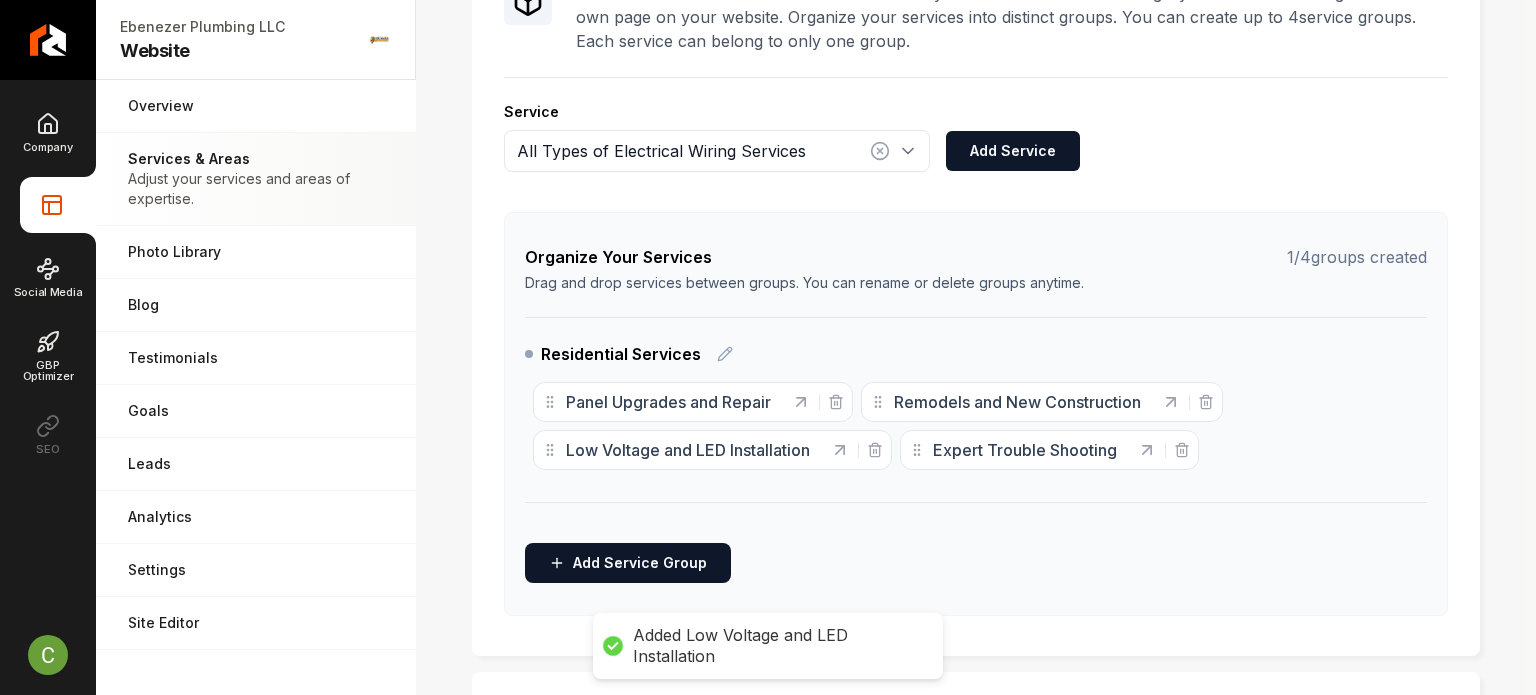 click on "All Types of Electrical Wiring Services Add Service" at bounding box center (792, 151) 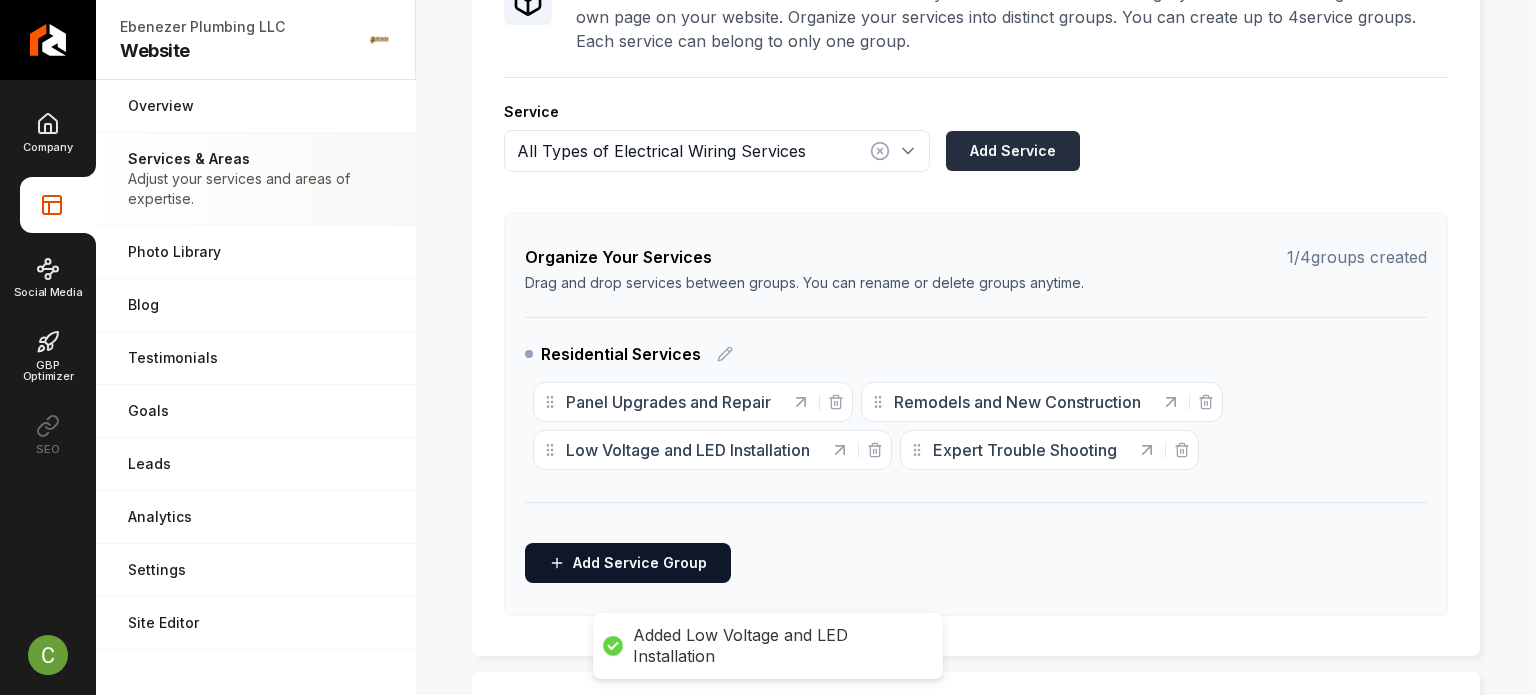 click on "Add Service" at bounding box center (1013, 151) 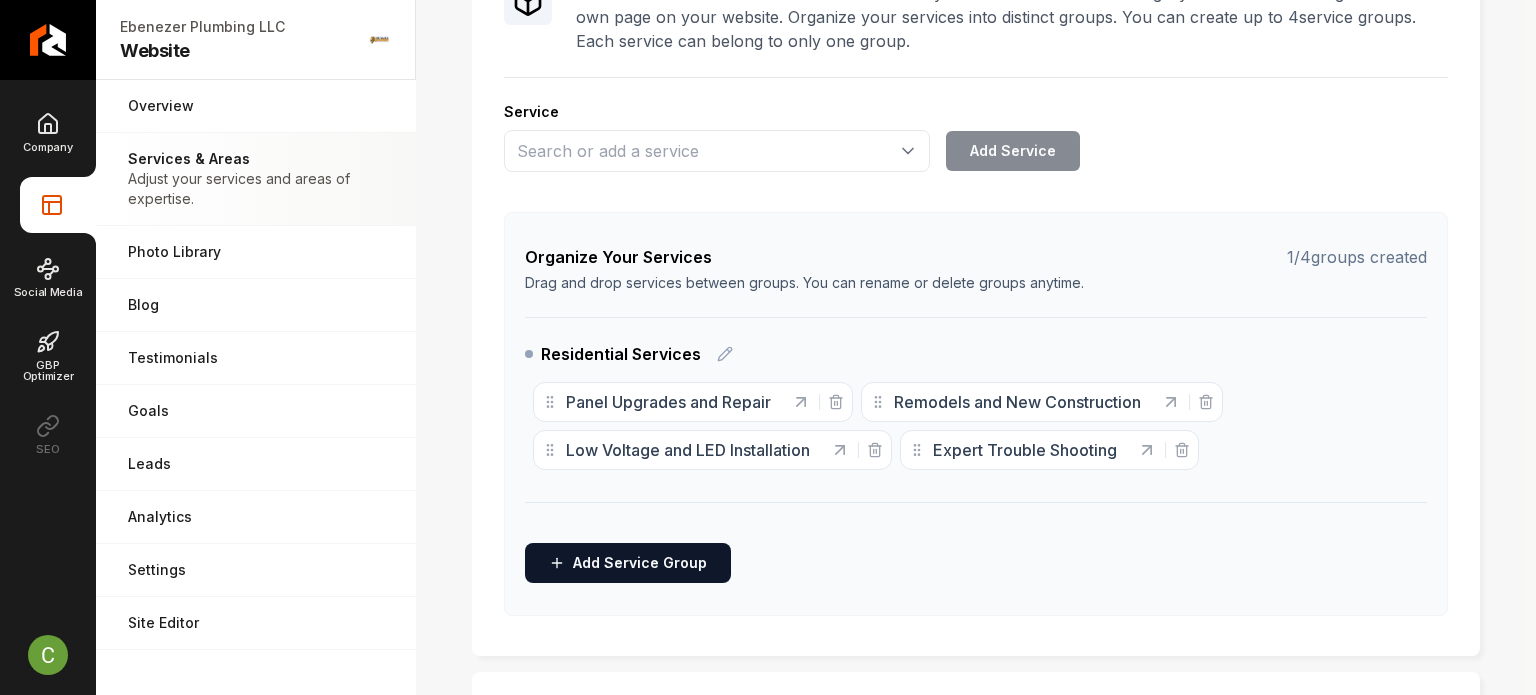 drag, startPoint x: 1462, startPoint y: 392, endPoint x: 1156, endPoint y: 311, distance: 316.5391 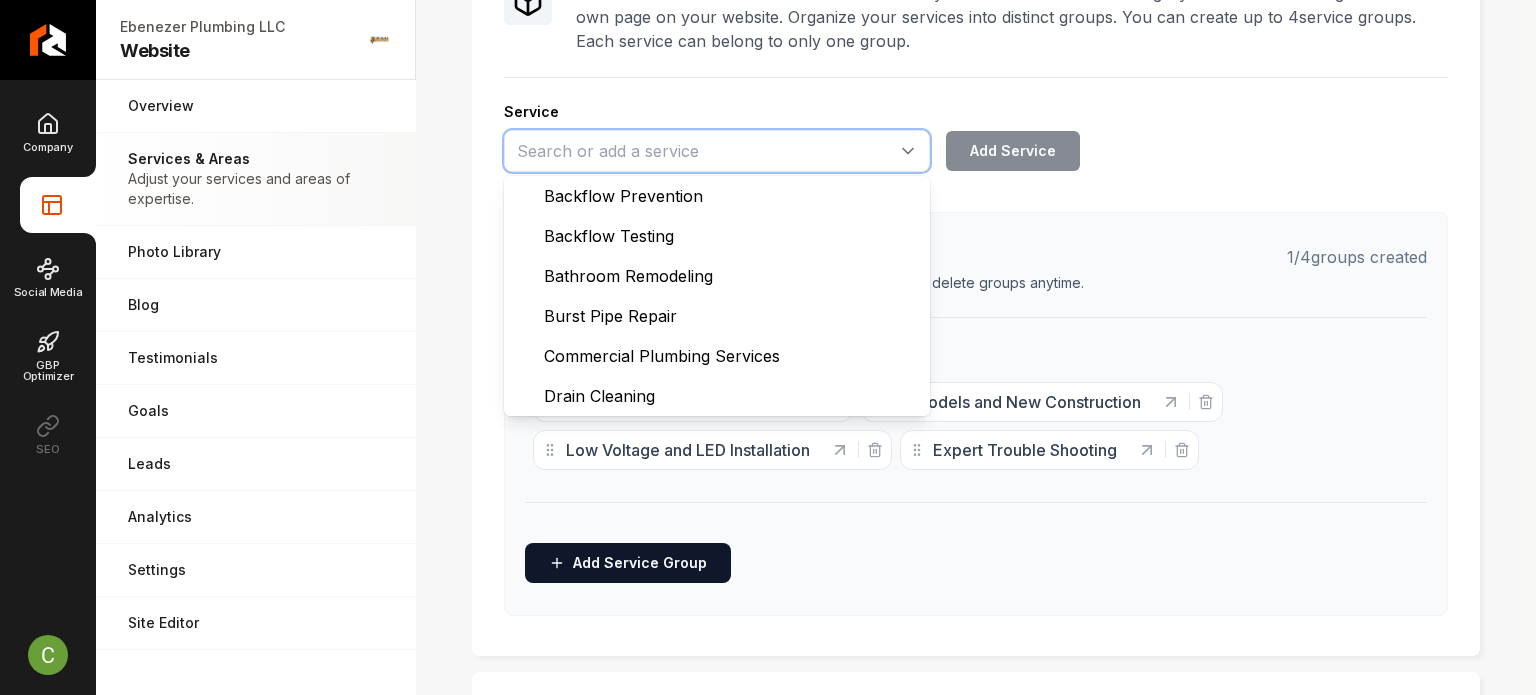 click at bounding box center [717, 151] 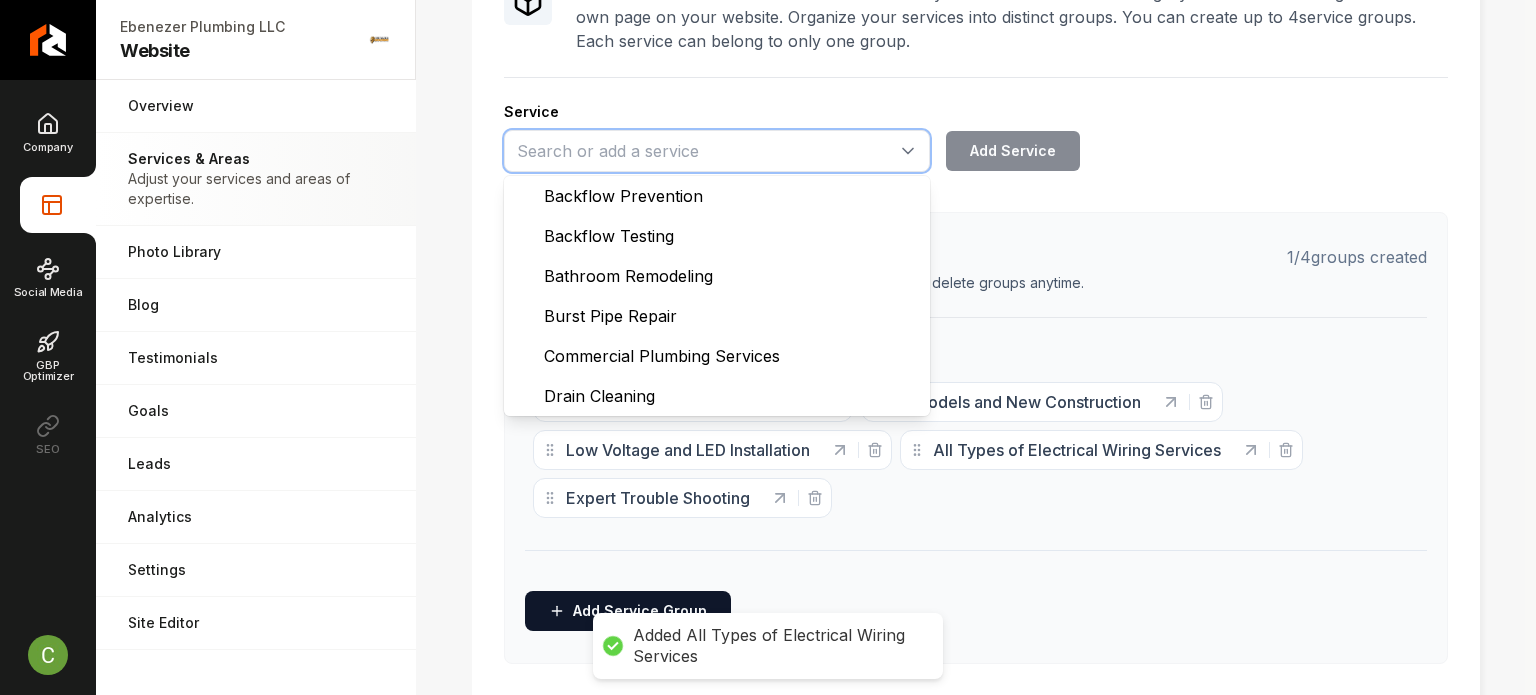 paste on "Backup Home Generators" 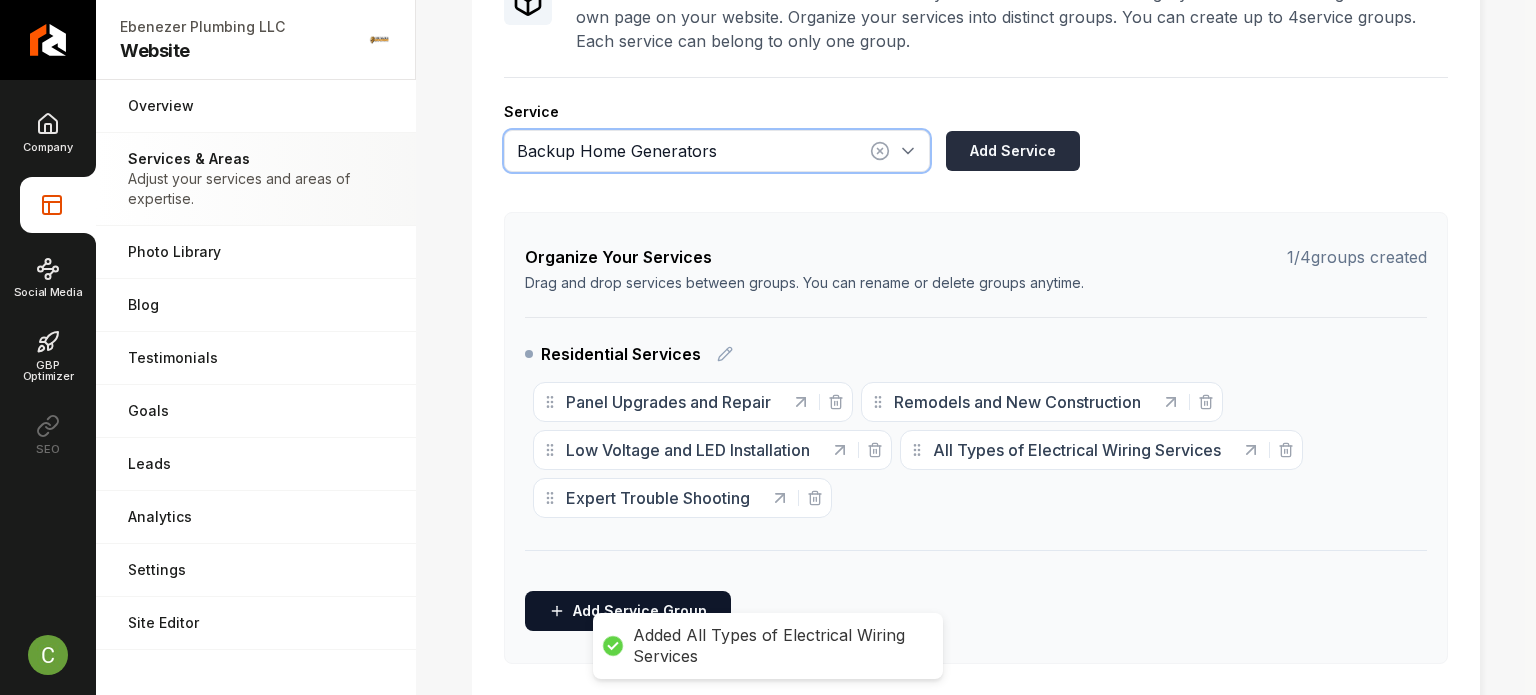 type on "Backup Home Generators" 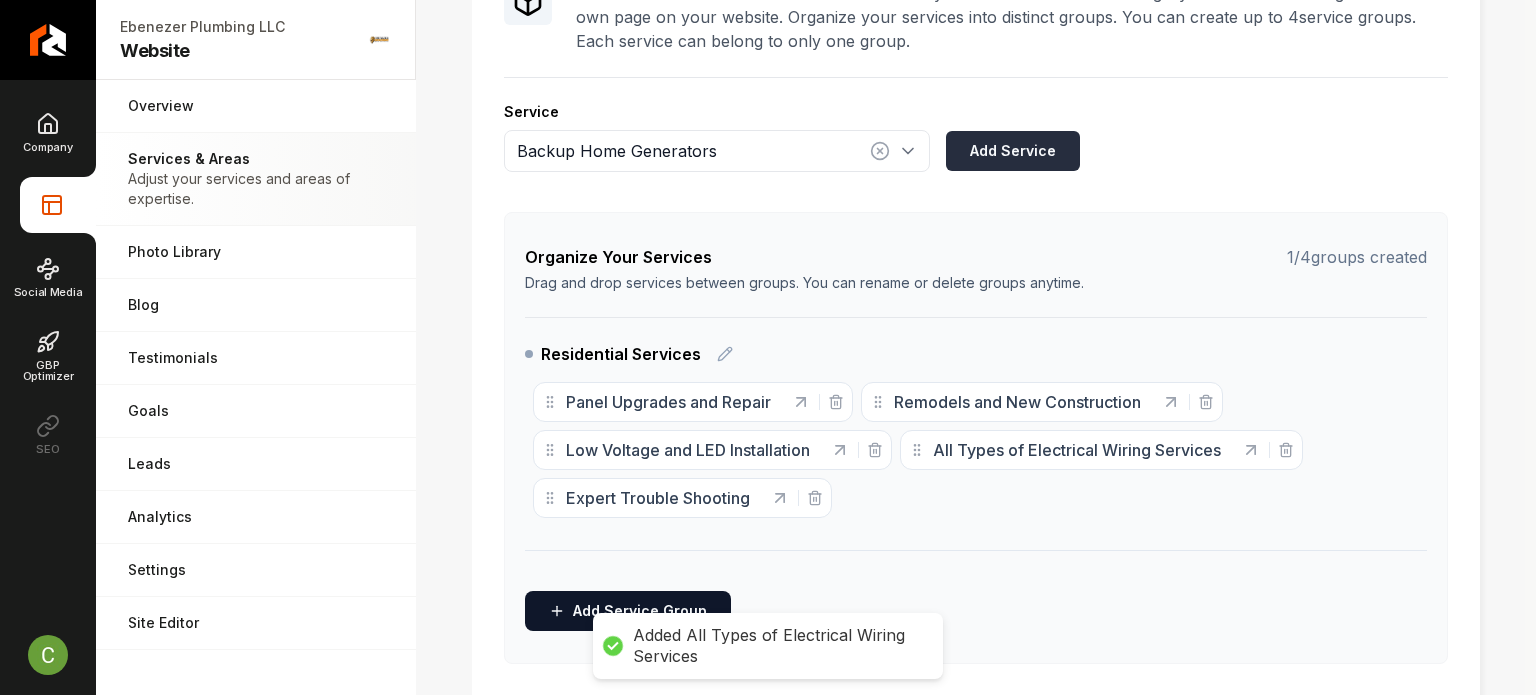 click on "Add Service" at bounding box center [1013, 151] 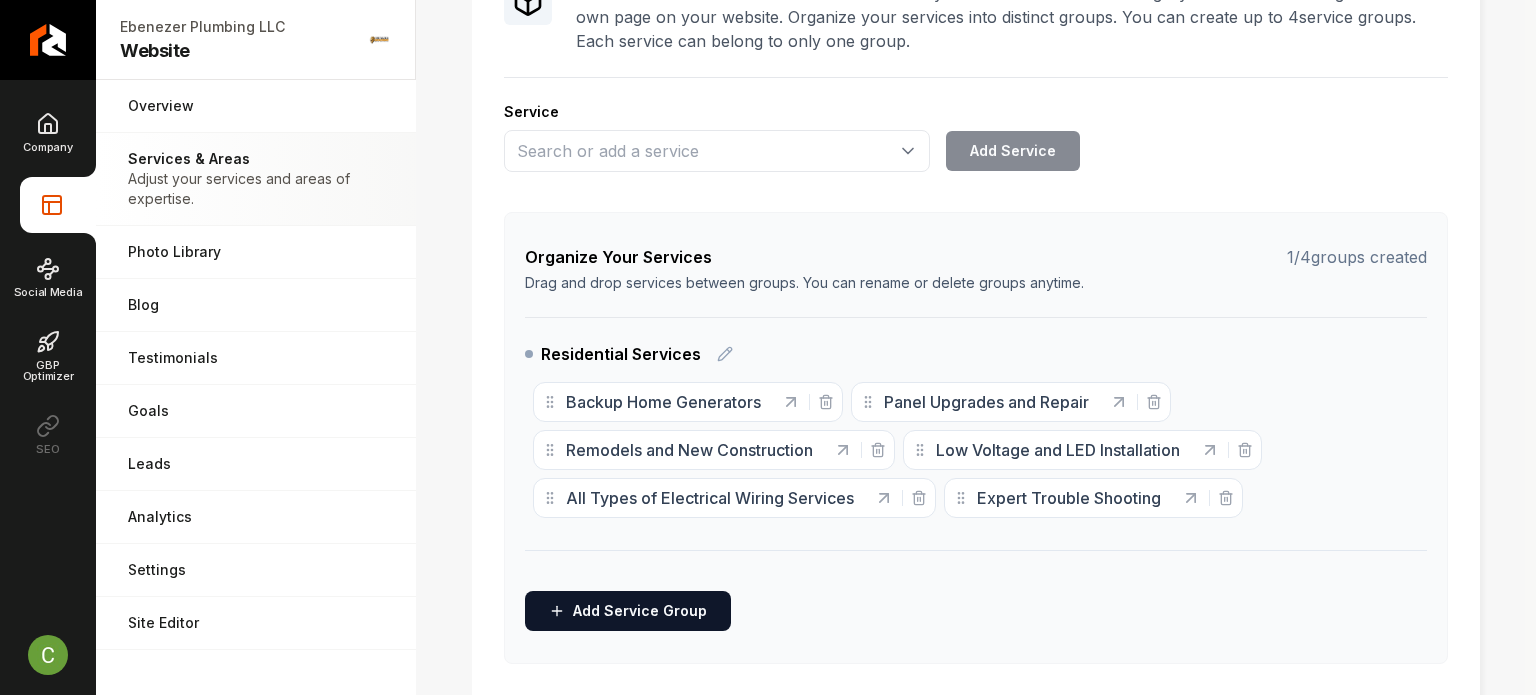 click on "Services Provided Select from the recommended services or add your own and choose a category. Each of these will generate its own page on your website. Organize your services into distinct groups. You can create up to   4  service groups. Each service can belong to only one group. Service Add Service Organize Your Services 1 / 4  groups created Drag and drop services between groups. You can rename or delete groups anytime. Residential Services Backup Home Generators Panel Upgrades and Repair Remodels and New Construction Low Voltage and LED Installation All Types of Electrical Wiring Services Expert Trouble Shooting
To pick up a draggable item, press the space bar.
While dragging, use the arrow keys to move the item.
Press space again to drop the item in its new position, or press escape to cancel.
Add Service Group" at bounding box center (976, 306) 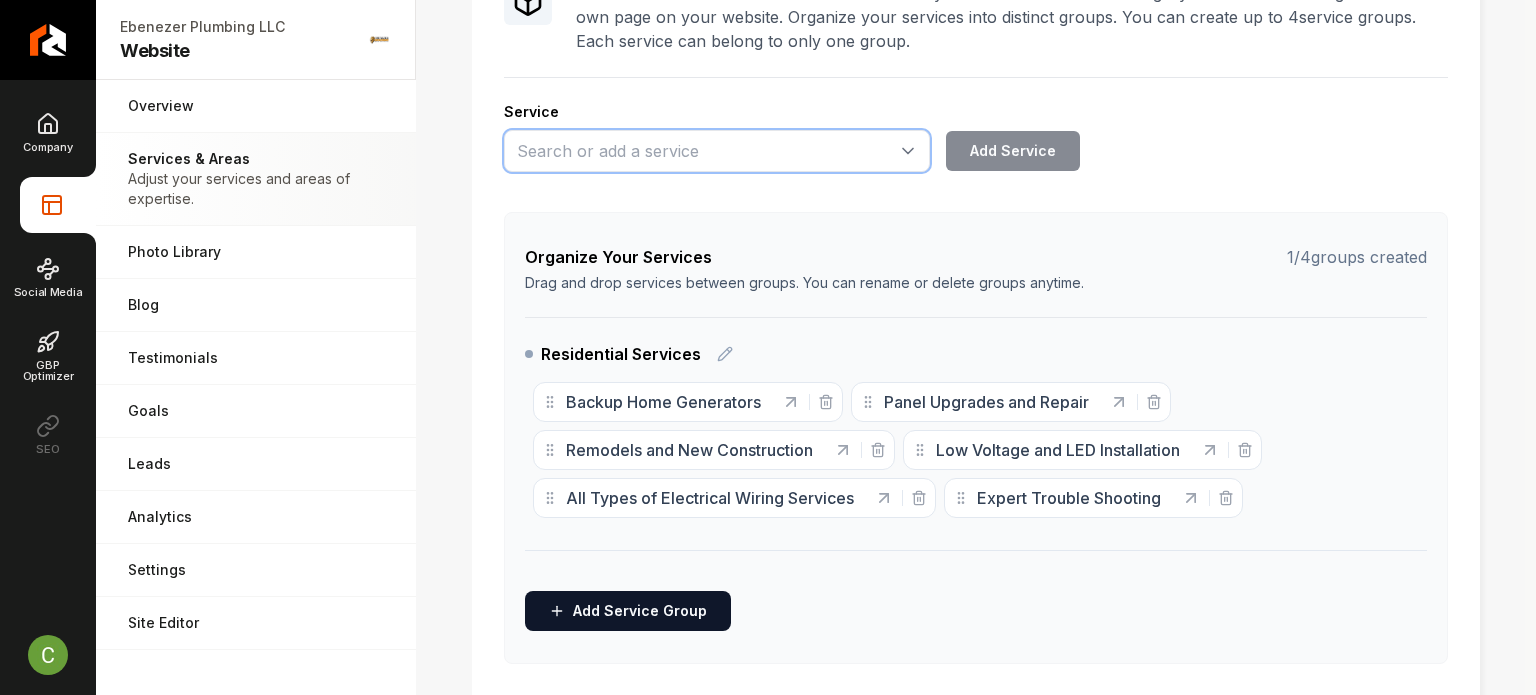 click at bounding box center (717, 151) 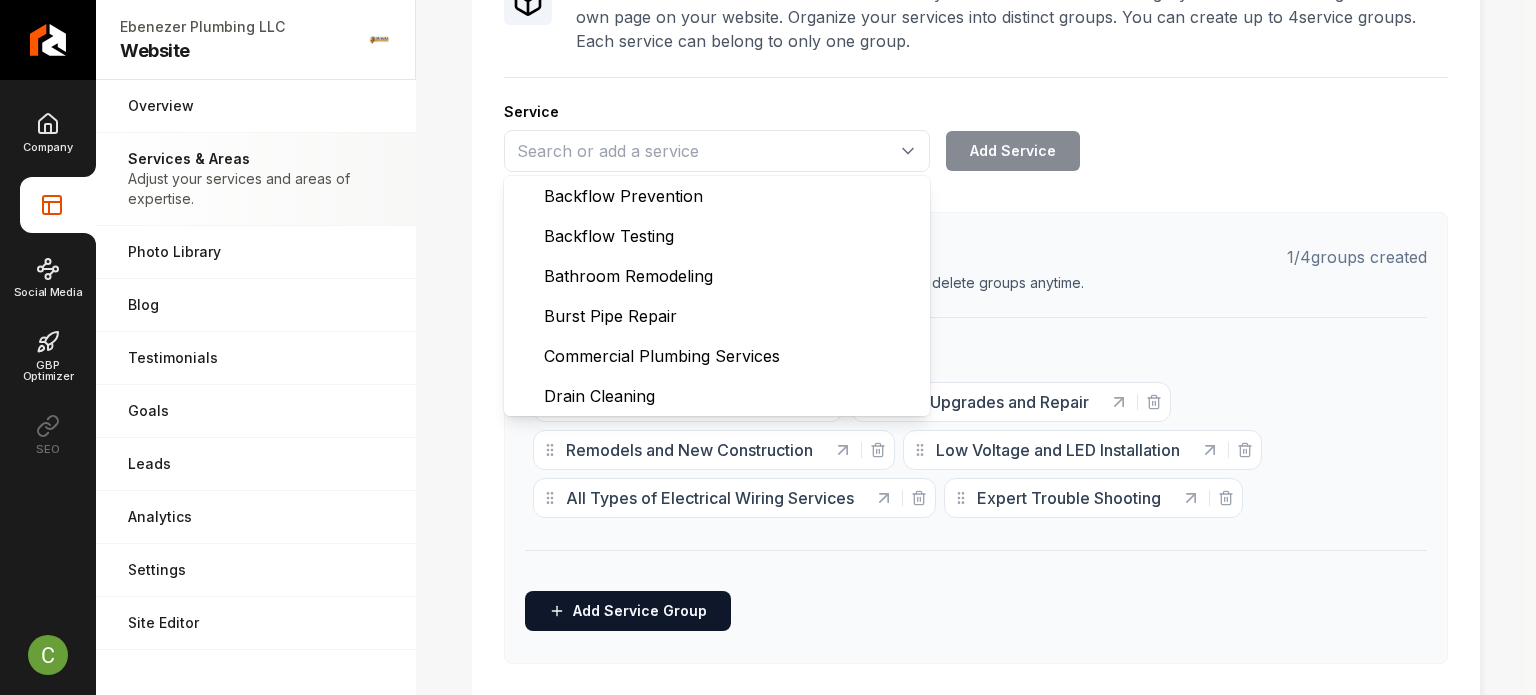 click on "Services Provided Select from the recommended services or add your own and choose a category. Each of these will generate its own page on your website. Organize your services into distinct groups. You can create up to   4  service groups. Each service can belong to only one group. Service Backflow Prevention Backflow Testing Bathroom Remodeling Burst Pipe Repair Commercial Plumbing Services Drain Cleaning Emergency Plumbing Services Faucet Installation Faucet Repair Frozen Pipe Repair Garbage Disposal Installation Garbage Disposal Repair Gas Line Installation Gas Line Repair Grease Trap Cleaning Hydro Jetting Irrigation System Installation Irrigation System Repair Kitchen Remodeling Leak Detection Pipe Repair Pipe Replacement Plumbing Inspection Septic System Services Septic Tank Installation Septic Tank Pumping Septic Tank Repair Sewer Ejector Pump Installation Sewer Ejector Pump Repair Sewer Line Inspection Sewer Line Repair Sewer Line Replacement Slab Leak Detection Slab Leak Repair Sump Pump Installation" at bounding box center (976, 306) 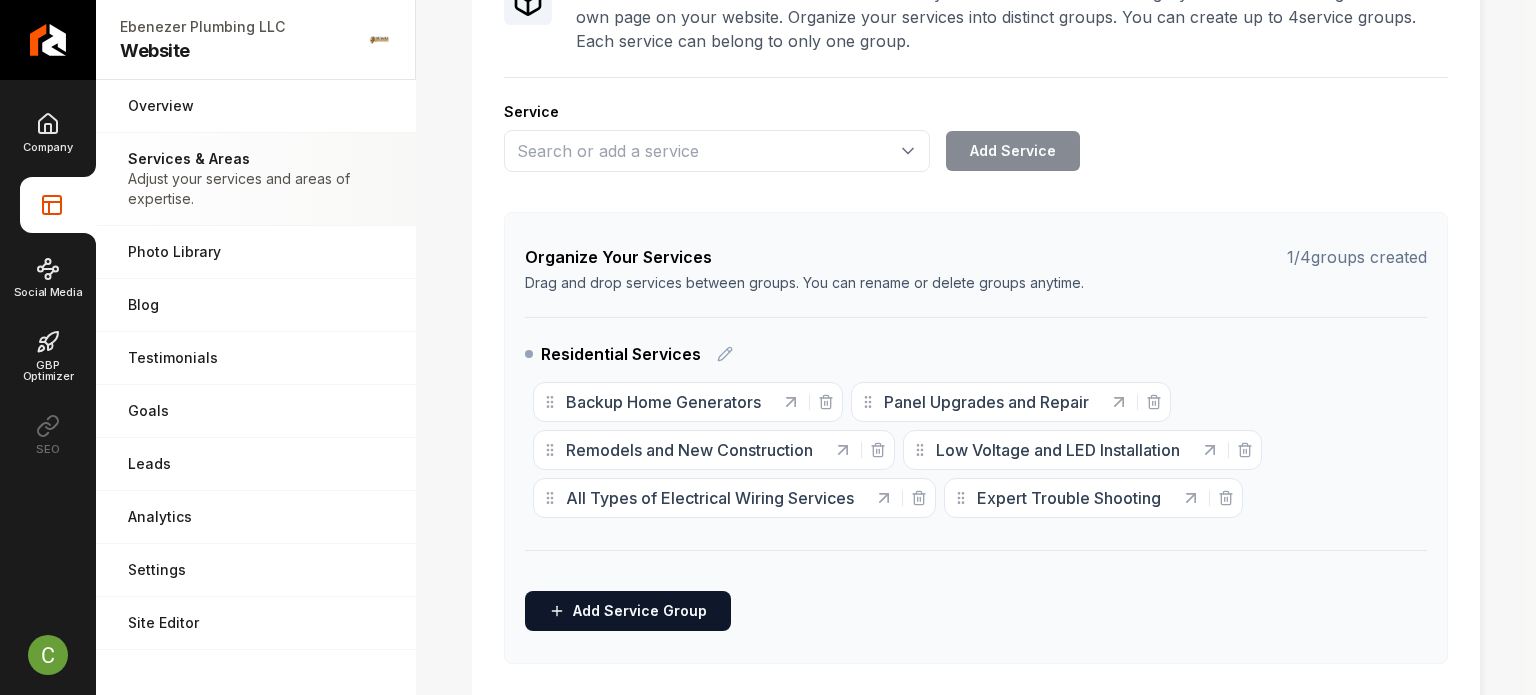 click on "Organize Your Services 1 / 4  groups created Drag and drop services between groups. You can rename or delete groups anytime. Residential Services Backup Home Generators Panel Upgrades and Repair Remodels and New Construction Low Voltage and LED Installation All Types of Electrical Wiring Services Expert Trouble Shooting
To pick up a draggable item, press the space bar.
While dragging, use the arrow keys to move the item.
Press space again to drop the item in its new position, or press escape to cancel.
Add Service Group" at bounding box center (976, 438) 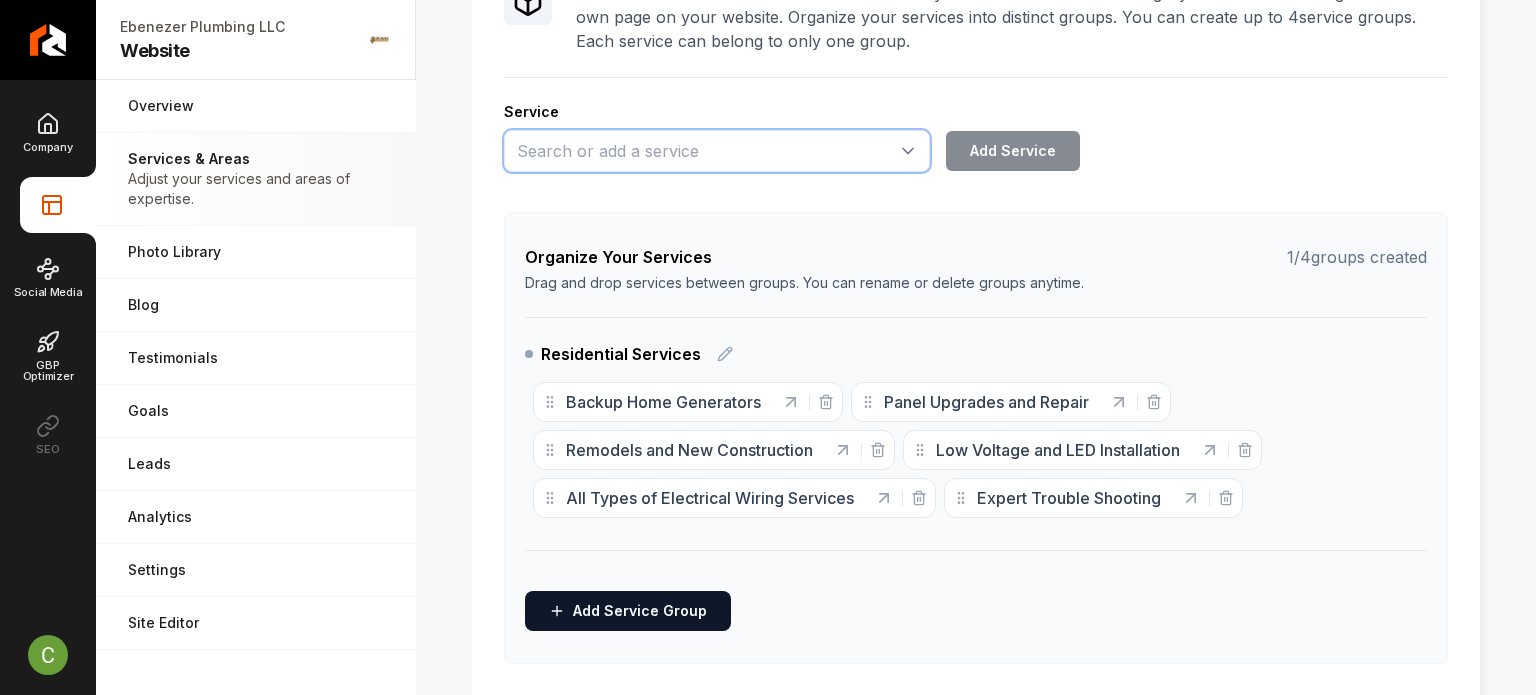 click at bounding box center (717, 151) 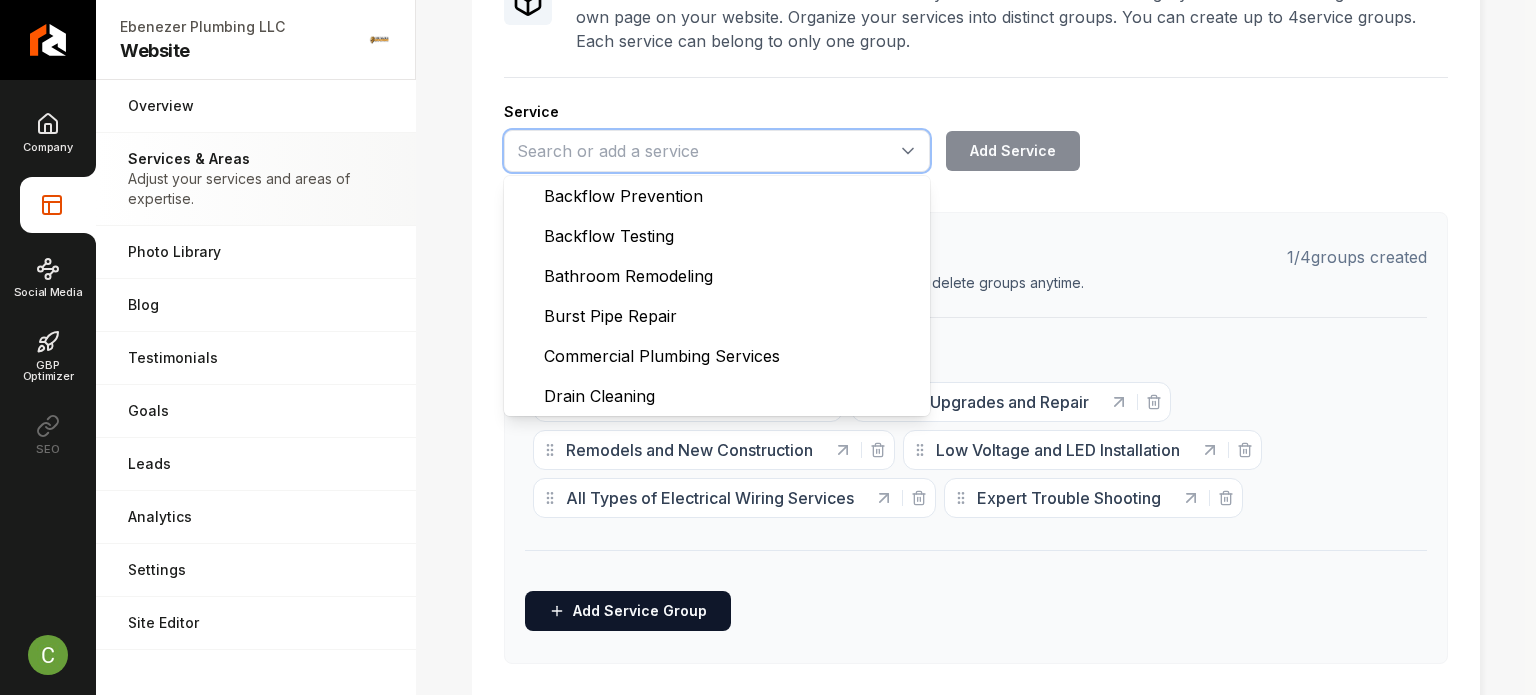 paste on "Power System Upgrades" 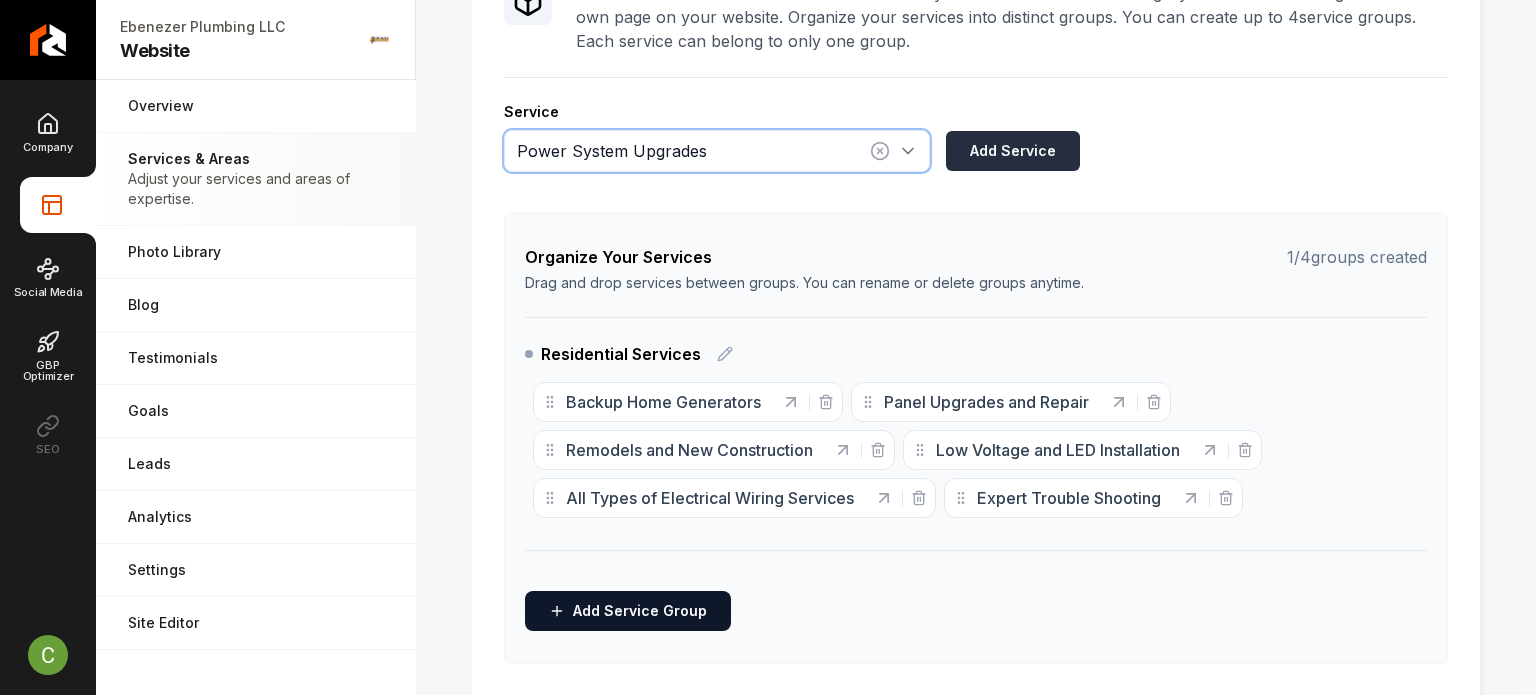 type on "Power System Upgrades" 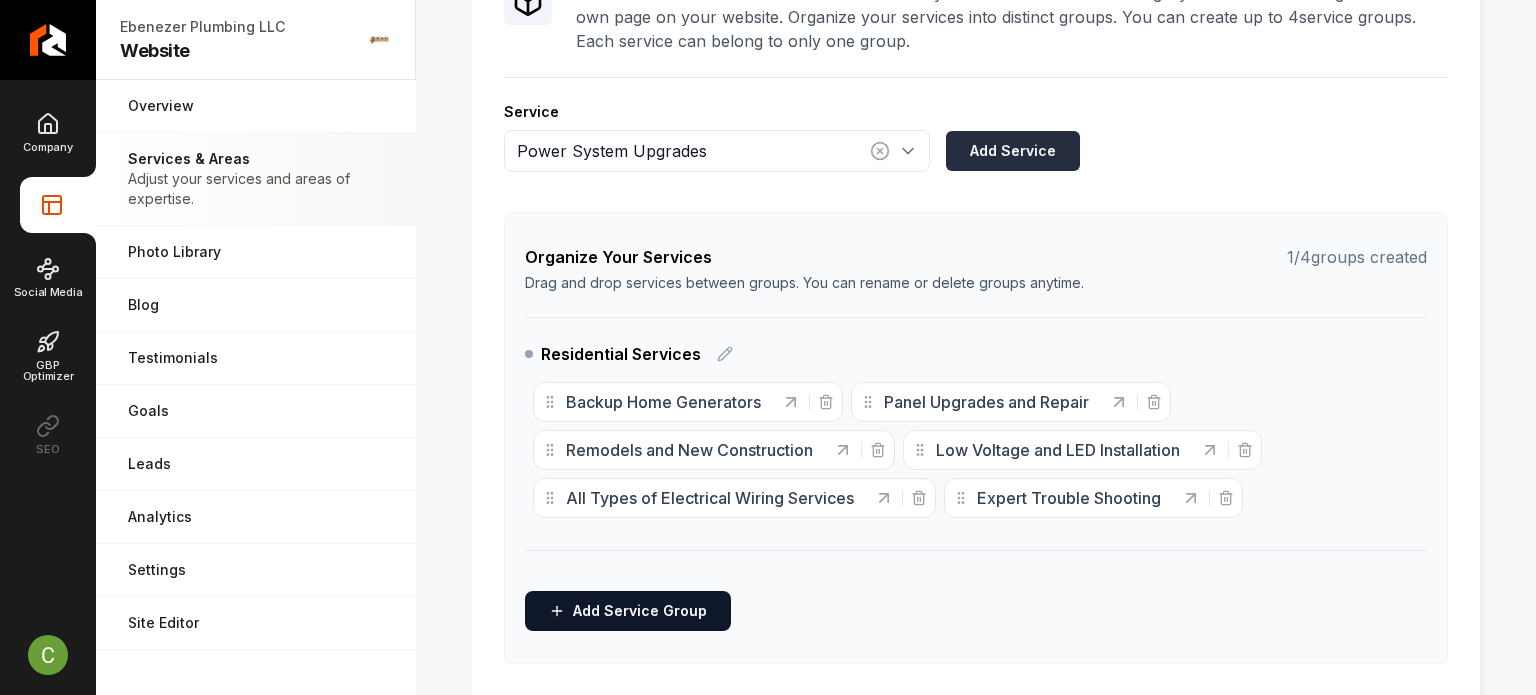 click on "Add Service" at bounding box center (1013, 151) 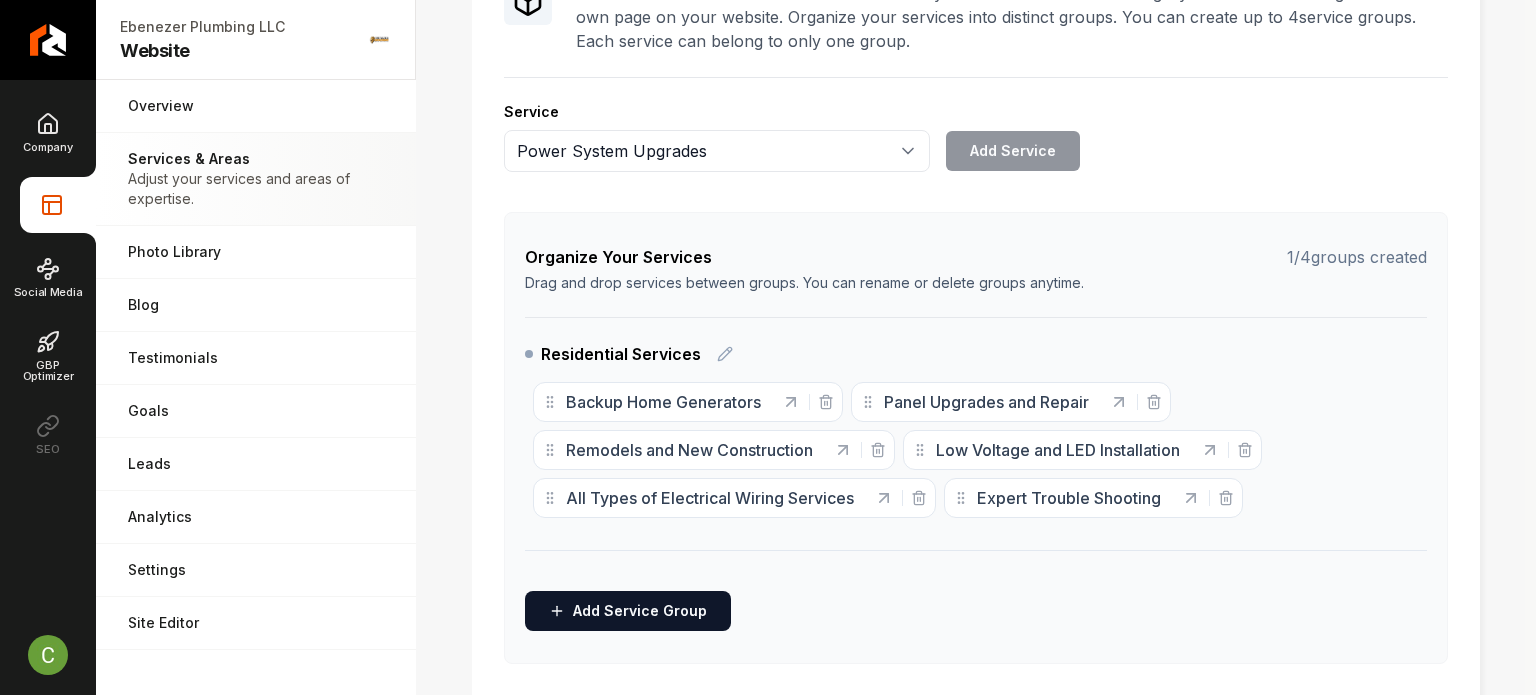 type 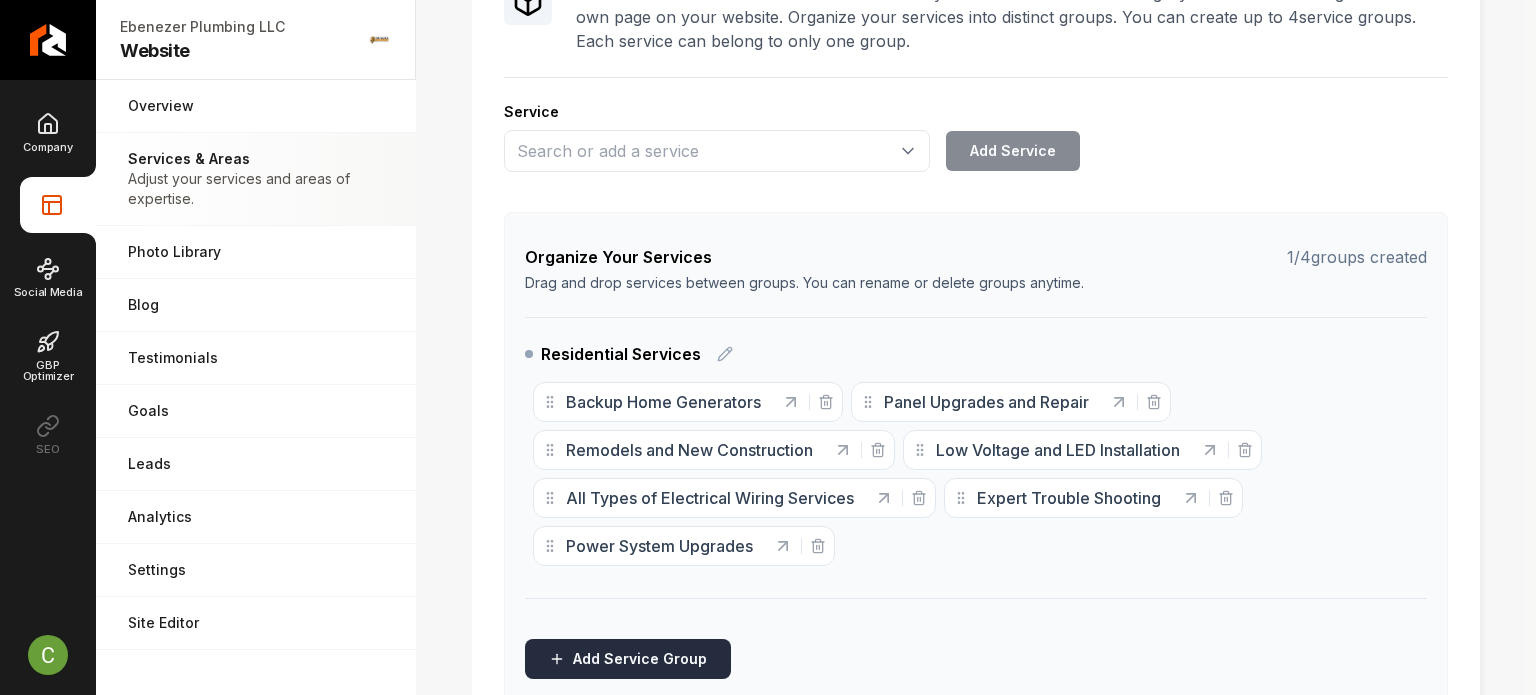 click on "Add Service Group" at bounding box center (628, 659) 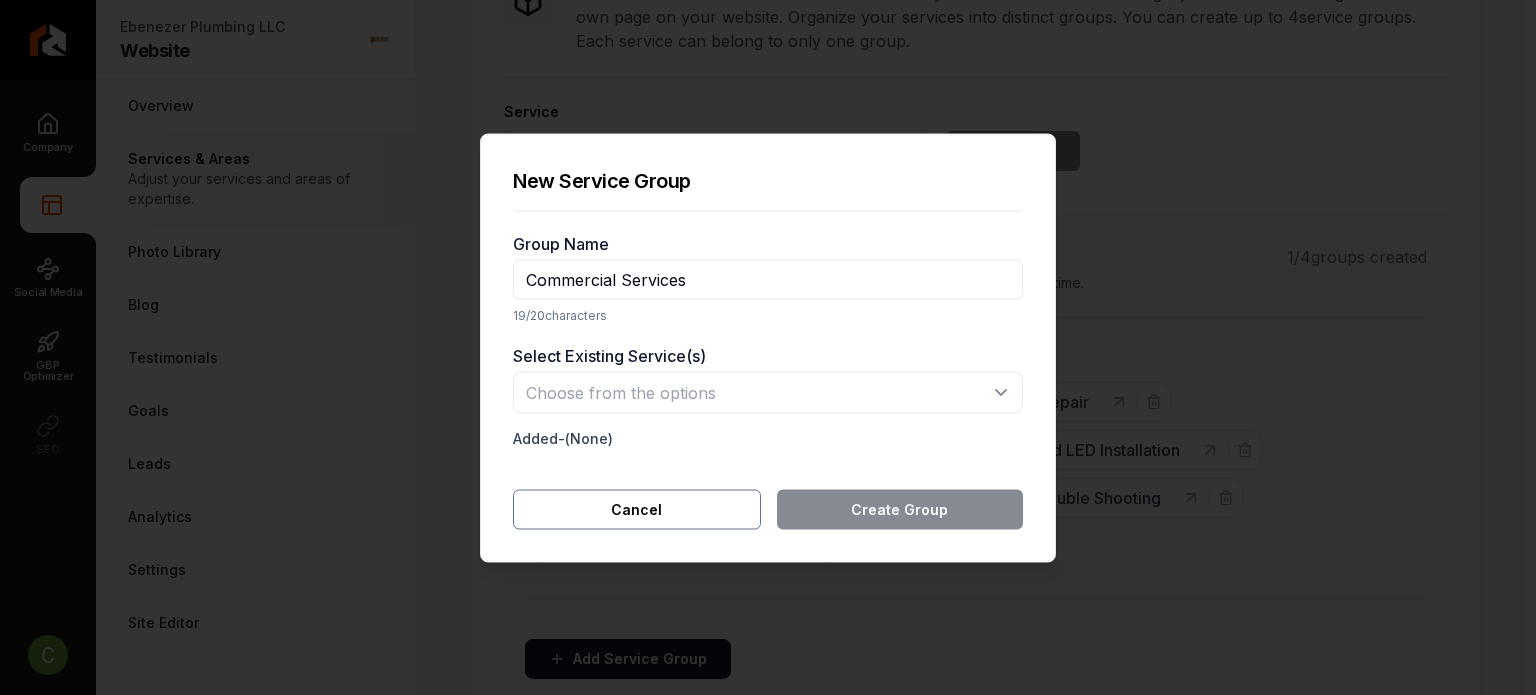 type on "Commercial Services" 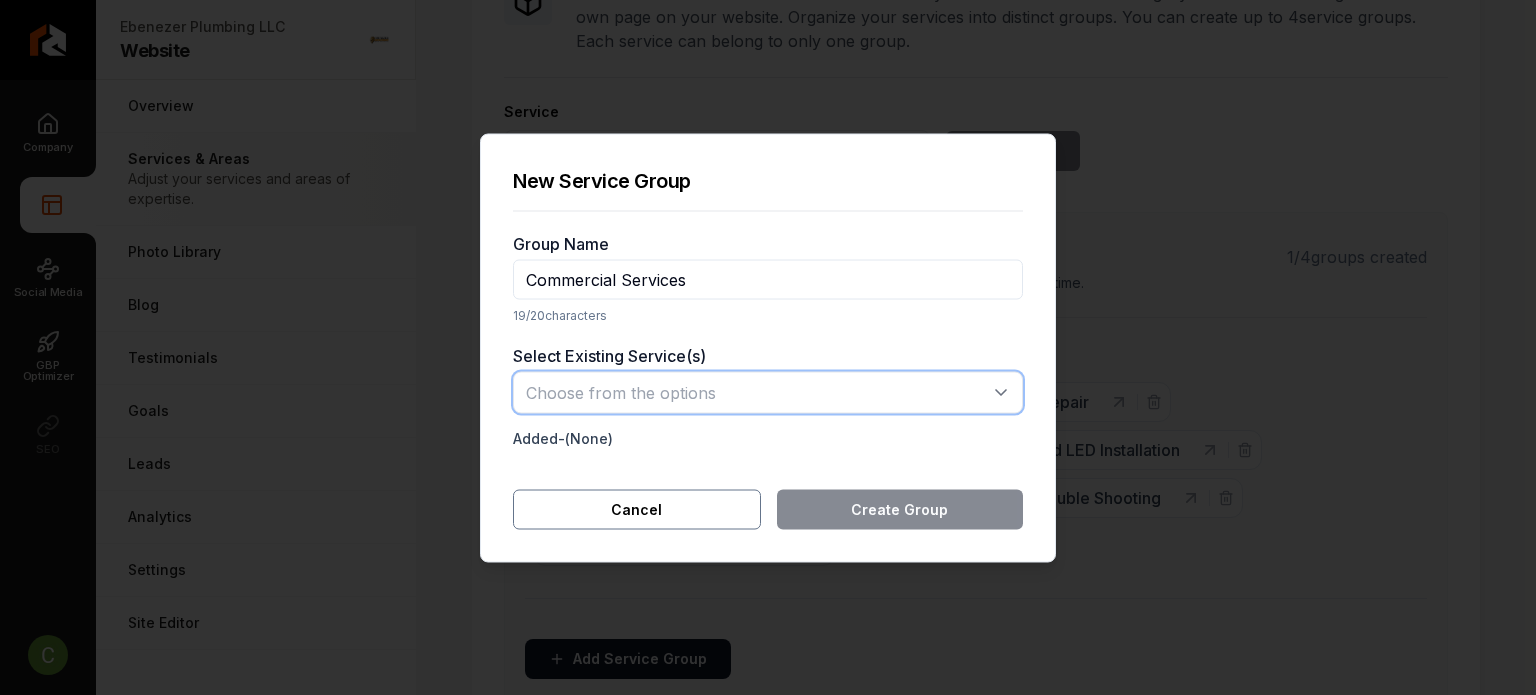 click at bounding box center [768, 392] 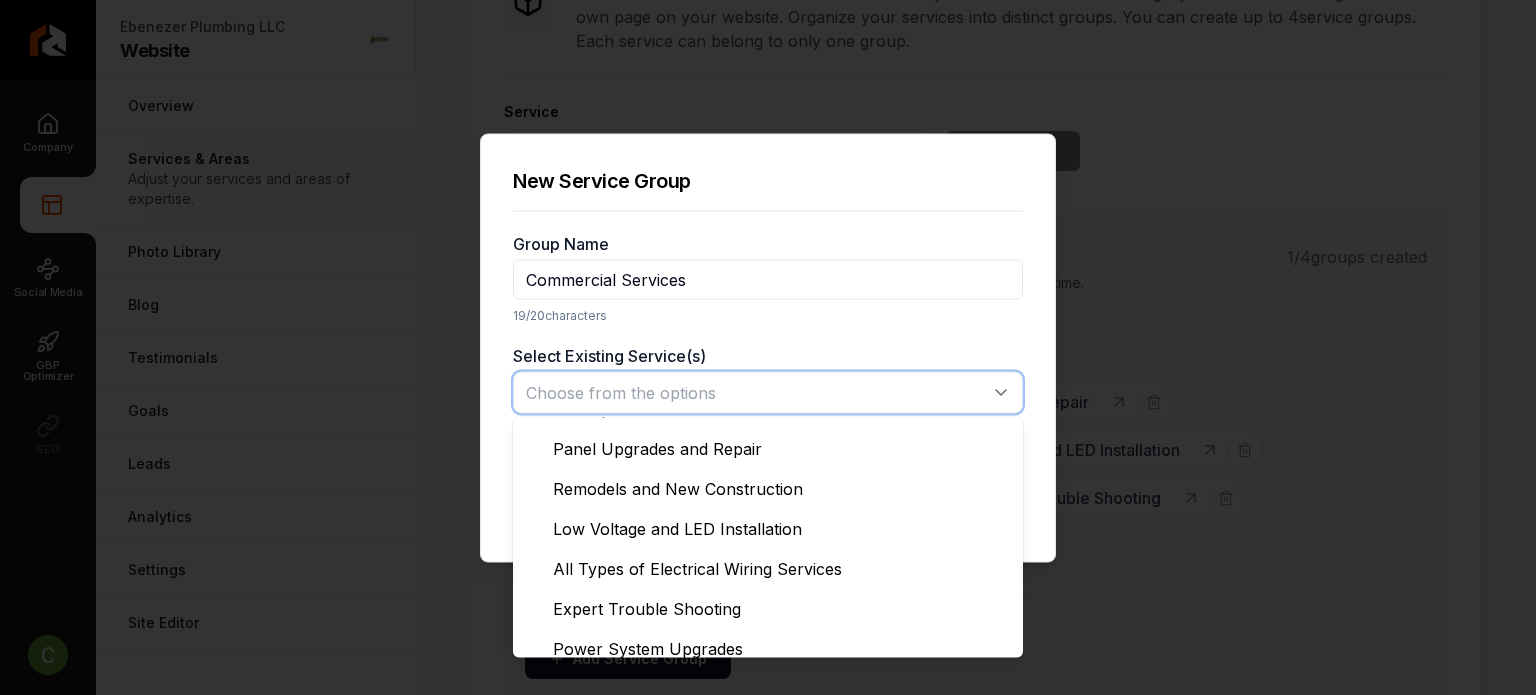scroll, scrollTop: 40, scrollLeft: 0, axis: vertical 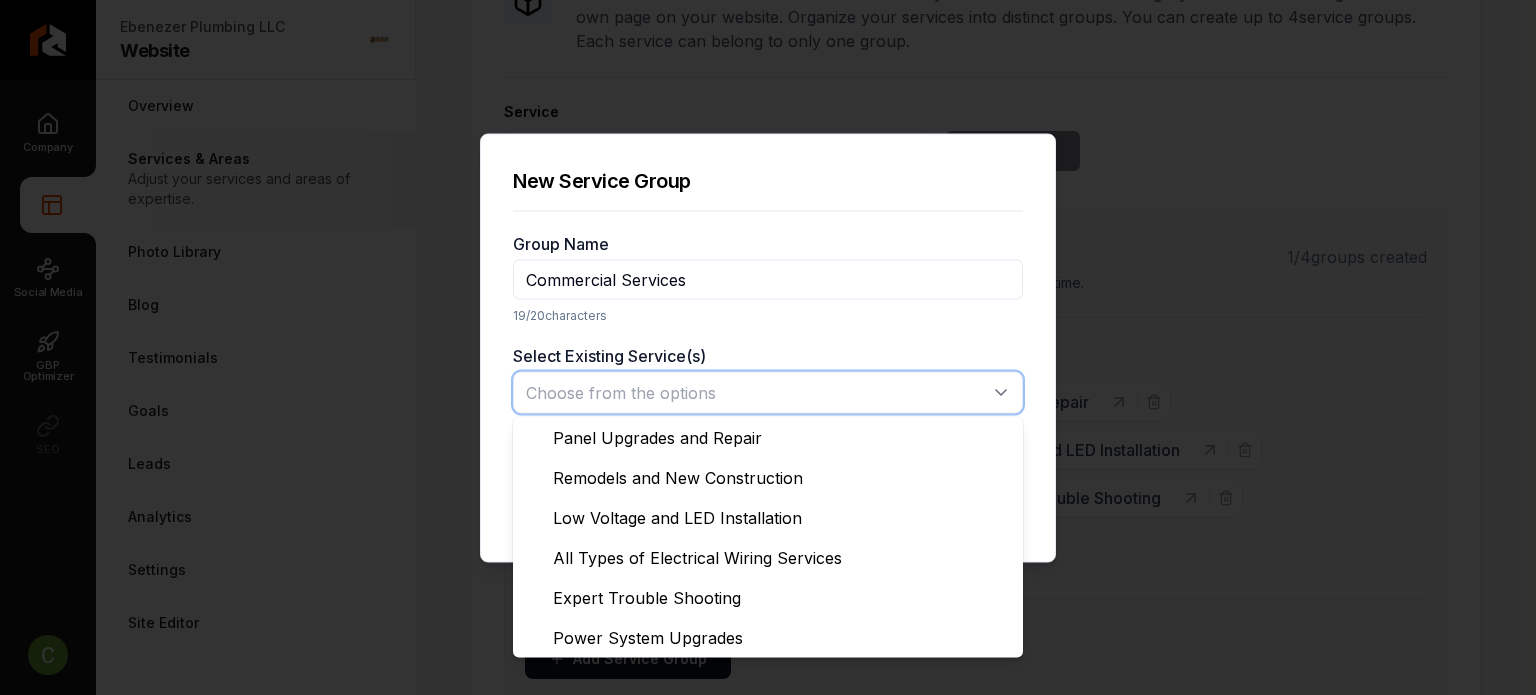 type 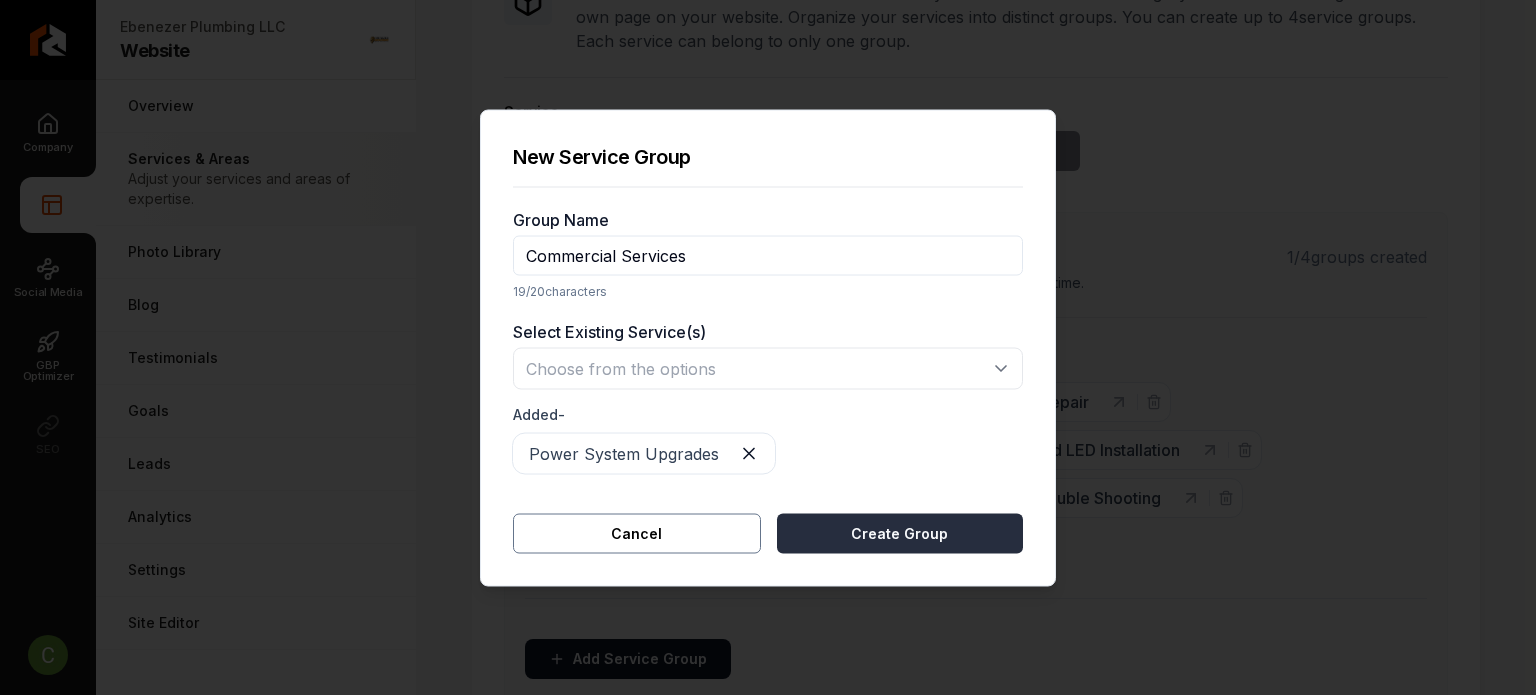 click on "Create Group" at bounding box center (900, 533) 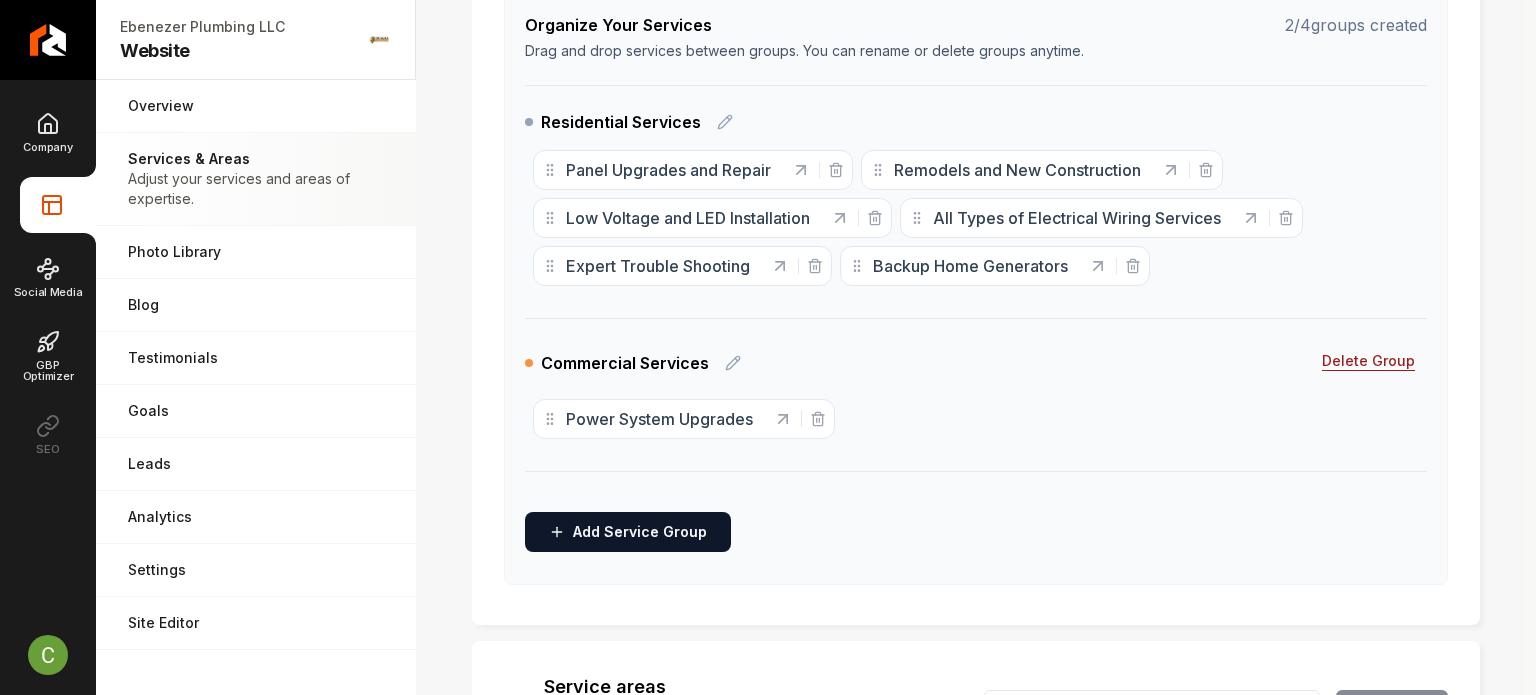 scroll, scrollTop: 400, scrollLeft: 0, axis: vertical 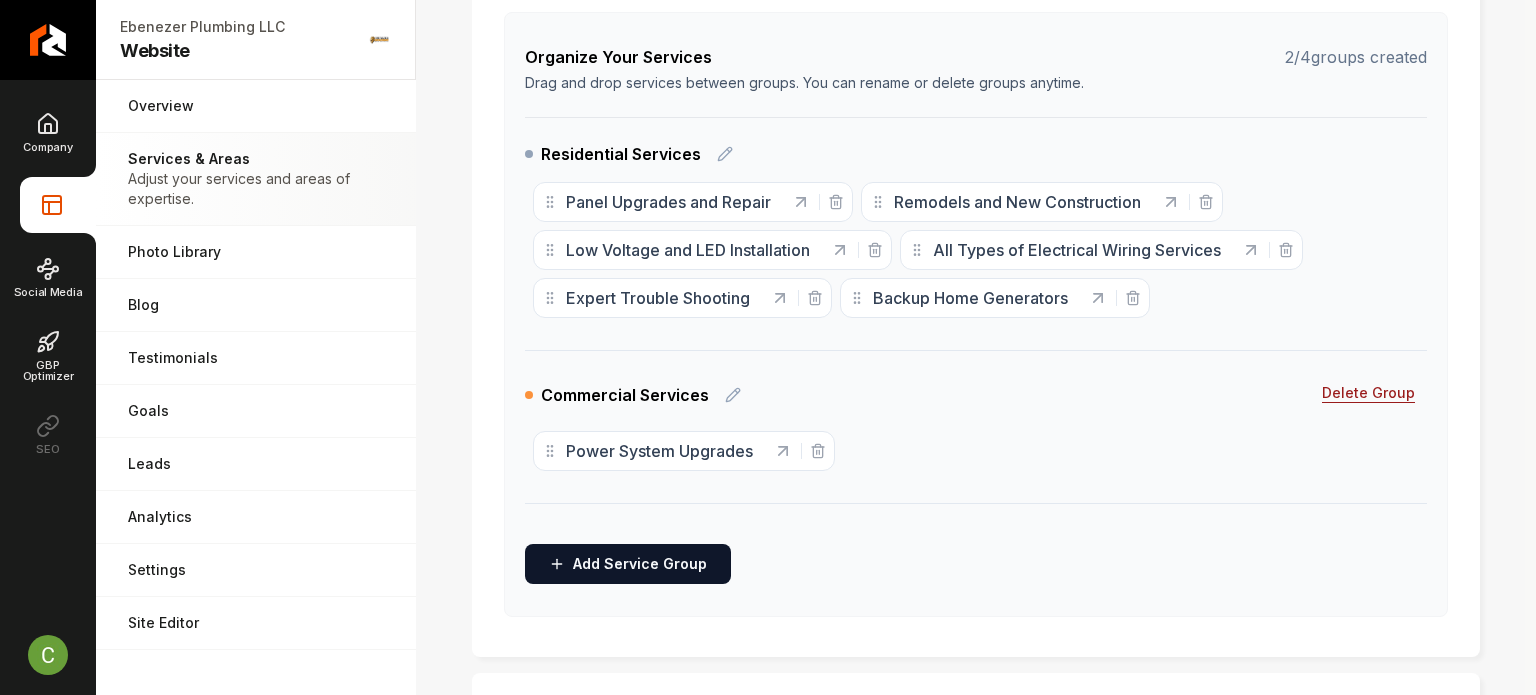 click on "Services & Areas Services Provided Select from the recommended services or add your own and choose a category. Each of these will generate its own page on your website. Organize your services into distinct groups. You can create up to   4  service groups. Each service can belong to only one group. Service Add Service Organize Your Services 2 / 4  groups created Drag and drop services between groups. You can rename or delete groups anytime. Residential Services Panel Upgrades and Repair Remodels and New Construction Low Voltage and LED Installation All Types of Electrical Wiring Services Expert Trouble Shooting Backup Home Generators Commercial Services Delete Group Power System Upgrades
To pick up a draggable item, press the space bar.
While dragging, use the arrow keys to move the item.
Press space again to drop the item in its new position, or press escape to cancel.
Add Service Group Service areas Add up to  30  services areas Add Area Select a service area [GEOGRAPHIC_DATA], [GEOGRAPHIC_DATA]" at bounding box center [976, 278] 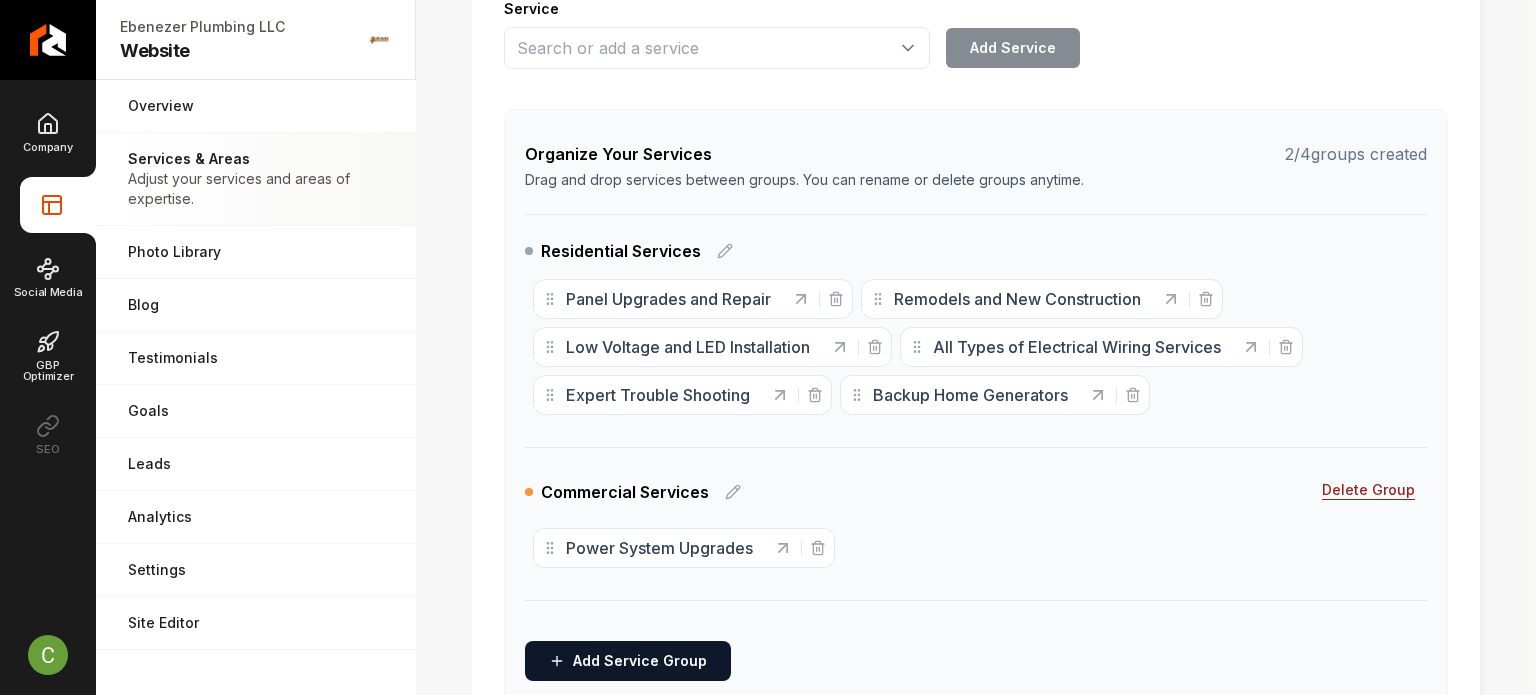 scroll, scrollTop: 200, scrollLeft: 0, axis: vertical 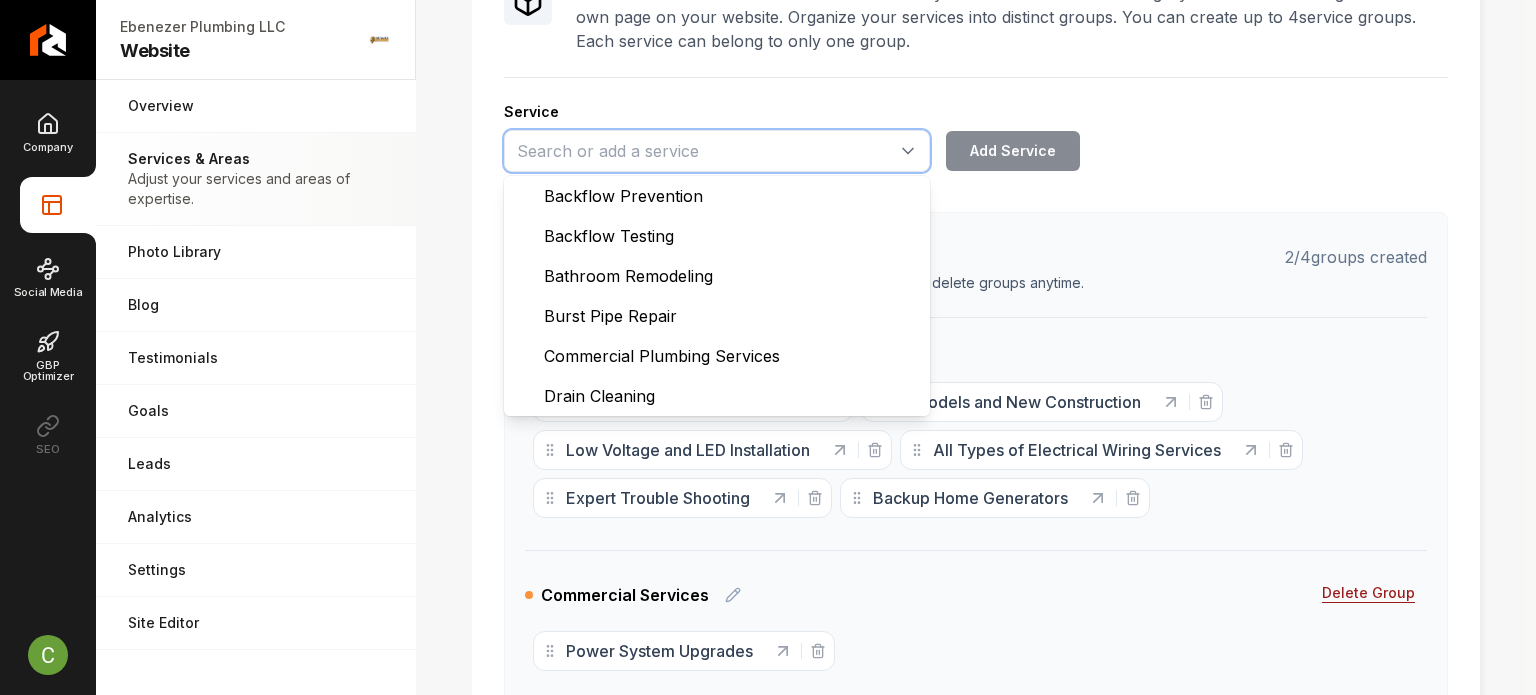 click at bounding box center [717, 151] 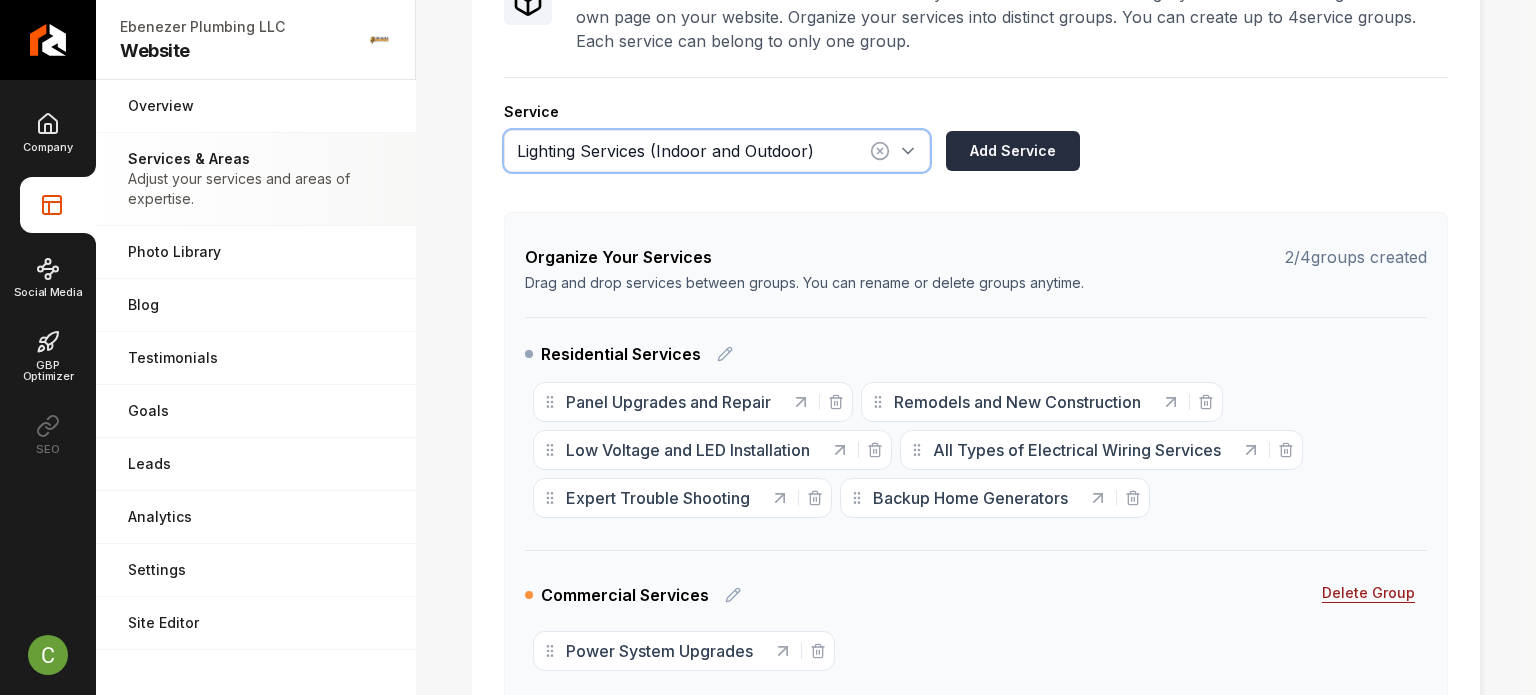 type on "Lighting Services (Indoor and Outdoor)" 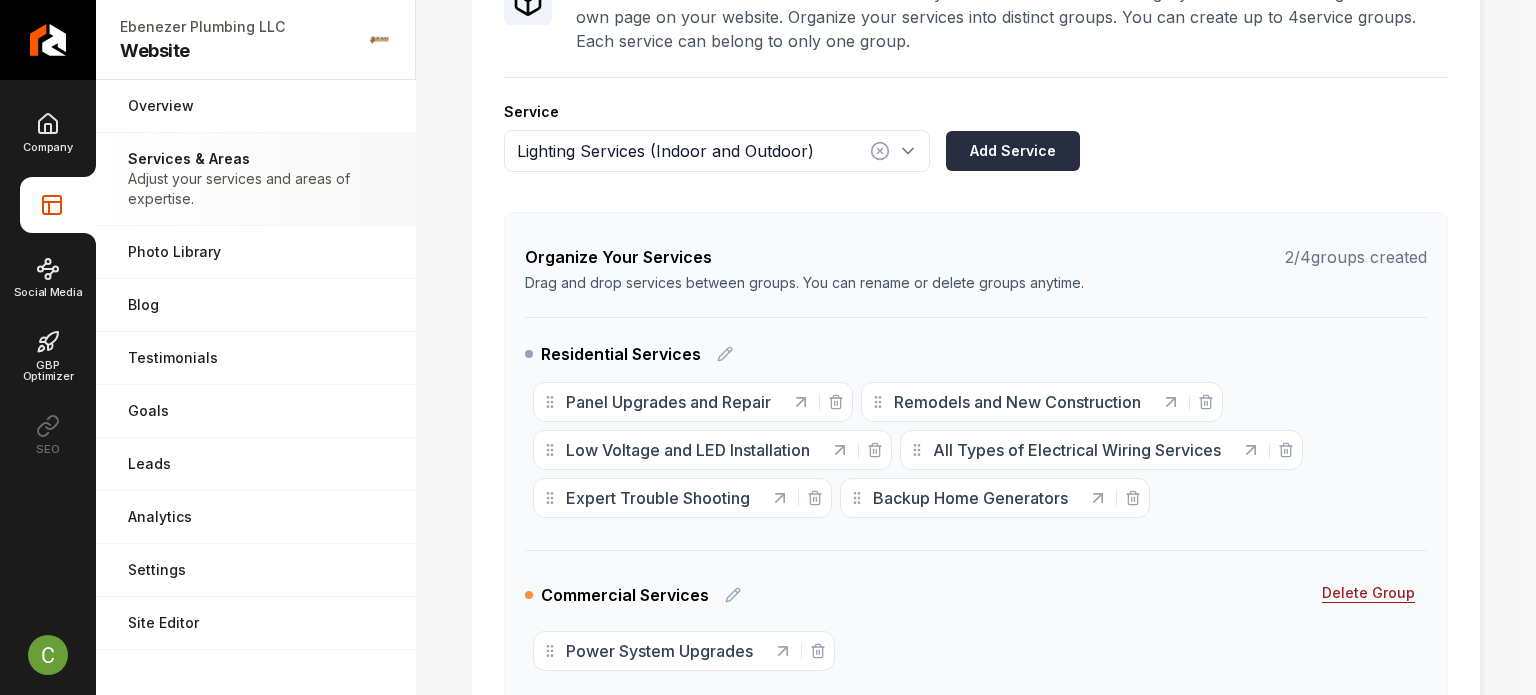 click on "Add Service" at bounding box center (1013, 151) 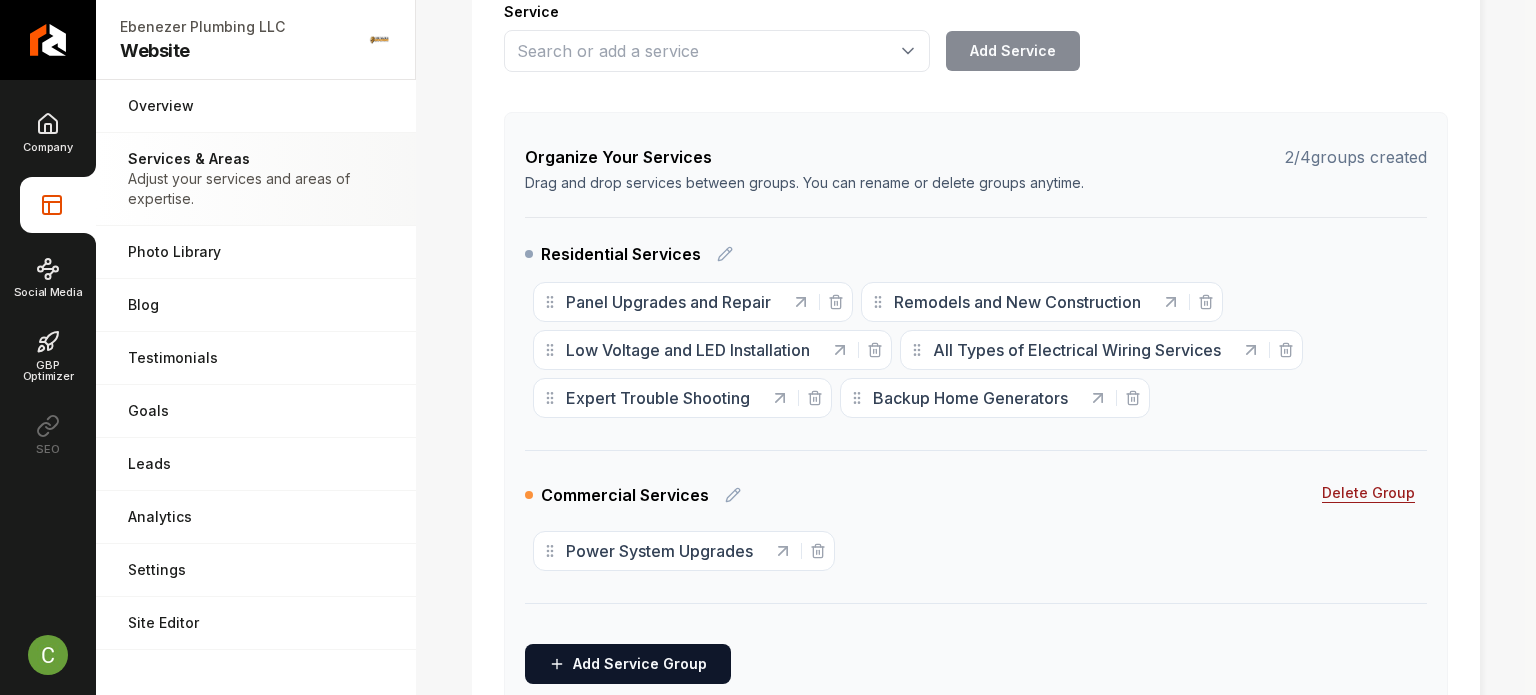 scroll, scrollTop: 400, scrollLeft: 0, axis: vertical 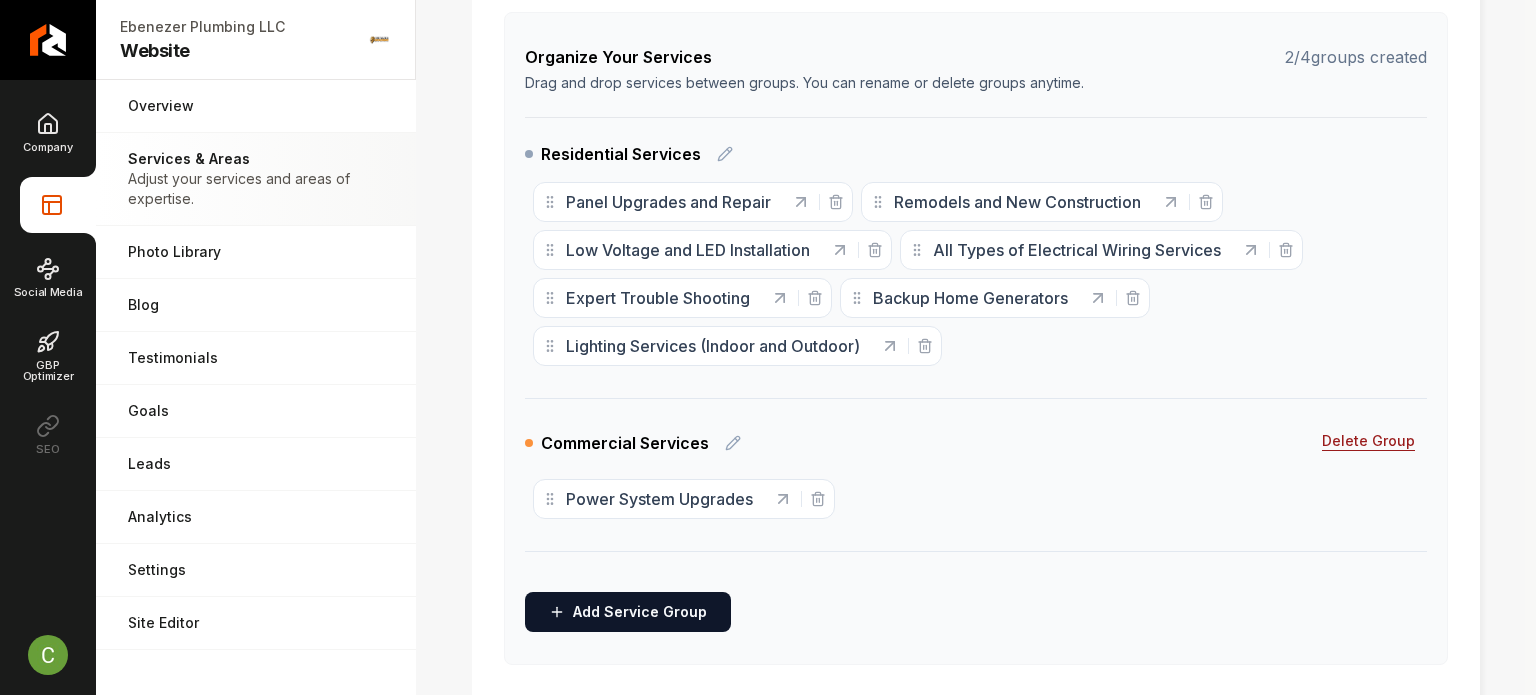 drag, startPoint x: 1456, startPoint y: 464, endPoint x: 927, endPoint y: 317, distance: 549.0446 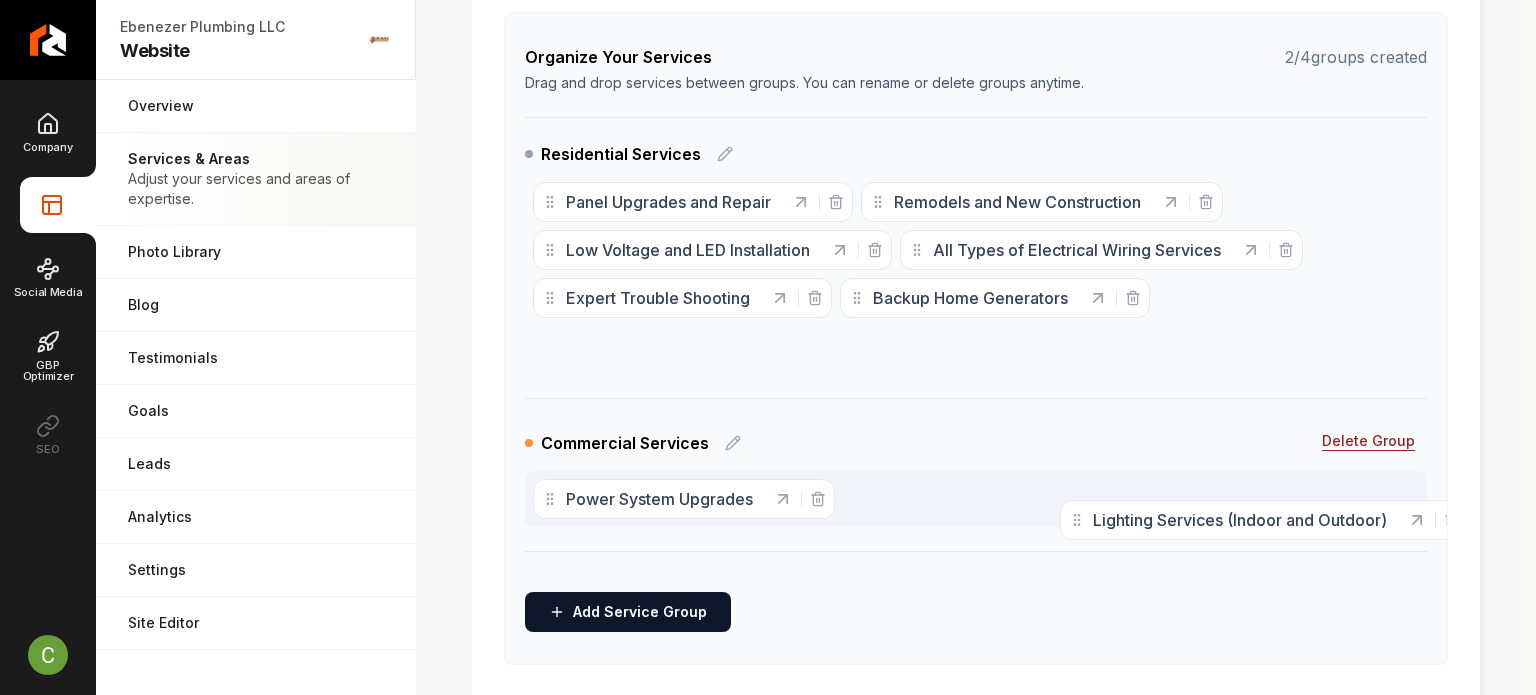 drag, startPoint x: 543, startPoint y: 341, endPoint x: 1070, endPoint y: 515, distance: 554.982 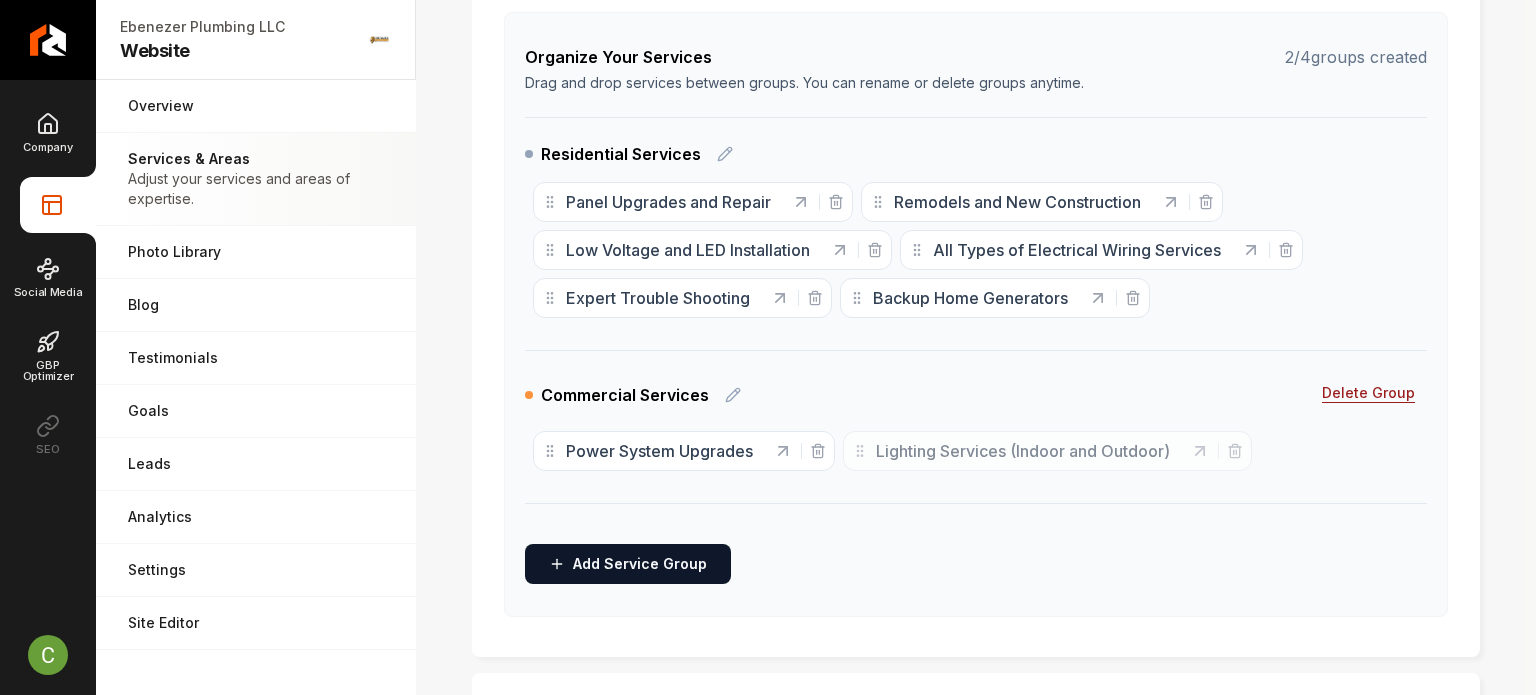 scroll, scrollTop: 300, scrollLeft: 0, axis: vertical 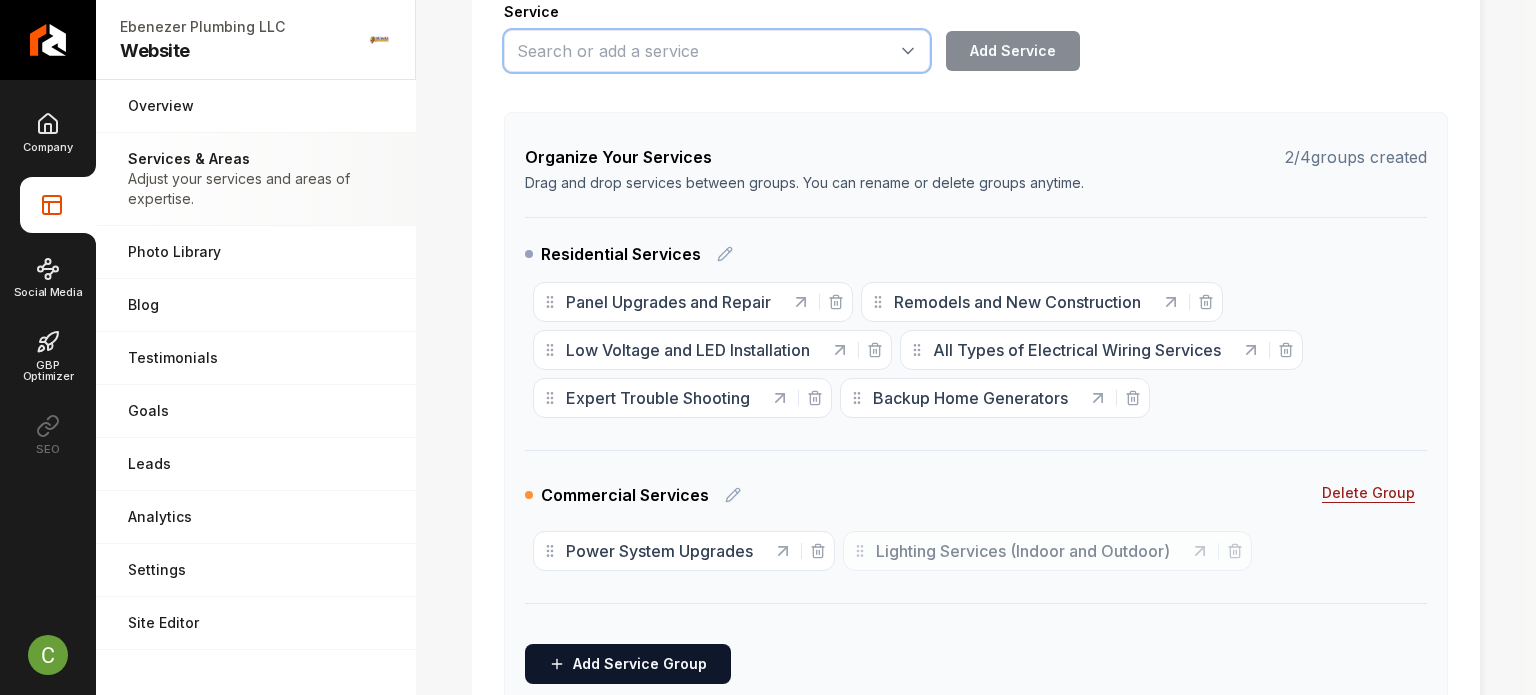 click at bounding box center [717, 51] 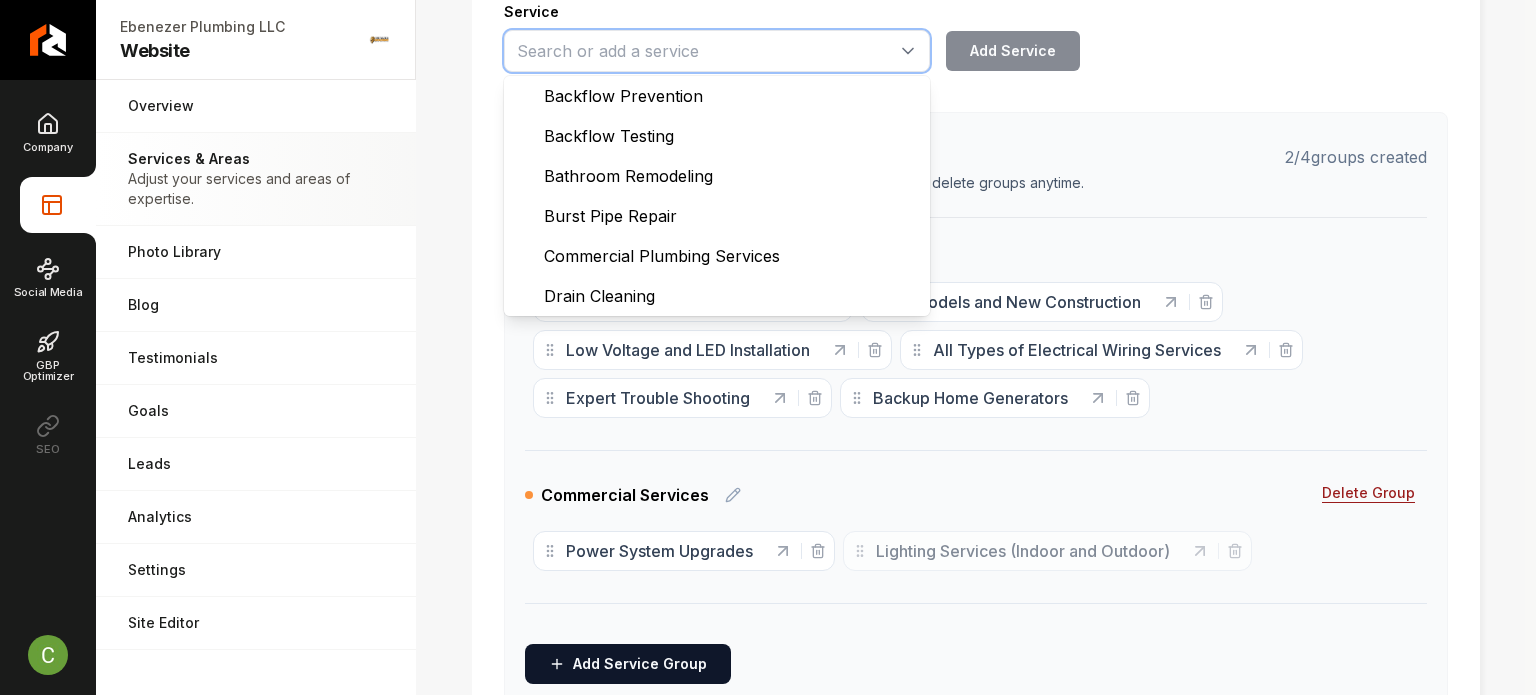 paste on "Induction and LED Retrofits" 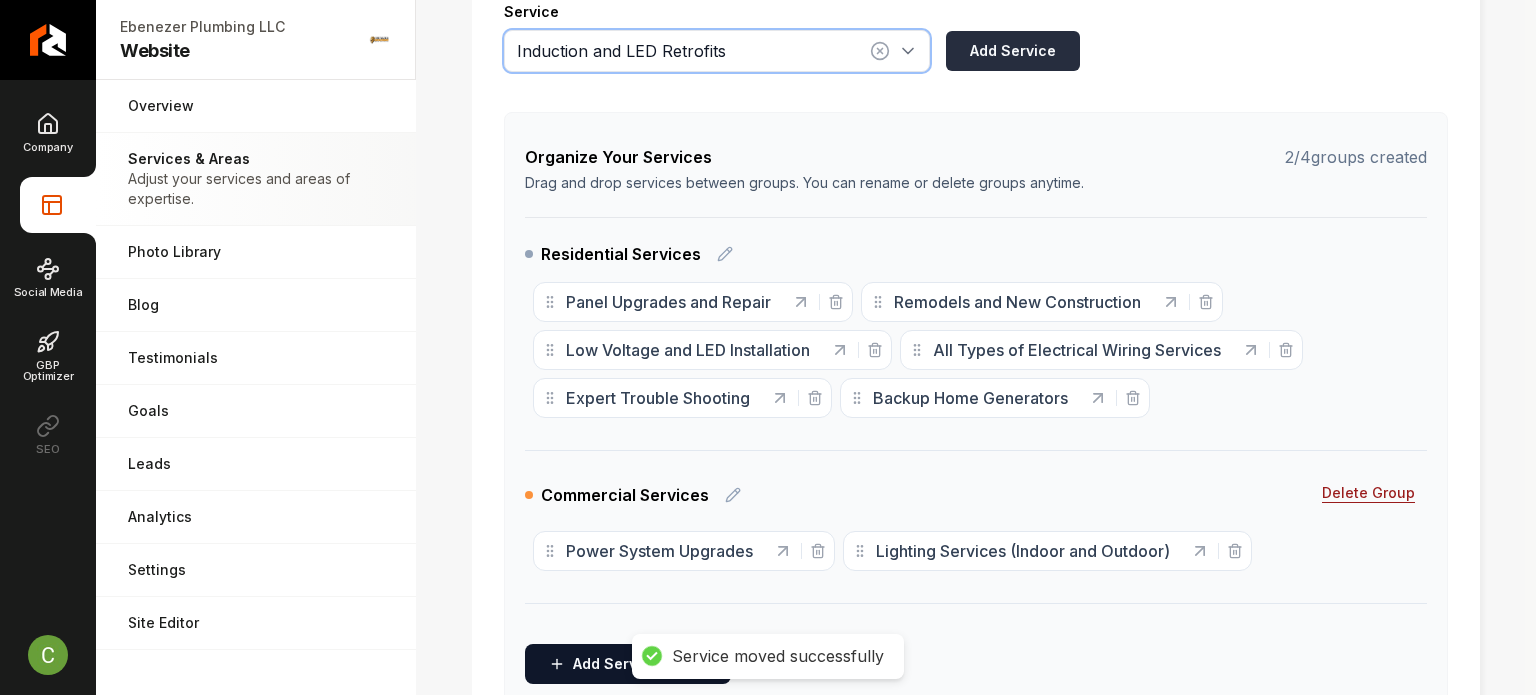 type on "Induction and LED Retrofits" 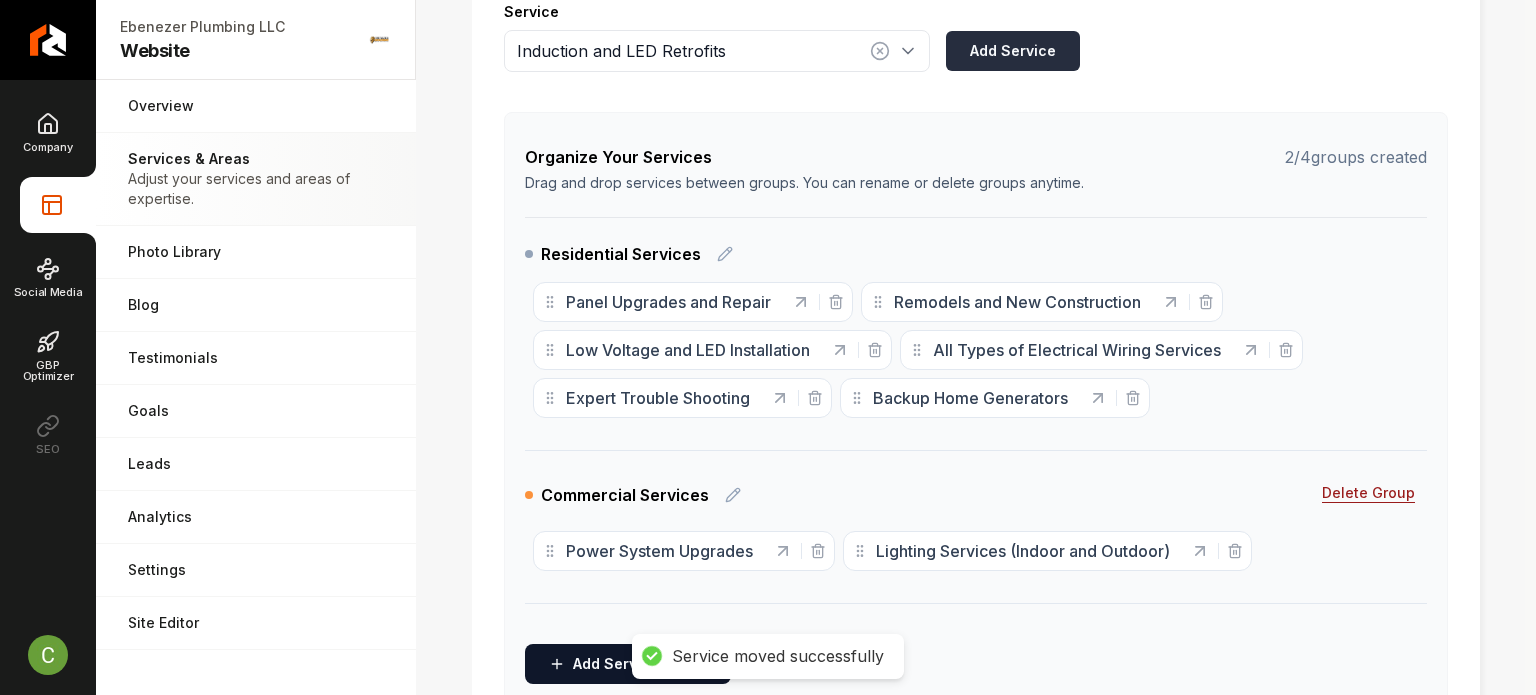 click on "Add Service" at bounding box center [1013, 51] 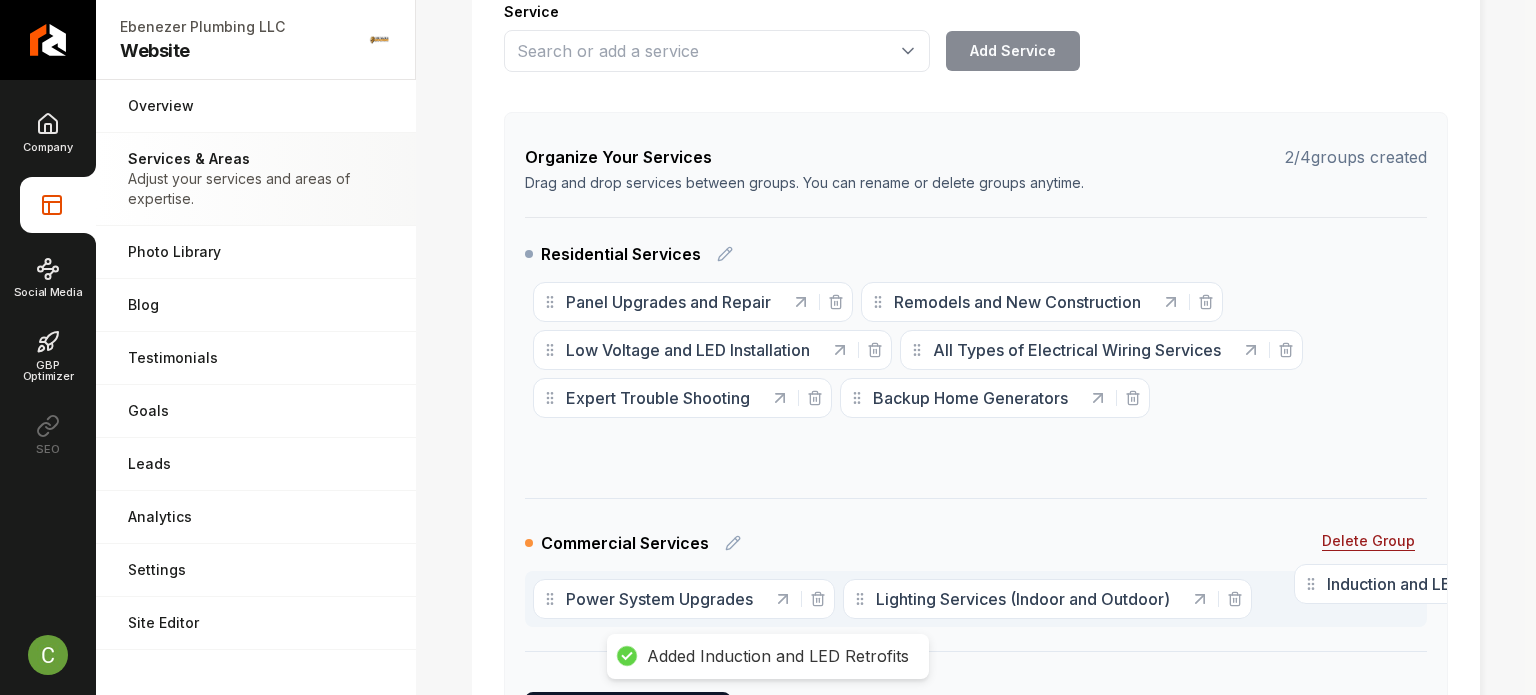 scroll, scrollTop: 313, scrollLeft: 0, axis: vertical 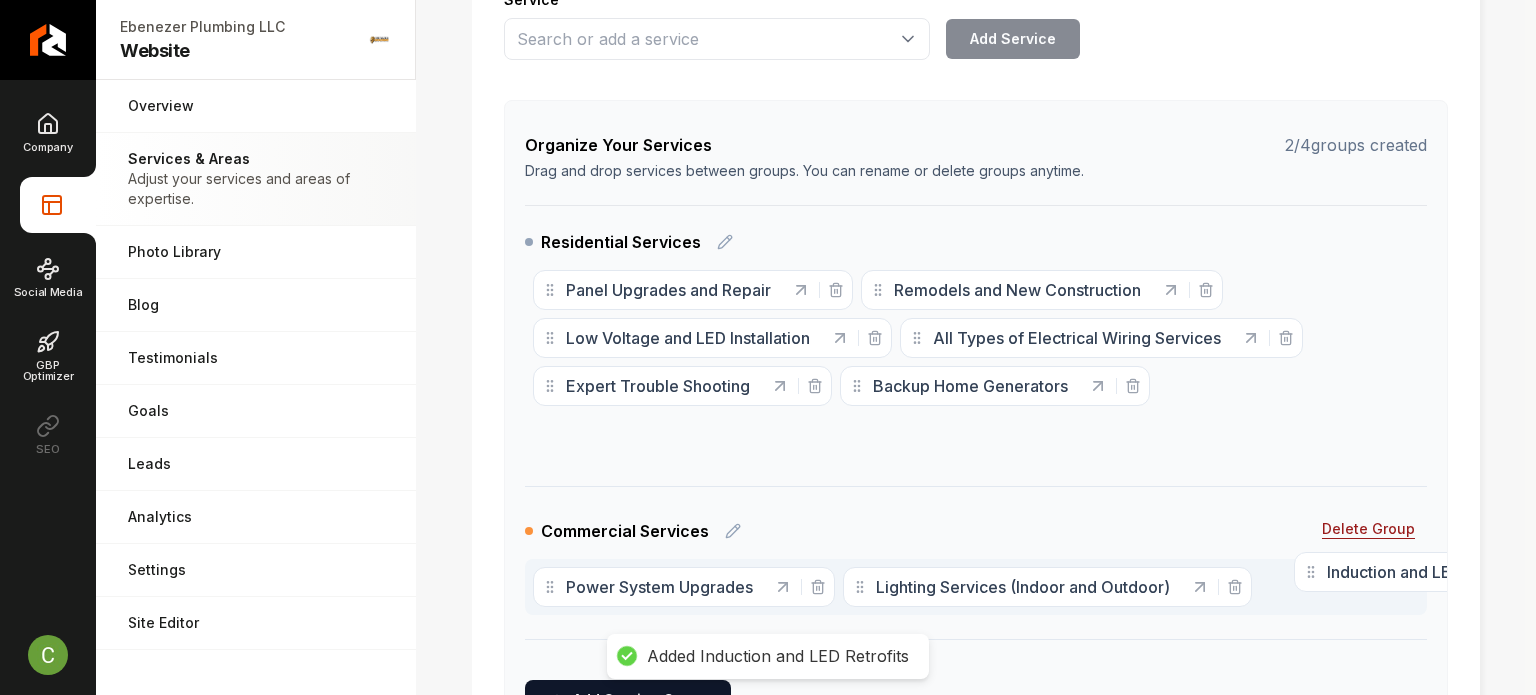 drag, startPoint x: 556, startPoint y: 437, endPoint x: 1317, endPoint y: 569, distance: 772.3633 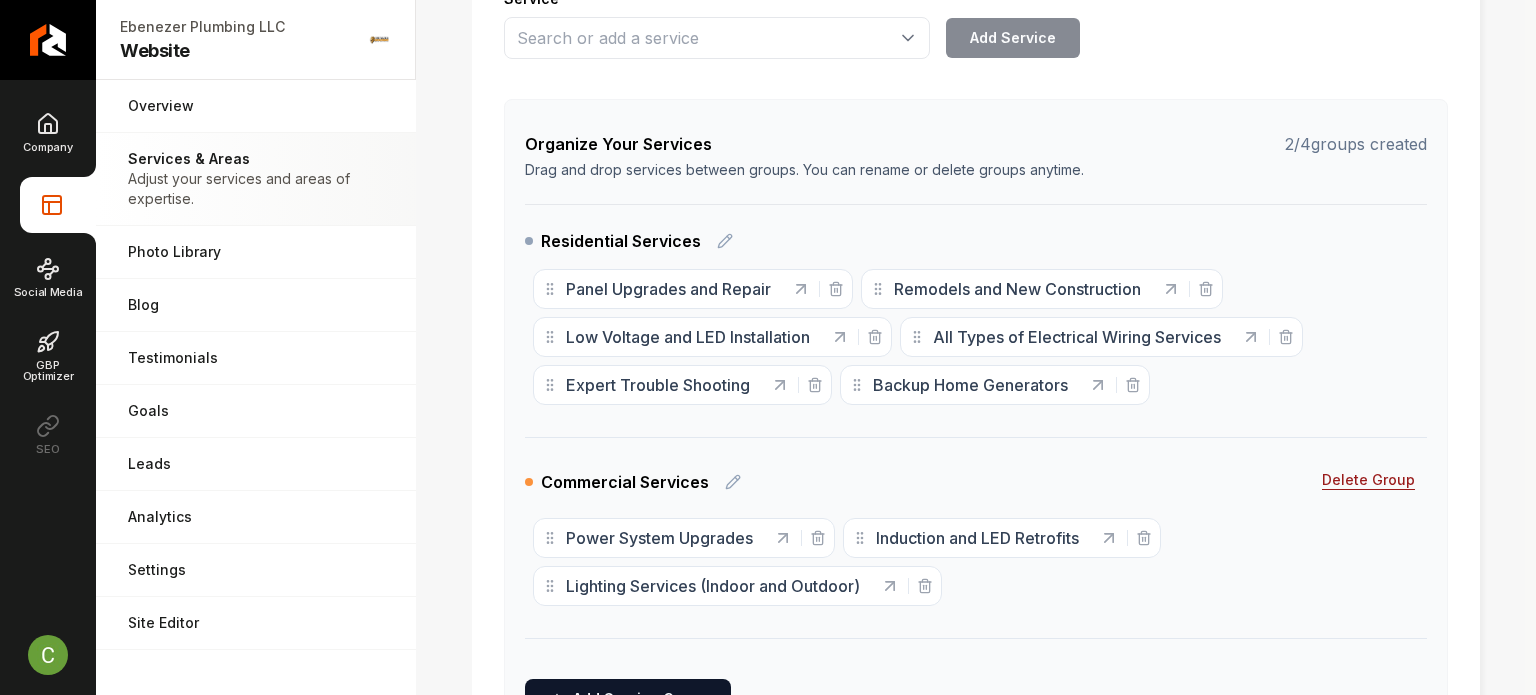 click on "Services & Areas Services Provided Select from the recommended services or add your own and choose a category. Each of these will generate its own page on your website. Organize your services into distinct groups. You can create up to   4  service groups. Each service can belong to only one group. Service Add Service Organize Your Services 2 / 4  groups created Drag and drop services between groups. You can rename or delete groups anytime. Residential Services Panel Upgrades and Repair Remodels and New Construction Low Voltage and LED Installation All Types of Electrical Wiring Services Expert Trouble Shooting Backup Home Generators Commercial Services Delete Group Power System Upgrades Induction and LED Retrofits Lighting Services (Indoor and Outdoor)
To pick up a draggable item, press the space bar.
While dragging, use the arrow keys to move the item.
Press space again to drop the item in its new position, or press escape to cancel.
Add Service Group Service areas Add up to  30 Add Area" at bounding box center (976, 389) 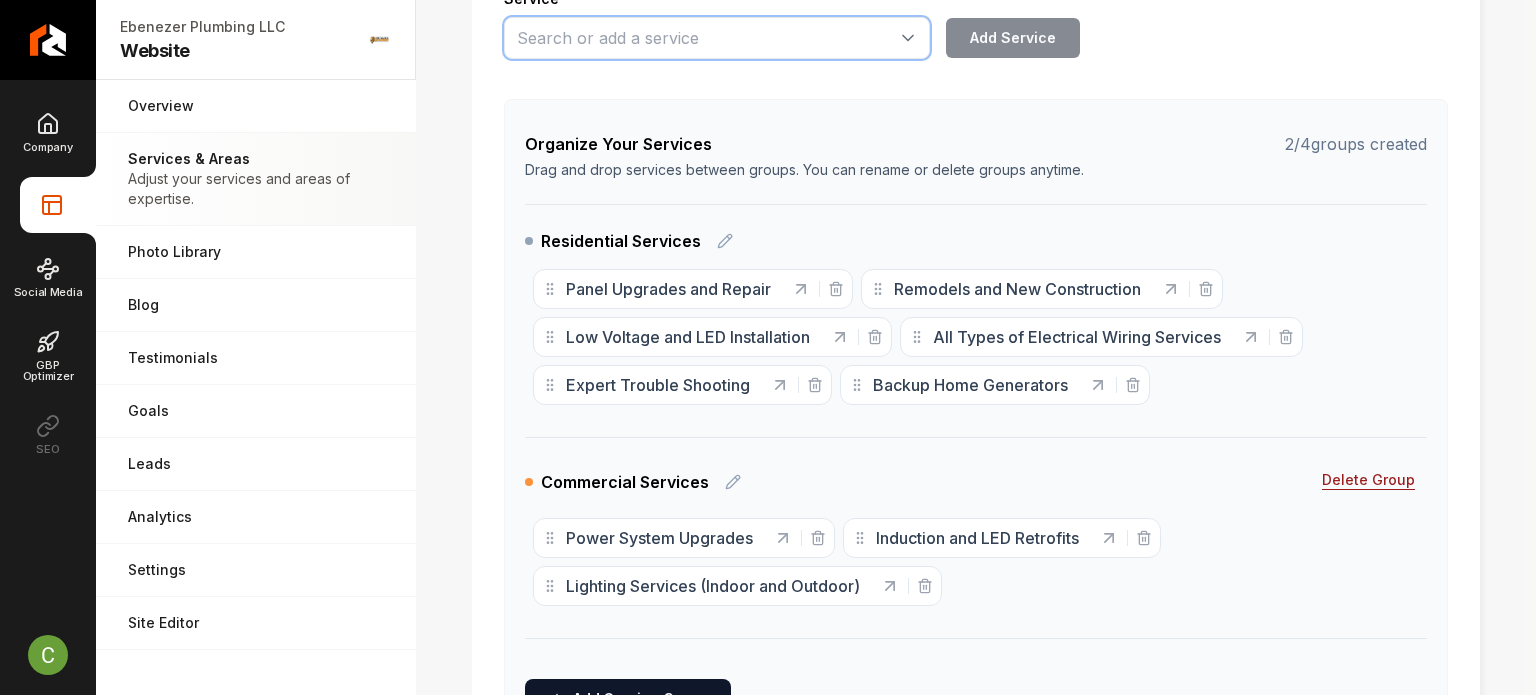click at bounding box center (717, 38) 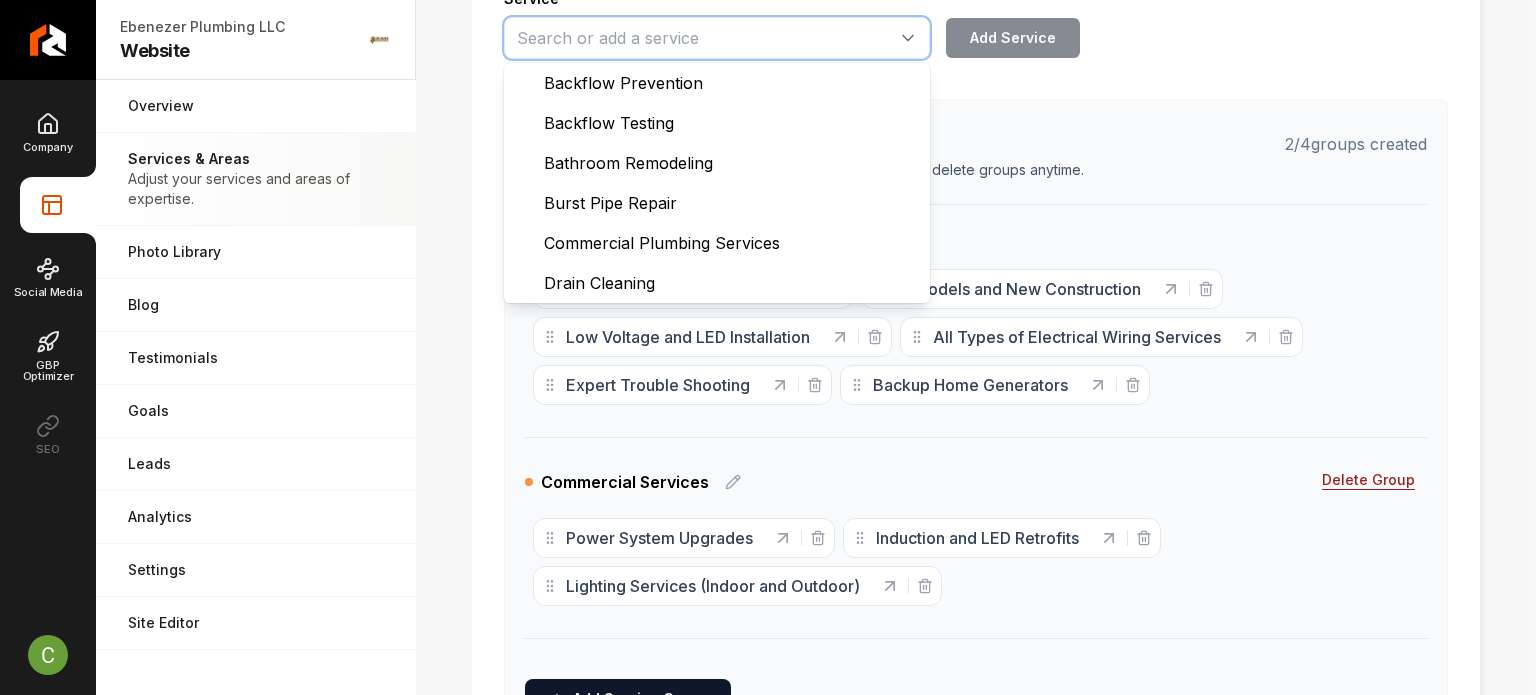 paste on "Design-Build Projects" 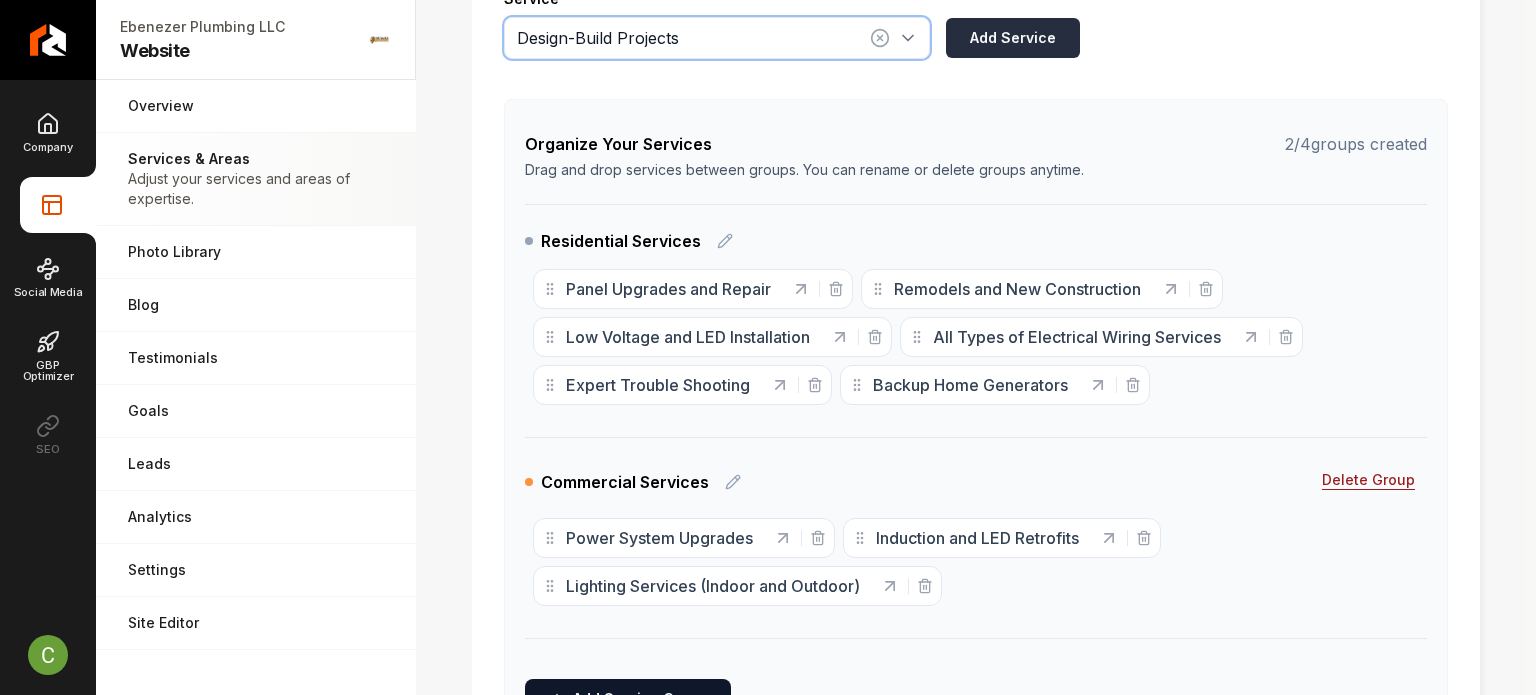 type on "Design-Build Projects" 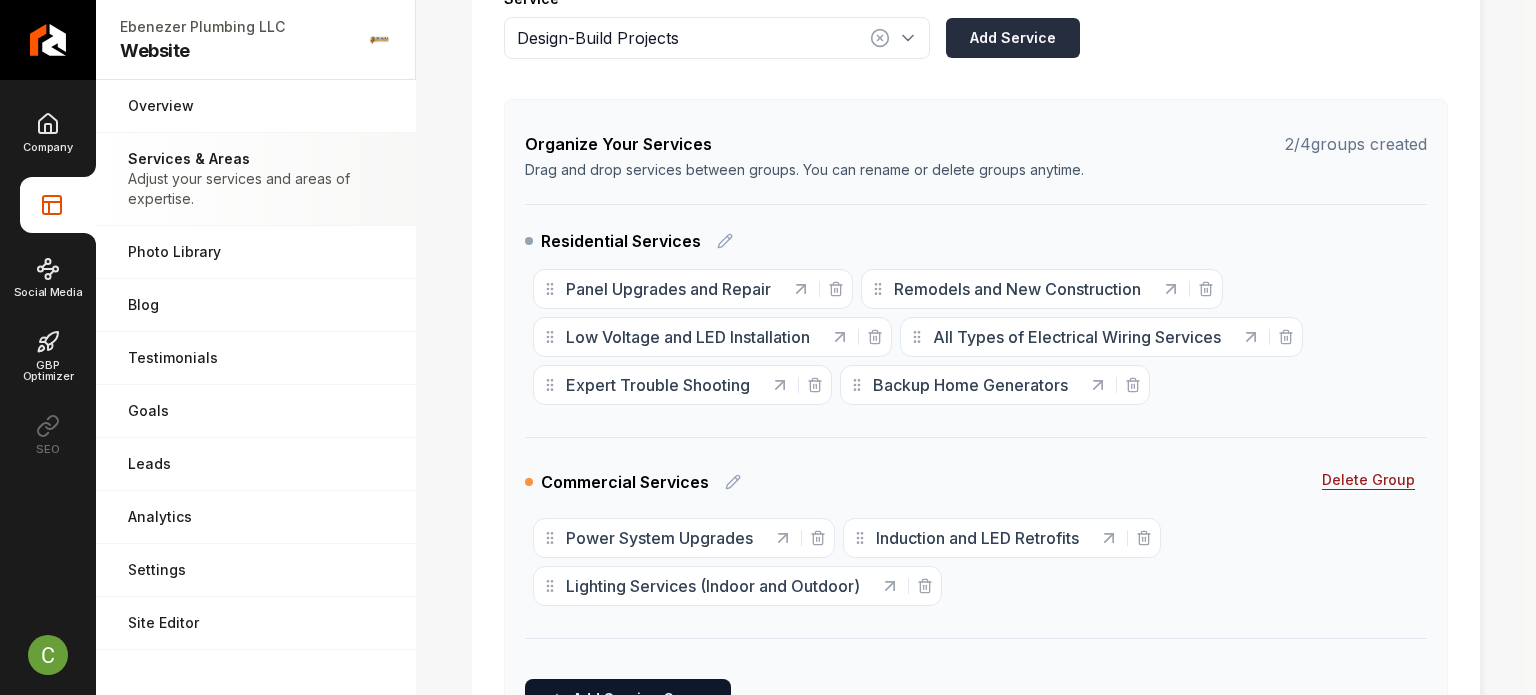 click on "Add Service" at bounding box center [1013, 38] 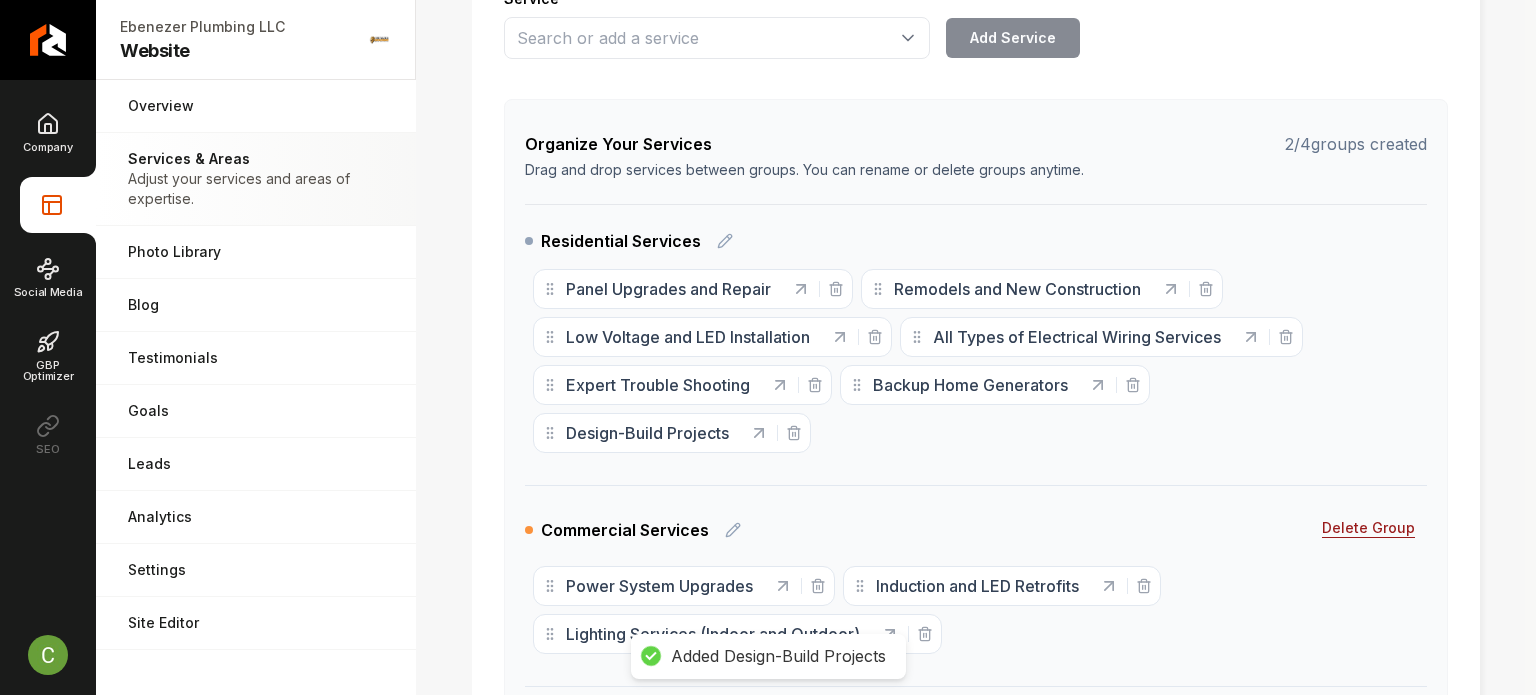 click on "Services & Areas Services Provided Select from the recommended services or add your own and choose a category. Each of these will generate its own page on your website. Organize your services into distinct groups. You can create up to   4  service groups. Each service can belong to only one group. Service Add Service Organize Your Services 2 / 4  groups created Drag and drop services between groups. You can rename or delete groups anytime. Residential Services Panel Upgrades and Repair Remodels and New Construction Low Voltage and LED Installation All Types of Electrical Wiring Services Expert Trouble Shooting Backup Home Generators Design-Build Projects Commercial Services Delete Group Power System Upgrades Induction and LED Retrofits Lighting Services (Indoor and Outdoor)
To pick up a draggable item, press the space bar.
While dragging, use the arrow keys to move the item.
Press space again to drop the item in its new position, or press escape to cancel.
Add Service Group Service areas 30" at bounding box center [976, 413] 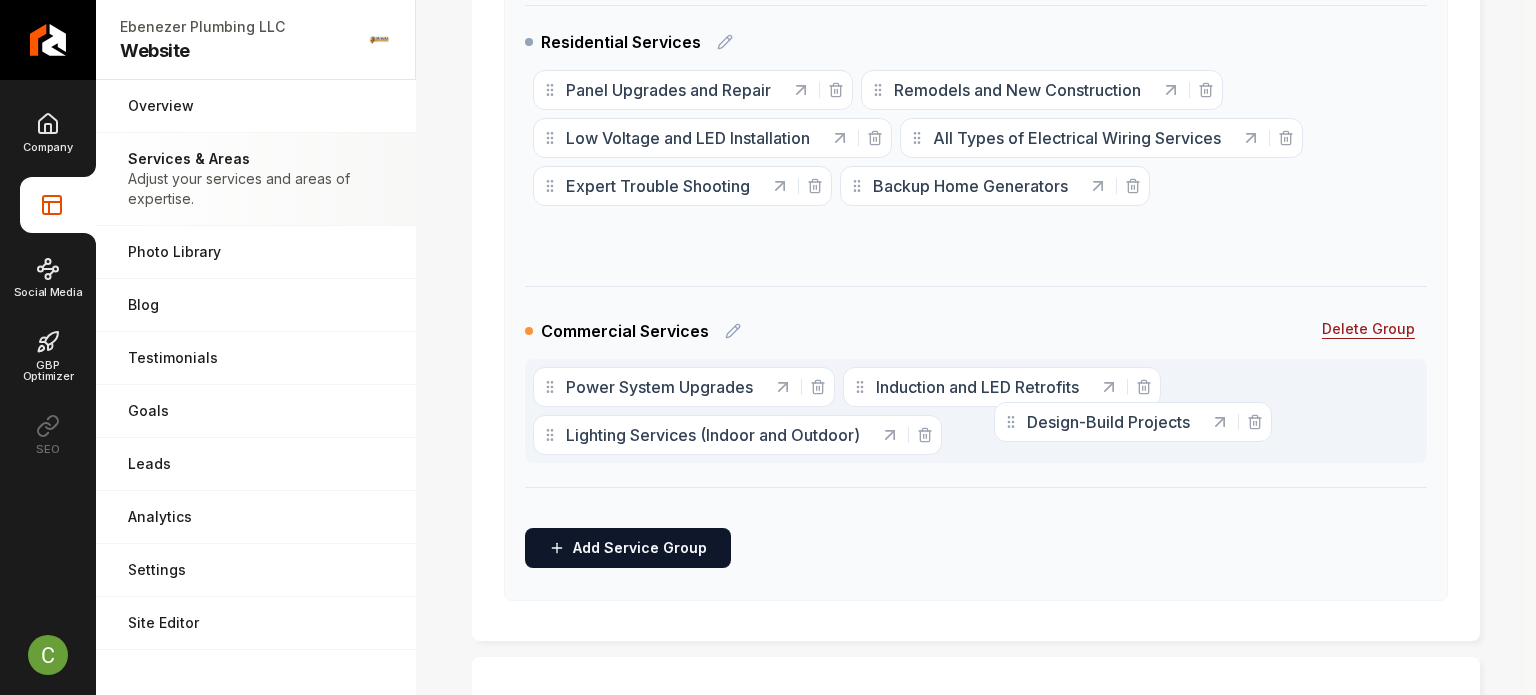drag, startPoint x: 563, startPoint y: 433, endPoint x: 1024, endPoint y: 422, distance: 461.13123 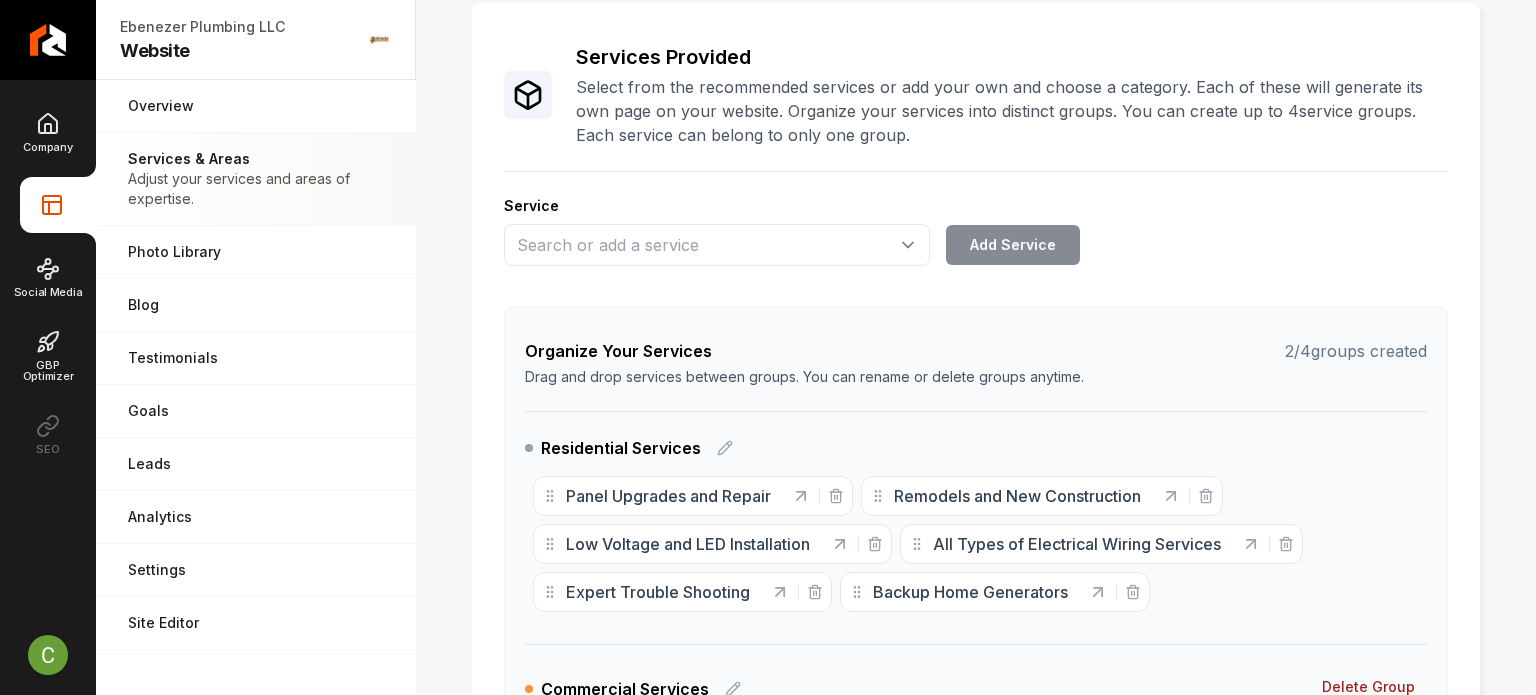 scroll, scrollTop: 12, scrollLeft: 0, axis: vertical 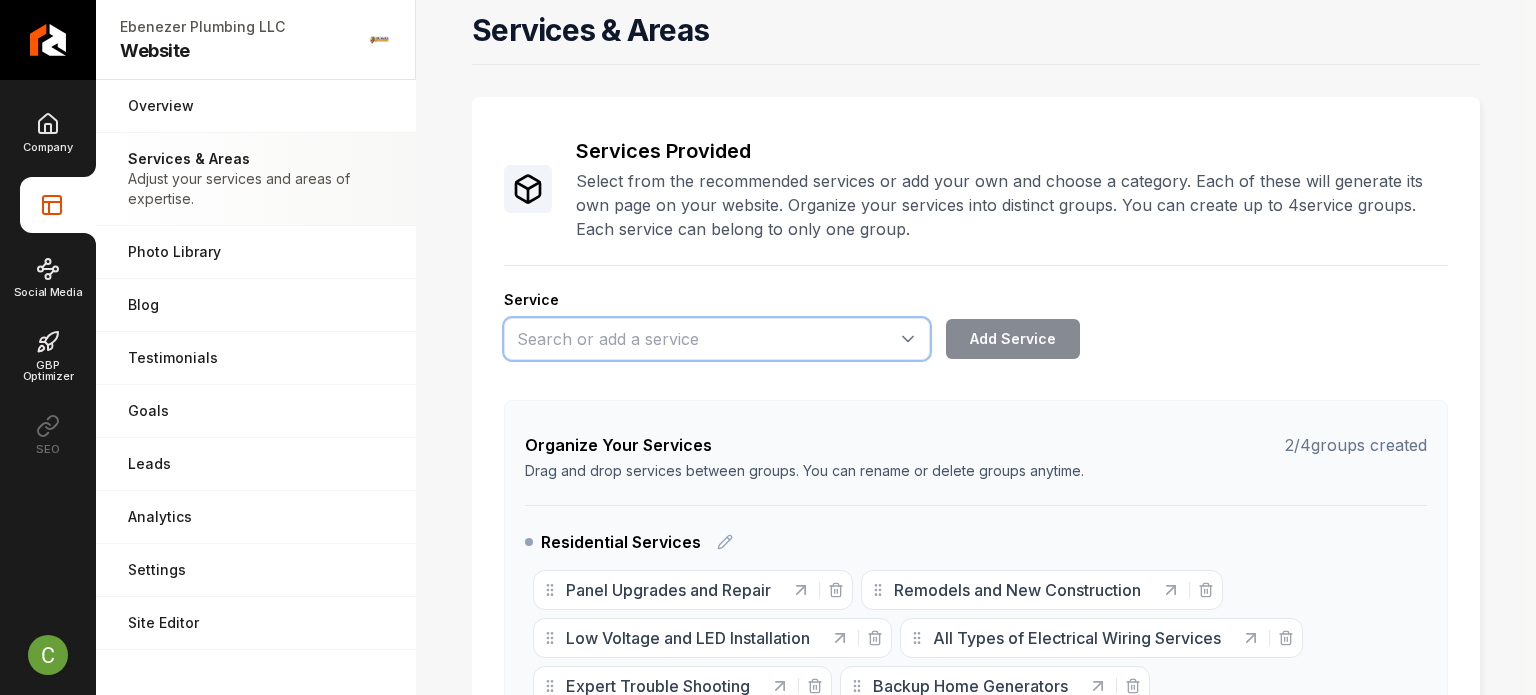 click at bounding box center [717, 339] 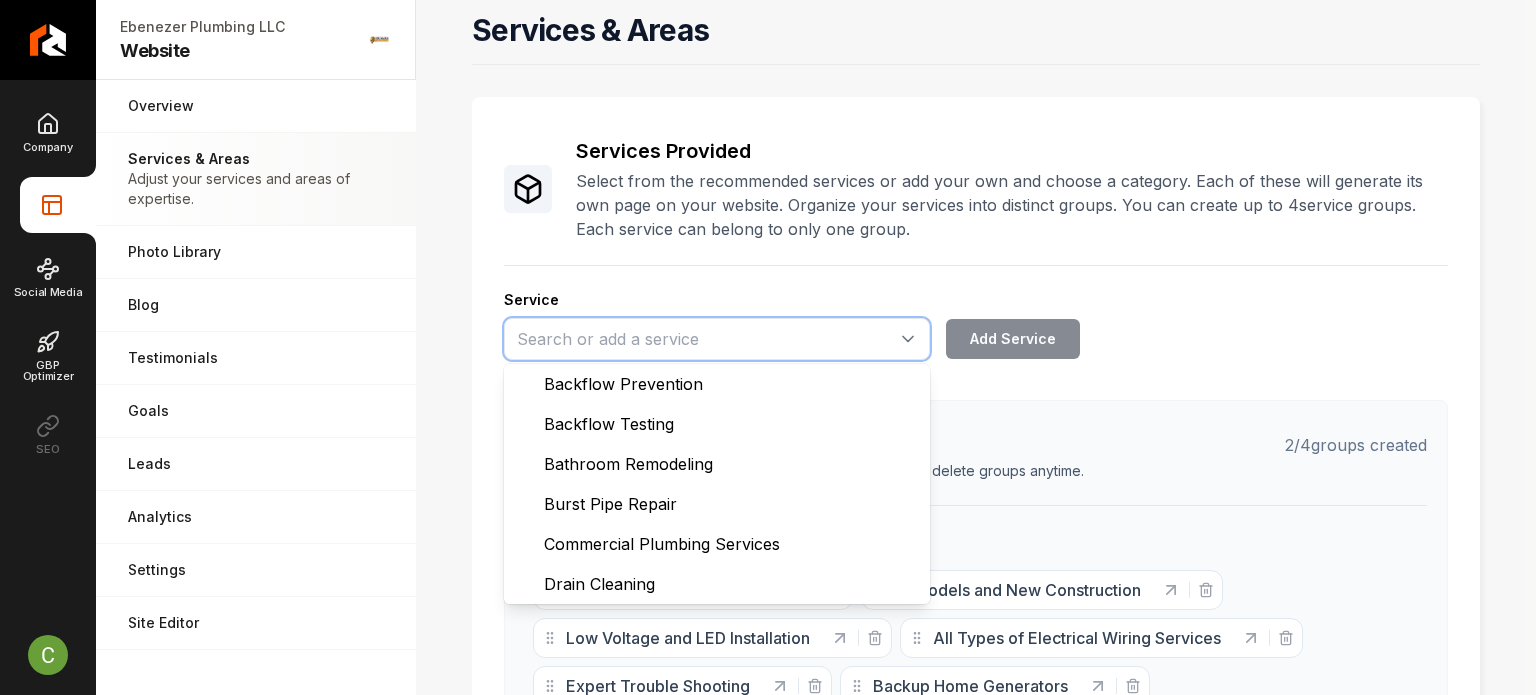 paste on "Tenant Suite Build Out" 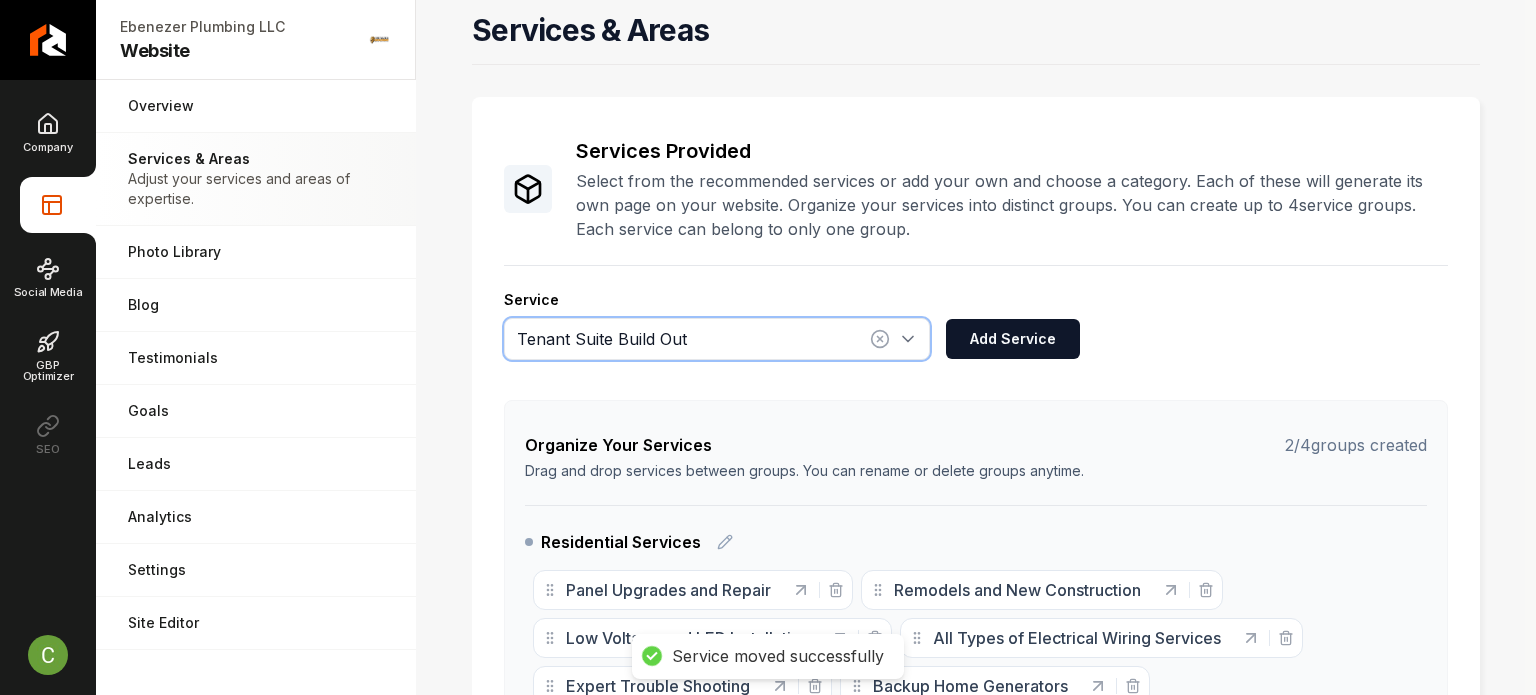 type on "Tenant Suite Build Out" 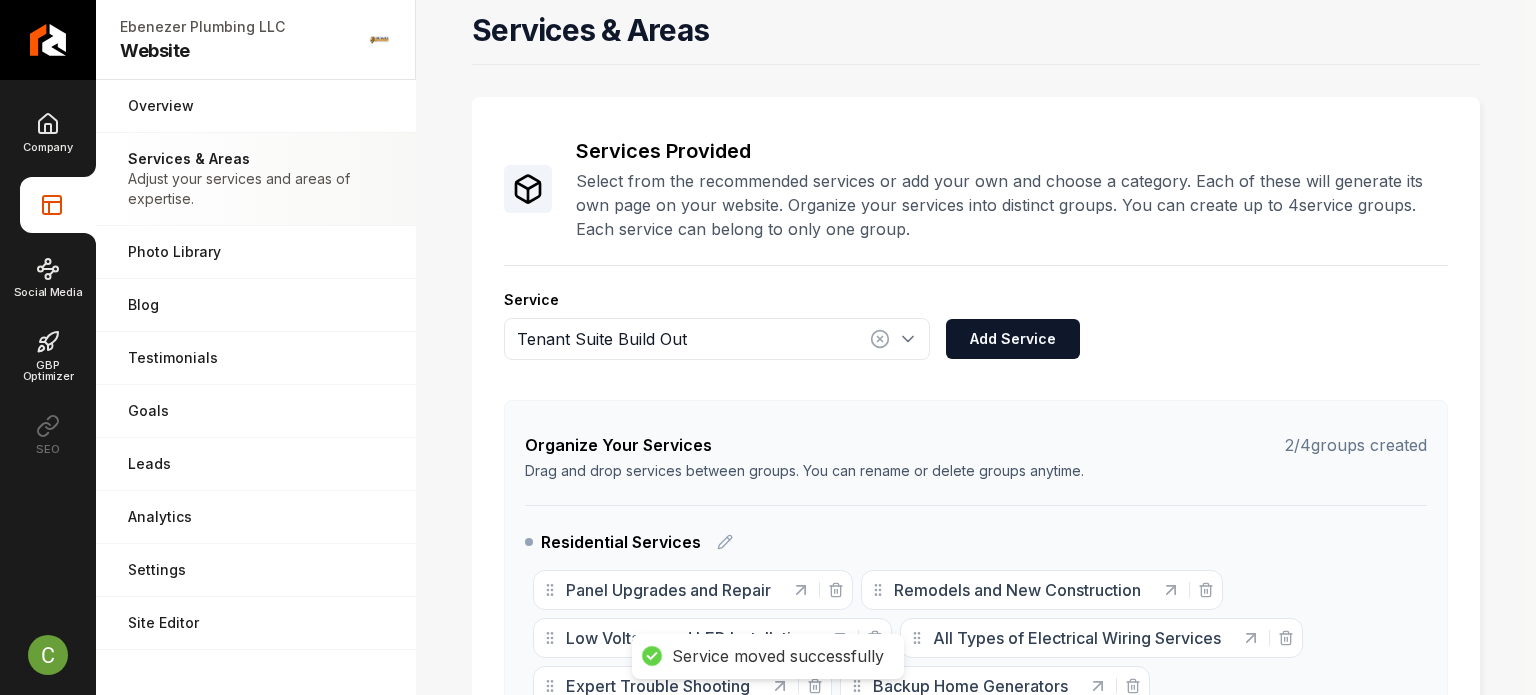 click on "Services Provided Select from the recommended services or add your own and choose a category. Each of these will generate its own page on your website. Organize your services into distinct groups. You can create up to   4  service groups. Each service can belong to only one group. Service Tenant Suite Build Out Add Service Organize Your Services 2 / 4  groups created Drag and drop services between groups. You can rename or delete groups anytime. Residential Services Panel Upgrades and Repair Remodels and New Construction Low Voltage and LED Installation All Types of Electrical Wiring Services Expert Trouble Shooting Backup Home Generators Commercial Services Delete Group Power System Upgrades Induction and LED Retrofits Design-Build Projects Lighting Services (Indoor and Outdoor)
To pick up a draggable item, press the space bar.
While dragging, use the arrow keys to move the item.
Press space again to drop the item in its new position, or press escape to cancel.
Add Service Group" at bounding box center (976, 595) 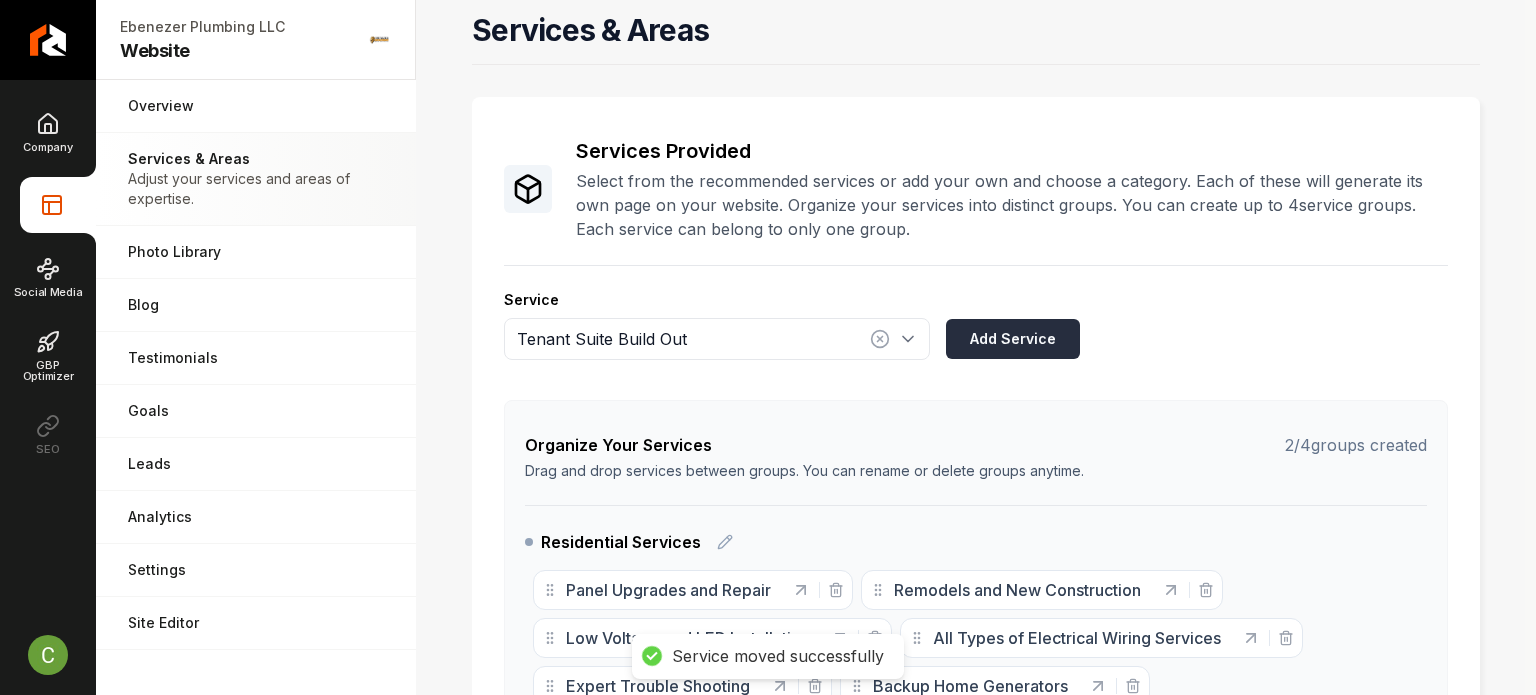 click on "Add Service" at bounding box center (1013, 339) 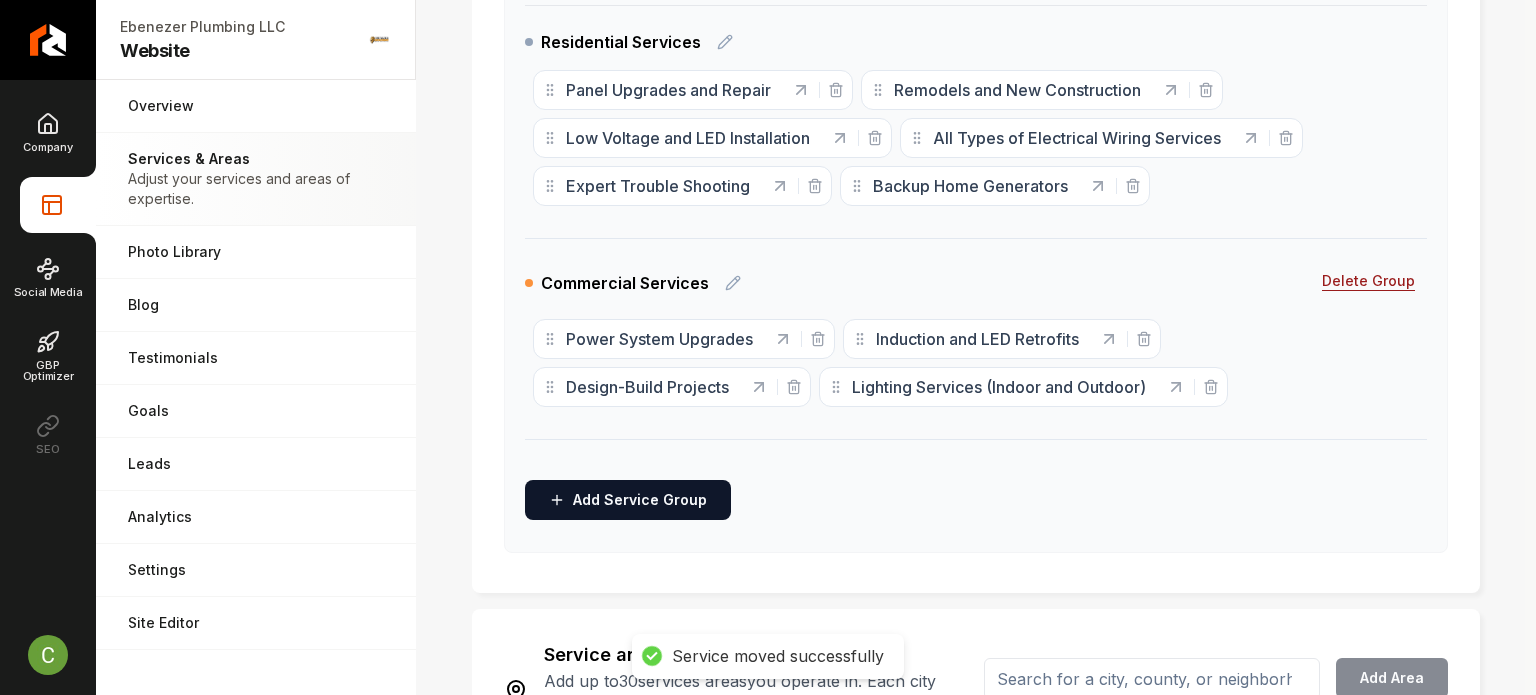 scroll, scrollTop: 412, scrollLeft: 0, axis: vertical 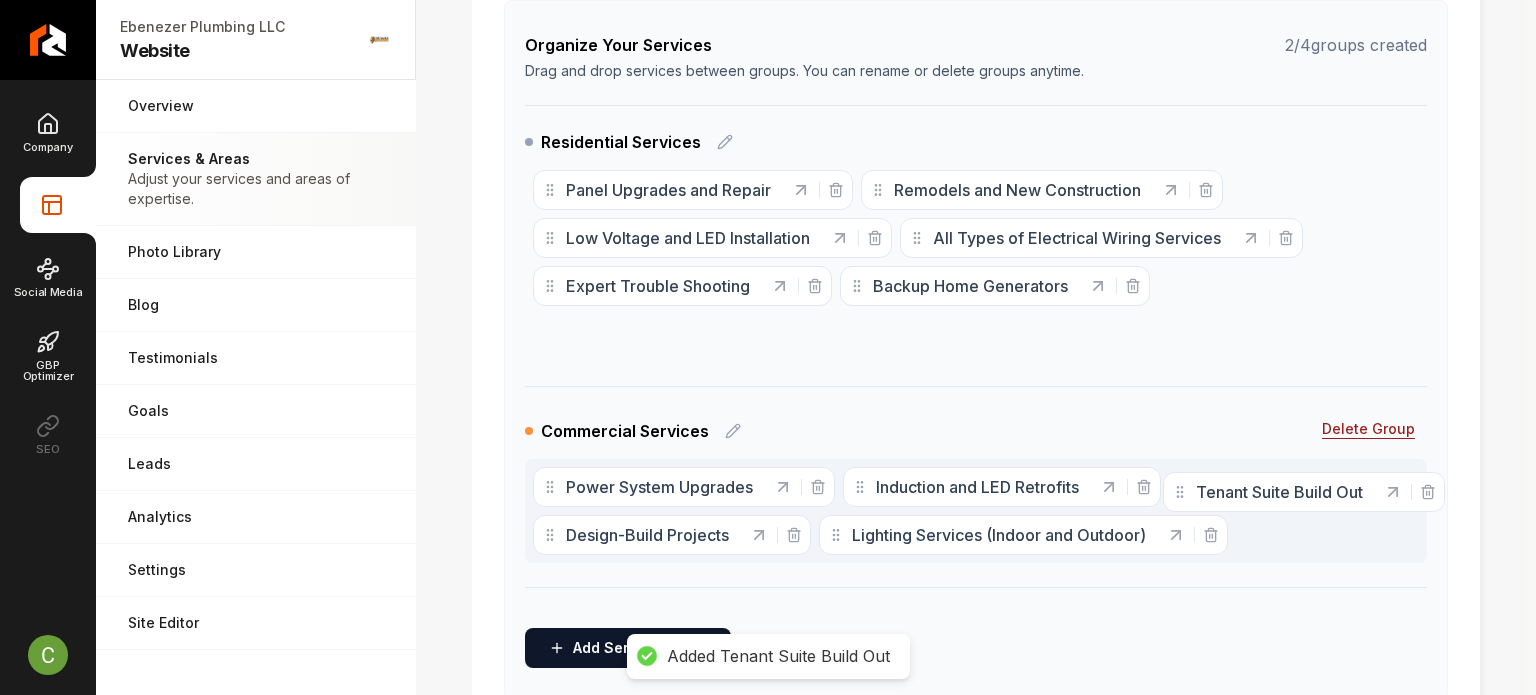 drag, startPoint x: 572, startPoint y: 339, endPoint x: 1217, endPoint y: 491, distance: 662.6681 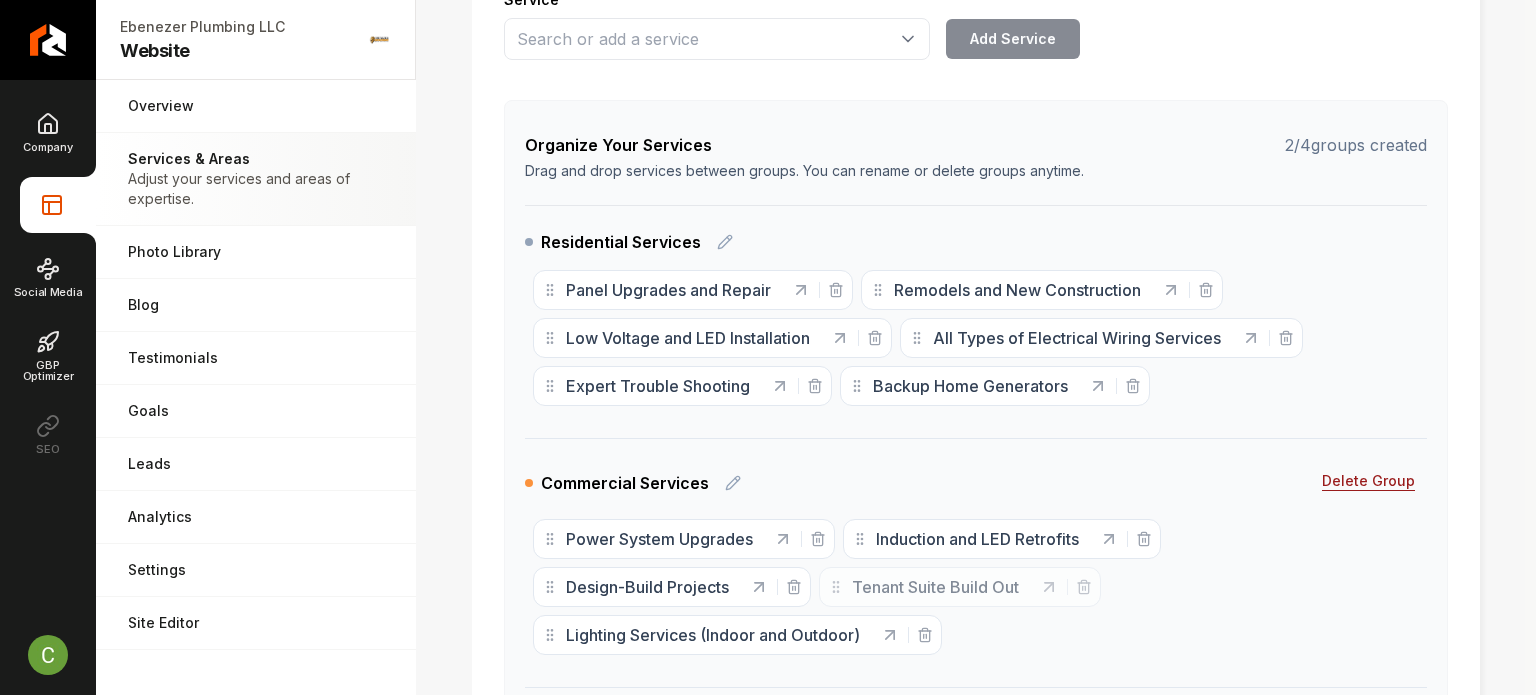 scroll, scrollTop: 212, scrollLeft: 0, axis: vertical 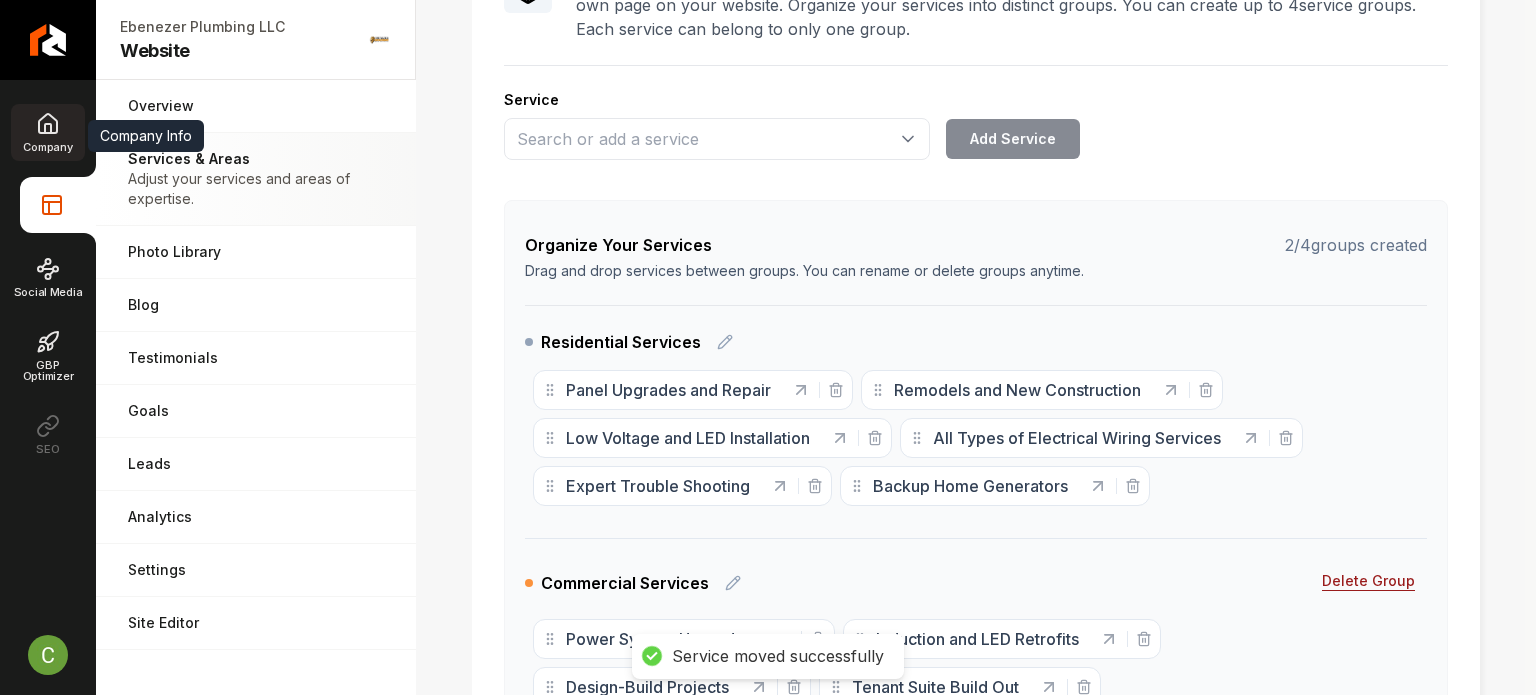 click on "Company" at bounding box center [47, 132] 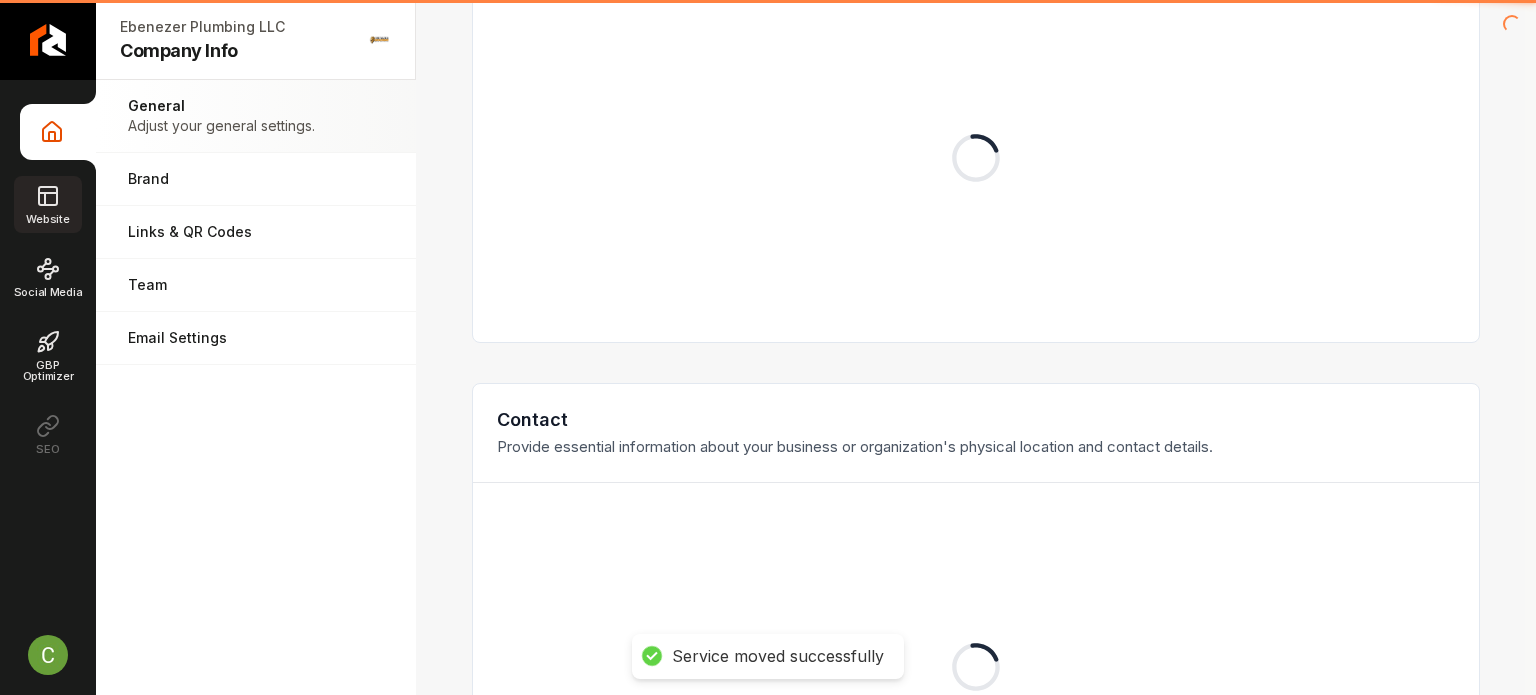 click 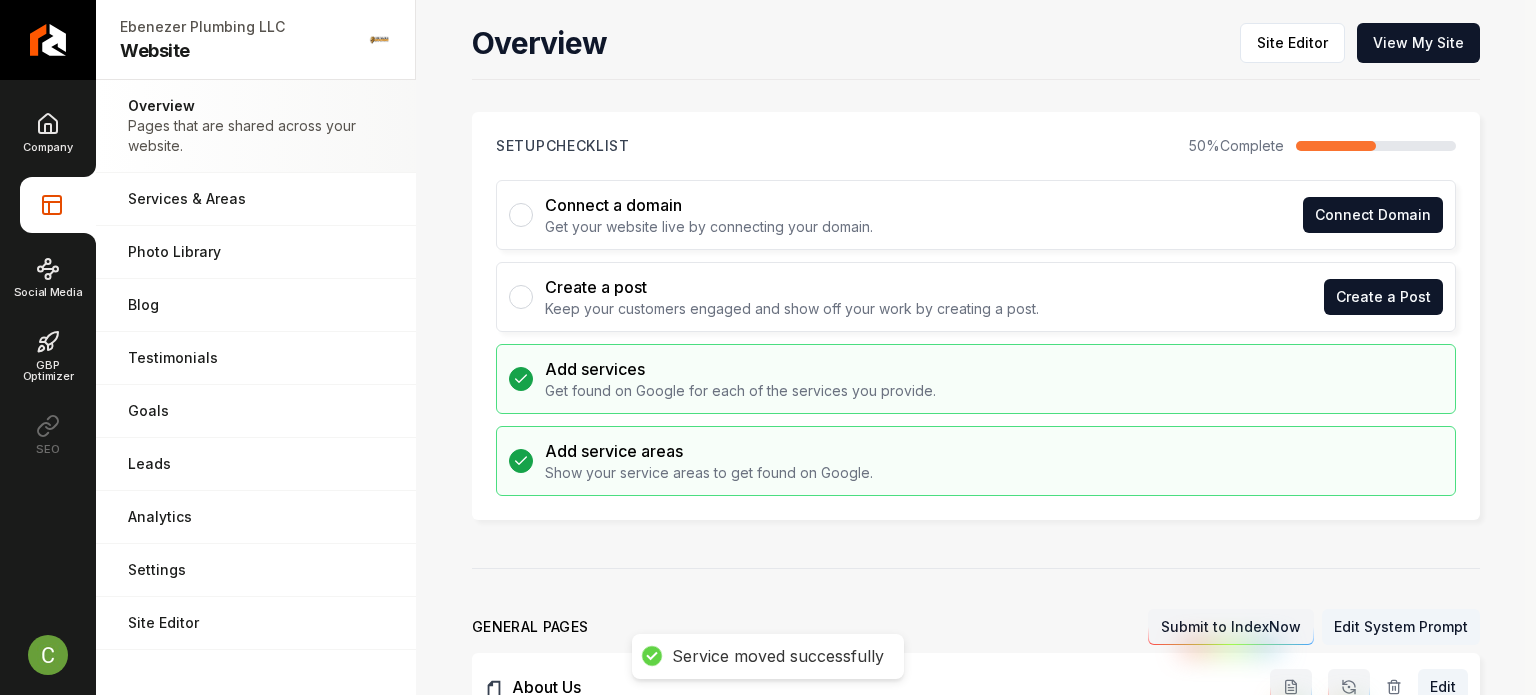 scroll, scrollTop: 0, scrollLeft: 0, axis: both 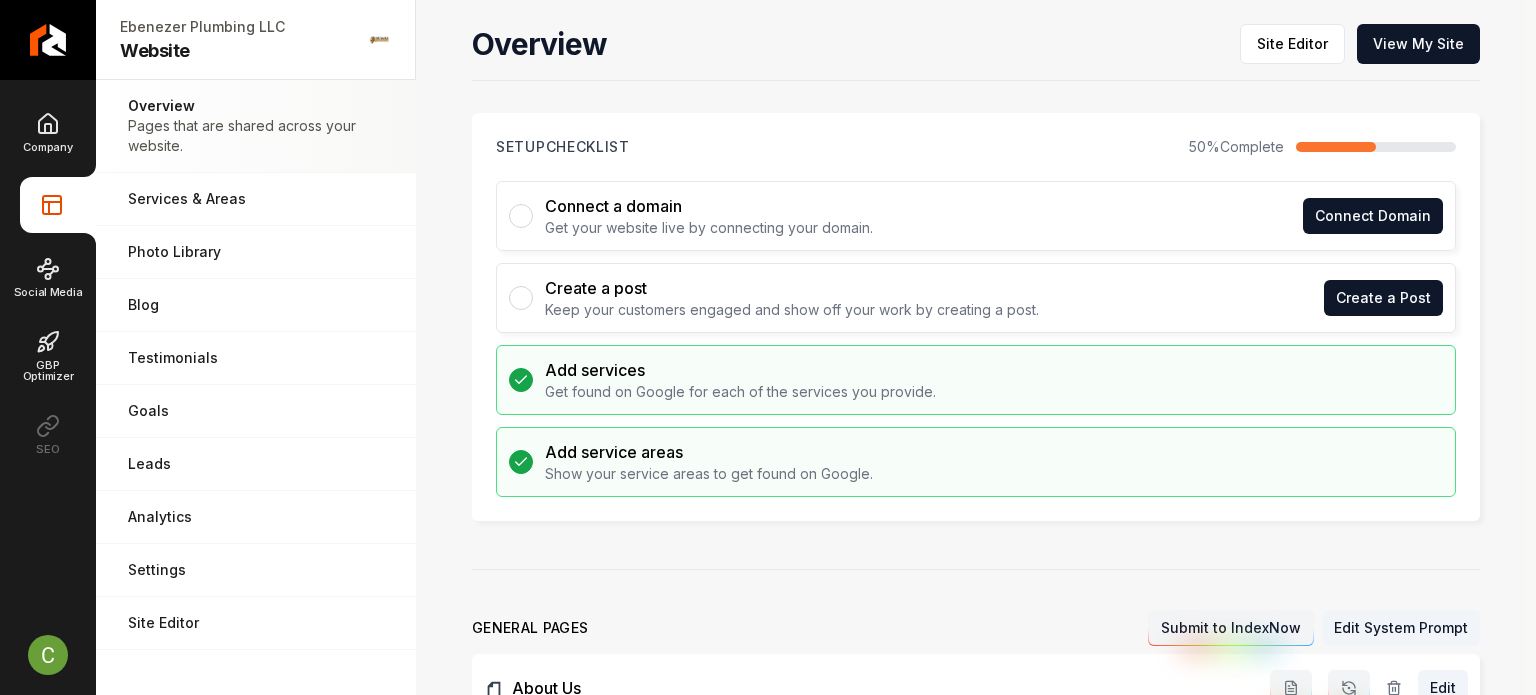click on "Overview Site Editor View My Site" at bounding box center (976, 44) 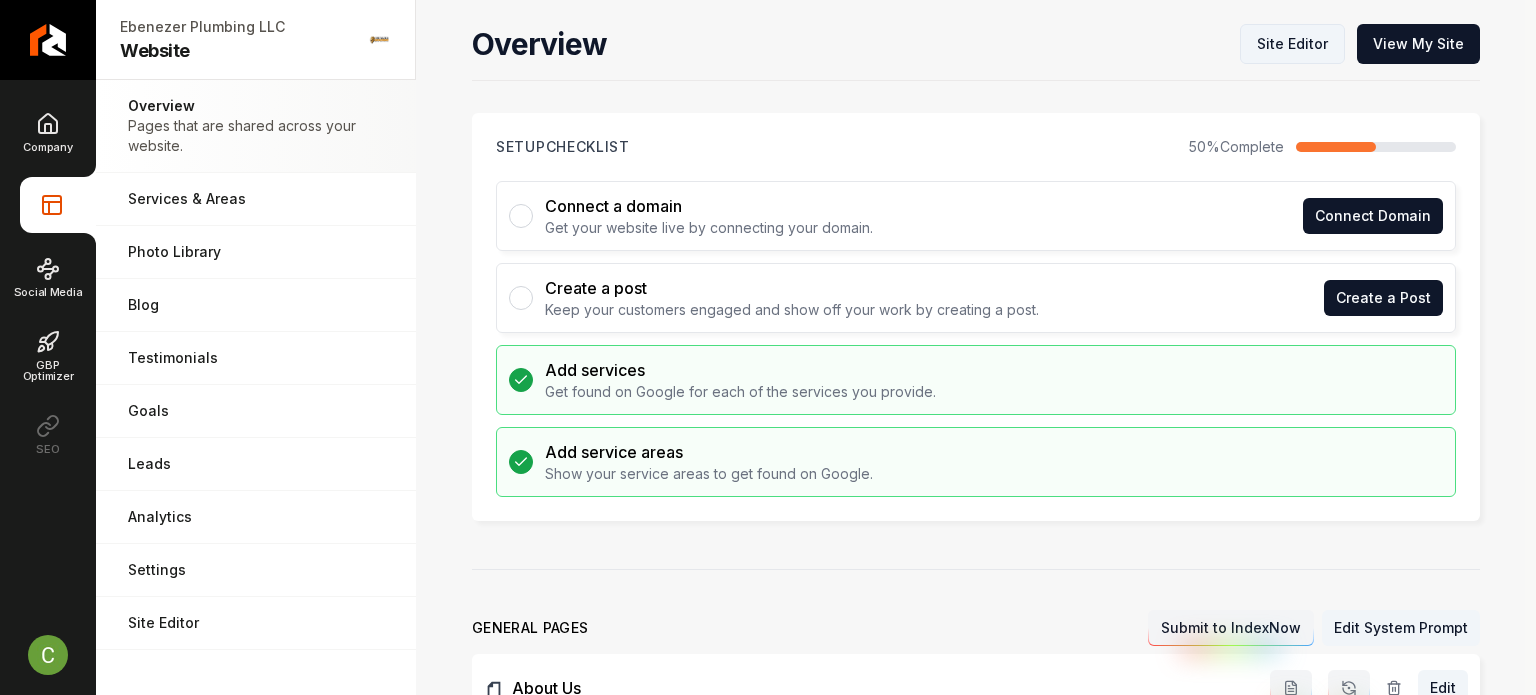 click on "Site Editor" at bounding box center (1292, 44) 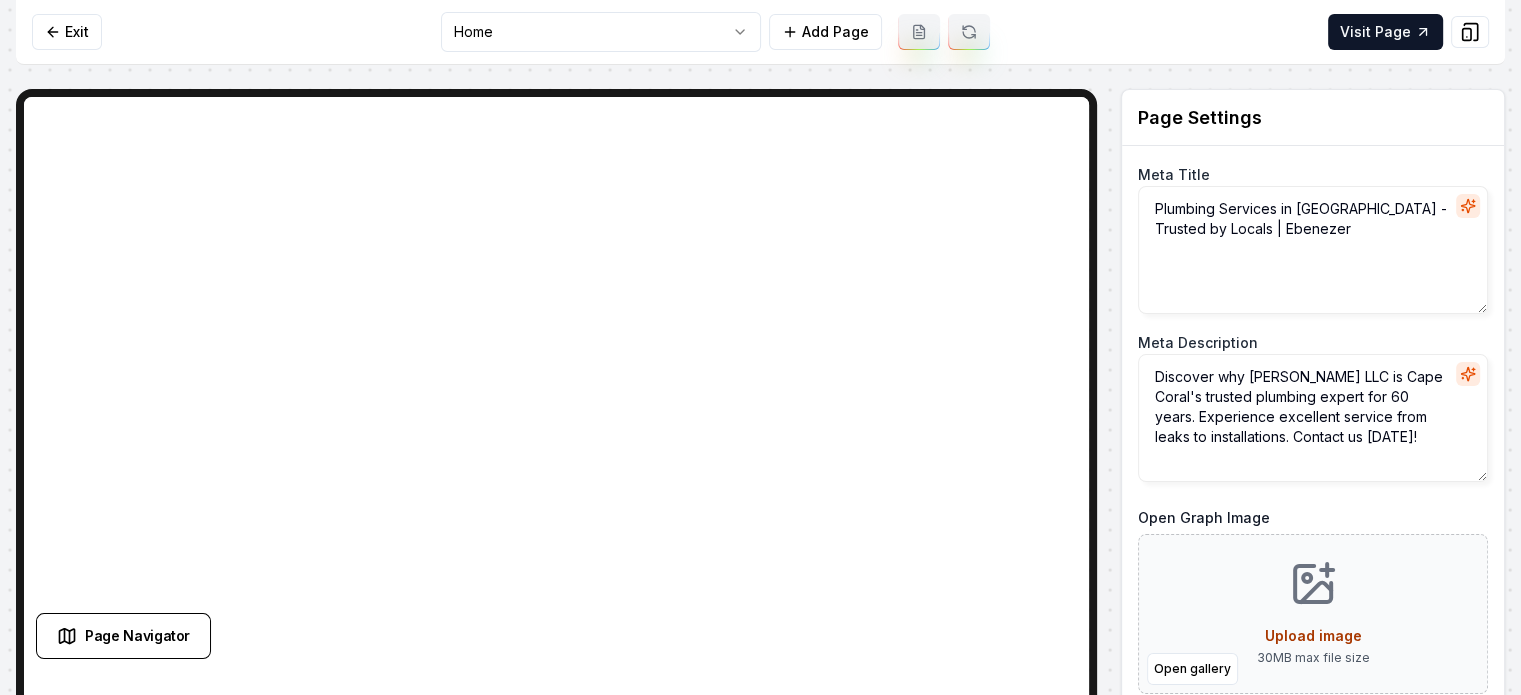click on "Computer Required This feature is only available on a computer. Please switch to a computer to edit your site. Go back  Exit Home Add Page Visit Page  Page Navigator Page Settings Meta Title Plumbing Services in [GEOGRAPHIC_DATA] - Trusted by Locals | Ebenezer Meta Description Discover why Ebenezer Plumbing LLC is [GEOGRAPHIC_DATA]'s trusted plumbing expert for 60 years. Experience excellent service from leaks to installations. Contact us [DATE]! Open Graph Image Open gallery Upload image 30  MB max file size Discard Changes Save Section Editor Unsupported section type /dashboard/sites/97cc4d7d-fba9-4d09-b578-65ca0323fa05/pages/b75752af-48b9-4b4b-b0a7-fc708c34dc5d Made 46 formatting edits between lines 2 and 104" at bounding box center [760, 347] 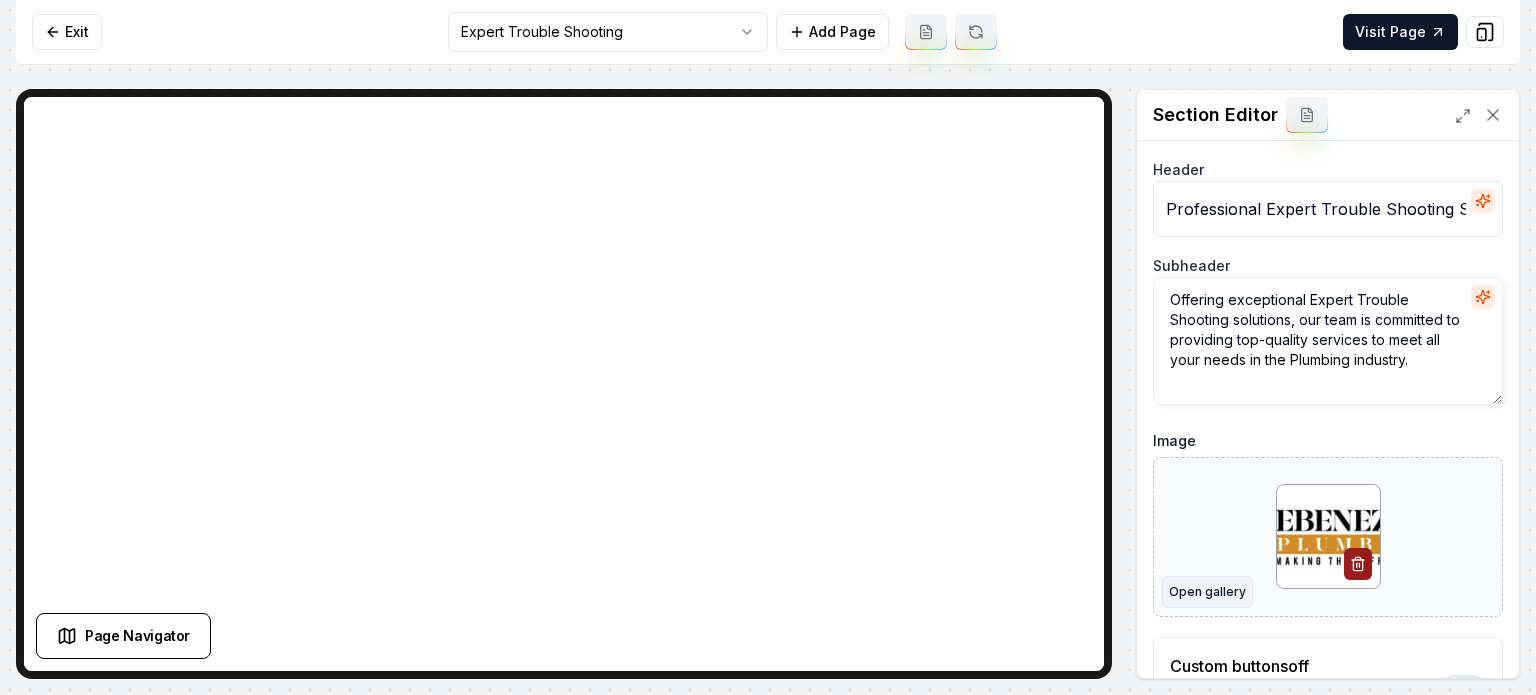 click on "Open gallery" at bounding box center [1207, 592] 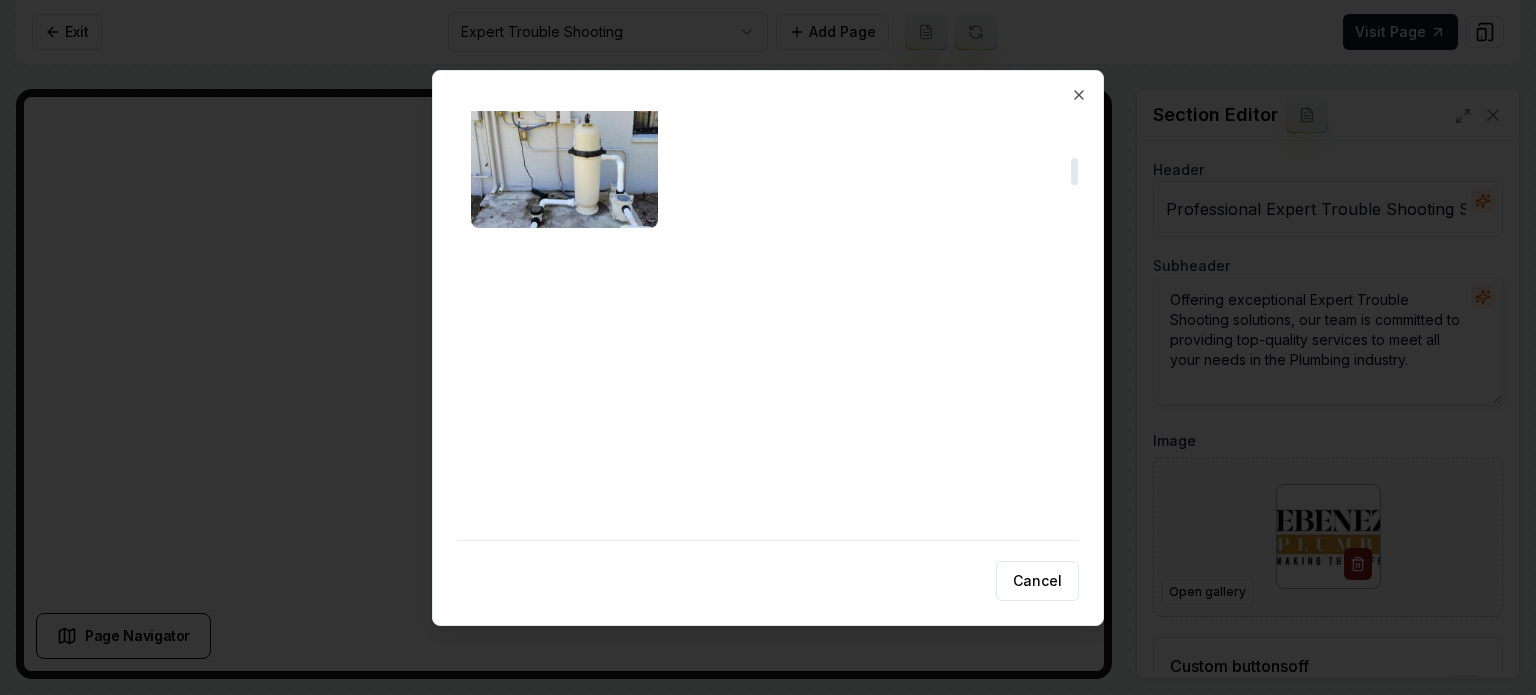 scroll, scrollTop: 800, scrollLeft: 0, axis: vertical 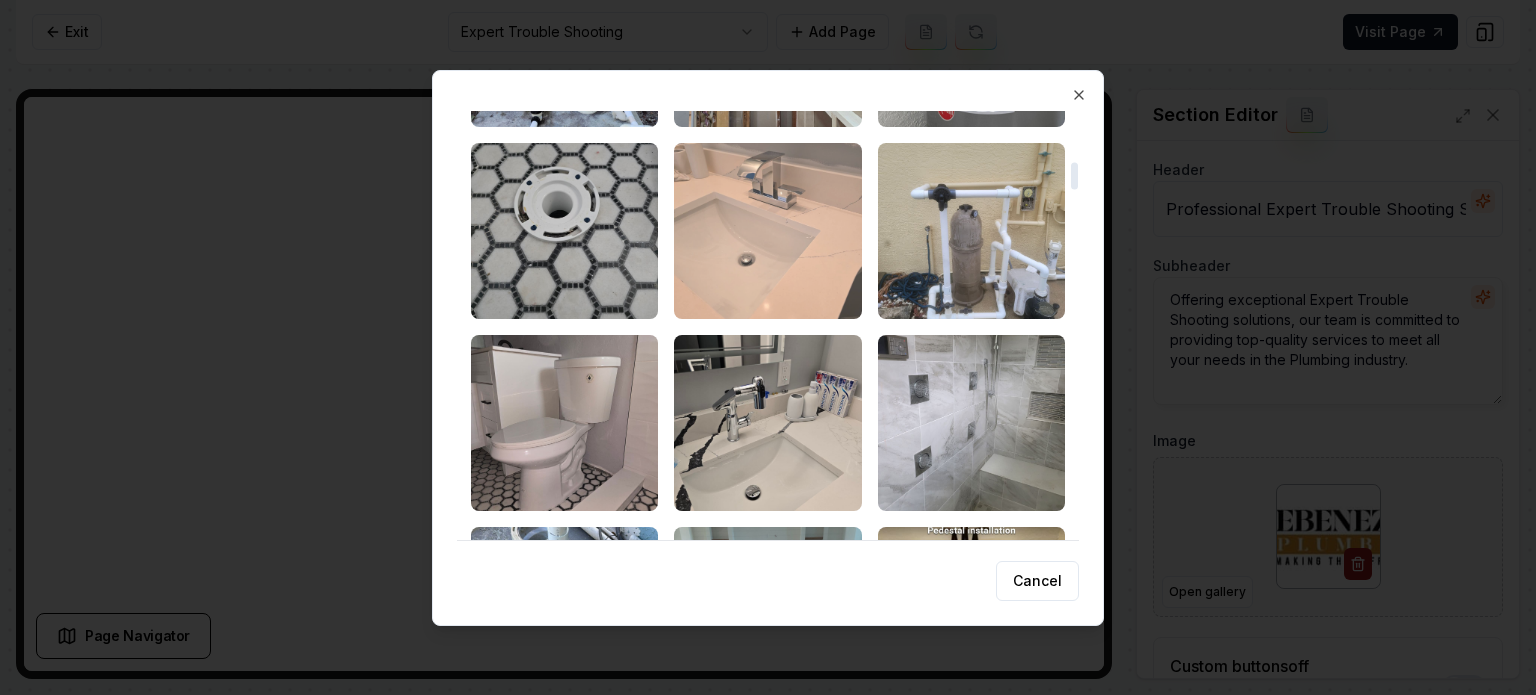click at bounding box center [767, 231] 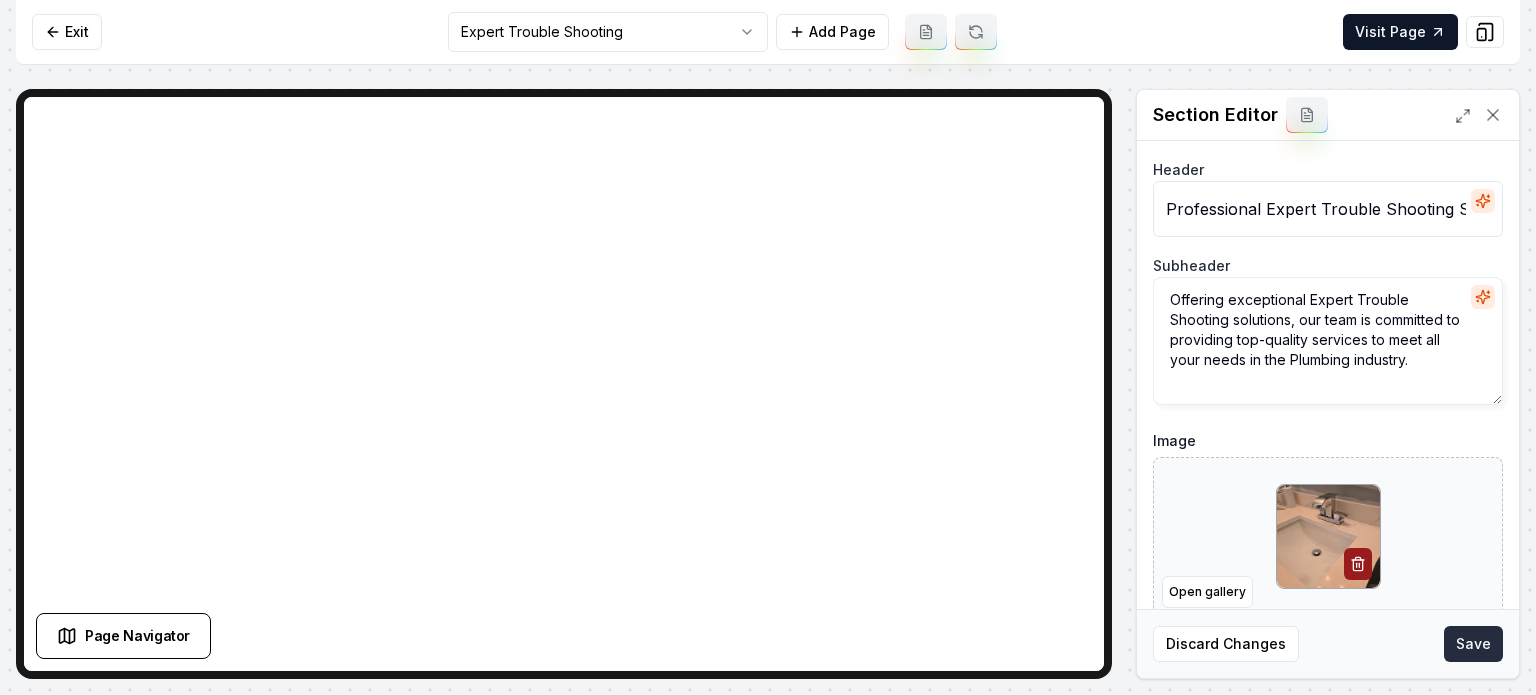click on "Save" at bounding box center [1473, 644] 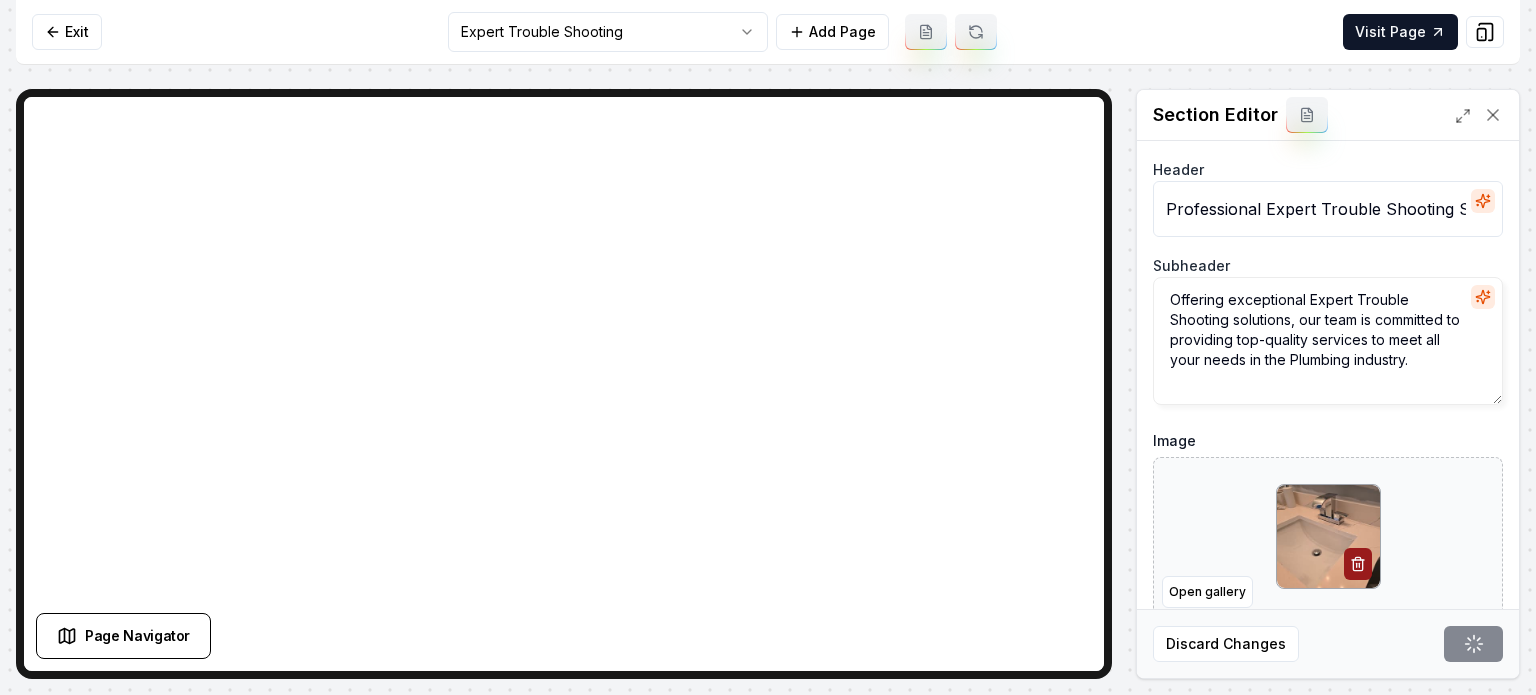 click on "Computer Required This feature is only available on a computer. Please switch to a computer to edit your site. Go back  Exit Expert Trouble Shooting Add Page Visit Page  Page Navigator Page Settings Section Editor Header Professional Expert Trouble Shooting Services Subheader Offering exceptional Expert Trouble Shooting solutions, our team is committed to providing top-quality services to meet all your needs in the Plumbing industry. Image Open gallery Custom buttons  off Your buttons will be based on the goals you set up. Discard Changes Save /dashboard/sites/97cc4d7d-fba9-4d09-b578-65ca0323fa05/pages/2e8c7cd3-b4fa-4b89-934e-b8e2adccddac Made 46 formatting edits between lines 2 and 104" at bounding box center (768, 347) 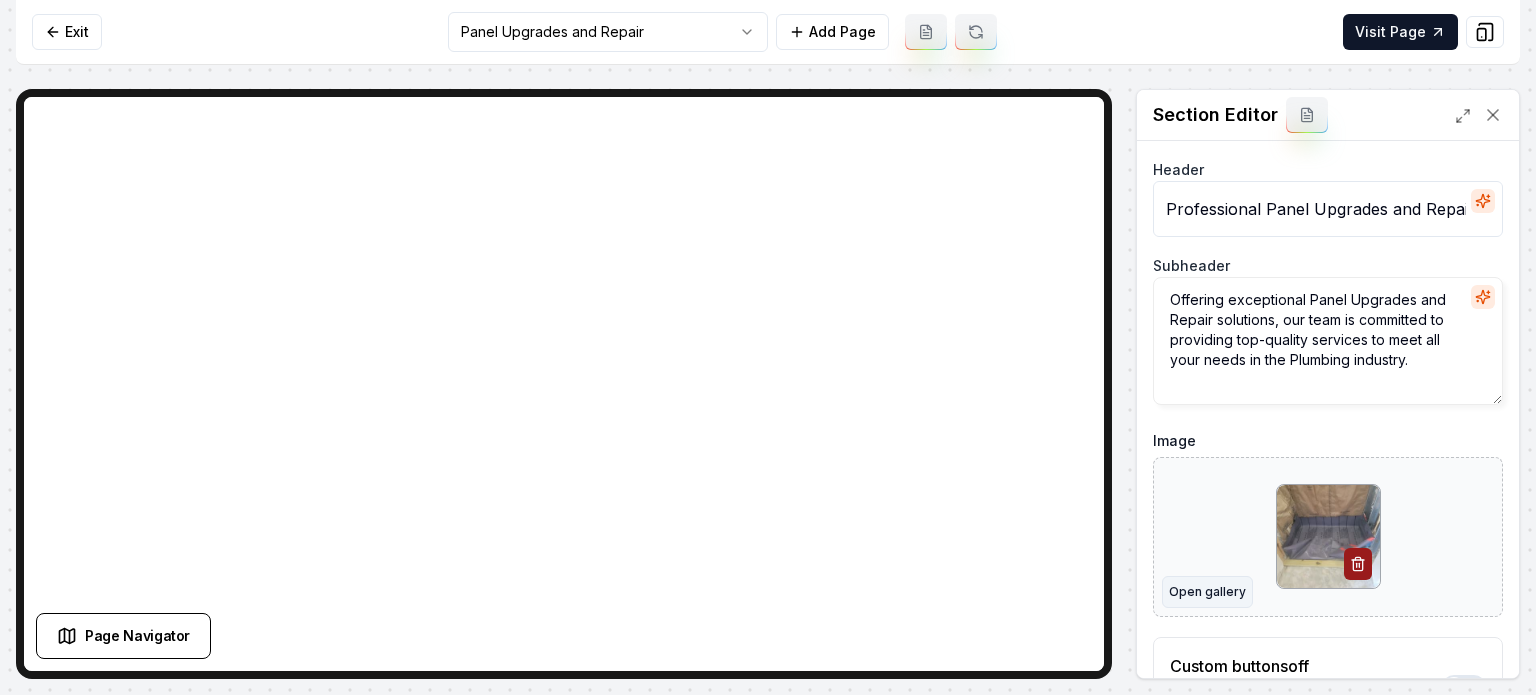 click on "Open gallery" at bounding box center (1207, 592) 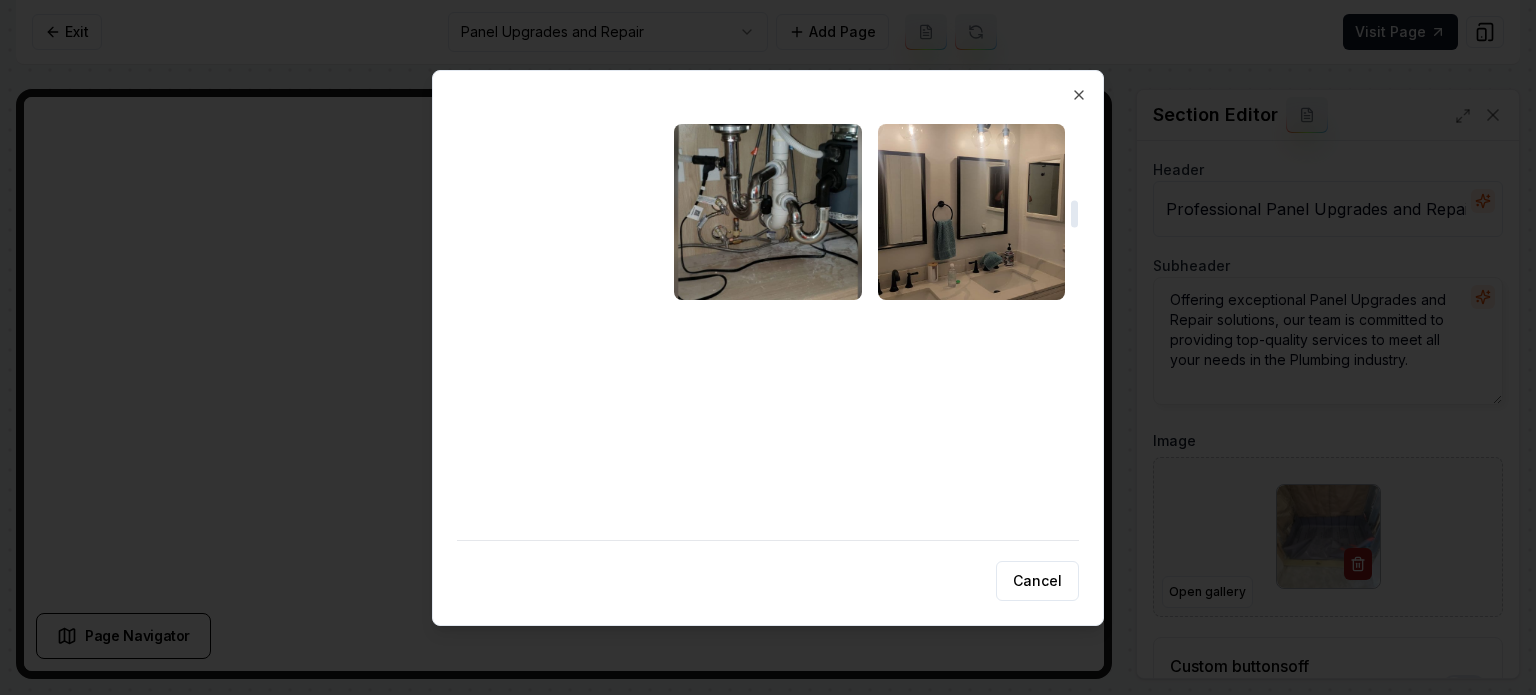scroll, scrollTop: 1400, scrollLeft: 0, axis: vertical 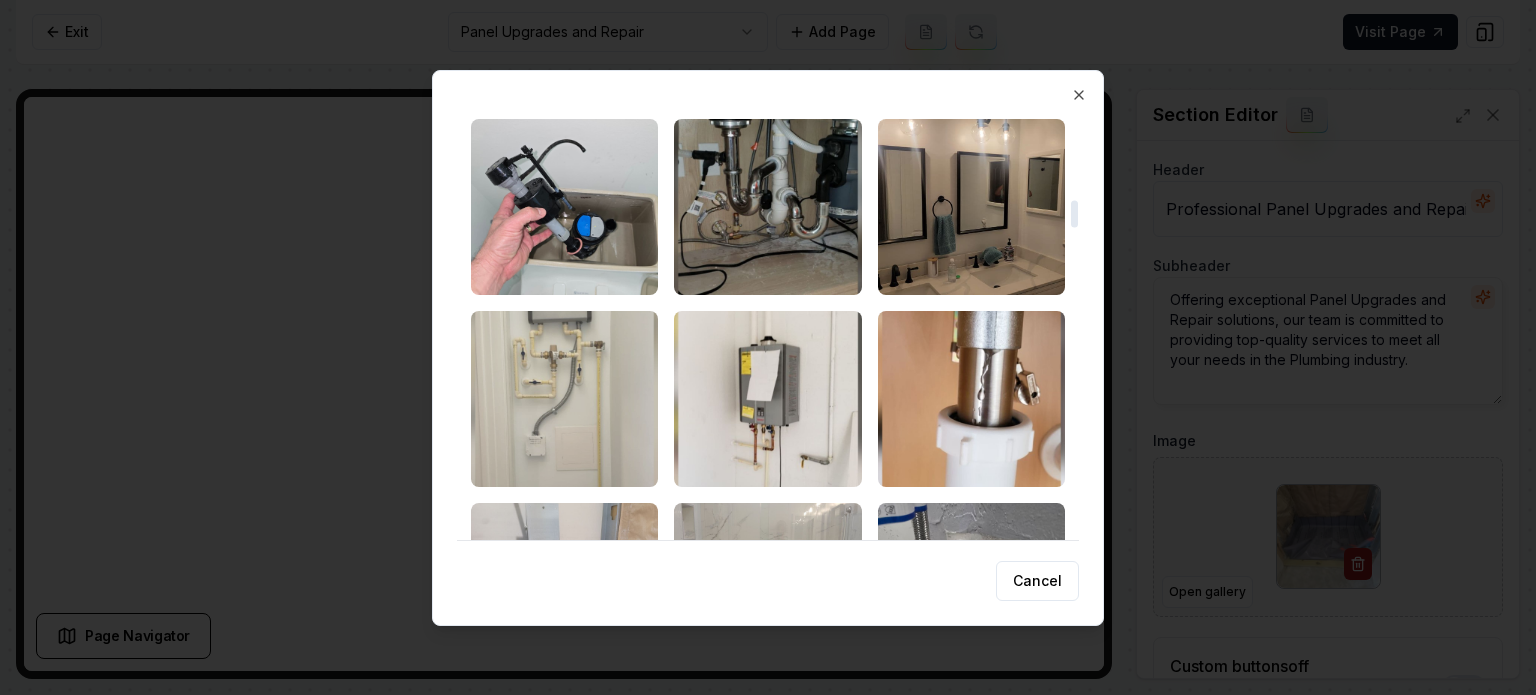 click at bounding box center (564, 399) 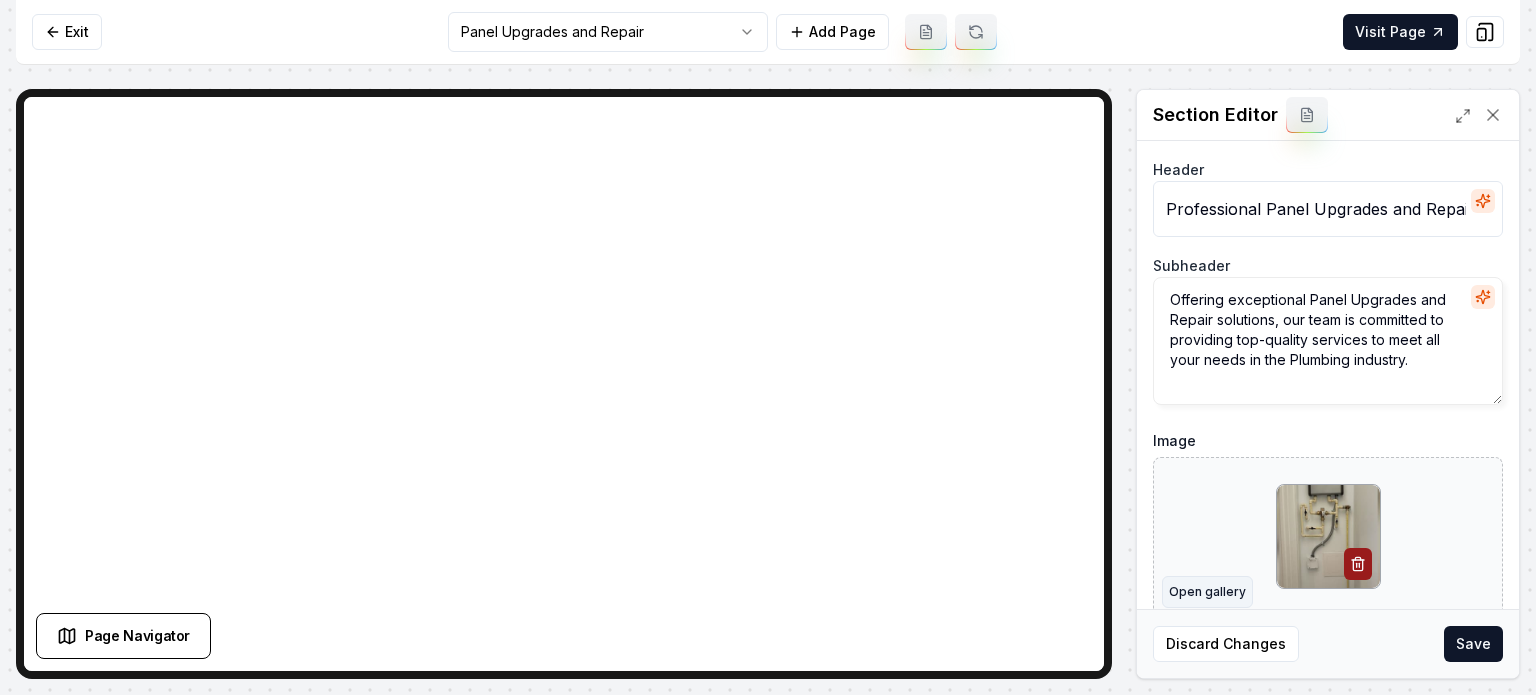 click on "Open gallery" at bounding box center [1207, 592] 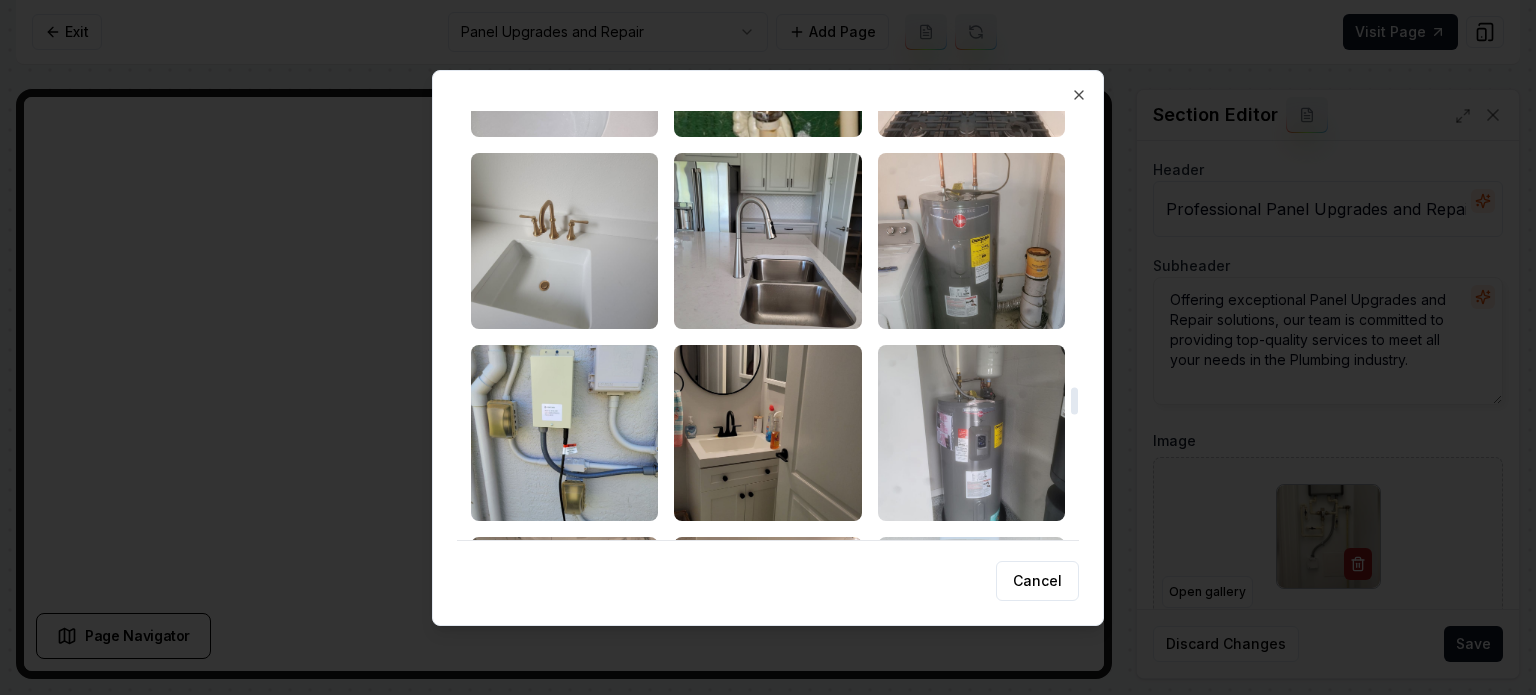 scroll, scrollTop: 4446, scrollLeft: 0, axis: vertical 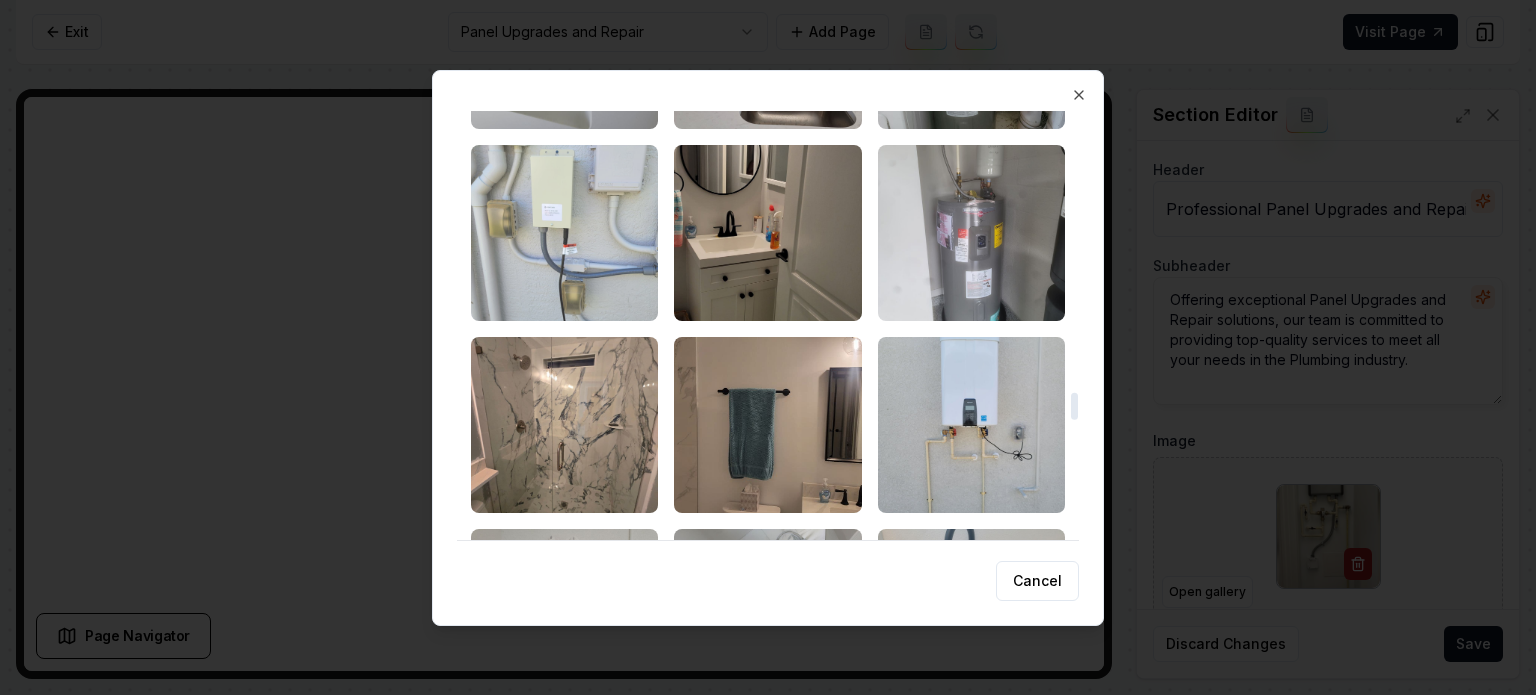 click at bounding box center [564, 233] 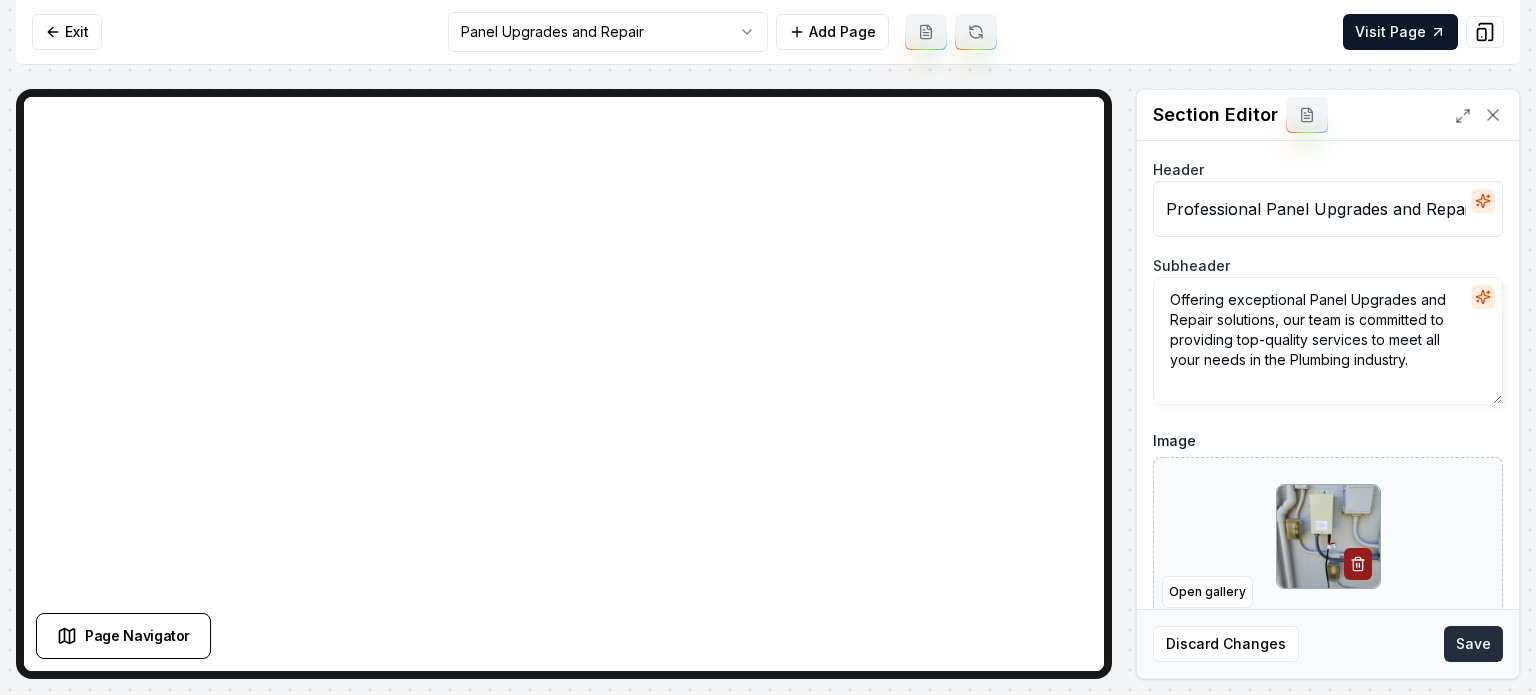 click on "Save" at bounding box center [1473, 644] 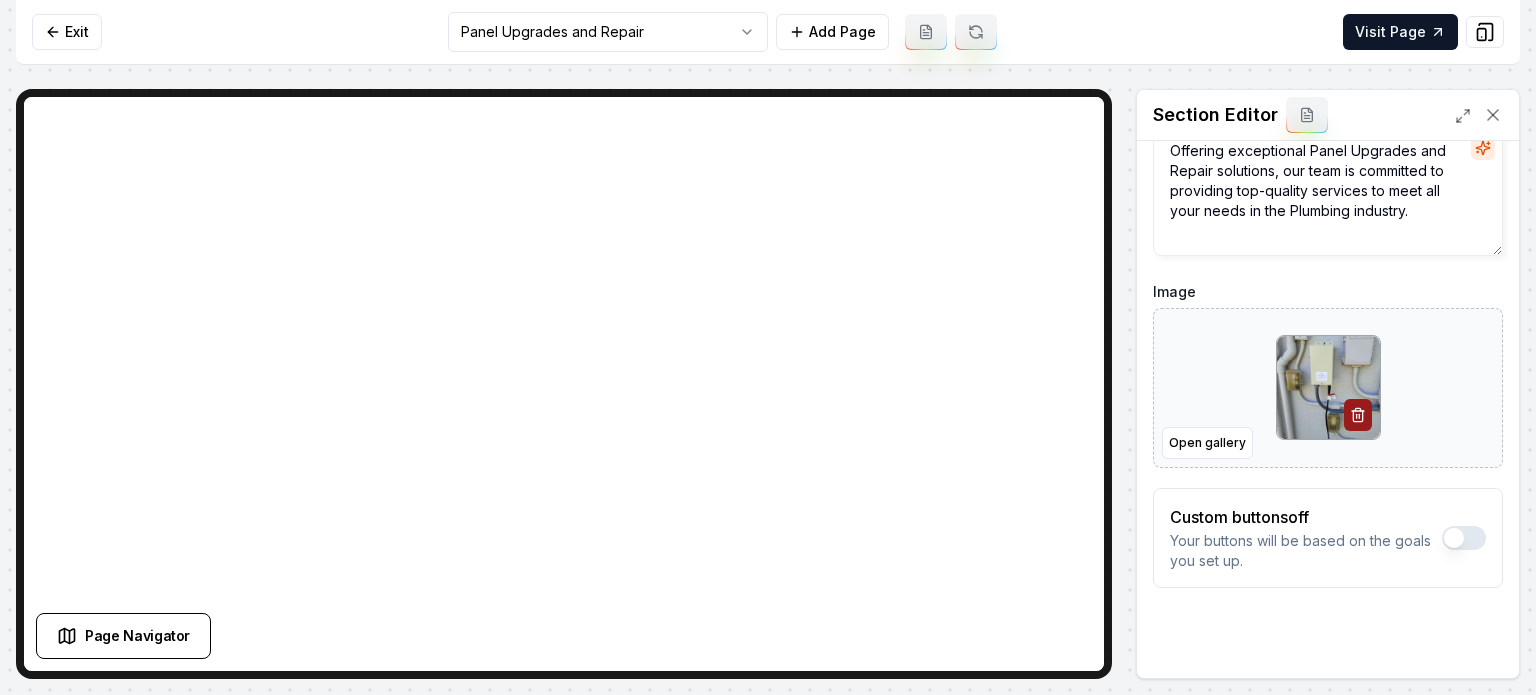 scroll, scrollTop: 161, scrollLeft: 0, axis: vertical 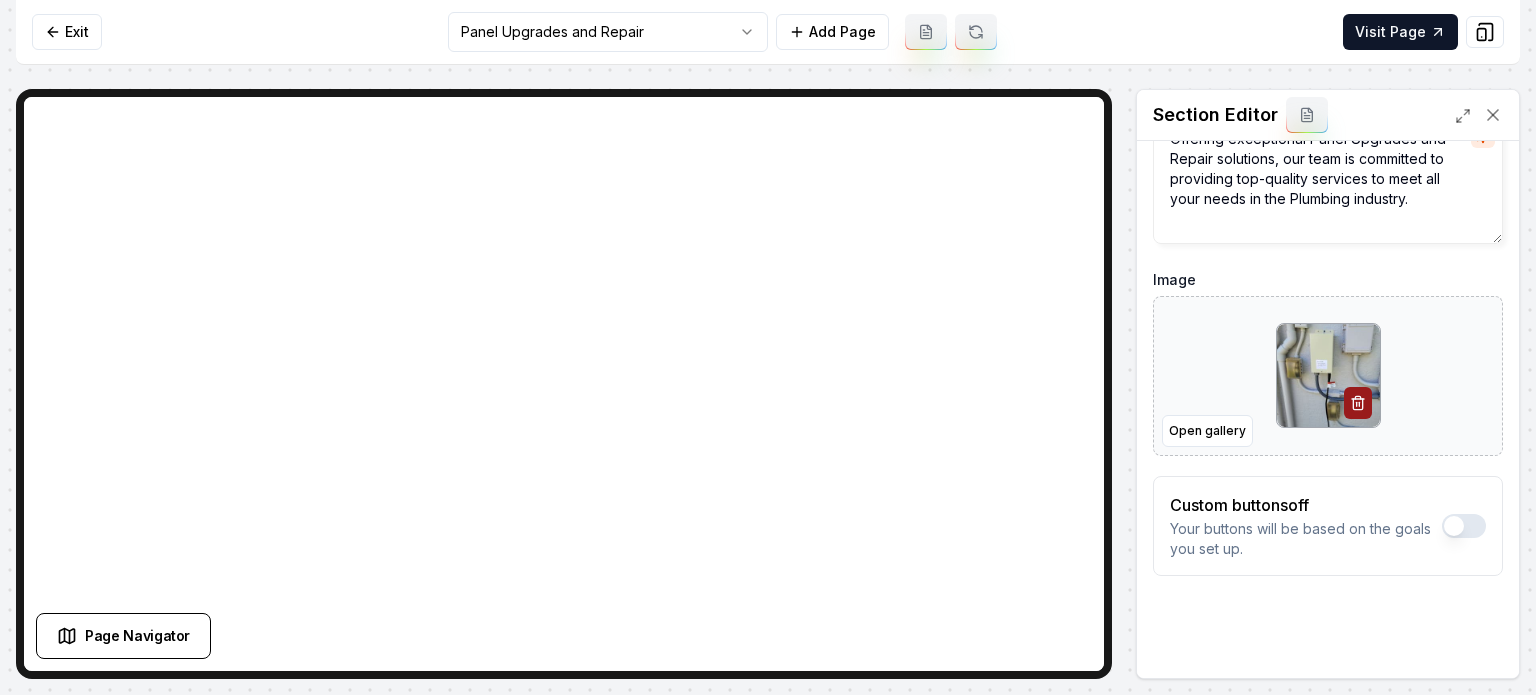click on "Computer Required This feature is only available on a computer. Please switch to a computer to edit your site. Go back  Exit Panel Upgrades and Repair Add Page Visit Page  Page Navigator Page Settings Section Editor Header Professional Panel Upgrades and Repair Services Subheader Offering exceptional Panel Upgrades and Repair solutions, our team is committed to providing top-quality services to meet all your needs in the Plumbing industry. Image Open gallery Custom buttons  off Your buttons will be based on the goals you set up. Discard Changes Save /dashboard/sites/97cc4d7d-fba9-4d09-b578-65ca0323fa05/pages/be76715f-6b7d-44d5-bb62-0c4bd8f6830b Made 46 formatting edits between lines 2 and 104" at bounding box center (768, 347) 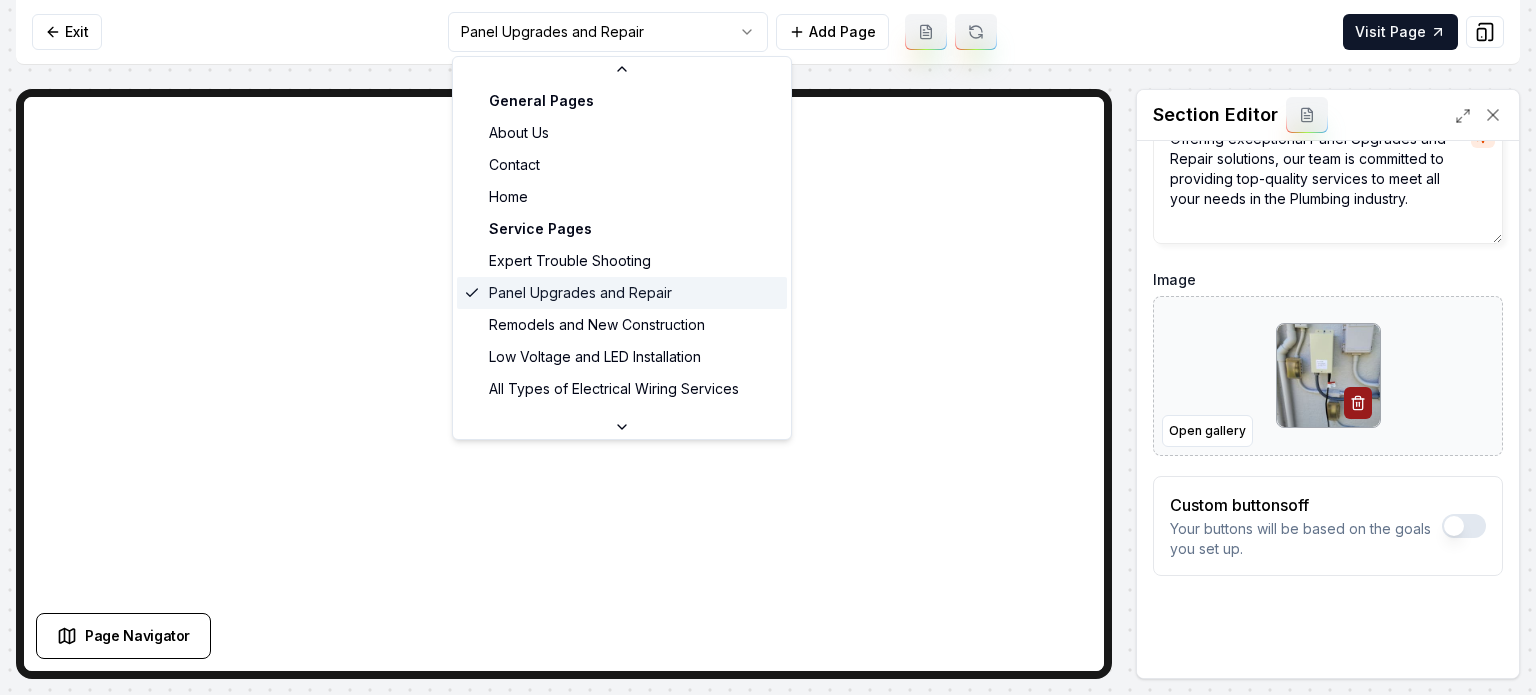 scroll, scrollTop: 200, scrollLeft: 0, axis: vertical 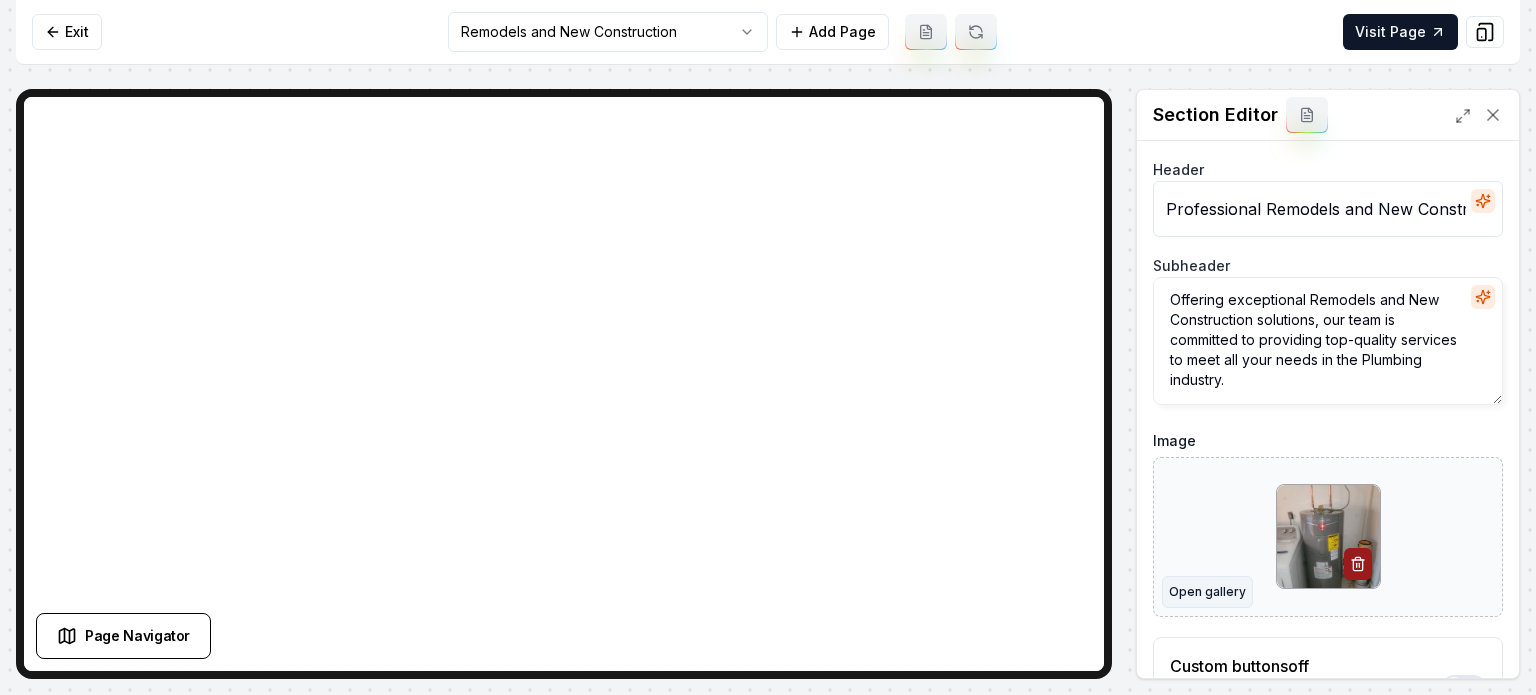 click on "Open gallery" at bounding box center (1207, 592) 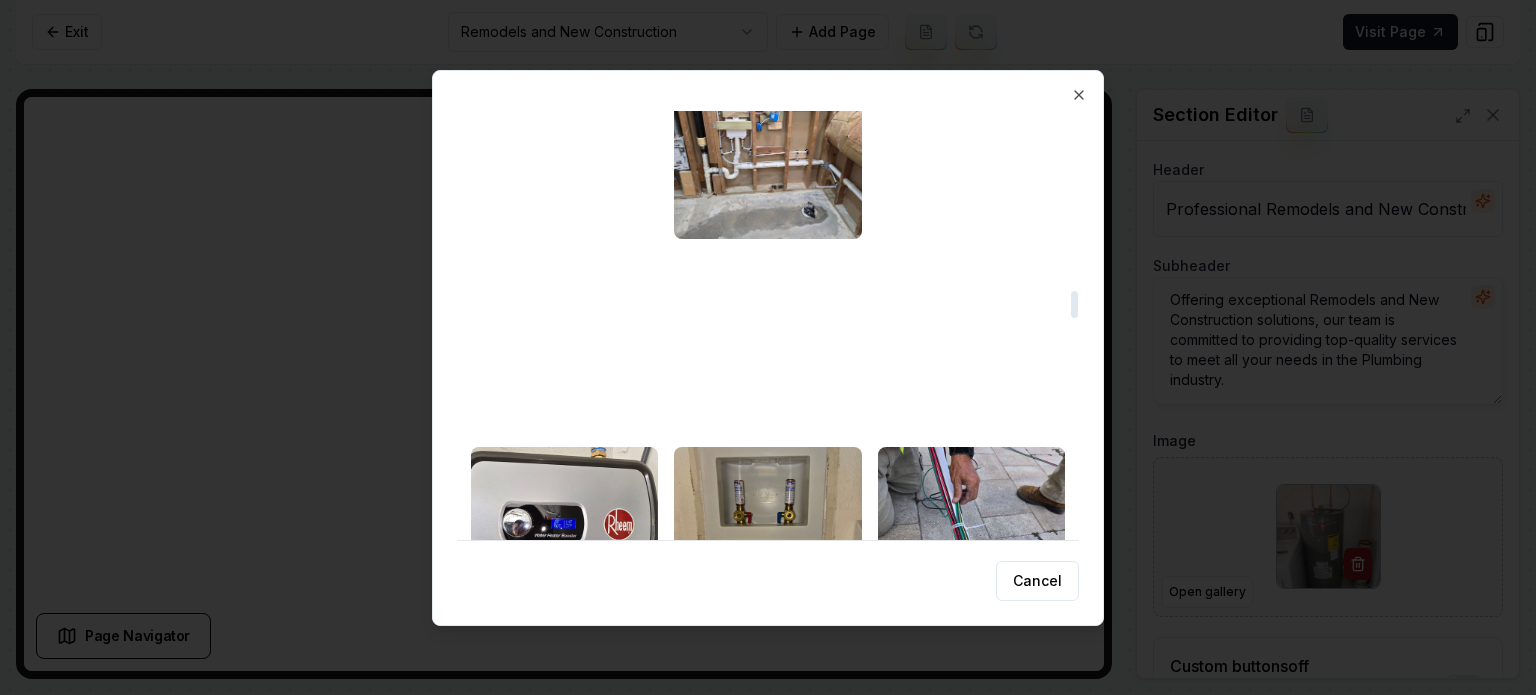 scroll, scrollTop: 2800, scrollLeft: 0, axis: vertical 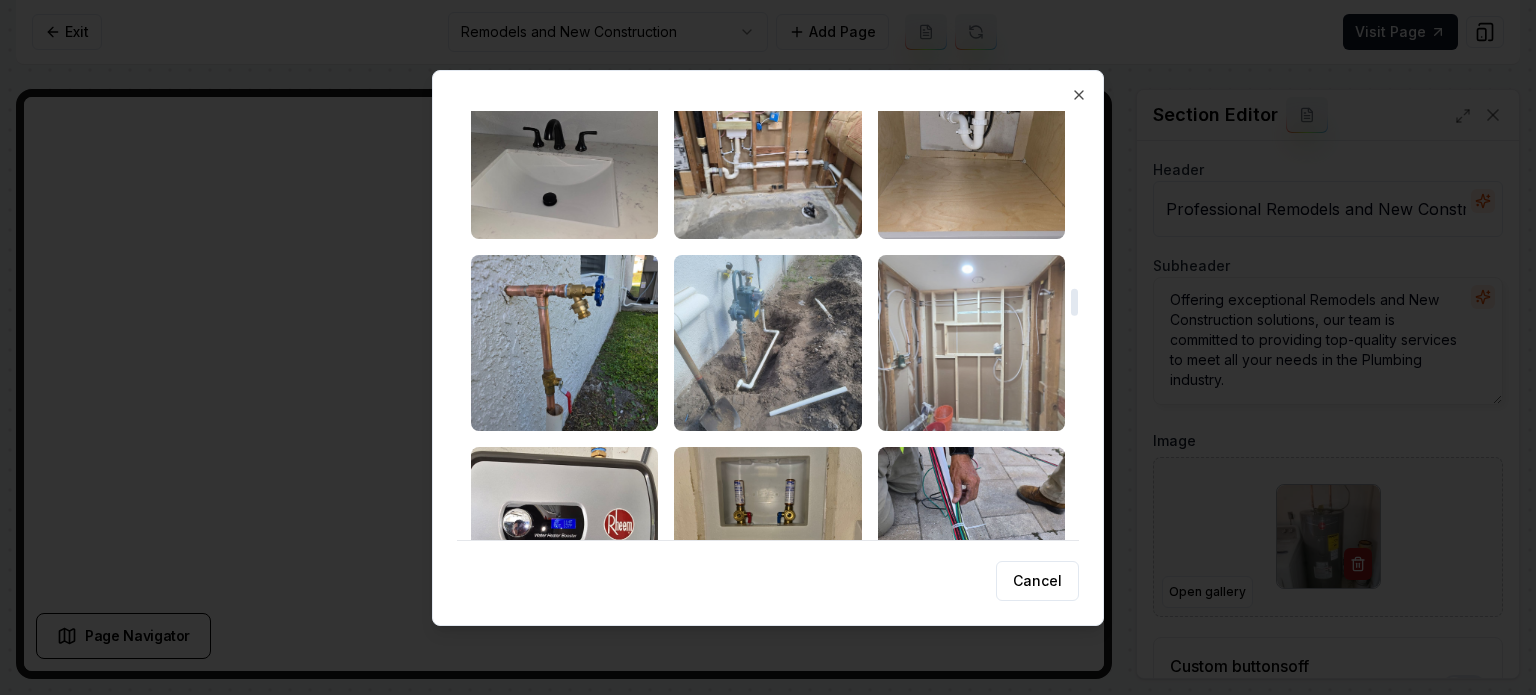 click at bounding box center (971, 343) 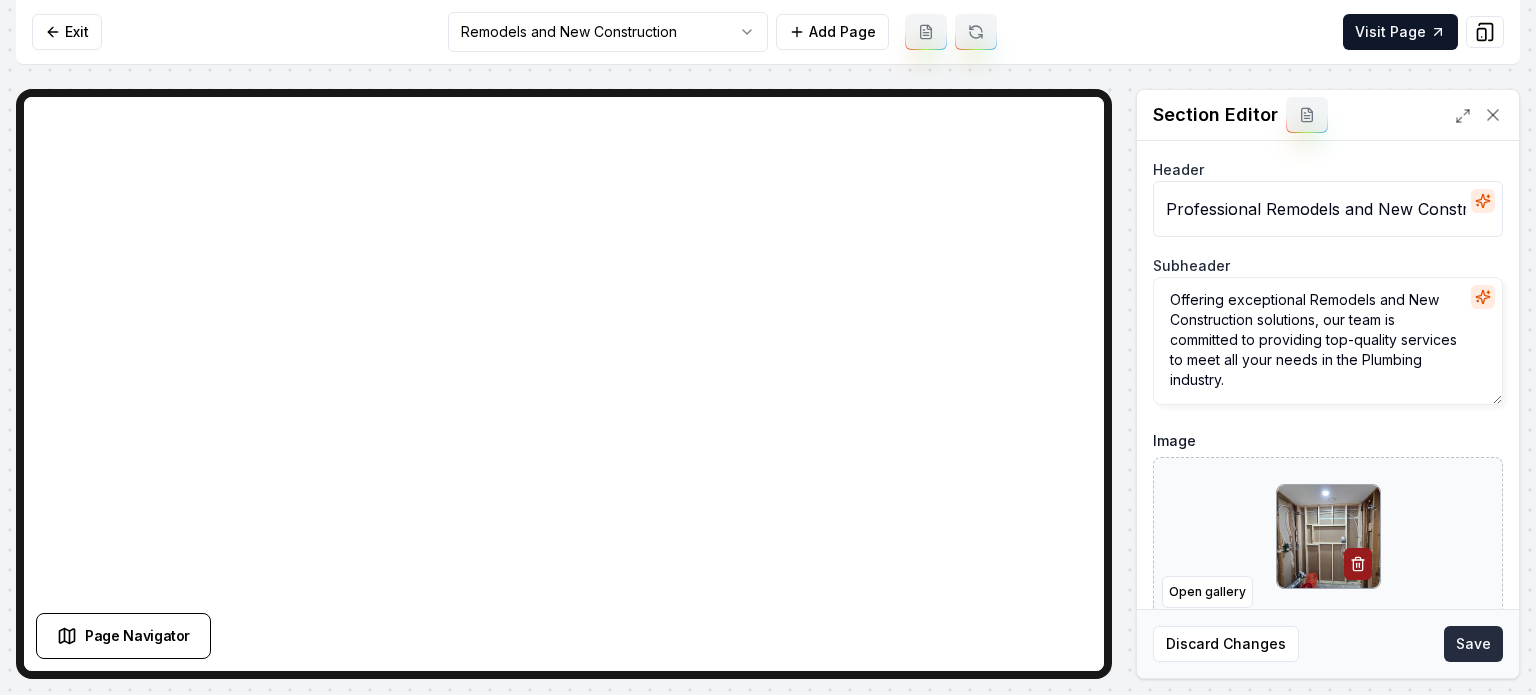 click on "Save" at bounding box center [1473, 644] 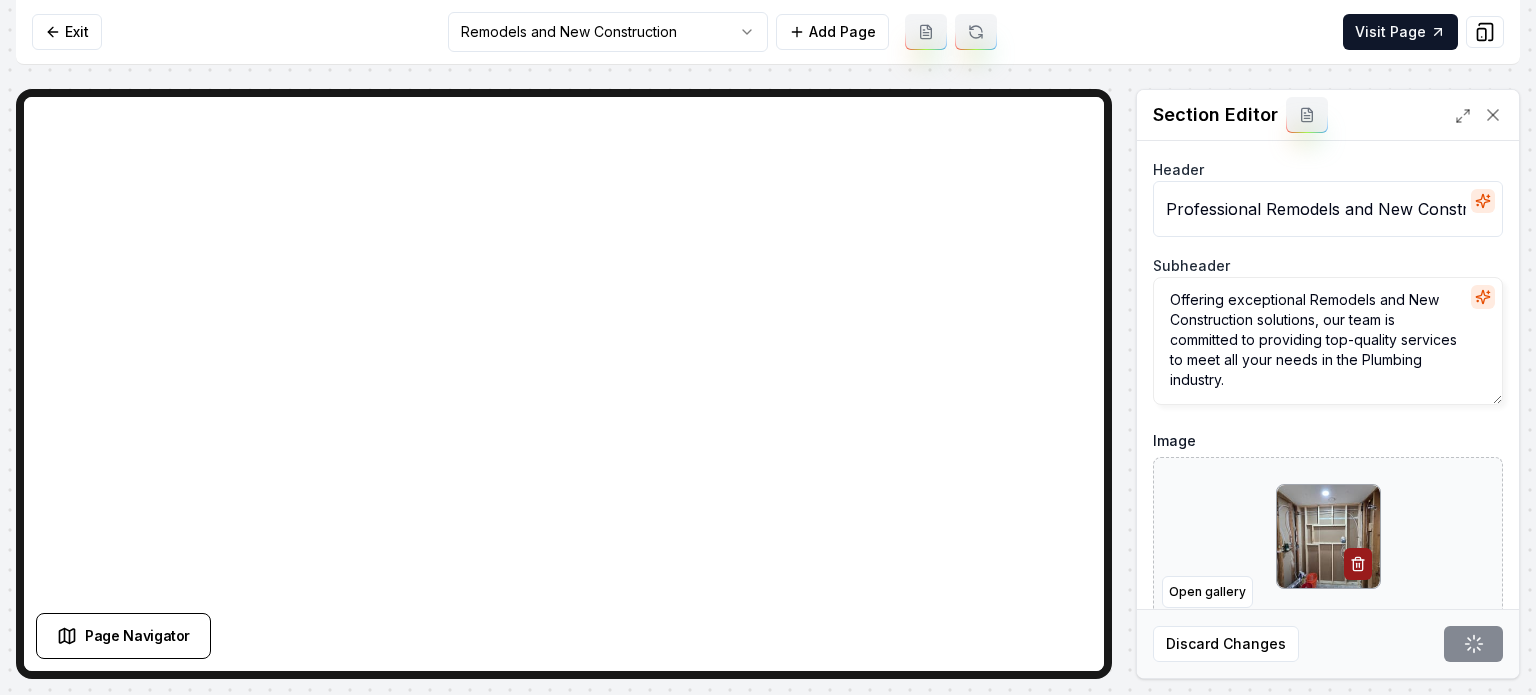 click on "Computer Required This feature is only available on a computer. Please switch to a computer to edit your site. Go back  Exit Remodels and New Construction Add Page Visit Page  Page Navigator Page Settings Section Editor Header Professional Remodels and New Construction Services Subheader Offering exceptional Remodels and New Construction solutions, our team is committed to providing top-quality services to meet all your needs in the Plumbing industry. Image Open gallery Custom buttons  off Your buttons will be based on the goals you set up. Discard Changes Save /dashboard/sites/97cc4d7d-fba9-4d09-b578-65ca0323fa05/pages/2e709644-cb01-4f2b-9bf9-99afc6a45f5a Made 46 formatting edits between lines 2 and 104" at bounding box center [768, 347] 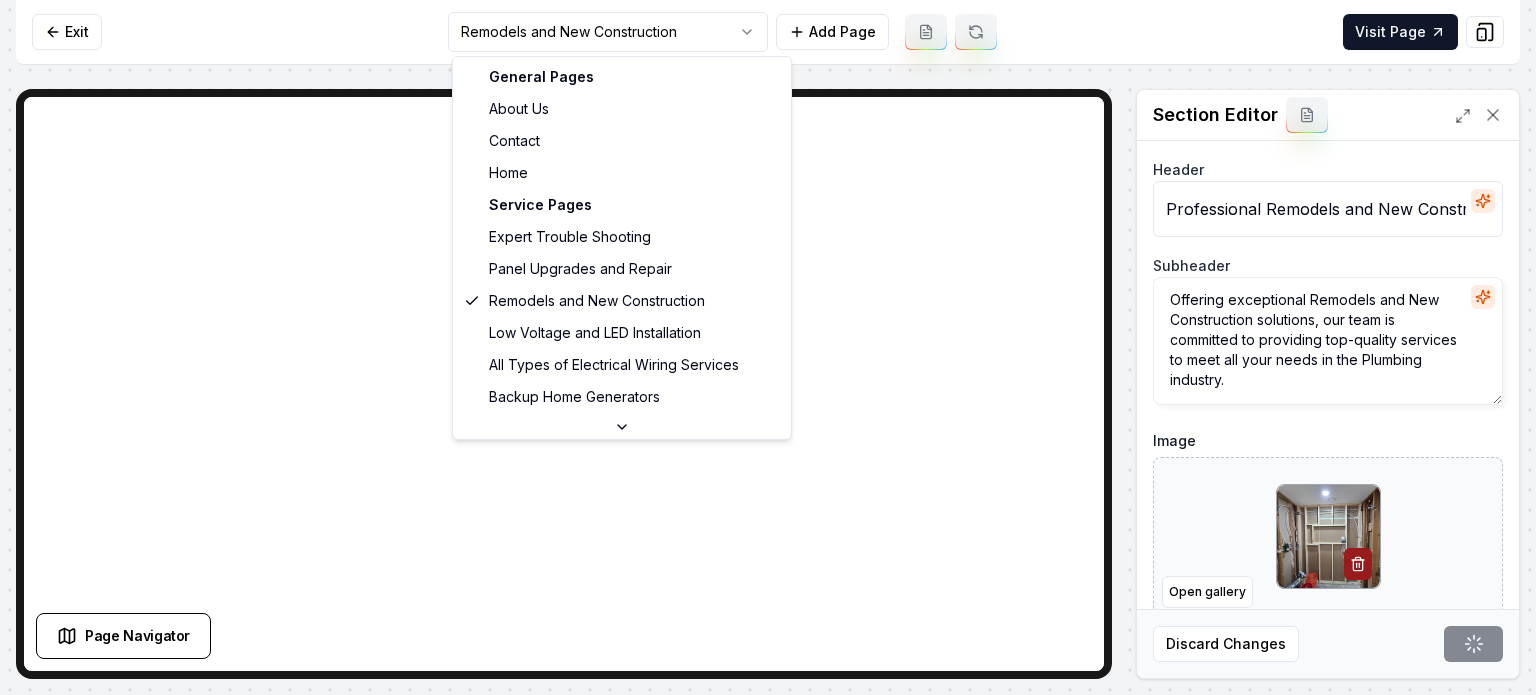scroll, scrollTop: 200, scrollLeft: 0, axis: vertical 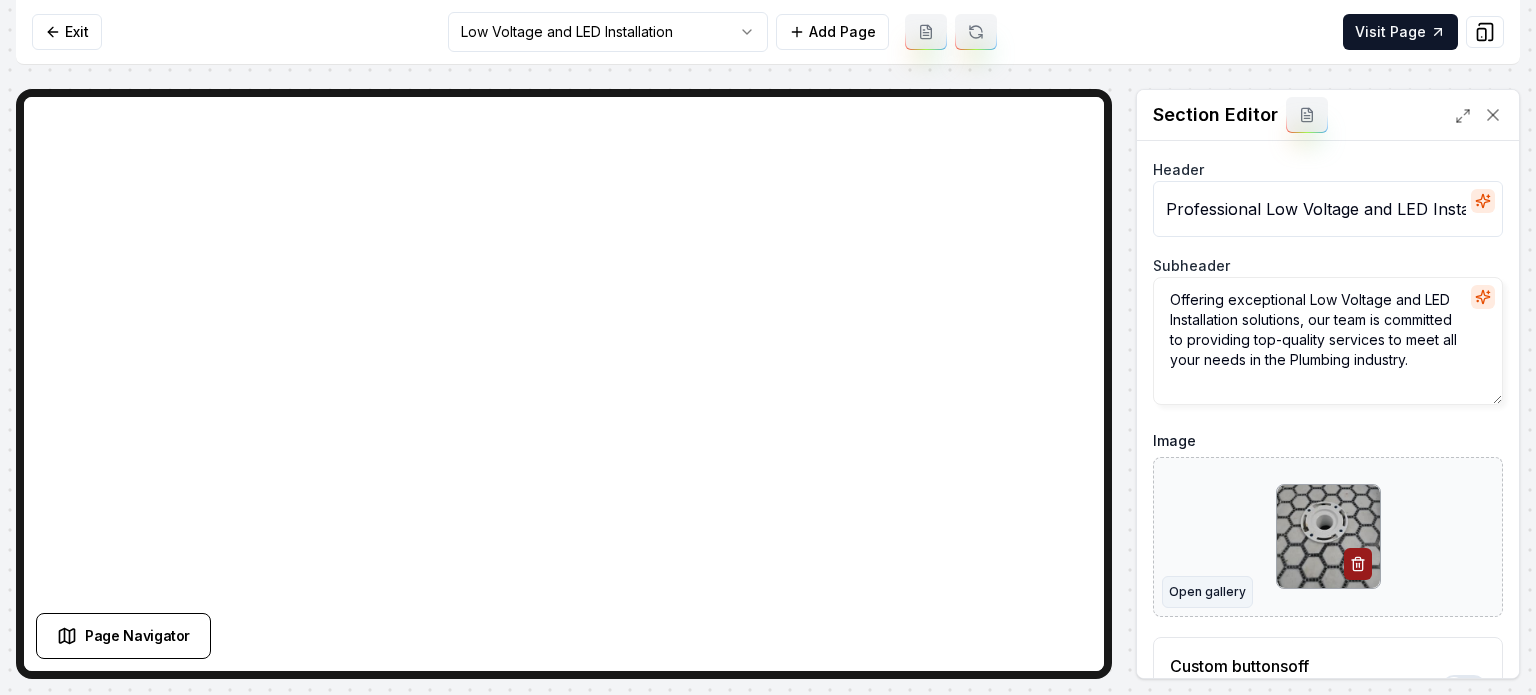 click on "Open gallery" at bounding box center (1207, 592) 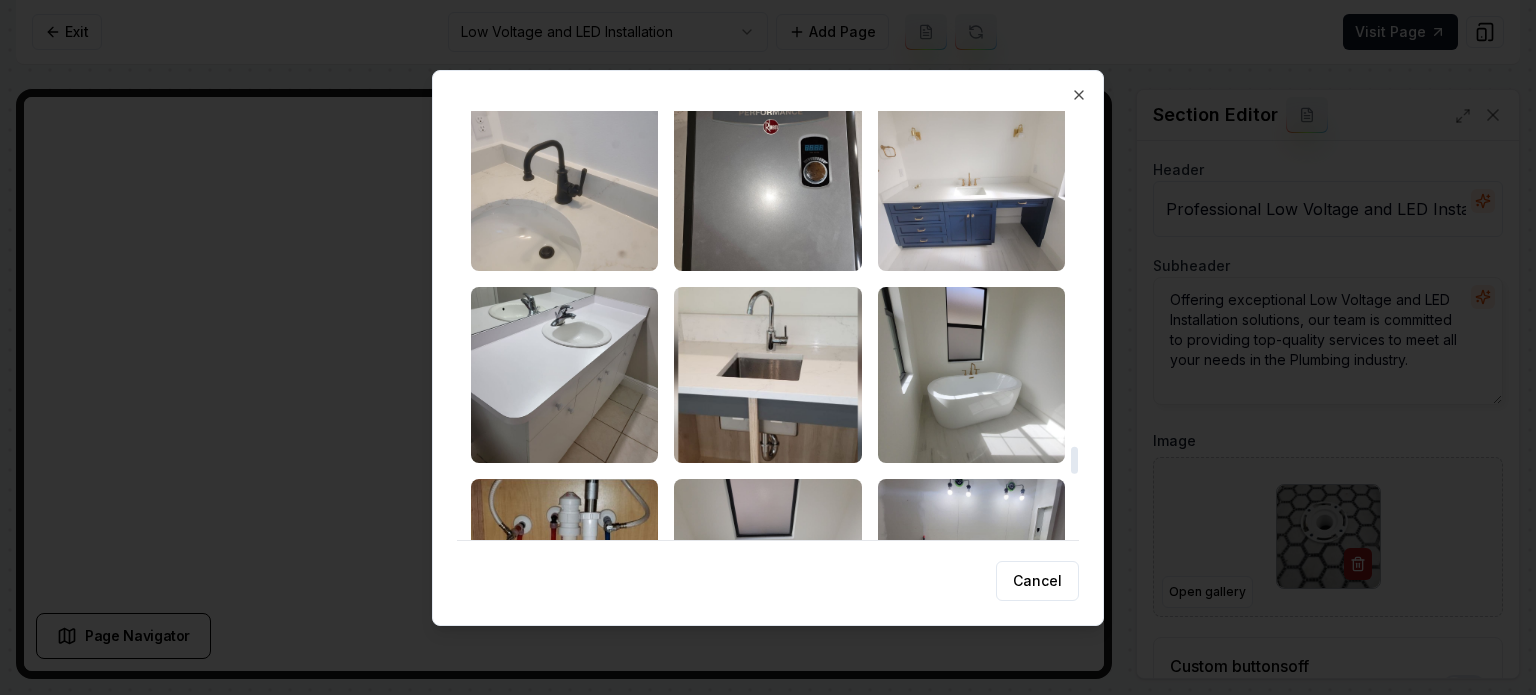 scroll, scrollTop: 5300, scrollLeft: 0, axis: vertical 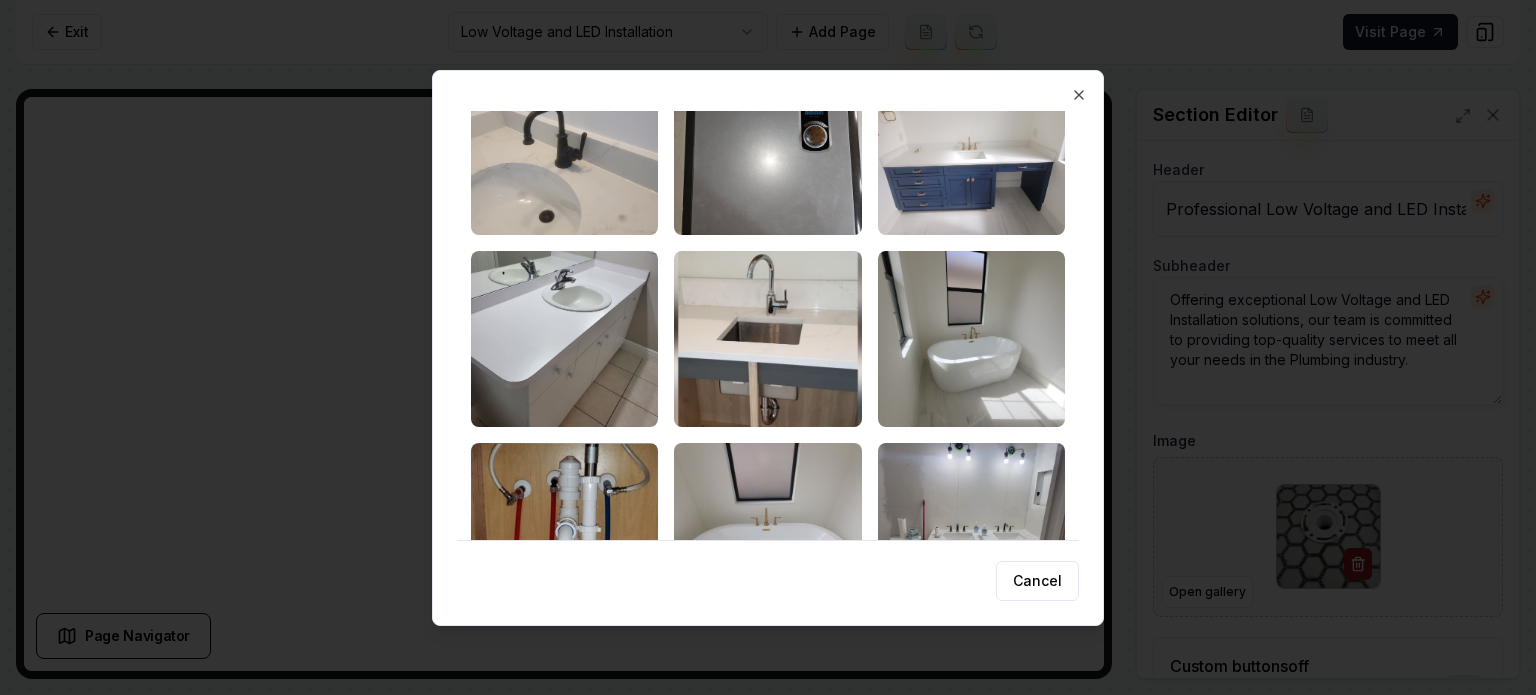 drag, startPoint x: 6, startPoint y: 254, endPoint x: 81, endPoint y: 137, distance: 138.97482 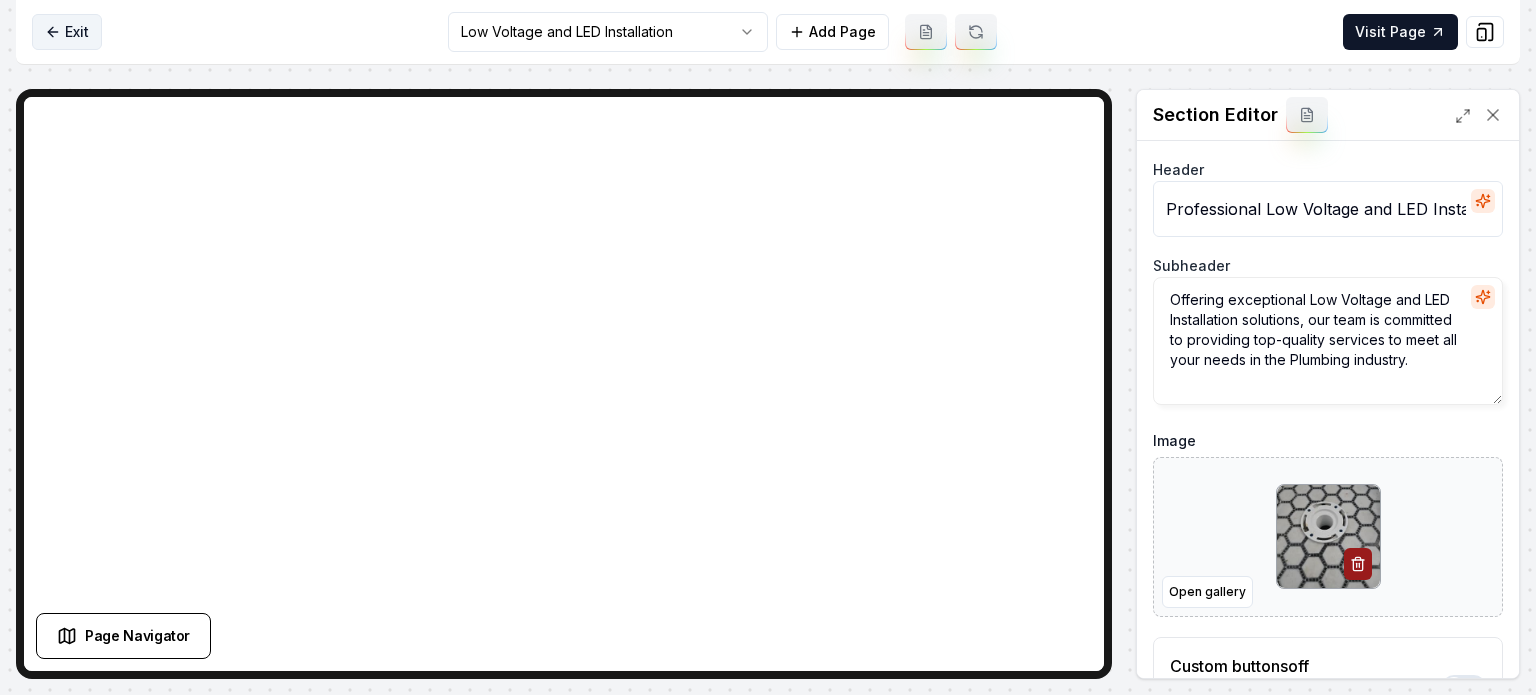 click on "Exit" at bounding box center (67, 32) 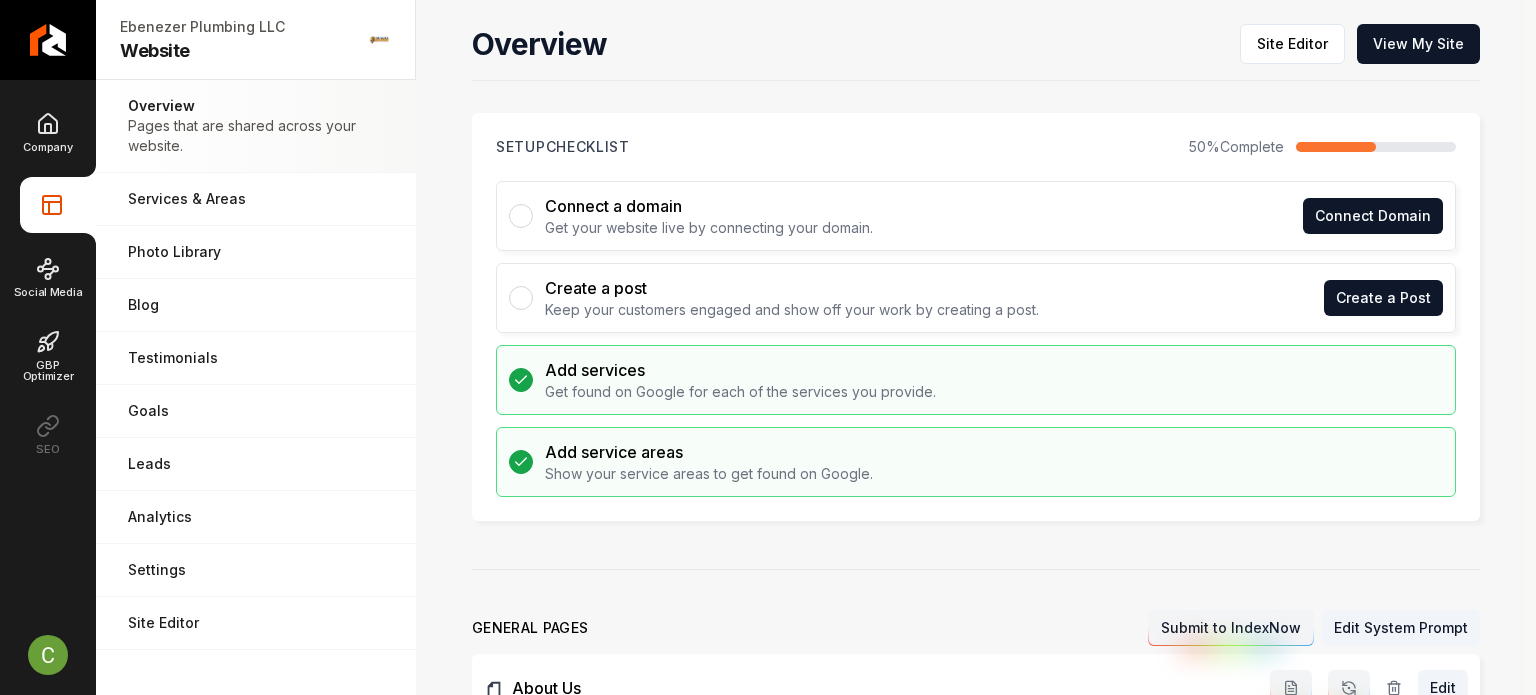 click on "Company Website Social Media GBP Optimizer SEO" at bounding box center [48, 283] 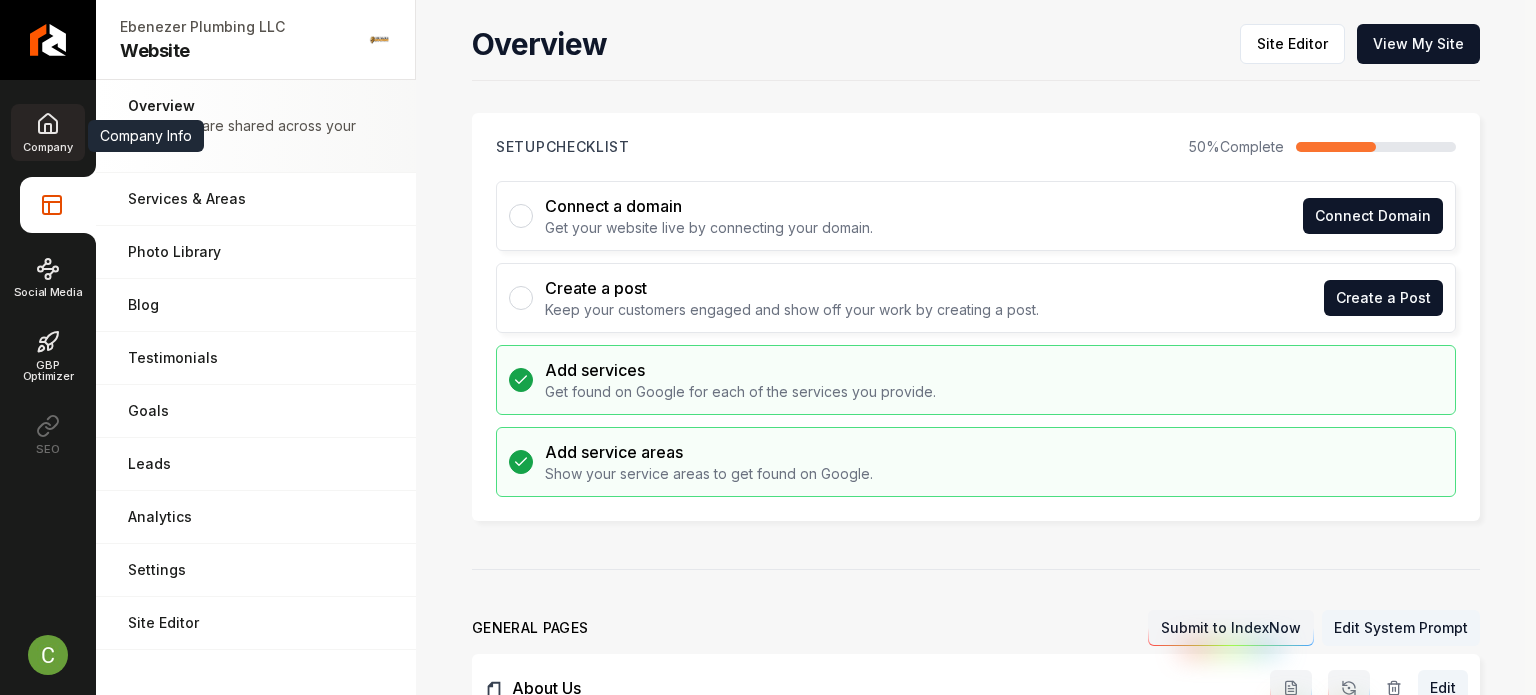 click on "Company" at bounding box center [47, 132] 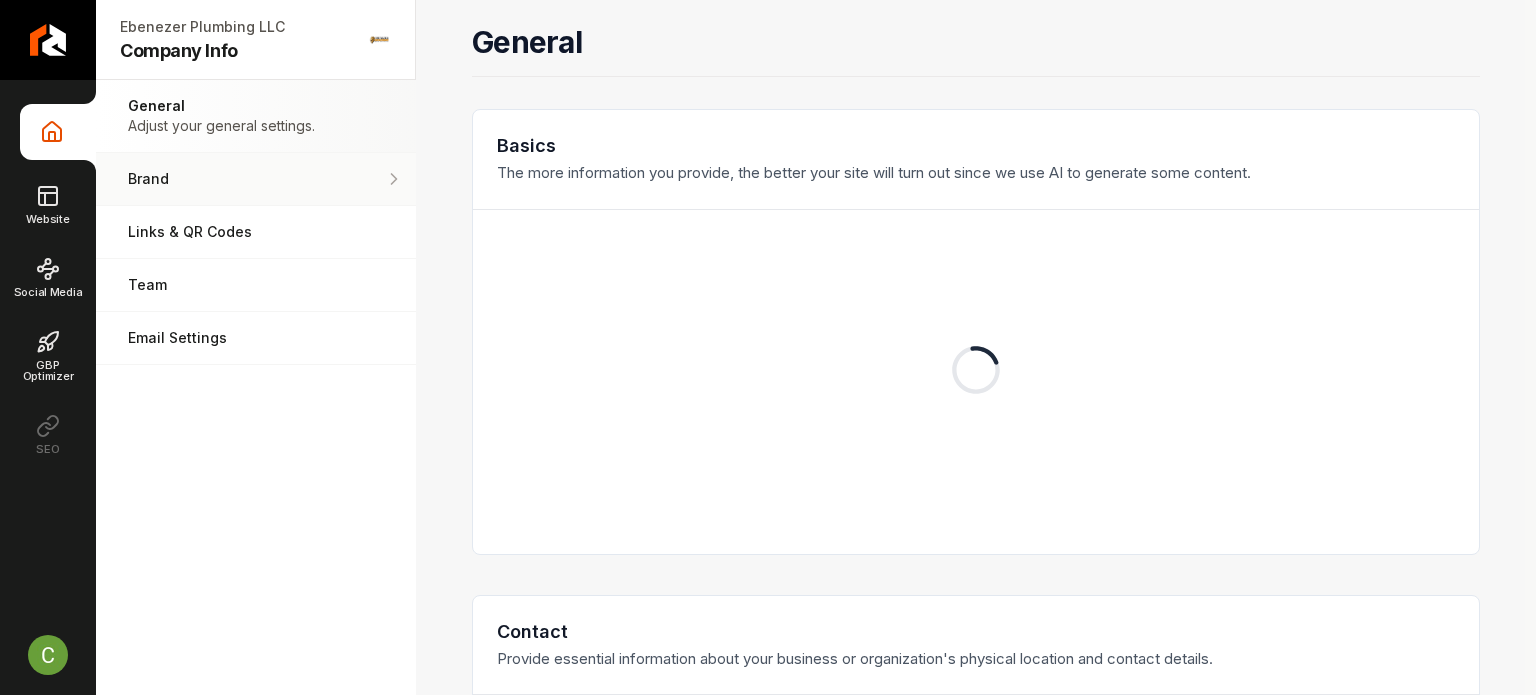 click on "Brand" at bounding box center (256, 179) 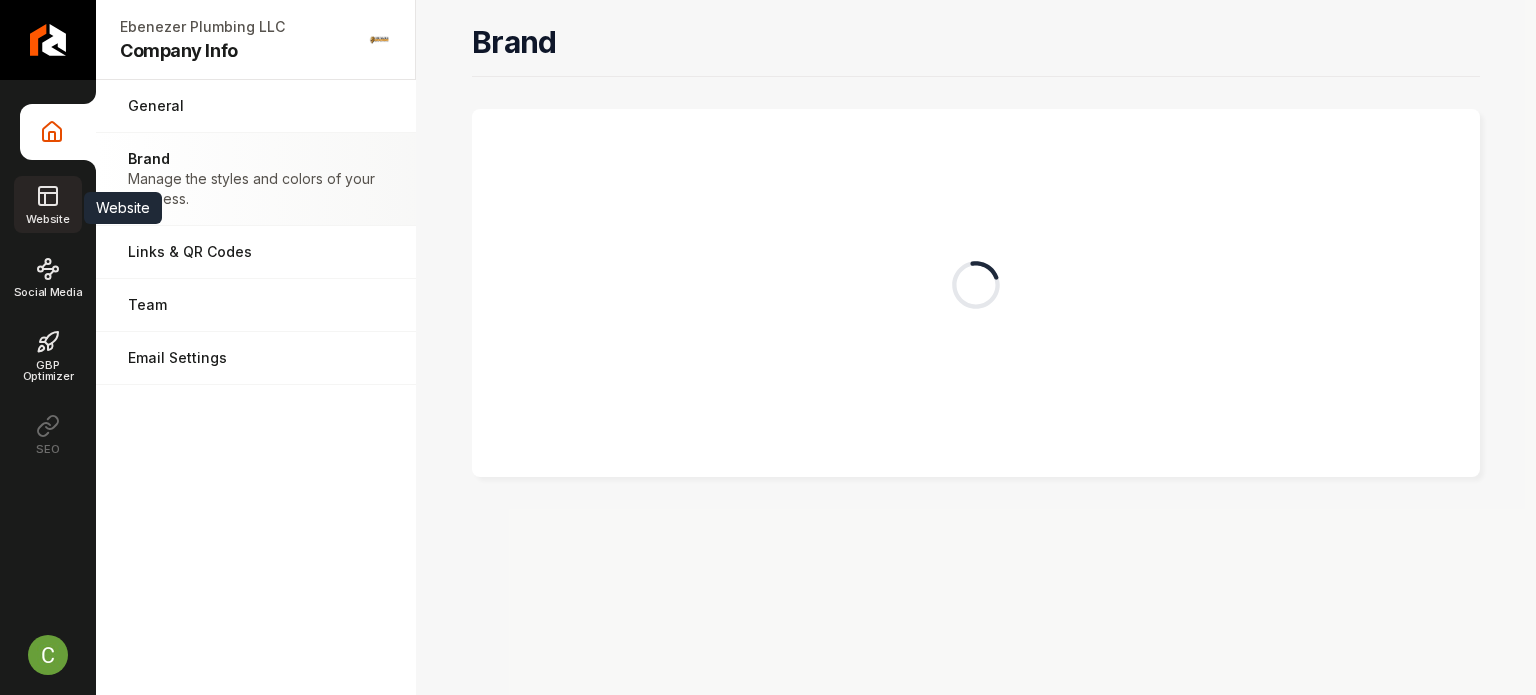 click on "Website" at bounding box center (47, 204) 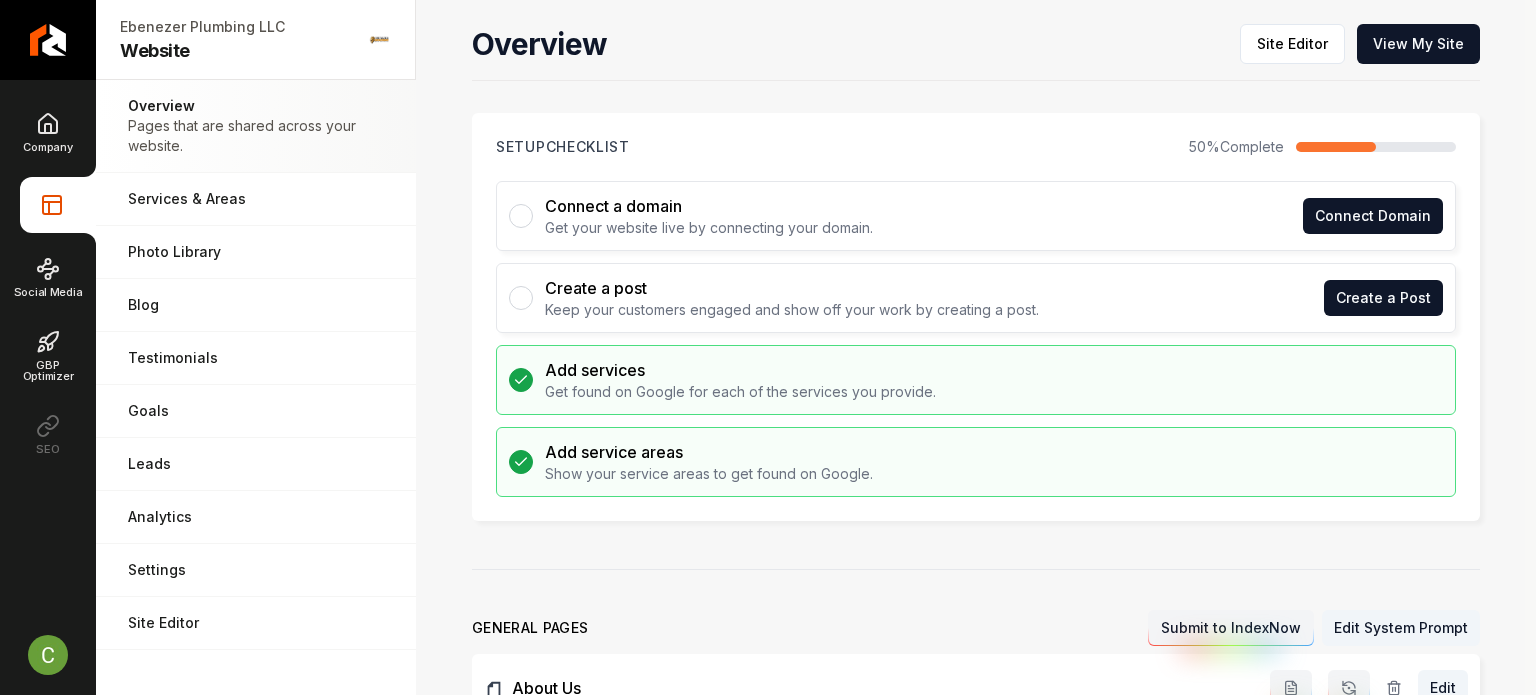 scroll, scrollTop: 600, scrollLeft: 0, axis: vertical 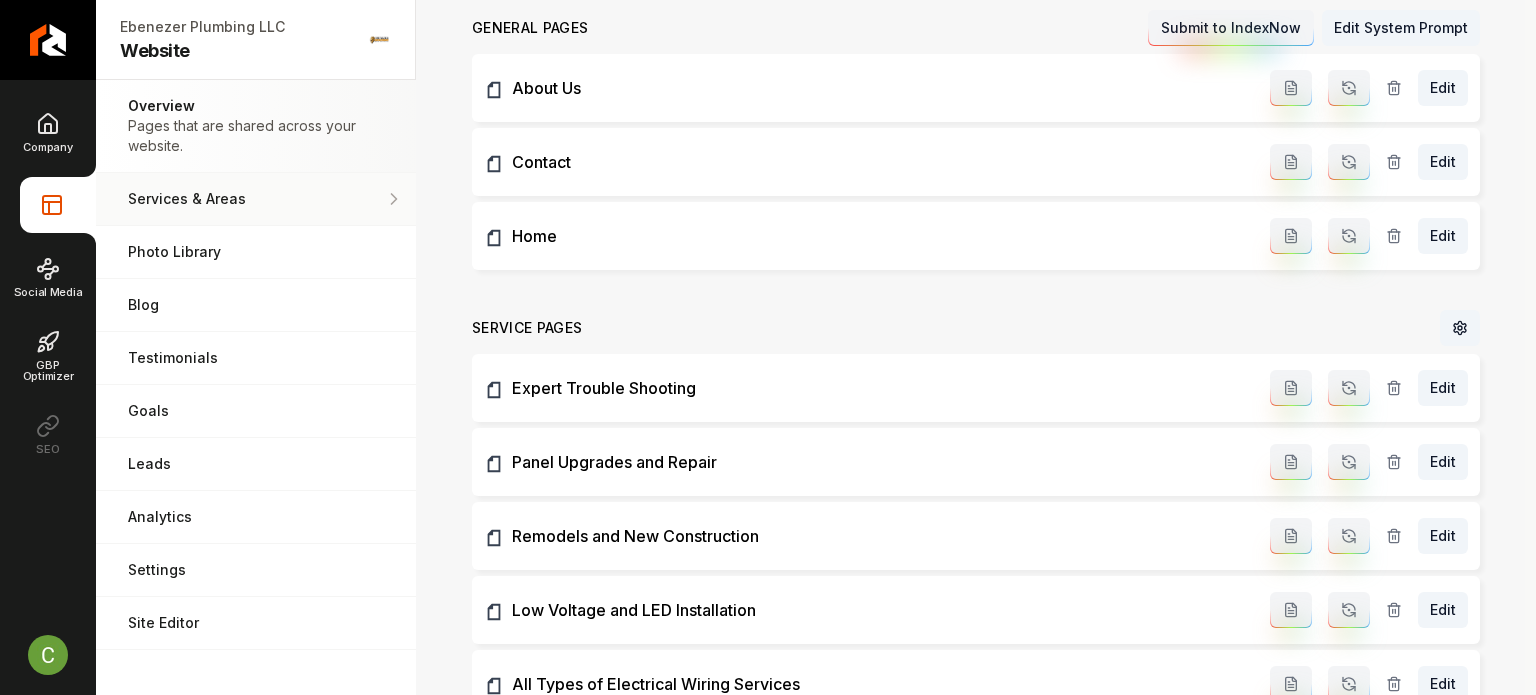 click on "Services & Areas" at bounding box center (256, 199) 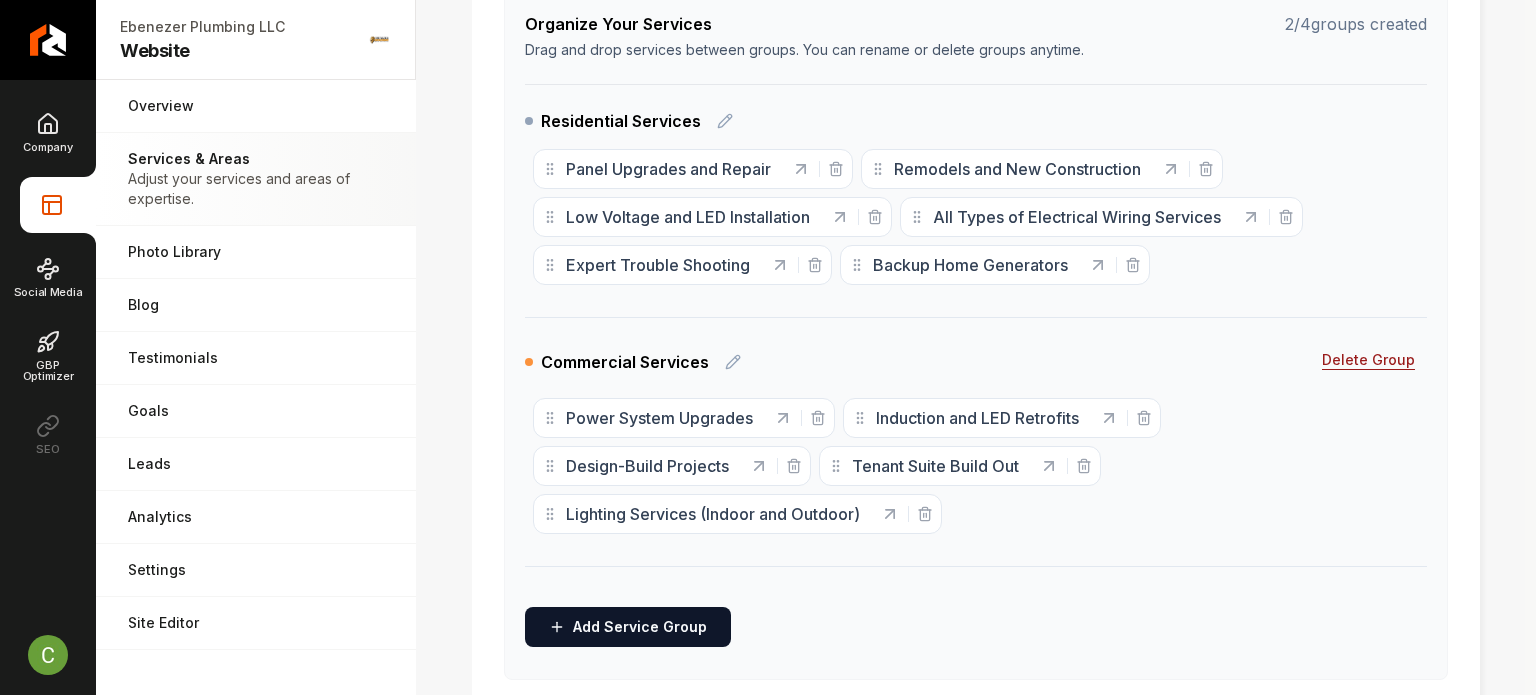 scroll, scrollTop: 400, scrollLeft: 0, axis: vertical 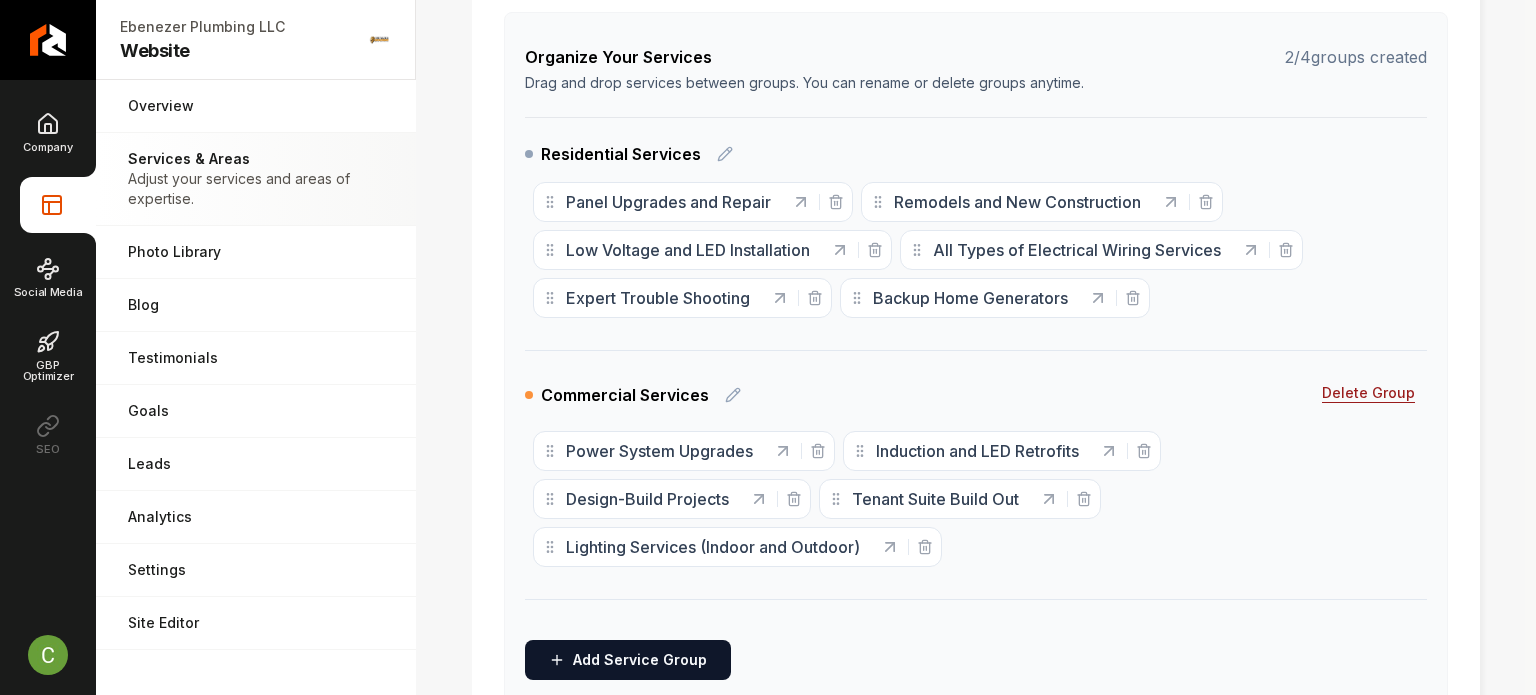 click on "Panel Upgrades and Repair" at bounding box center (693, 202) 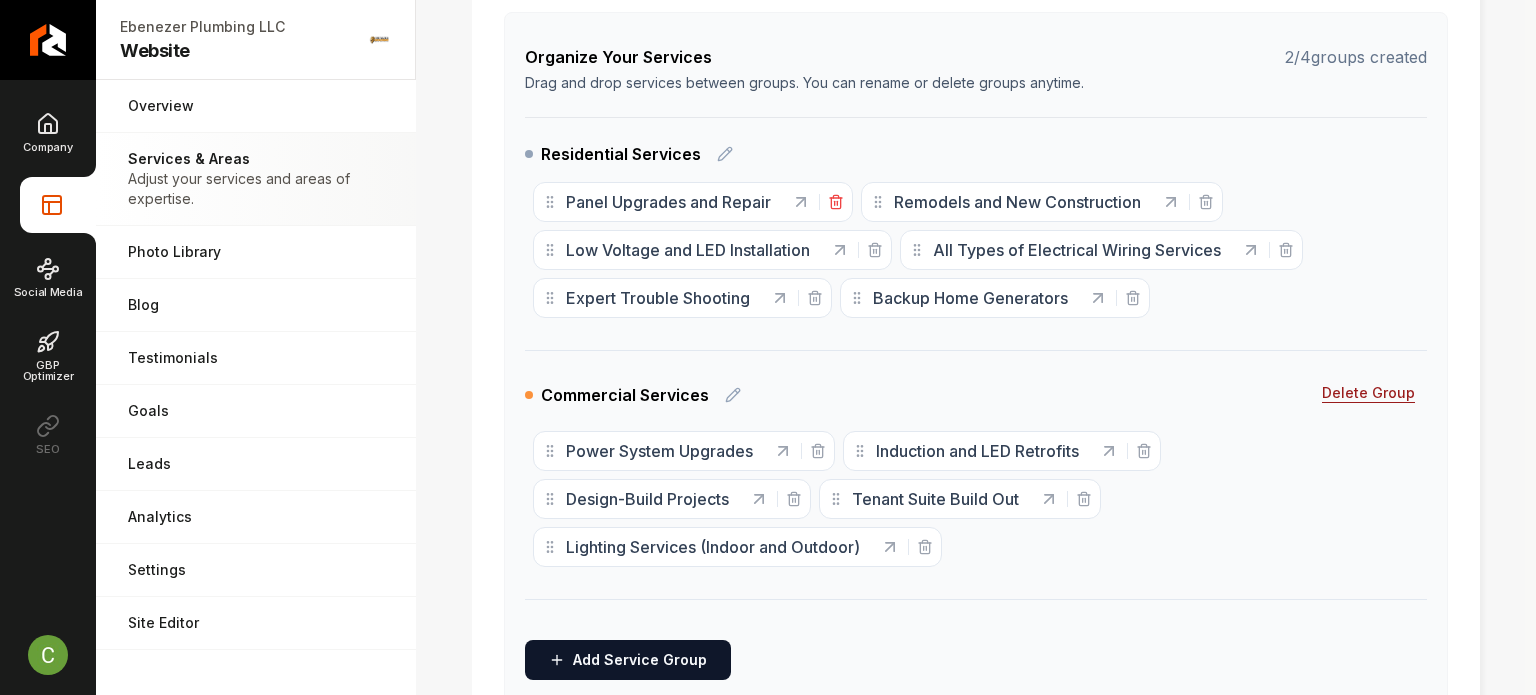 click 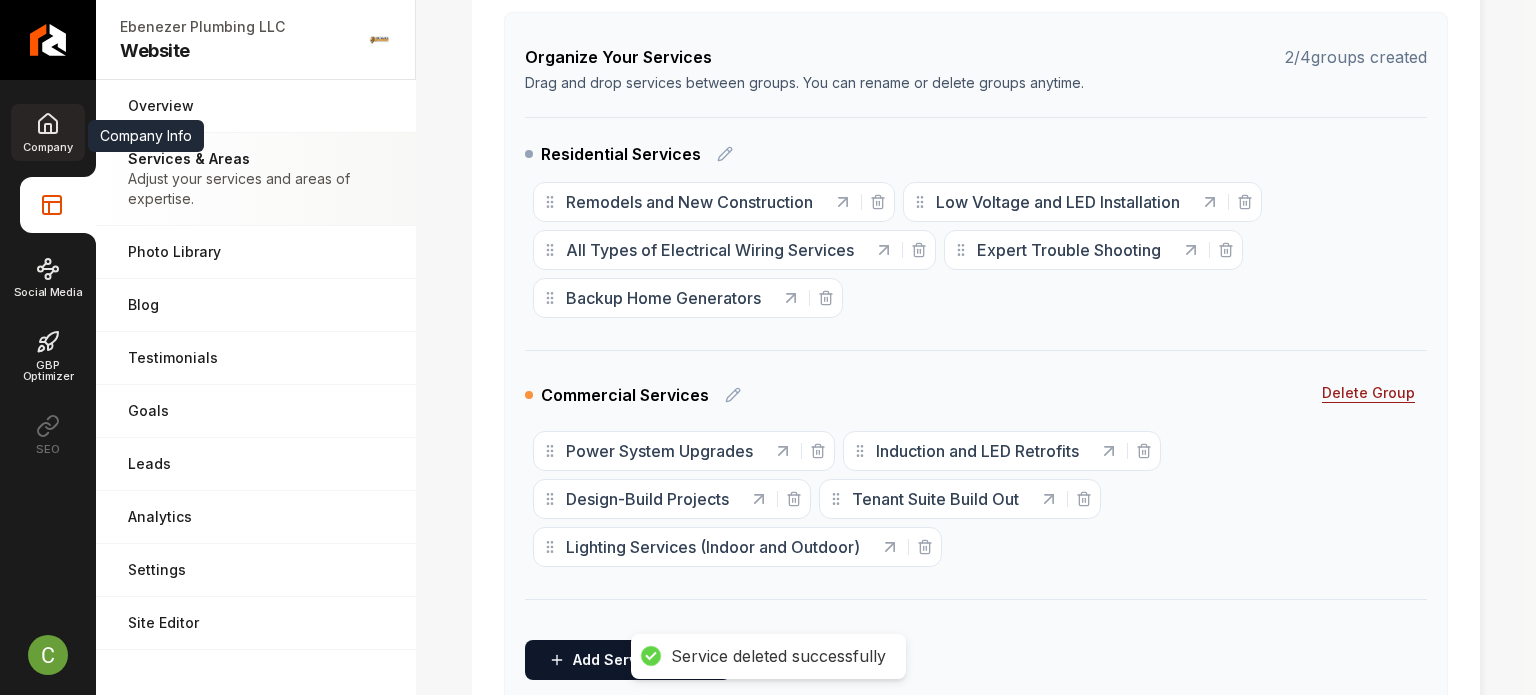 click 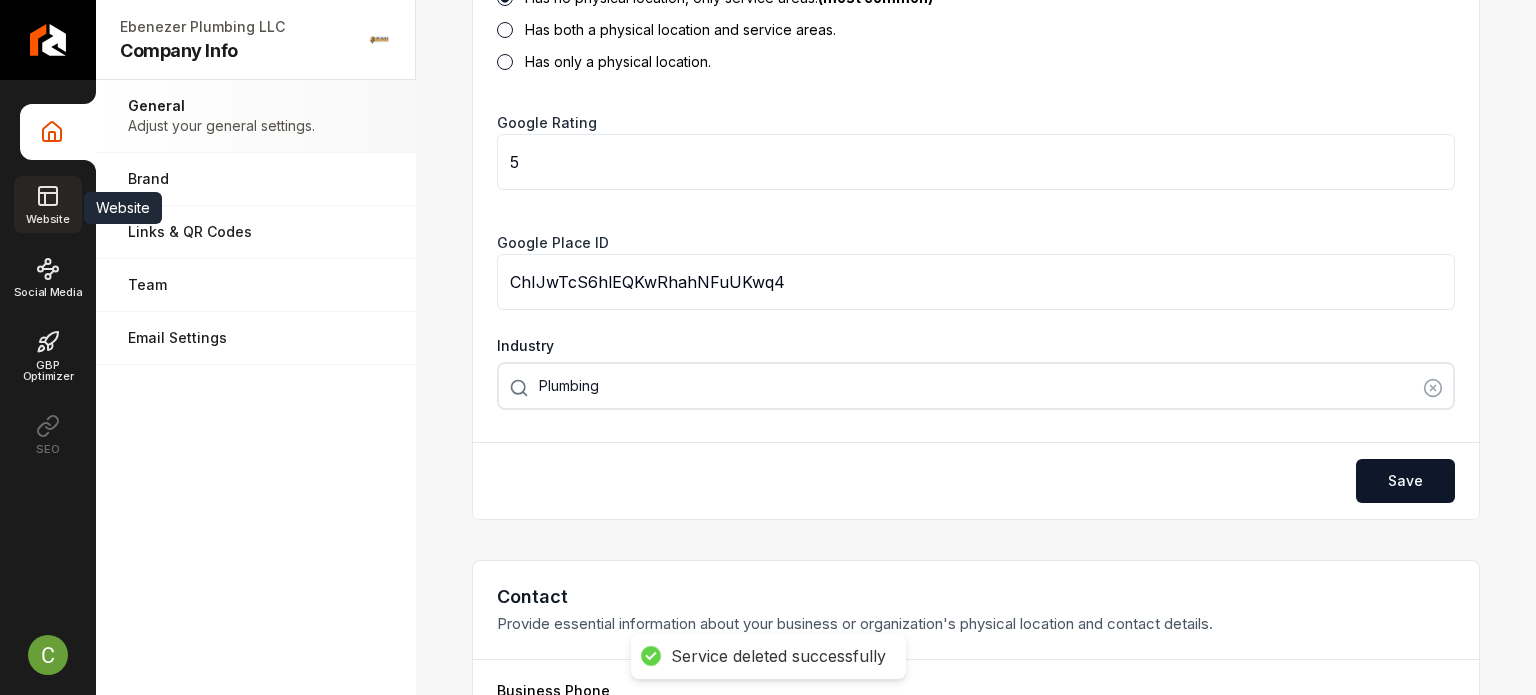 click on "Website" at bounding box center [47, 204] 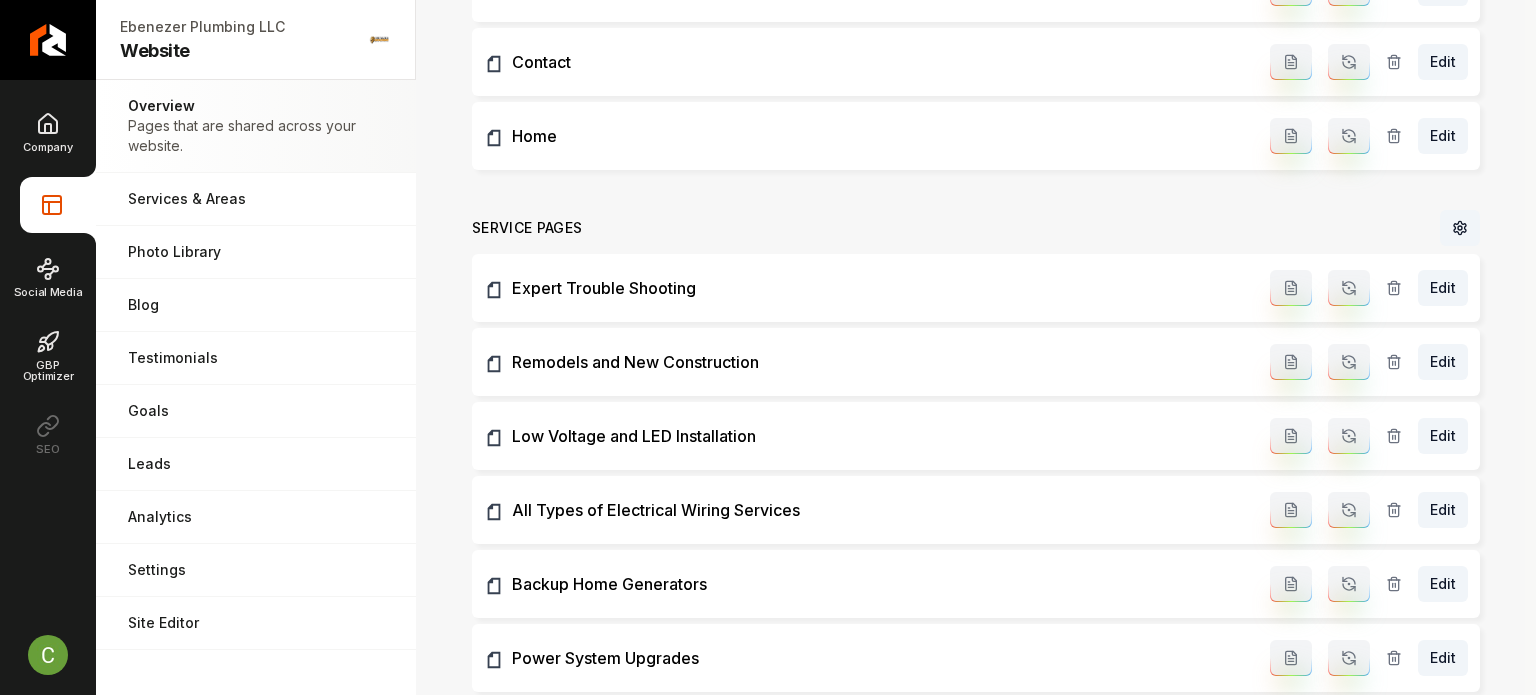 scroll, scrollTop: 400, scrollLeft: 0, axis: vertical 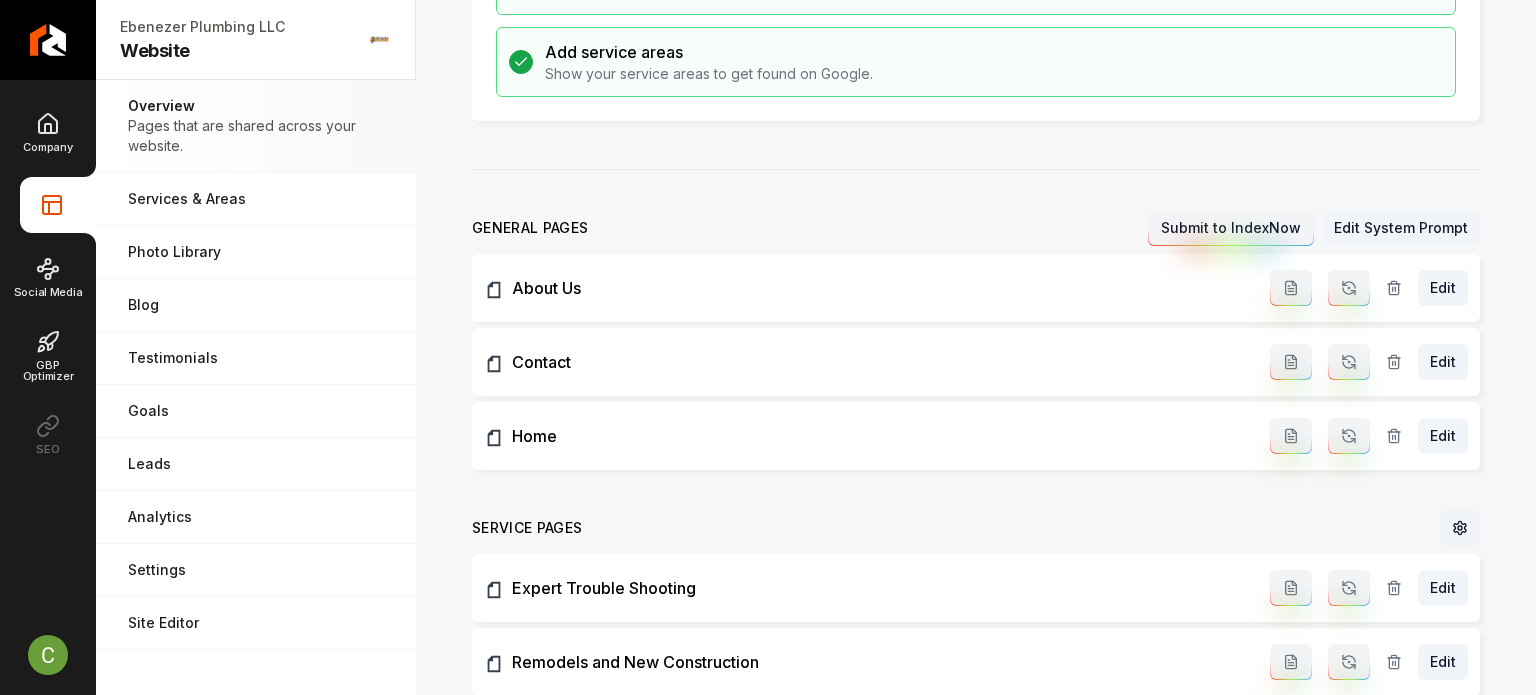 click 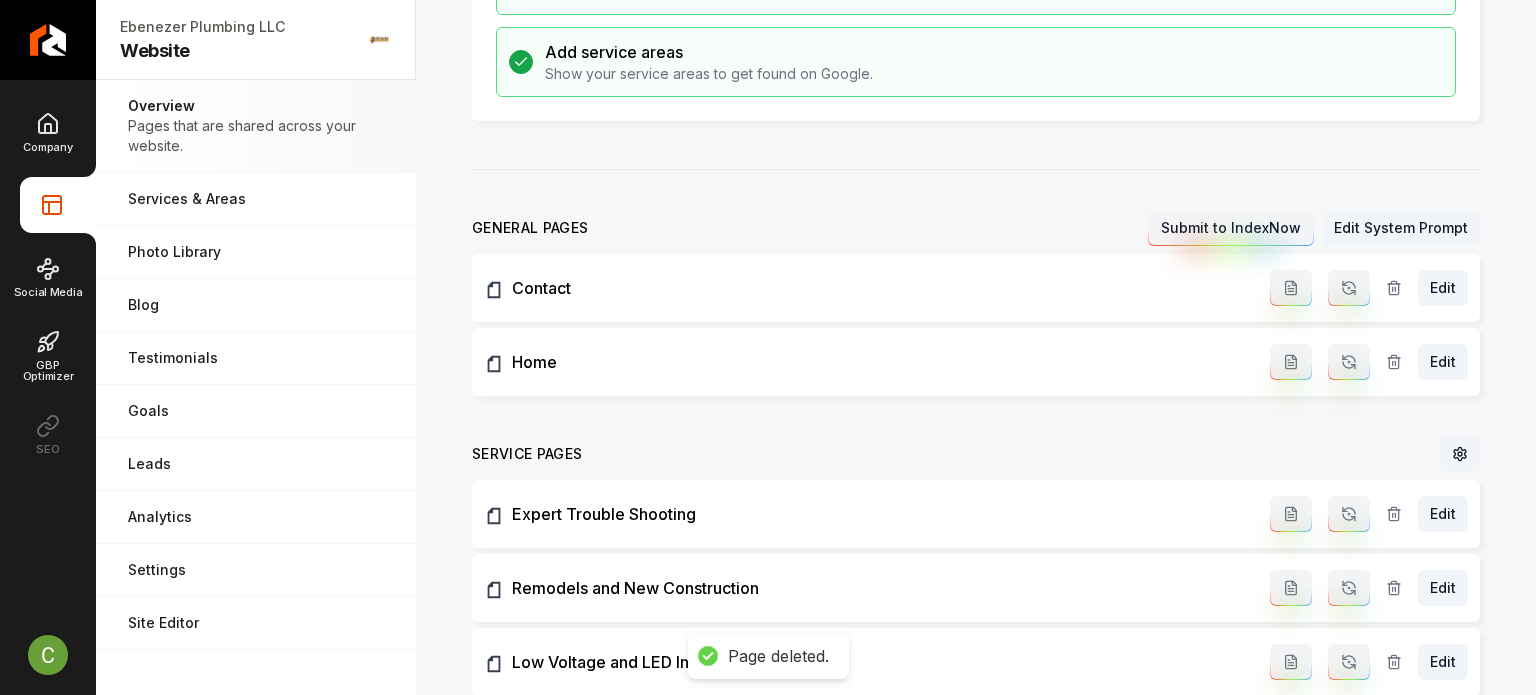 click 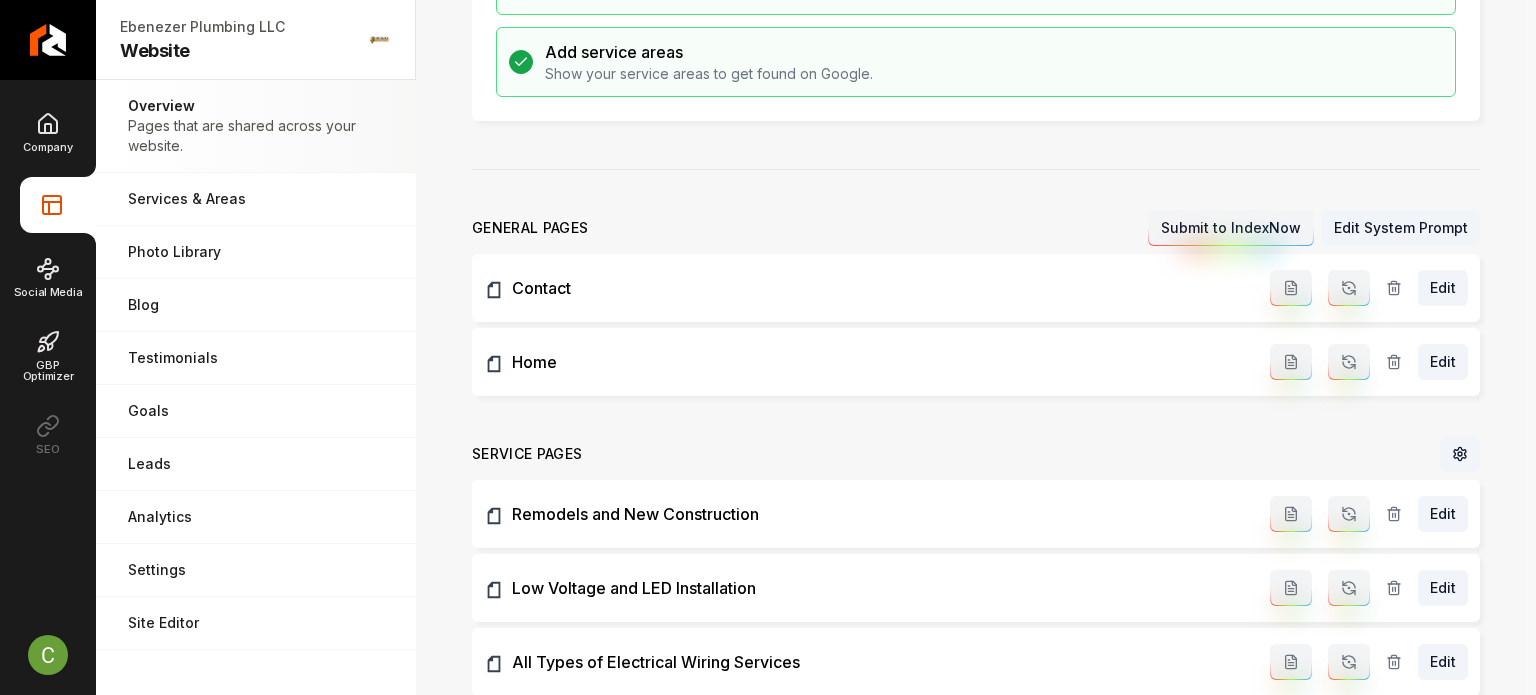 click on "Company Website Social Media GBP Optimizer SEO" at bounding box center (48, 317) 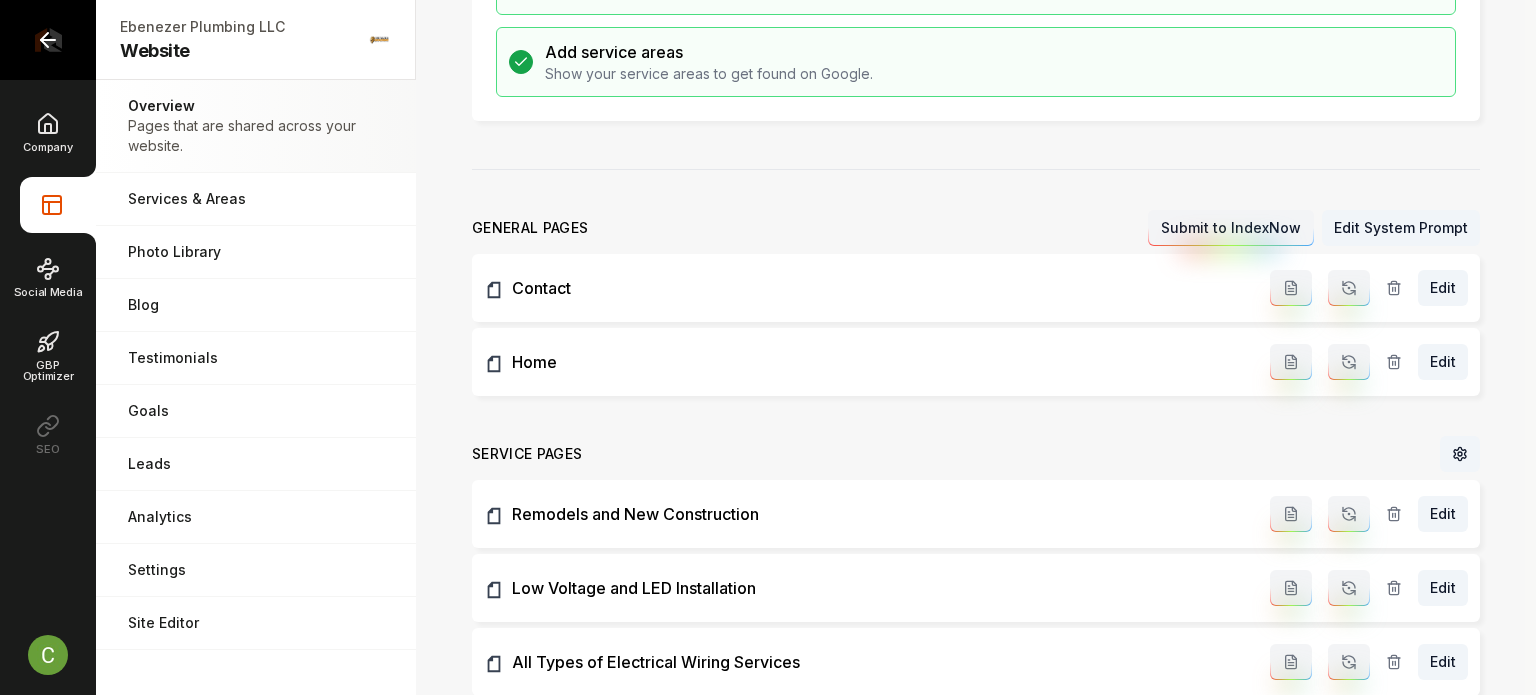 click at bounding box center (48, 40) 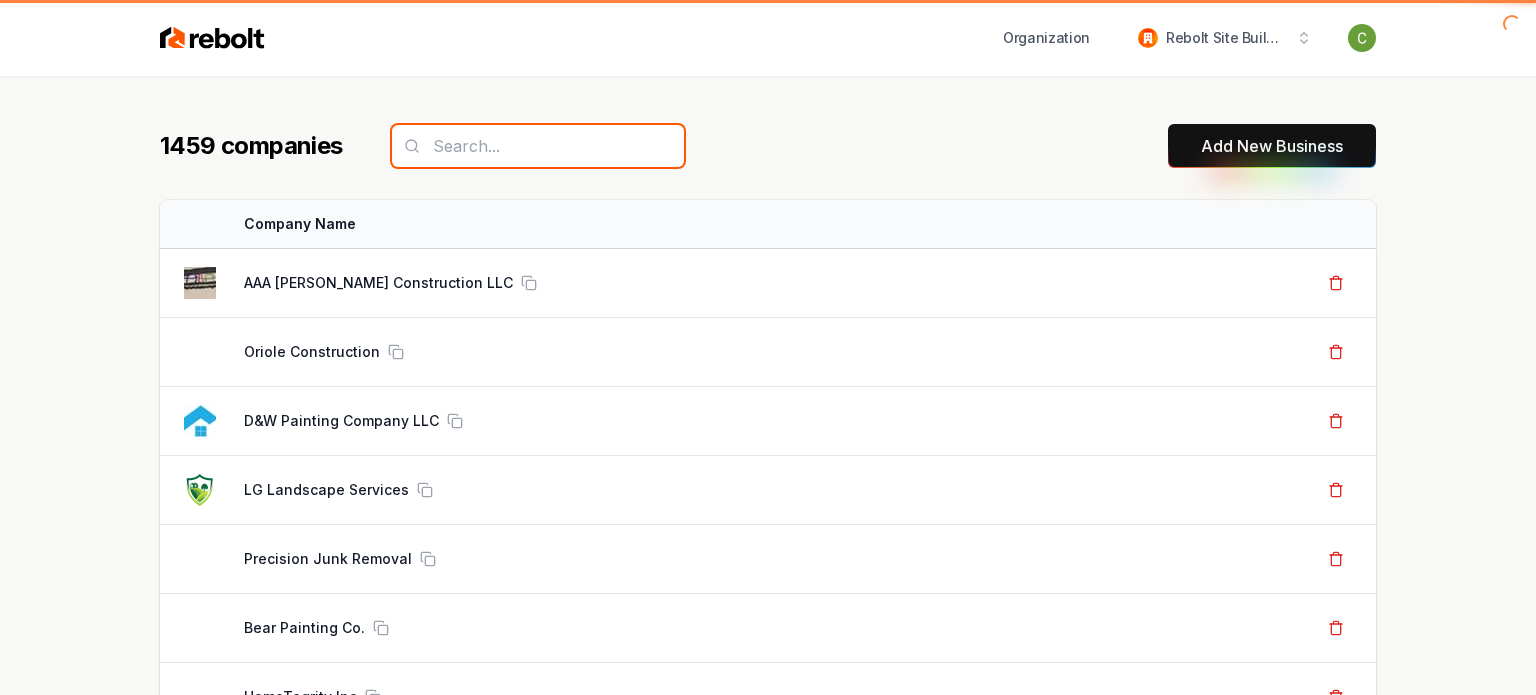 click at bounding box center (538, 146) 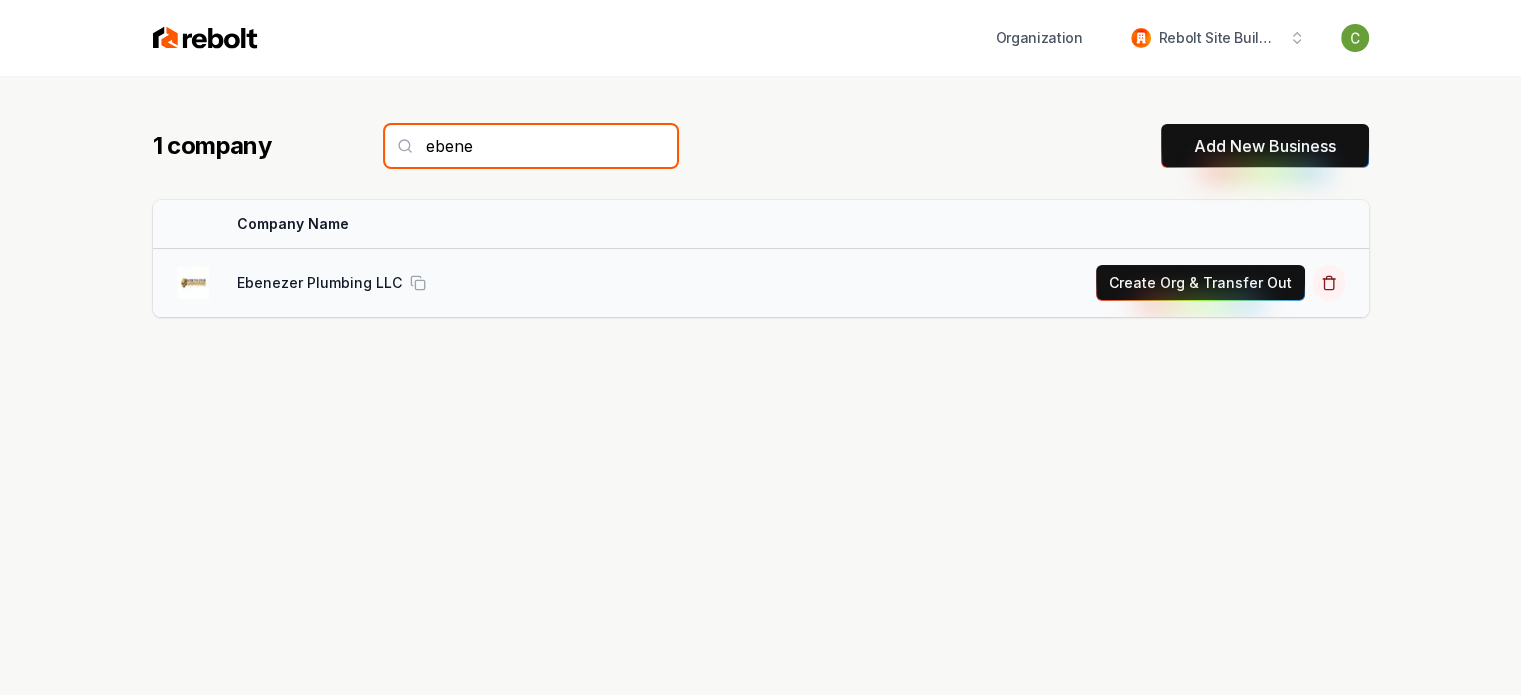 type on "ebene" 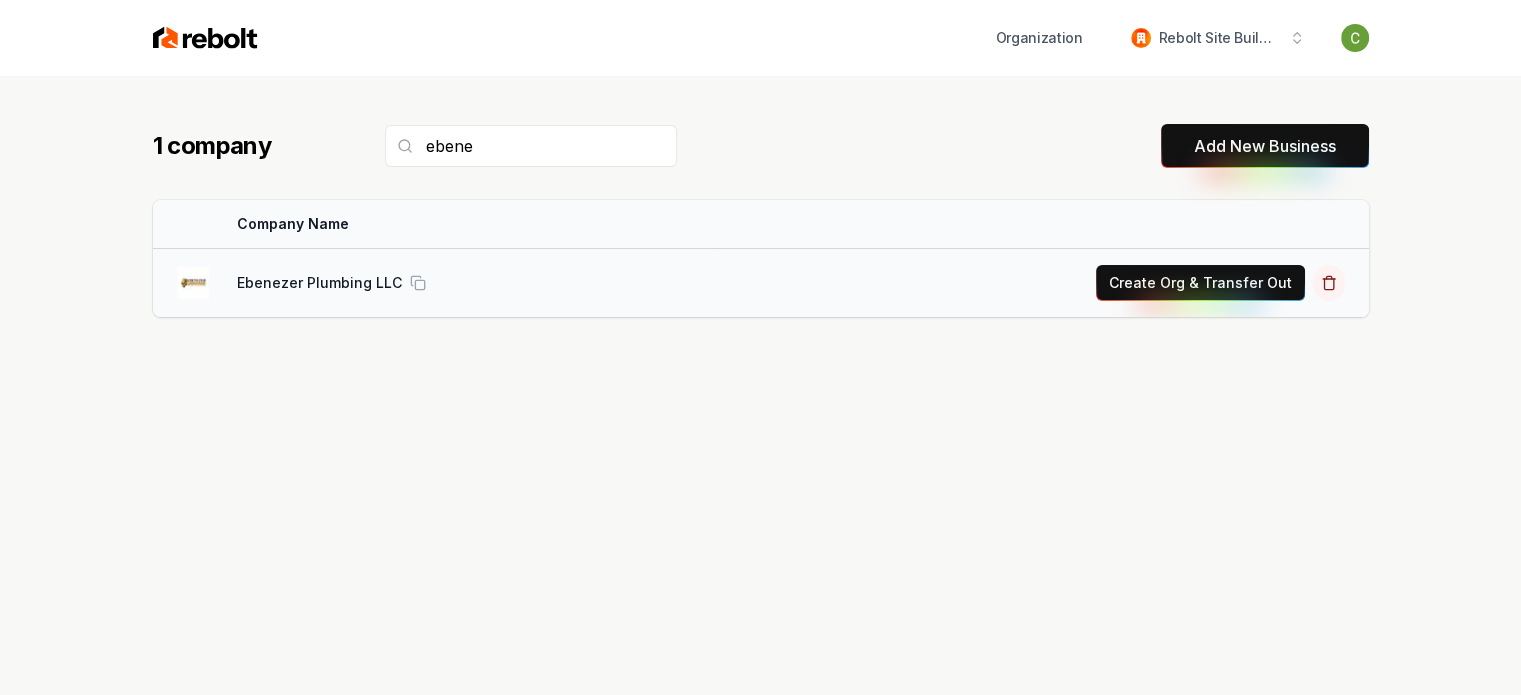 click 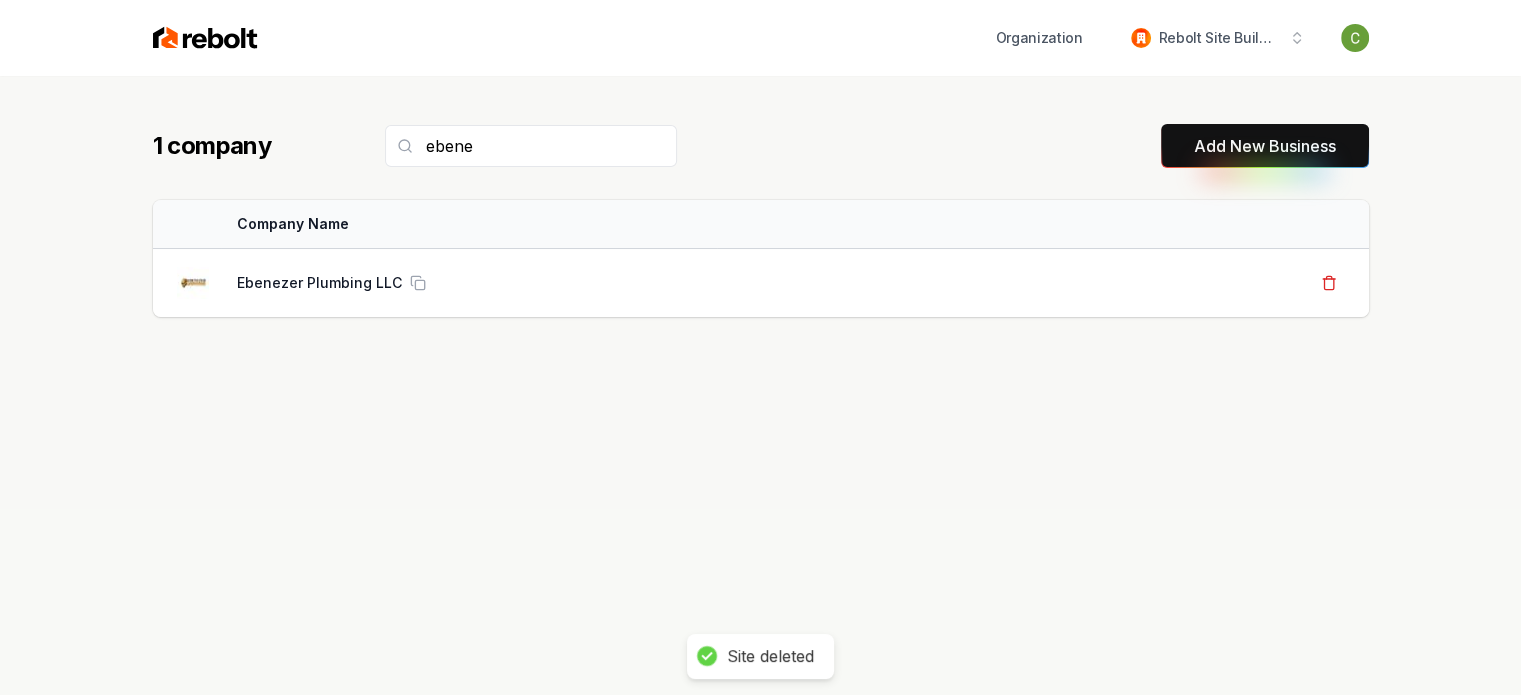 click on "1   company ebene Add New Business Logo Company Name Actions Ebenezer Plumbing LLC Create Org & Transfer Out" at bounding box center (760, 423) 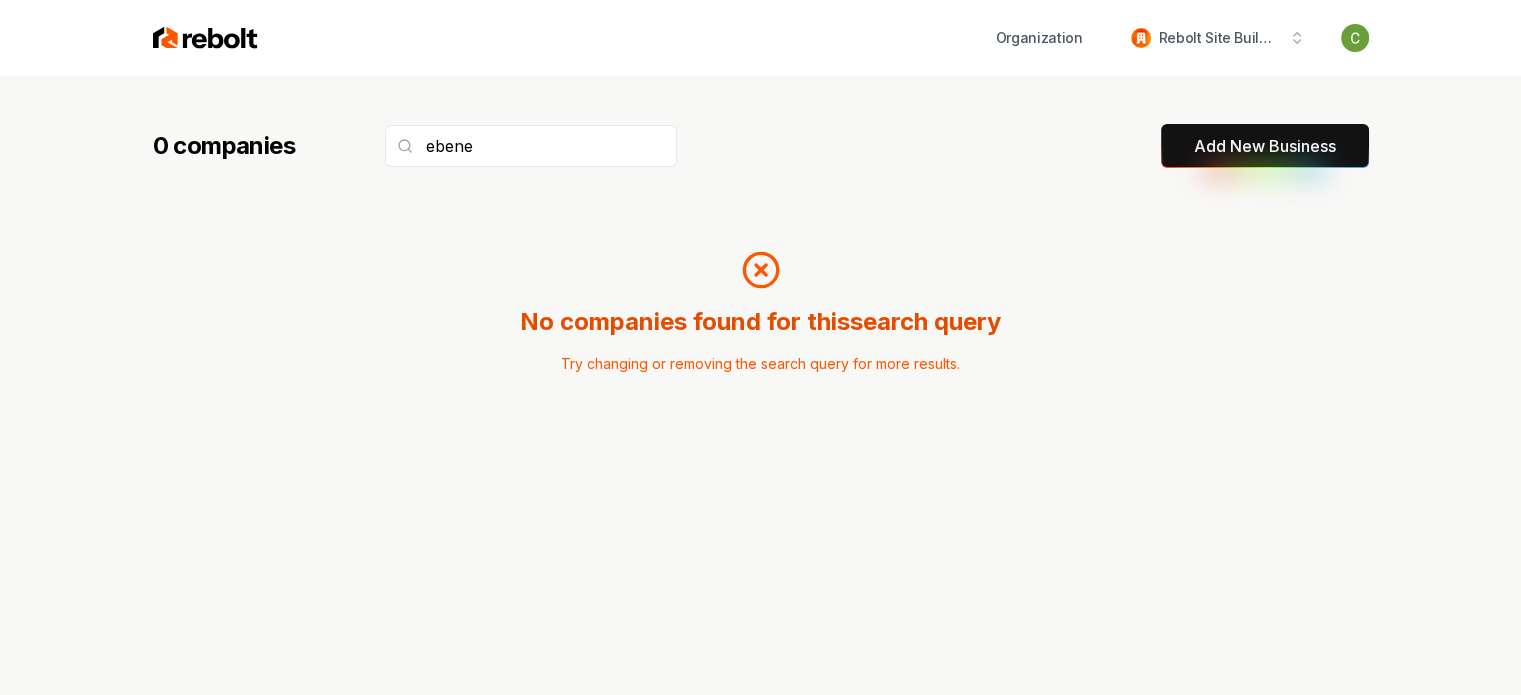 drag, startPoint x: 1432, startPoint y: 484, endPoint x: 640, endPoint y: 113, distance: 874.5885 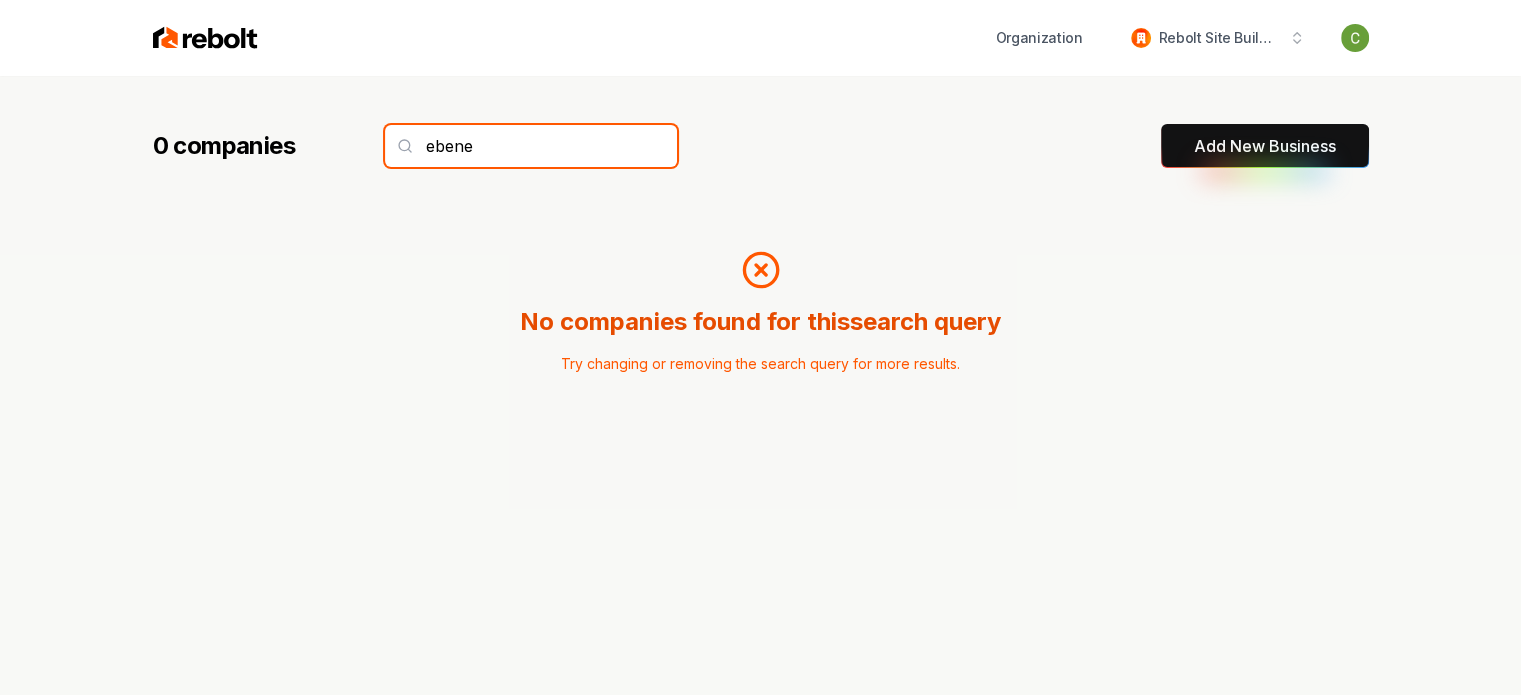 click on "ebene" at bounding box center [531, 146] 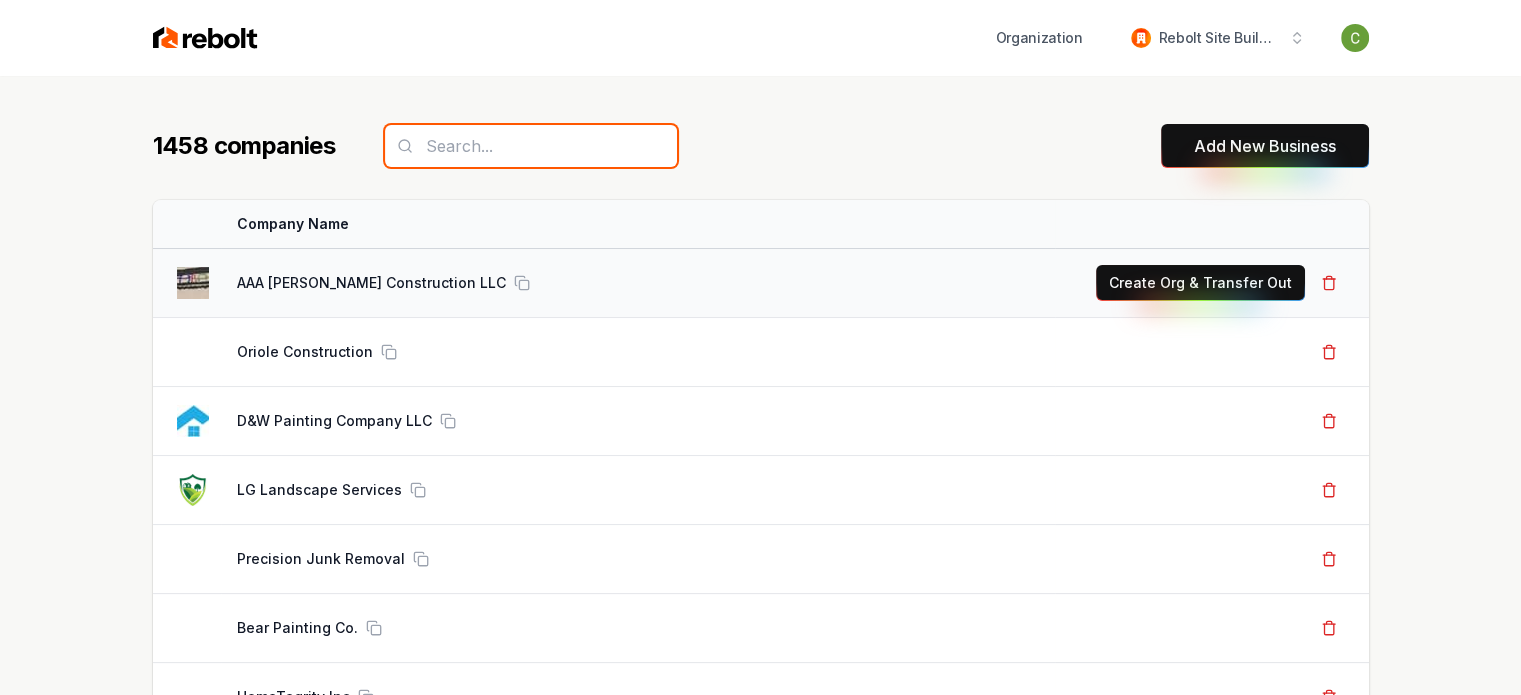 paste on "Bene Electric" 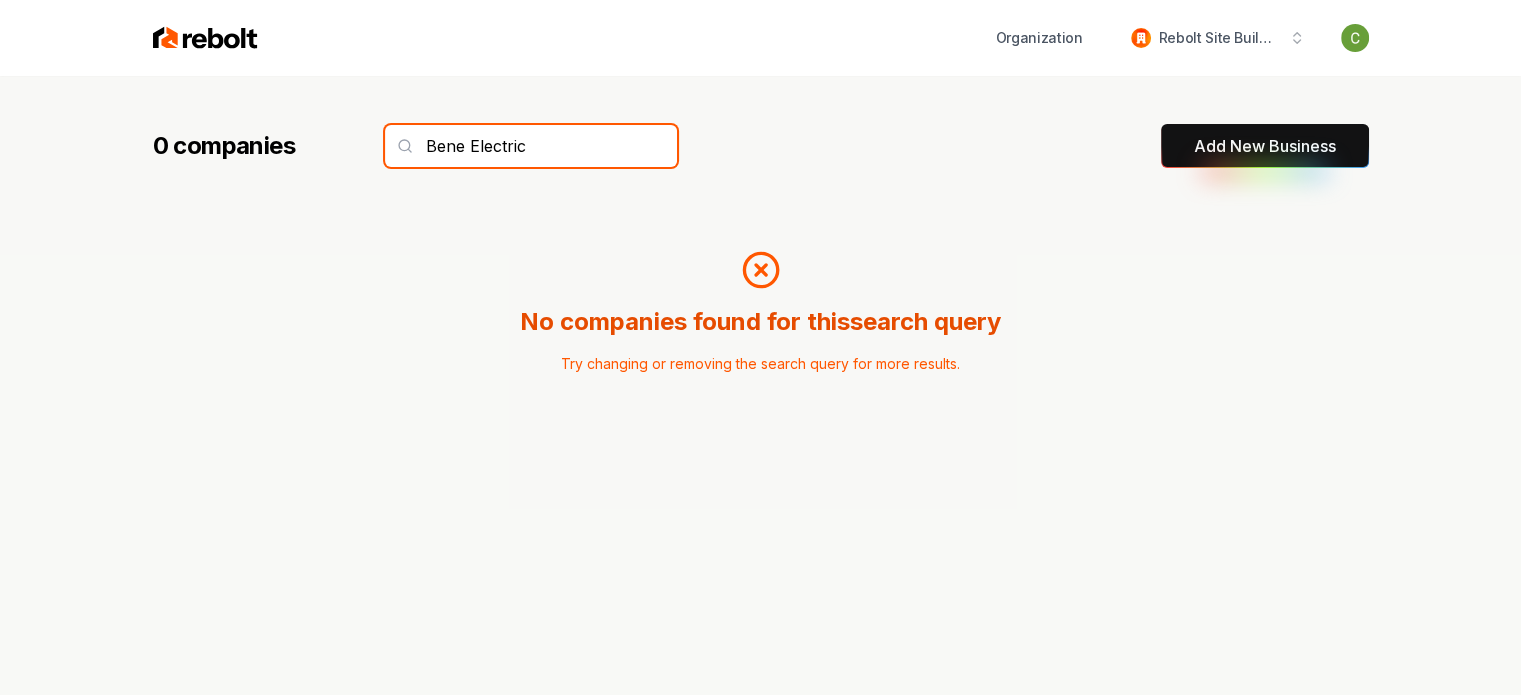 type on "Bene Electric" 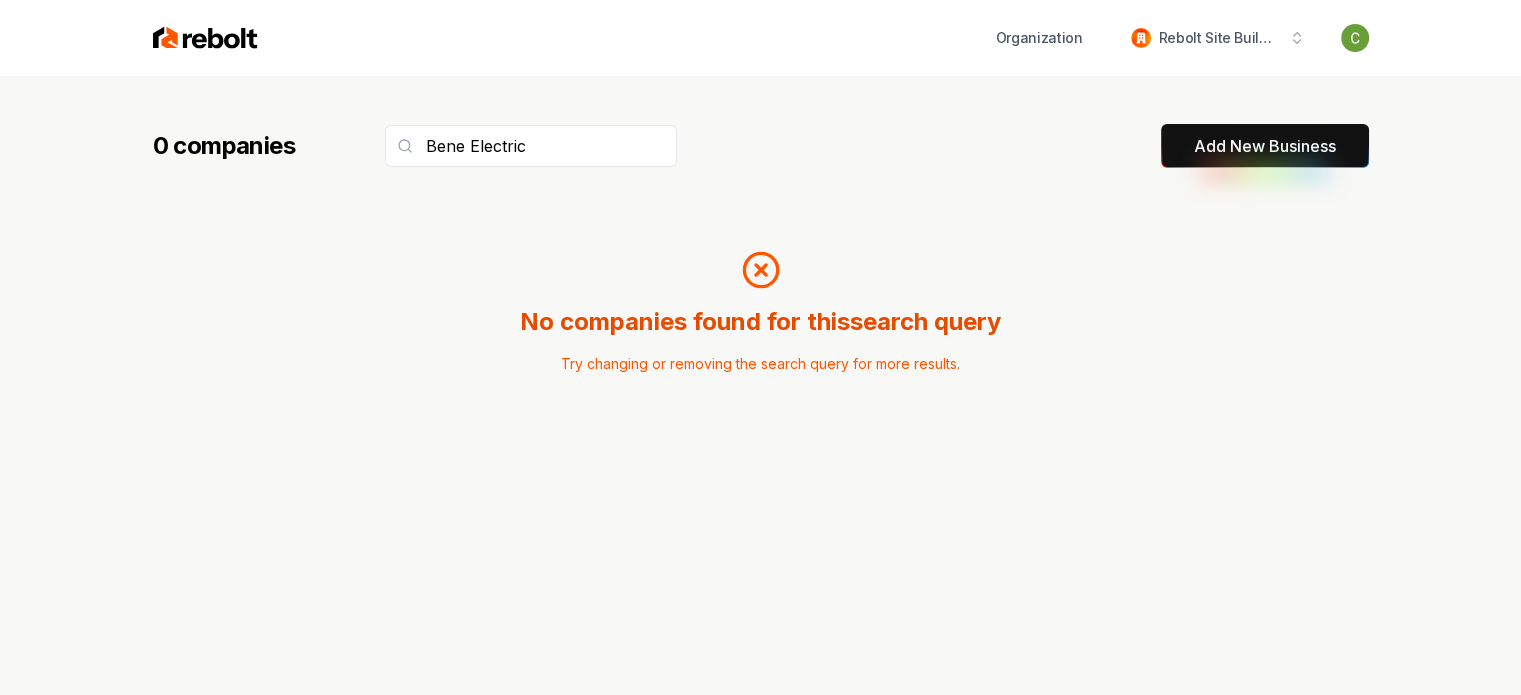 click on "Add New Business" at bounding box center [1265, 146] 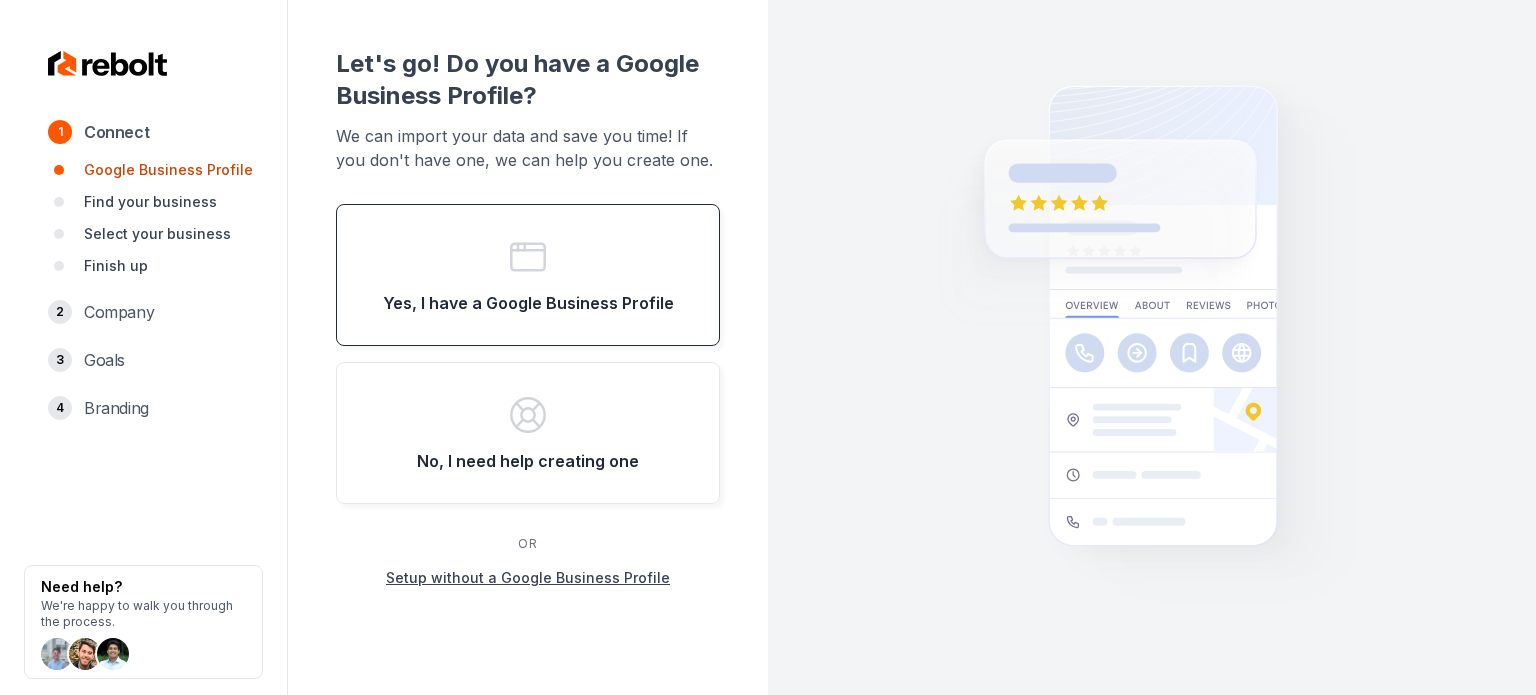 click on "Yes, I have a Google Business Profile" at bounding box center (528, 275) 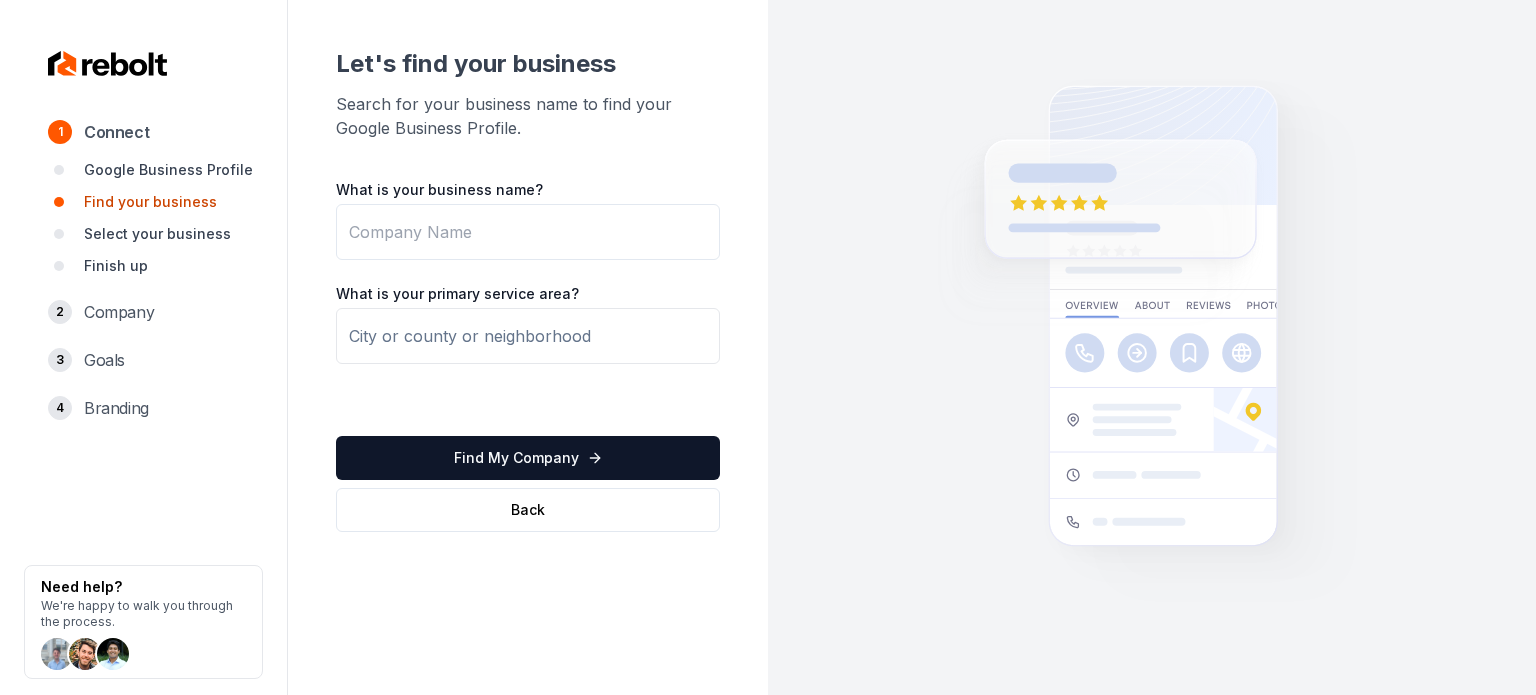 click on "What is your business name?" at bounding box center (528, 232) 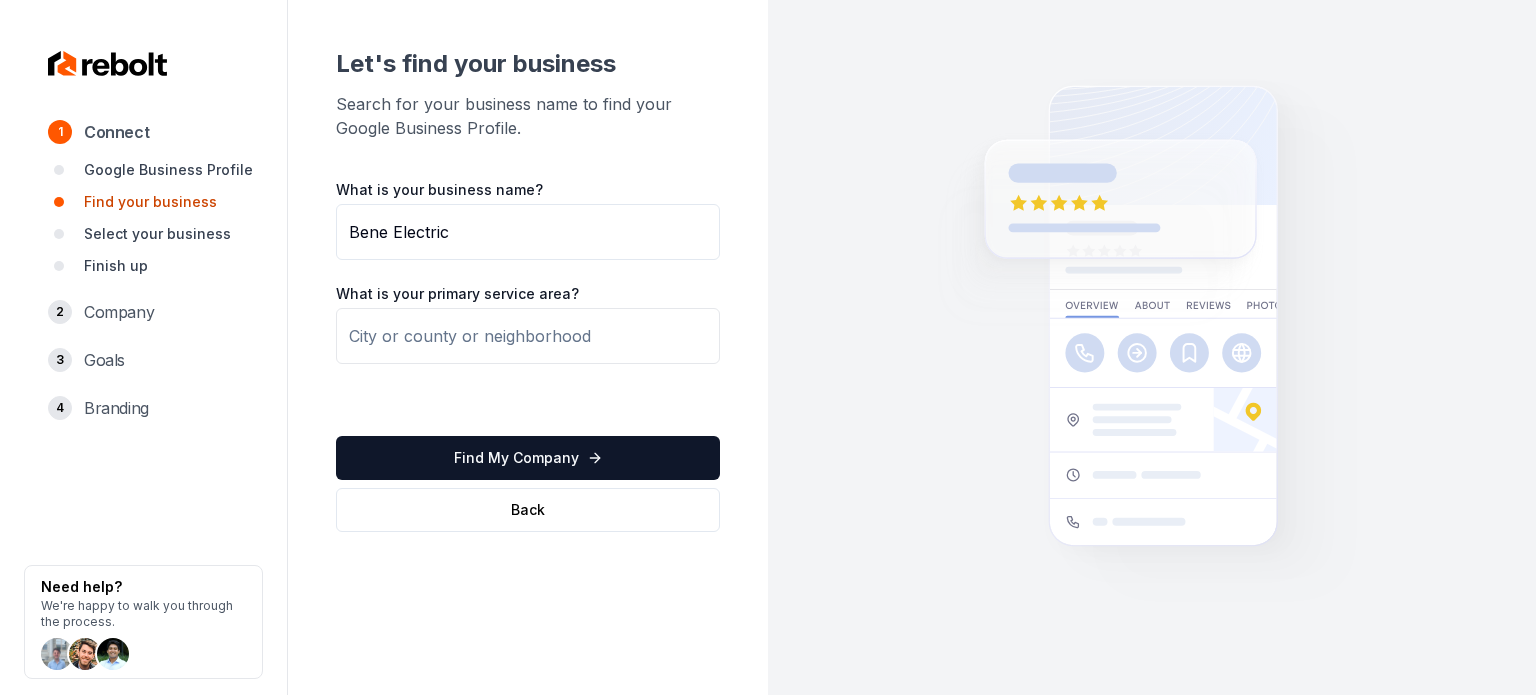type on "Bene Electric" 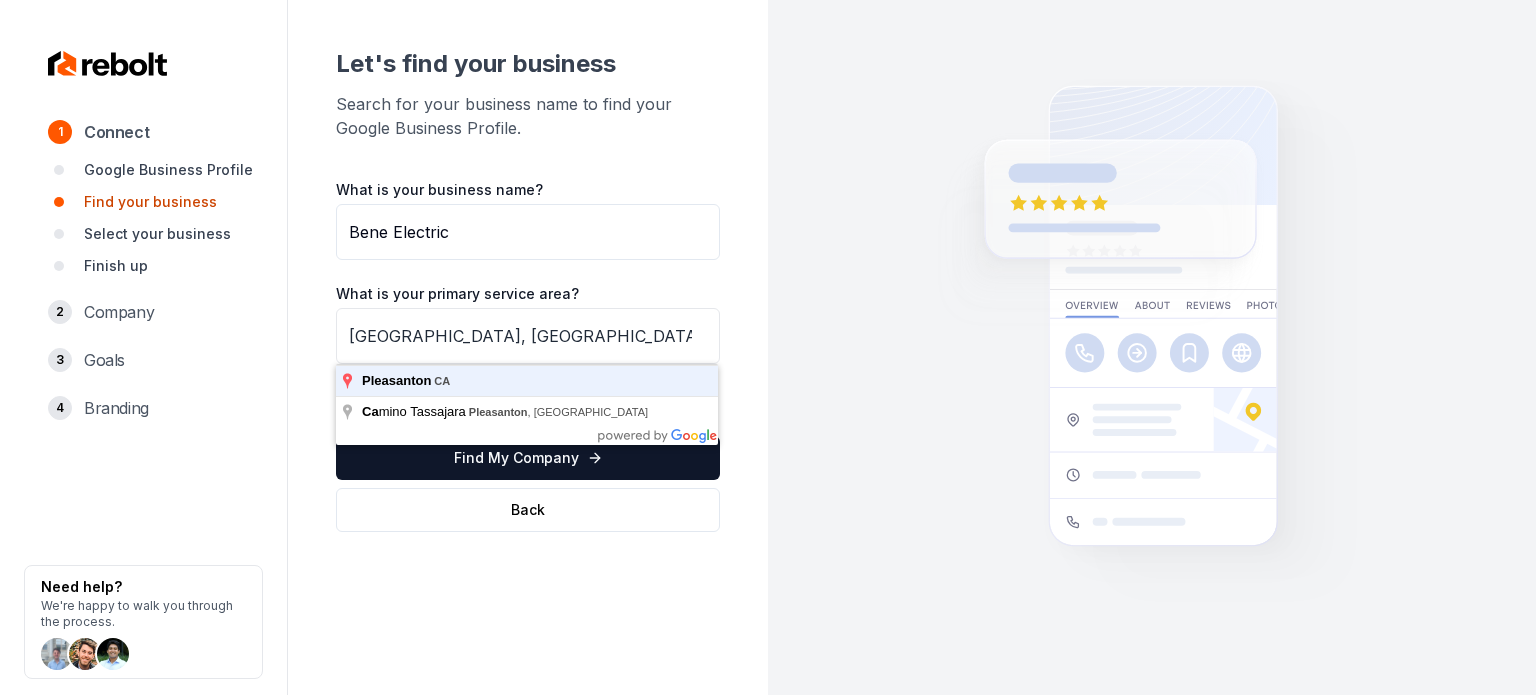 type on "[GEOGRAPHIC_DATA], [GEOGRAPHIC_DATA]" 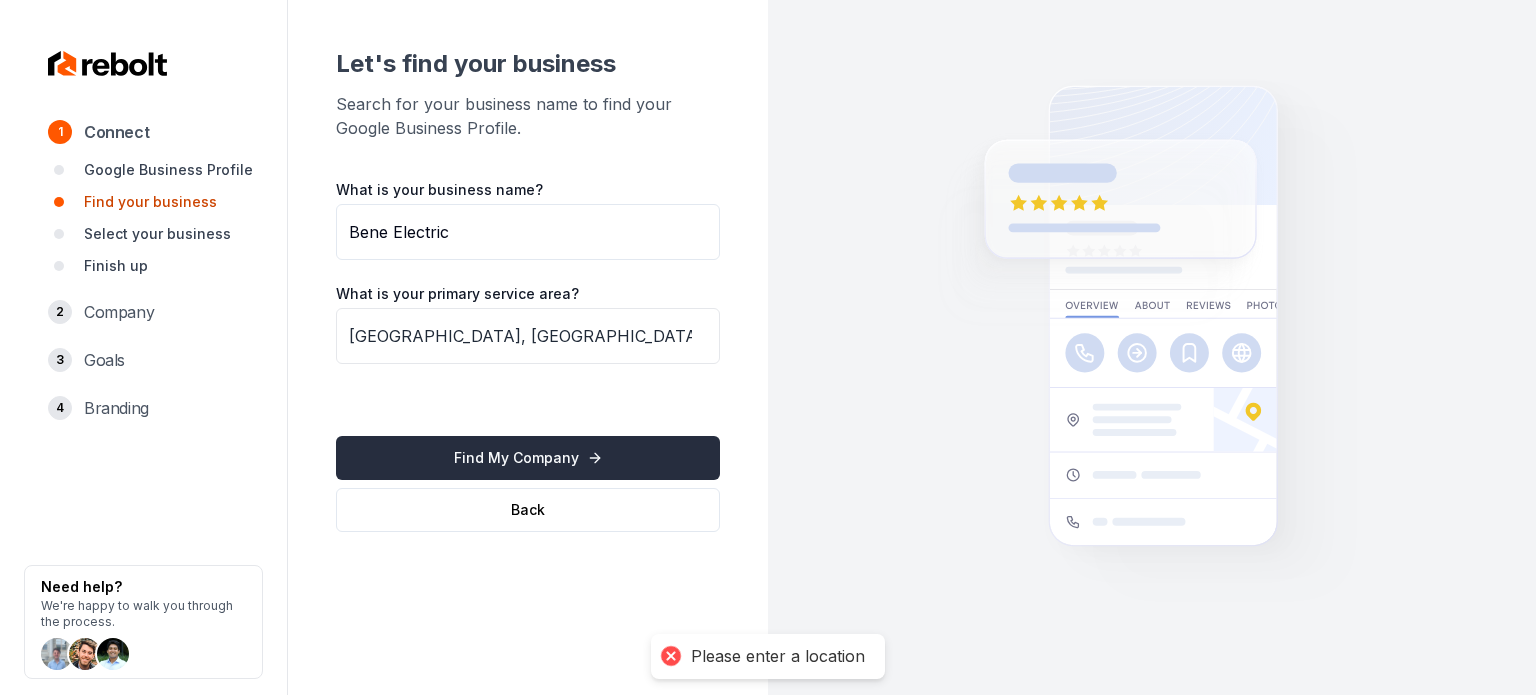 click on "Find My Company" at bounding box center (528, 458) 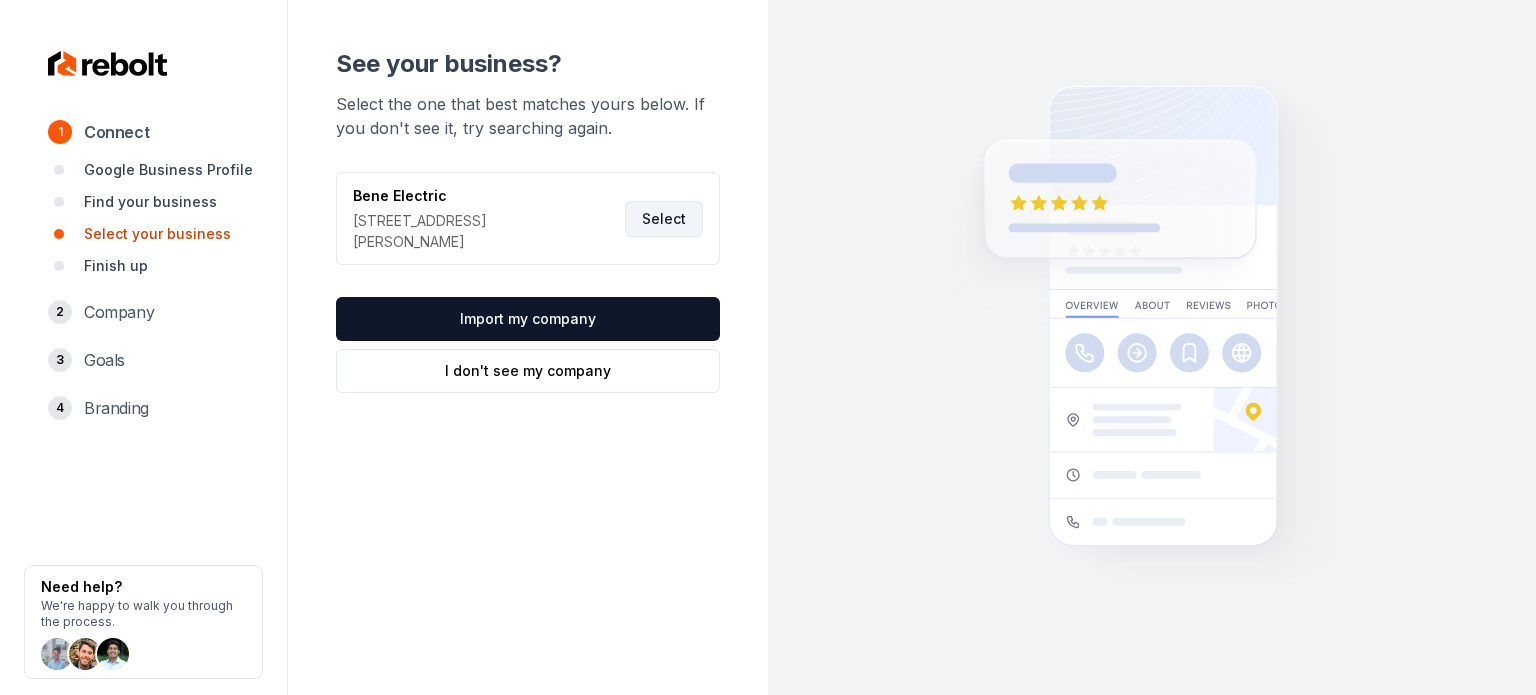 click on "Select" at bounding box center [664, 219] 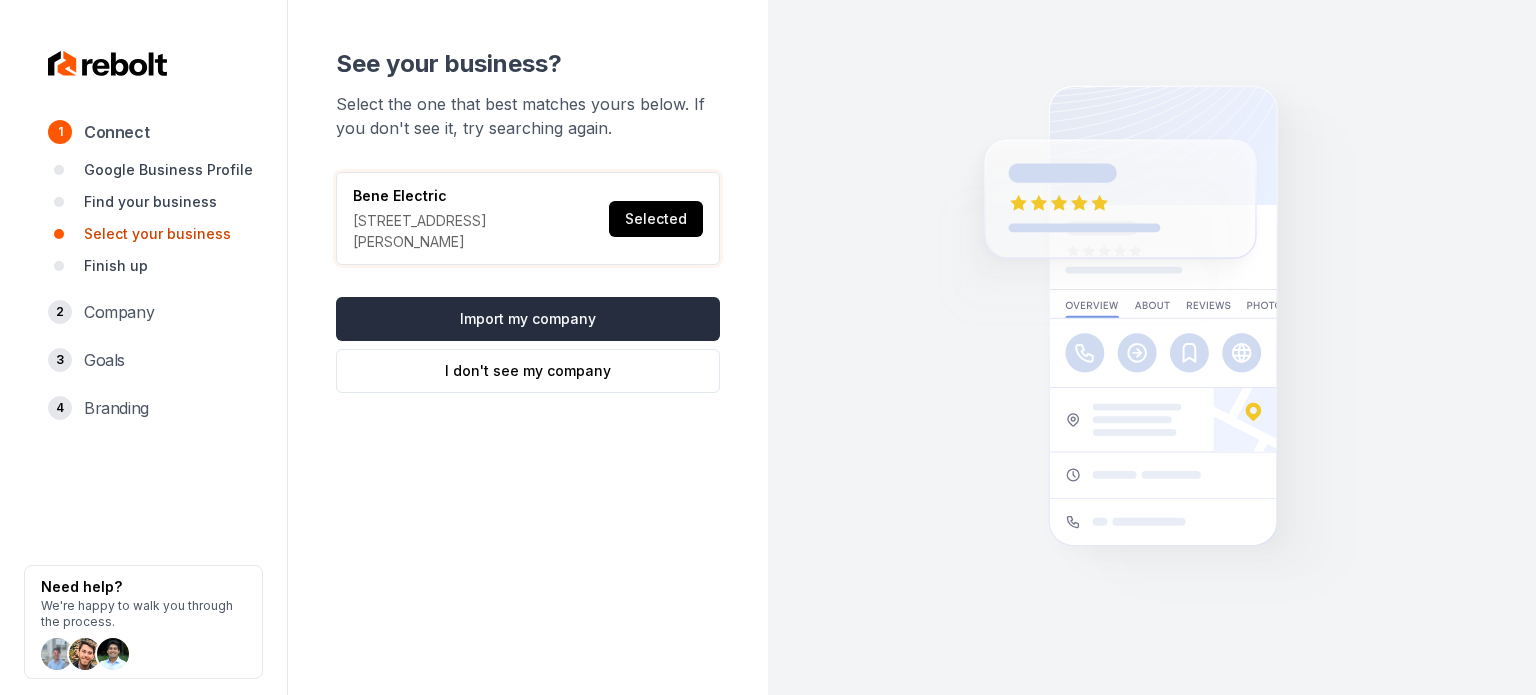 click on "Import my company" at bounding box center [528, 319] 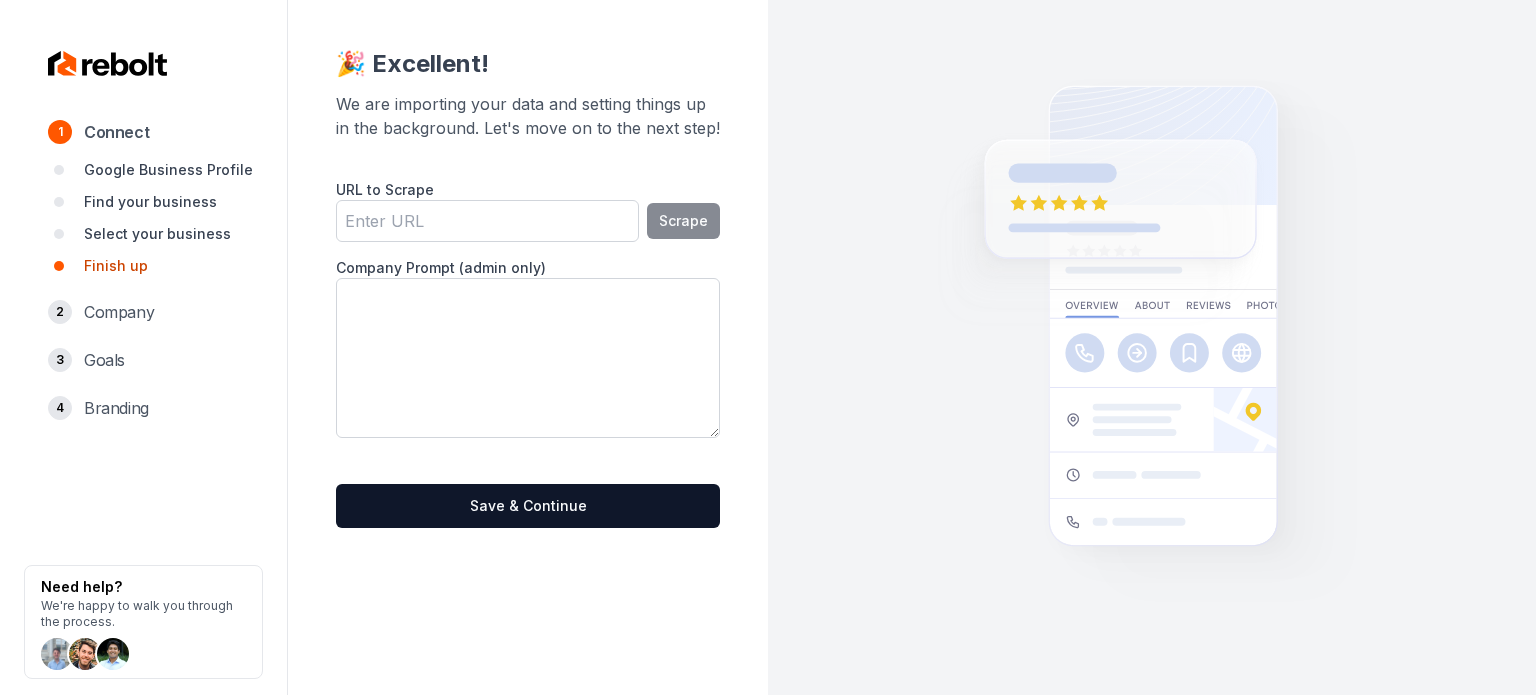 click on "URL to Scrape" at bounding box center (487, 221) 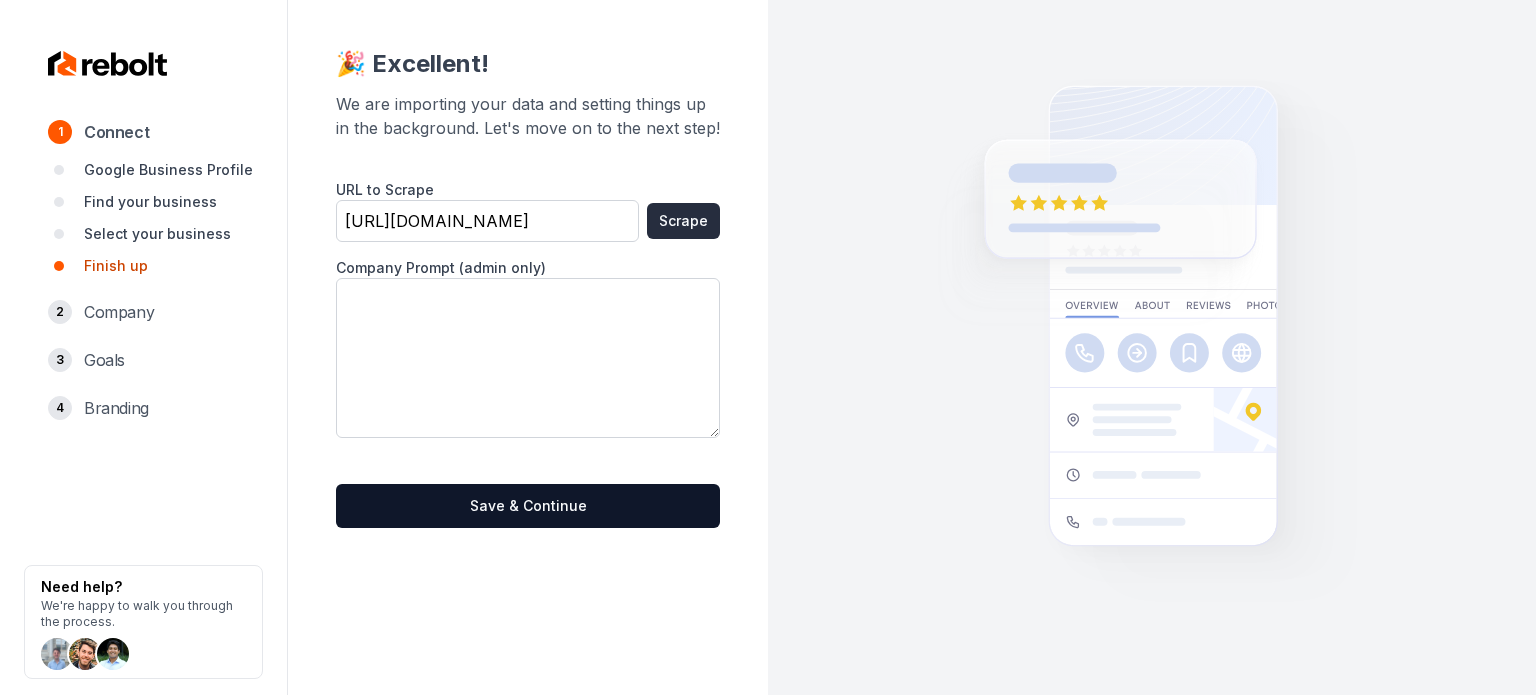 type on "[URL][DOMAIN_NAME]" 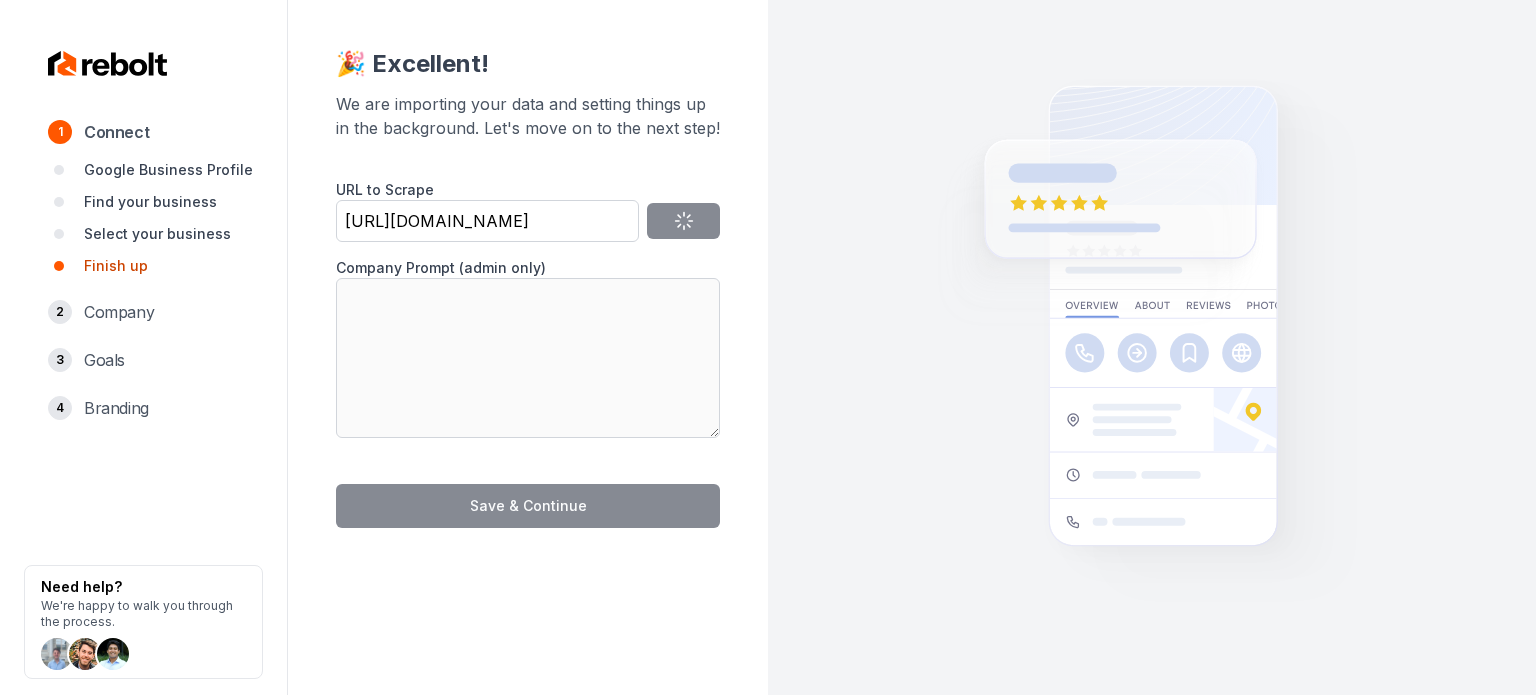 type on "Bené Electric has been providing customers across the greater [GEOGRAPHIC_DATA] Area with excellent electrical services for more than 40 years. We have built long-standing relationships with homeowners, builders, and local area businesses since then." 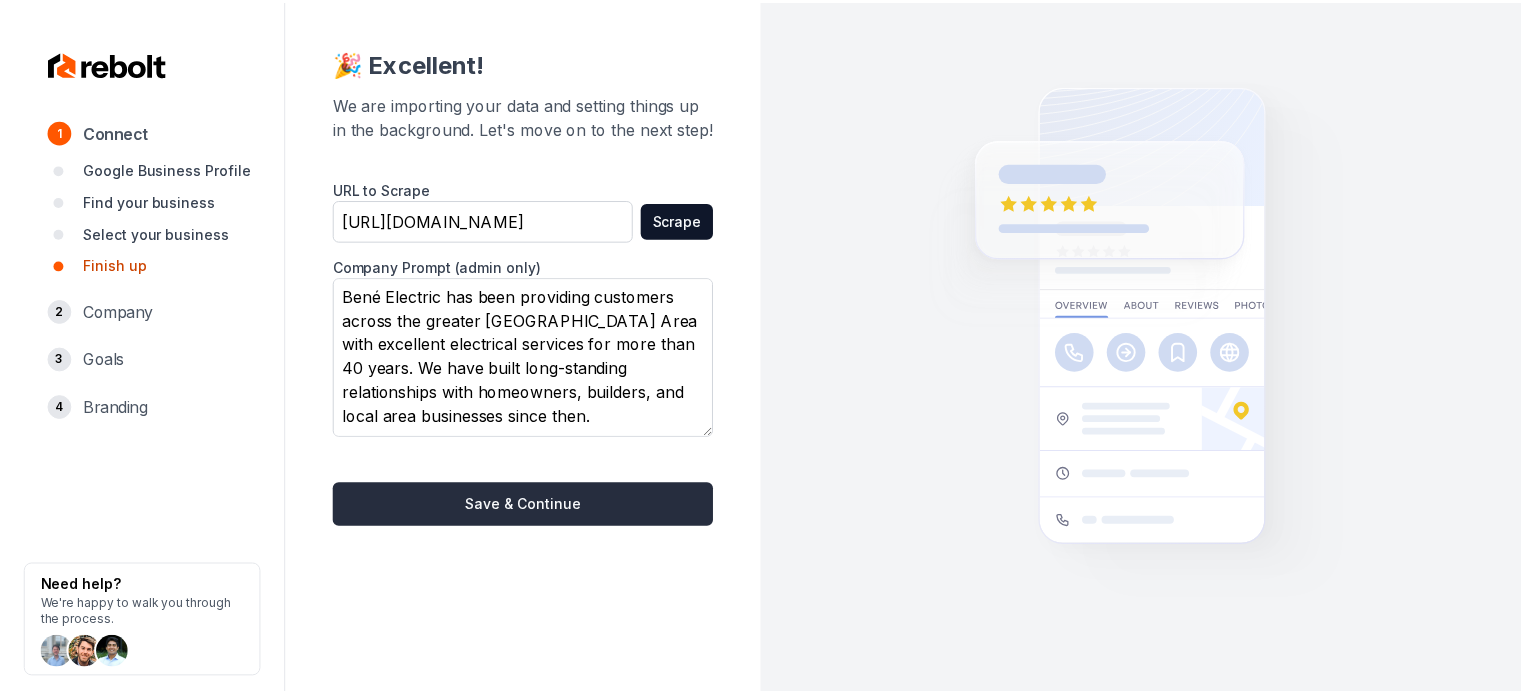 scroll, scrollTop: 25, scrollLeft: 0, axis: vertical 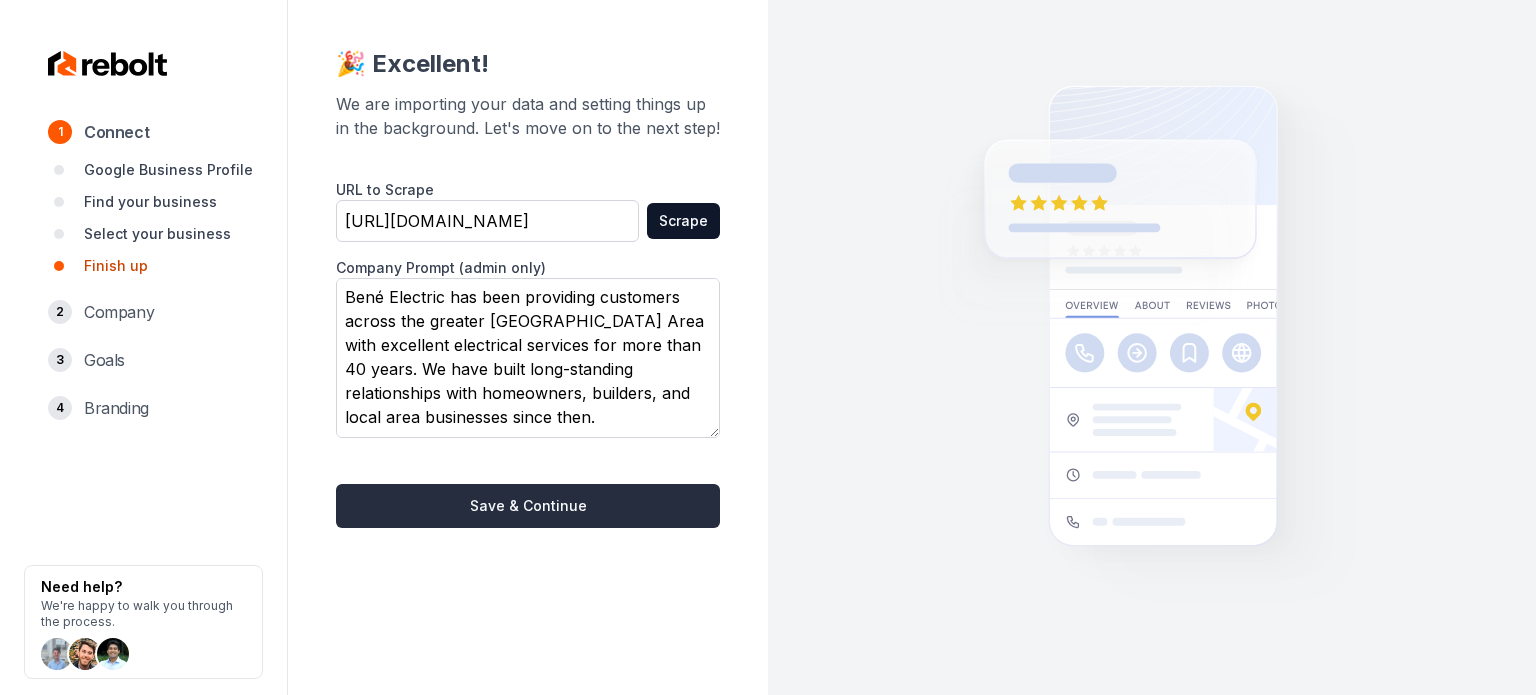 click on "Save & Continue" at bounding box center (528, 506) 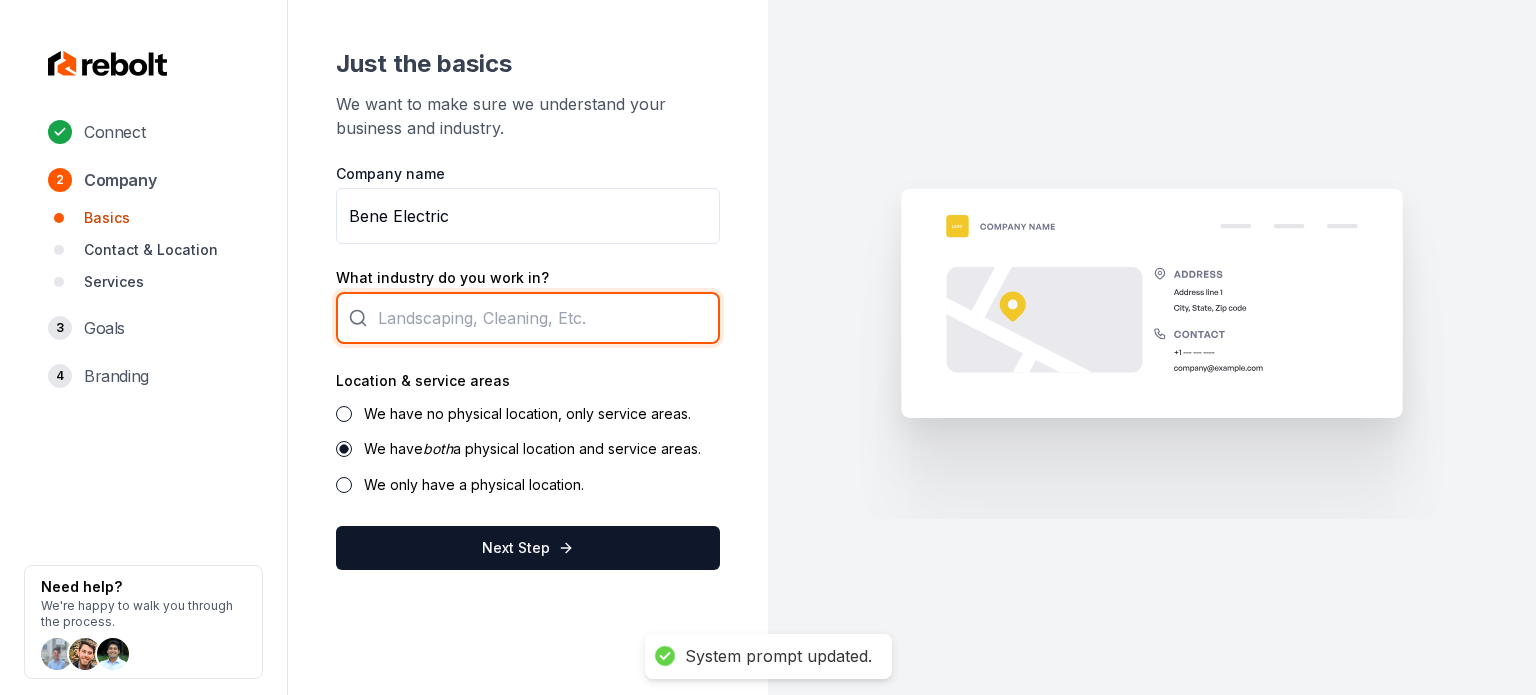 click at bounding box center [528, 318] 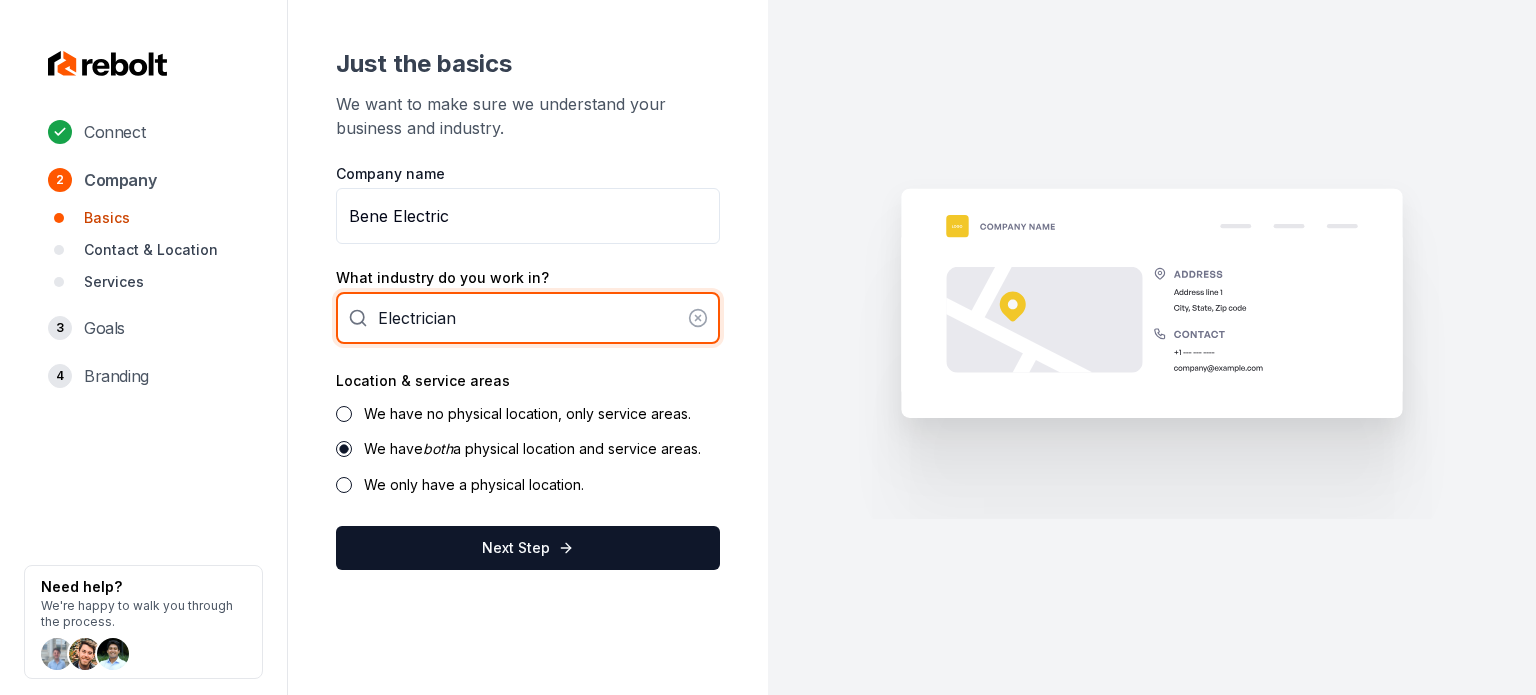 type on "Electrician" 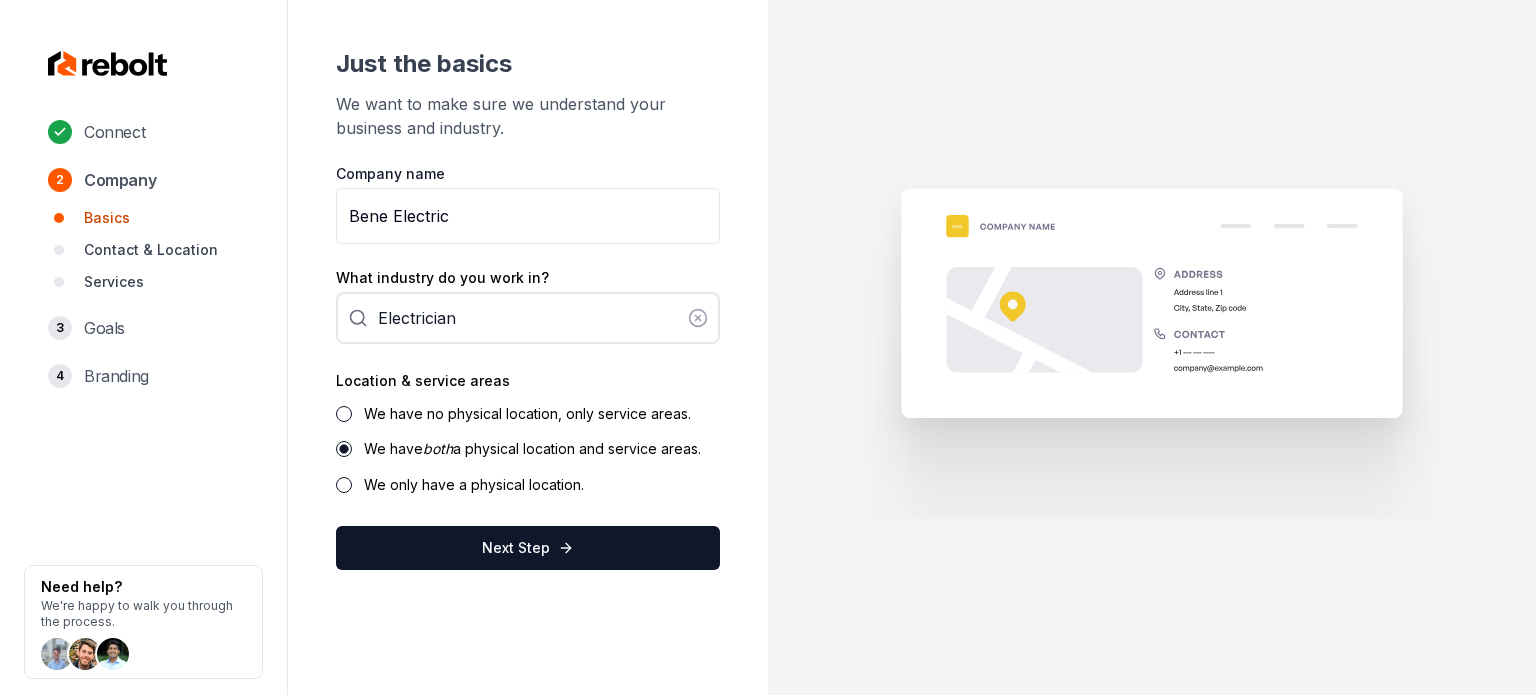 click on "Location & service areas We have no physical location, only service areas. We have  both  a physical location and service areas. We only have a physical location." at bounding box center (528, 431) 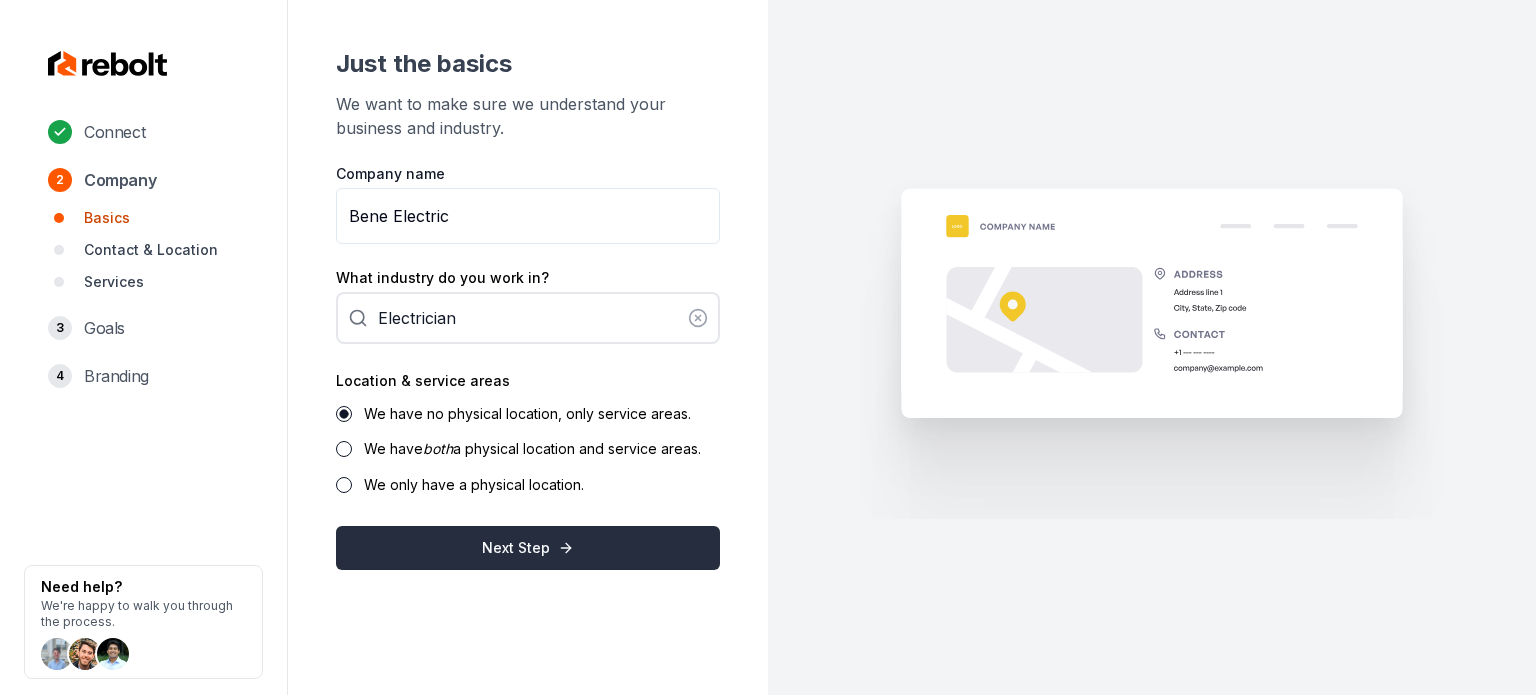 click on "Next Step" at bounding box center [528, 548] 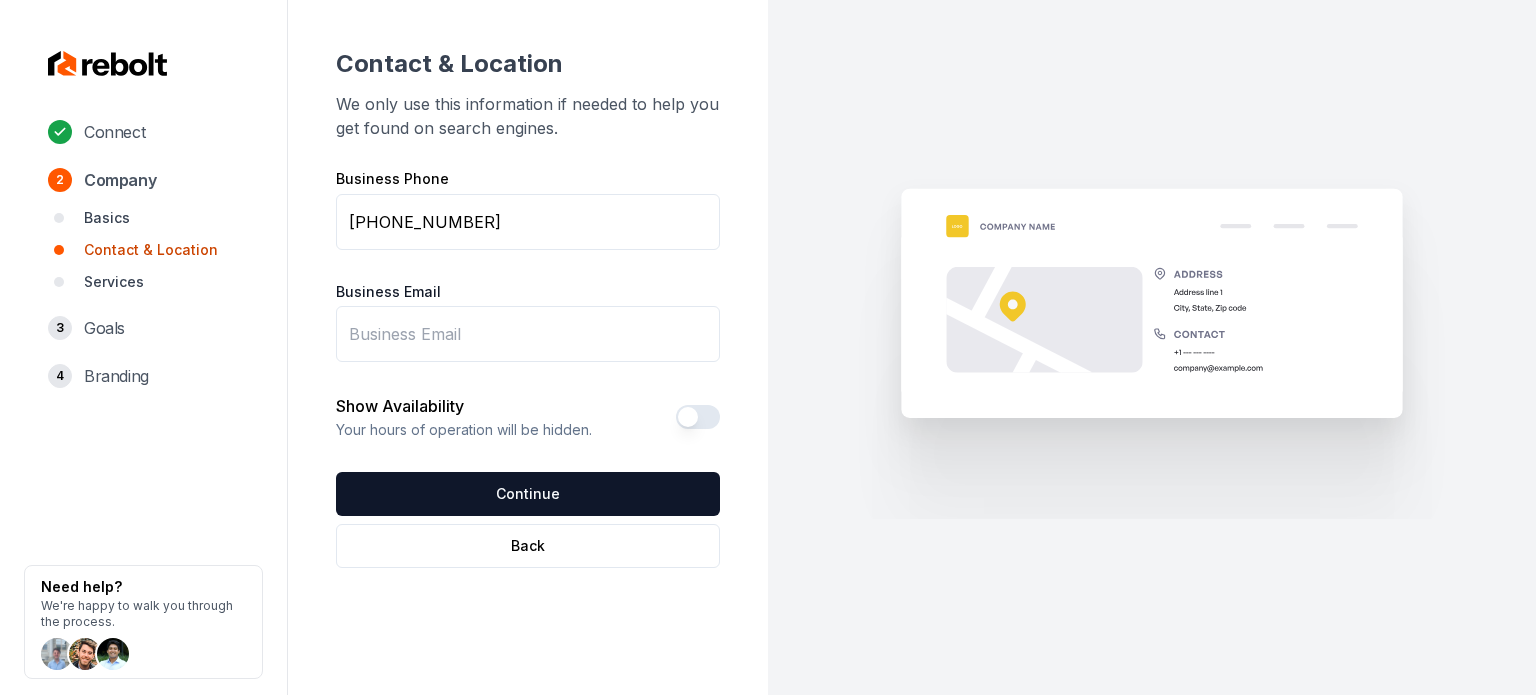 drag, startPoint x: 459, startPoint y: 336, endPoint x: 544, endPoint y: 7, distance: 339.8029 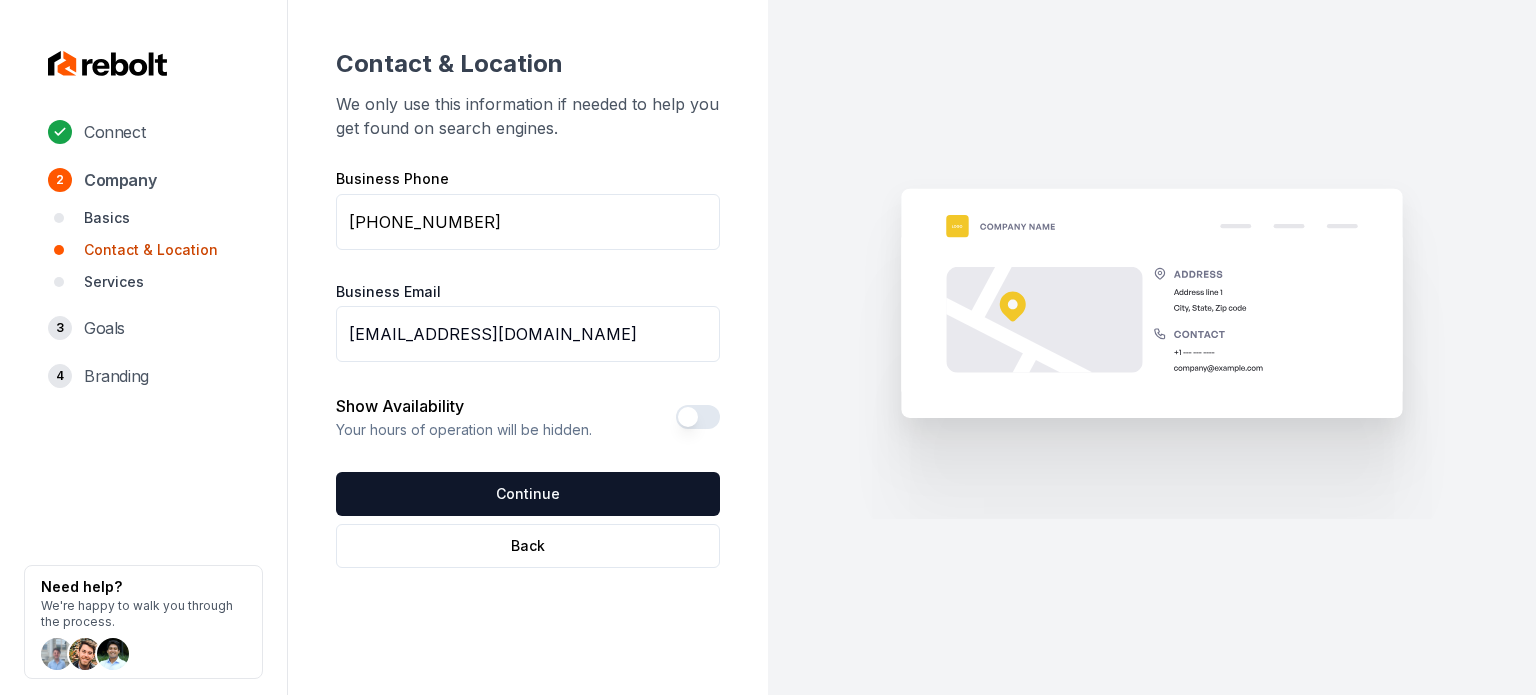type on "[EMAIL_ADDRESS][DOMAIN_NAME]" 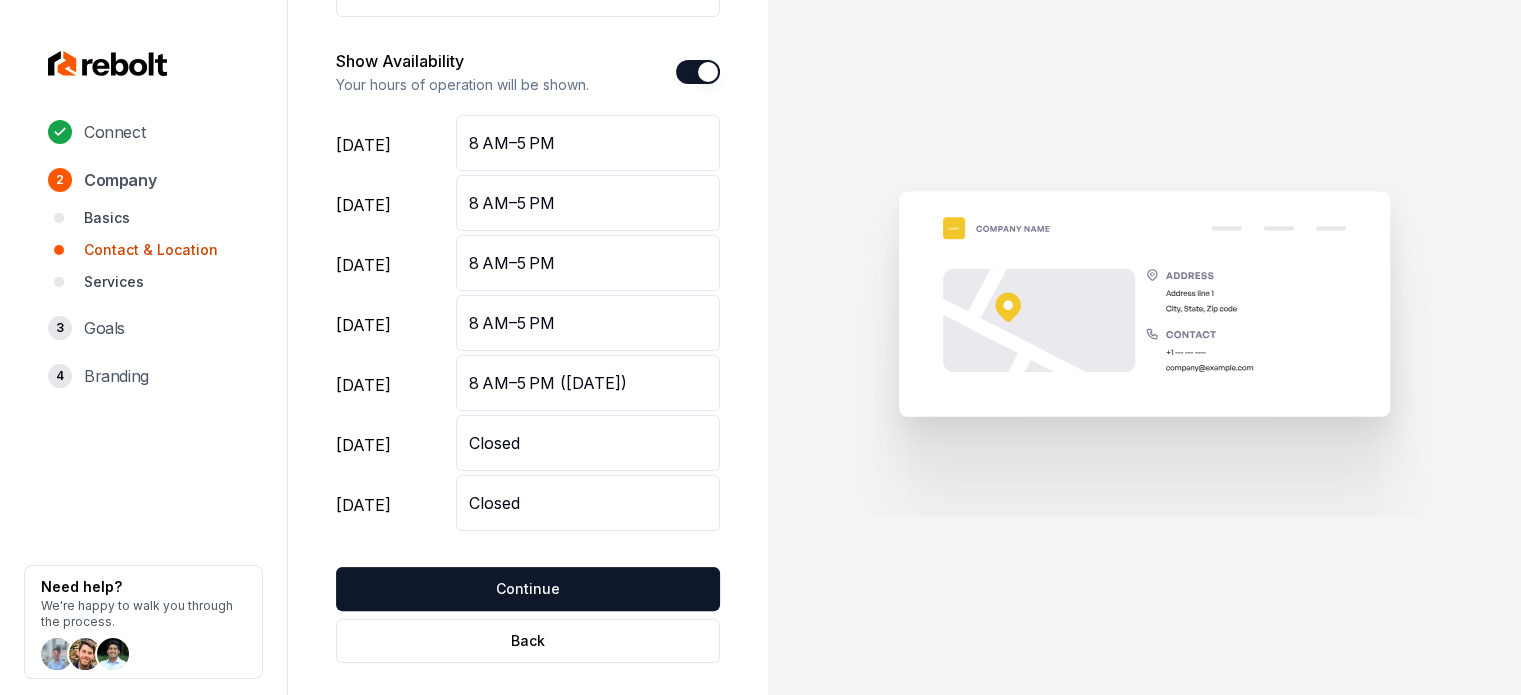 scroll, scrollTop: 360, scrollLeft: 0, axis: vertical 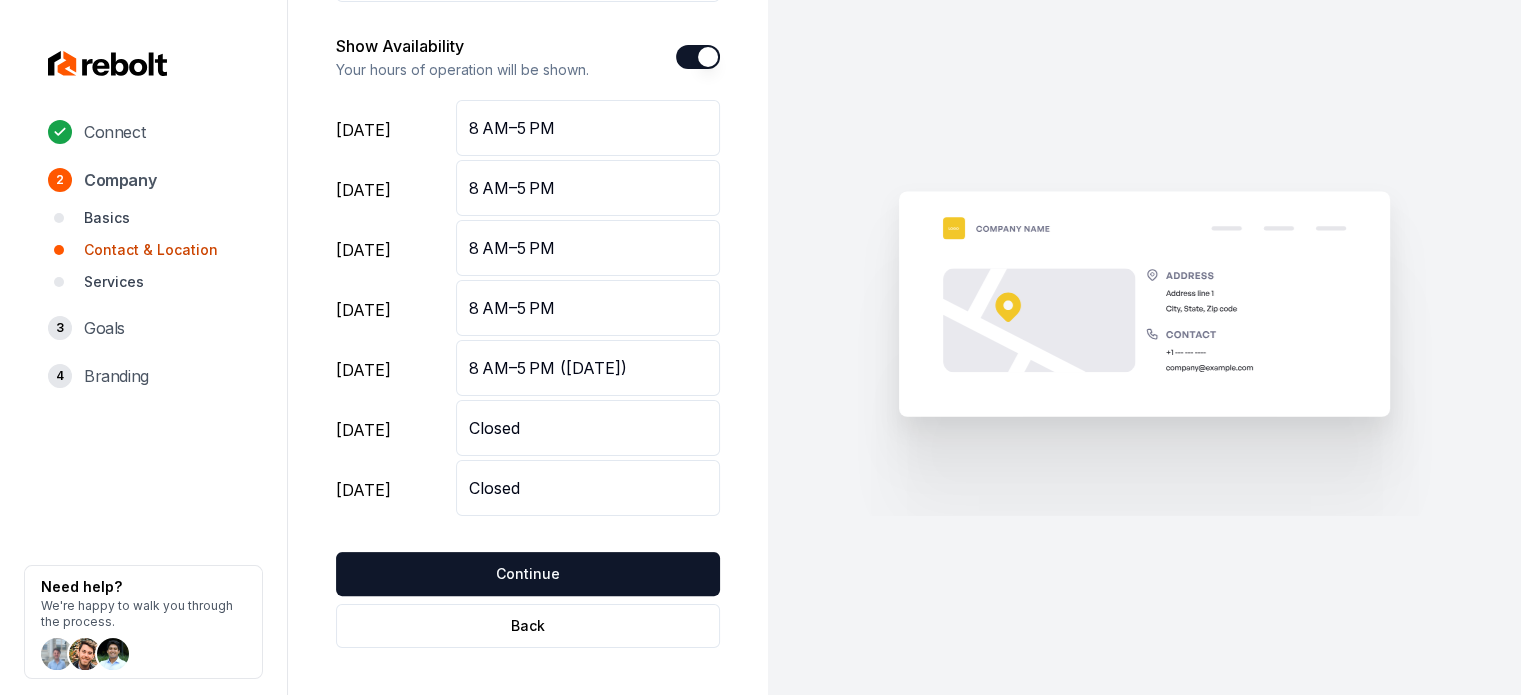 click on "Business Phone [PHONE_NUMBER] Business Email [EMAIL_ADDRESS][DOMAIN_NAME] Show Availability Your hours of operation will be shown. [DATE] 8 AM–5 PM [DATE] 8 AM–5 PM [DATE] 8 AM–5 PM [DATE] 8 AM–5 PM [DATE] 8 AM–5 PM ([DATE]) [DATE] Closed [DATE] Closed Continue" at bounding box center [528, 204] 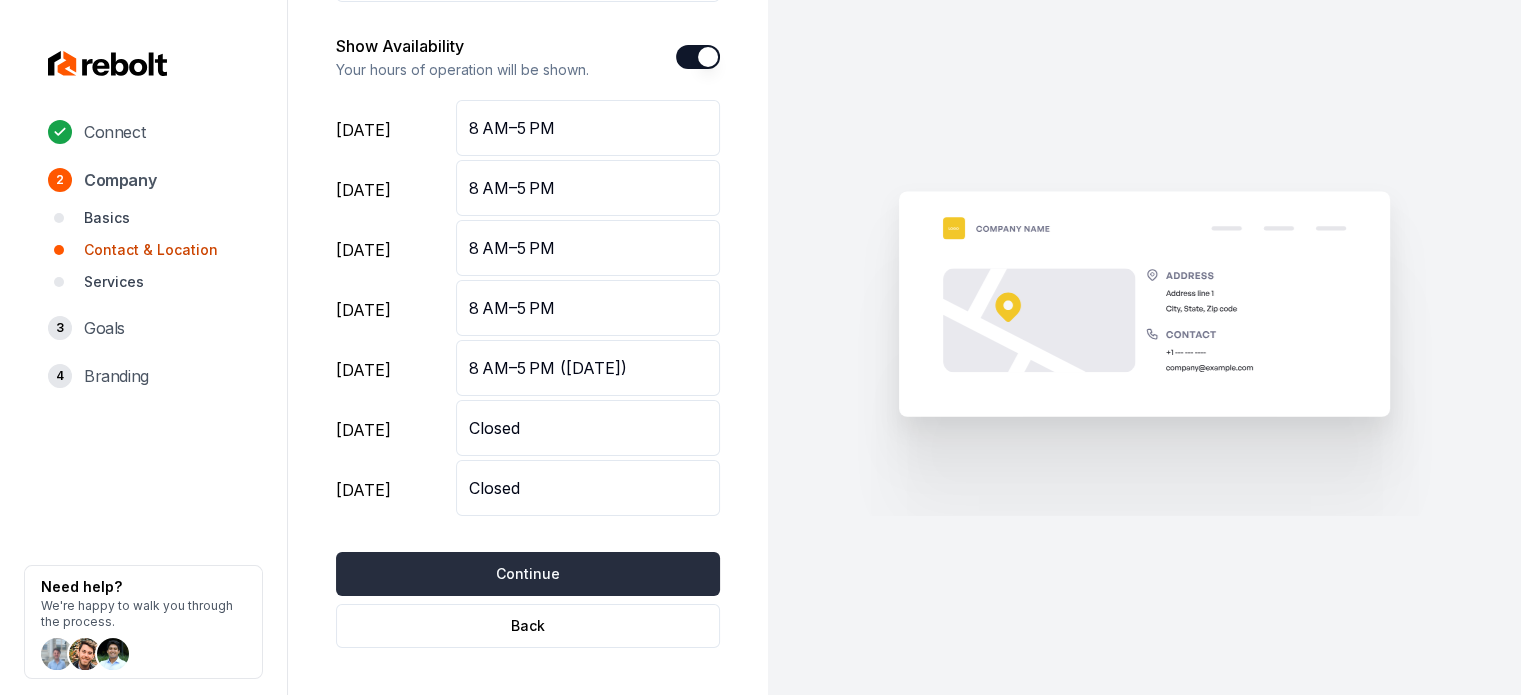 click on "Continue" at bounding box center (528, 574) 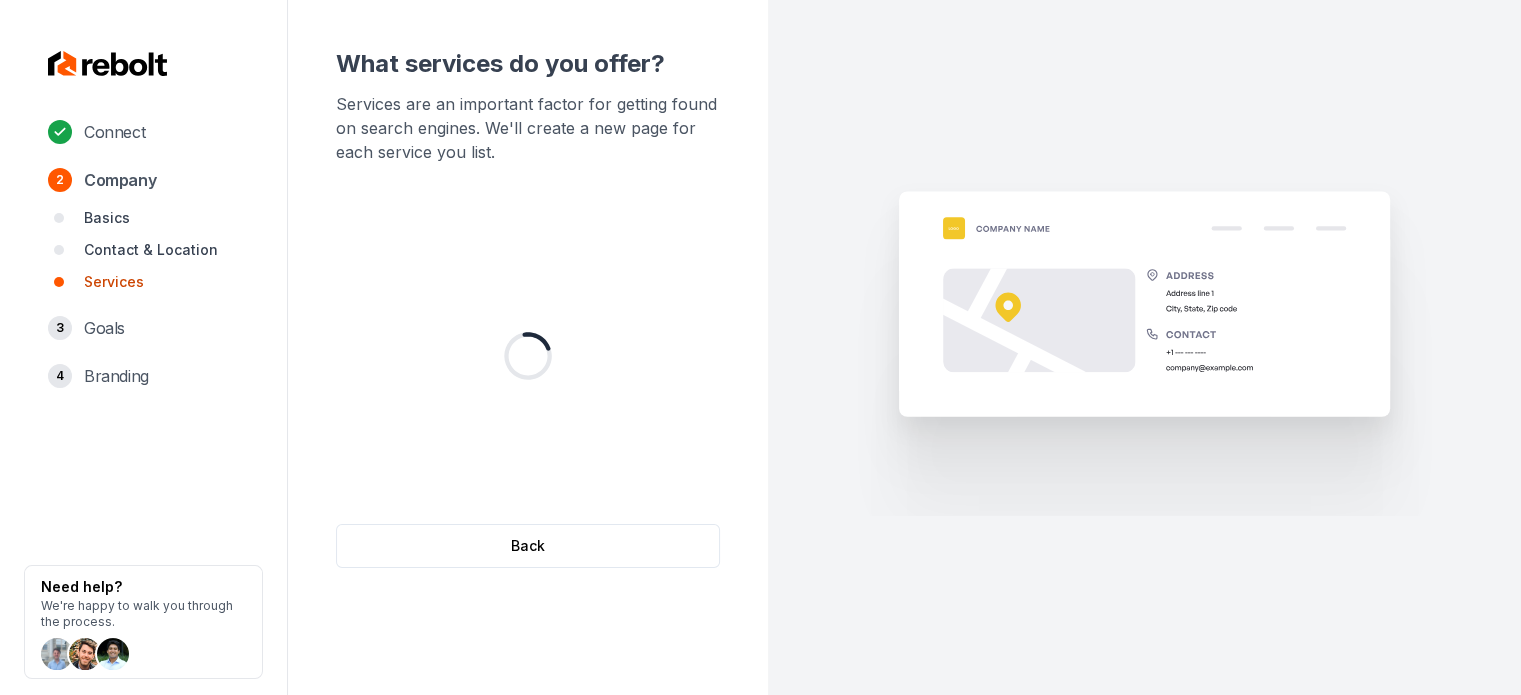 scroll, scrollTop: 0, scrollLeft: 0, axis: both 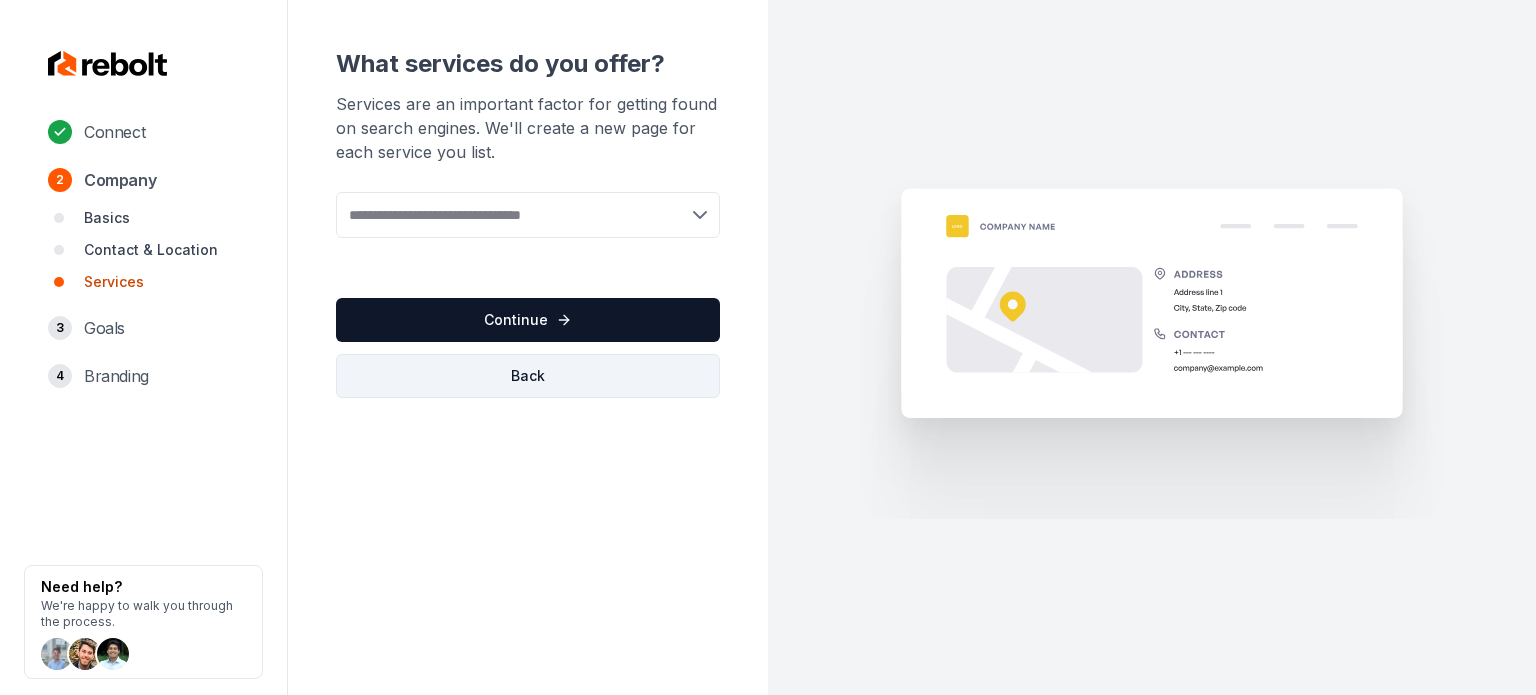 click on "Back" at bounding box center (528, 376) 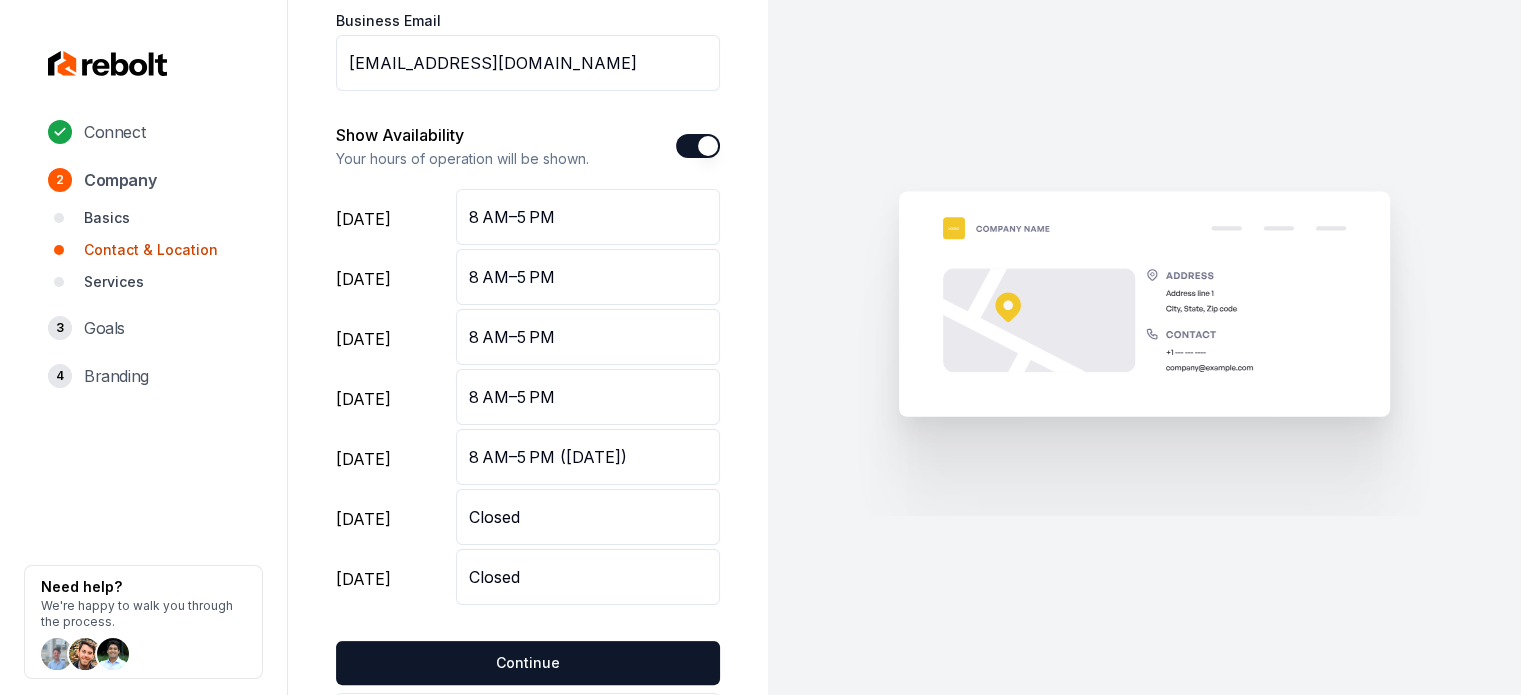 scroll, scrollTop: 360, scrollLeft: 0, axis: vertical 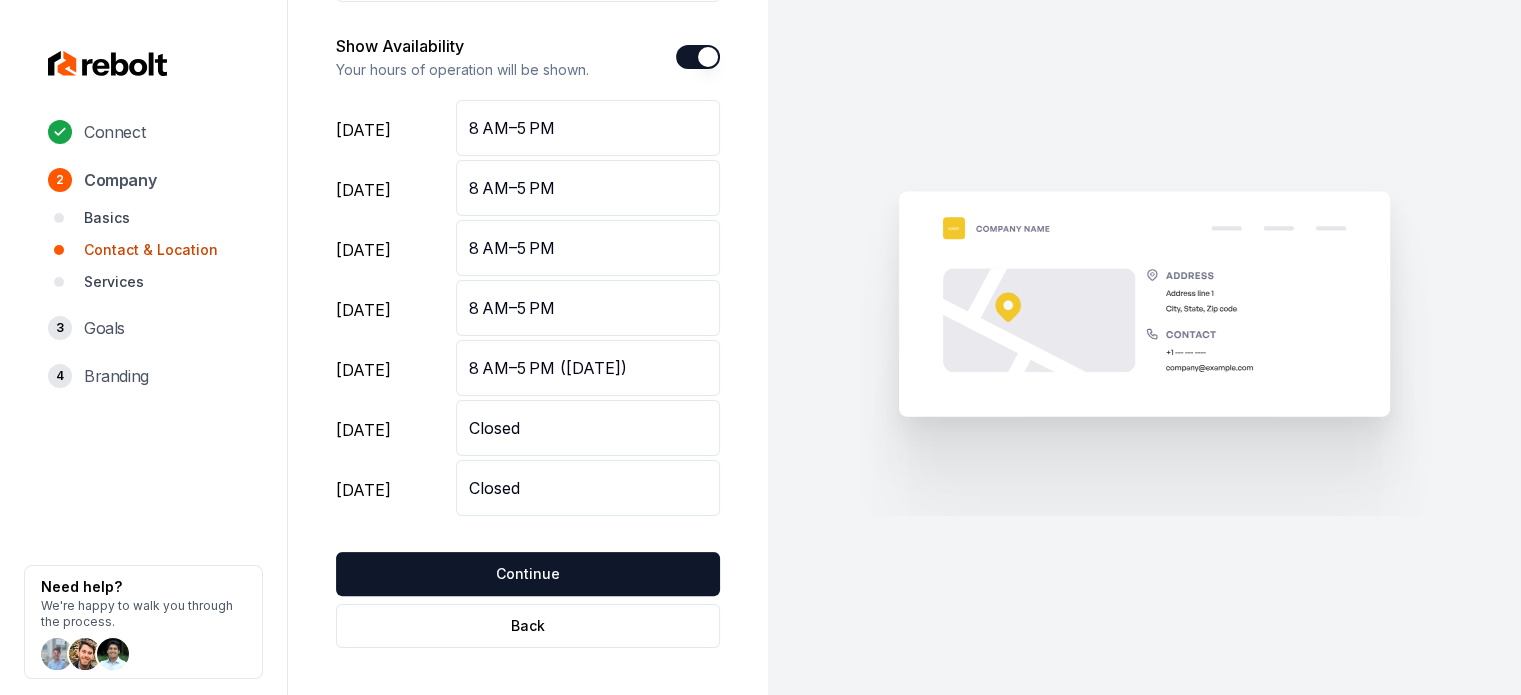 drag, startPoint x: 551, startPoint y: 361, endPoint x: 790, endPoint y: 418, distance: 245.70308 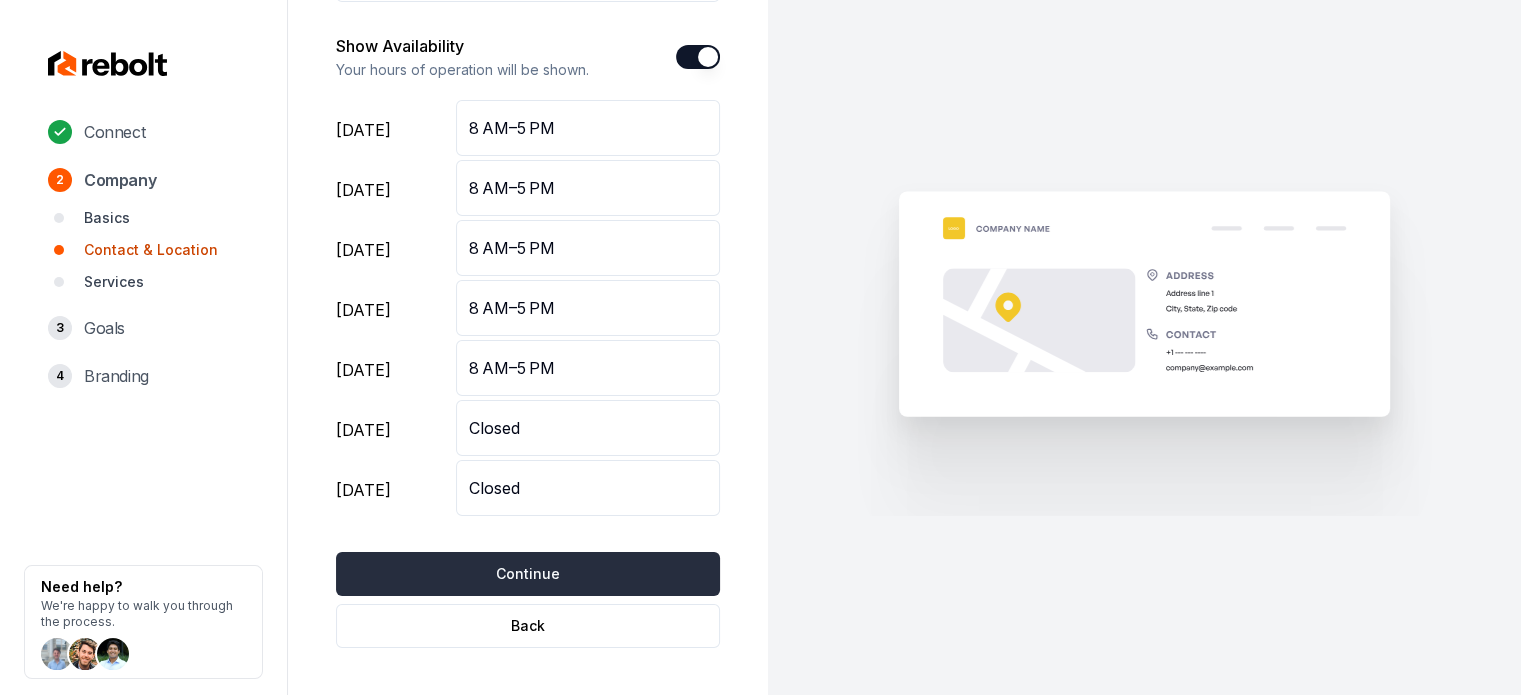 type on "8 AM–5 PM" 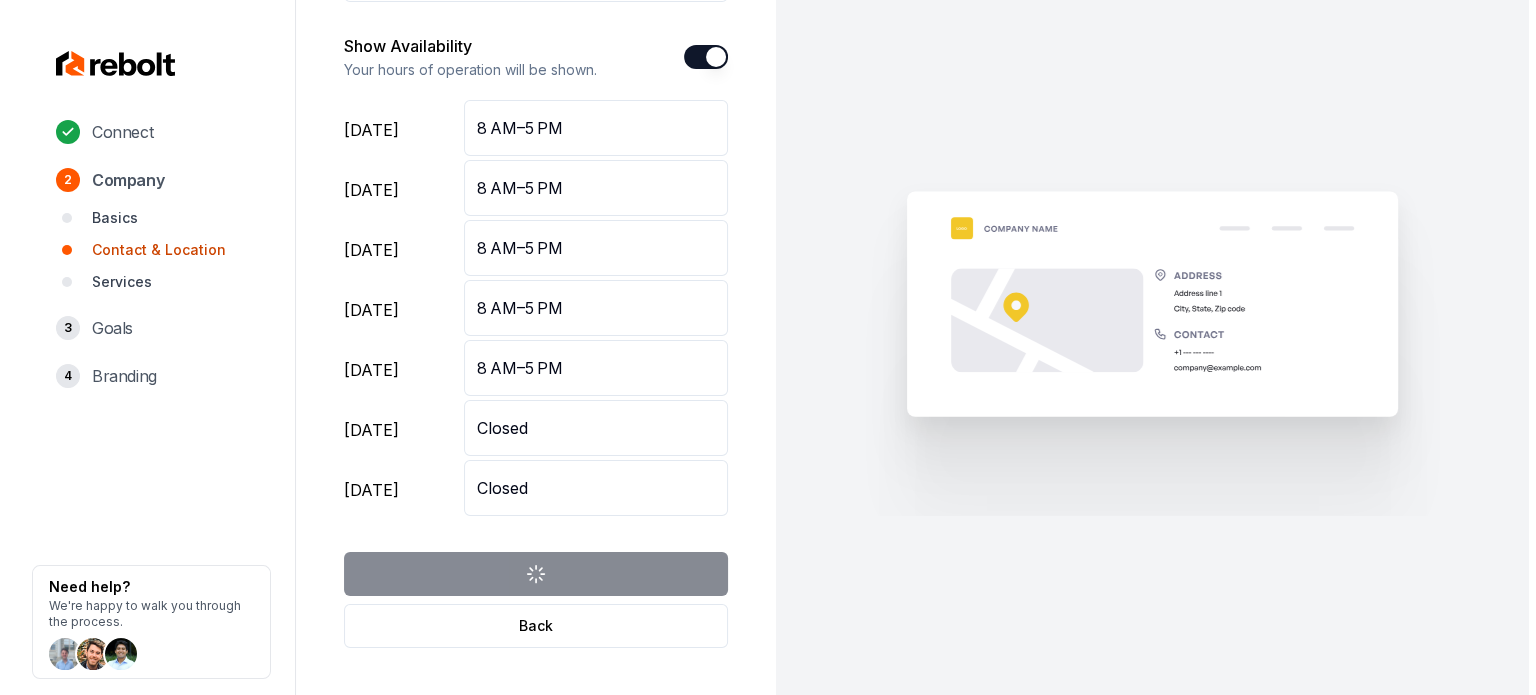 scroll, scrollTop: 0, scrollLeft: 0, axis: both 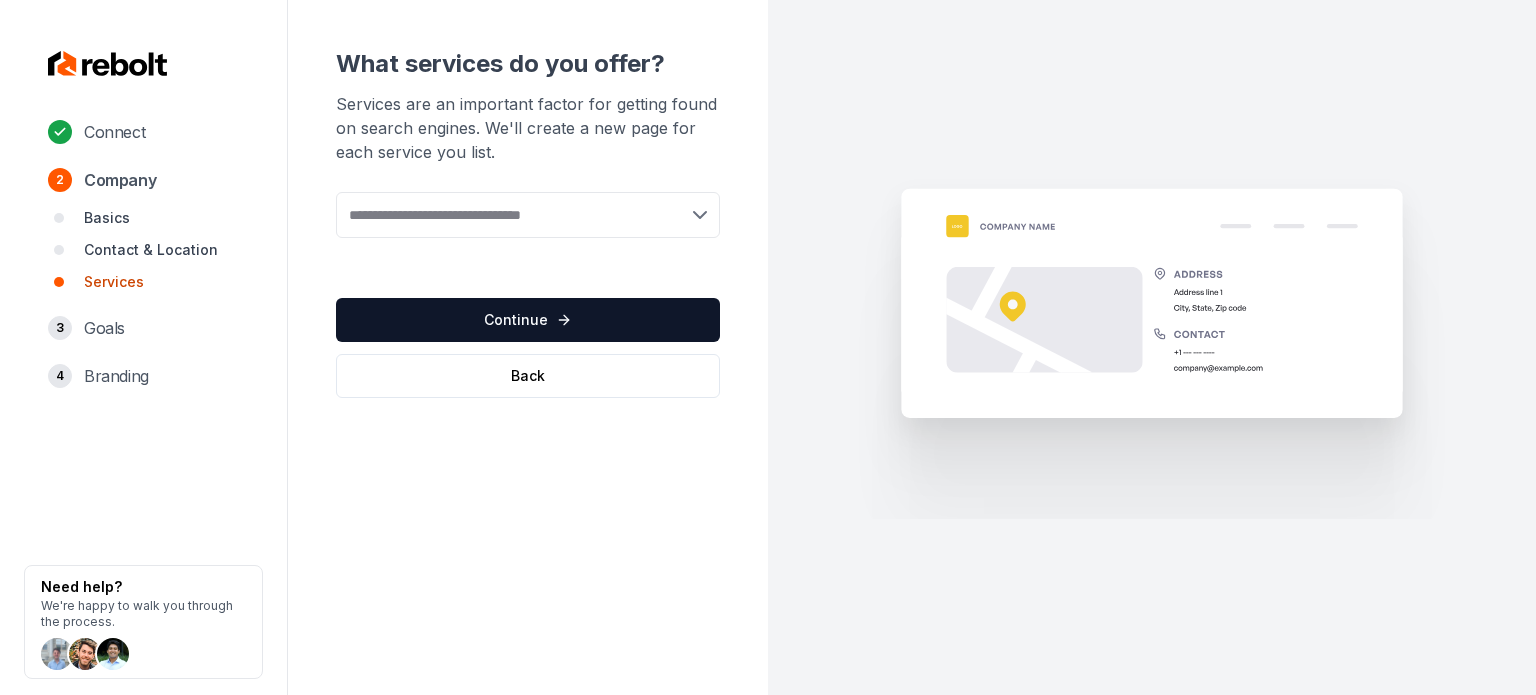 click on "Add new or select from suggestions Select a service" at bounding box center (528, 229) 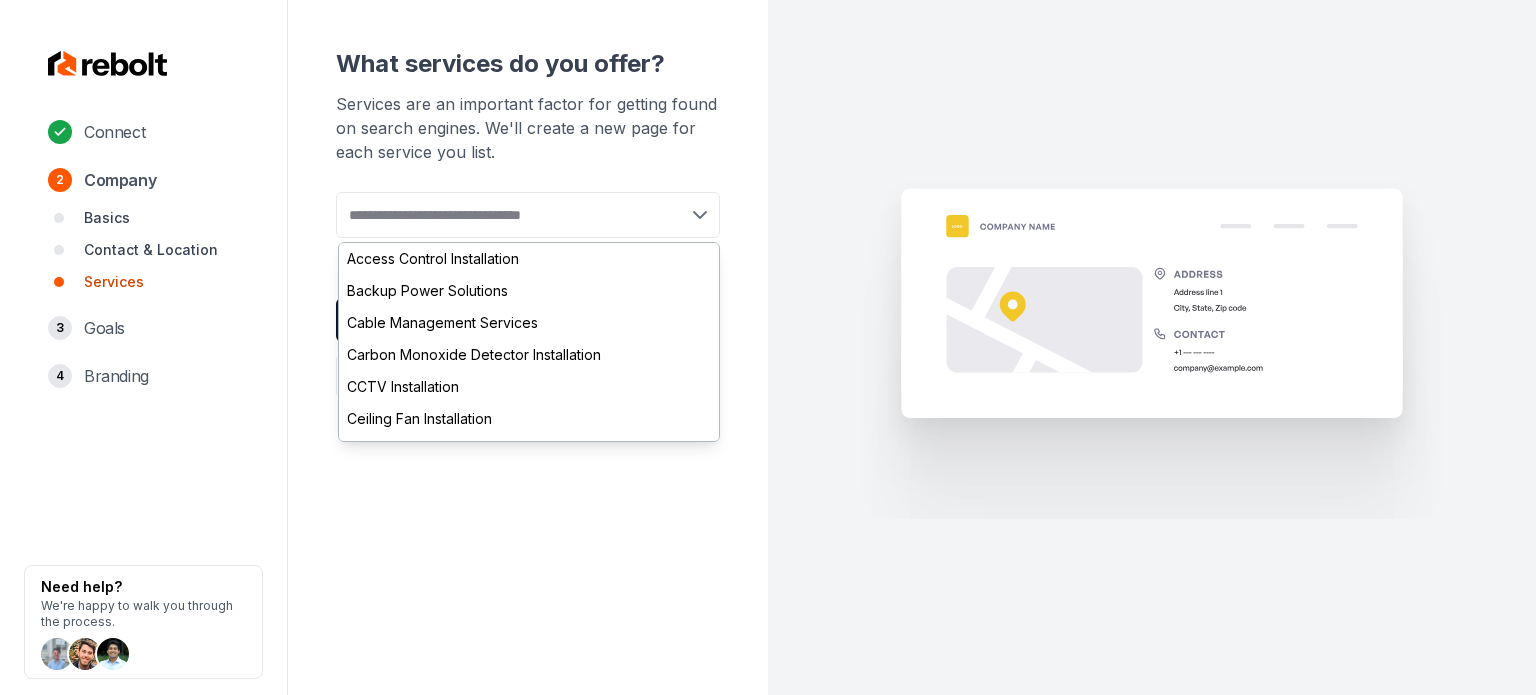 paste on "**********" 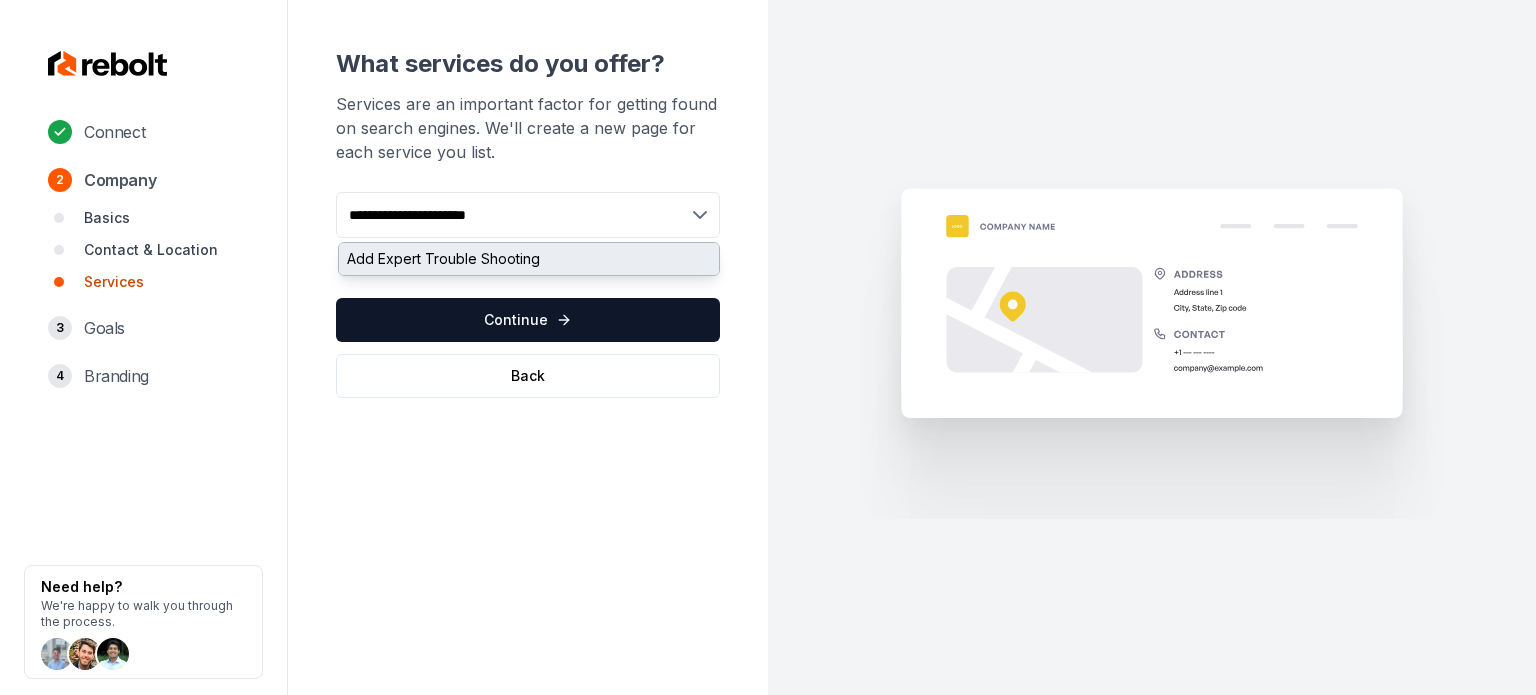 type on "**********" 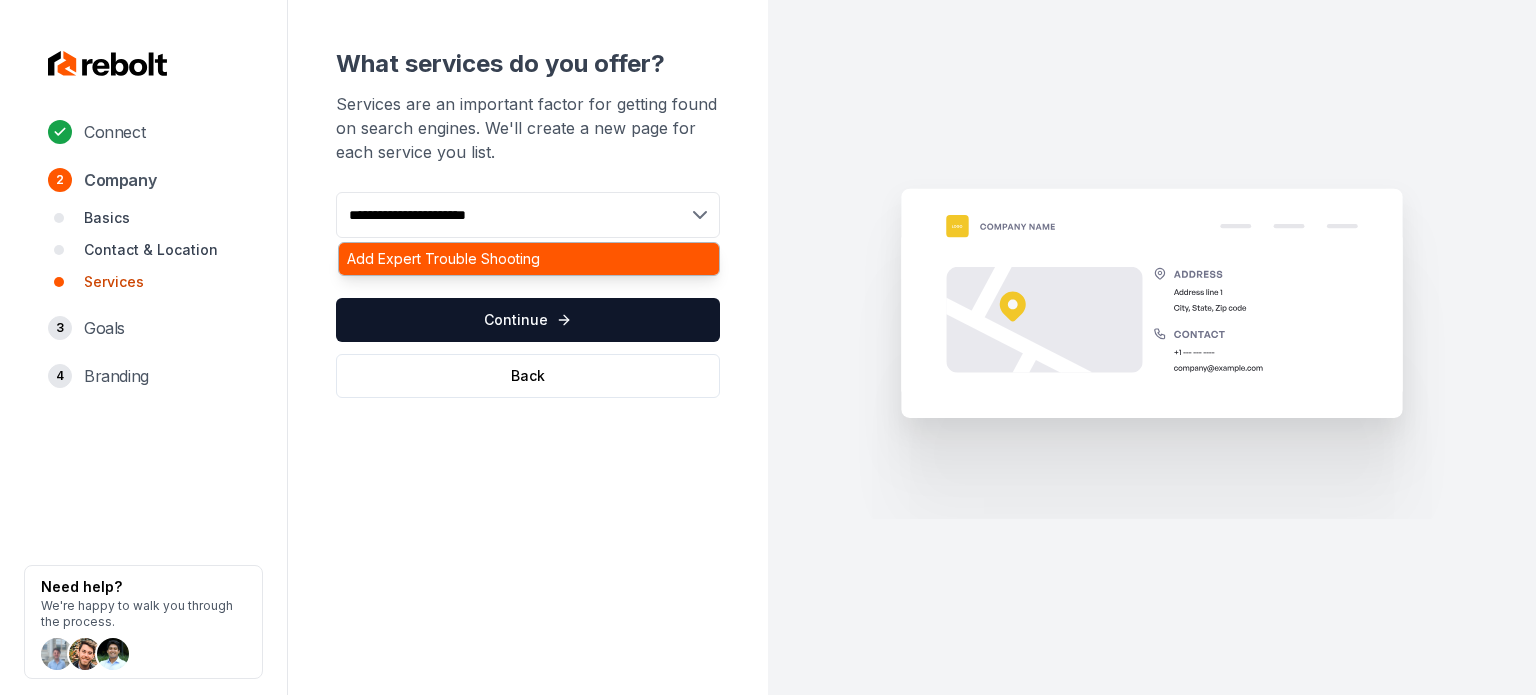 click on "Add Expert Trouble Shooting" at bounding box center (529, 259) 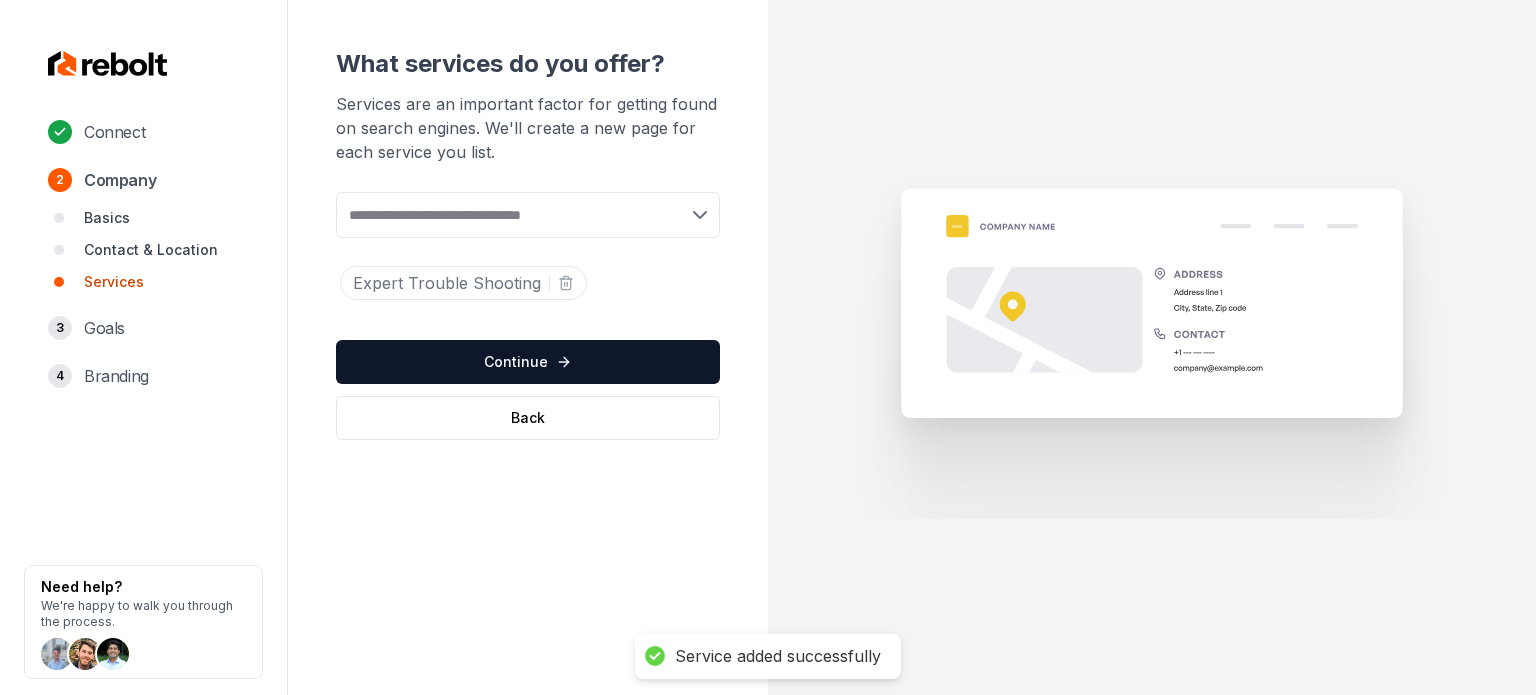 click on "Add new or select from suggestions Select a service Expert Trouble Shooting Added tag Expert Trouble Shooting
Added tag Expert Trouble Shooting
Removed tag Expert Trouble Shooting Continue    Back" at bounding box center [528, 316] 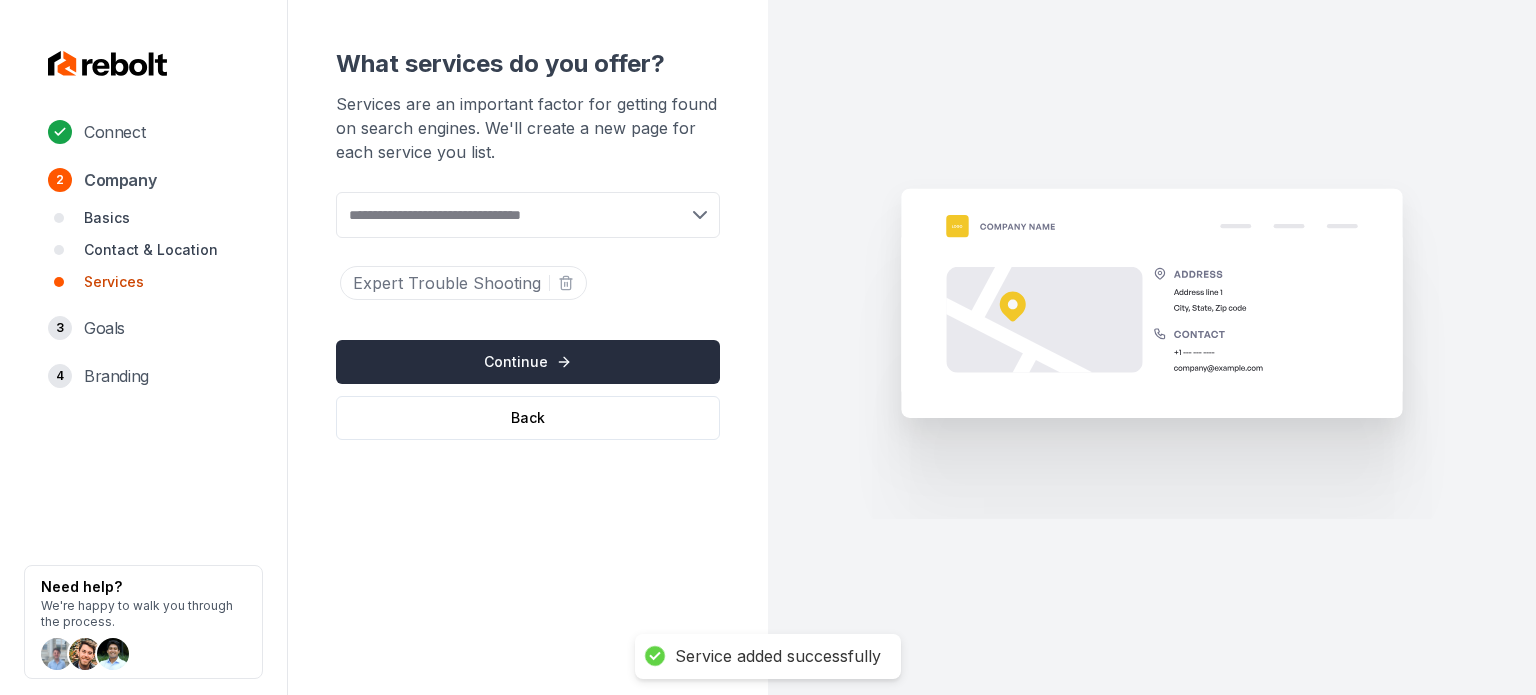 click on "Continue" at bounding box center (528, 362) 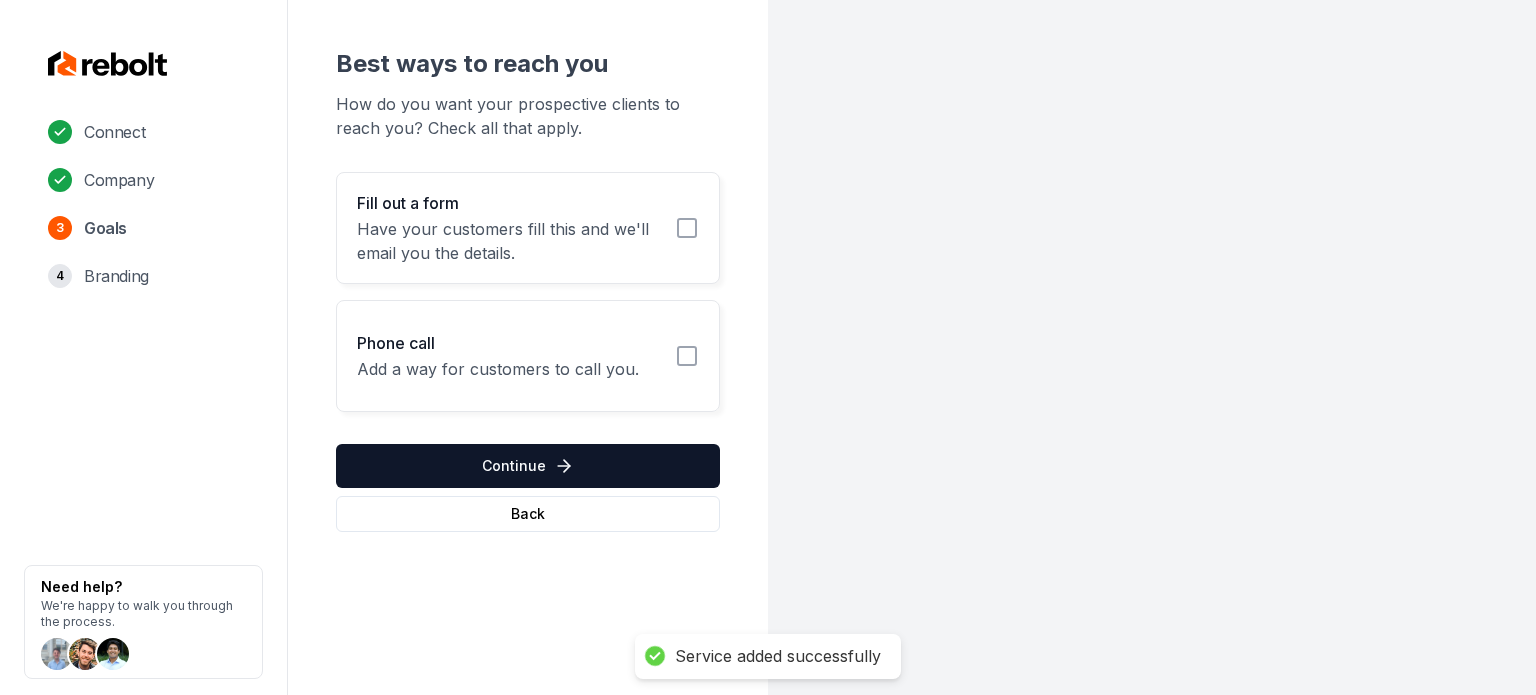 click on "Have your customers fill this and we'll email you the details." at bounding box center (510, 241) 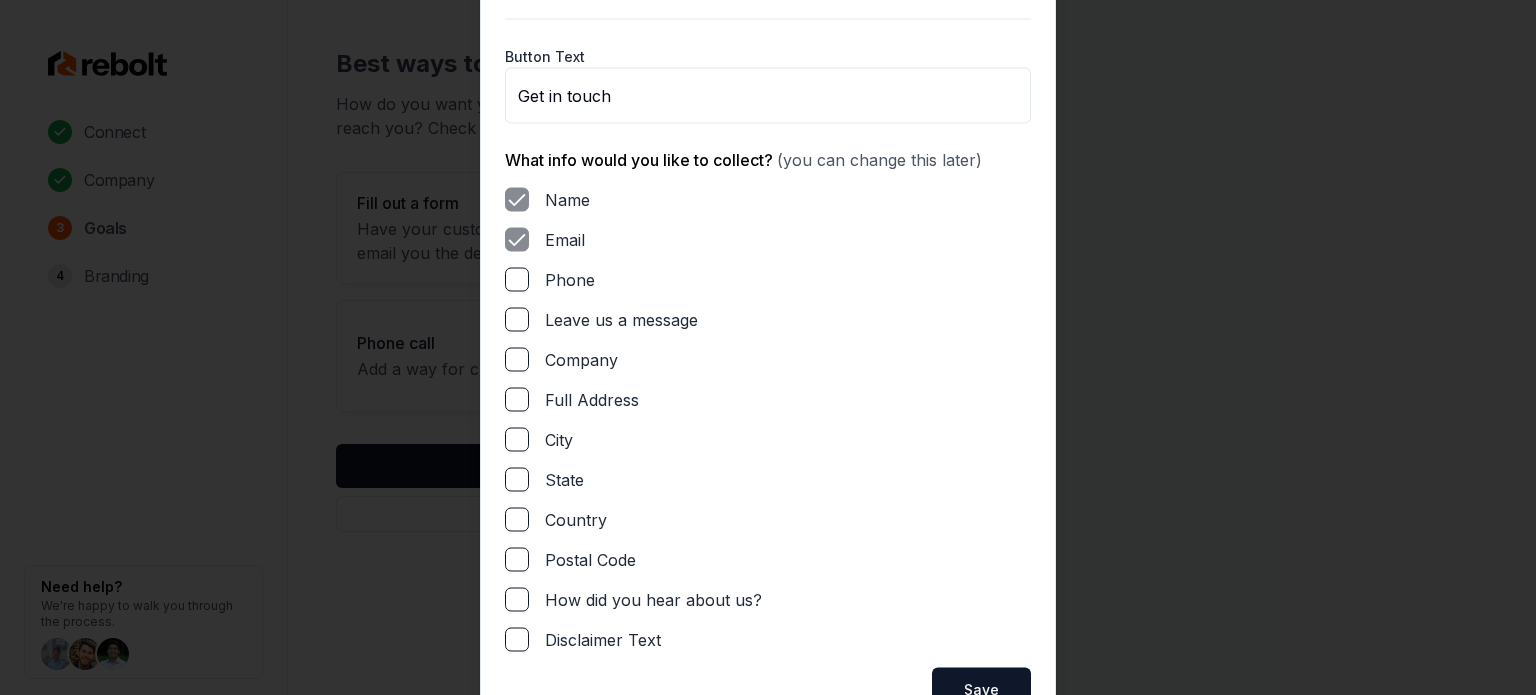 click on "Phone" at bounding box center (517, 279) 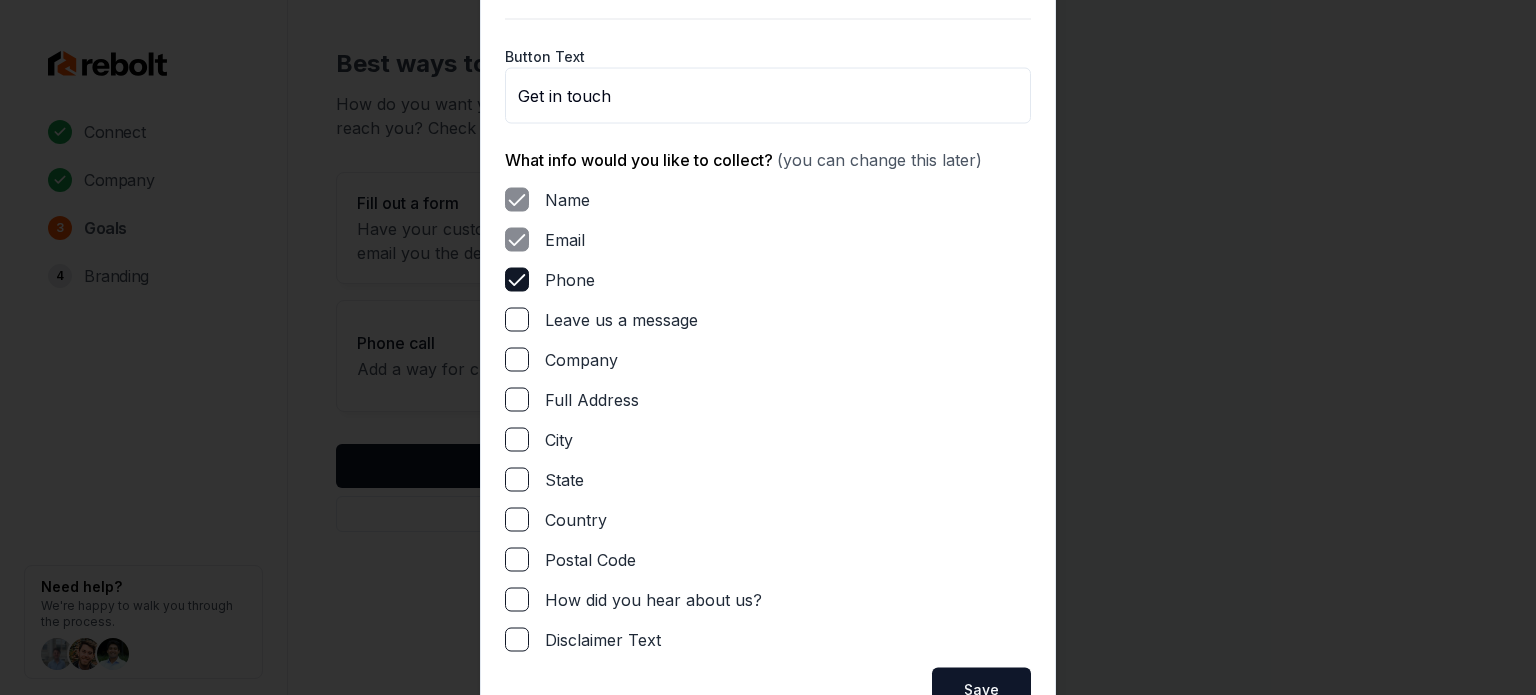 click on "Leave us a message" at bounding box center (517, 319) 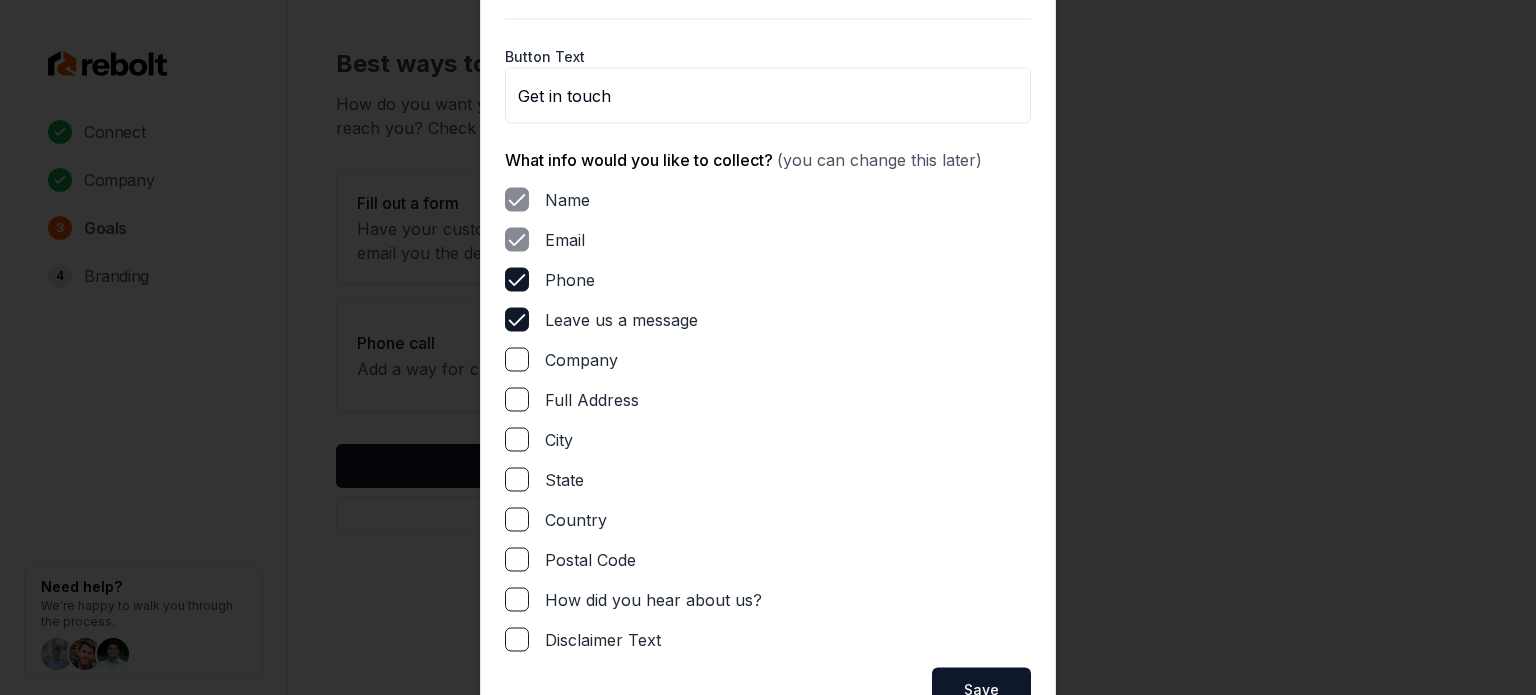 click on "Full Address" at bounding box center [517, 399] 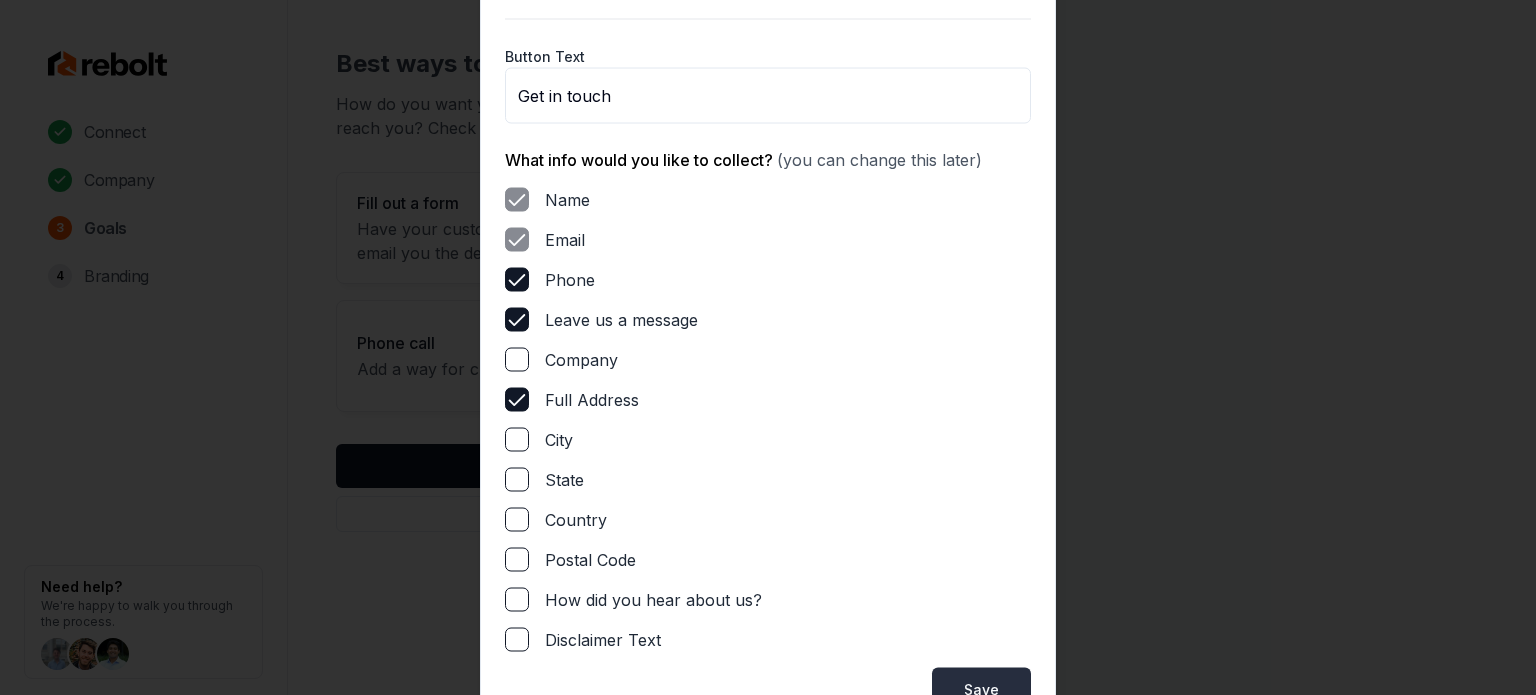 click on "Save" at bounding box center (981, 689) 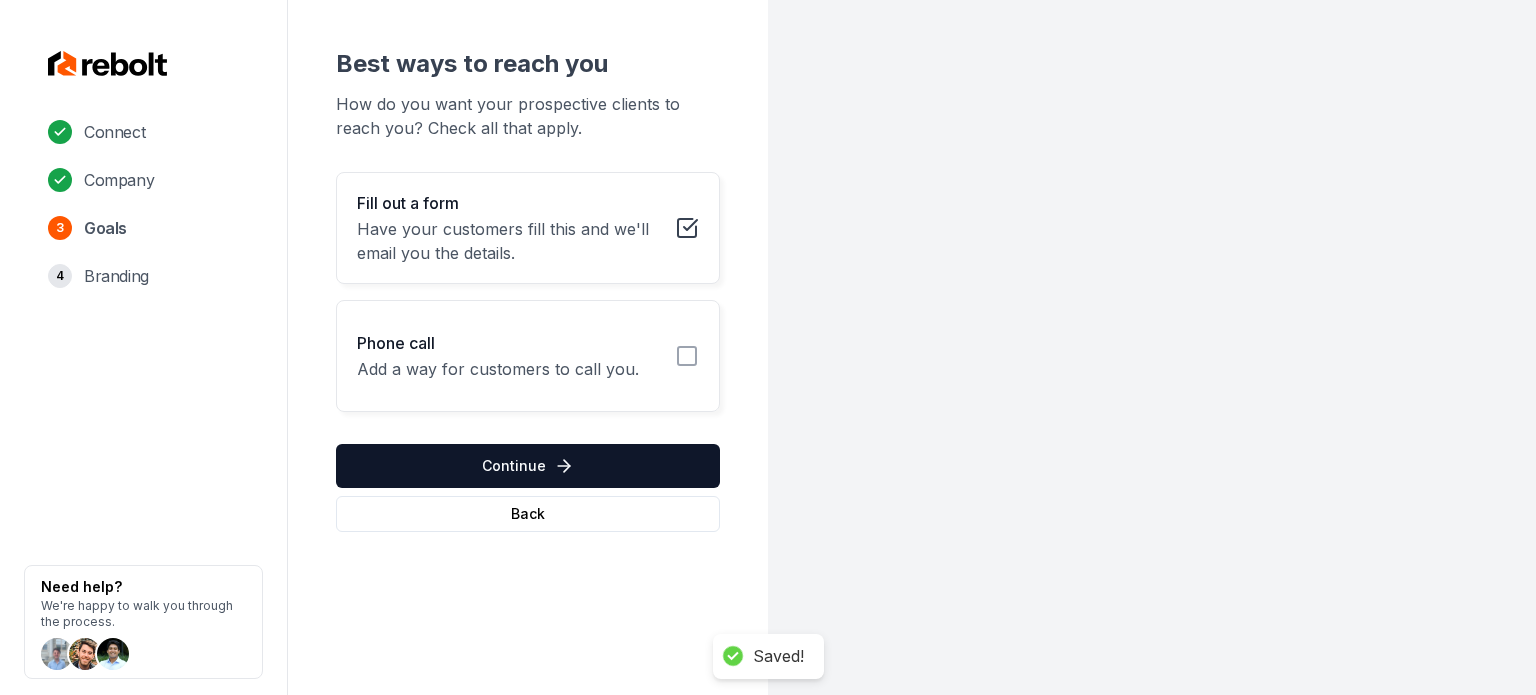 click 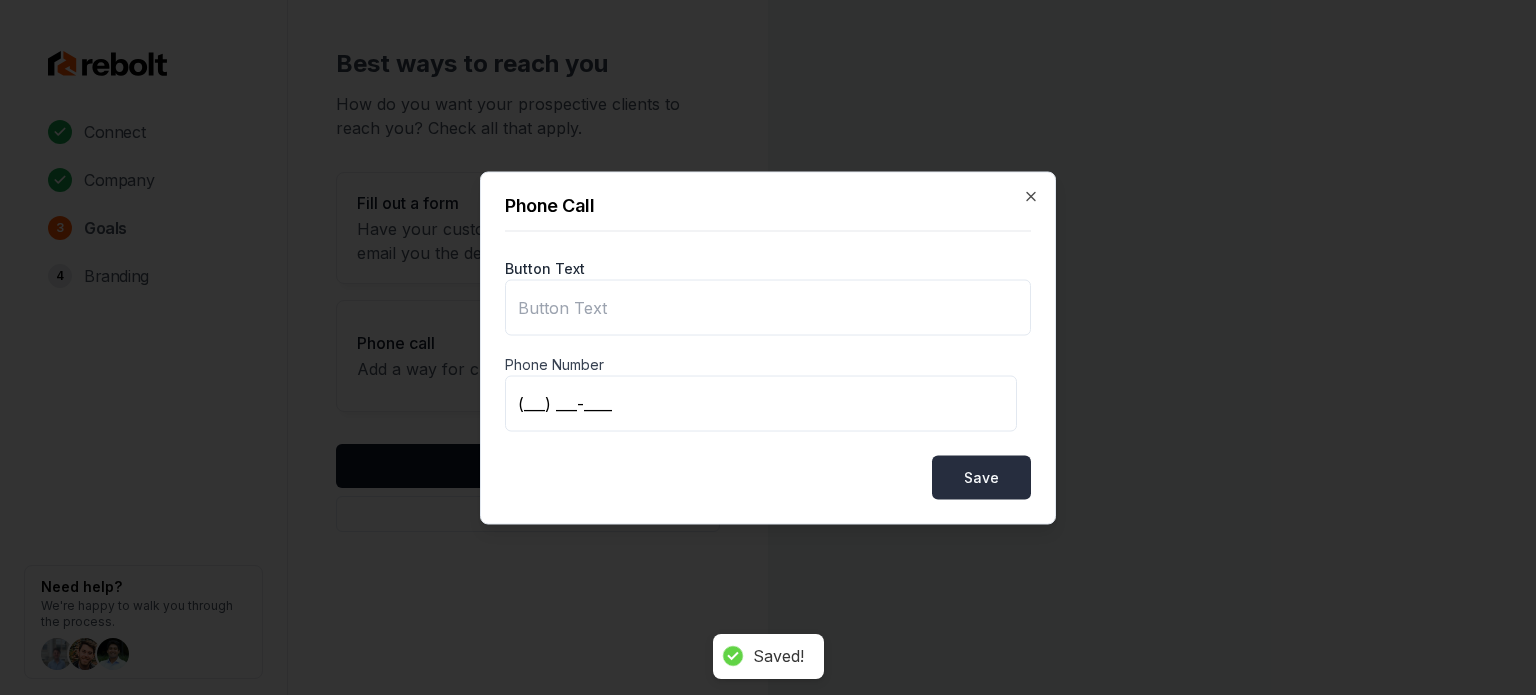 click on "Save" at bounding box center [981, 477] 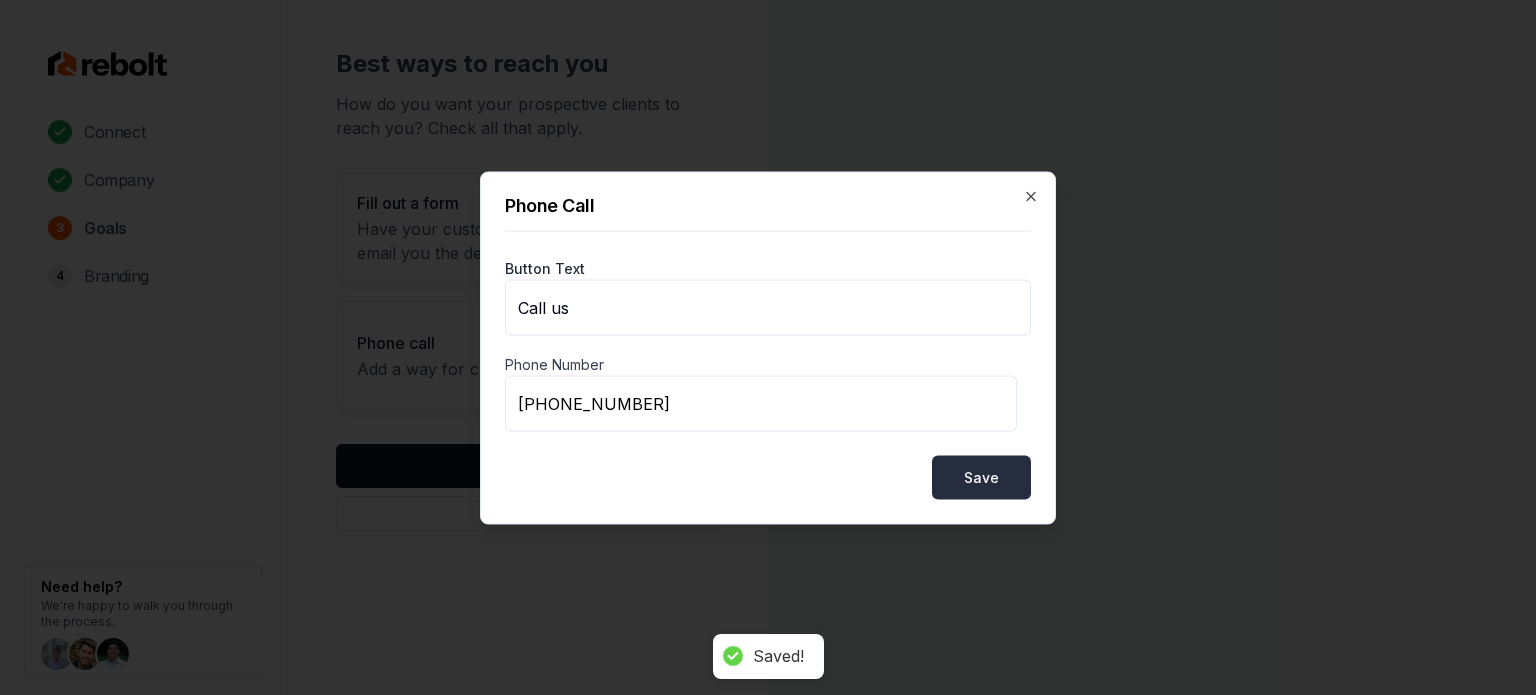 click on "Save" at bounding box center [981, 477] 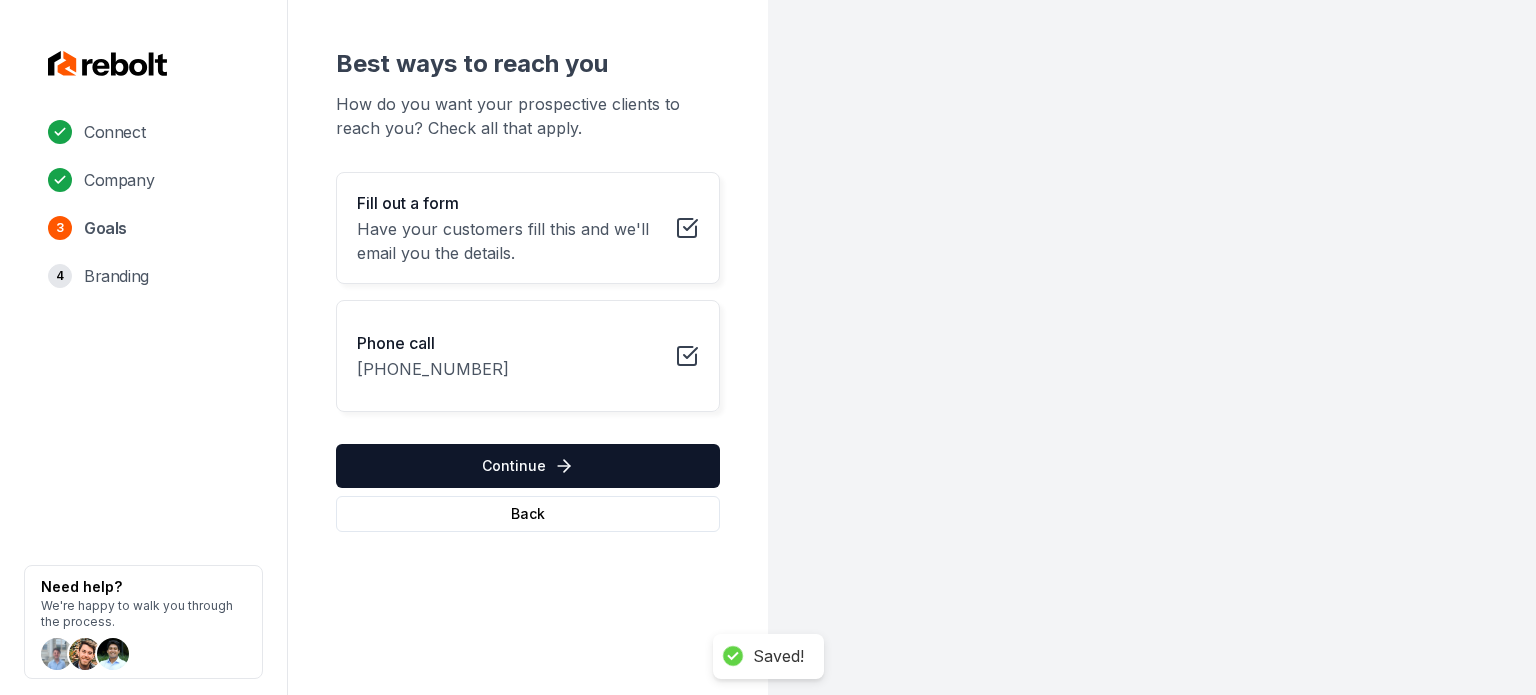 click on "Continue" at bounding box center (528, 466) 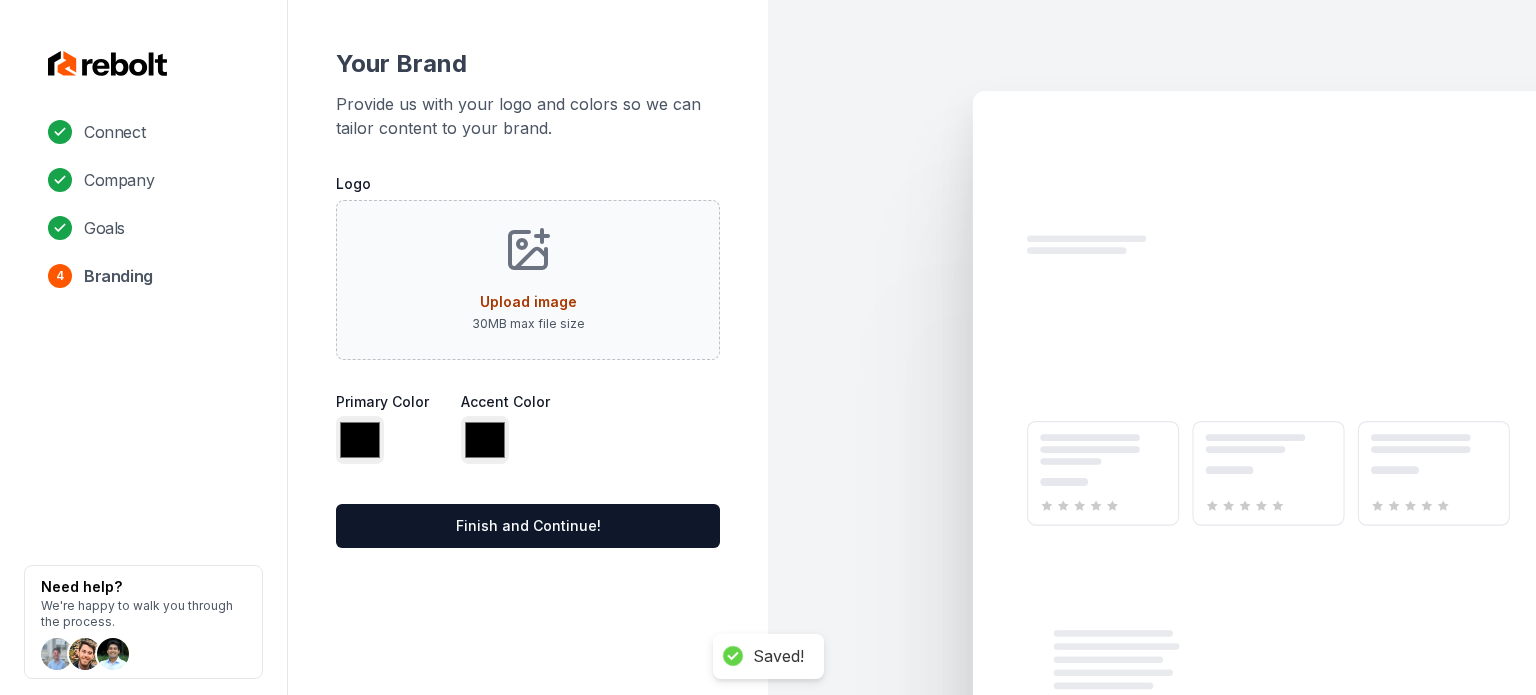 type on "*******" 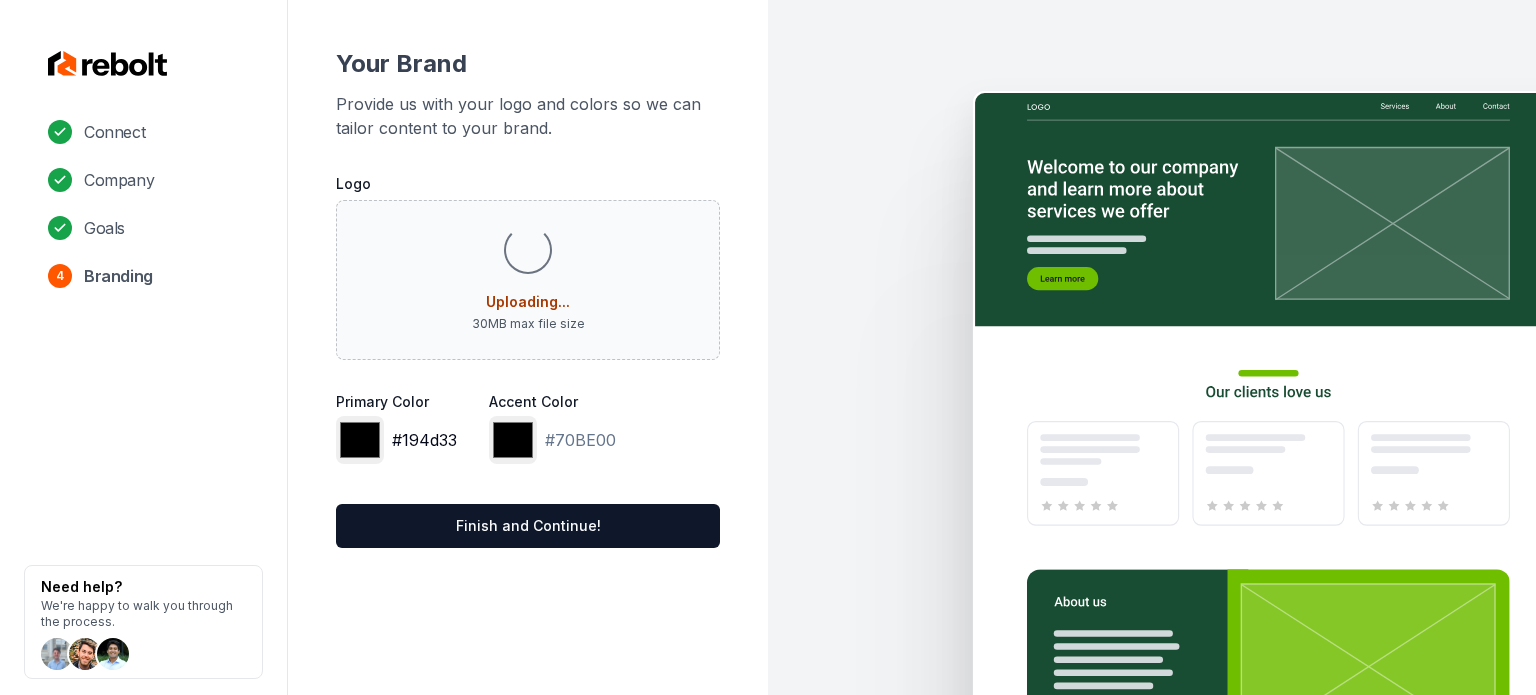 click on "*******" at bounding box center [360, 440] 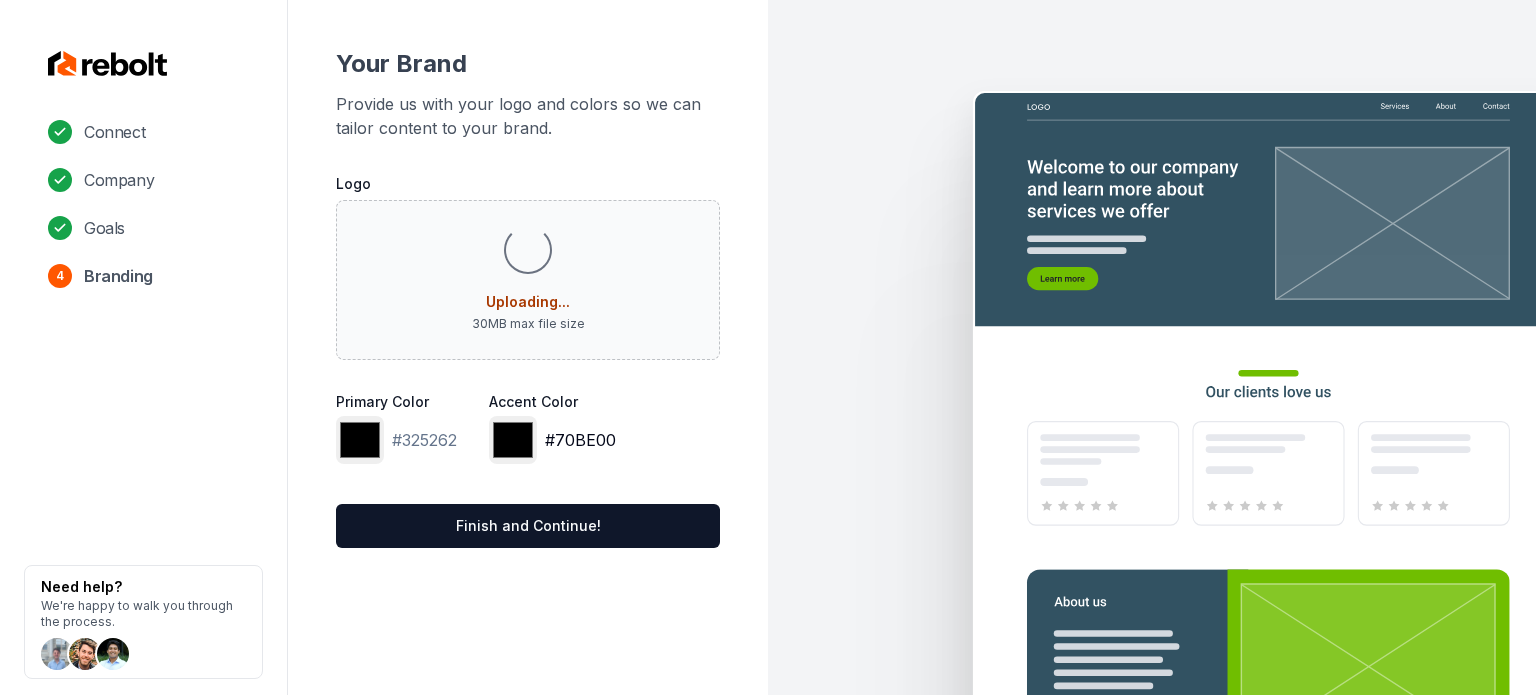type on "*******" 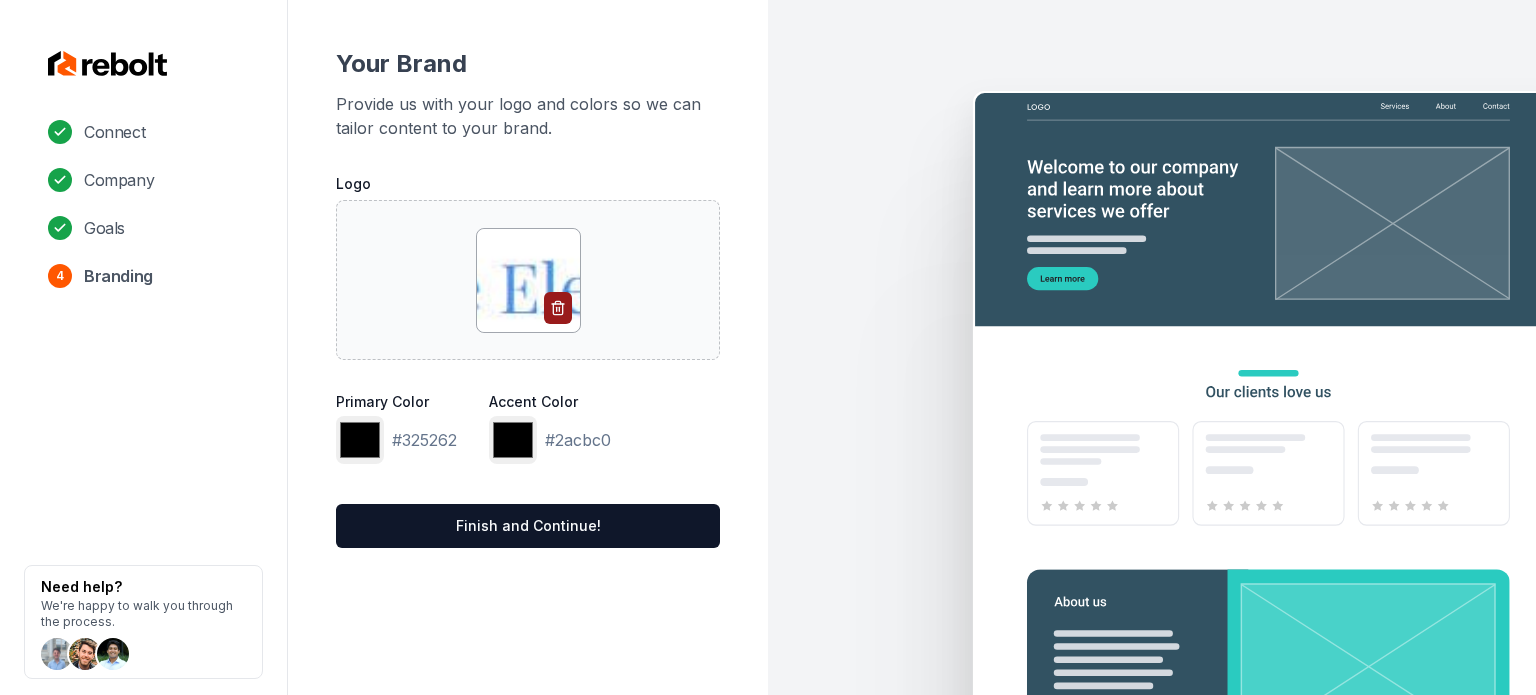 click 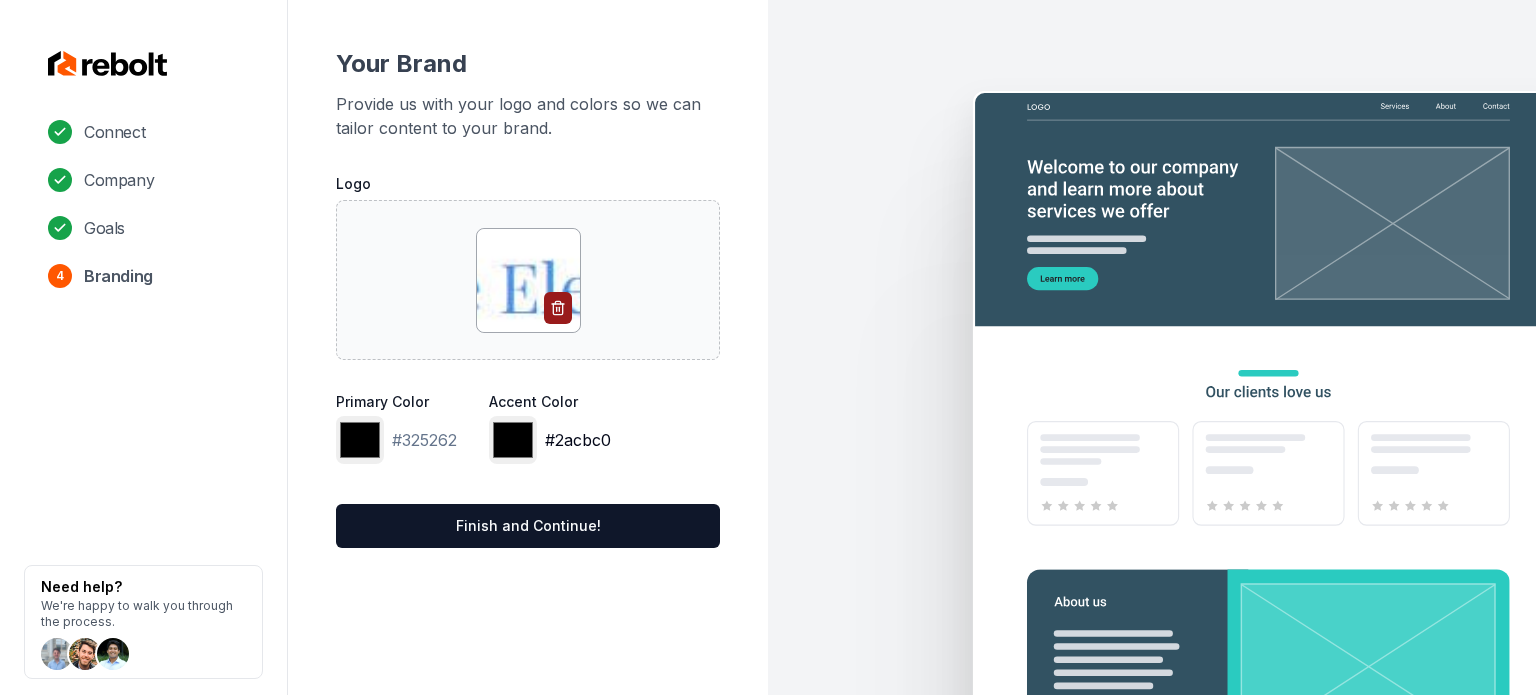 click on "*******" at bounding box center [513, 440] 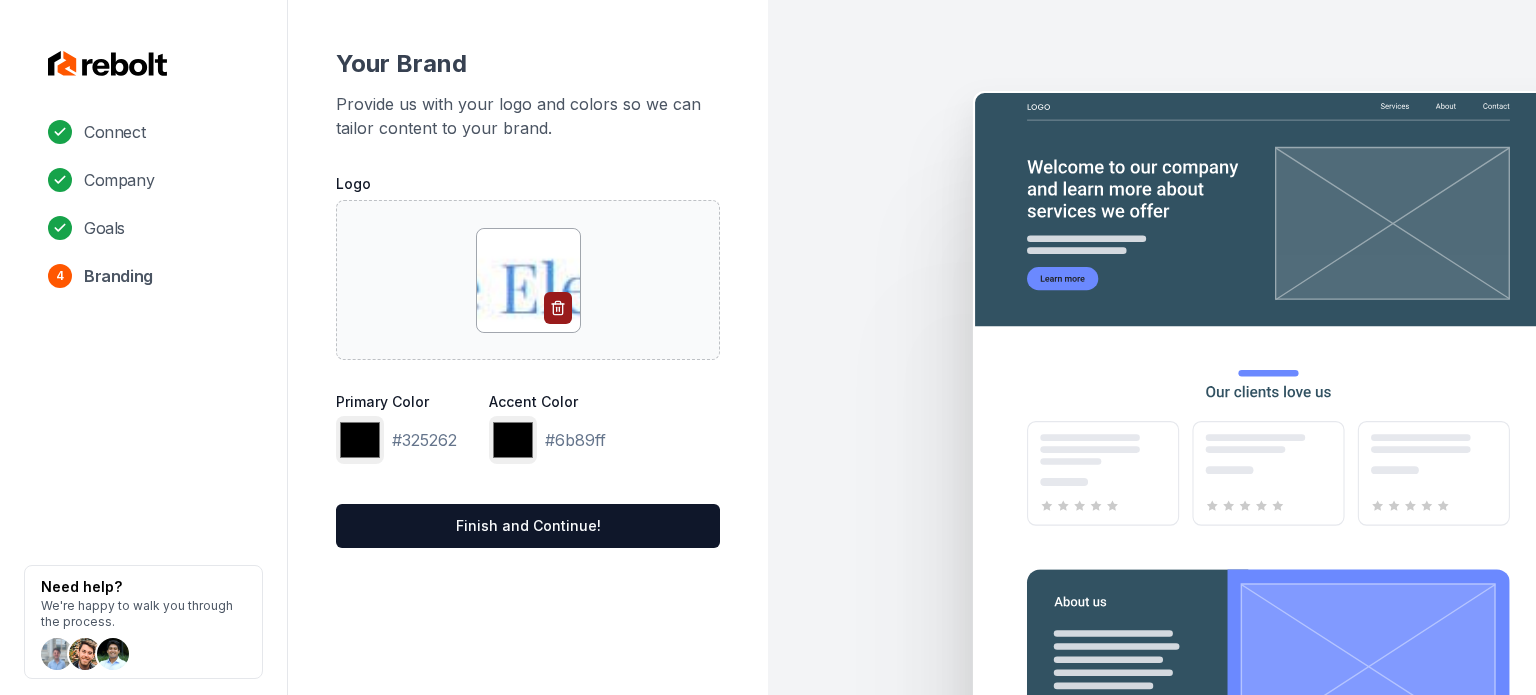 type on "*******" 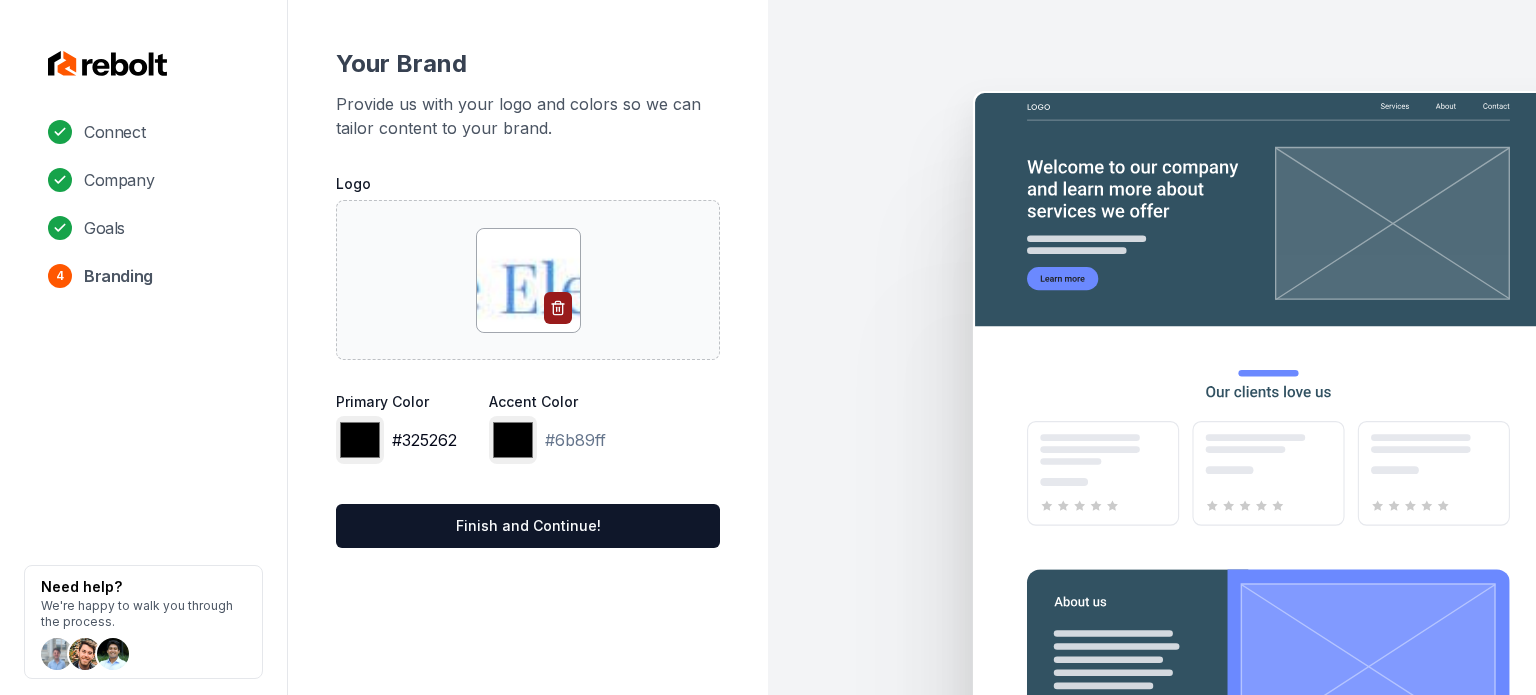 click on "*******" at bounding box center (360, 440) 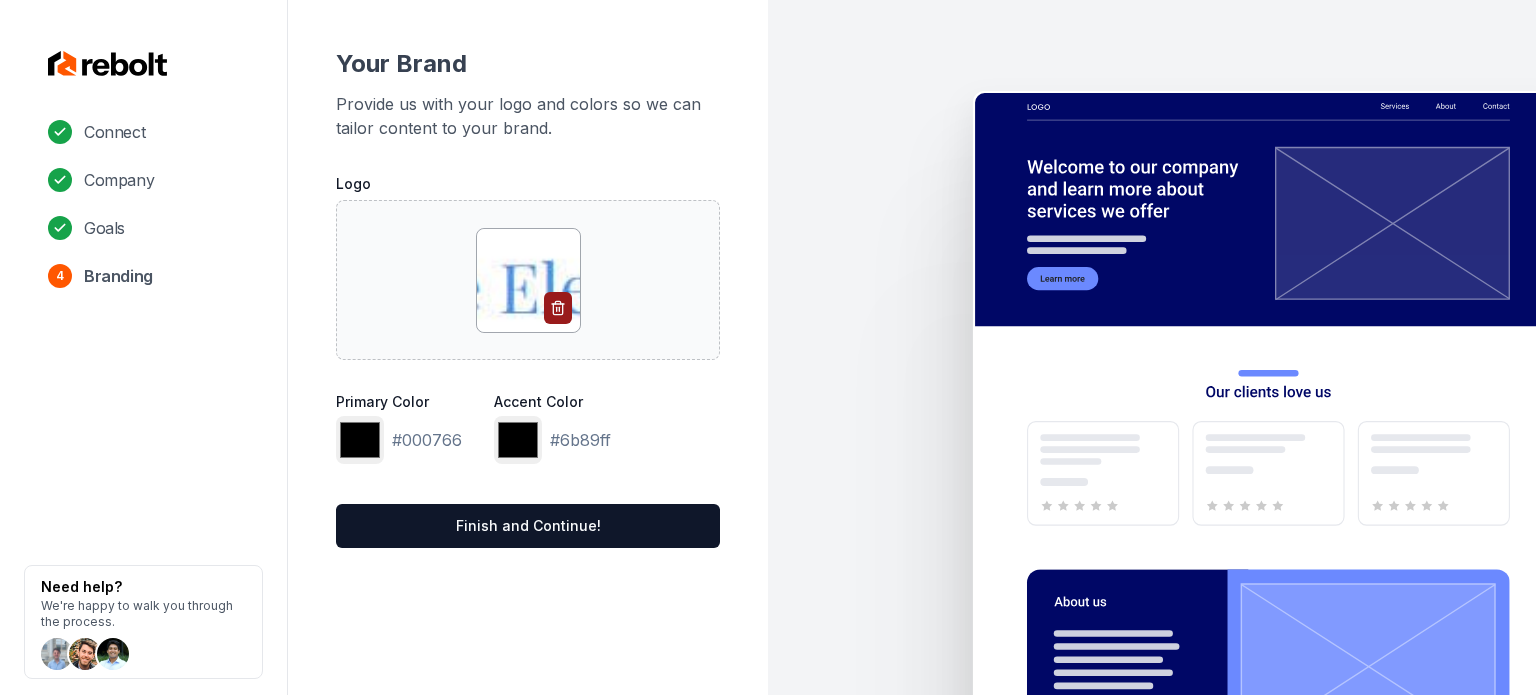 type on "*******" 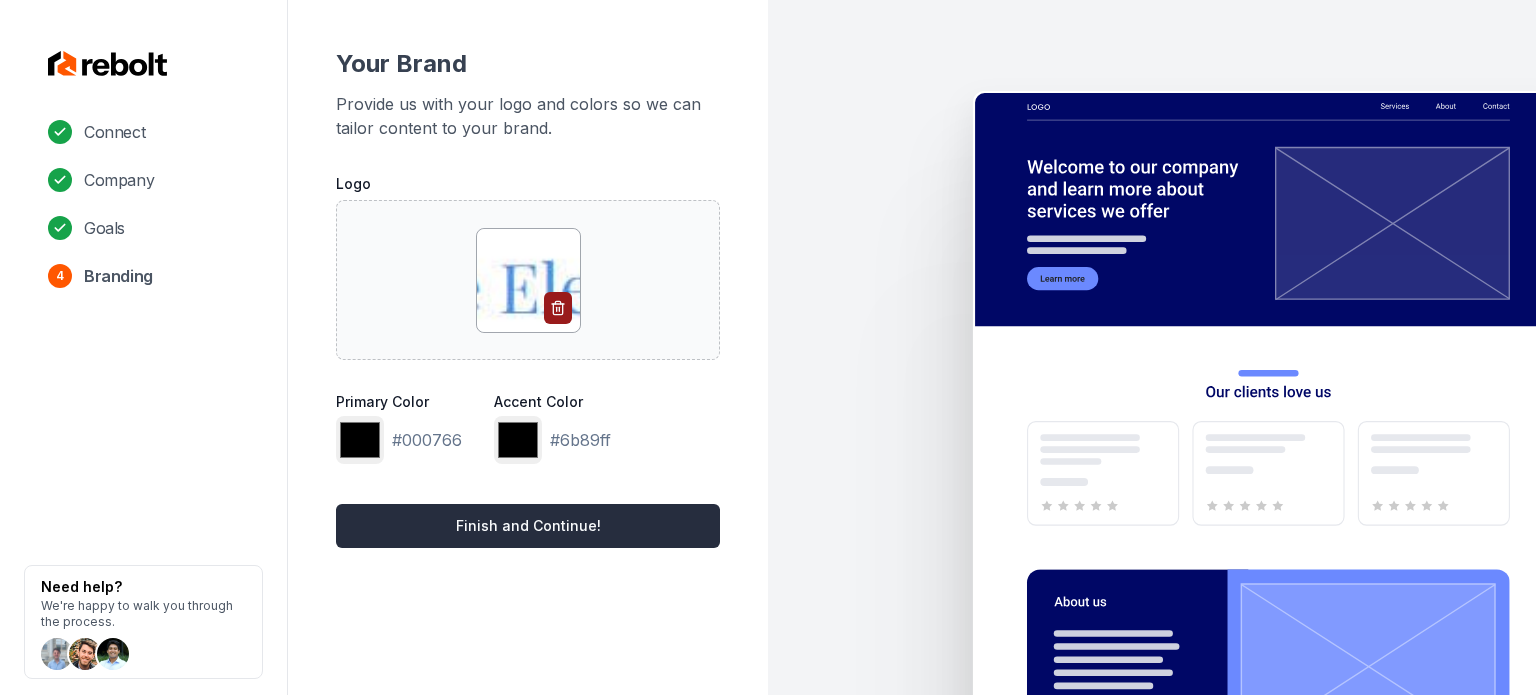 click on "Finish and Continue!" at bounding box center [528, 526] 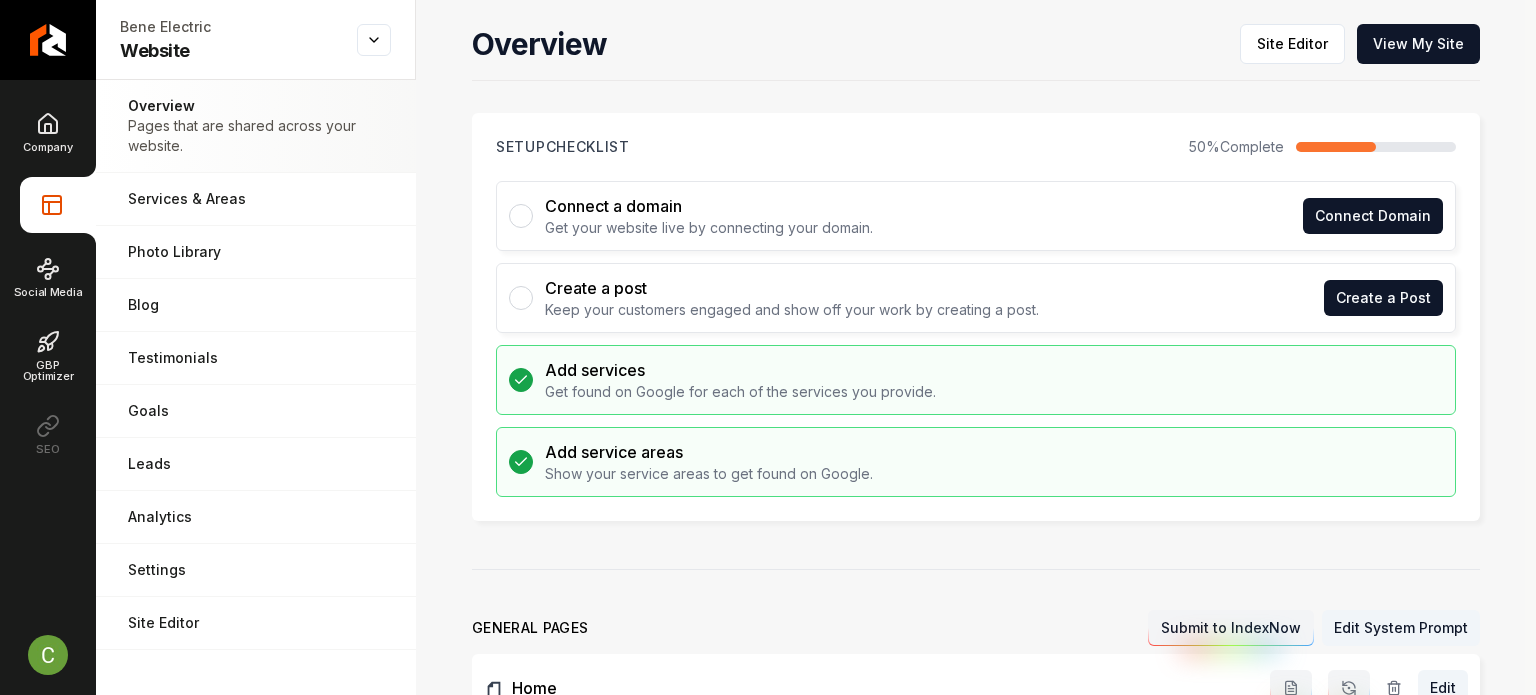 click on "Company Website Social Media GBP Optimizer SEO" at bounding box center [48, 317] 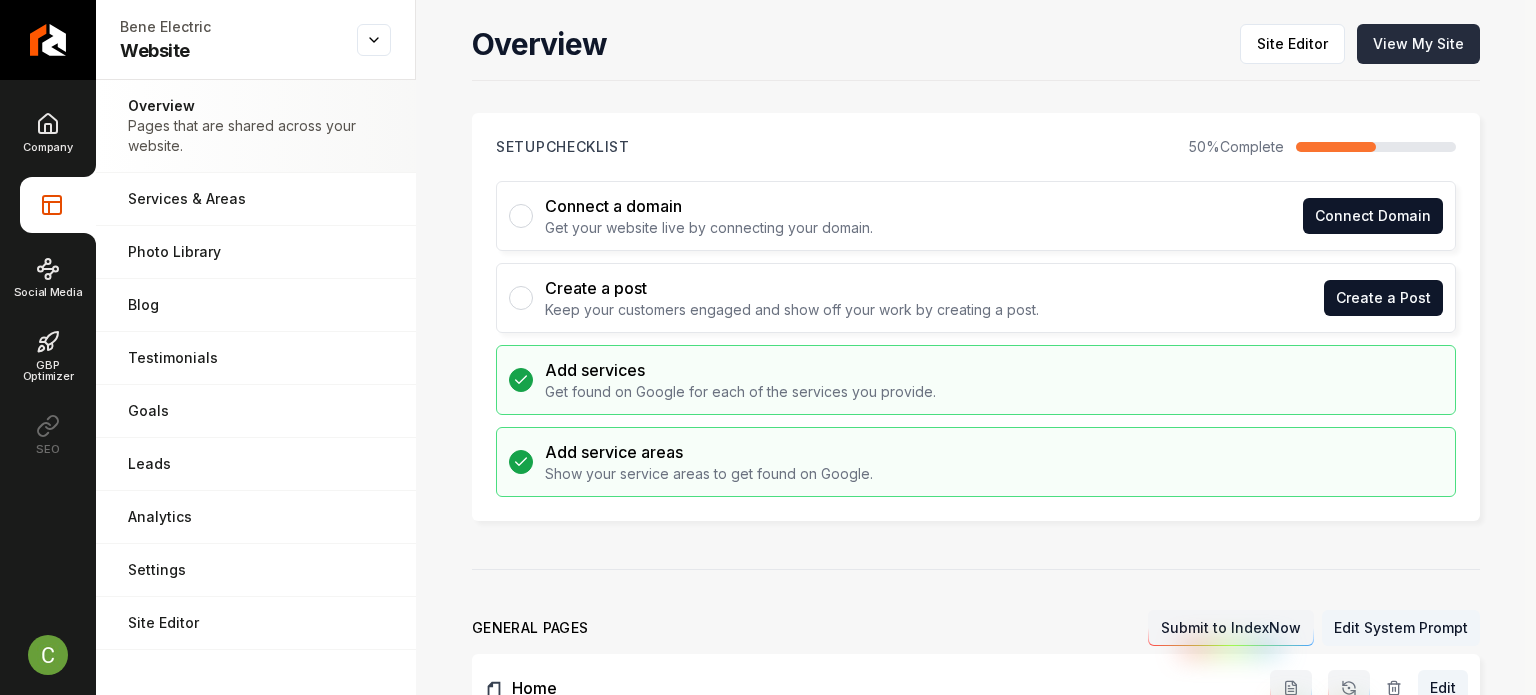 click on "View My Site" at bounding box center (1418, 44) 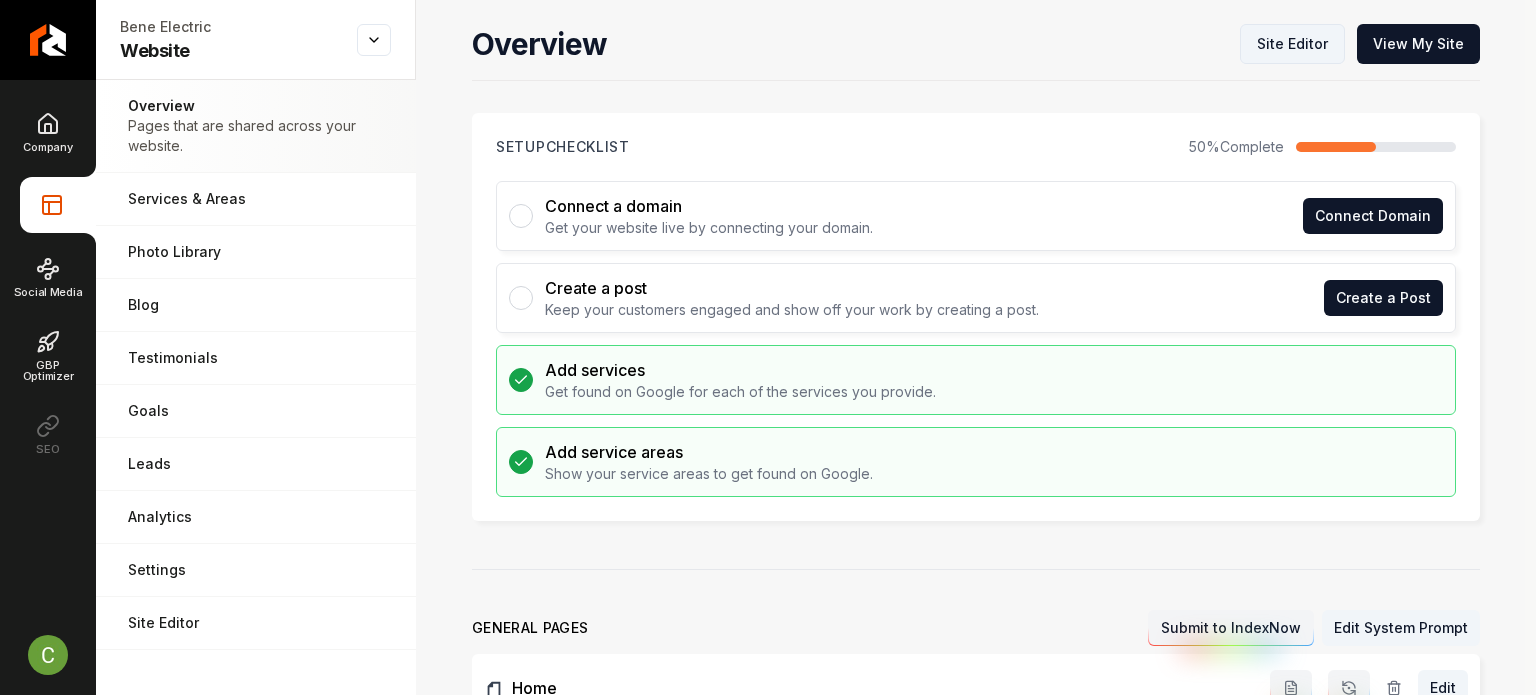 click on "Site Editor" at bounding box center (1292, 44) 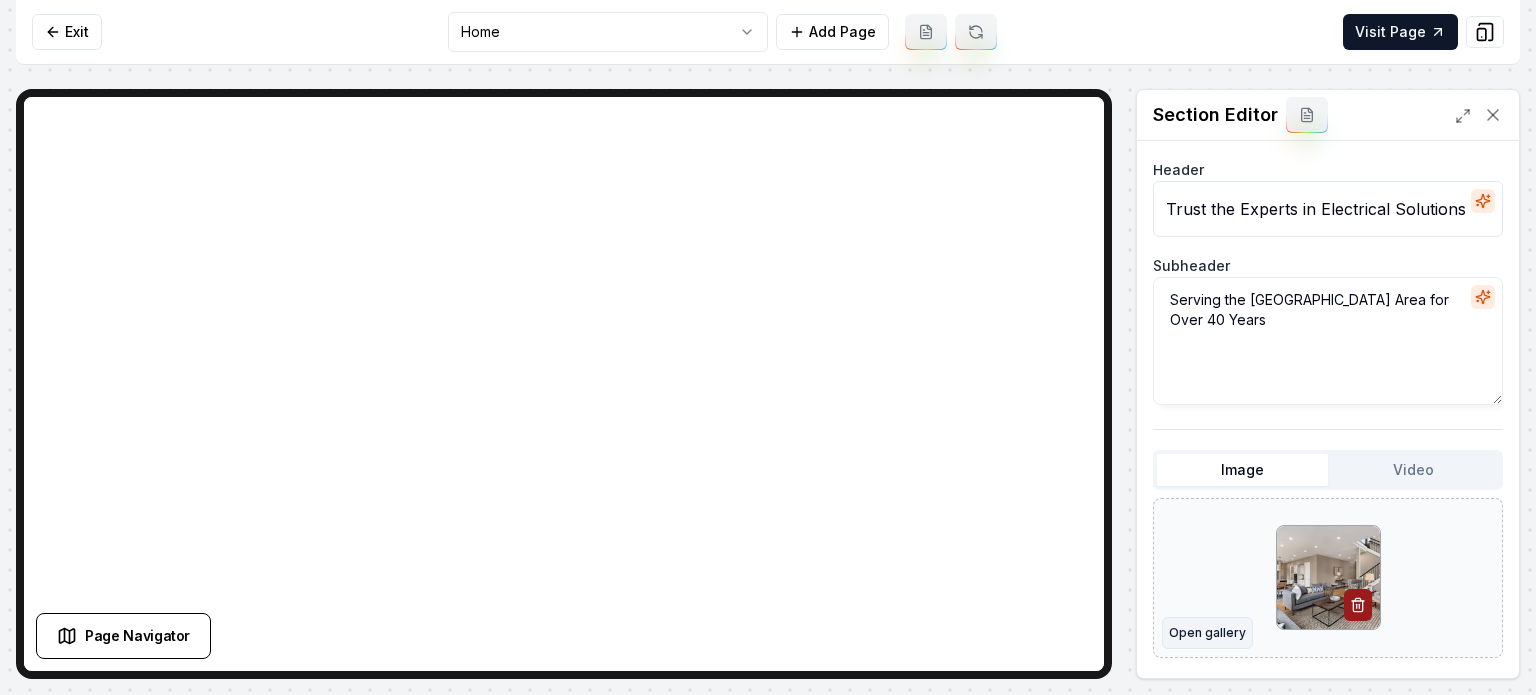 click on "Open gallery" at bounding box center [1207, 633] 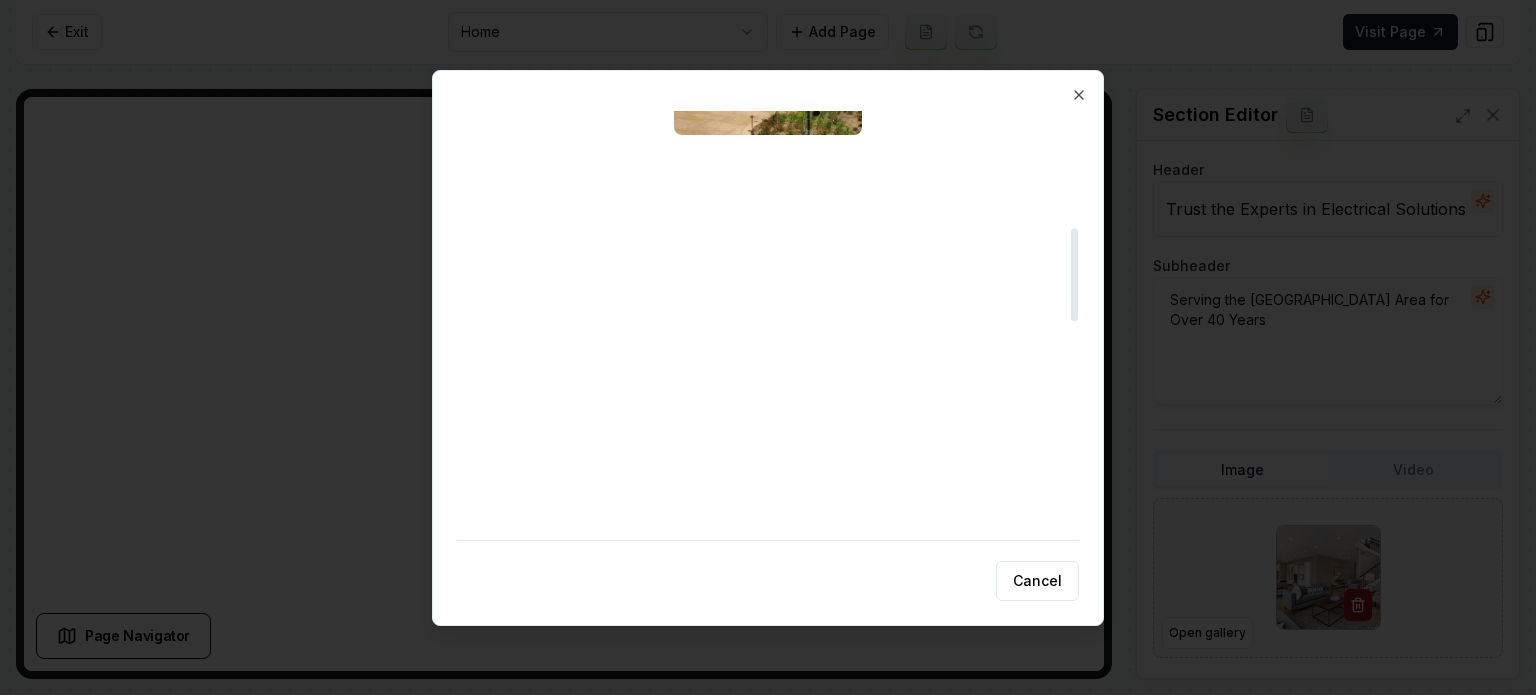 scroll, scrollTop: 400, scrollLeft: 0, axis: vertical 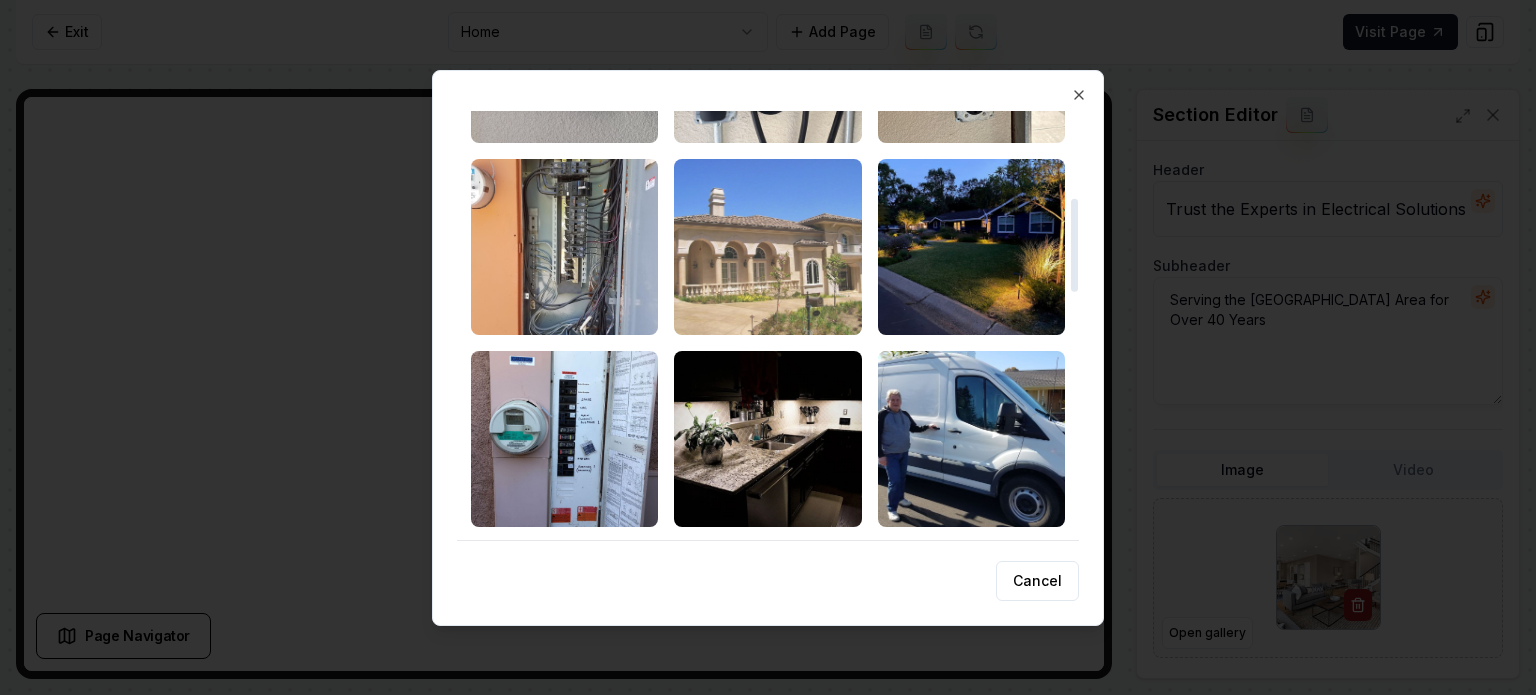 click at bounding box center [767, 247] 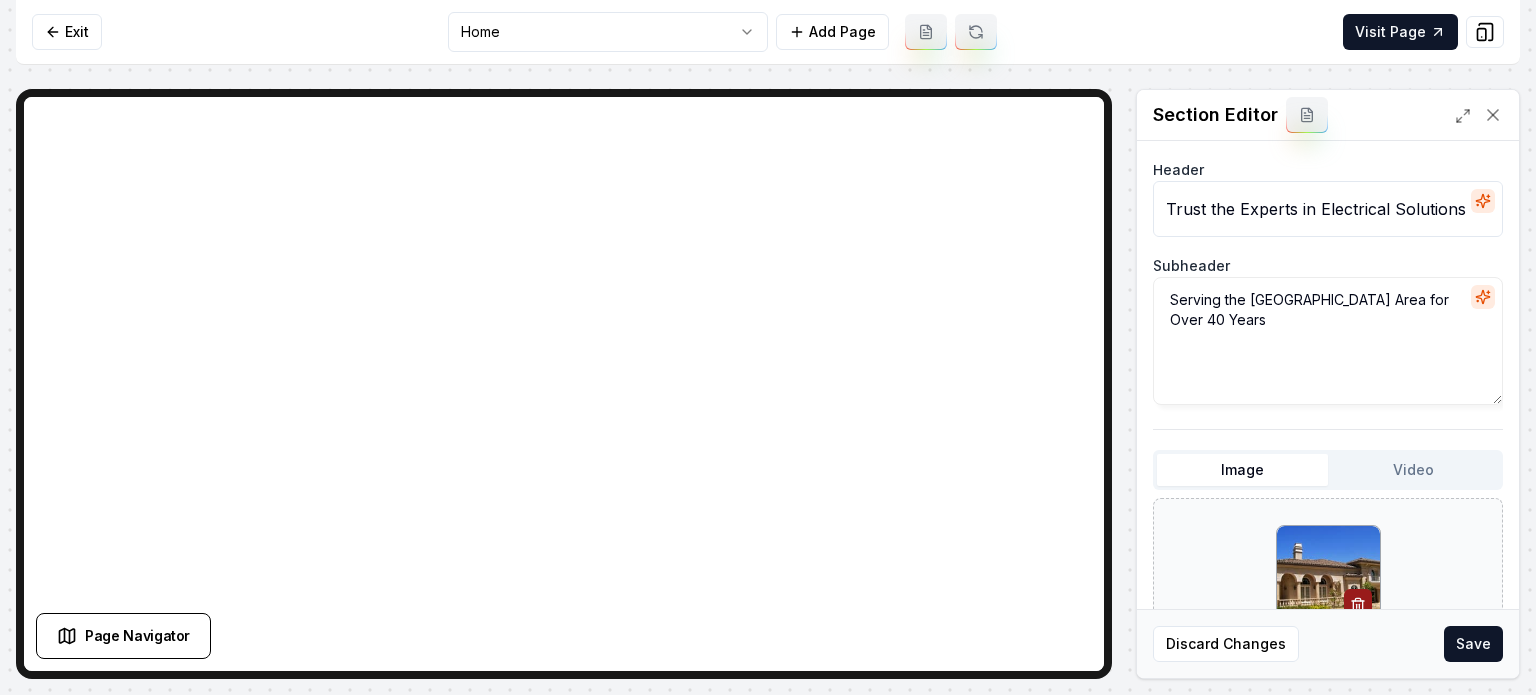 click on "Discard Changes Save" at bounding box center [1328, 643] 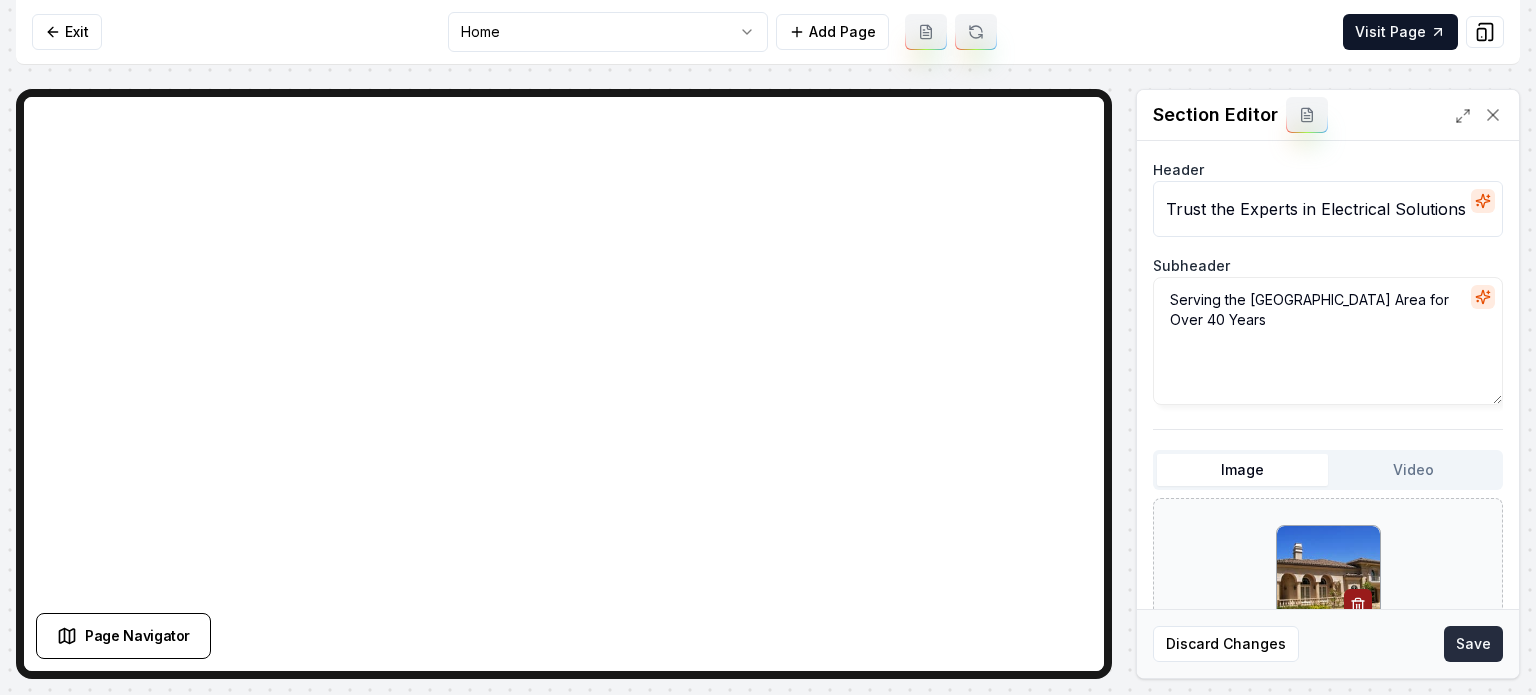 click on "Save" at bounding box center [1473, 644] 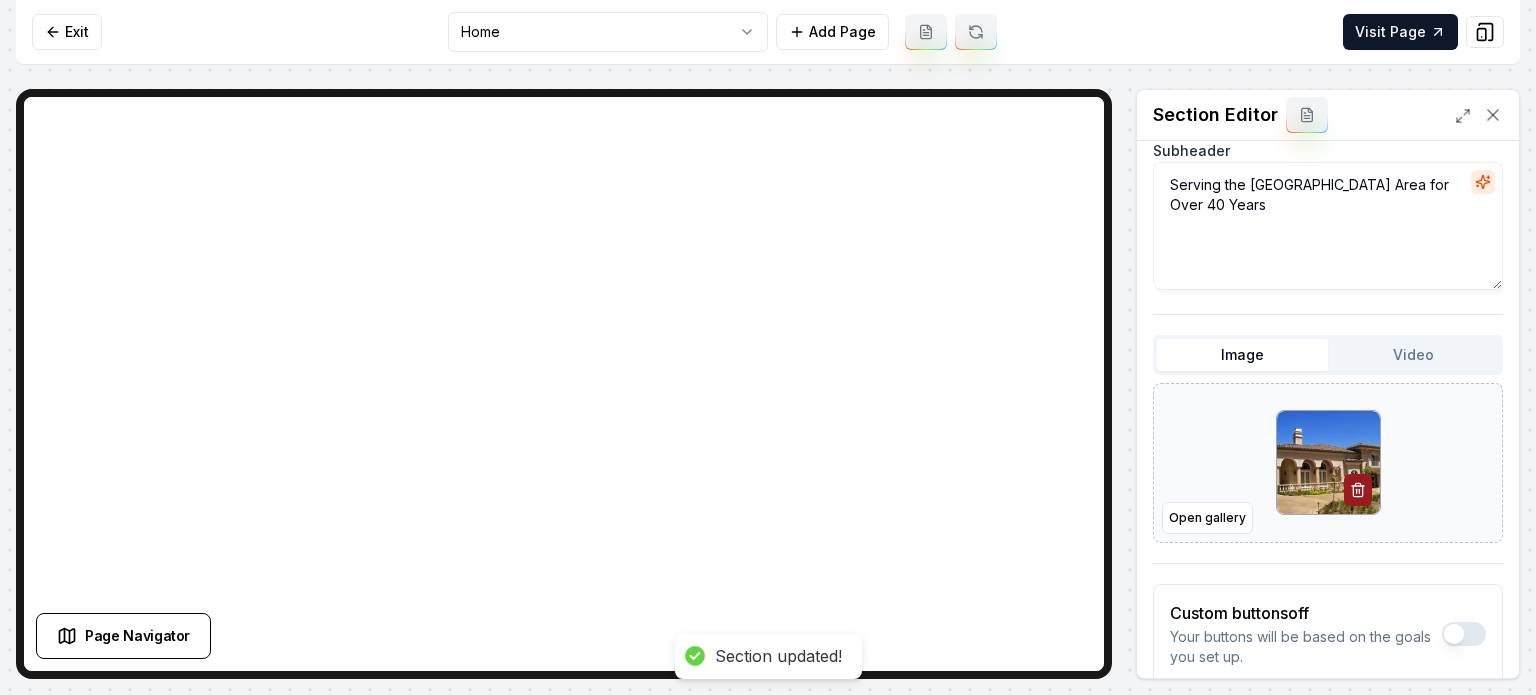 scroll, scrollTop: 223, scrollLeft: 0, axis: vertical 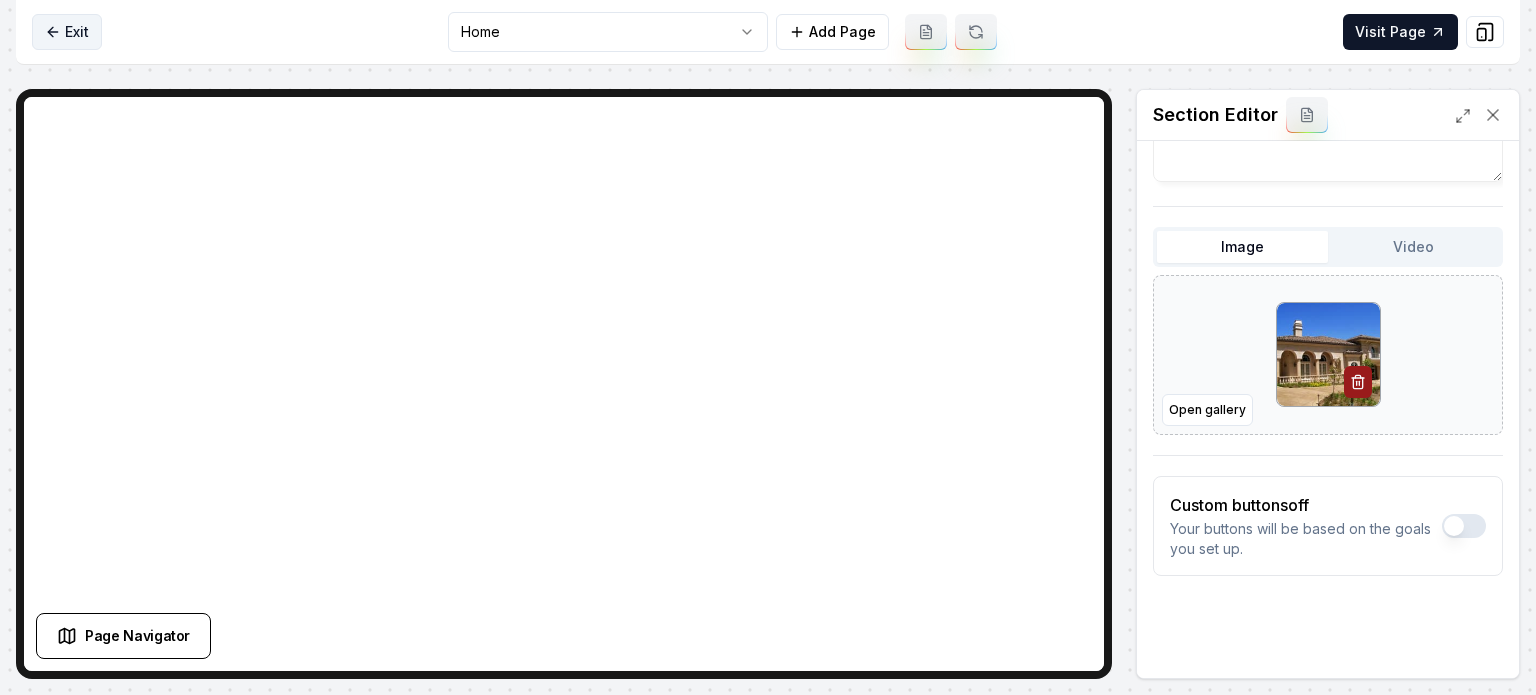 click on "Exit" at bounding box center [67, 32] 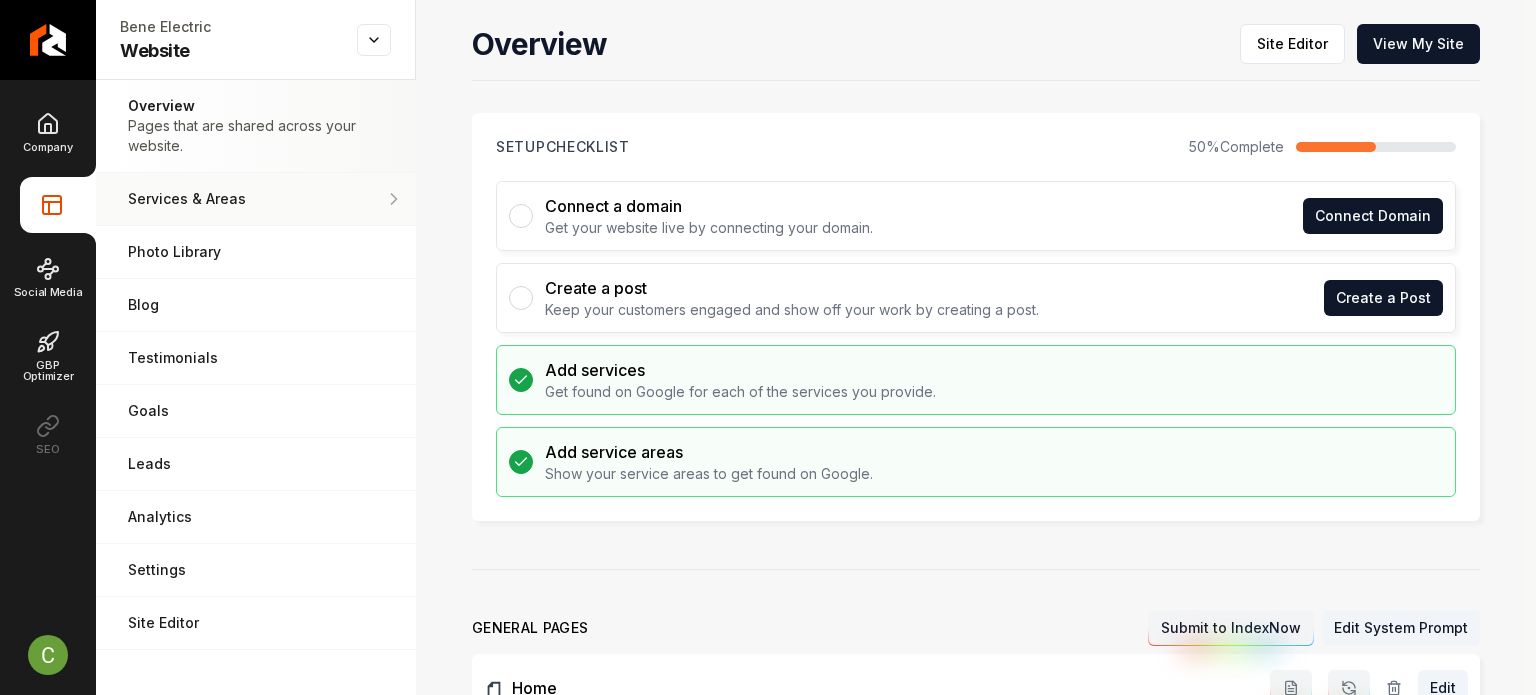 click on "Services & Areas" at bounding box center (256, 199) 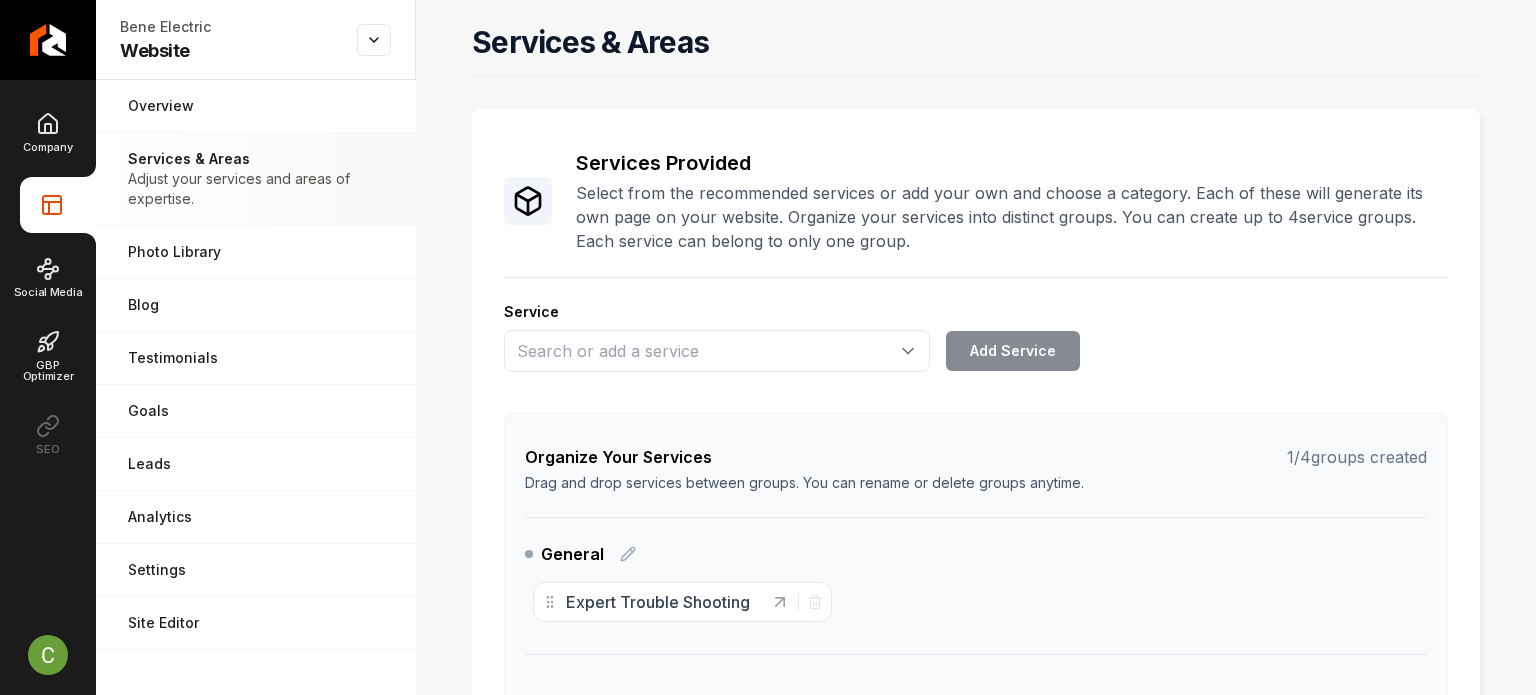 drag, startPoint x: 1462, startPoint y: 375, endPoint x: 1357, endPoint y: 375, distance: 105 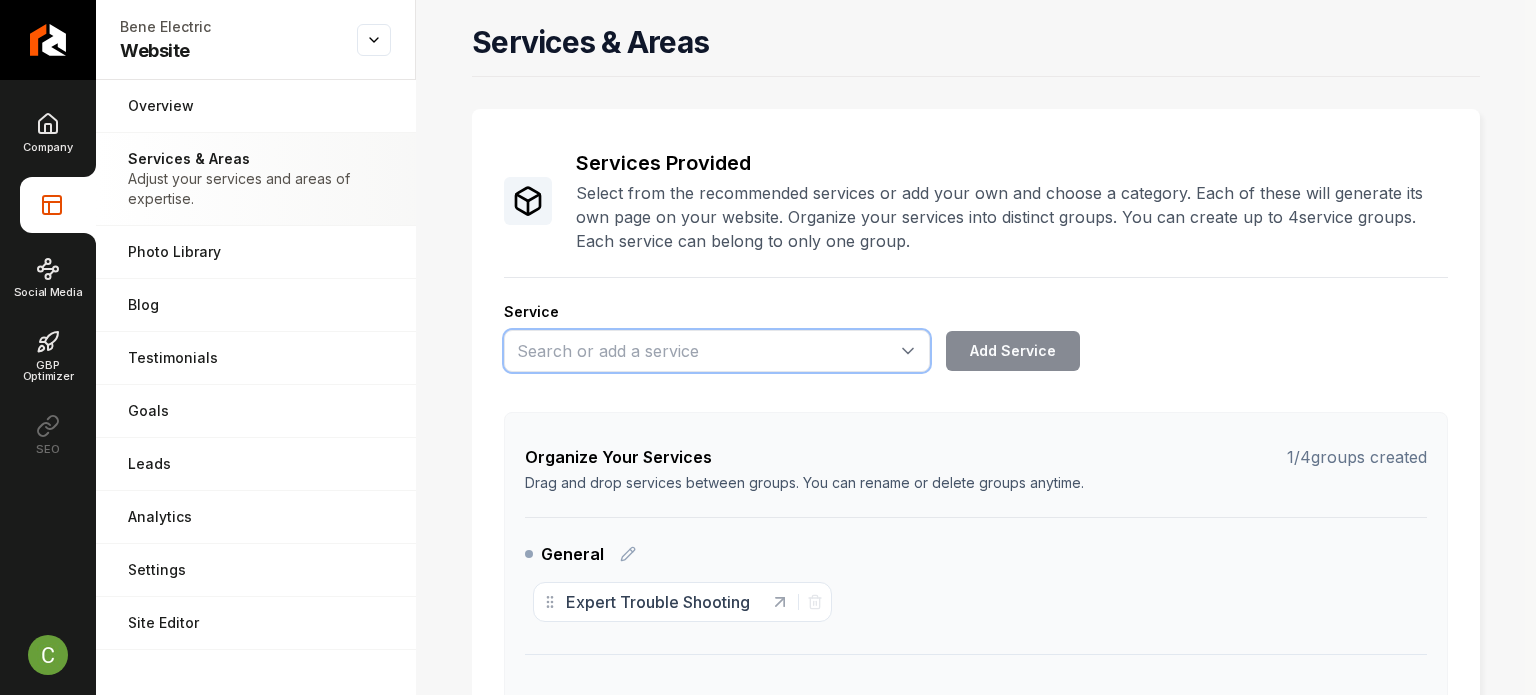 click at bounding box center (717, 351) 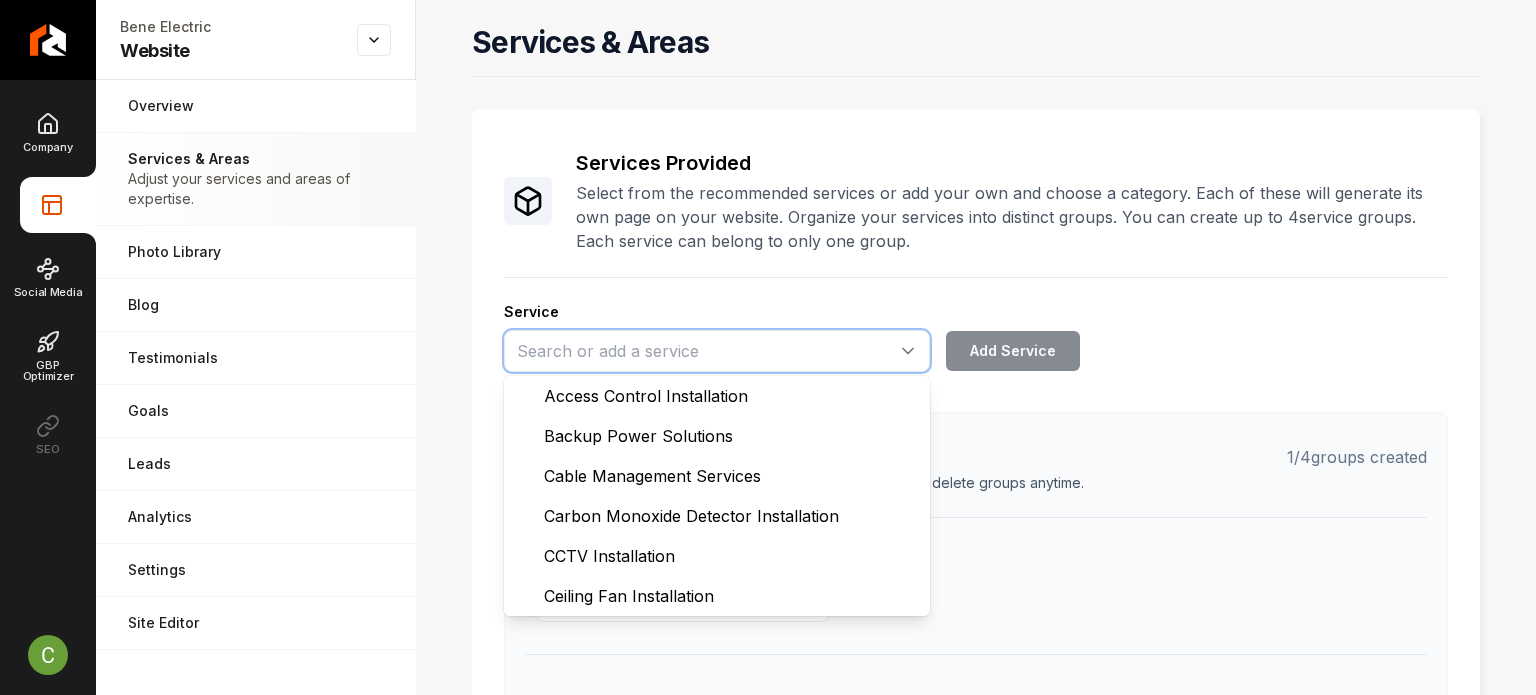 paste on "Panel Upgrades and Repair" 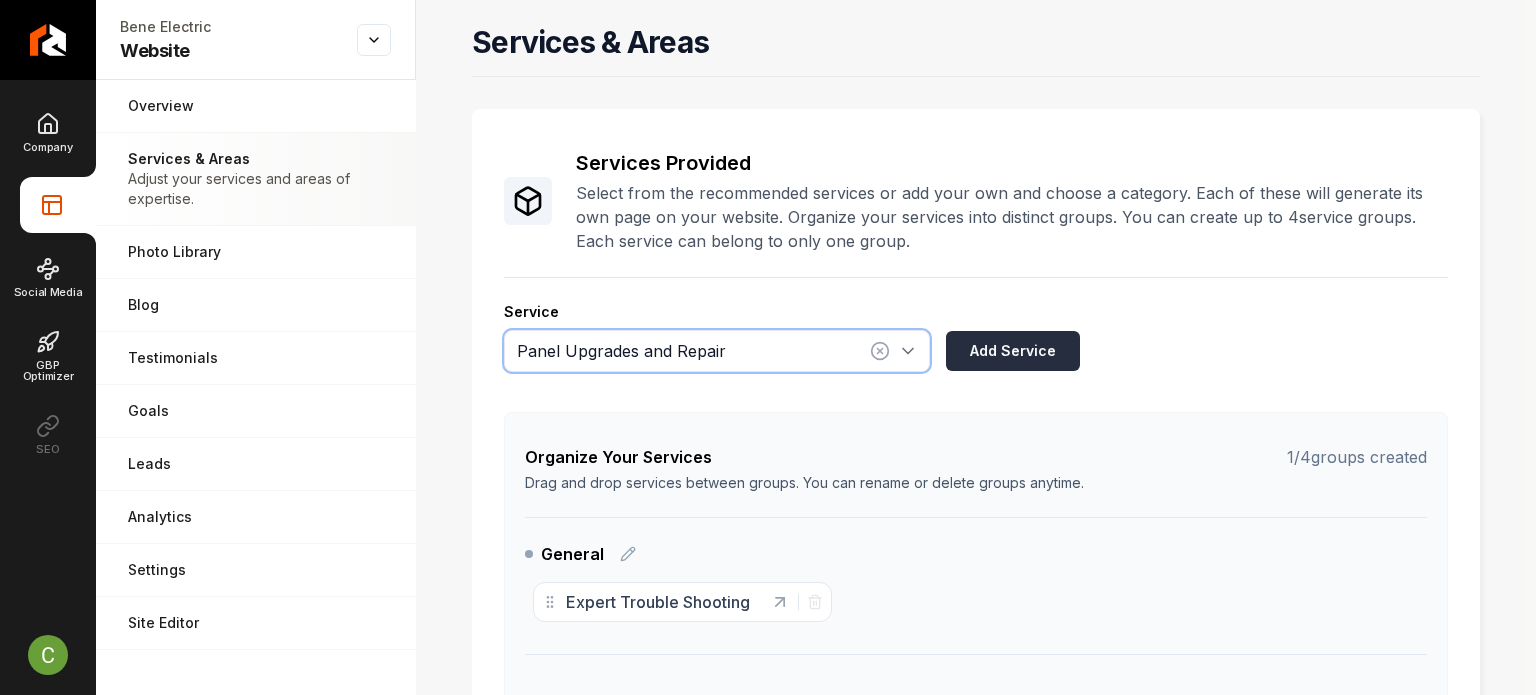 type on "Panel Upgrades and Repair" 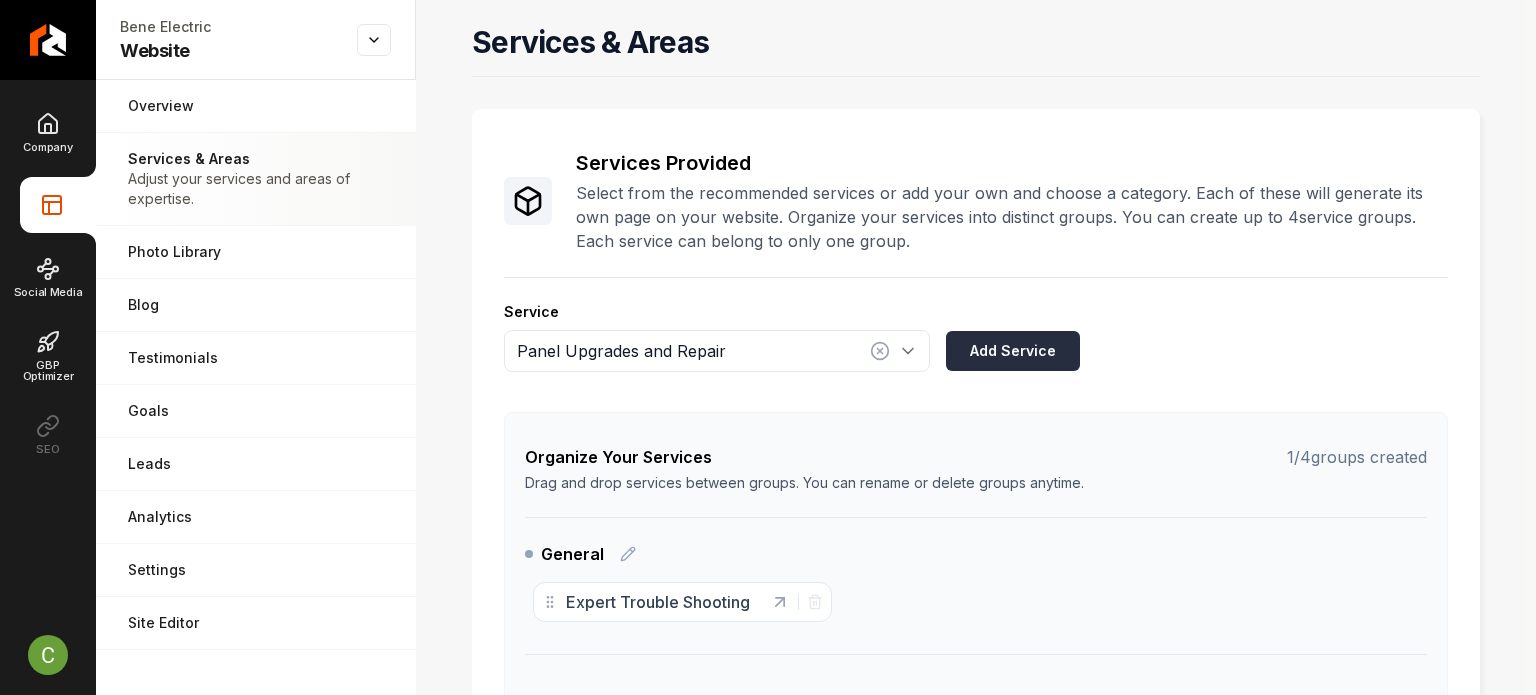 click on "Add Service" at bounding box center [1013, 351] 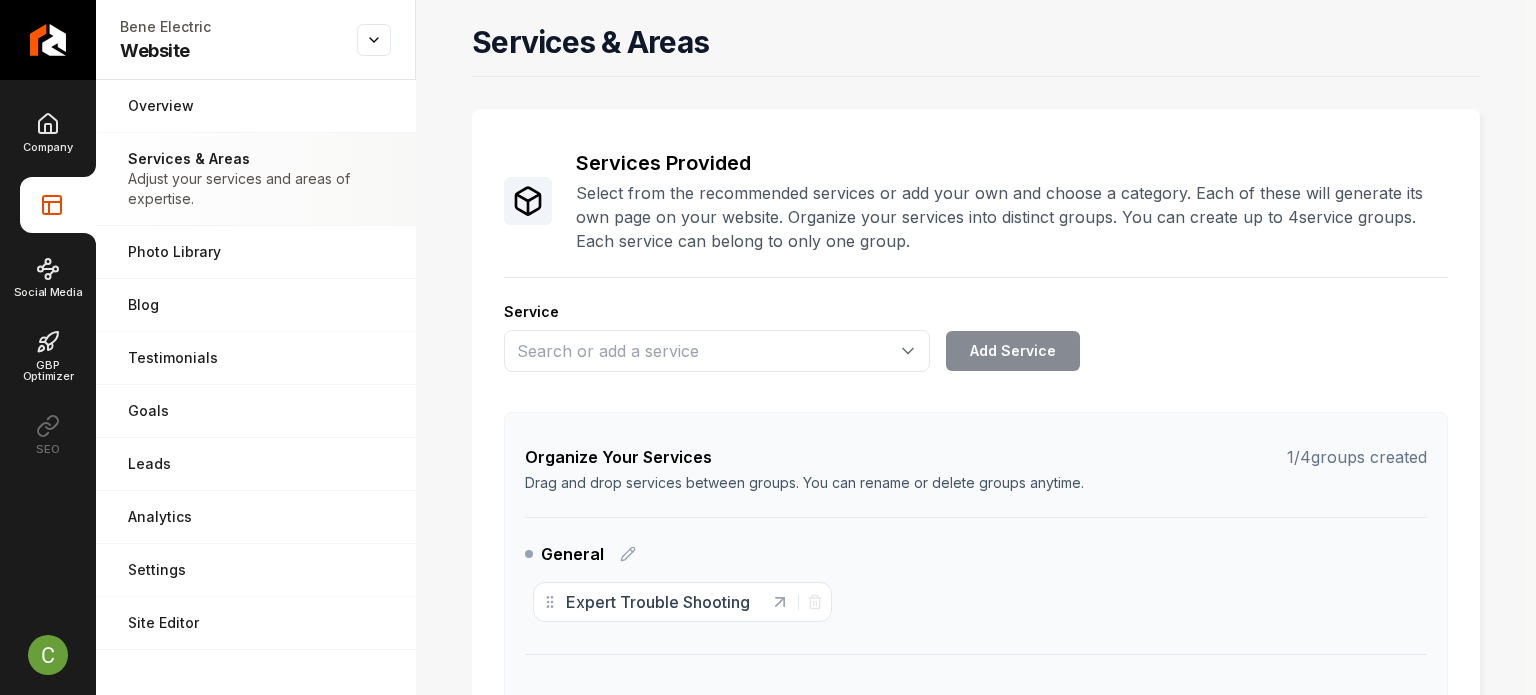drag, startPoint x: 1448, startPoint y: 379, endPoint x: 1429, endPoint y: 377, distance: 19.104973 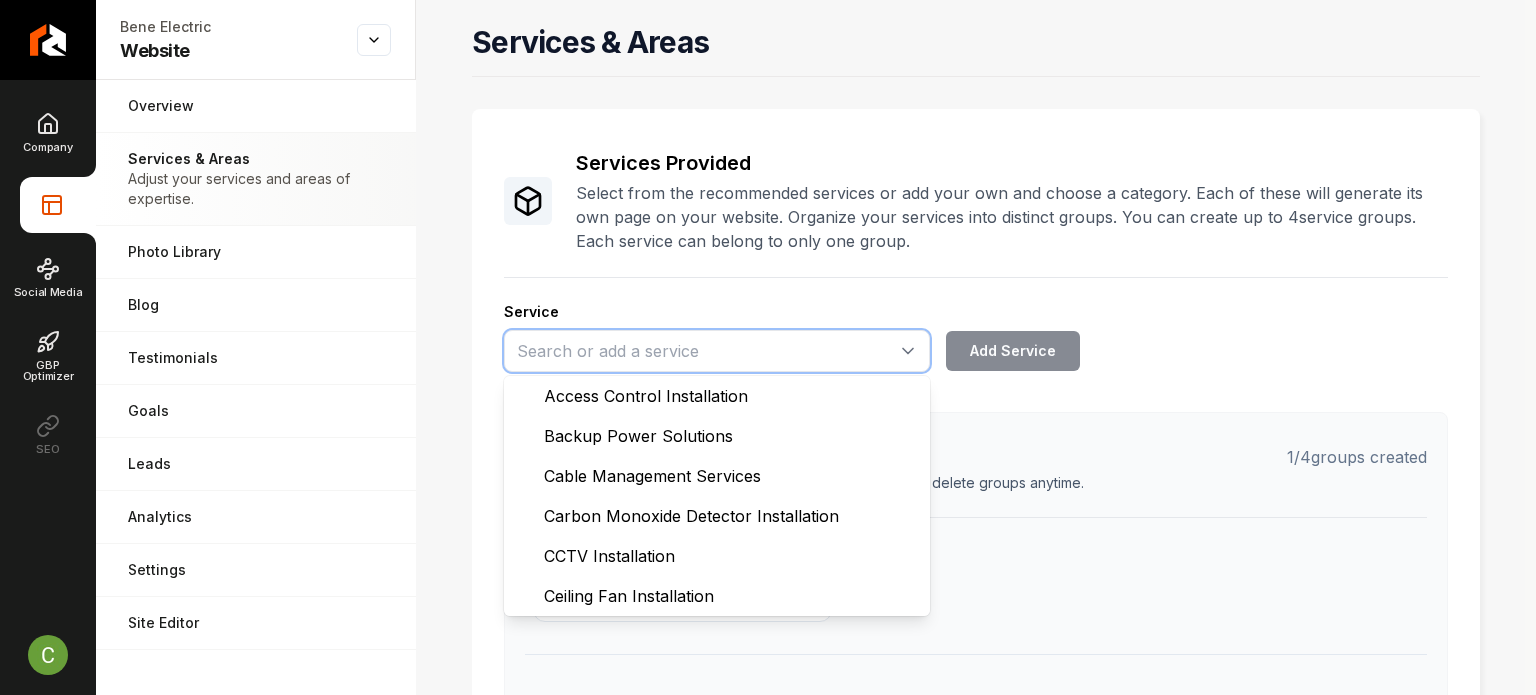 click at bounding box center (717, 351) 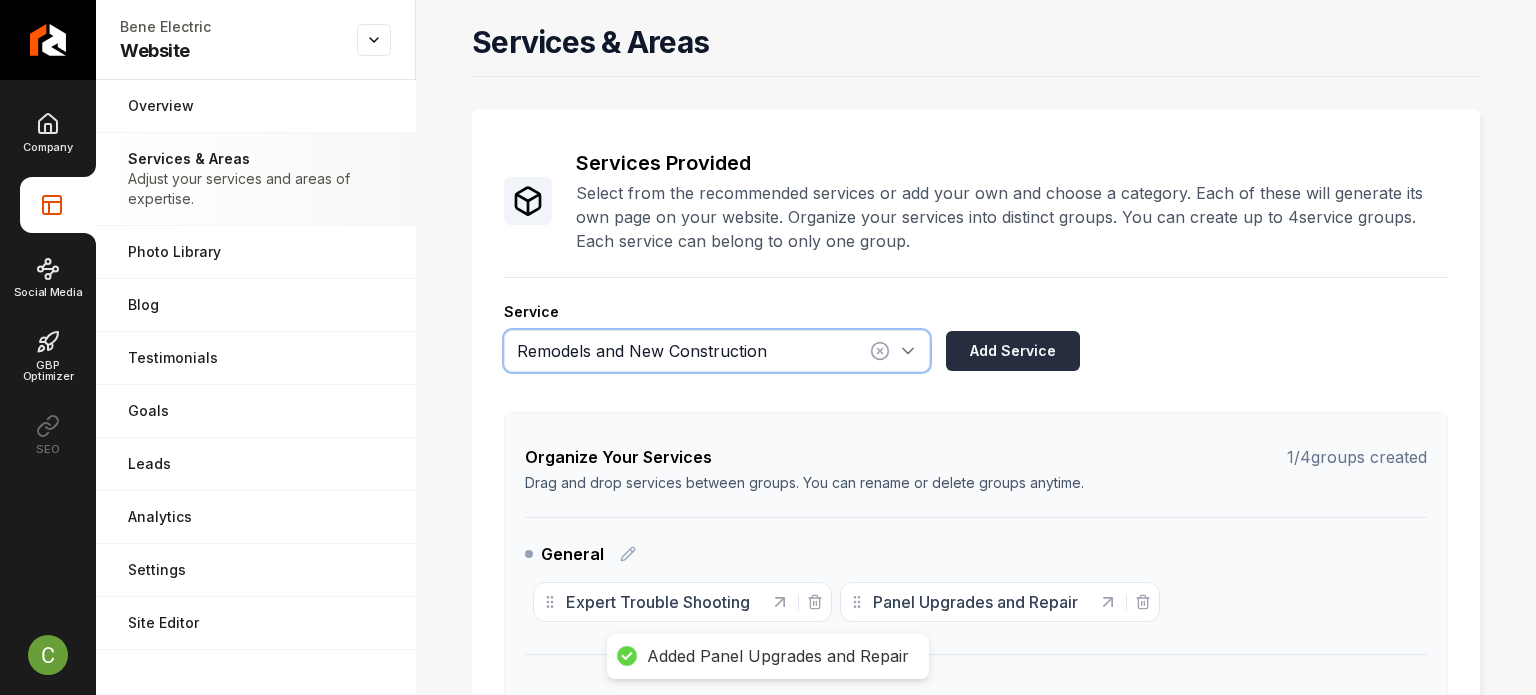 type on "Remodels and New Construction" 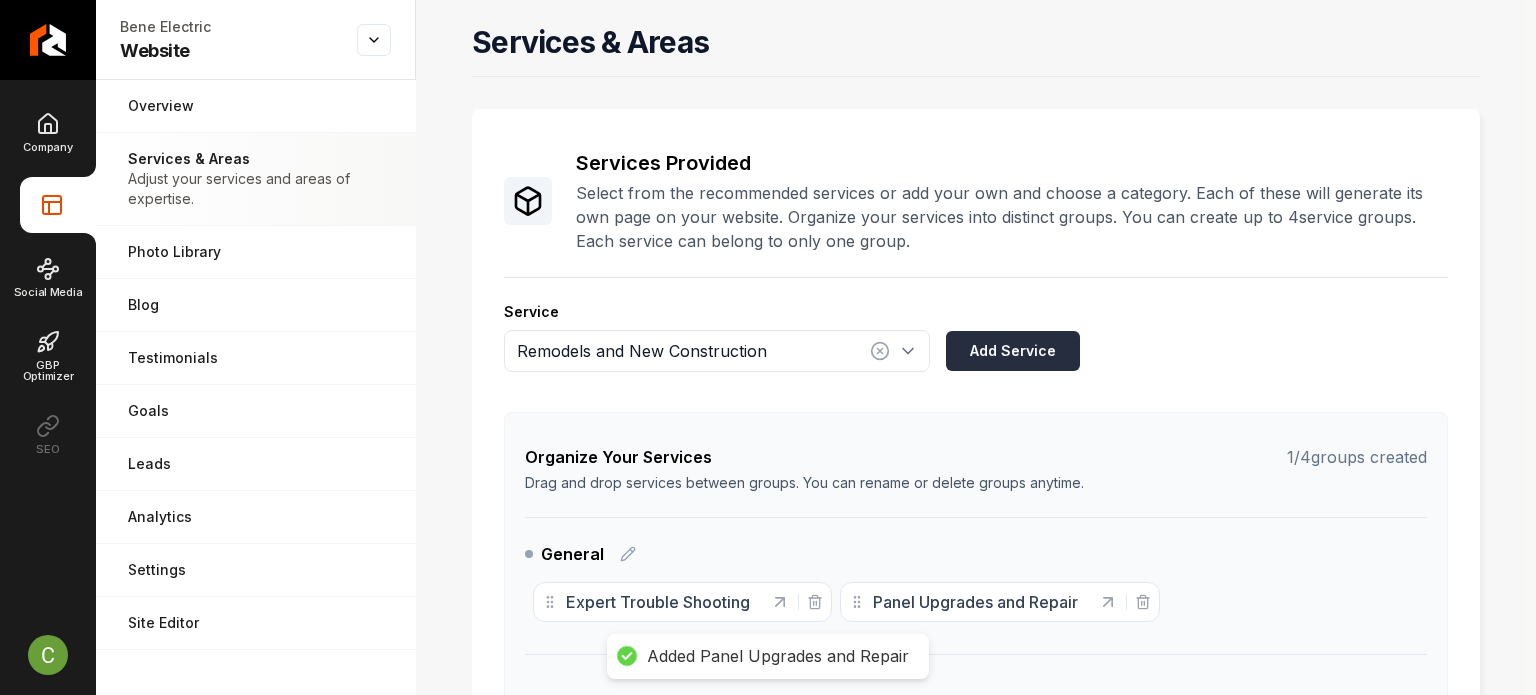 click on "Add Service" at bounding box center [1013, 351] 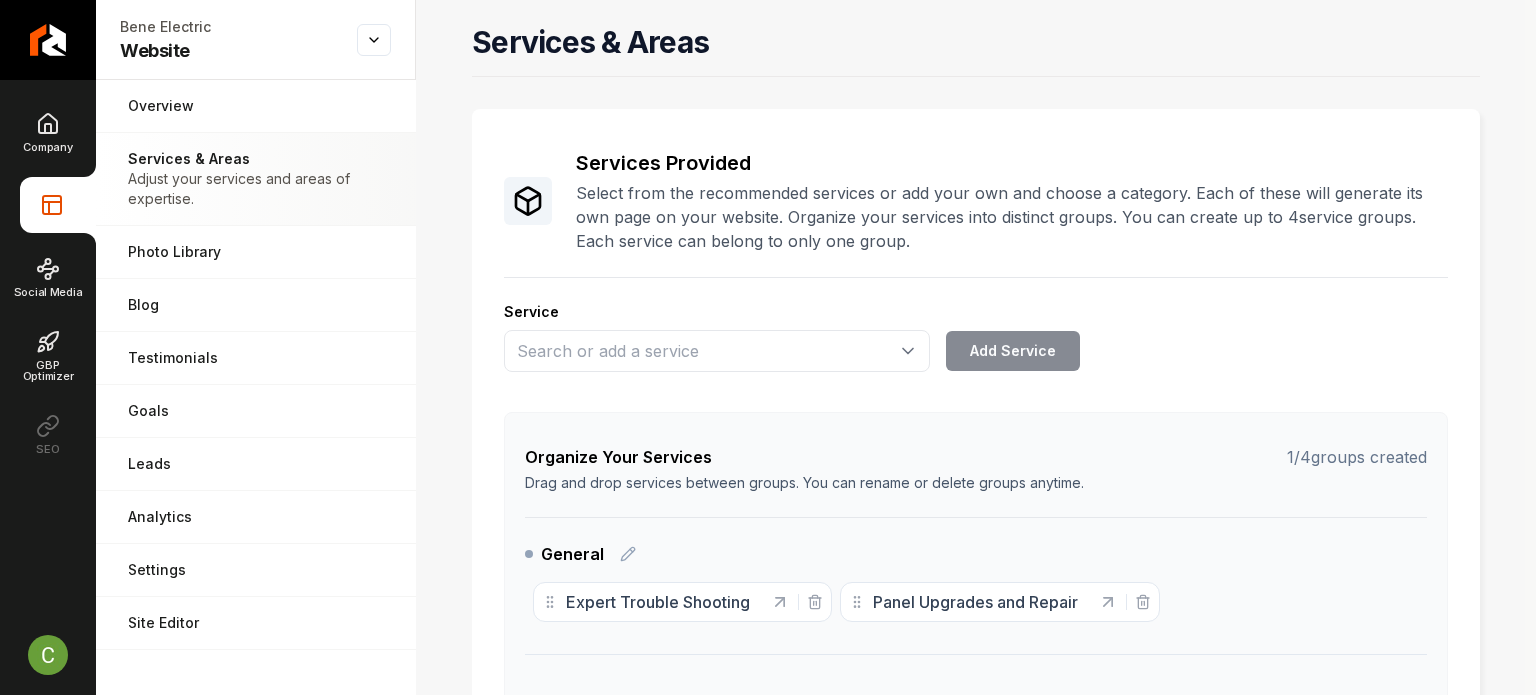 drag, startPoint x: 1486, startPoint y: 349, endPoint x: 864, endPoint y: 414, distance: 625.3871 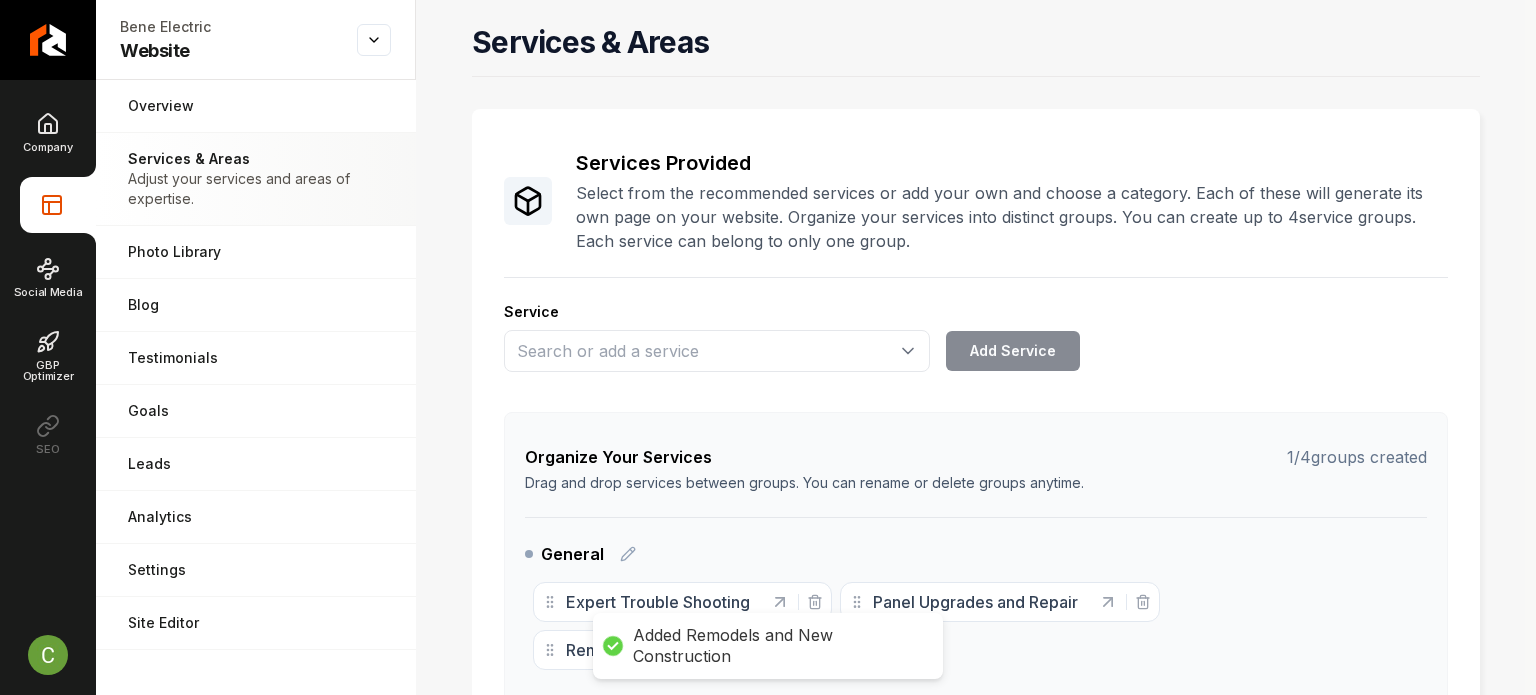 click on "Service Add Service" at bounding box center (976, 337) 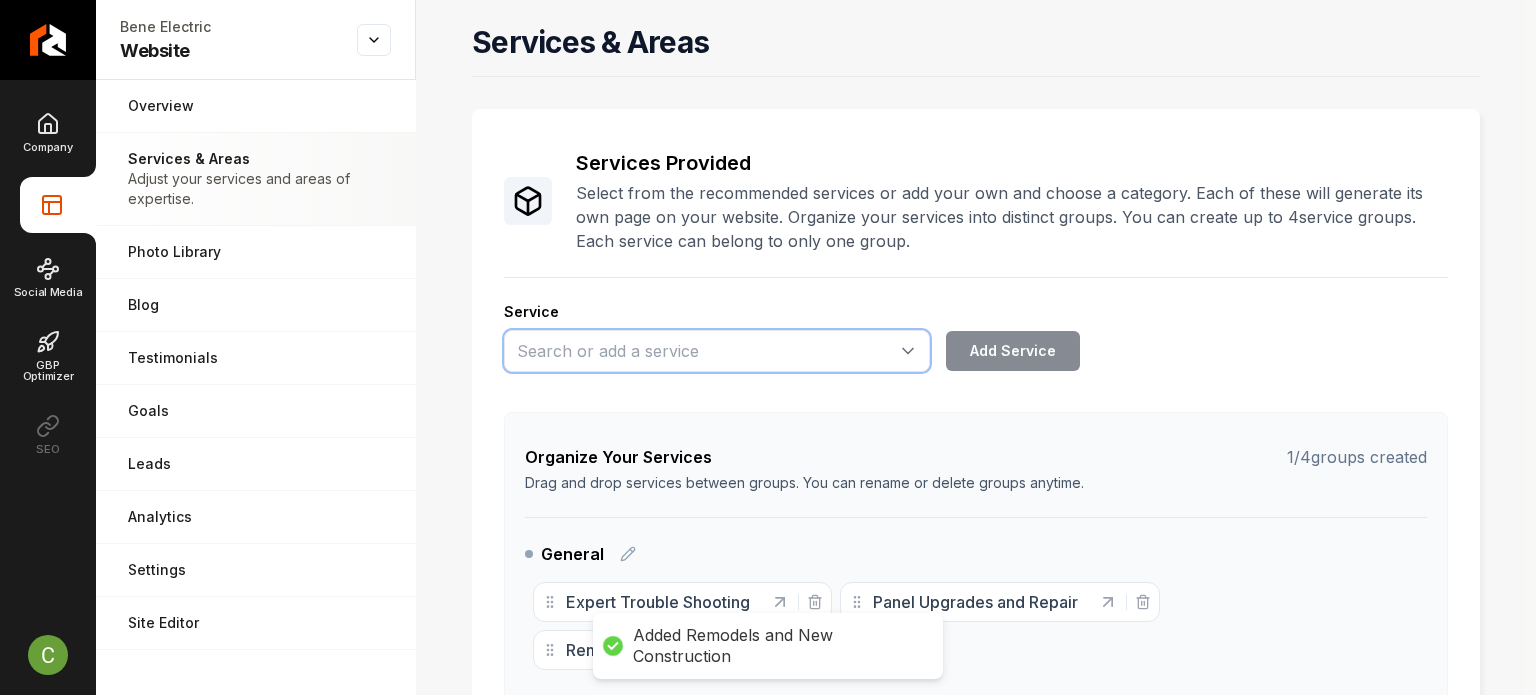 click at bounding box center (717, 351) 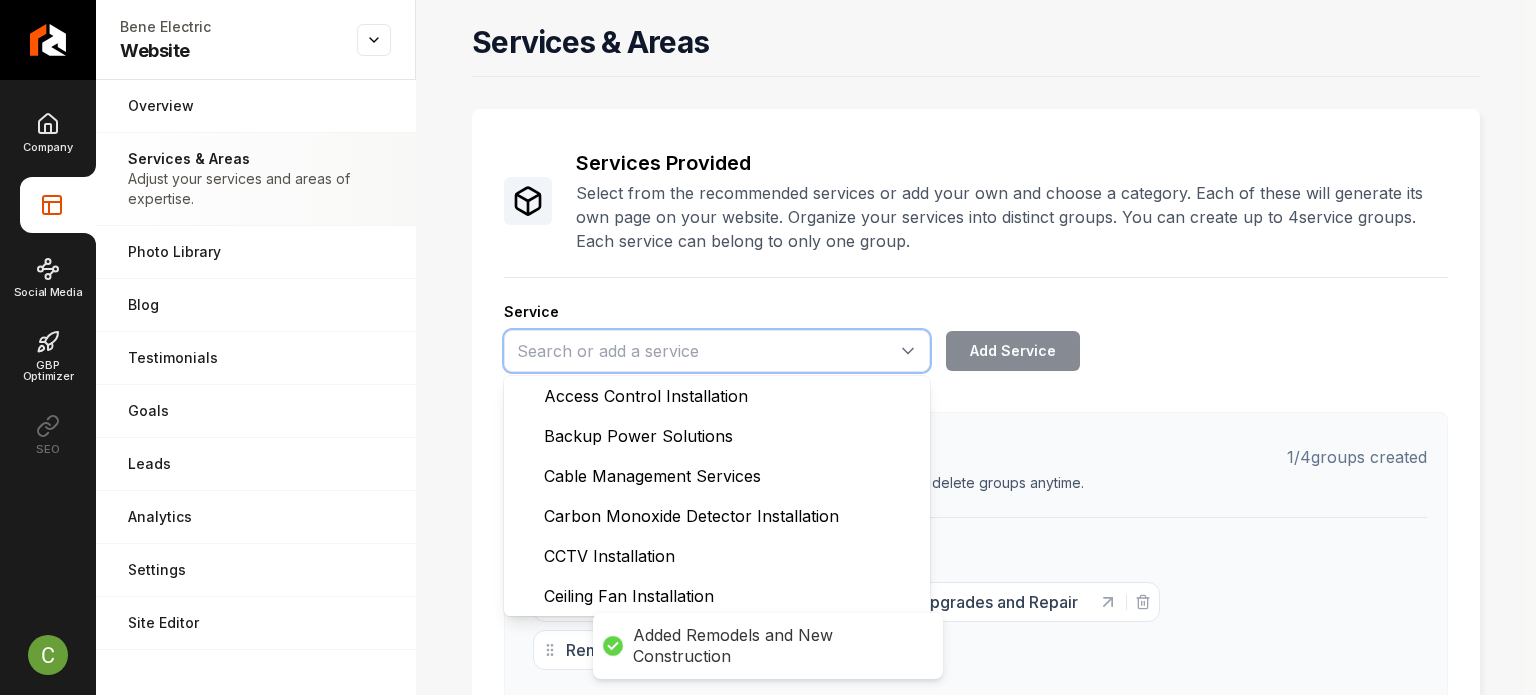 paste on "Low Voltage and LED Installation" 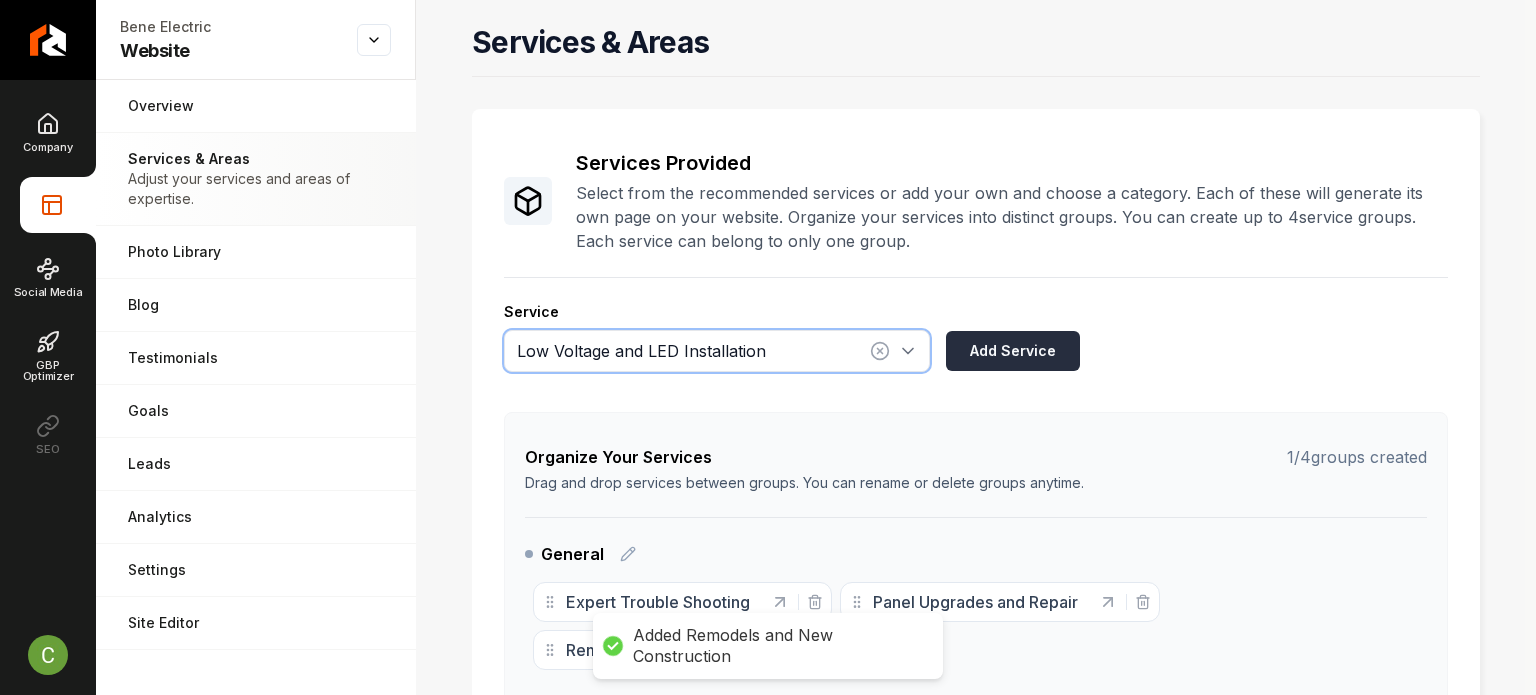 type on "Low Voltage and LED Installation" 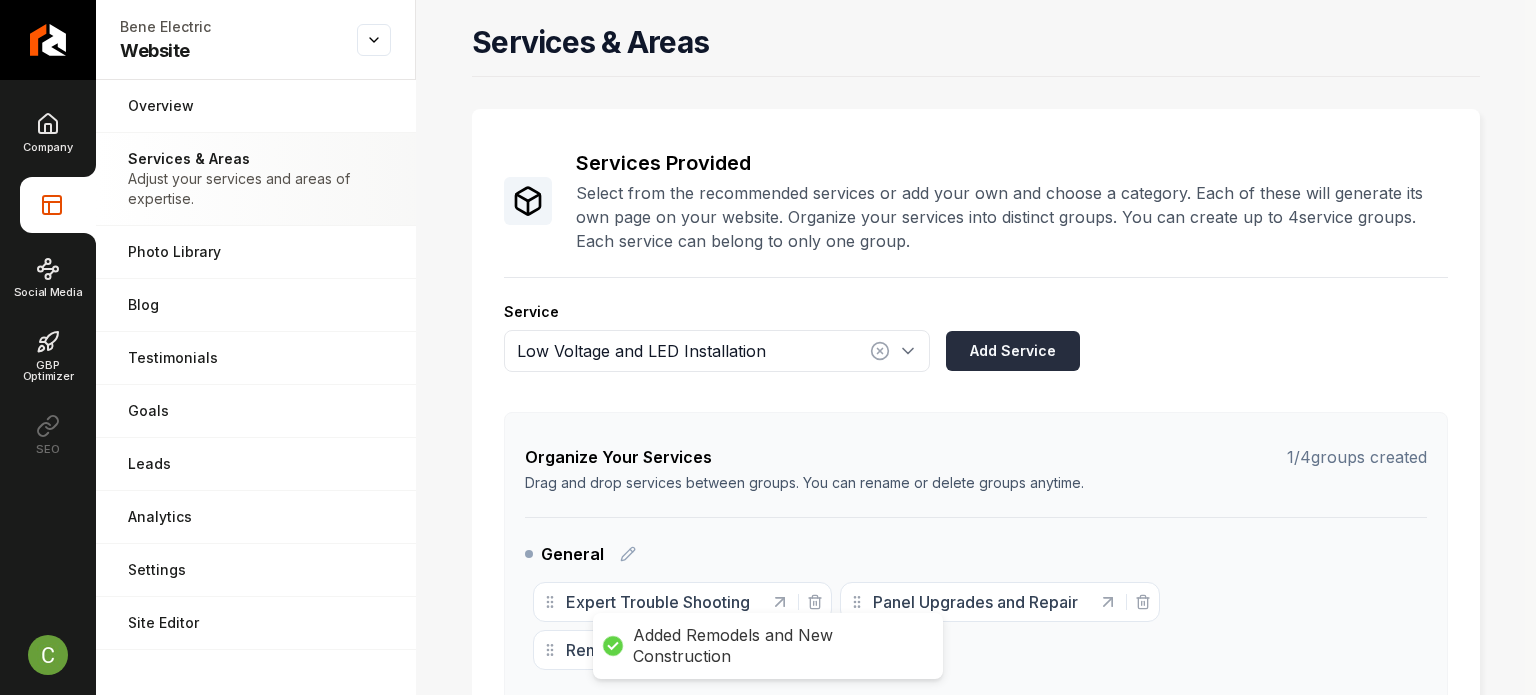 click on "Add Service" at bounding box center (1013, 351) 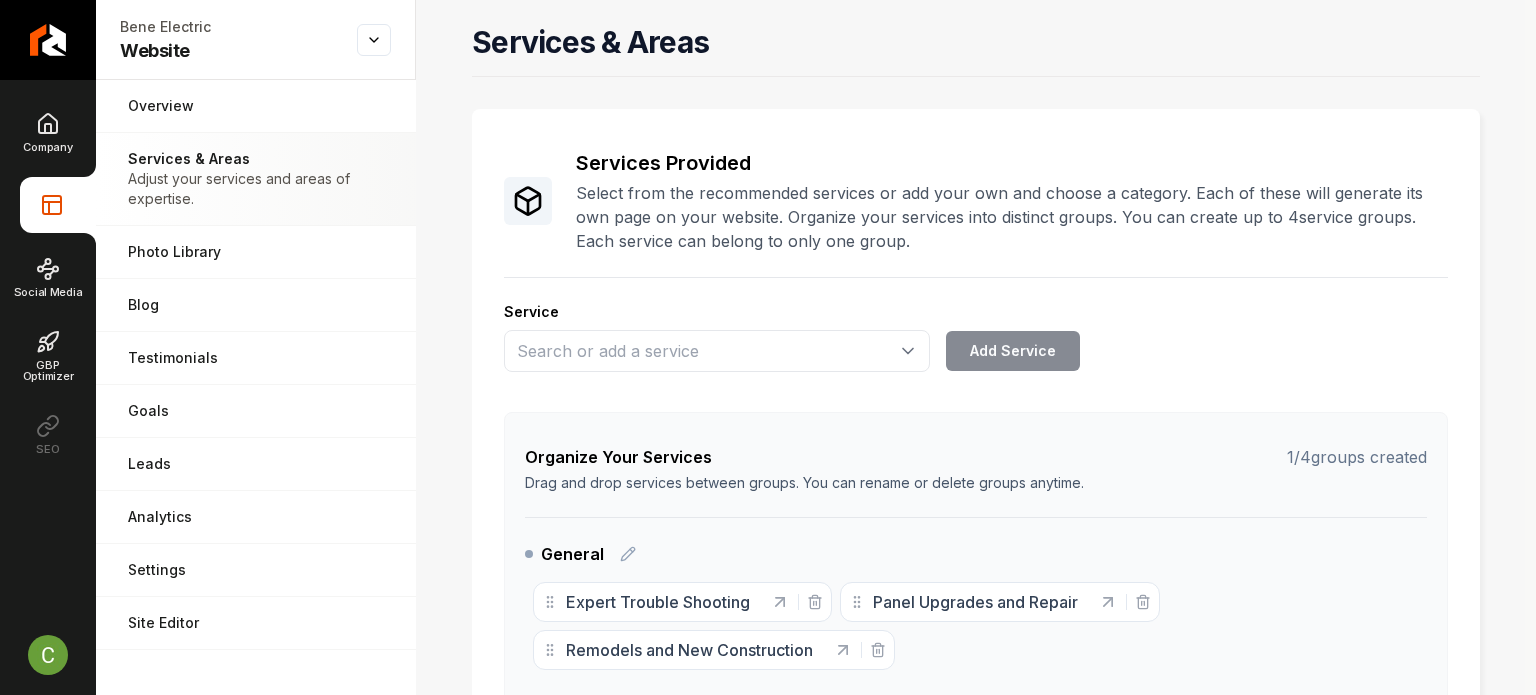 drag, startPoint x: 1423, startPoint y: 391, endPoint x: 740, endPoint y: 363, distance: 683.57367 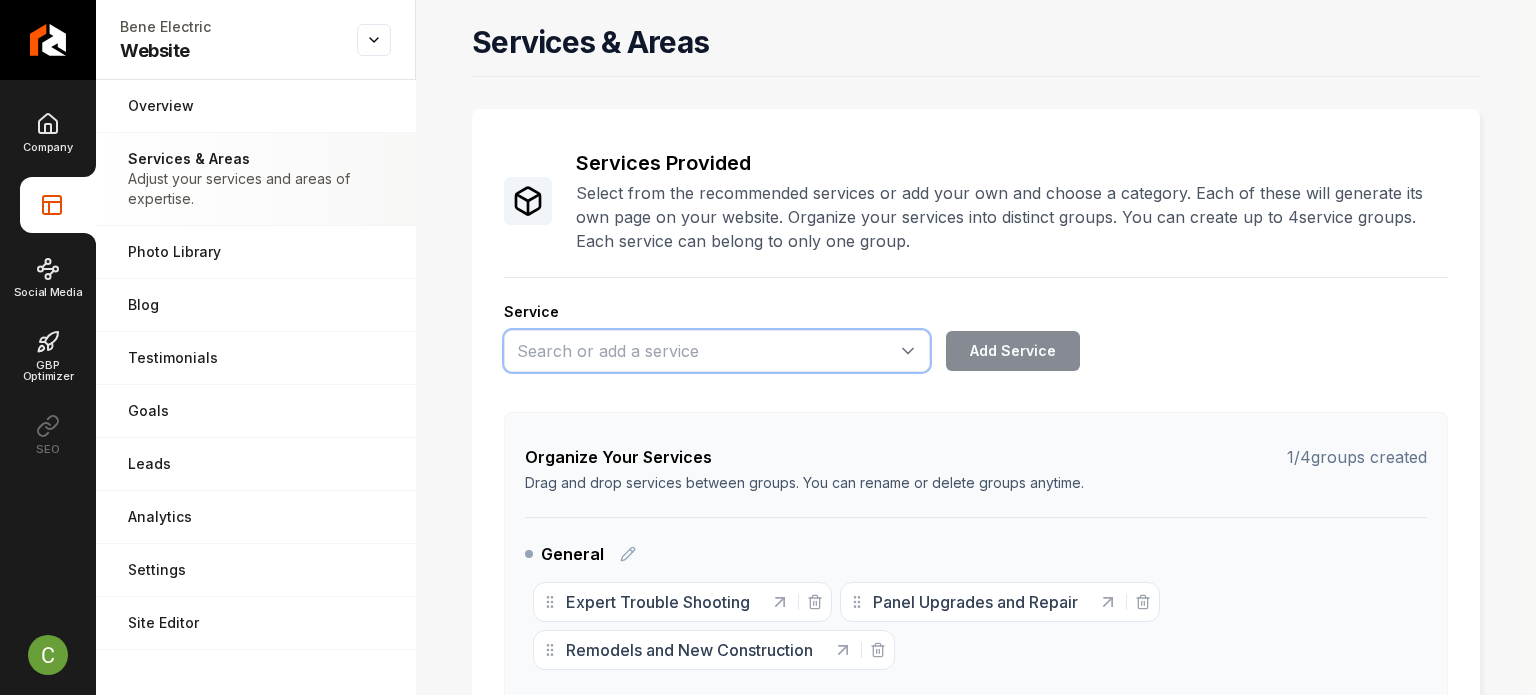 click at bounding box center [717, 351] 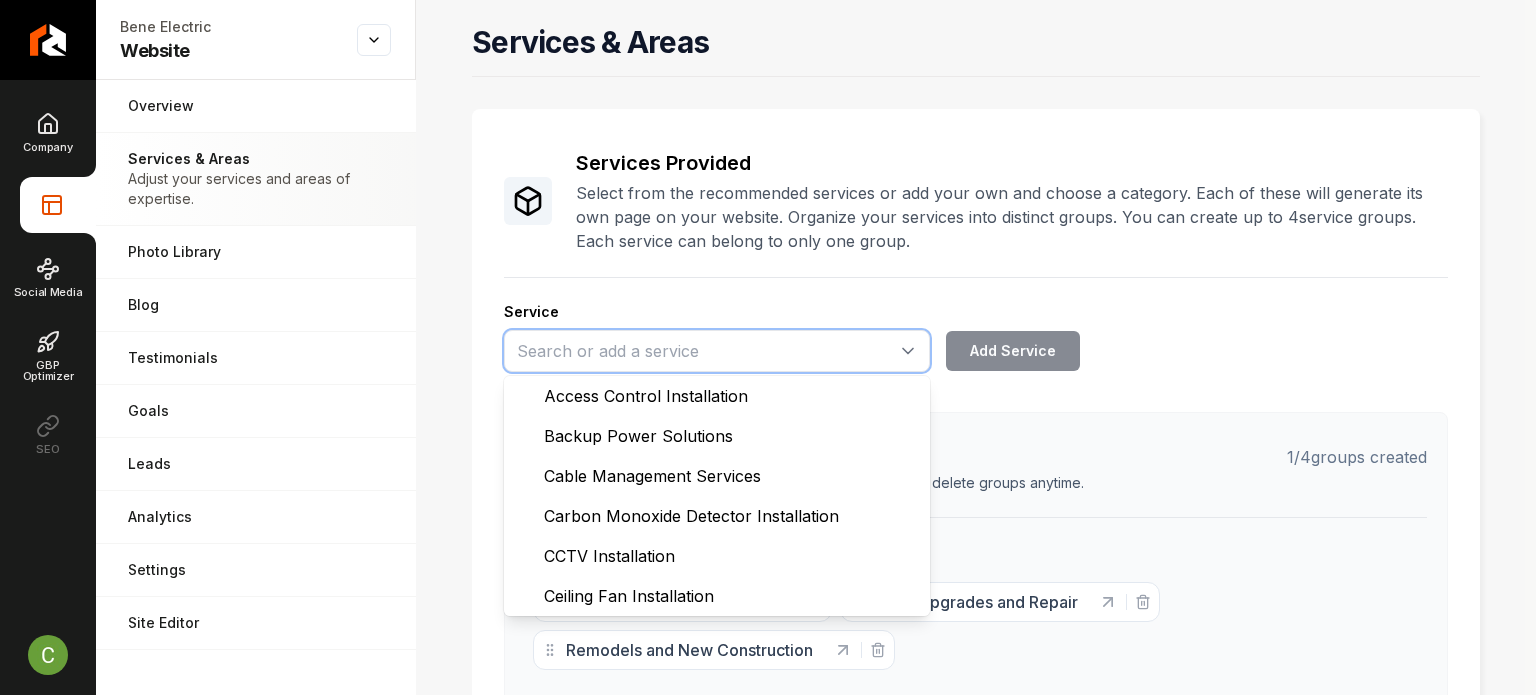 paste on "All Types of Electrical Wiring Services" 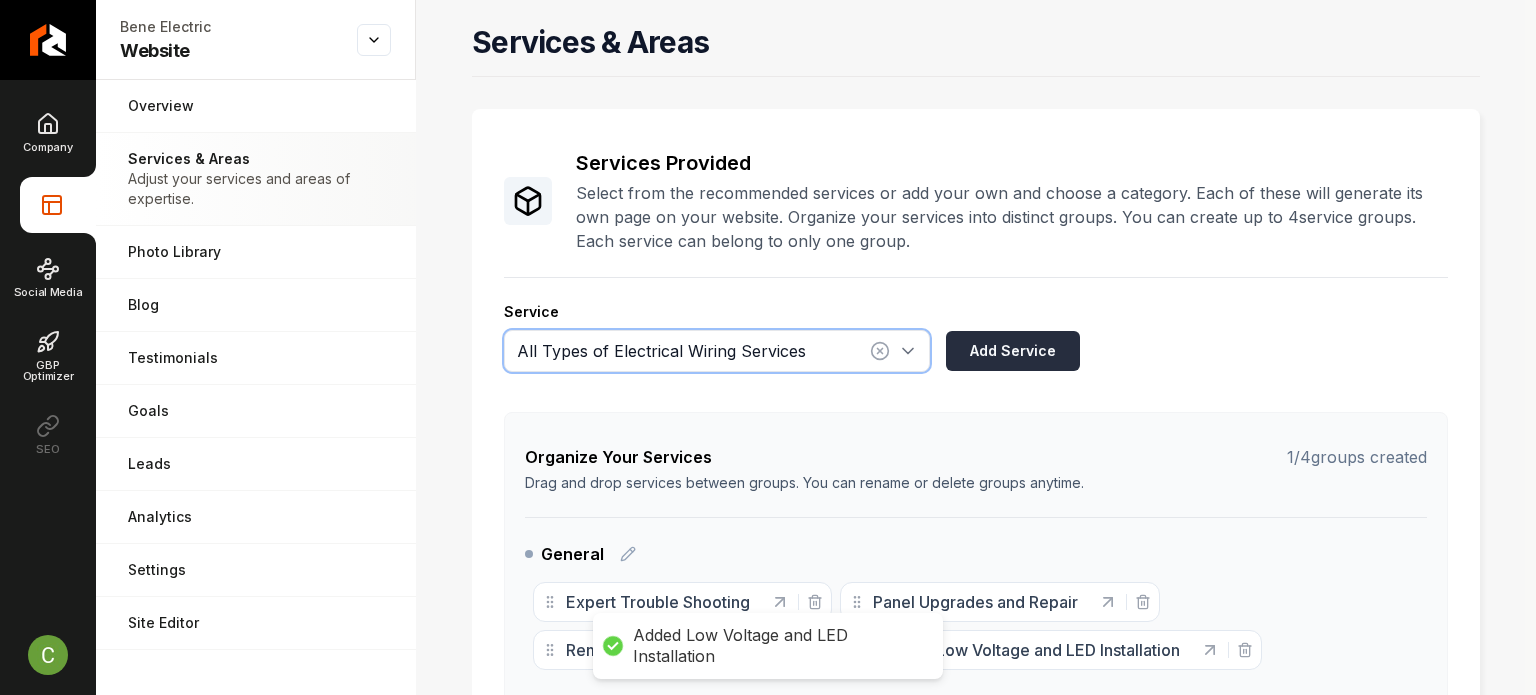 type on "All Types of Electrical Wiring Services" 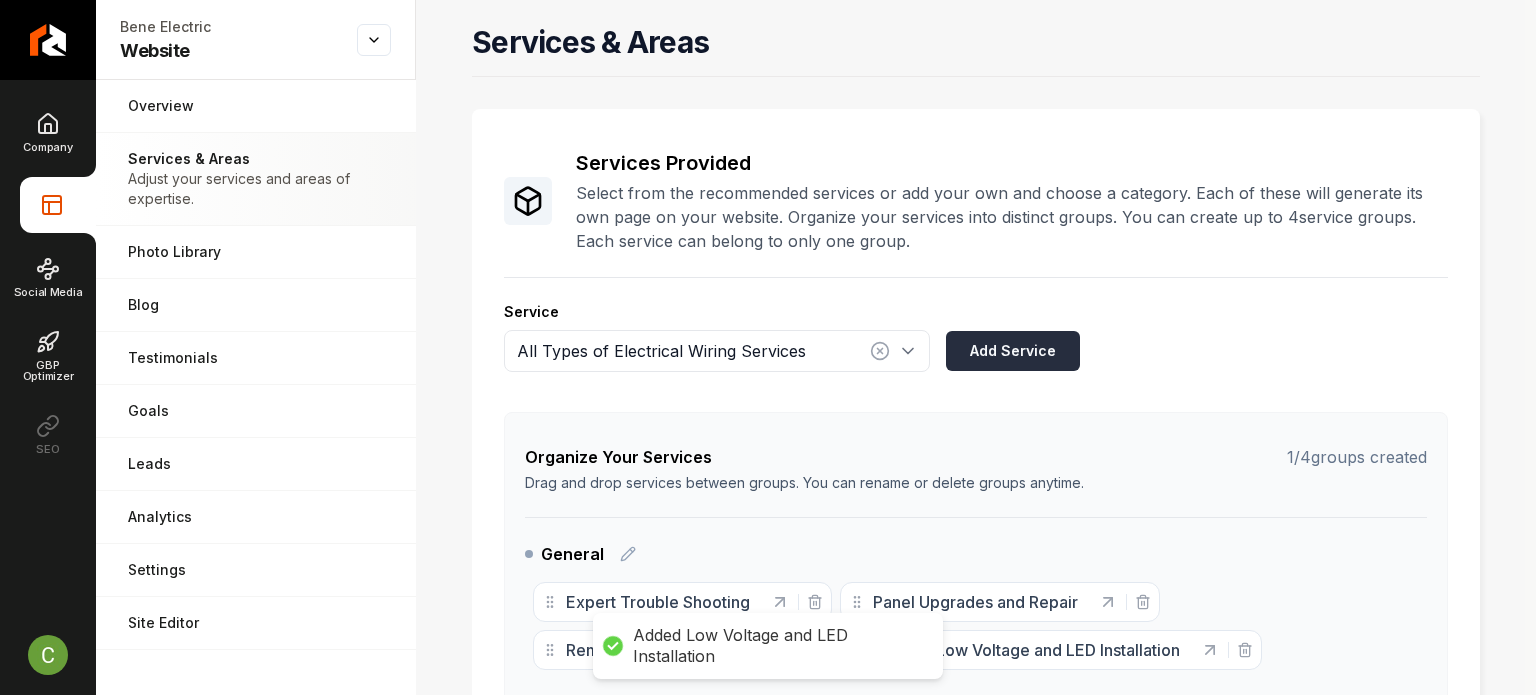 click on "Add Service" at bounding box center (1013, 351) 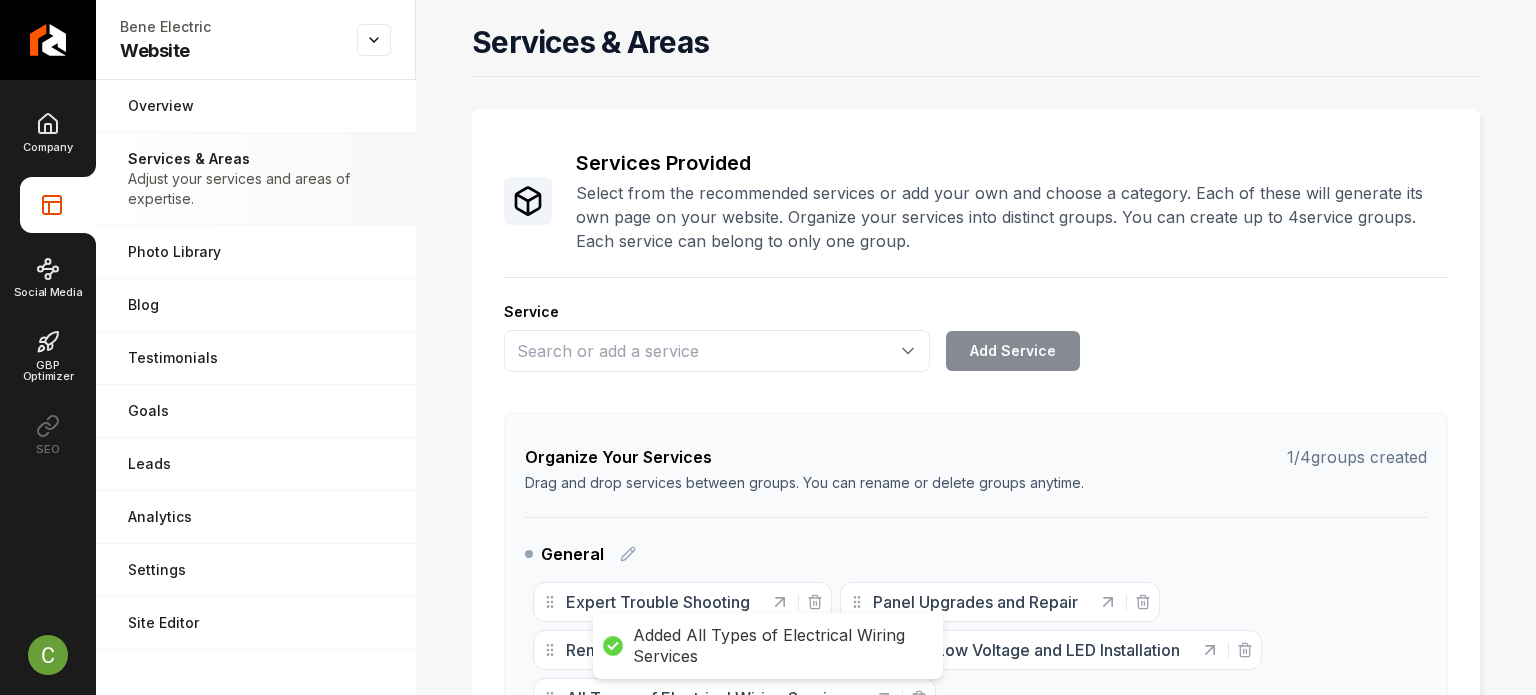 drag, startPoint x: 1492, startPoint y: 386, endPoint x: 1223, endPoint y: 386, distance: 269 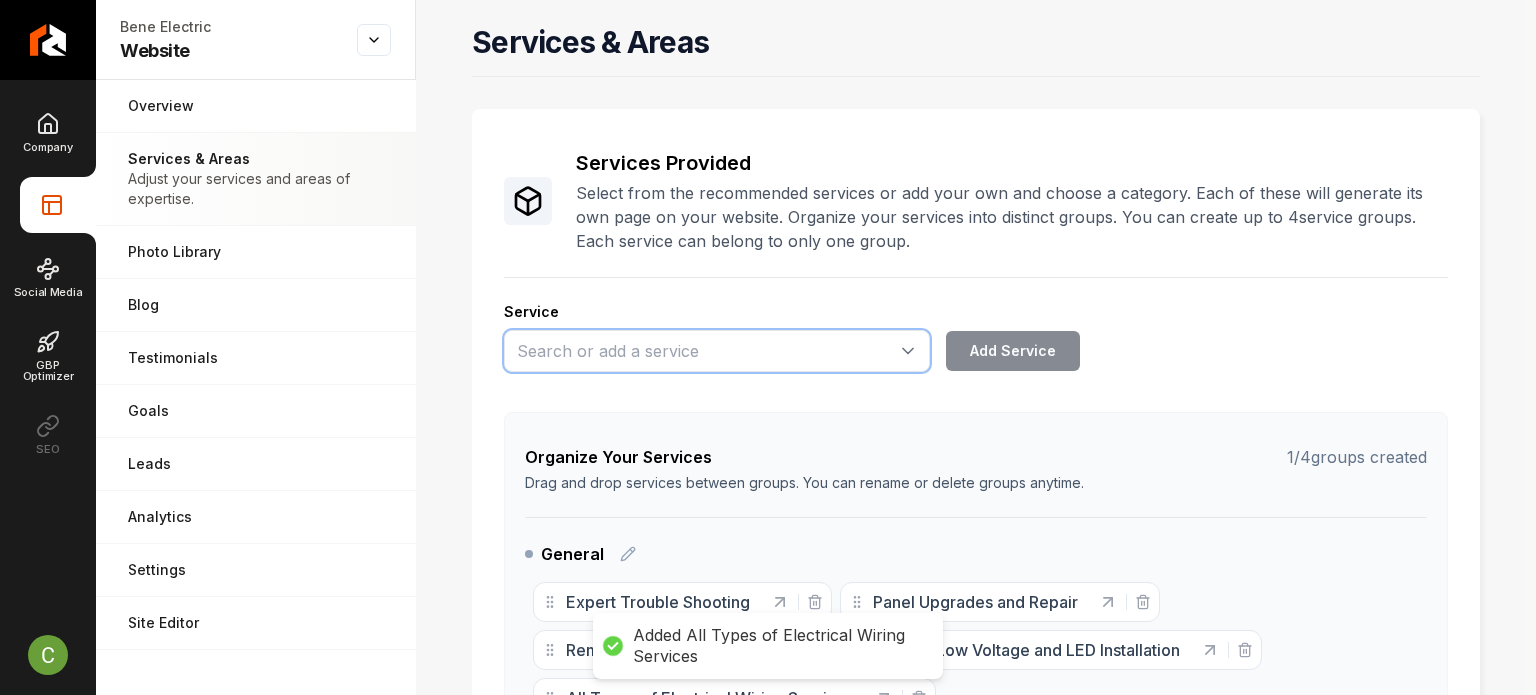 click at bounding box center [717, 351] 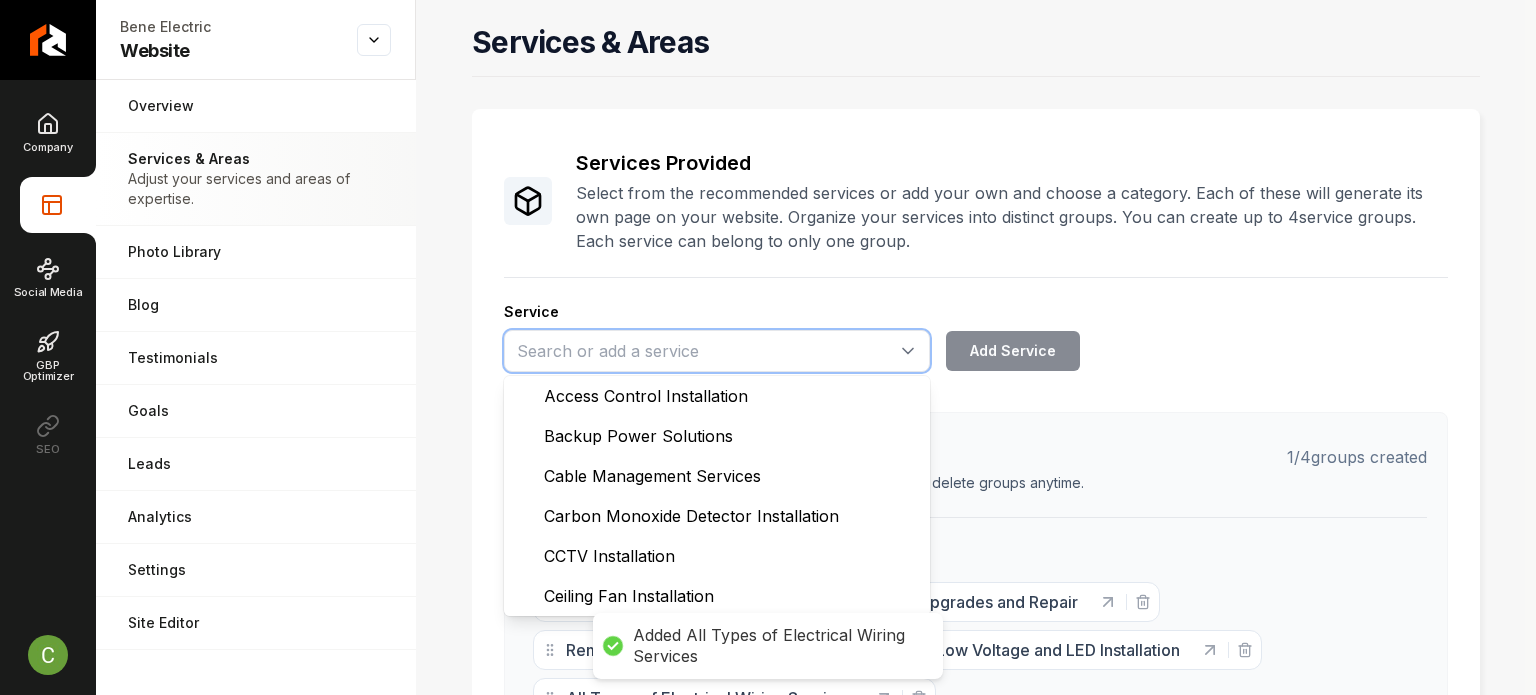 paste on "Backup Home Generators" 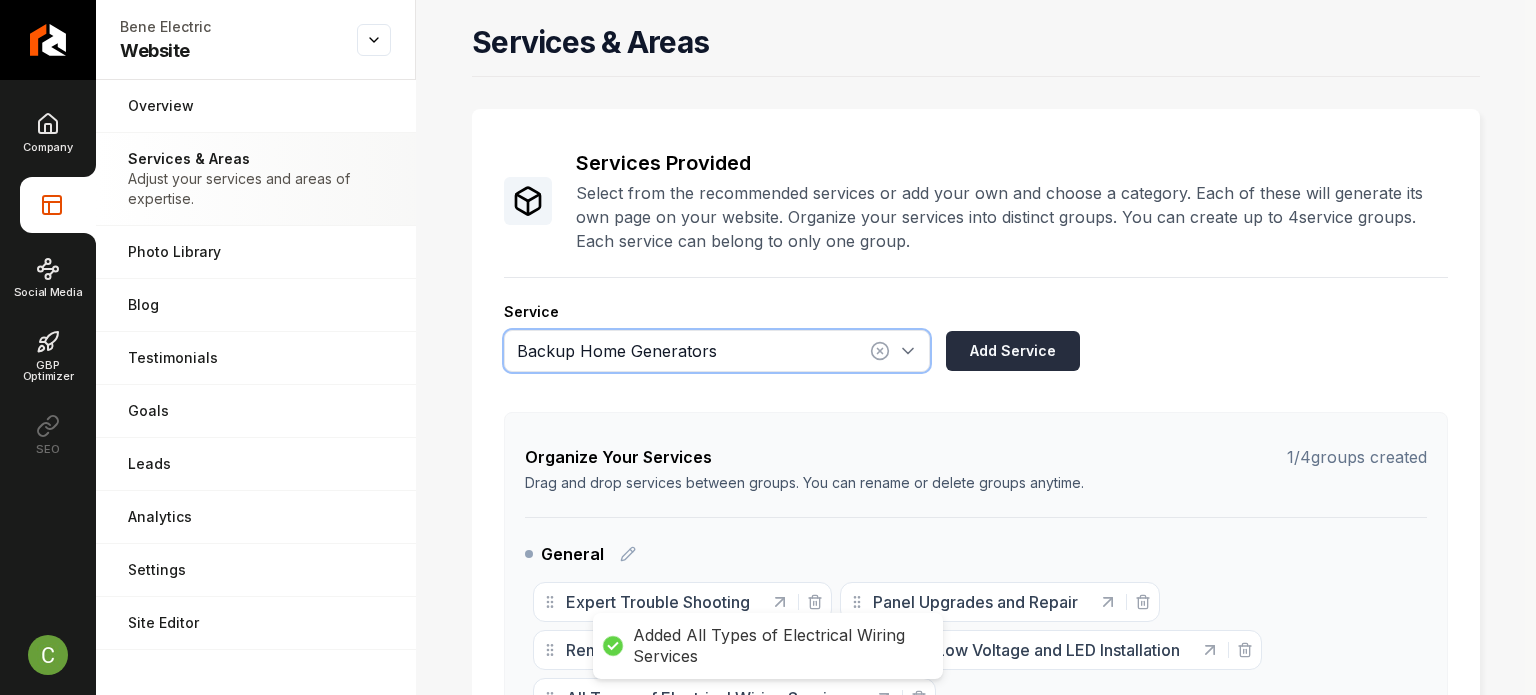 type on "Backup Home Generators" 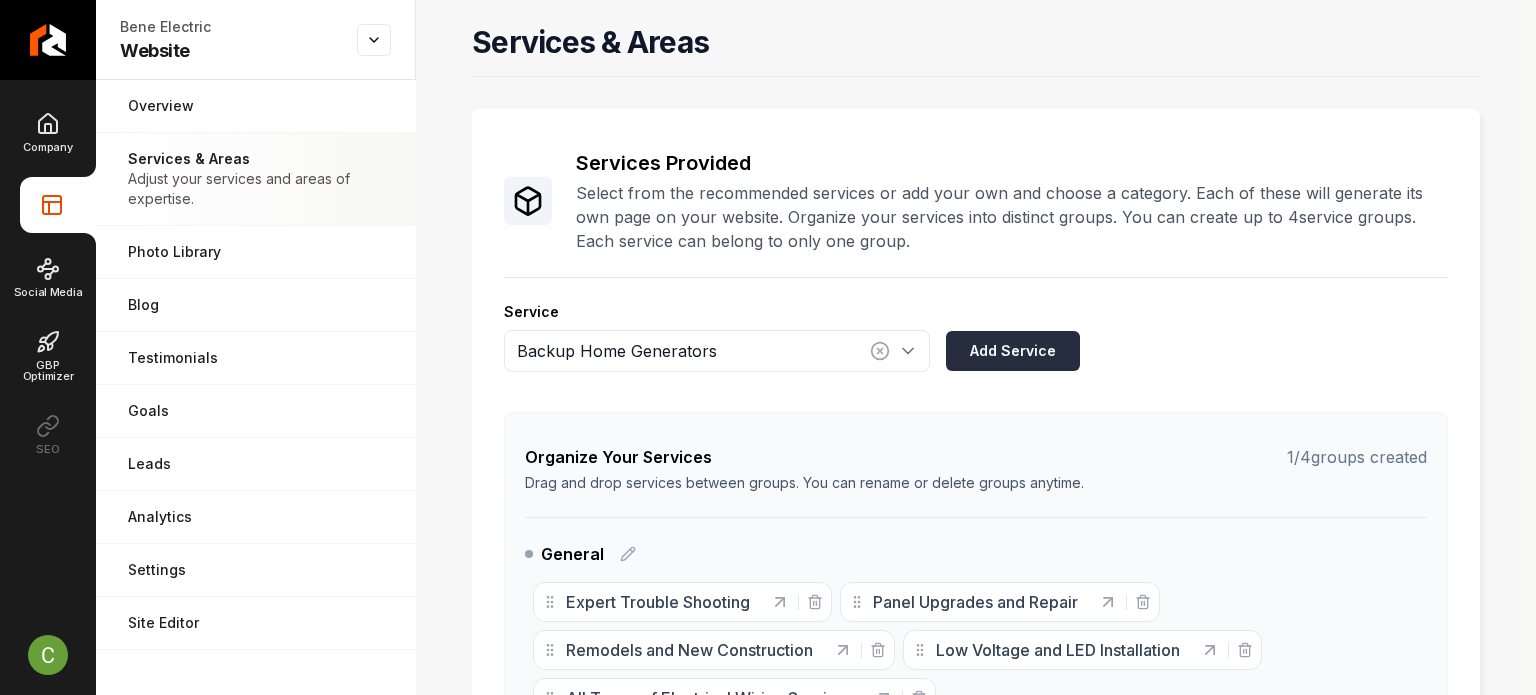 click on "Add Service" at bounding box center (1013, 351) 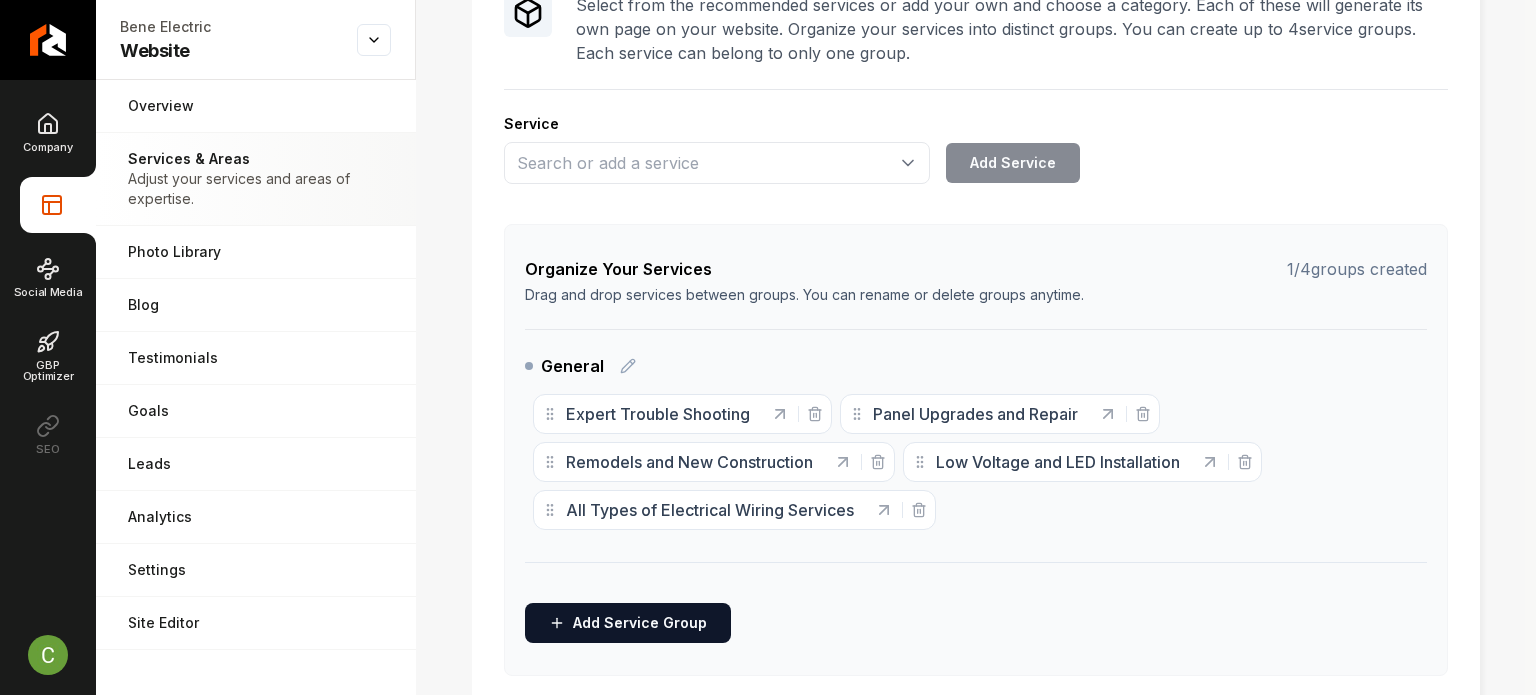 scroll, scrollTop: 200, scrollLeft: 0, axis: vertical 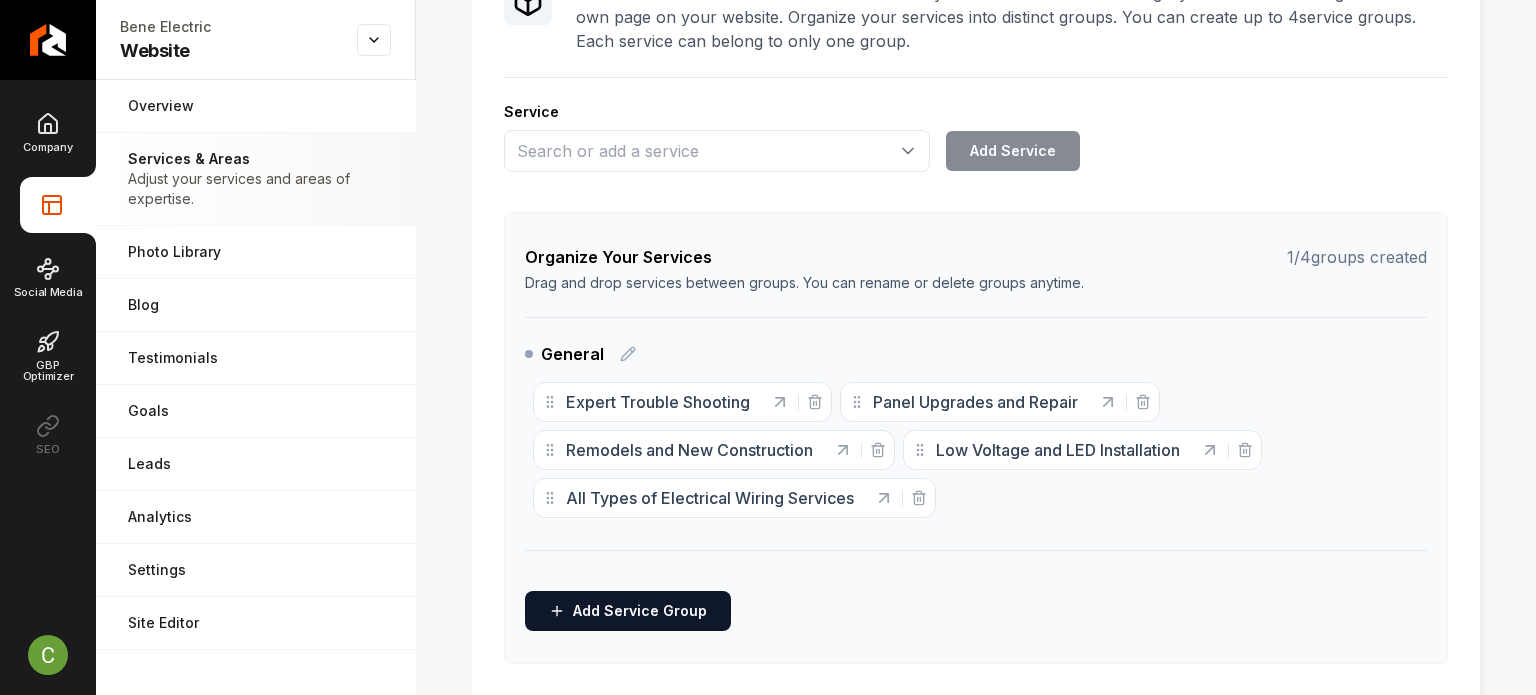 click on "Services Provided Select from the recommended services or add your own and choose a category. Each of these will generate its own page on your website. Organize your services into distinct groups. You can create up to   4  service groups. Each service can belong to only one group. Service Add Service Organize Your Services 1 / 4  groups created Drag and drop services between groups. You can rename or delete groups anytime. General Expert Trouble Shooting Panel Upgrades and Repair Remodels and New Construction Low Voltage and LED Installation All Types of Electrical Wiring Services
To pick up a draggable item, press the space bar.
While dragging, use the arrow keys to move the item.
Press space again to drop the item in its new position, or press escape to cancel.
Add Service Group" at bounding box center [976, 306] 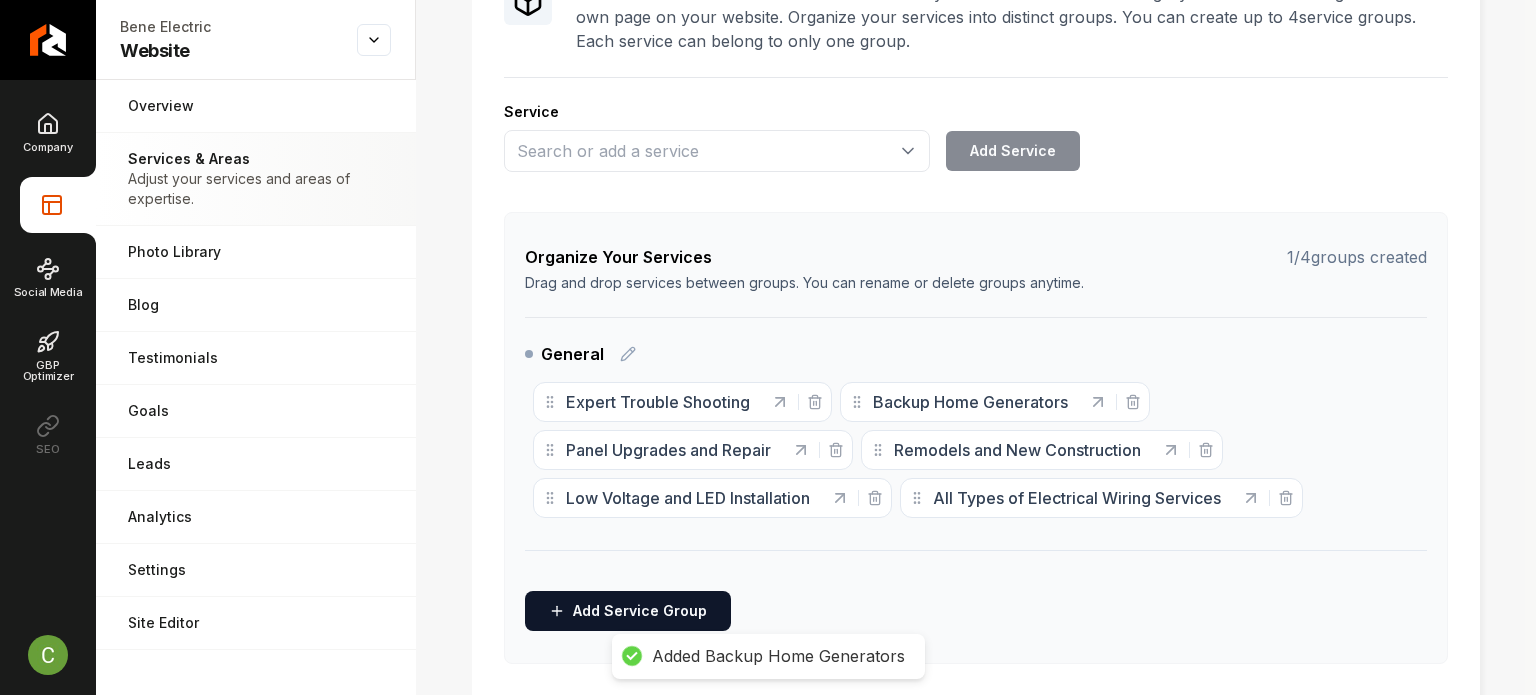 click on "General" at bounding box center (580, 354) 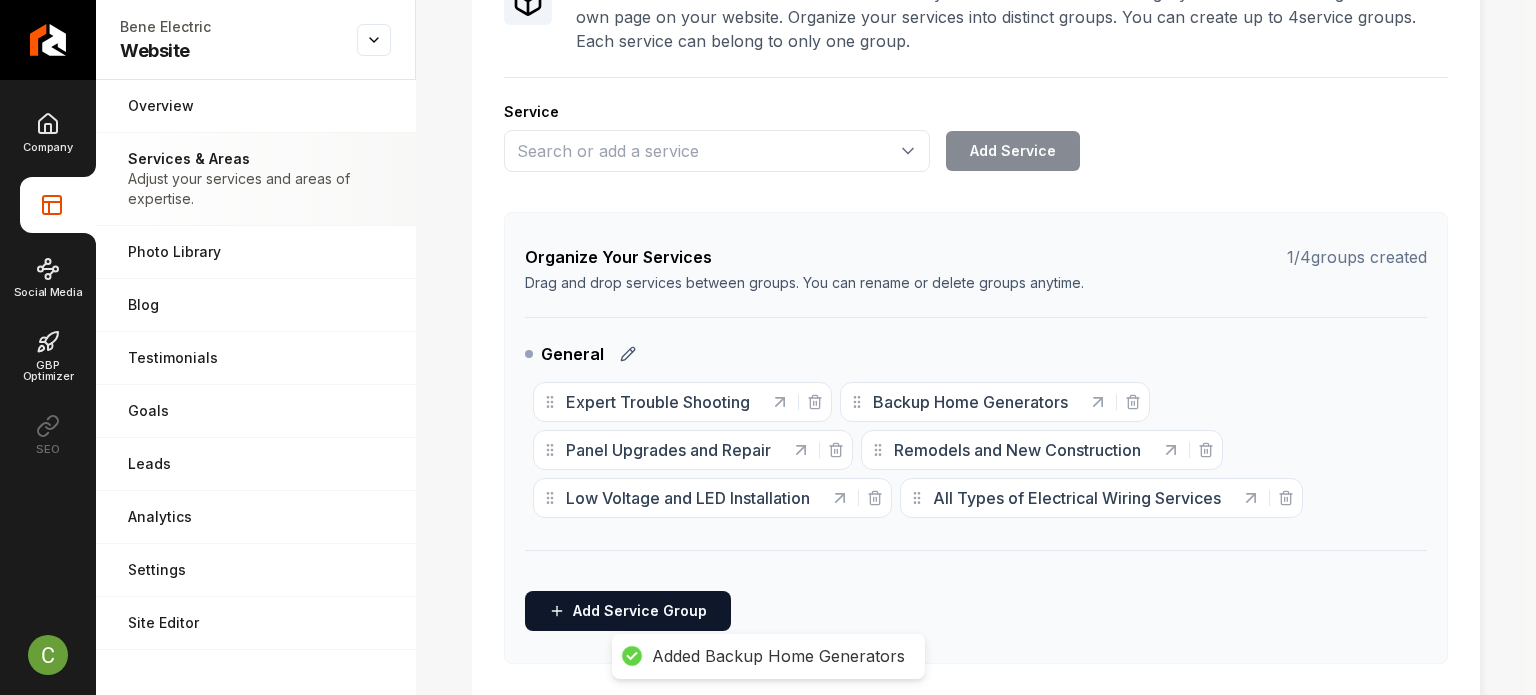 click 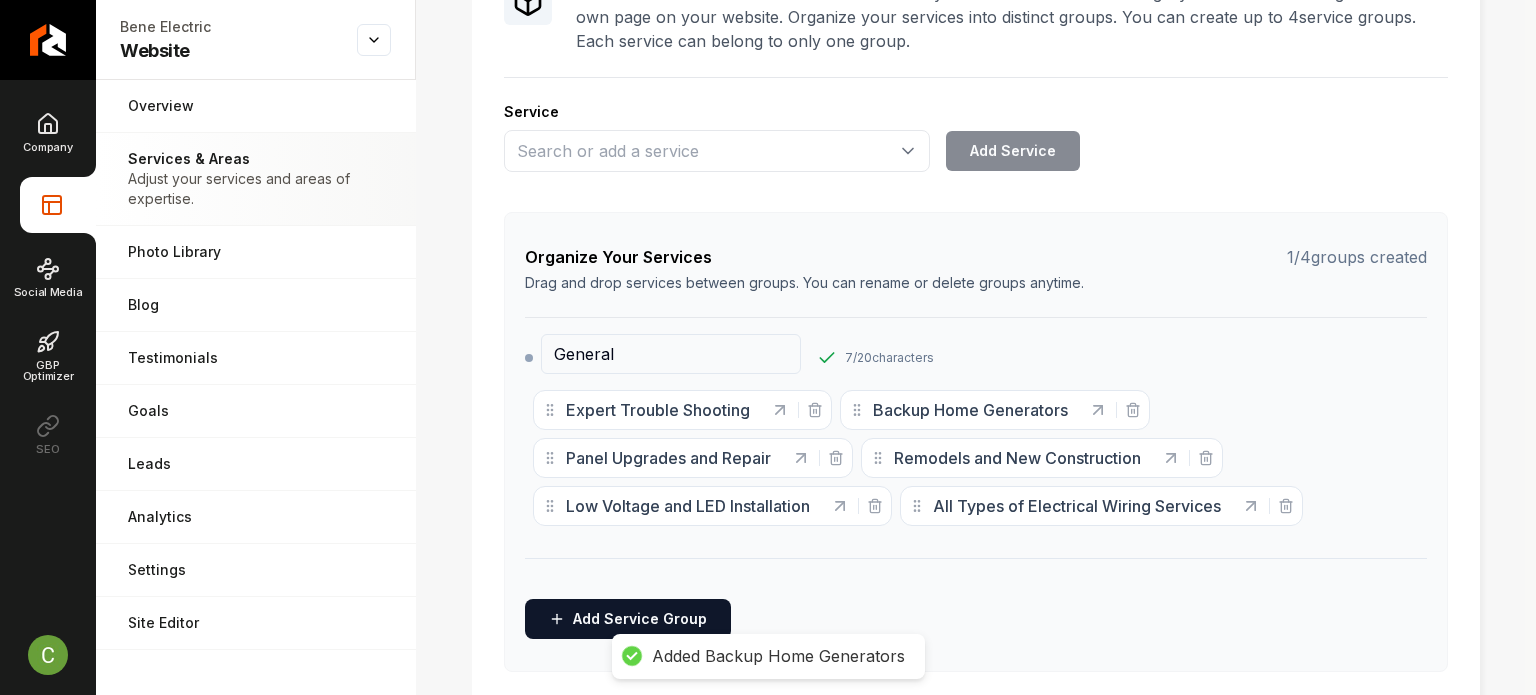 click on "General" at bounding box center [671, 354] 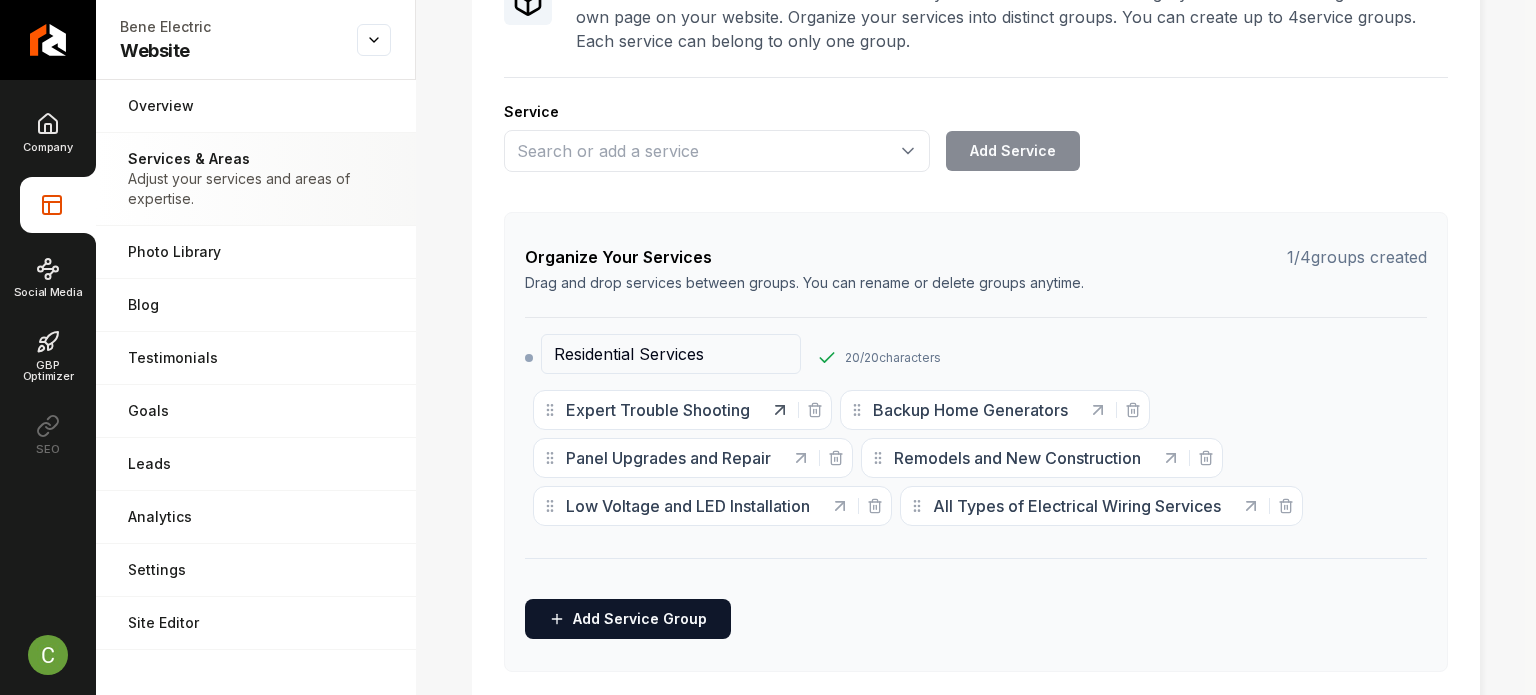 type on "Residential Services" 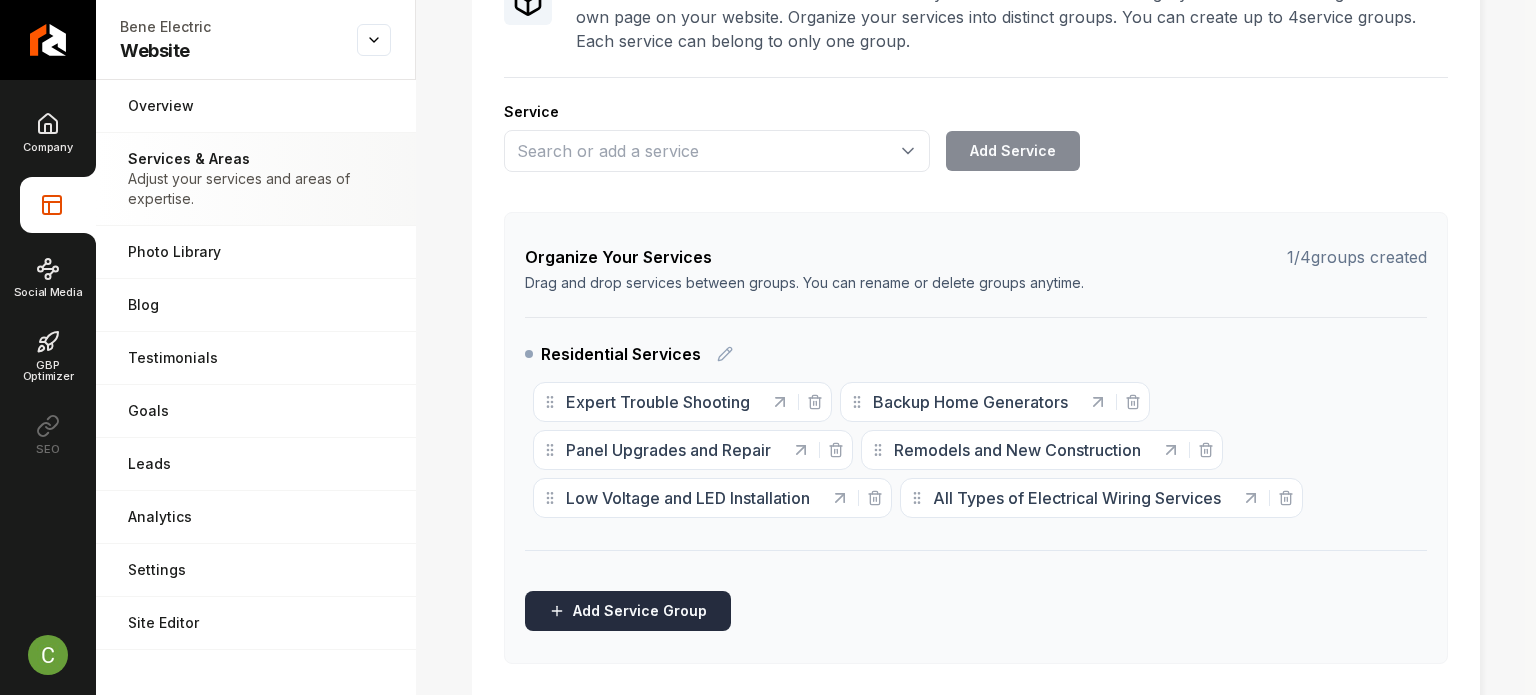 click on "Add Service Group" at bounding box center (628, 611) 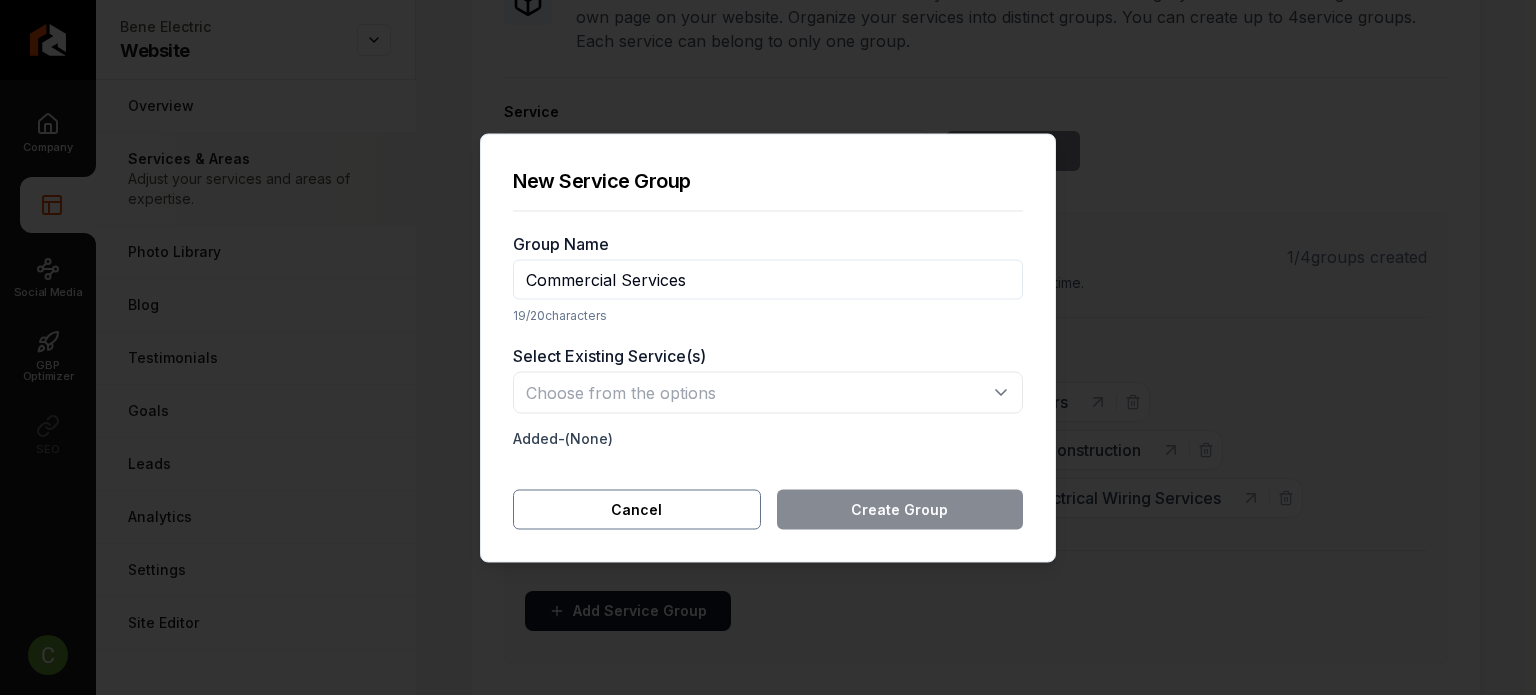 type on "Commercial Services" 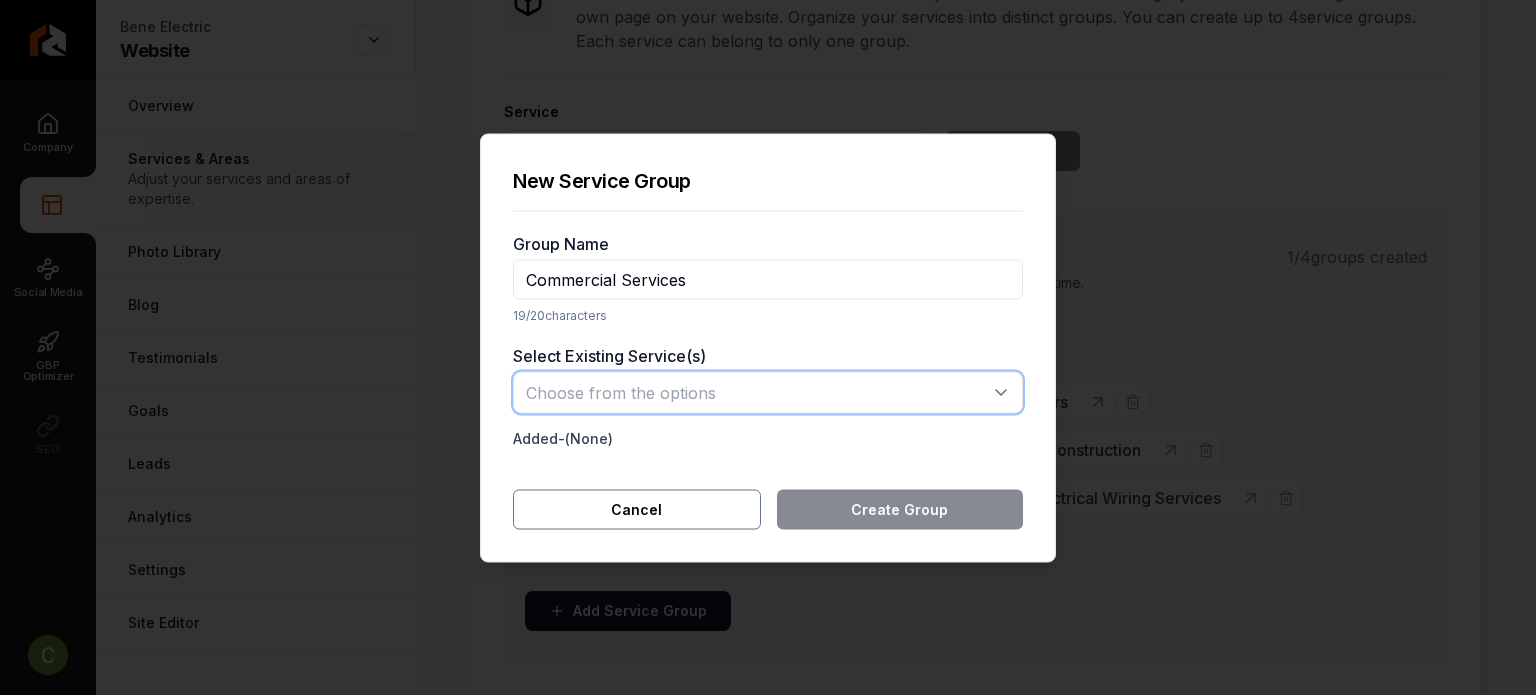 click at bounding box center [768, 392] 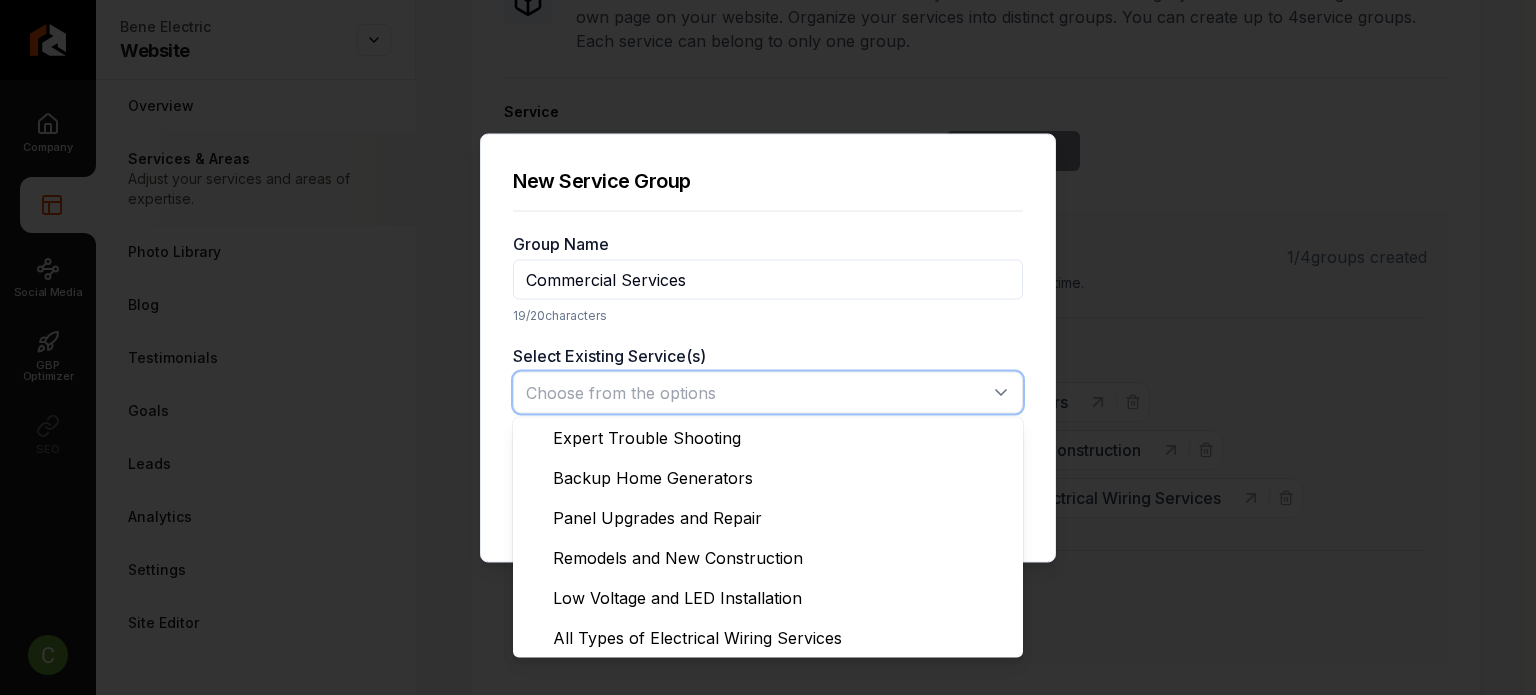 click at bounding box center [768, 392] 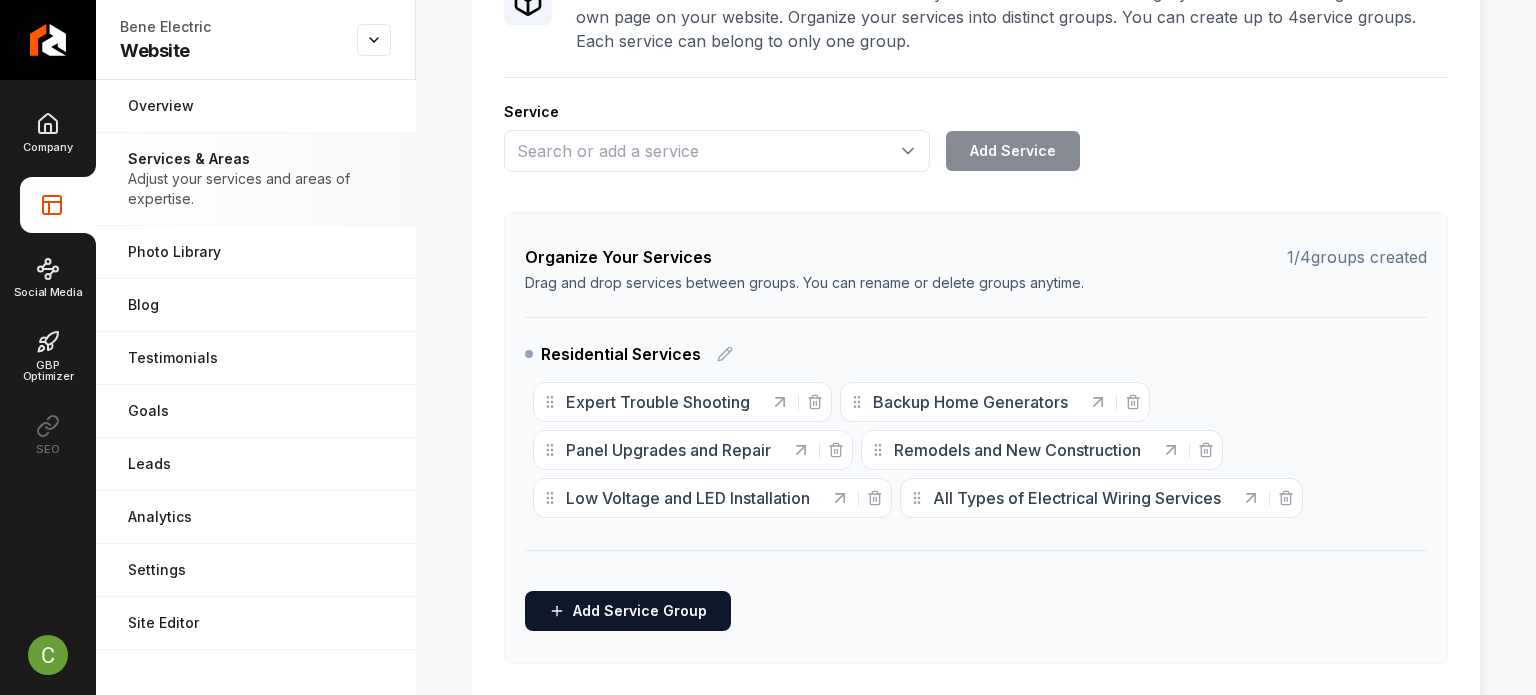 click on "Services Provided Select from the recommended services or add your own and choose a category. Each of these will generate its own page on your website. Organize your services into distinct groups. You can create up to   4  service groups. Each service can belong to only one group. Service Add Service Organize Your Services 1 / 4  groups created Drag and drop services between groups. You can rename or delete groups anytime. Residential Services Expert Trouble Shooting Backup Home Generators Panel Upgrades and Repair Remodels and New Construction Low Voltage and LED Installation All Types of Electrical Wiring Services
To pick up a draggable item, press the space bar.
While dragging, use the arrow keys to move the item.
Press space again to drop the item in its new position, or press escape to cancel.
Add Service Group" at bounding box center [976, 306] 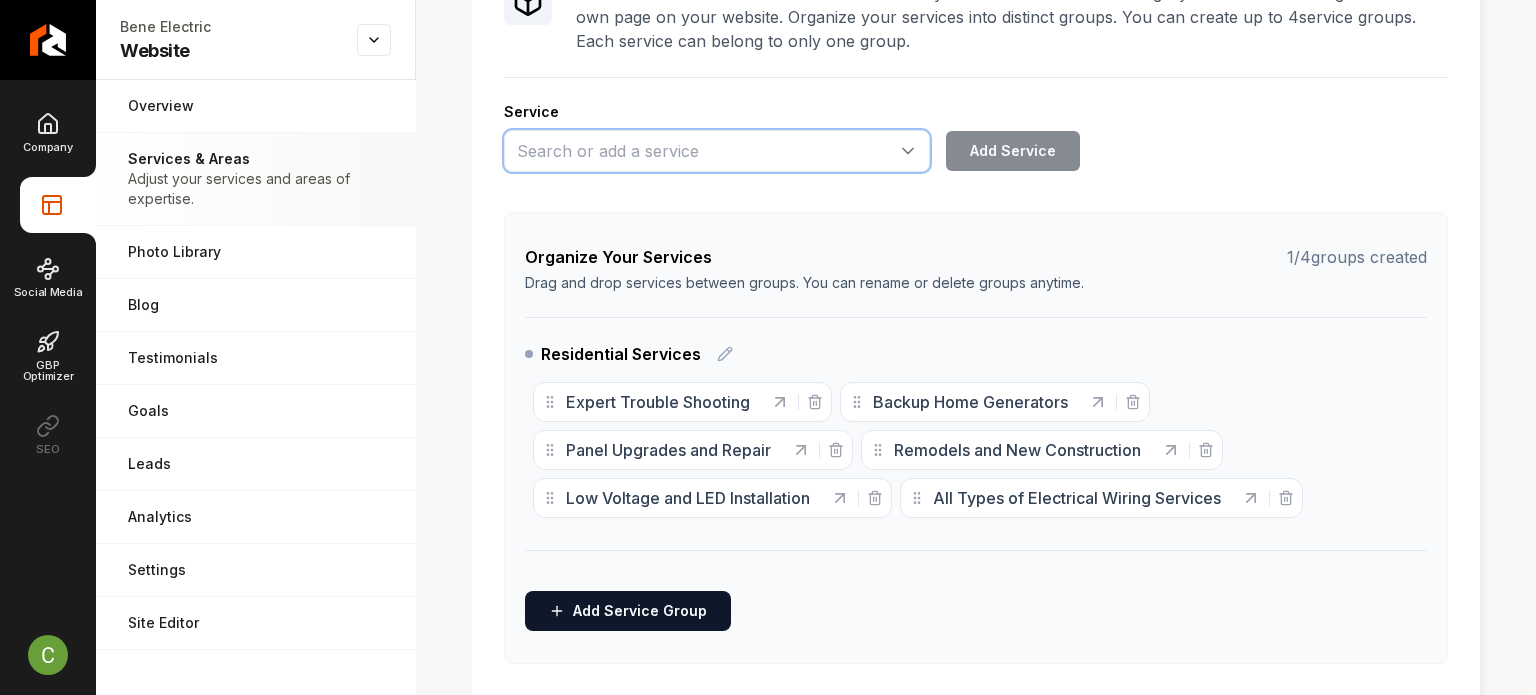 click at bounding box center (717, 151) 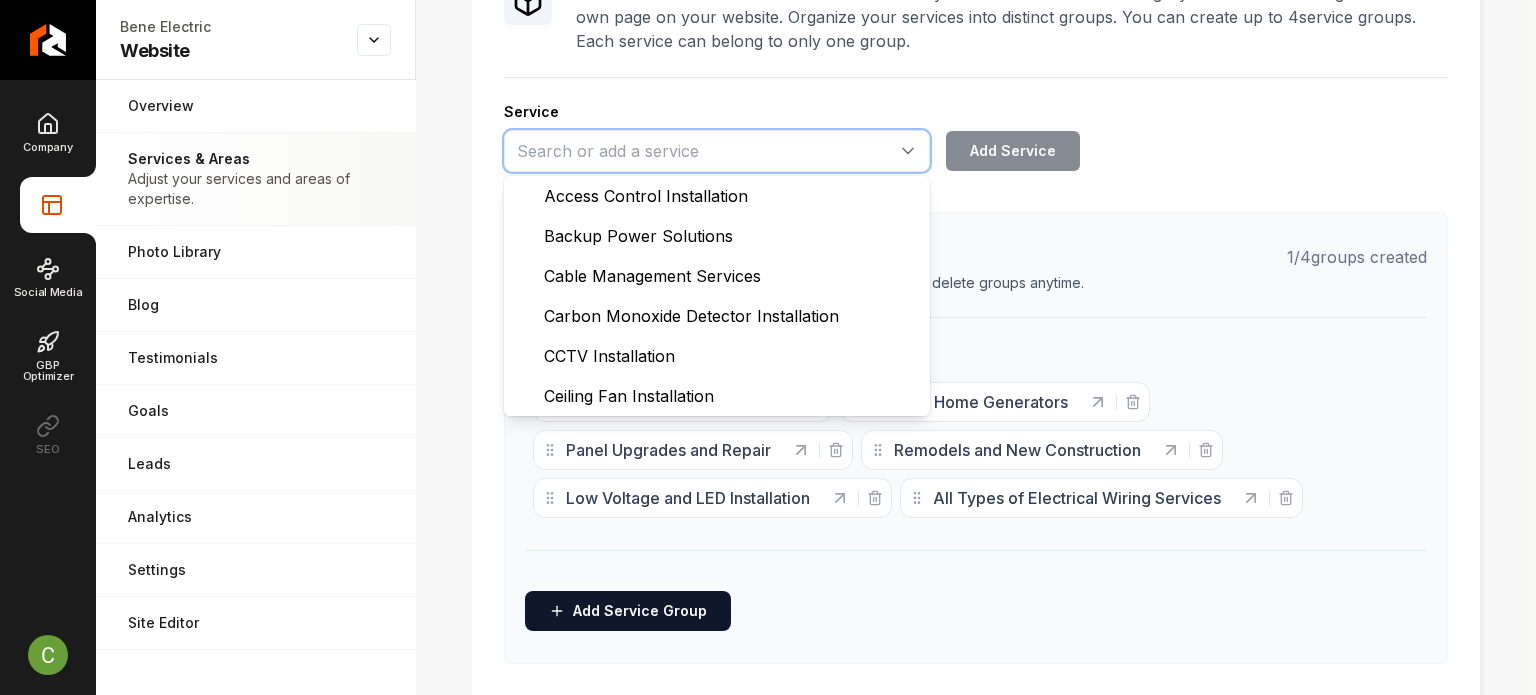 paste on "Power System Upgrades" 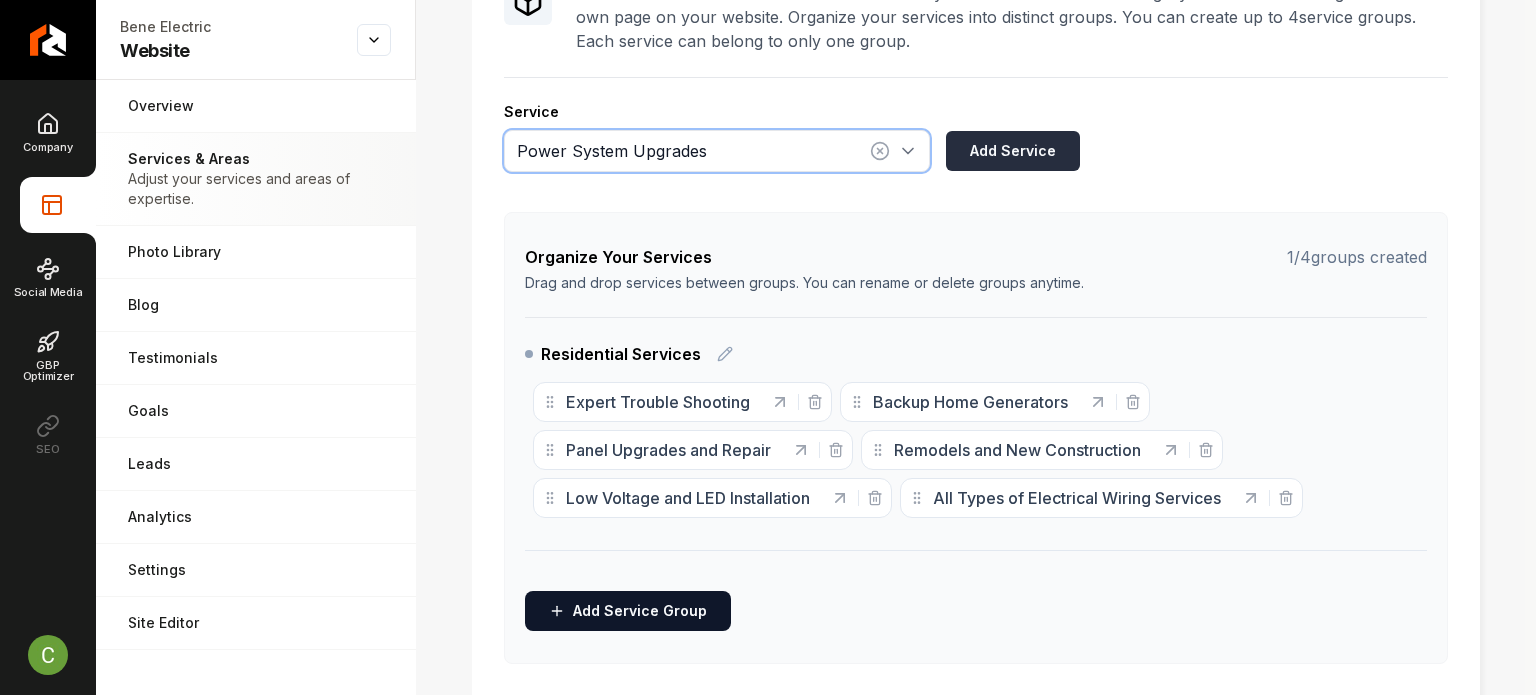 type on "Power System Upgrades" 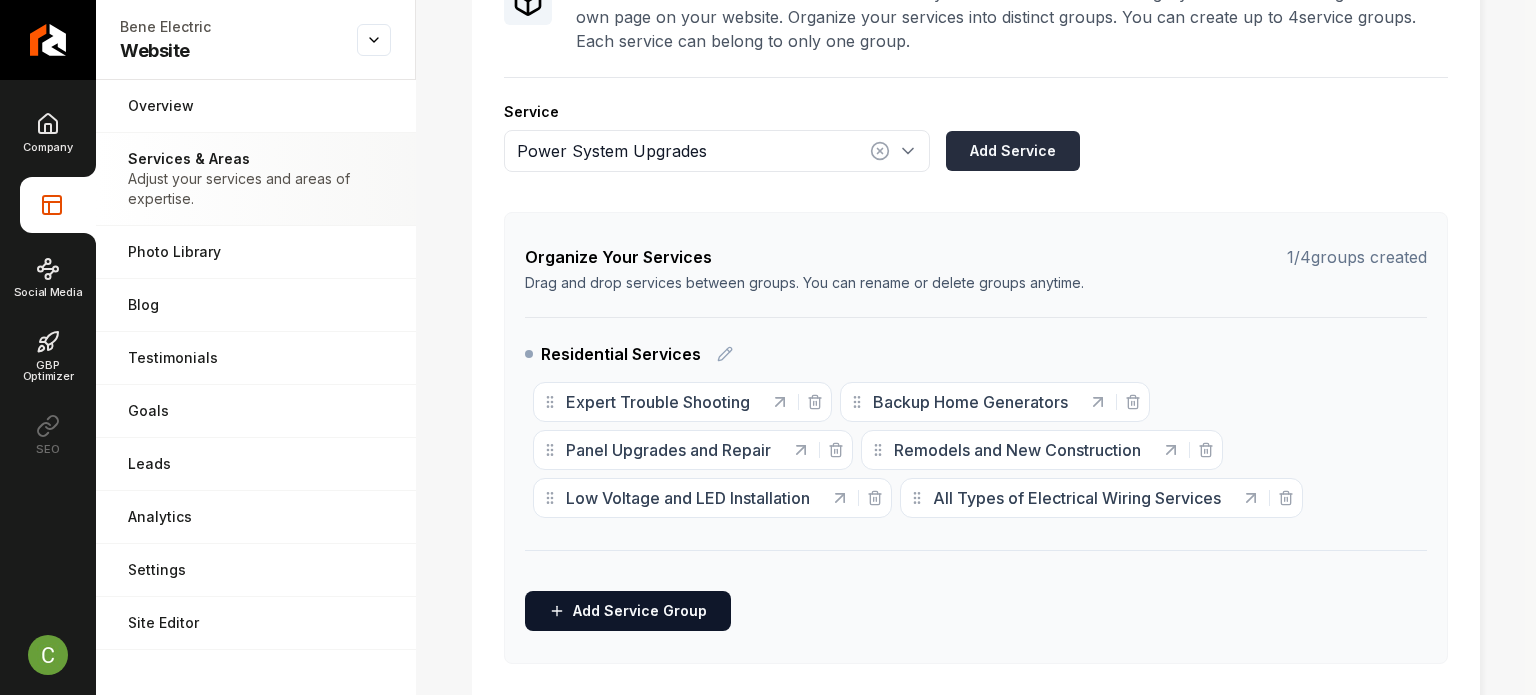 click on "Add Service" at bounding box center (1013, 151) 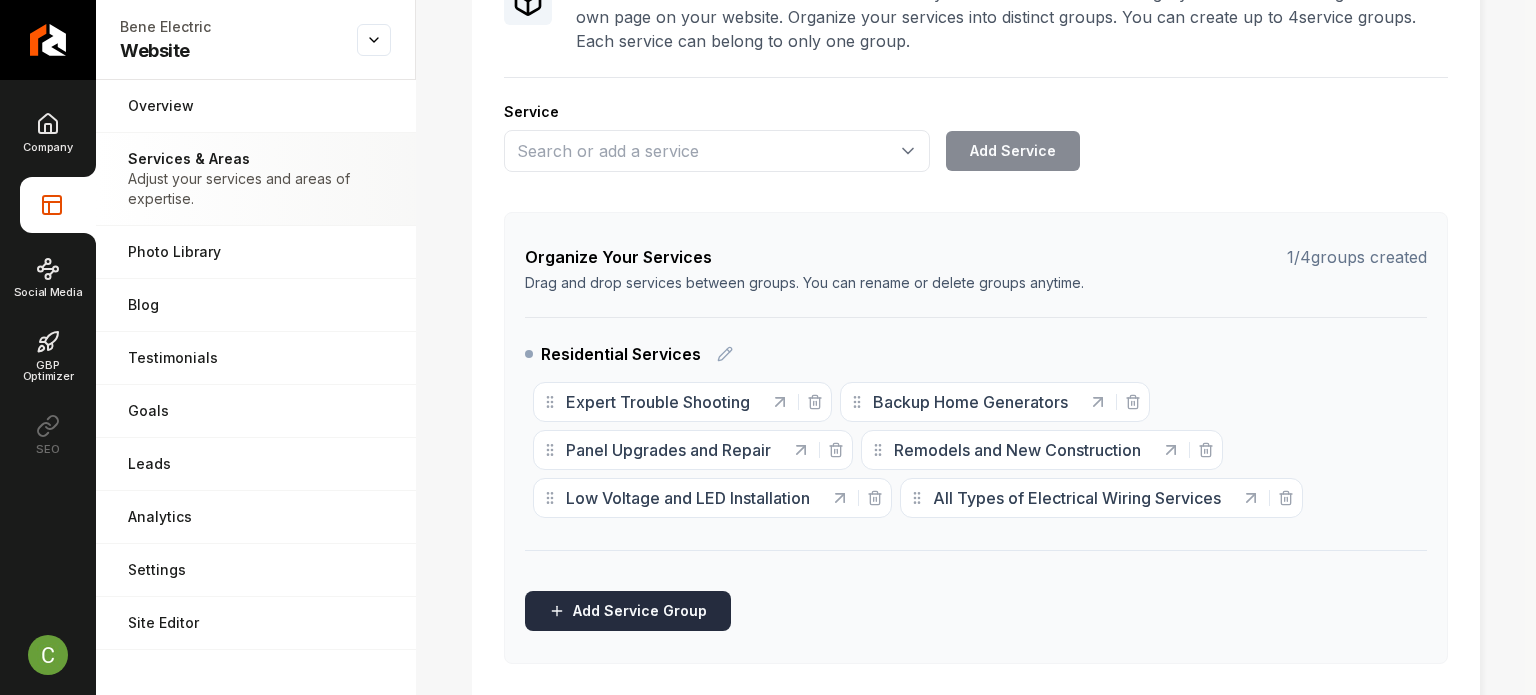 click on "Add Service Group" at bounding box center (628, 611) 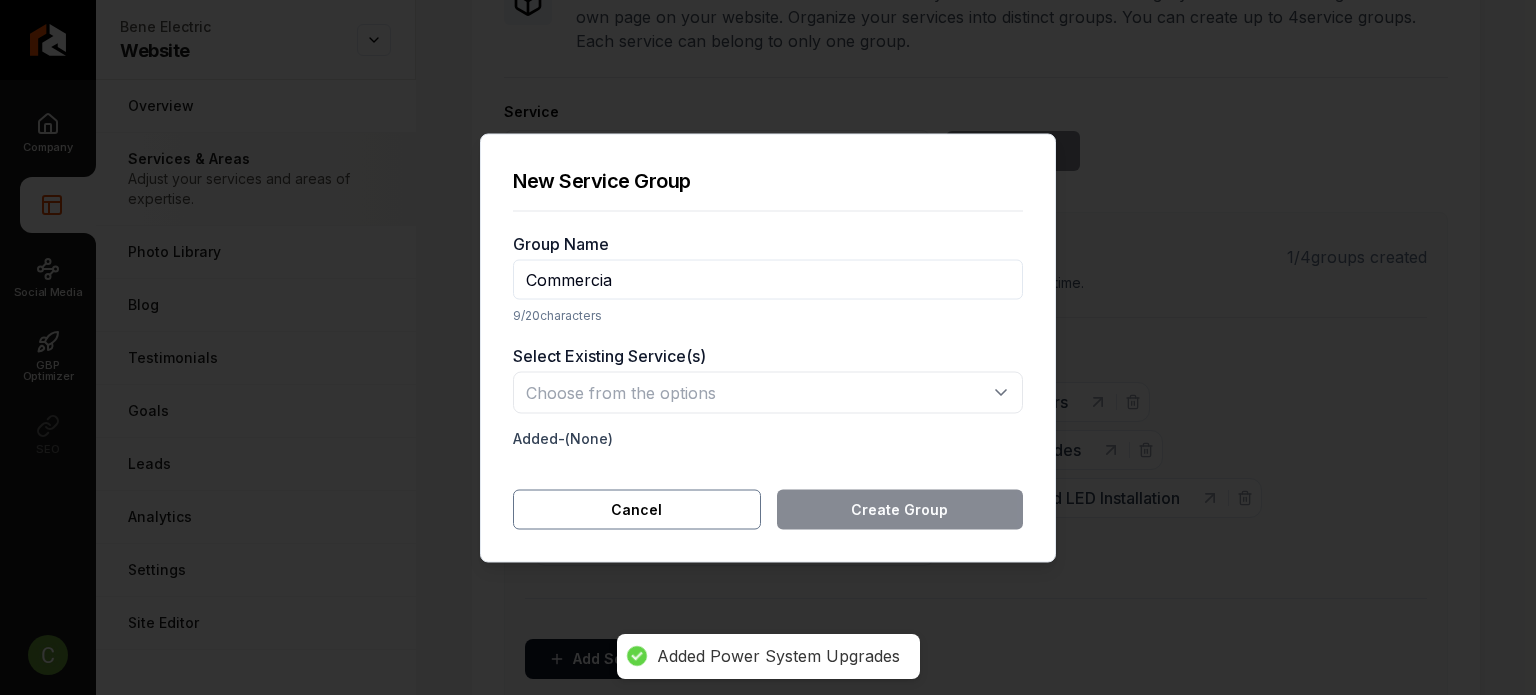 type on "Commercial Services" 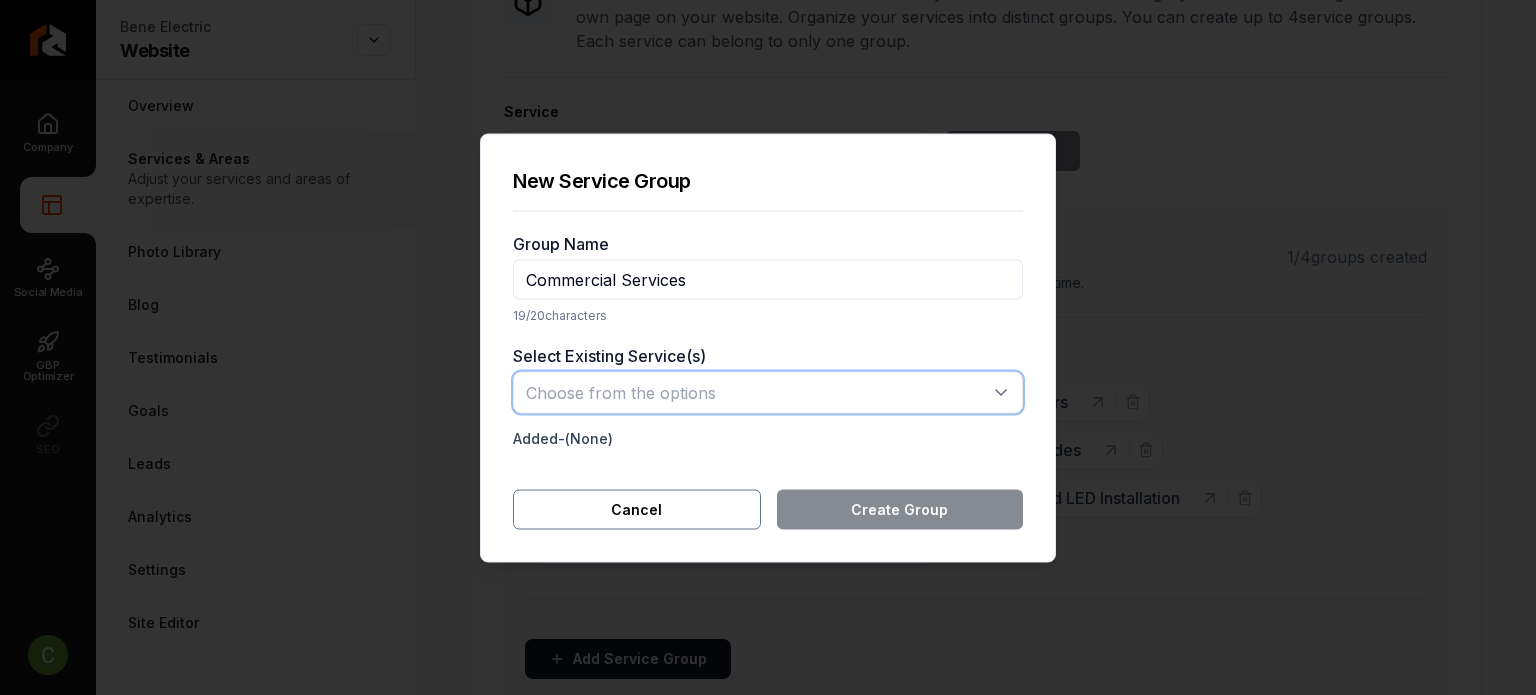 click at bounding box center [768, 392] 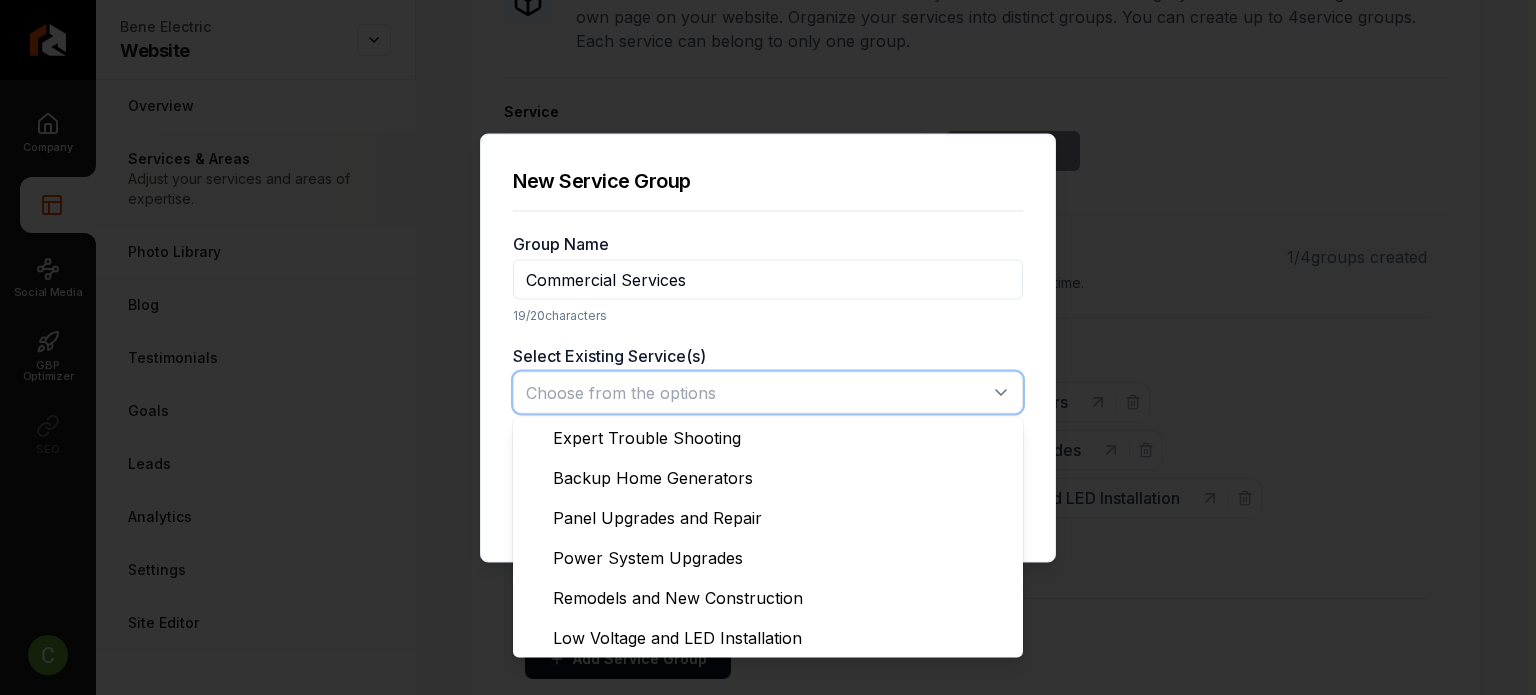 scroll, scrollTop: 40, scrollLeft: 0, axis: vertical 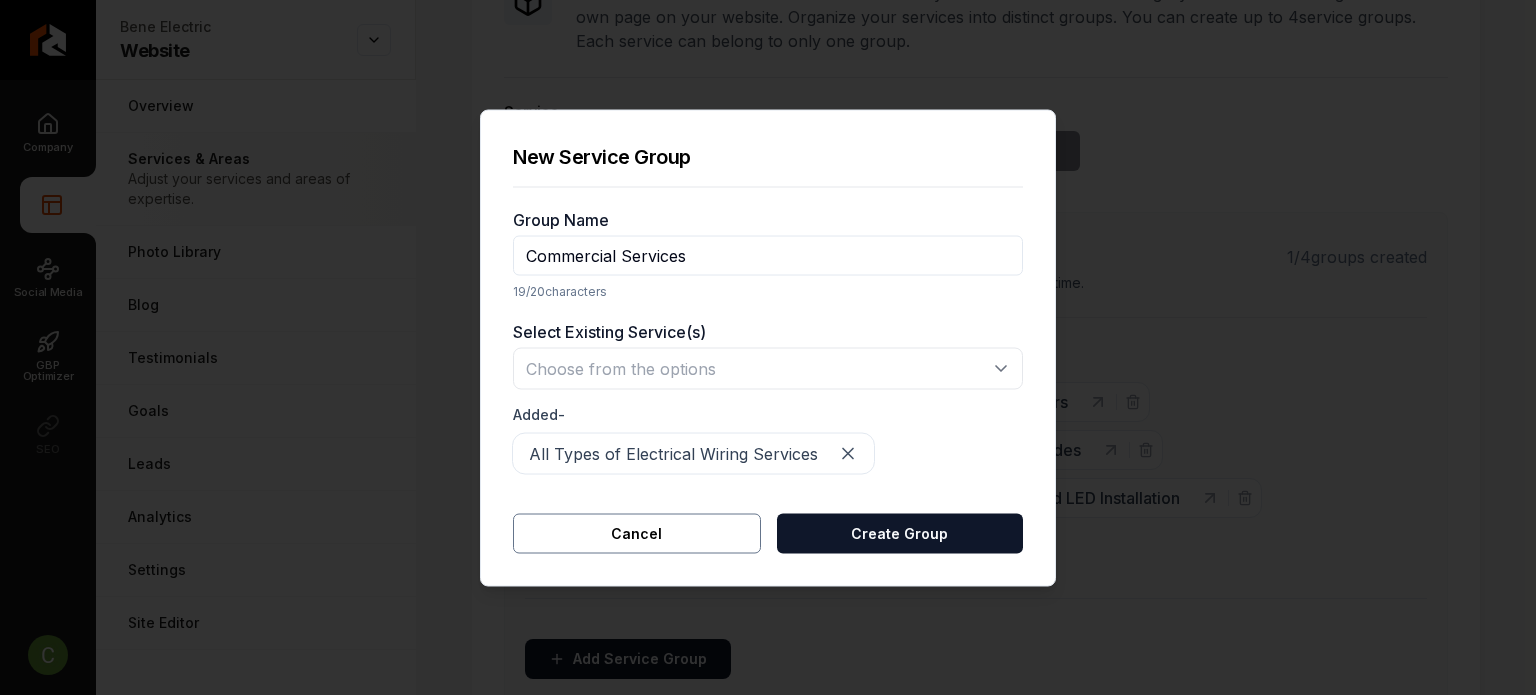 click 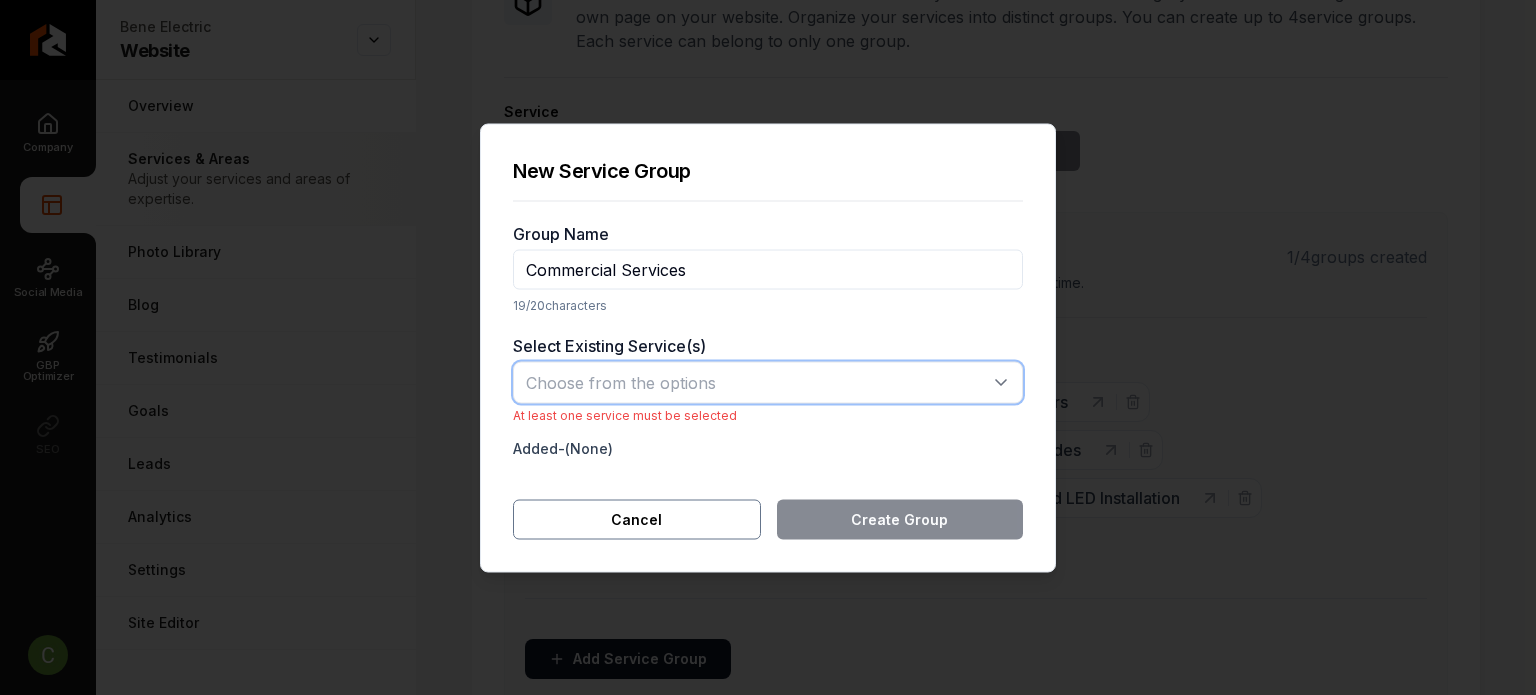 click at bounding box center (768, 382) 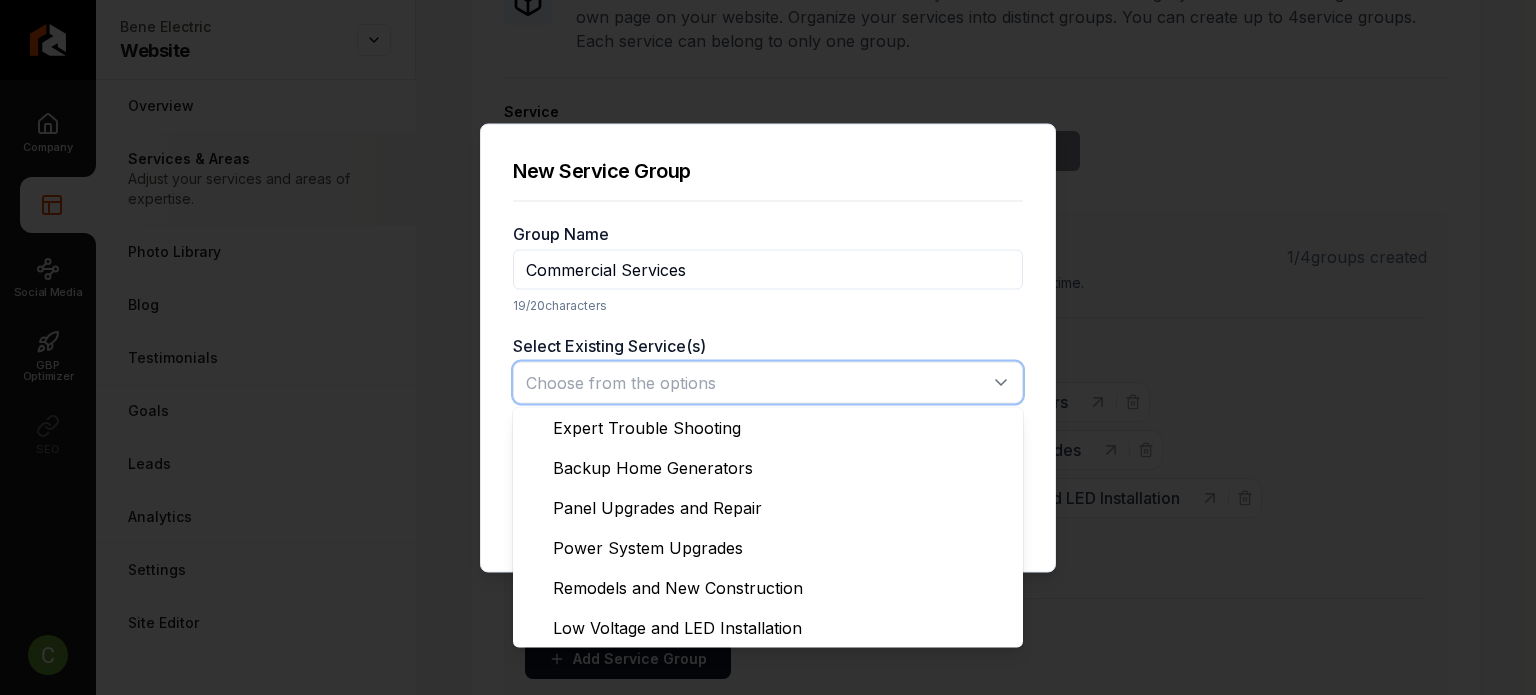 type 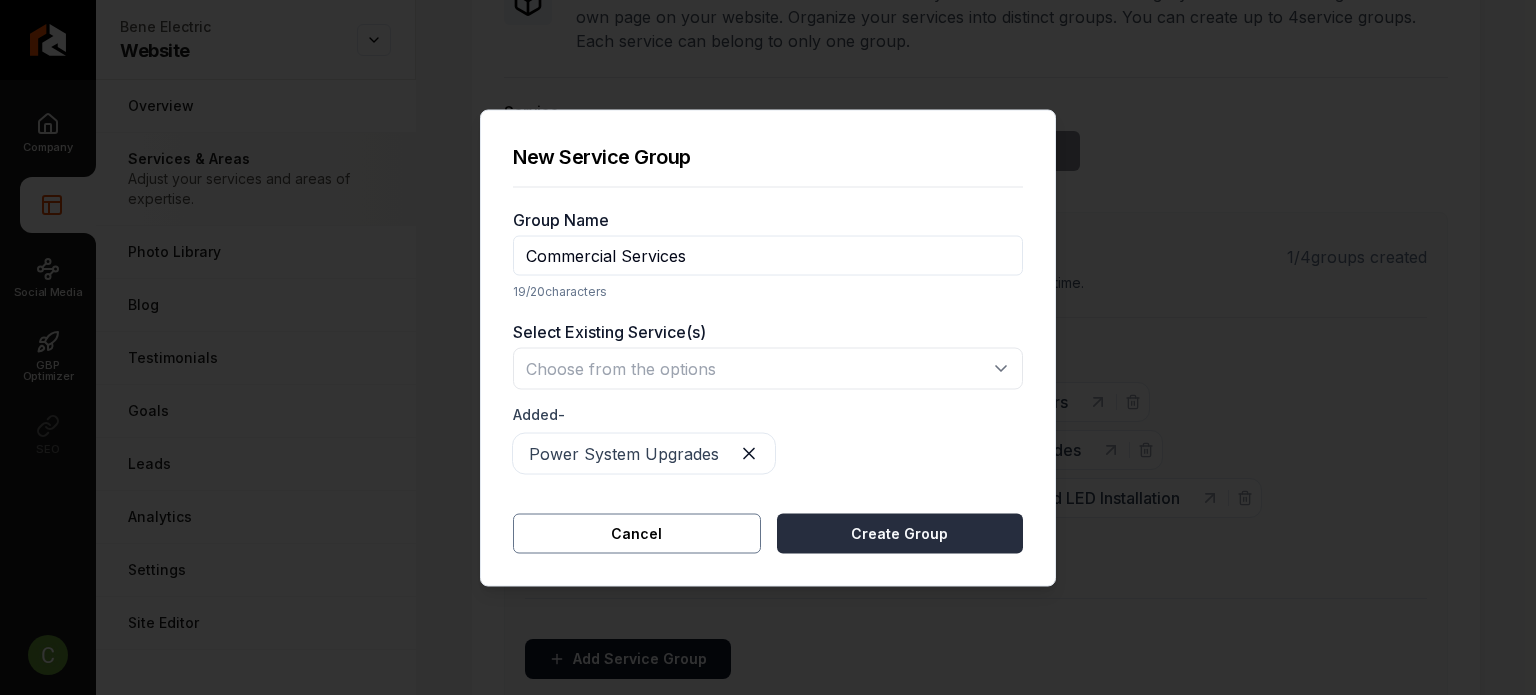 click on "Create Group" at bounding box center (900, 533) 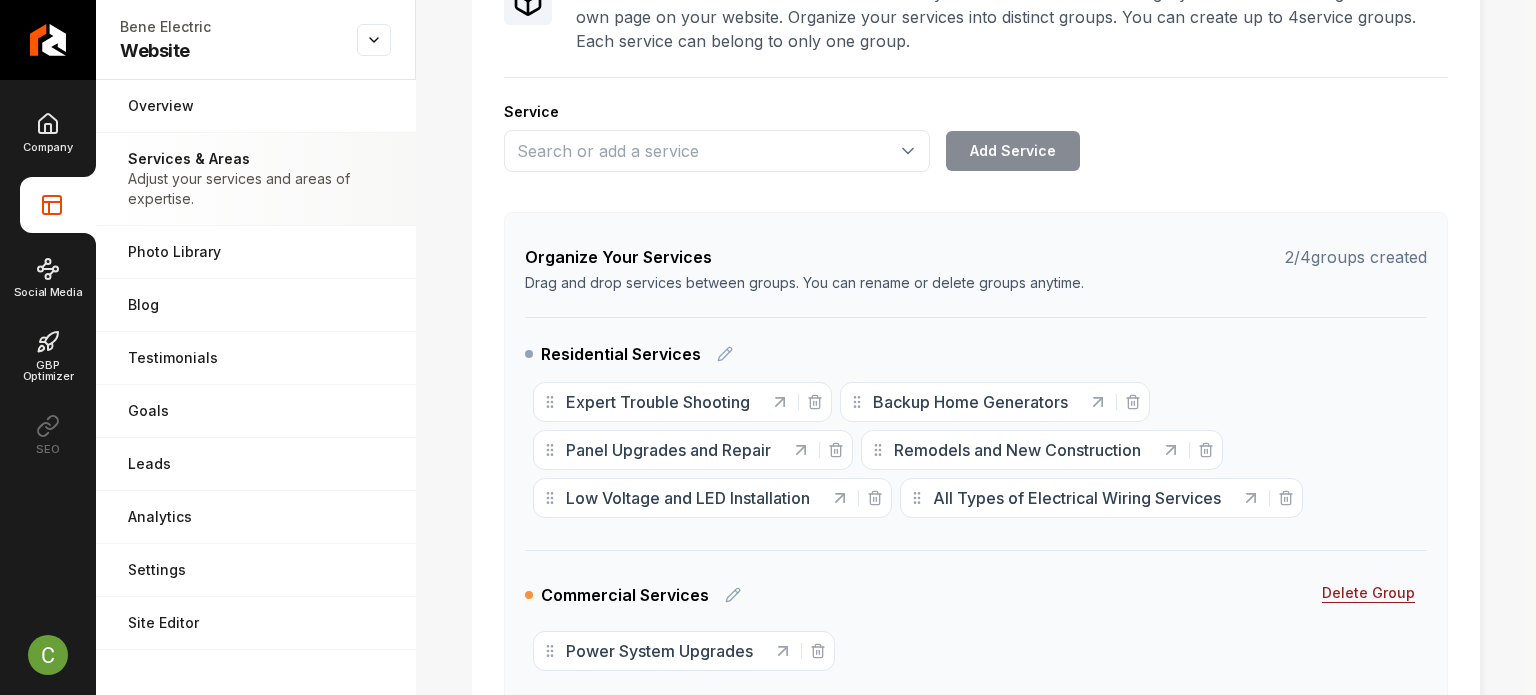 drag, startPoint x: 1465, startPoint y: 200, endPoint x: 1359, endPoint y: 177, distance: 108.46658 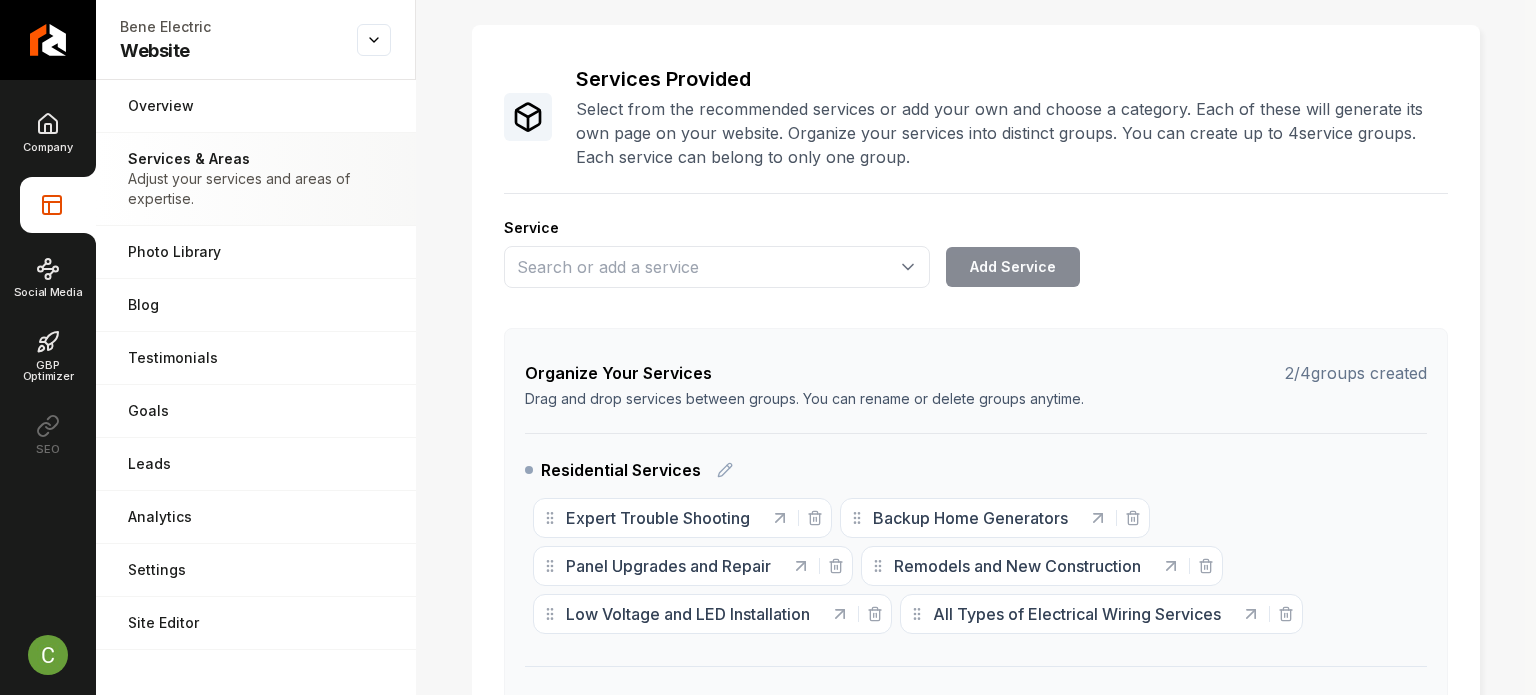 scroll, scrollTop: 0, scrollLeft: 0, axis: both 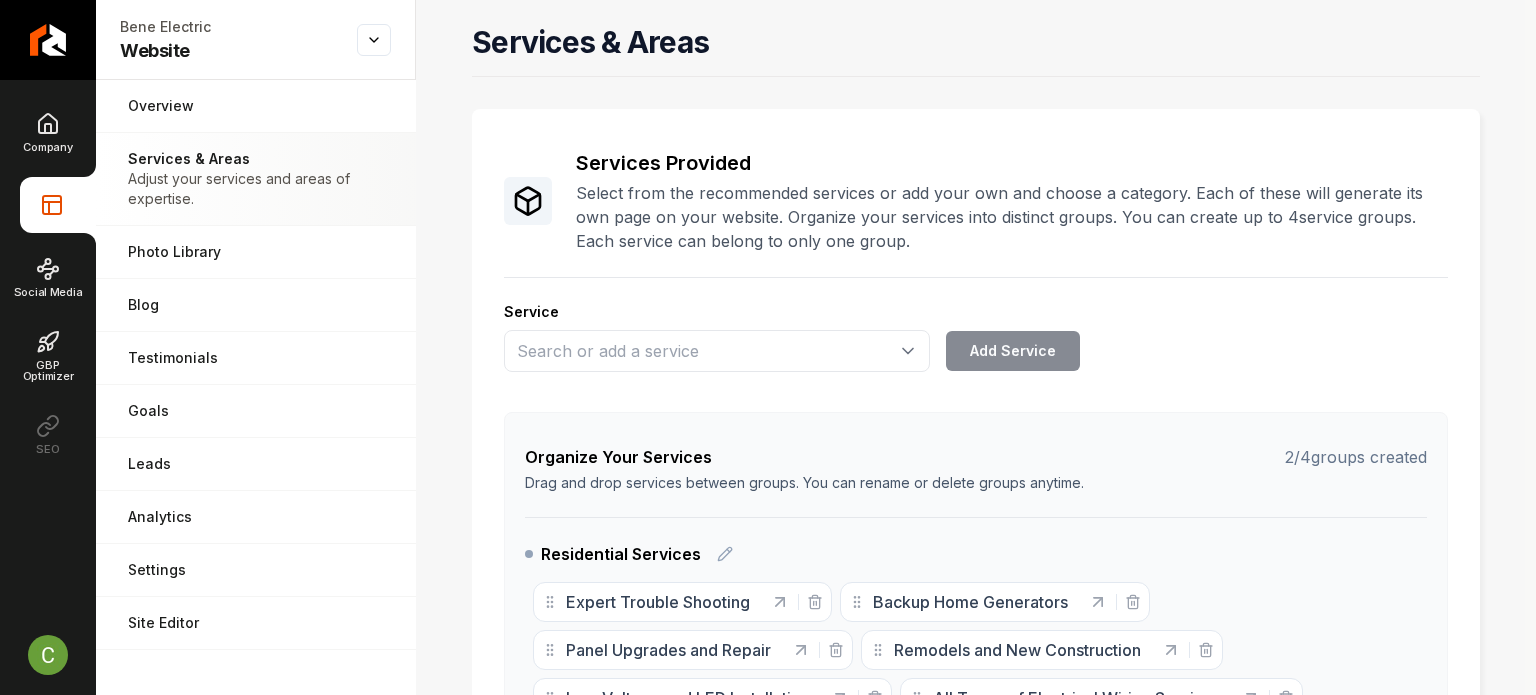 drag, startPoint x: 1474, startPoint y: 167, endPoint x: 819, endPoint y: 28, distance: 669.5864 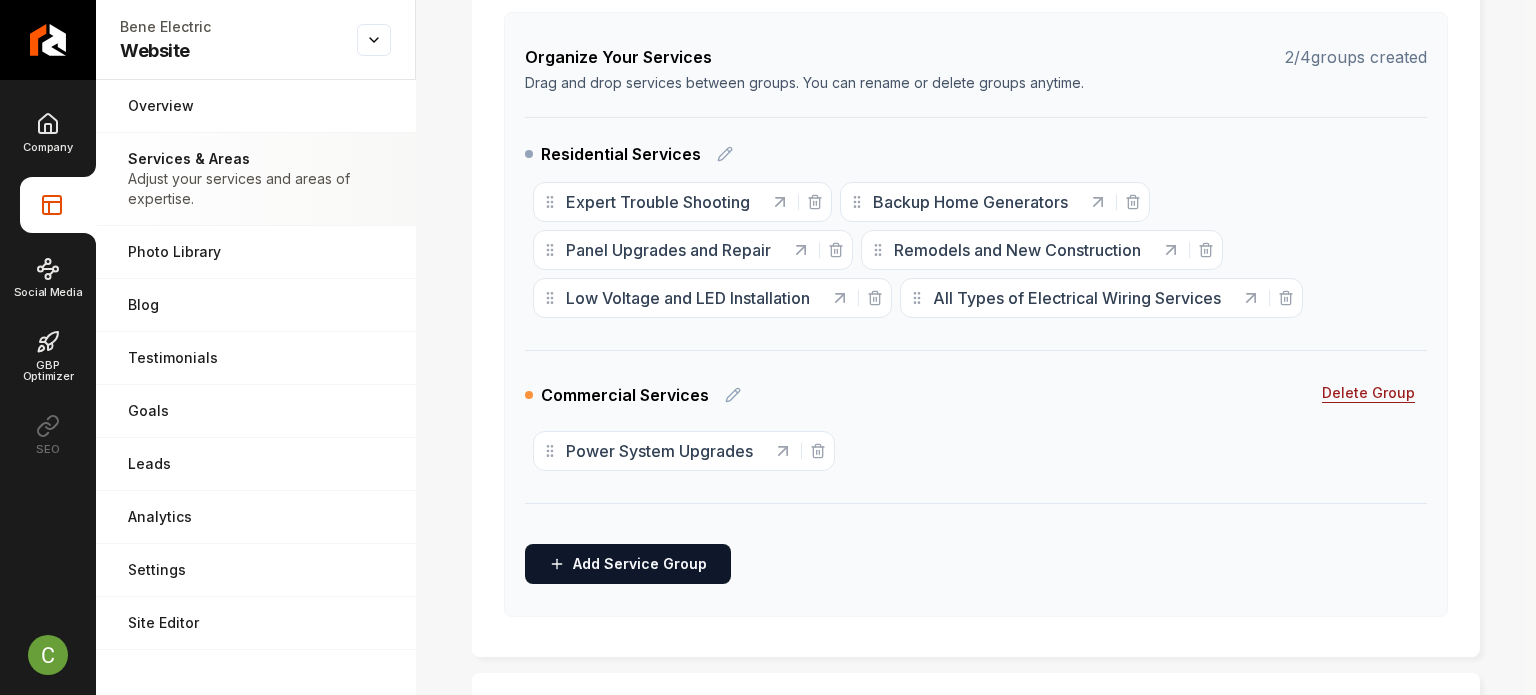 click on "Company Website Social Media GBP Optimizer SEO" at bounding box center [48, 283] 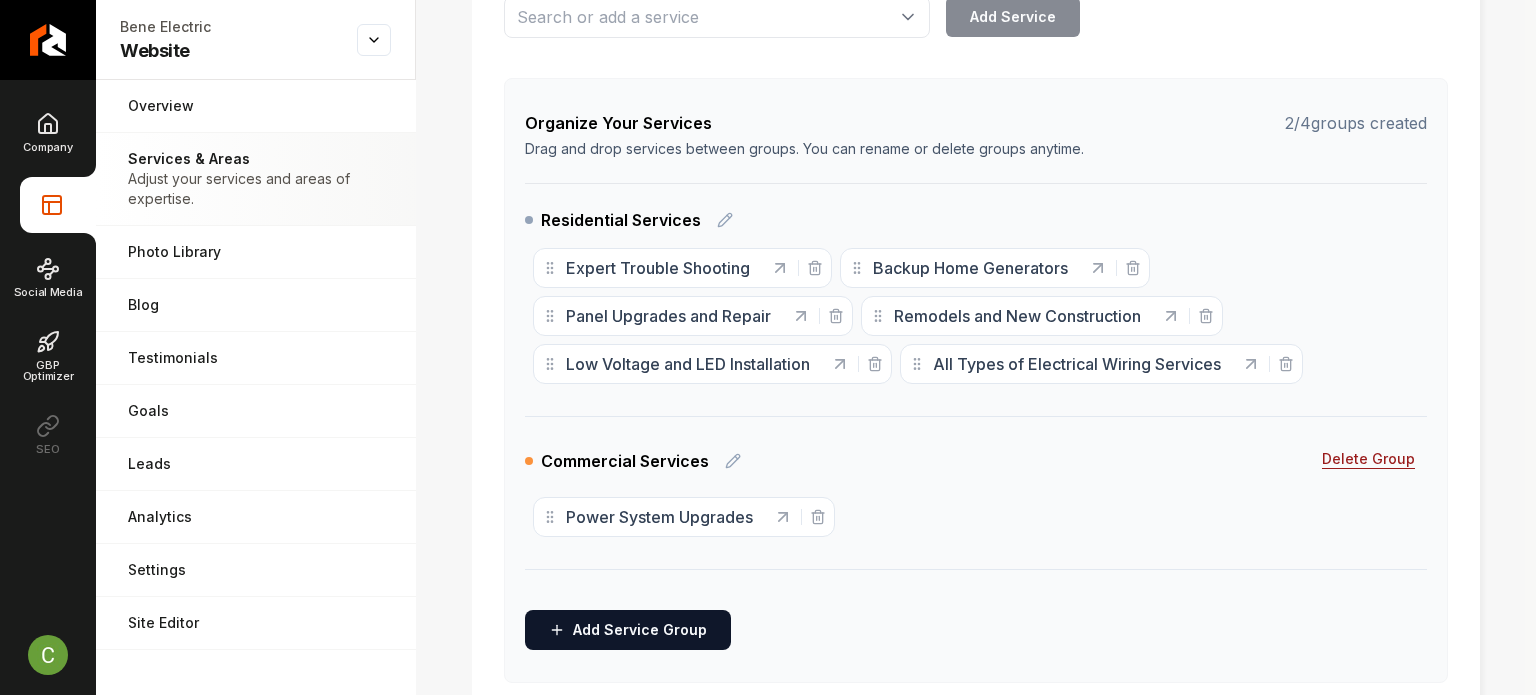 scroll, scrollTop: 300, scrollLeft: 0, axis: vertical 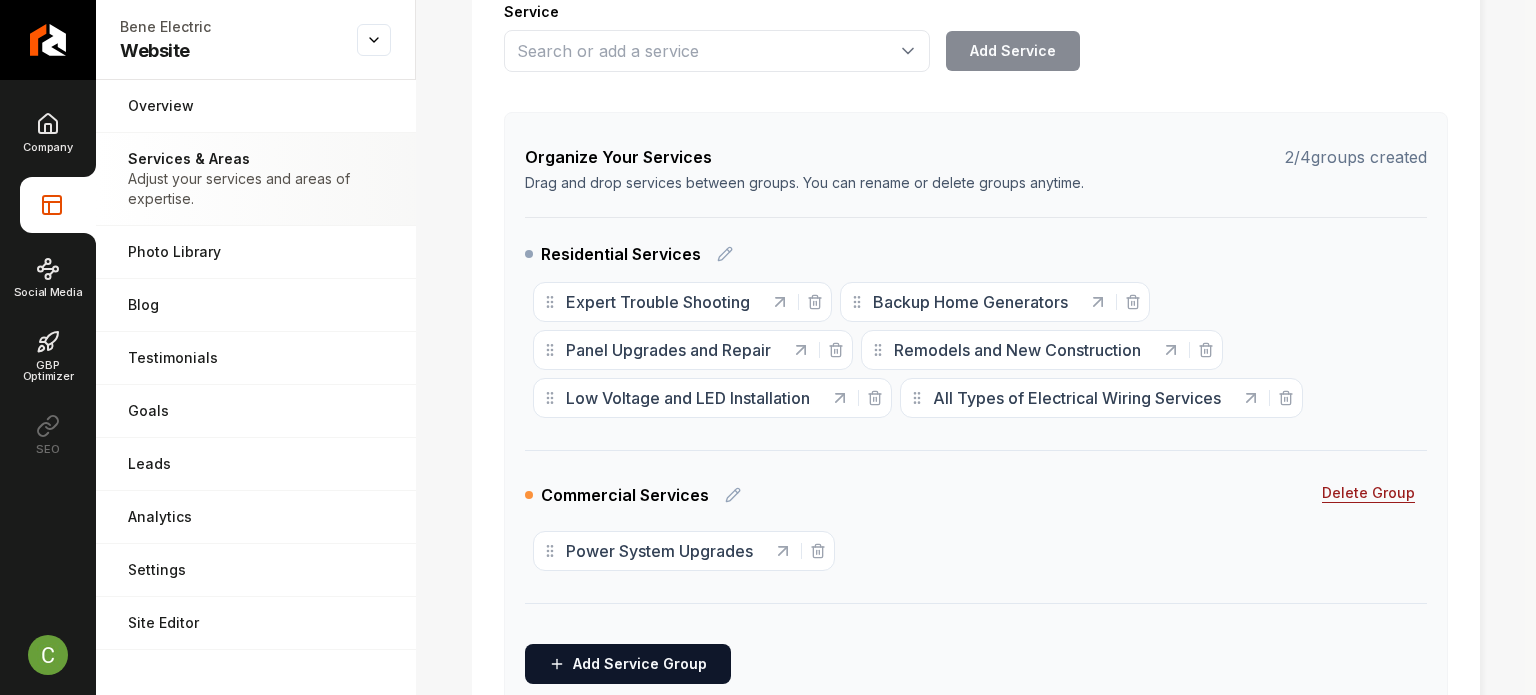 click on "Company Website Social Media GBP Optimizer SEO" at bounding box center [48, 317] 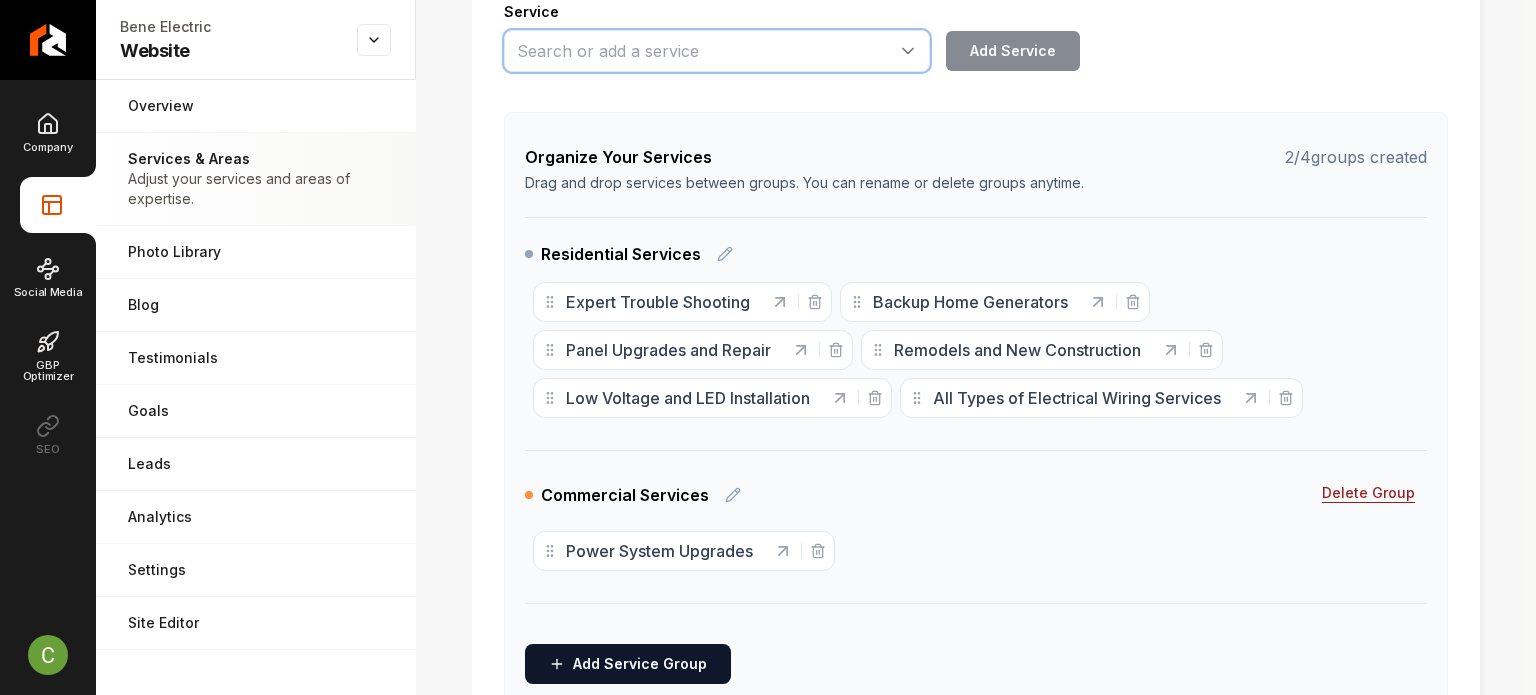 click at bounding box center [717, 51] 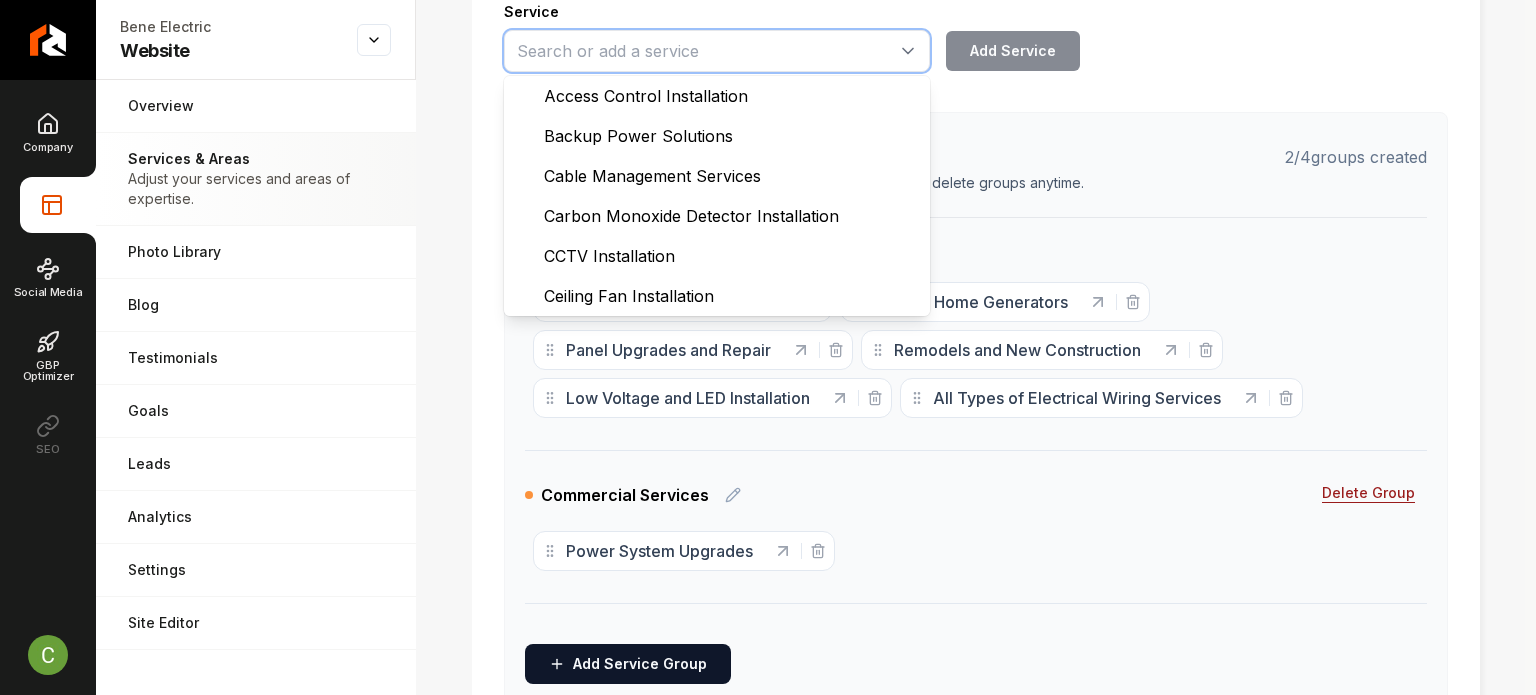 paste on "Lighting Services (Indoor and Outdoor)" 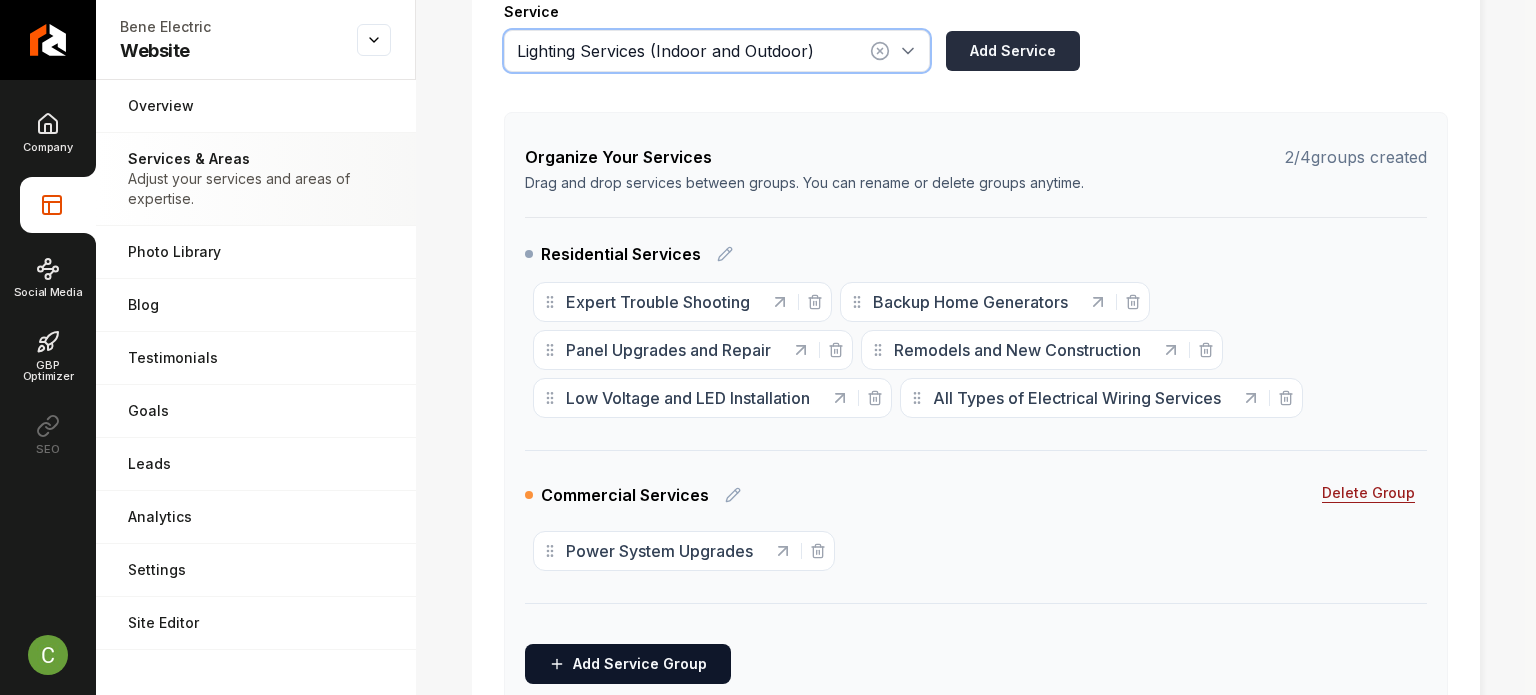 type on "Lighting Services (Indoor and Outdoor)" 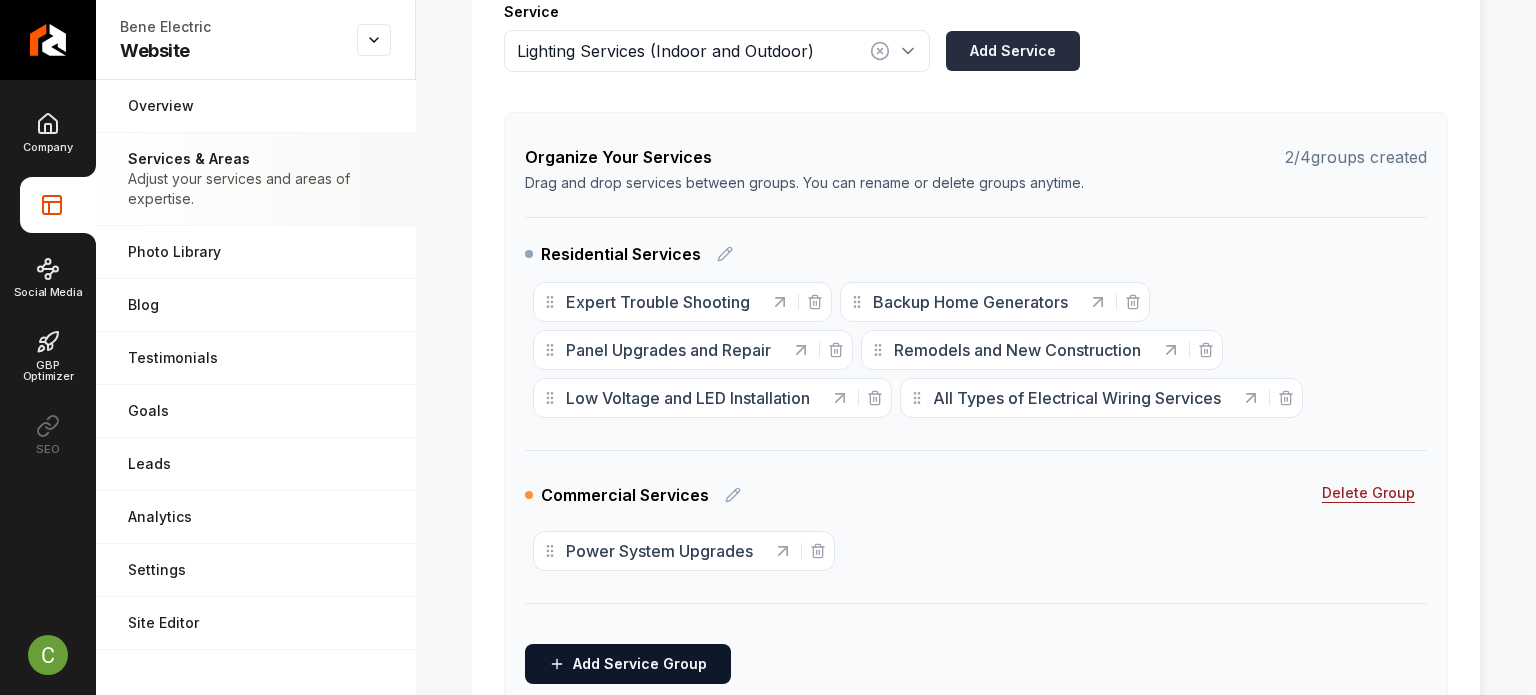 click on "Add Service" at bounding box center [1013, 51] 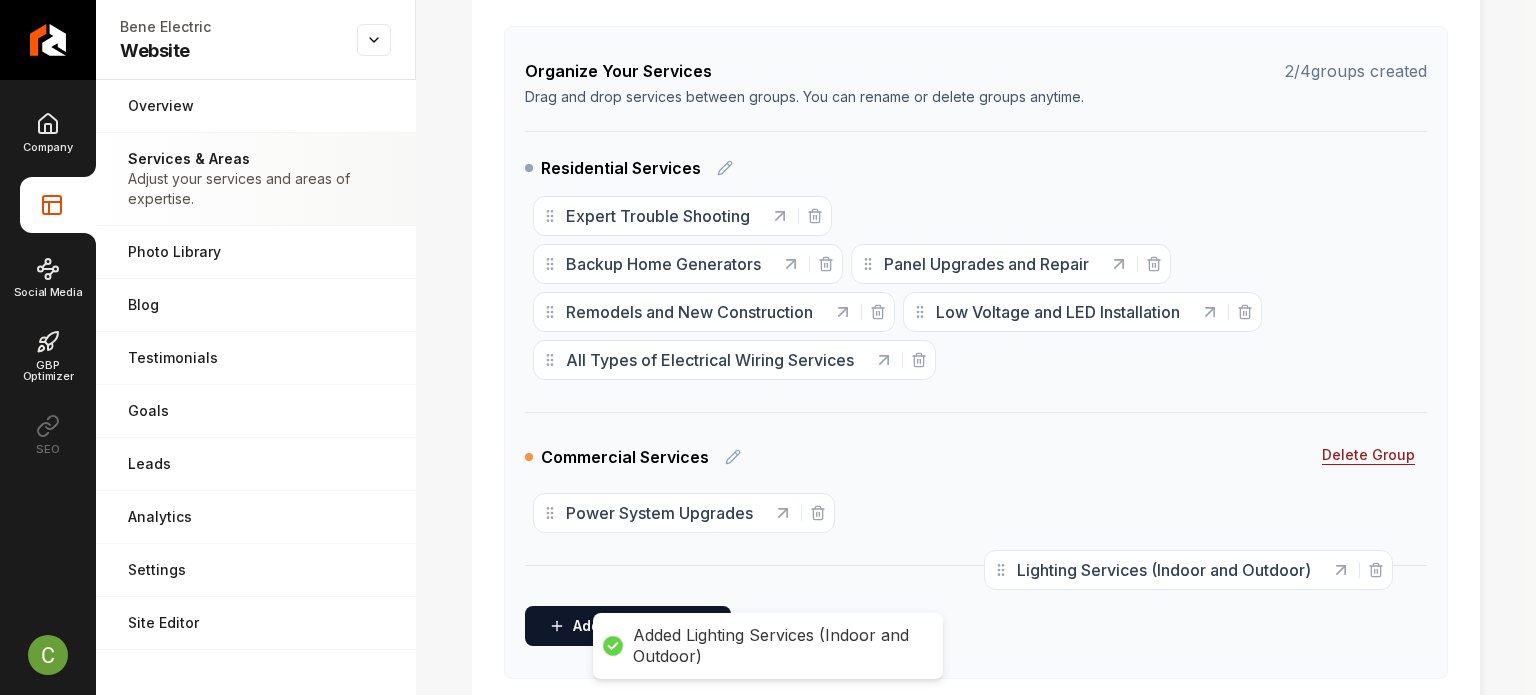 scroll, scrollTop: 387, scrollLeft: 0, axis: vertical 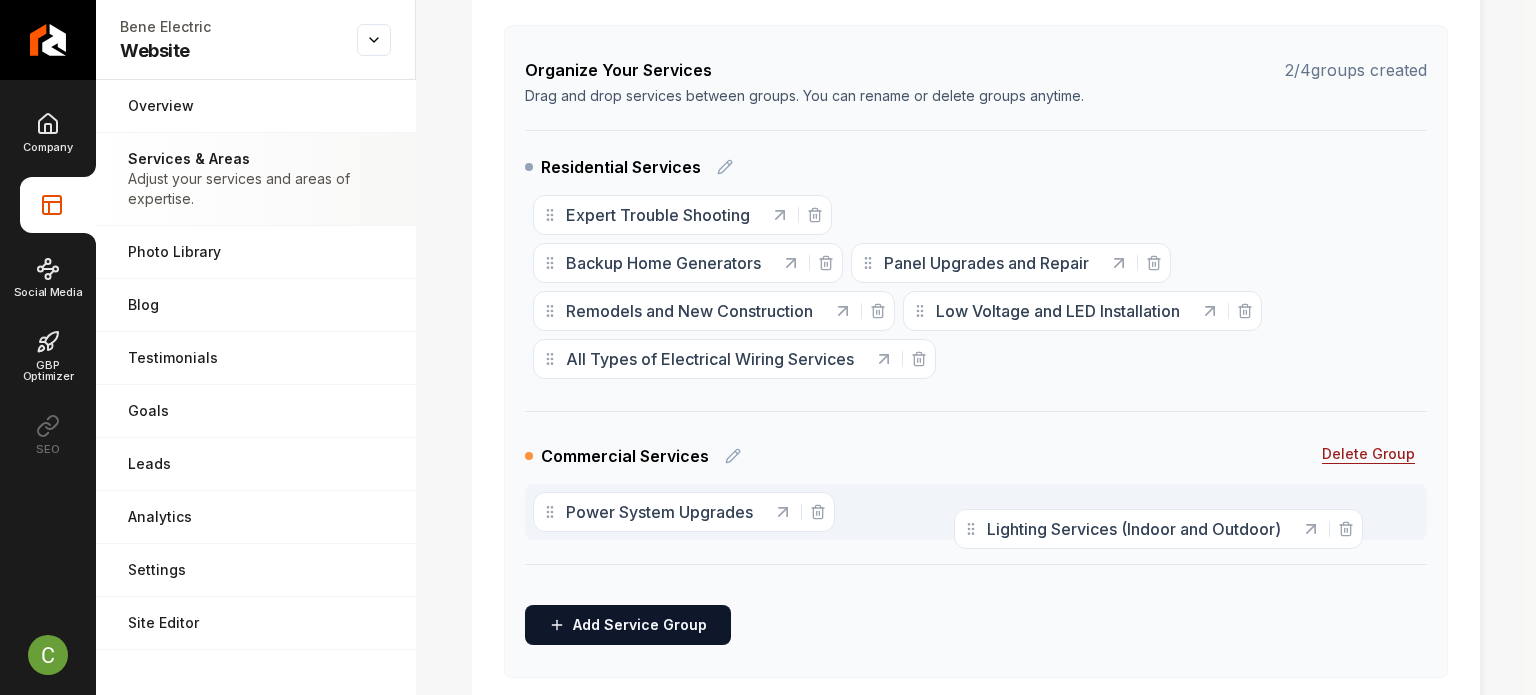 drag, startPoint x: 864, startPoint y: 310, endPoint x: 978, endPoint y: 535, distance: 252.23204 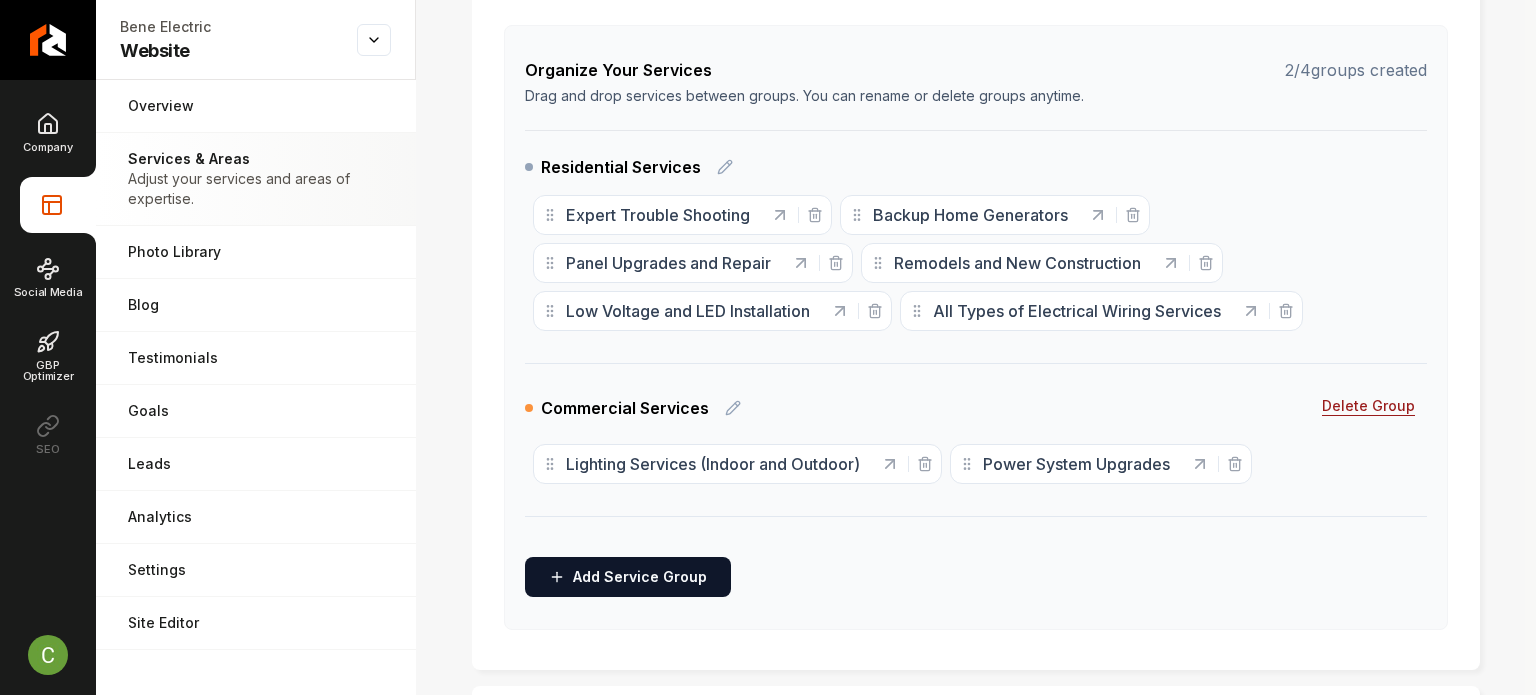 drag, startPoint x: 1485, startPoint y: 524, endPoint x: 793, endPoint y: 182, distance: 771.899 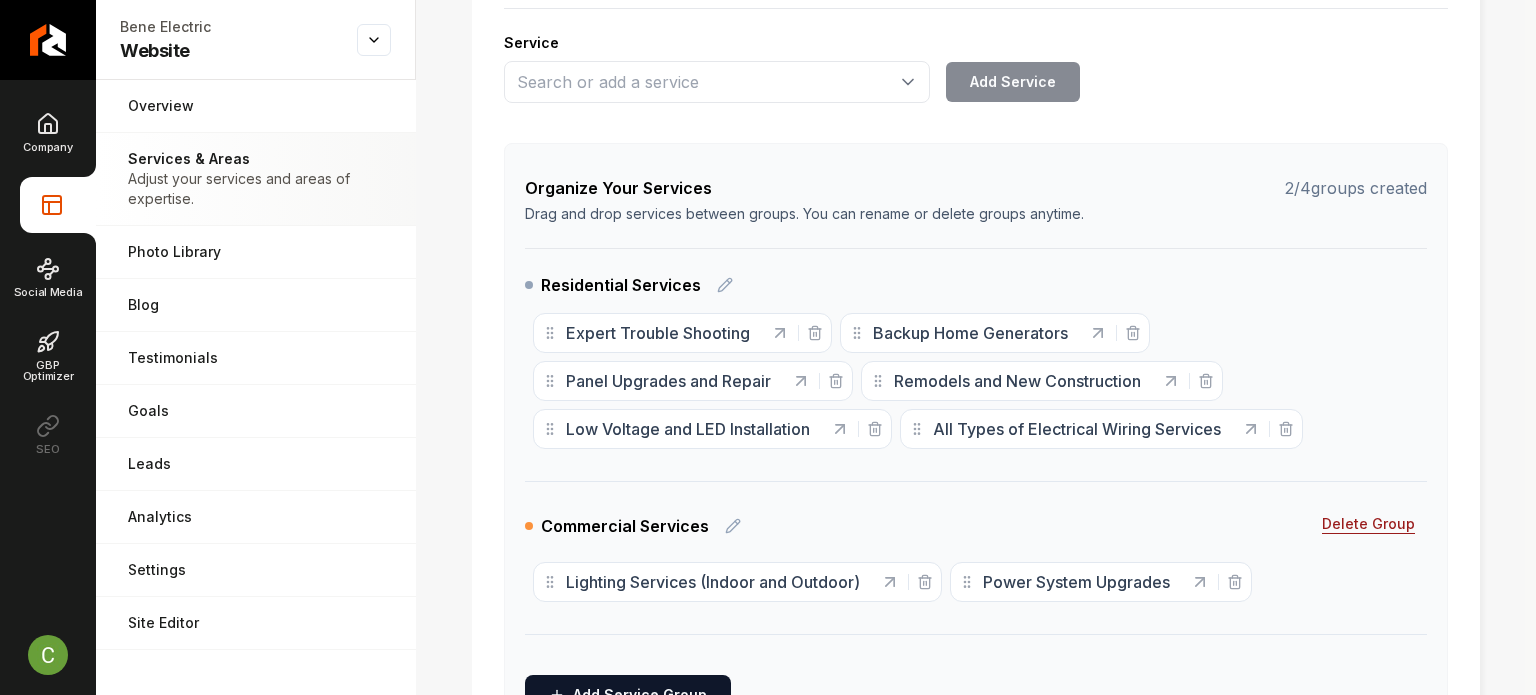 scroll, scrollTop: 187, scrollLeft: 0, axis: vertical 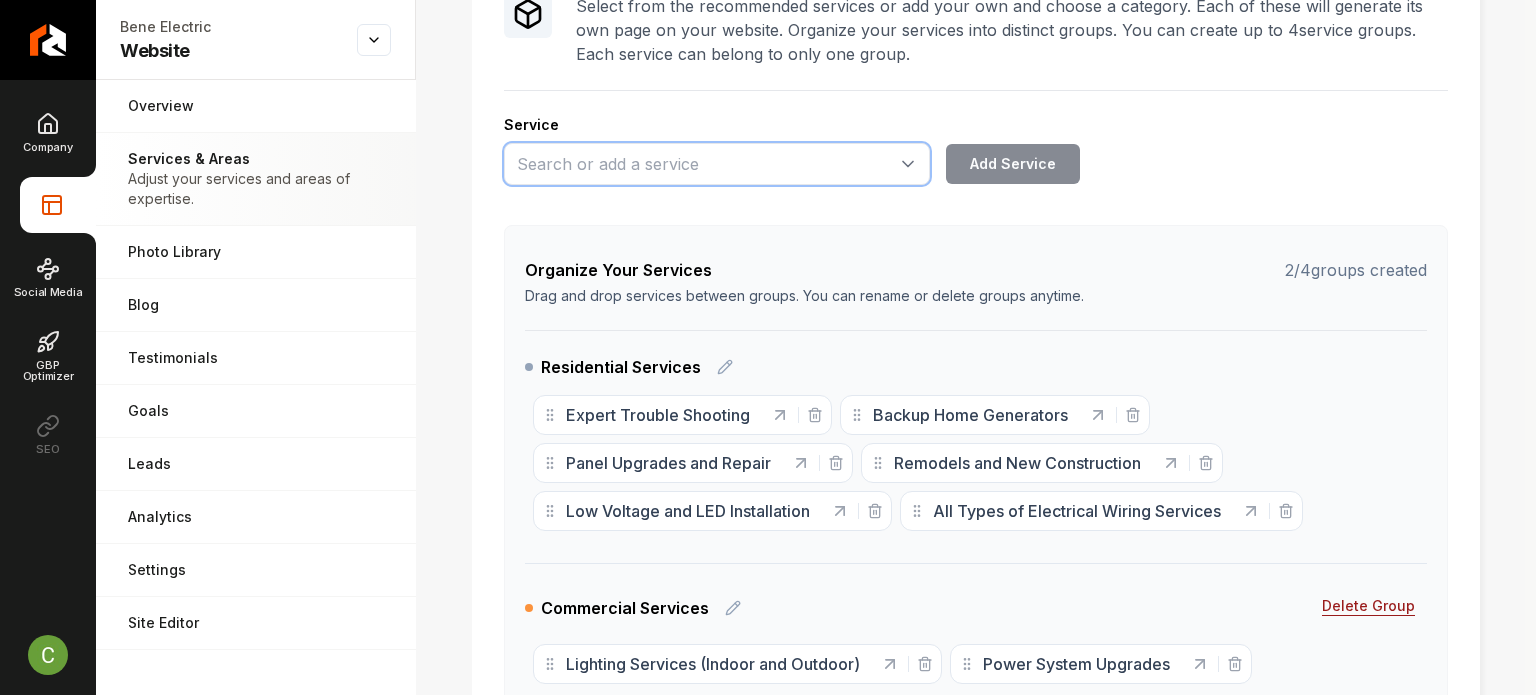 click at bounding box center [717, 164] 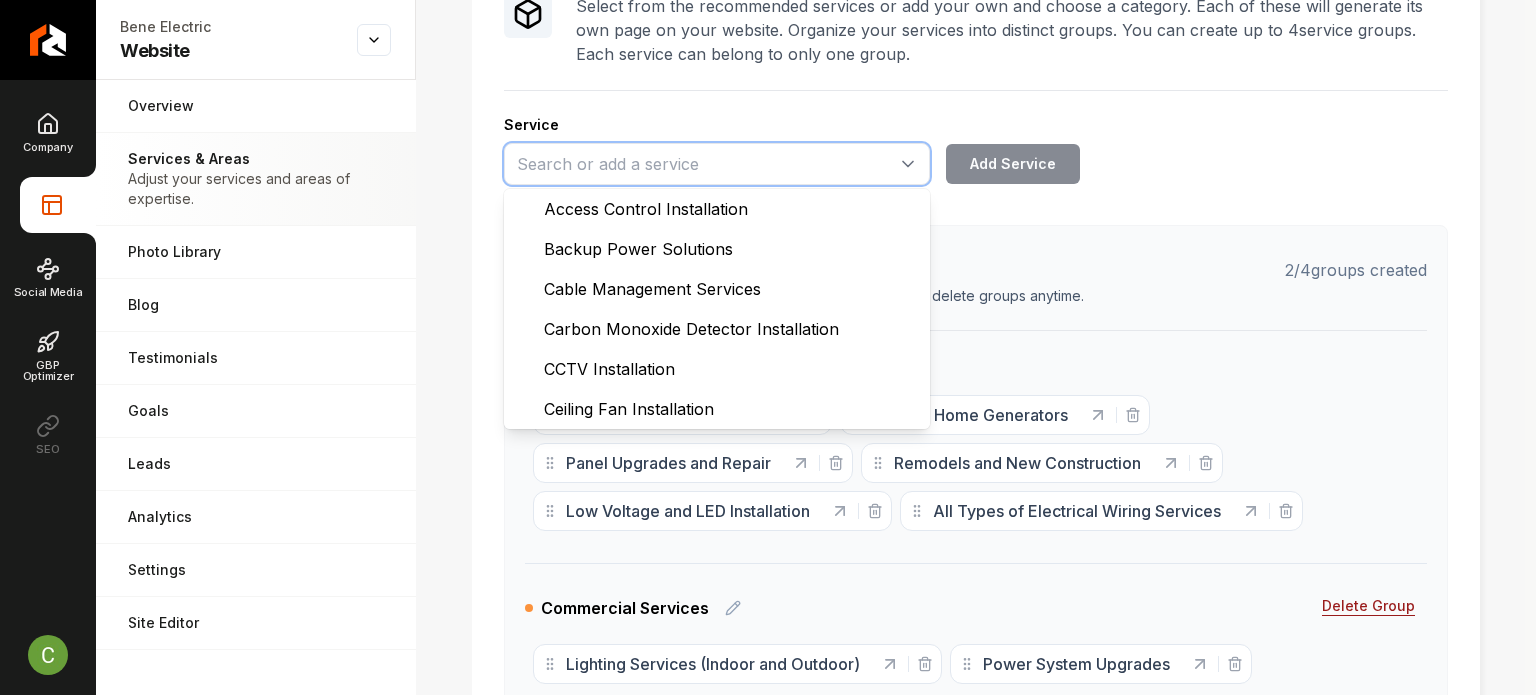 paste on "Induction and LED Retrofits" 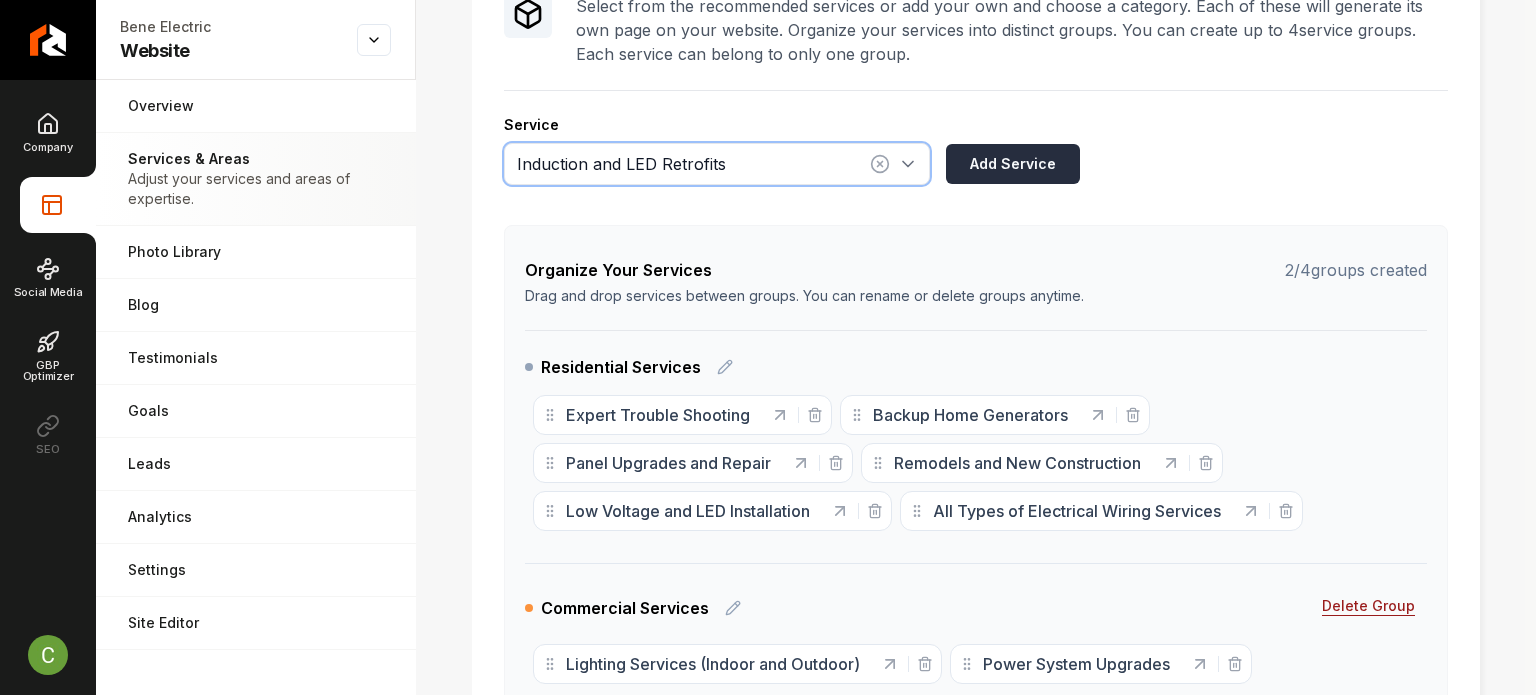 type on "Induction and LED Retrofits" 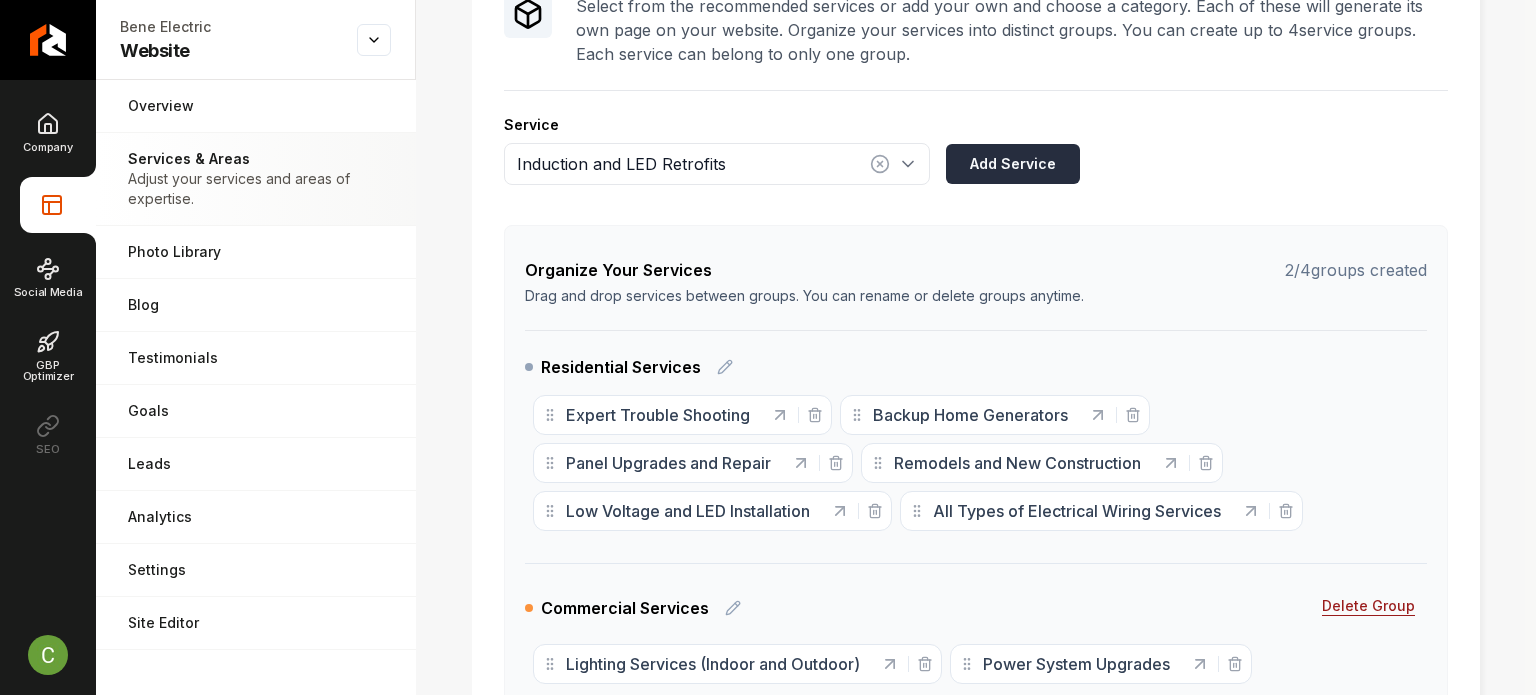 click on "Add Service" at bounding box center (1013, 164) 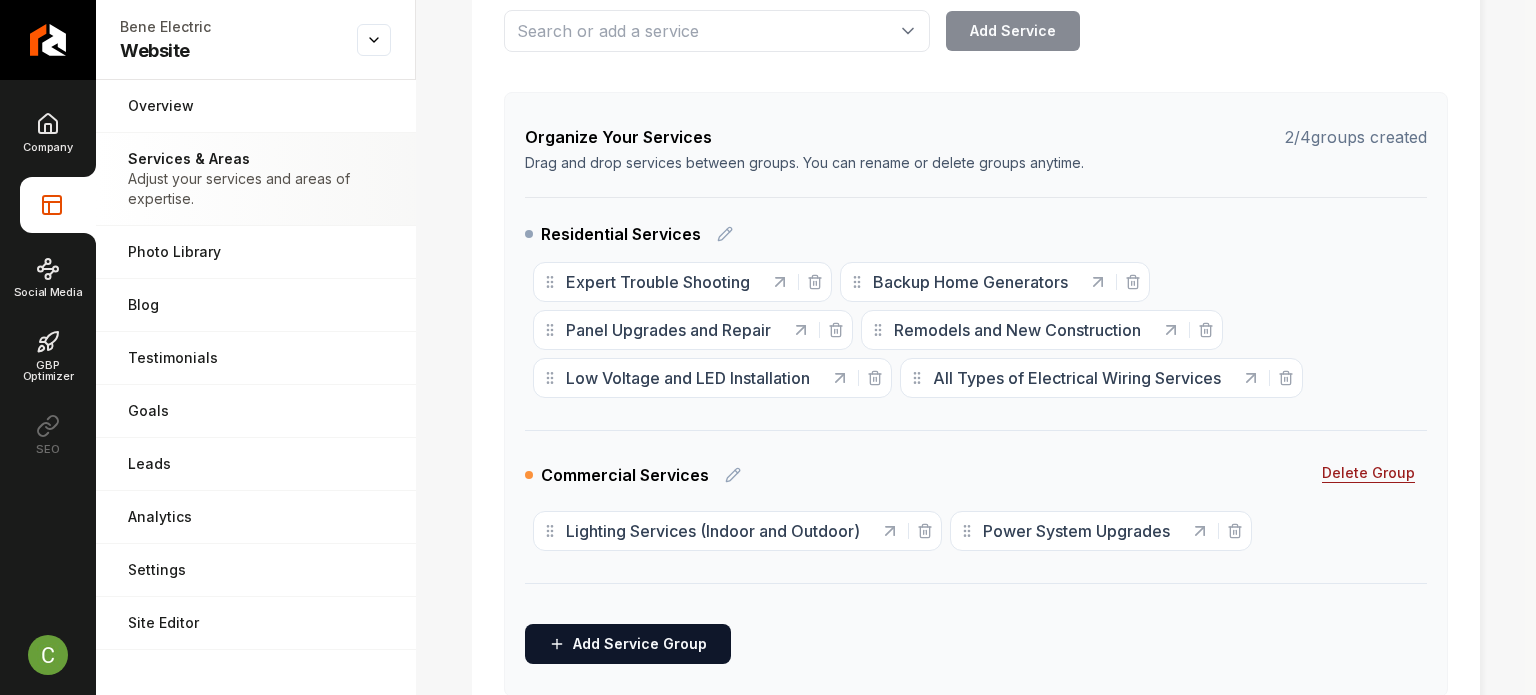scroll, scrollTop: 287, scrollLeft: 0, axis: vertical 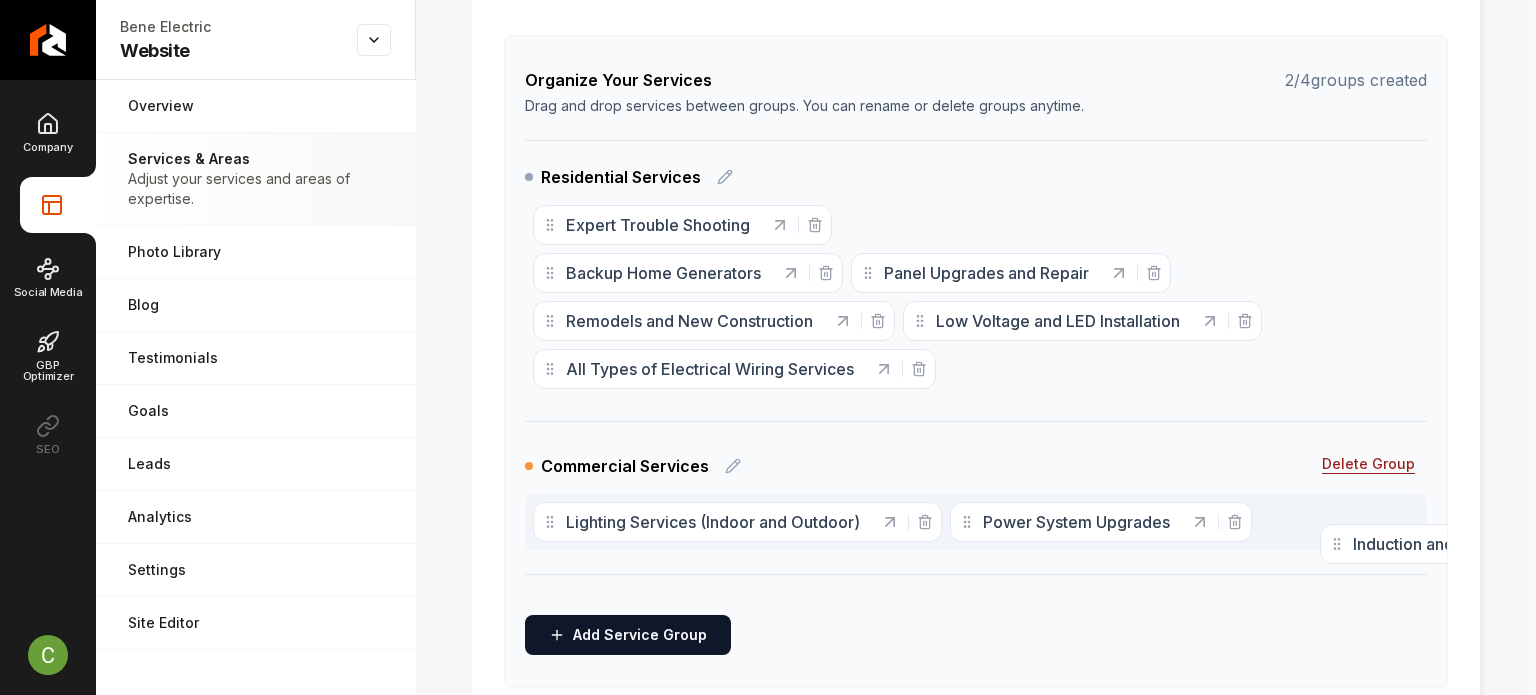 drag, startPoint x: 861, startPoint y: 323, endPoint x: 1339, endPoint y: 547, distance: 527.88257 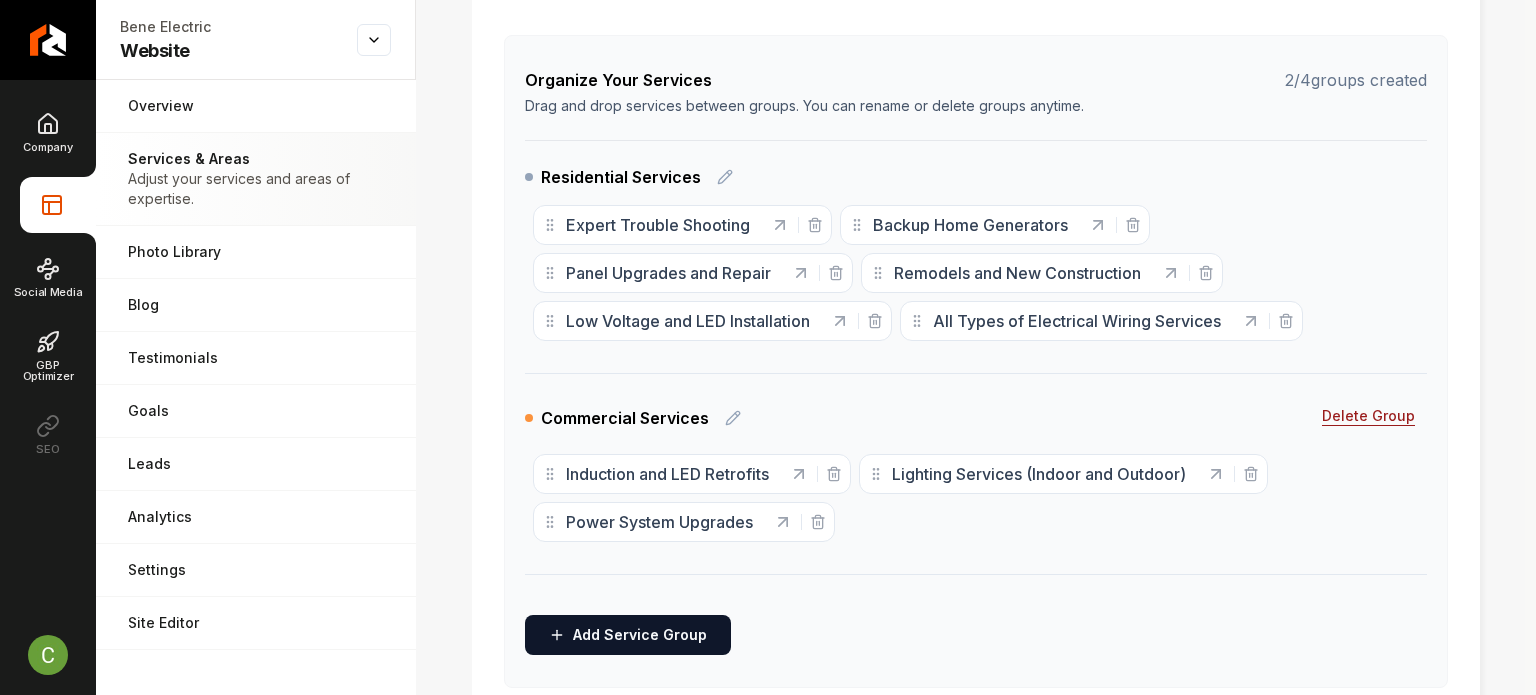 click on "Services Provided Select from the recommended services or add your own and choose a category. Each of these will generate its own page on your website. Organize your services into distinct groups. You can create up to   4  service groups. Each service can belong to only one group. Service Add Service Organize Your Services 2 / 4  groups created Drag and drop services between groups. You can rename or delete groups anytime. Residential Services Expert Trouble Shooting Backup Home Generators Panel Upgrades and Repair Remodels and New Construction Low Voltage and LED Installation All Types of Electrical Wiring Services Commercial Services Delete Group Induction and LED Retrofits Lighting Services (Indoor and Outdoor) Power System Upgrades
To pick up a draggable item, press the space bar.
While dragging, use the arrow keys to move the item.
Press space again to drop the item in its new position, or press escape to cancel.
Add Service Group" at bounding box center (976, 230) 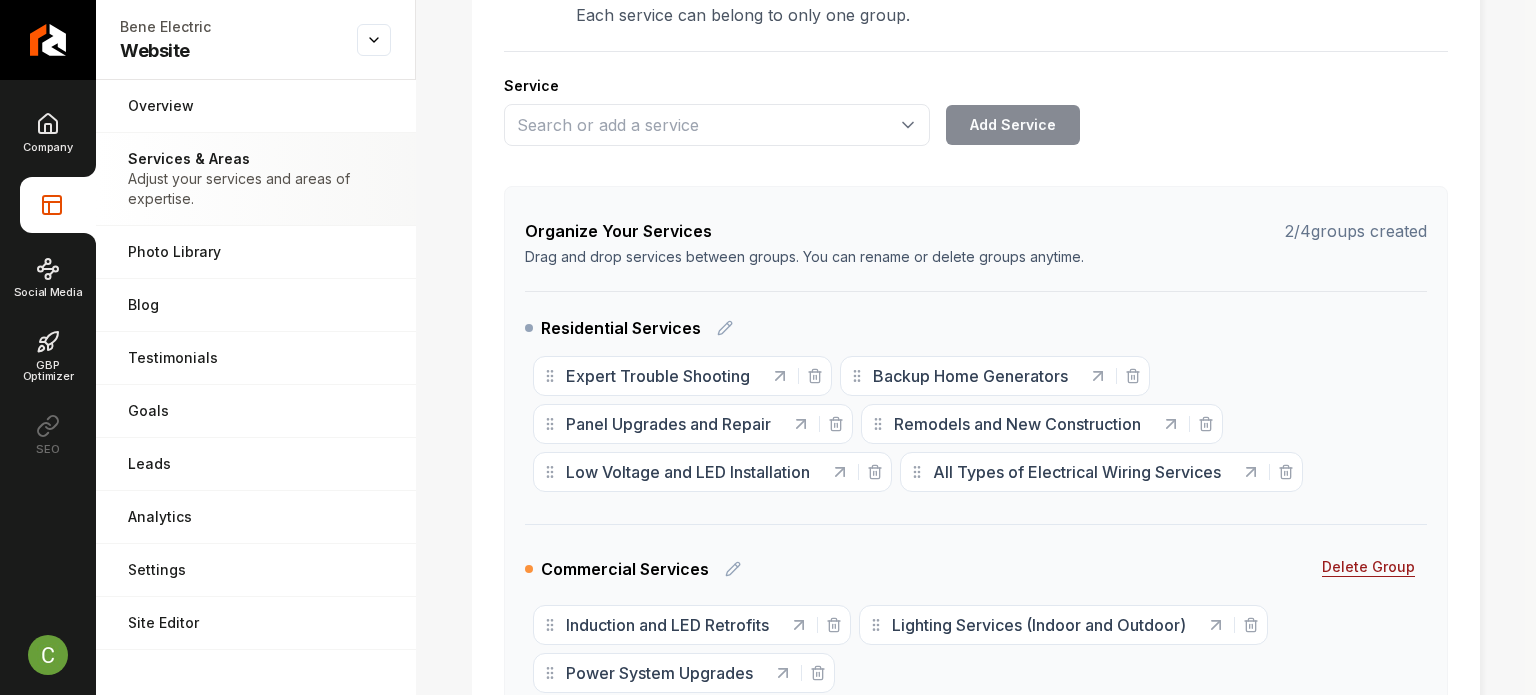 scroll, scrollTop: 77, scrollLeft: 0, axis: vertical 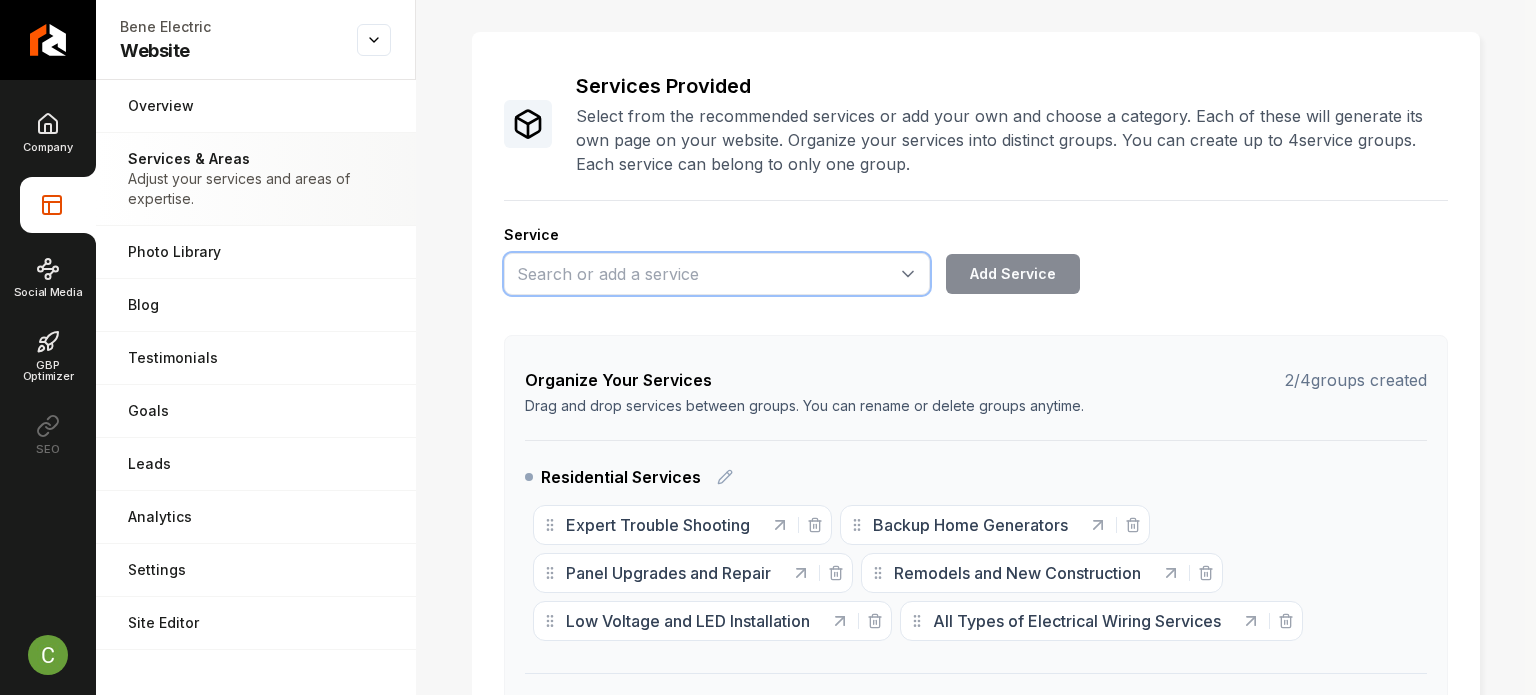 click at bounding box center (717, 274) 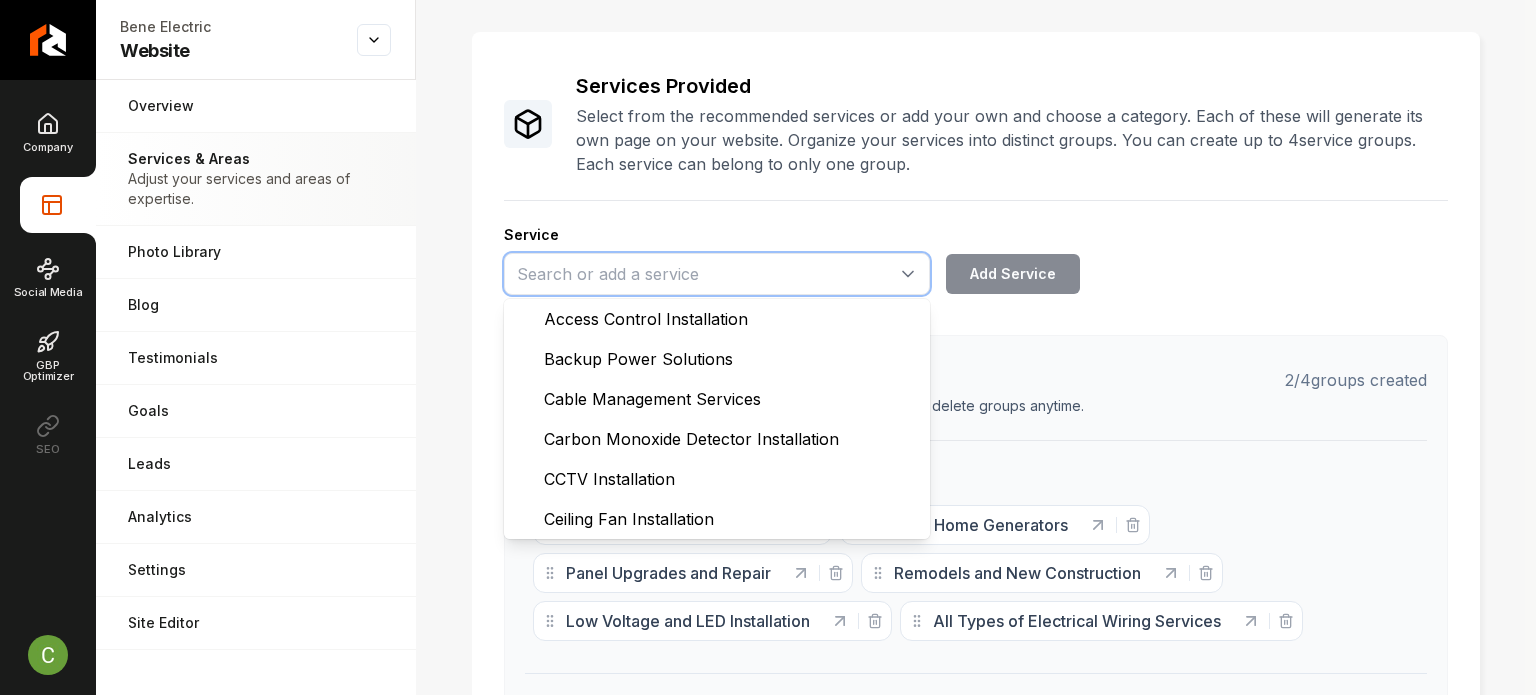 paste on "Design-Build Projects" 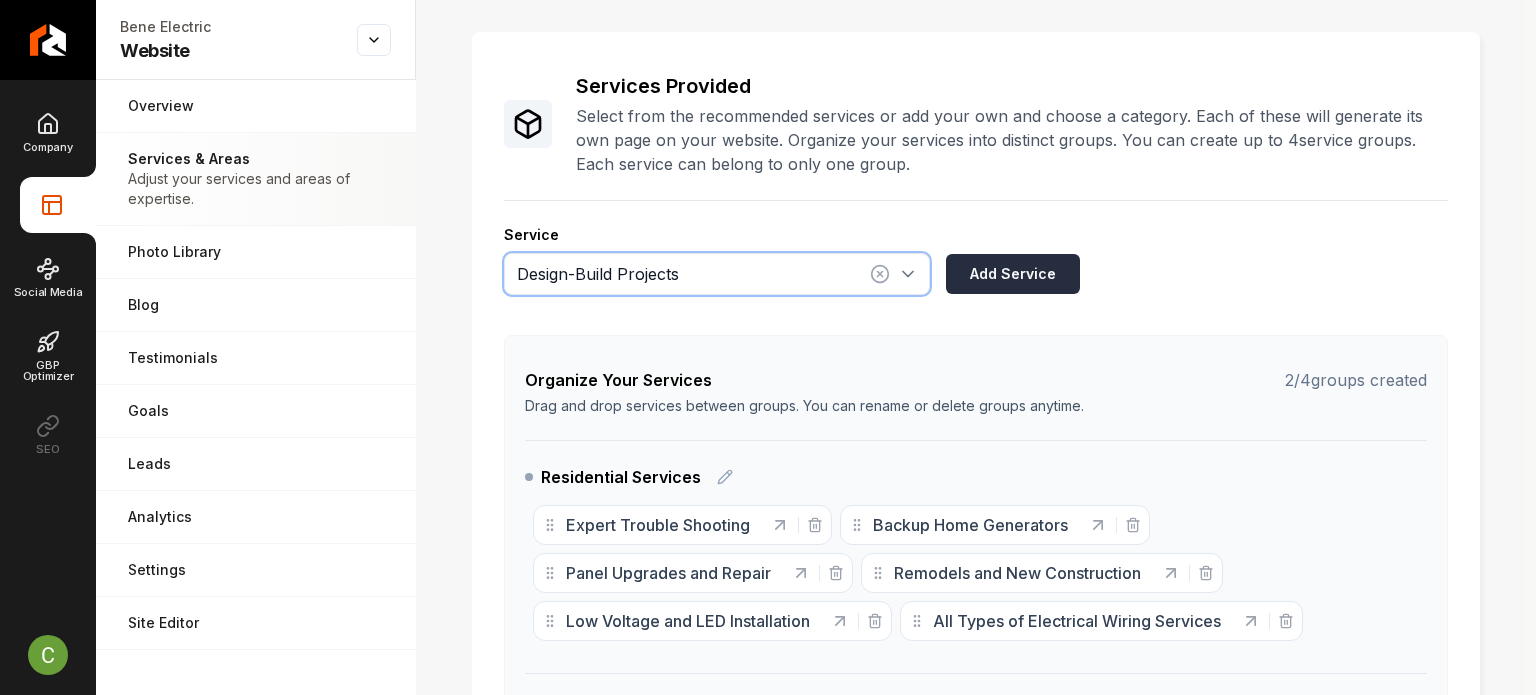 type on "Design-Build Projects" 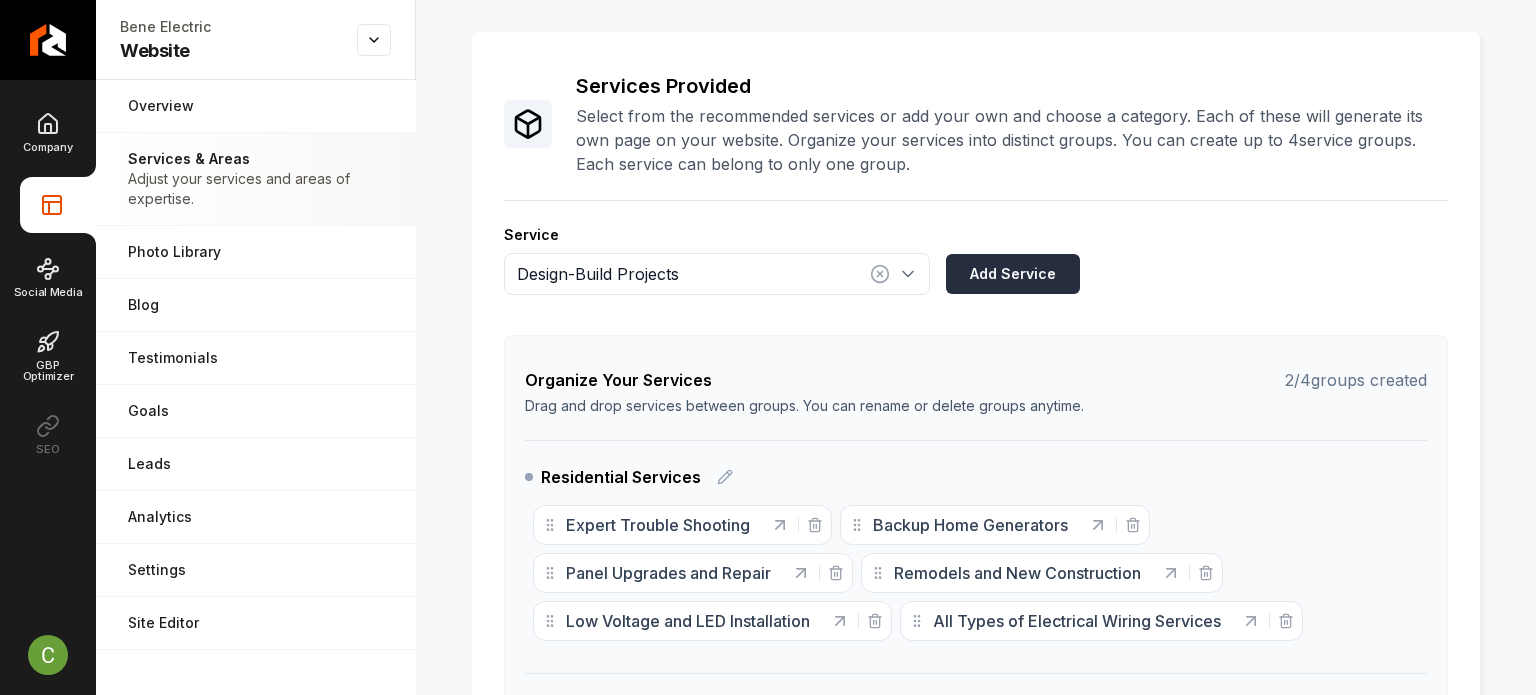 click on "Add Service" at bounding box center [1013, 274] 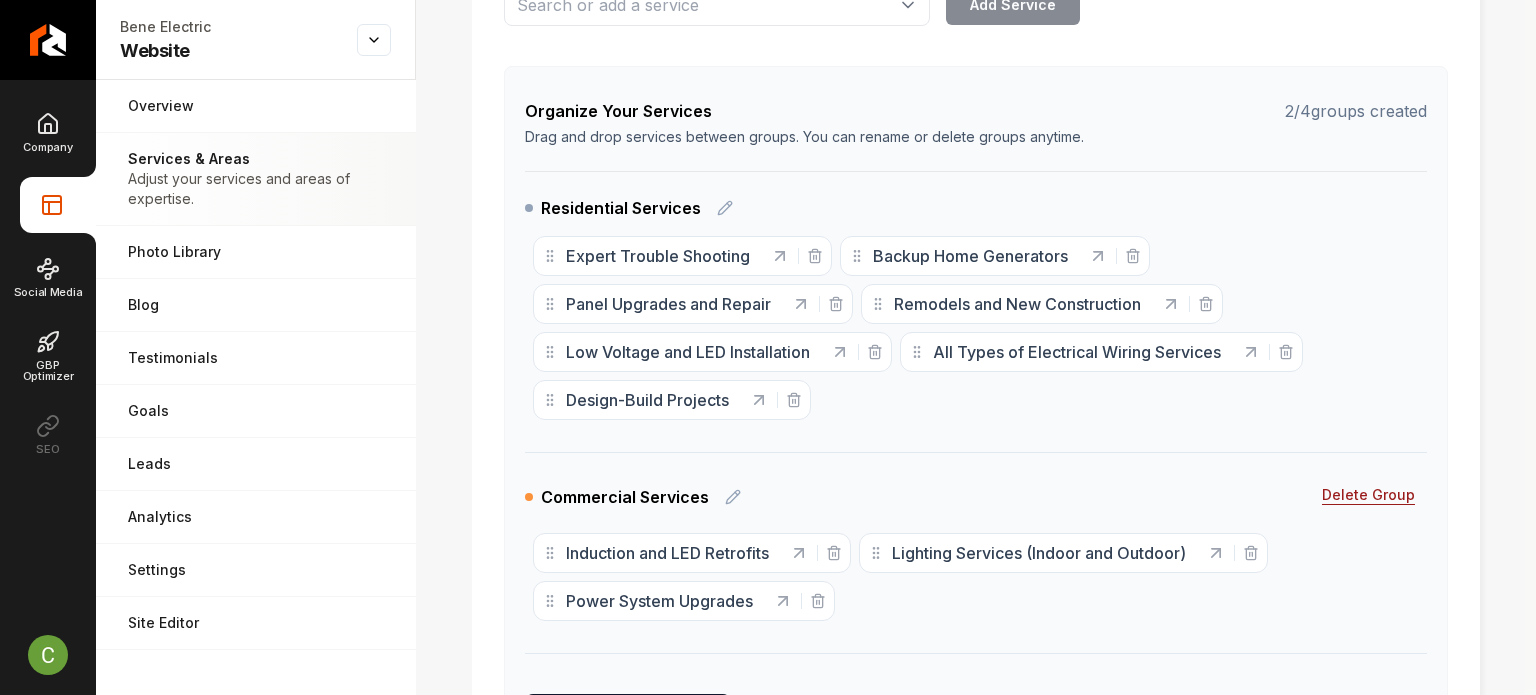 scroll, scrollTop: 377, scrollLeft: 0, axis: vertical 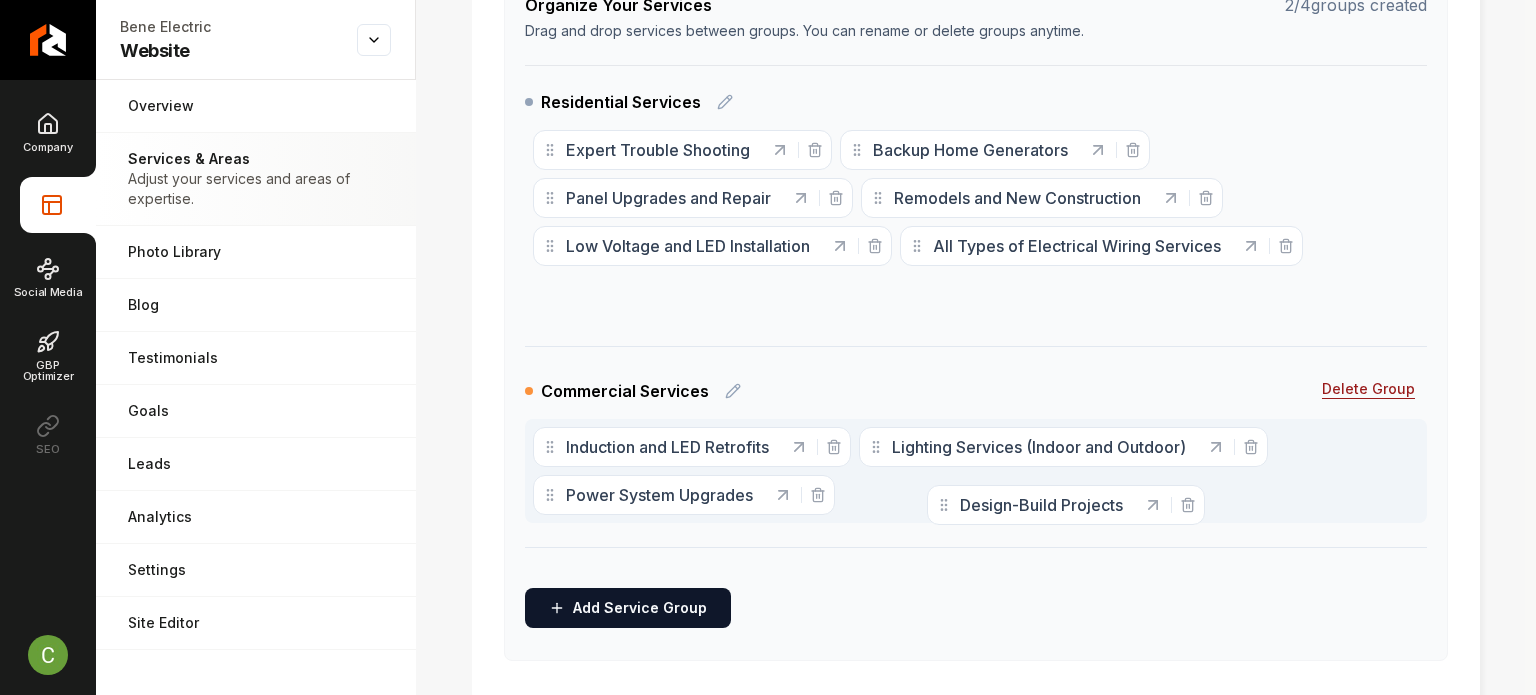 drag, startPoint x: 566, startPoint y: 370, endPoint x: 960, endPoint y: 506, distance: 416.8117 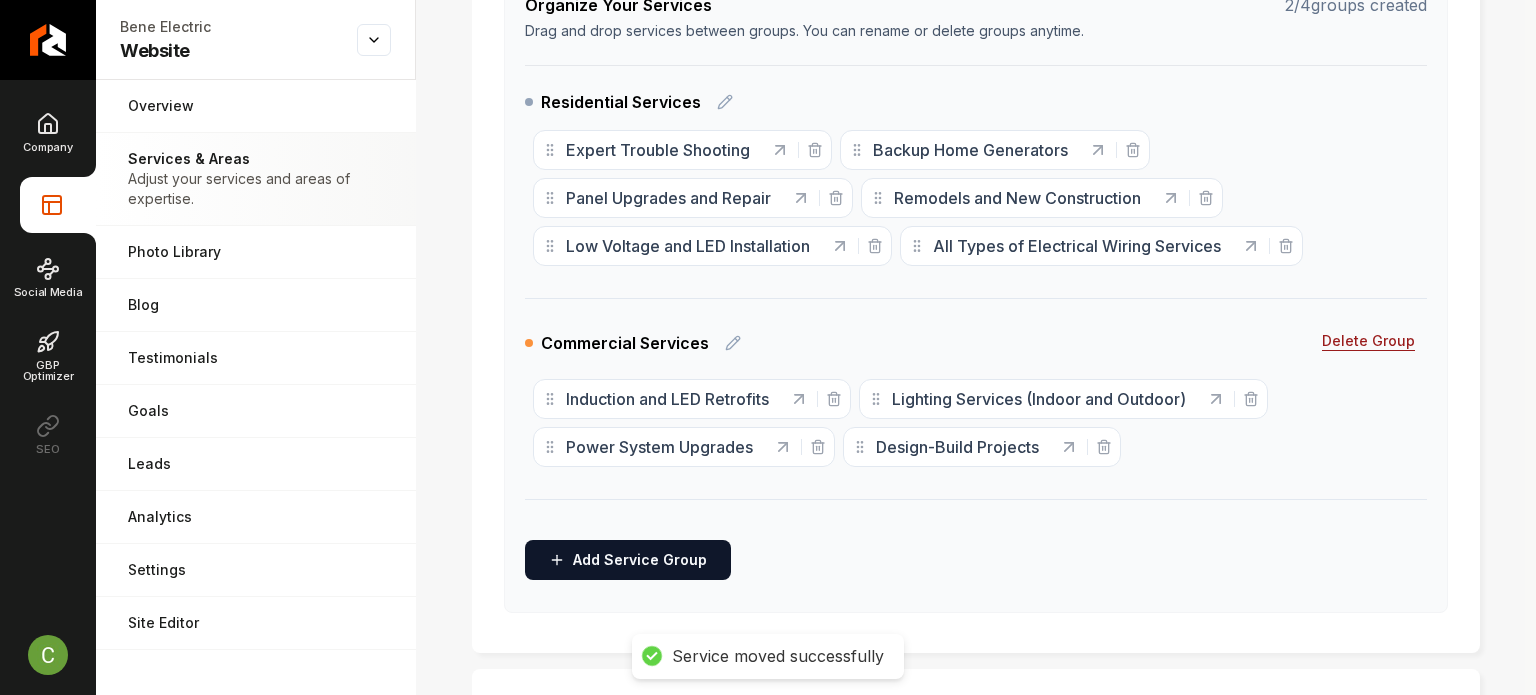 drag, startPoint x: 1481, startPoint y: 411, endPoint x: 971, endPoint y: 261, distance: 531.6014 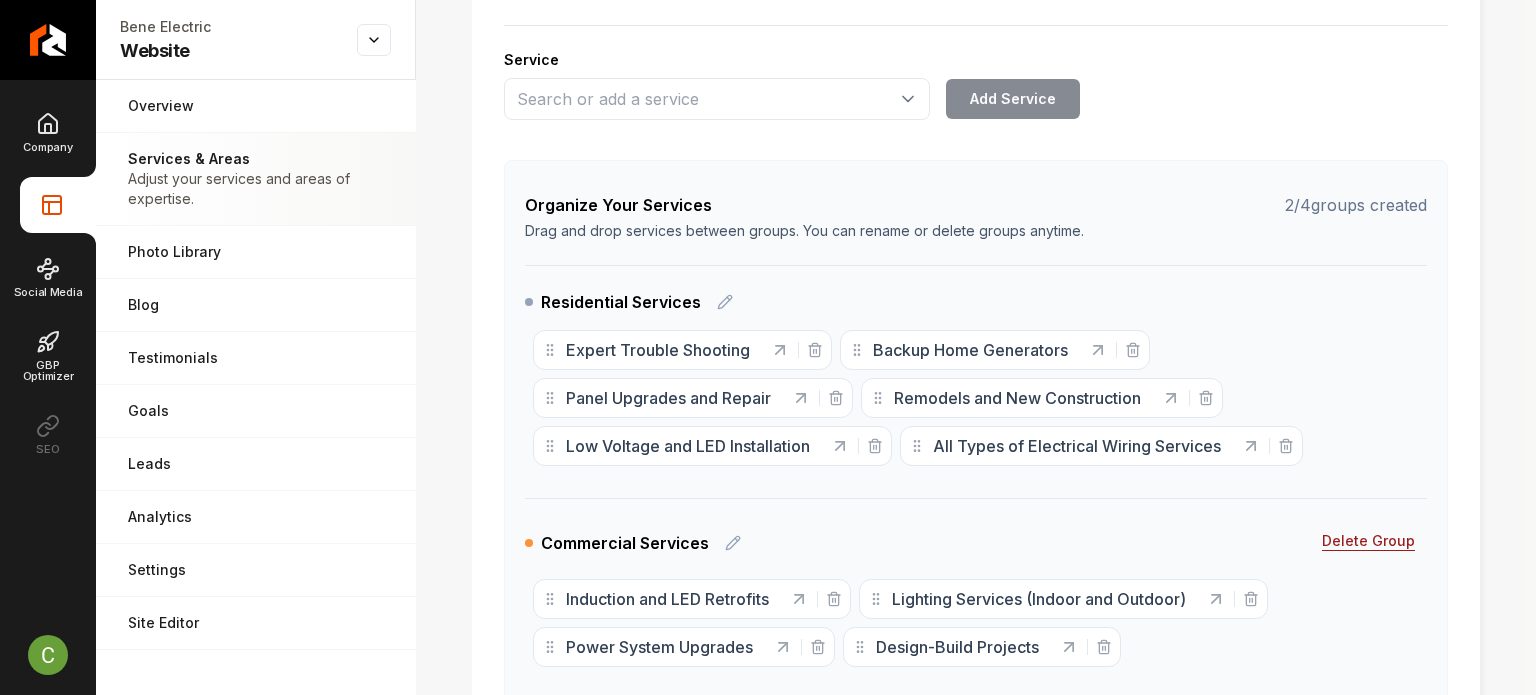 scroll, scrollTop: 152, scrollLeft: 0, axis: vertical 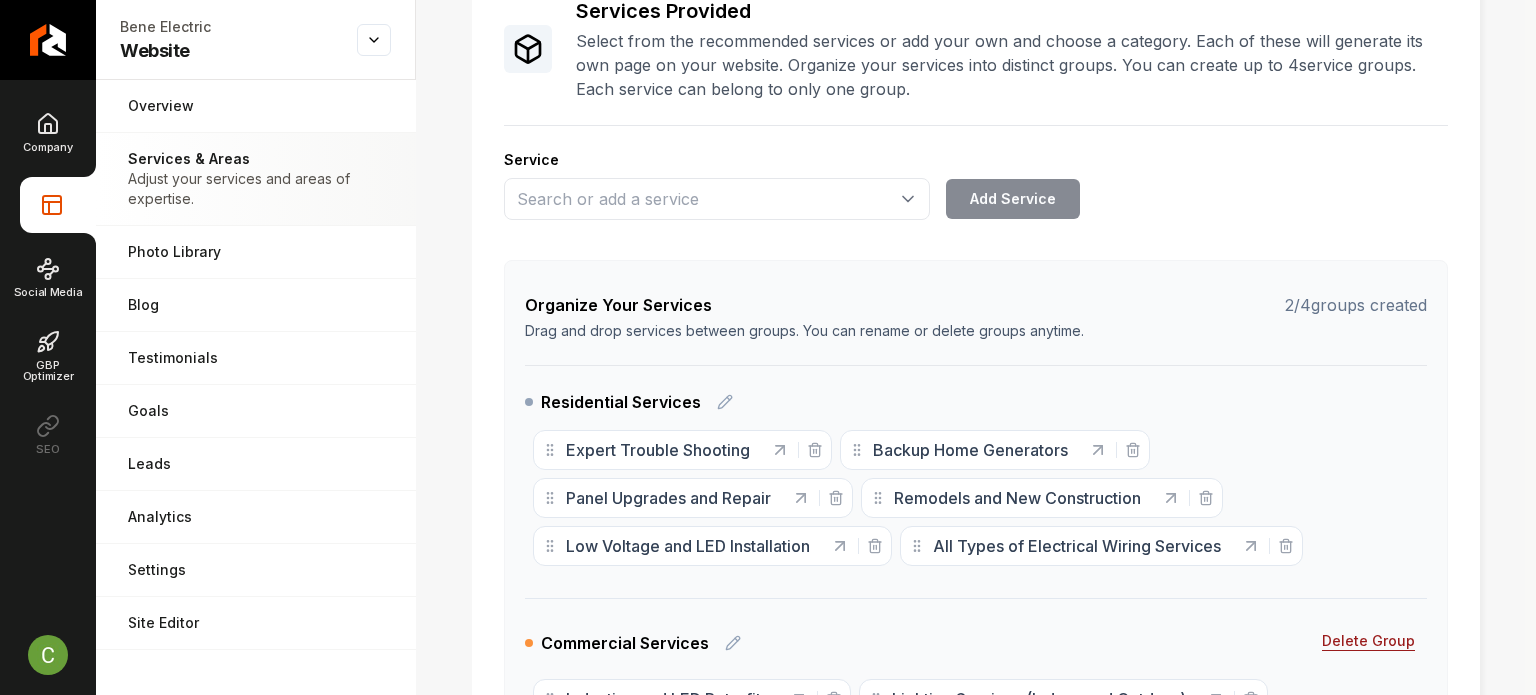 click on "Services Provided Select from the recommended services or add your own and choose a category. Each of these will generate its own page on your website. Organize your services into distinct groups. You can create up to   4  service groups. Each service can belong to only one group. Service Add Service Organize Your Services 2 / 4  groups created Drag and drop services between groups. You can rename or delete groups anytime. Residential Services Expert Trouble Shooting Backup Home Generators Panel Upgrades and Repair Remodels and New Construction Low Voltage and LED Installation All Types of Electrical Wiring Services Commercial Services Delete Group Induction and LED Retrofits Lighting Services (Indoor and Outdoor) Power System Upgrades Design-Build Projects
To pick up a draggable item, press the space bar.
While dragging, use the arrow keys to move the item.
Press space again to drop the item in its new position, or press escape to cancel.
Add Service Group" at bounding box center [976, 455] 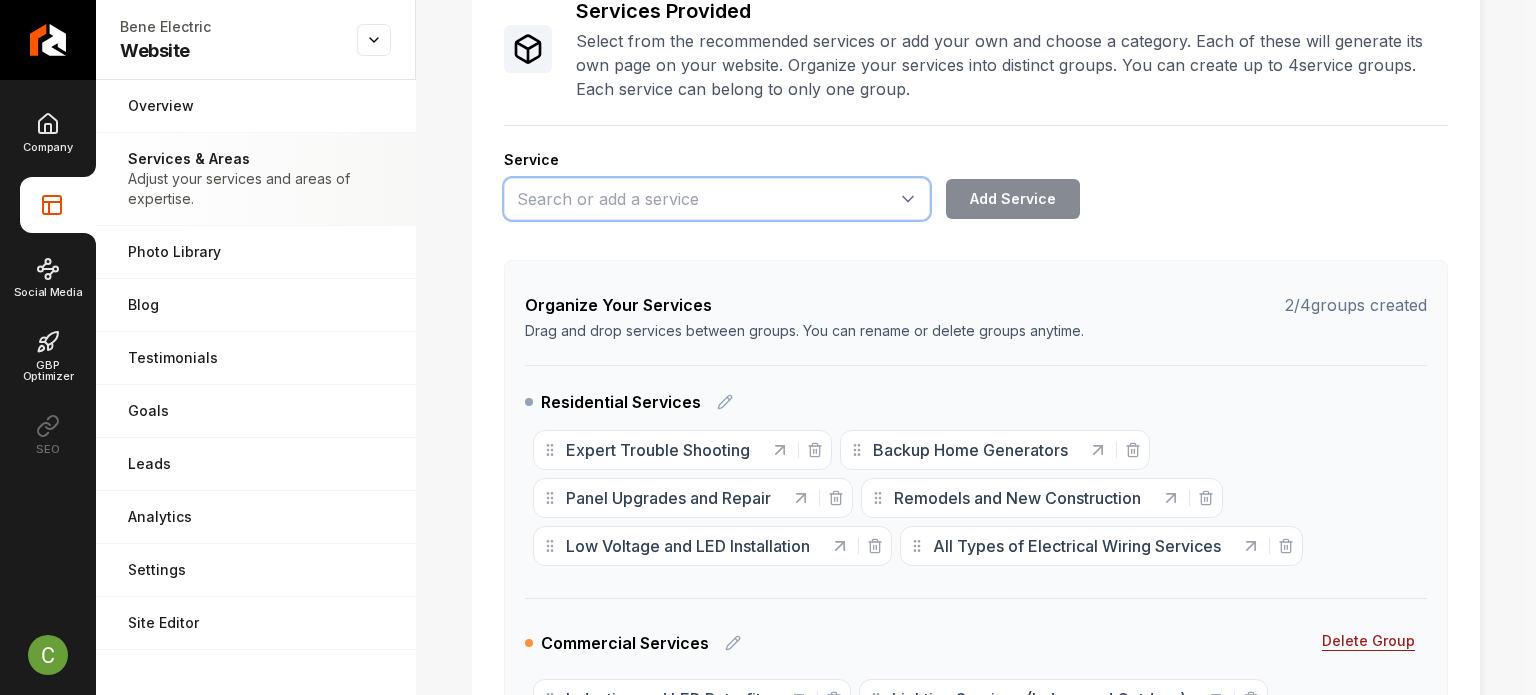 click at bounding box center [717, 199] 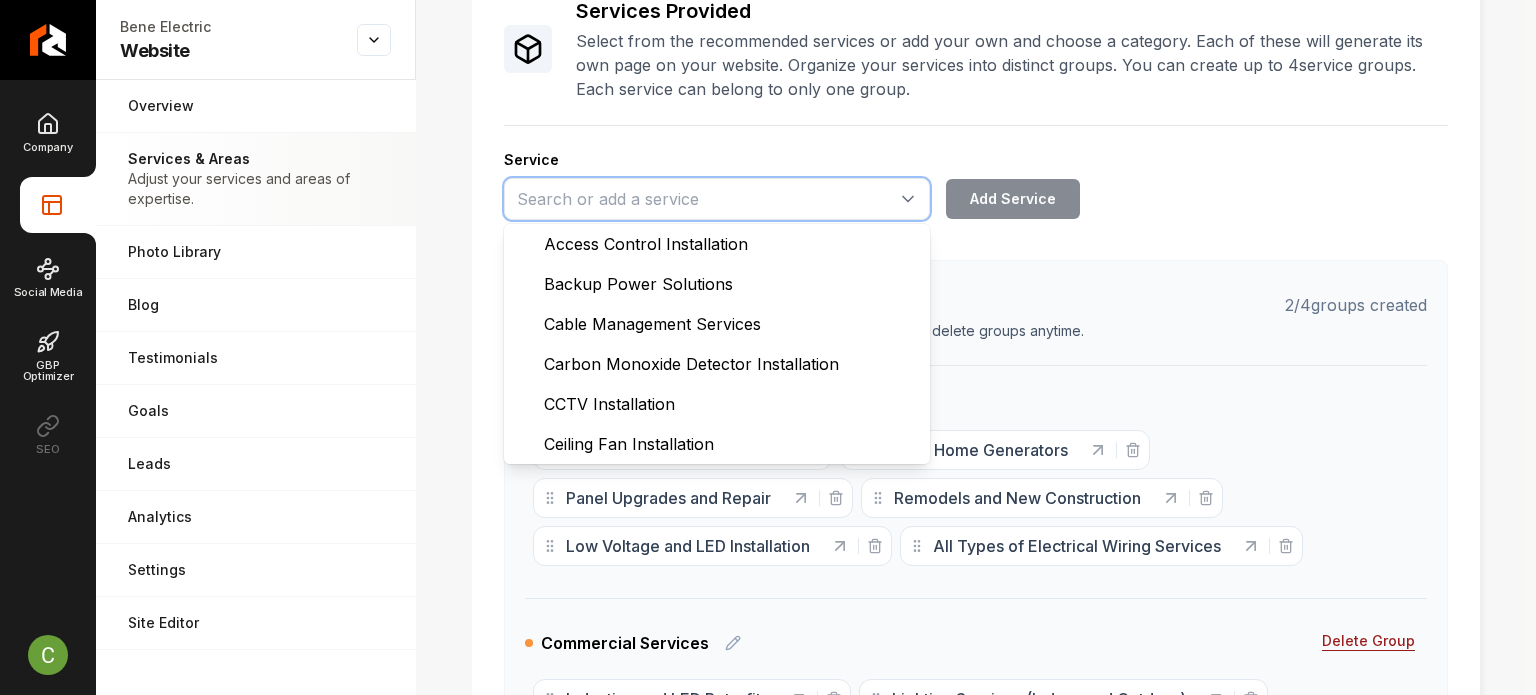 paste on "Tenant Suite Build Out" 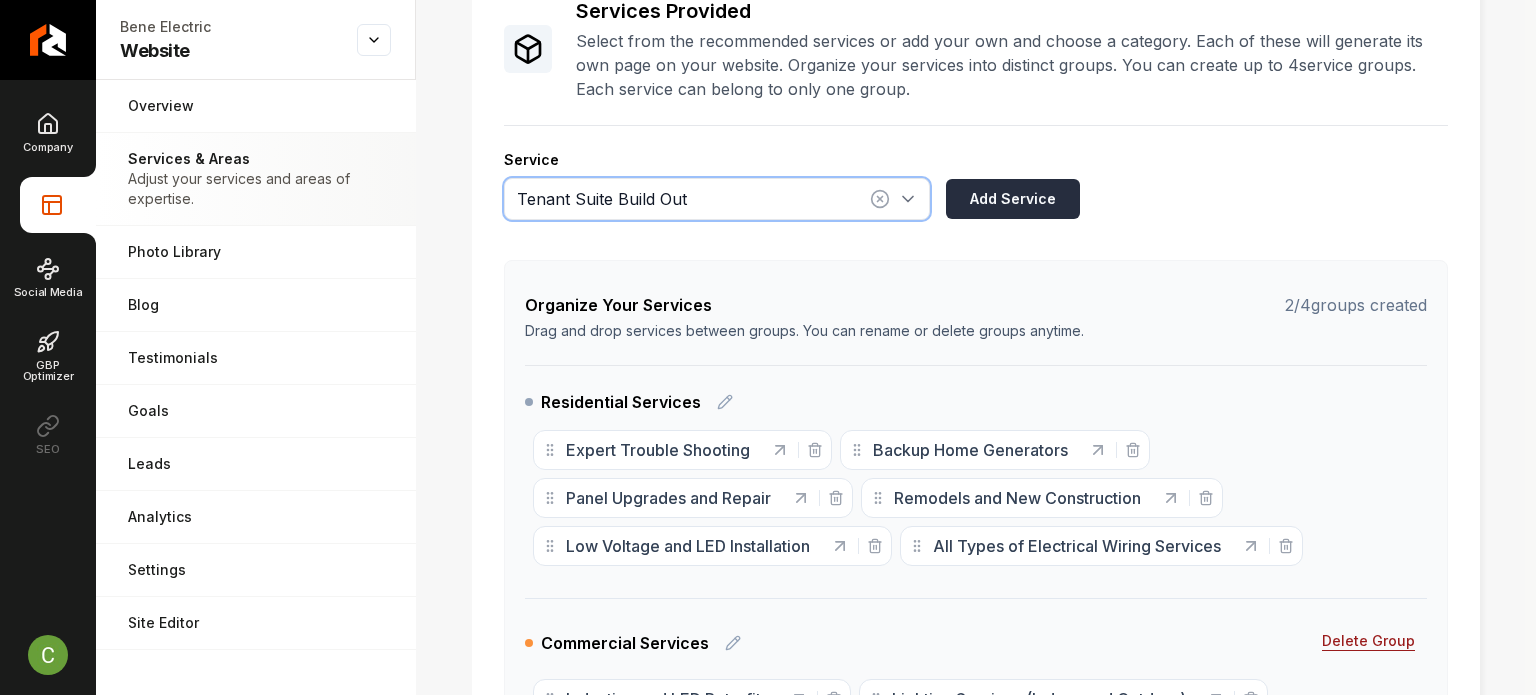 type on "Tenant Suite Build Out" 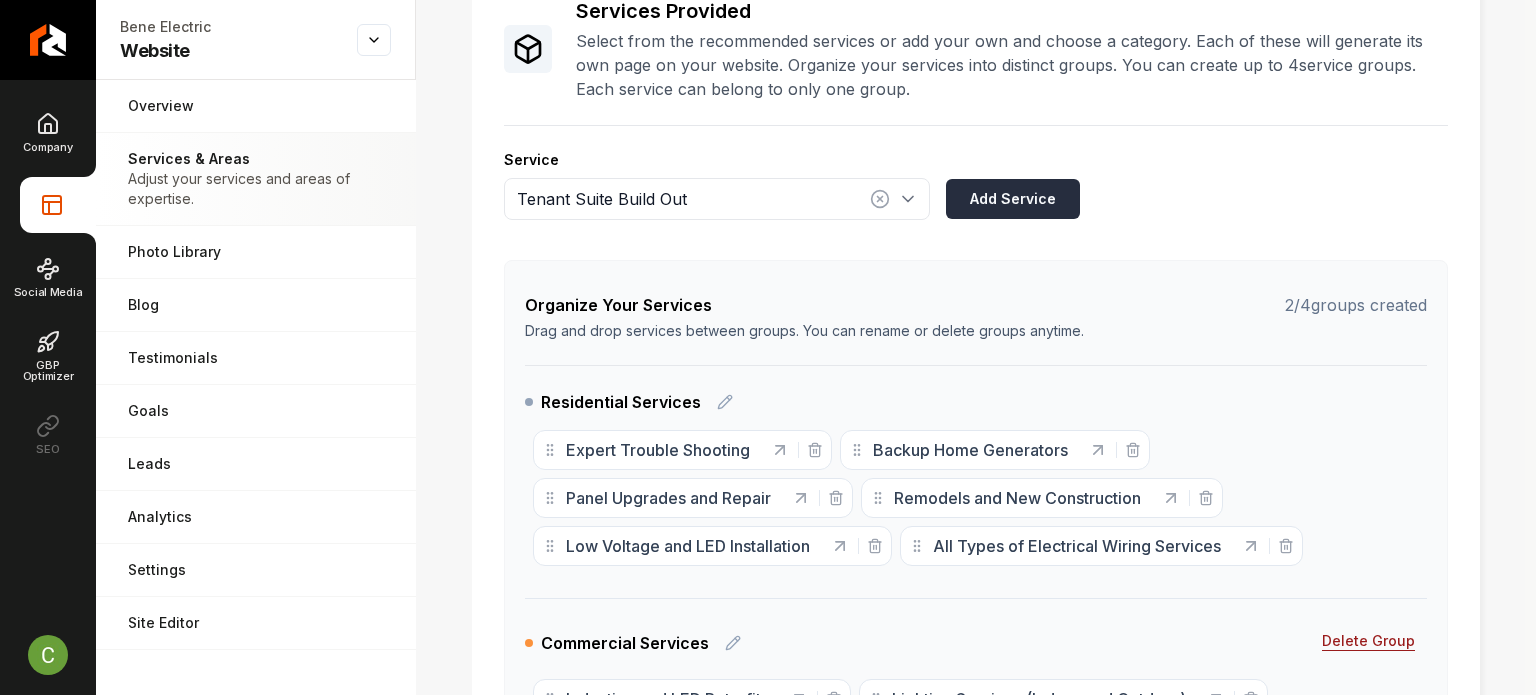 click on "Add Service" at bounding box center (1013, 199) 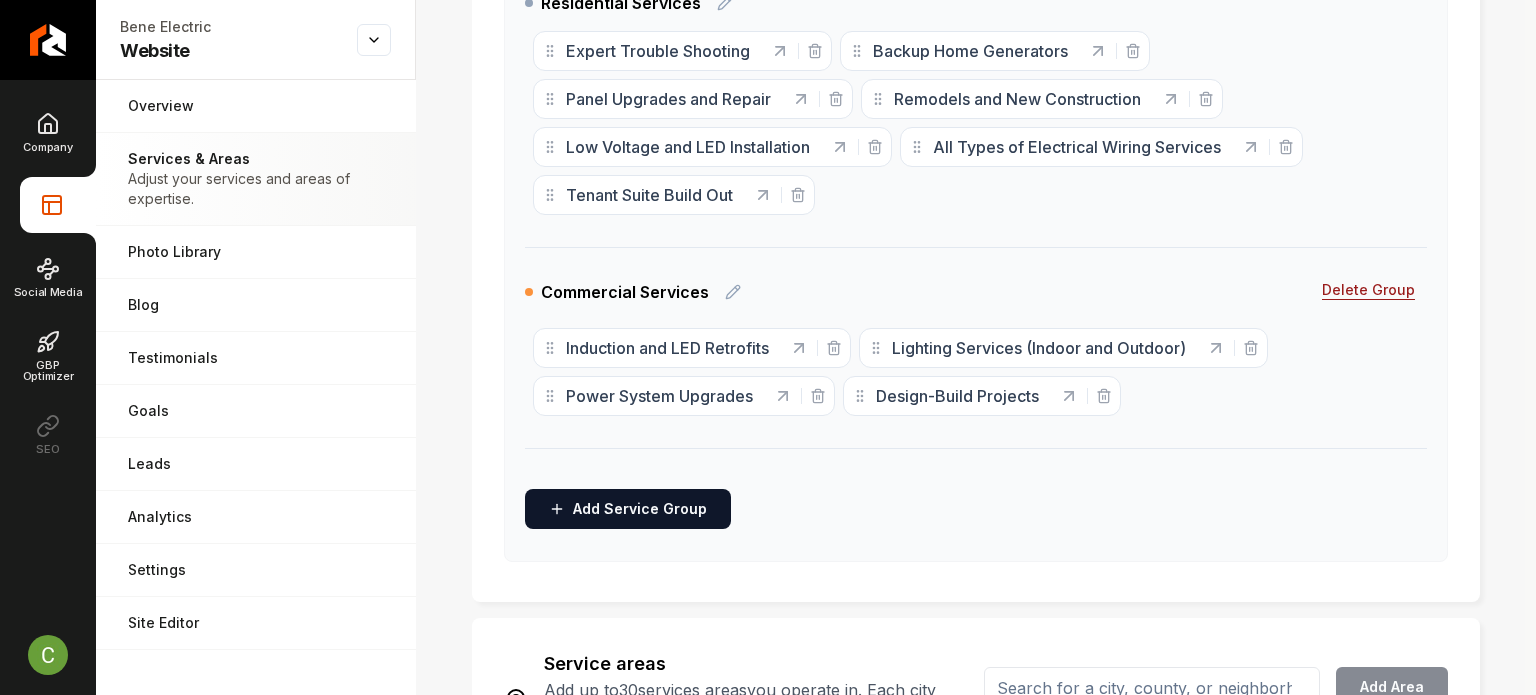 scroll, scrollTop: 552, scrollLeft: 0, axis: vertical 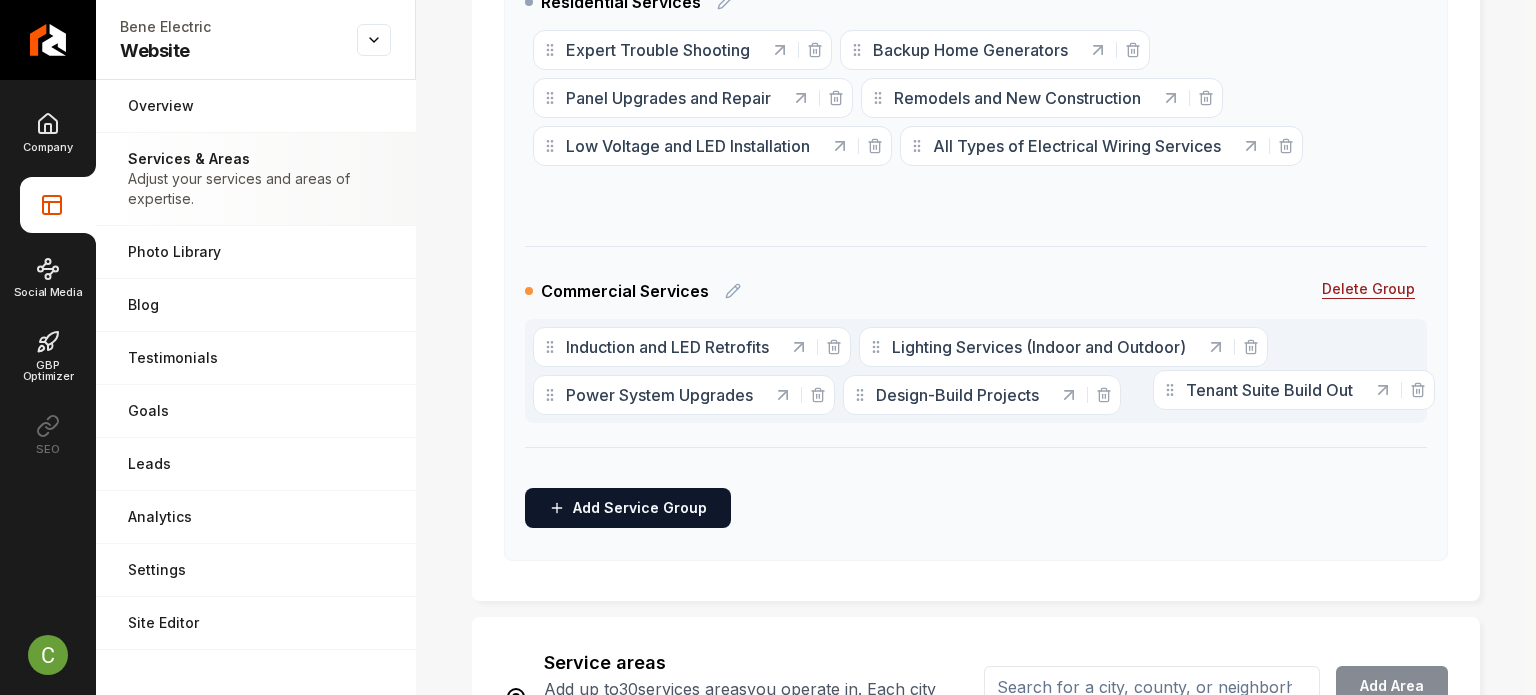 drag, startPoint x: 553, startPoint y: 186, endPoint x: 1173, endPoint y: 382, distance: 650.24304 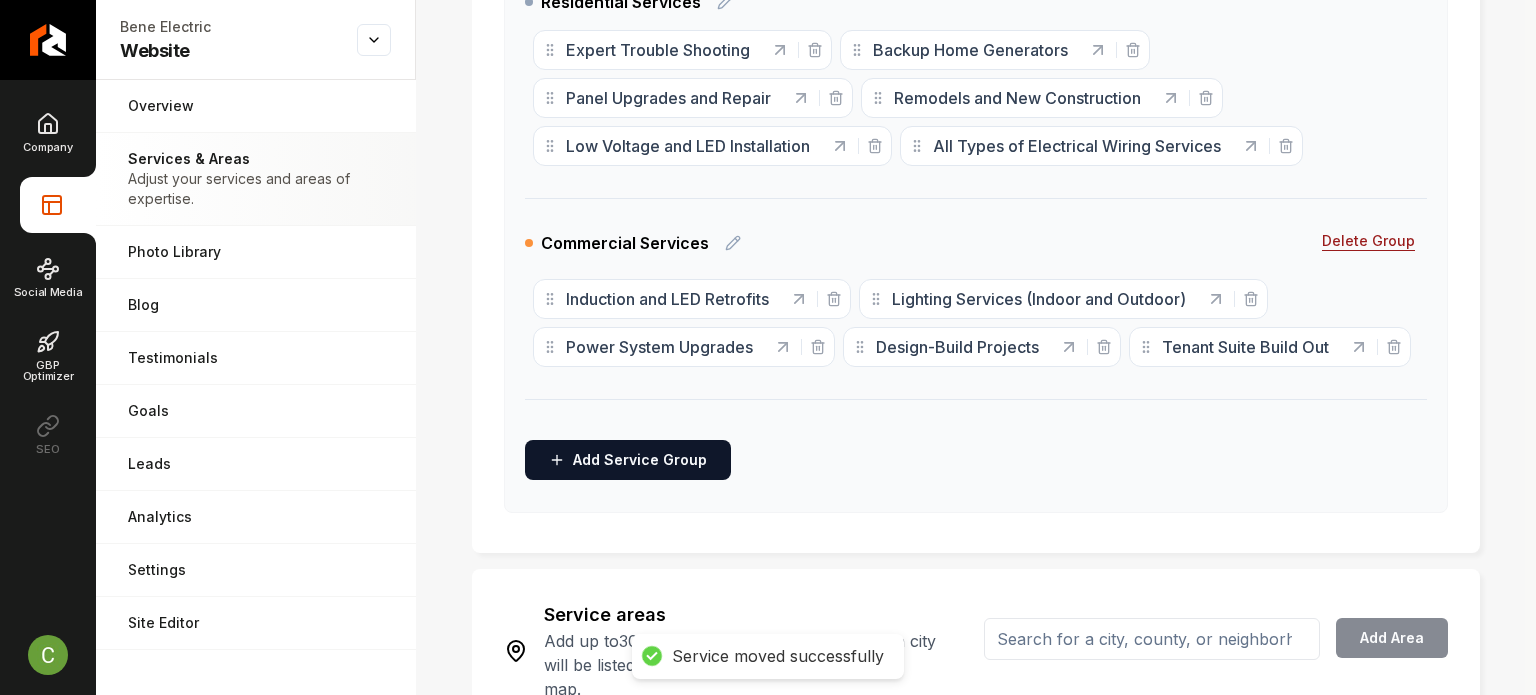 scroll, scrollTop: 252, scrollLeft: 0, axis: vertical 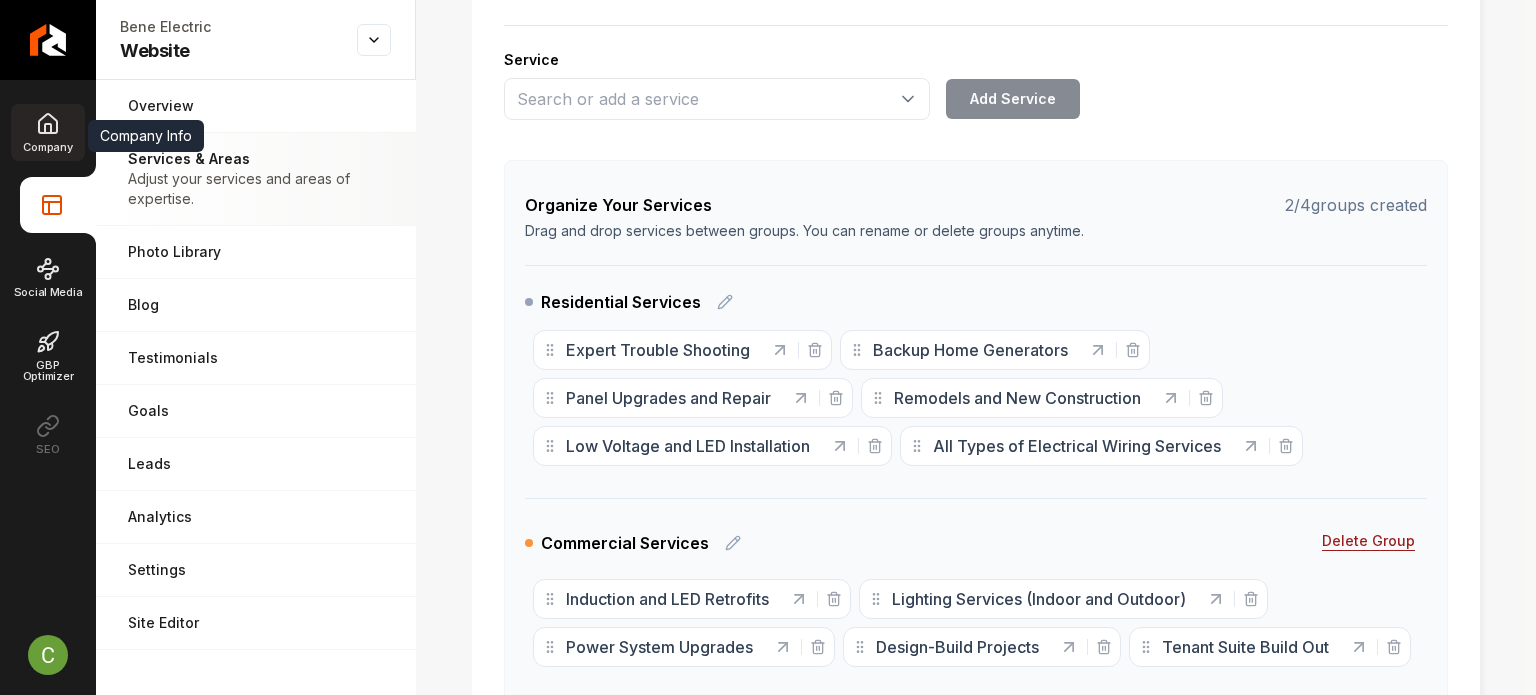 click on "Company" at bounding box center (47, 132) 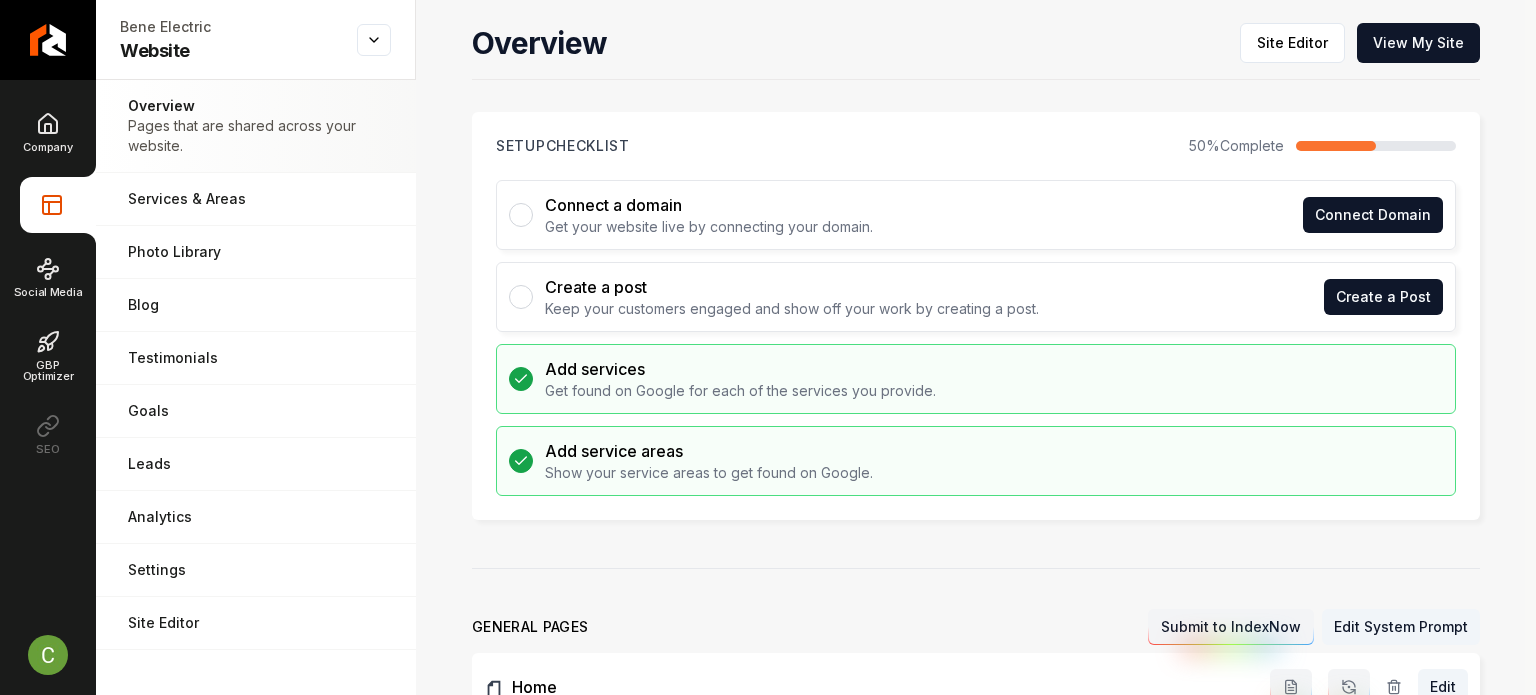 scroll, scrollTop: 0, scrollLeft: 0, axis: both 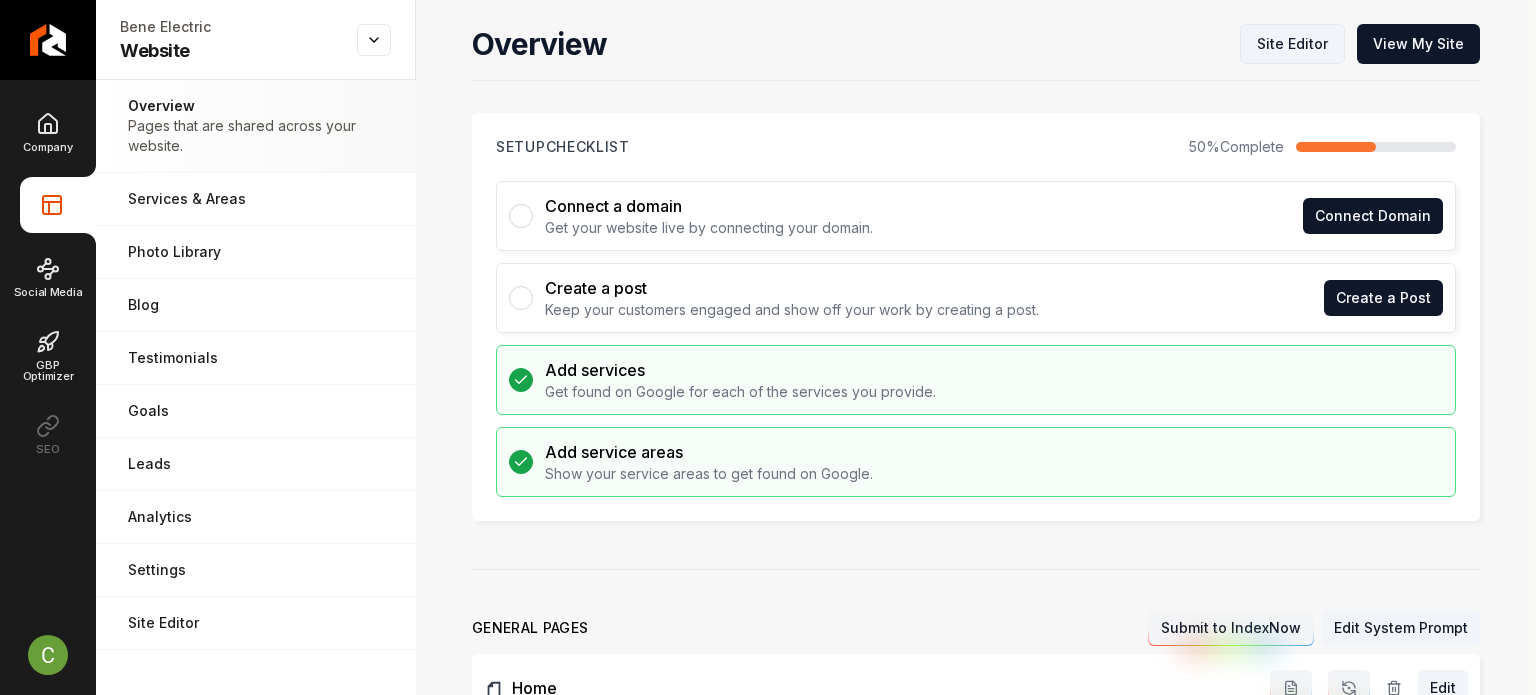 click on "Site Editor" at bounding box center [1292, 44] 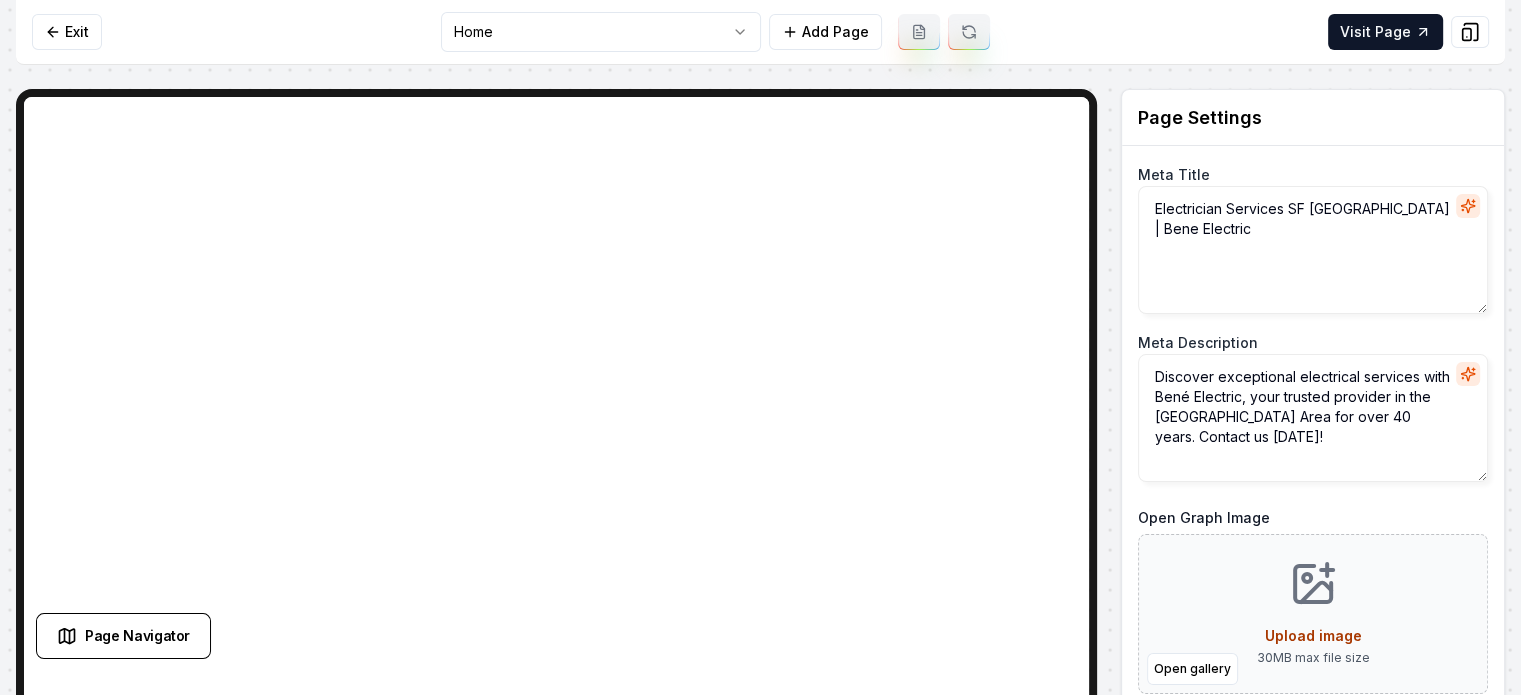 click on "Computer Required This feature is only available on a computer. Please switch to a computer to edit your site. Go back  Exit Home Add Page Visit Page  Page Navigator Page Settings Meta Title Electrician Services SF [GEOGRAPHIC_DATA] | Bene Electric Meta Description Discover exceptional electrical services with Bené Electric, your trusted provider in the [GEOGRAPHIC_DATA] Area for over 40 years. Contact us [DATE]! Open Graph Image Open gallery Upload image 30  MB max file size Discard Changes Save Section Editor Unsupported section type /dashboard/sites/589dab22-cece-4006-b609-1faab5a498a9/pages/6ca69137-d341-4f51-9159-4861c0515d3f Made 46 formatting edits between lines 2 and 104" at bounding box center (760, 347) 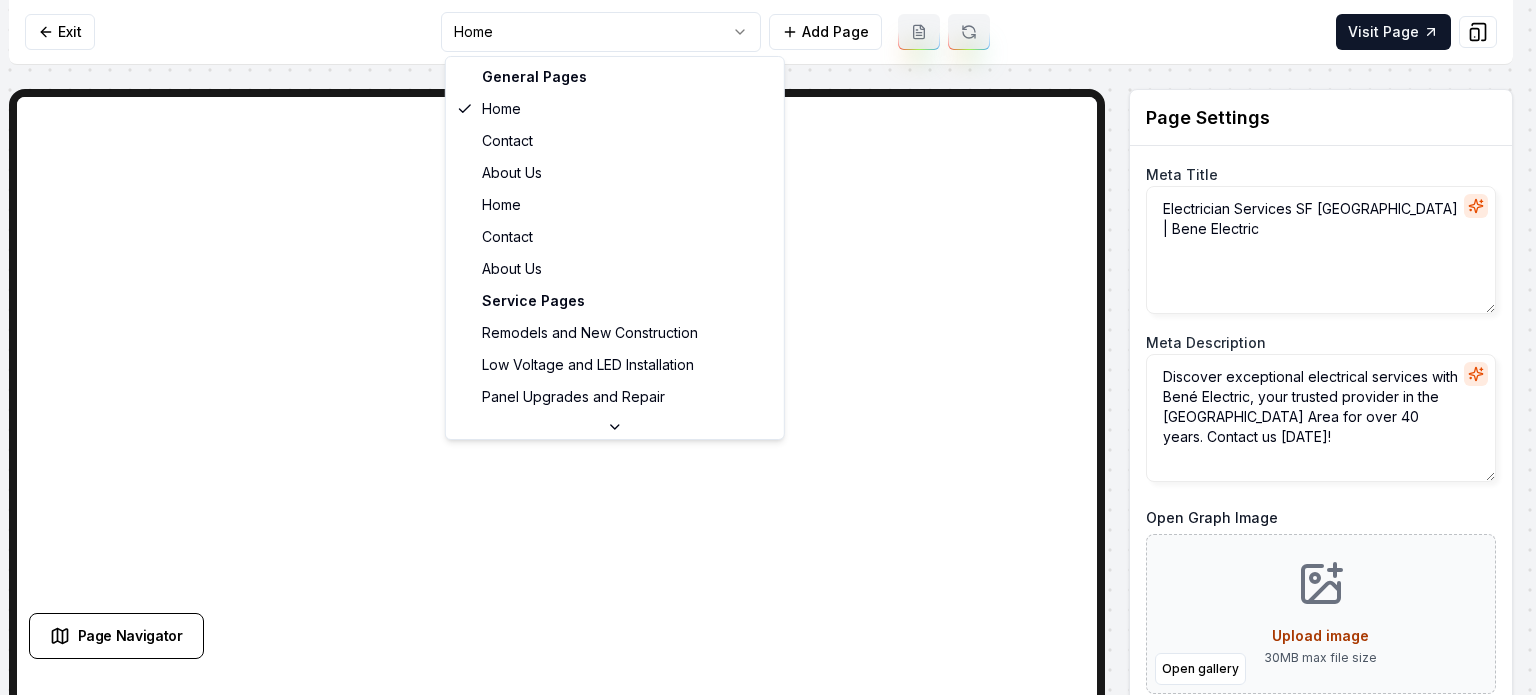 click on "Computer Required This feature is only available on a computer. Please switch to a computer to edit your site. Go back  Exit Home Add Page Visit Page  Page Navigator Page Settings Meta Title Electrician Services SF [GEOGRAPHIC_DATA] | Bene Electric Meta Description Discover exceptional electrical services with Bené Electric, your trusted provider in the [GEOGRAPHIC_DATA] Area for over 40 years. Contact us [DATE]! Open Graph Image Open gallery Upload image 30  MB max file size Discard Changes Save Section Editor Unsupported section type /dashboard/sites/589dab22-cece-4006-b609-1faab5a498a9/pages/6ca69137-d341-4f51-9159-4861c0515d3f Made 46 formatting edits between lines 2 and 104 General Pages Home Contact About Us Home Contact About Us Service Pages Remodels and New Construction Low Voltage and LED Installation Panel Upgrades and Repair All Types of Electrical Wiring Services Backup Home Generators Power System Upgrades Design-Build Projects Lighting Services (Indoor and Outdoor) Induction and LED Retrofits" at bounding box center (768, 347) 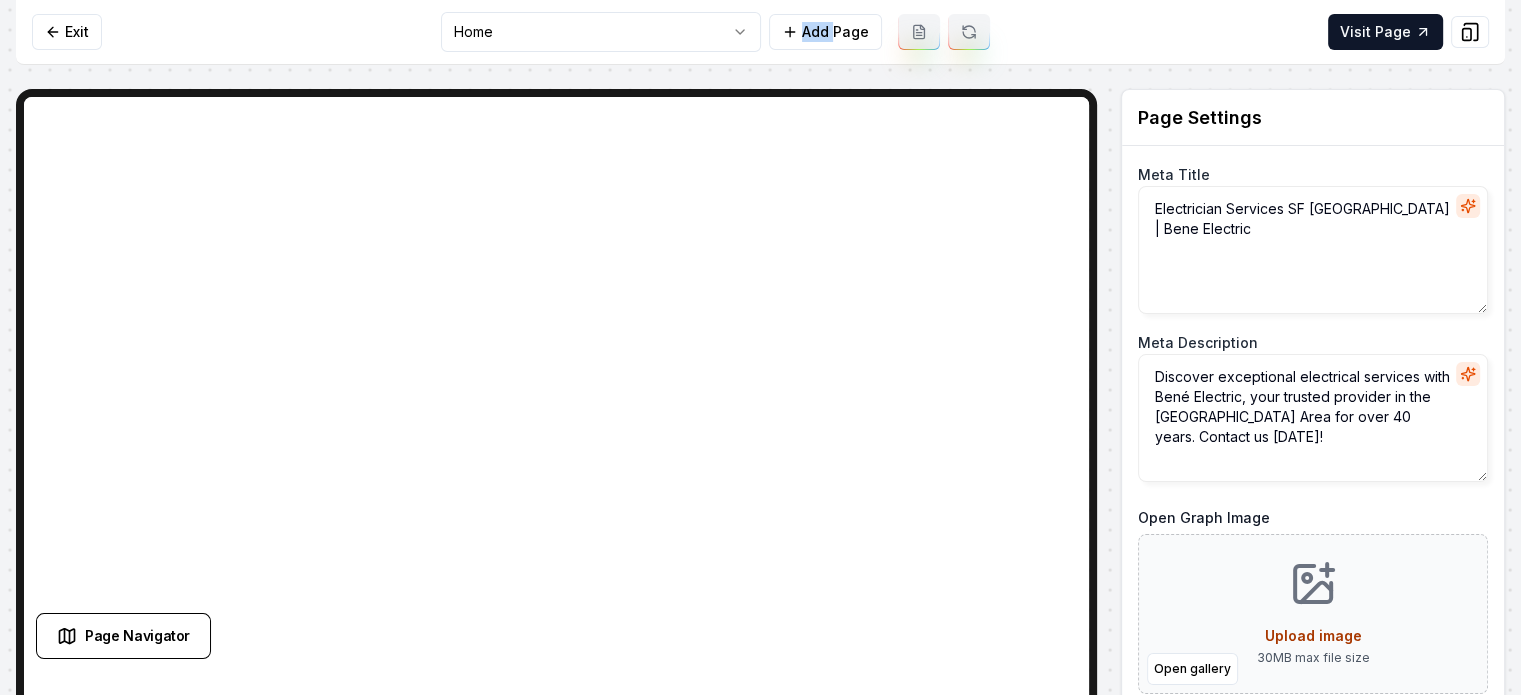 click on "Computer Required This feature is only available on a computer. Please switch to a computer to edit your site. Go back  Exit Home Add Page Visit Page  Page Navigator Page Settings Meta Title Electrician Services SF [GEOGRAPHIC_DATA] | Bene Electric Meta Description Discover exceptional electrical services with Bené Electric, your trusted provider in the [GEOGRAPHIC_DATA] Area for over 40 years. Contact us [DATE]! Open Graph Image Open gallery Upload image 30  MB max file size Discard Changes Save Section Editor Unsupported section type /dashboard/sites/589dab22-cece-4006-b609-1faab5a498a9/pages/6ca69137-d341-4f51-9159-4861c0515d3f Made 46 formatting edits between lines 2 and 104" at bounding box center (760, 347) 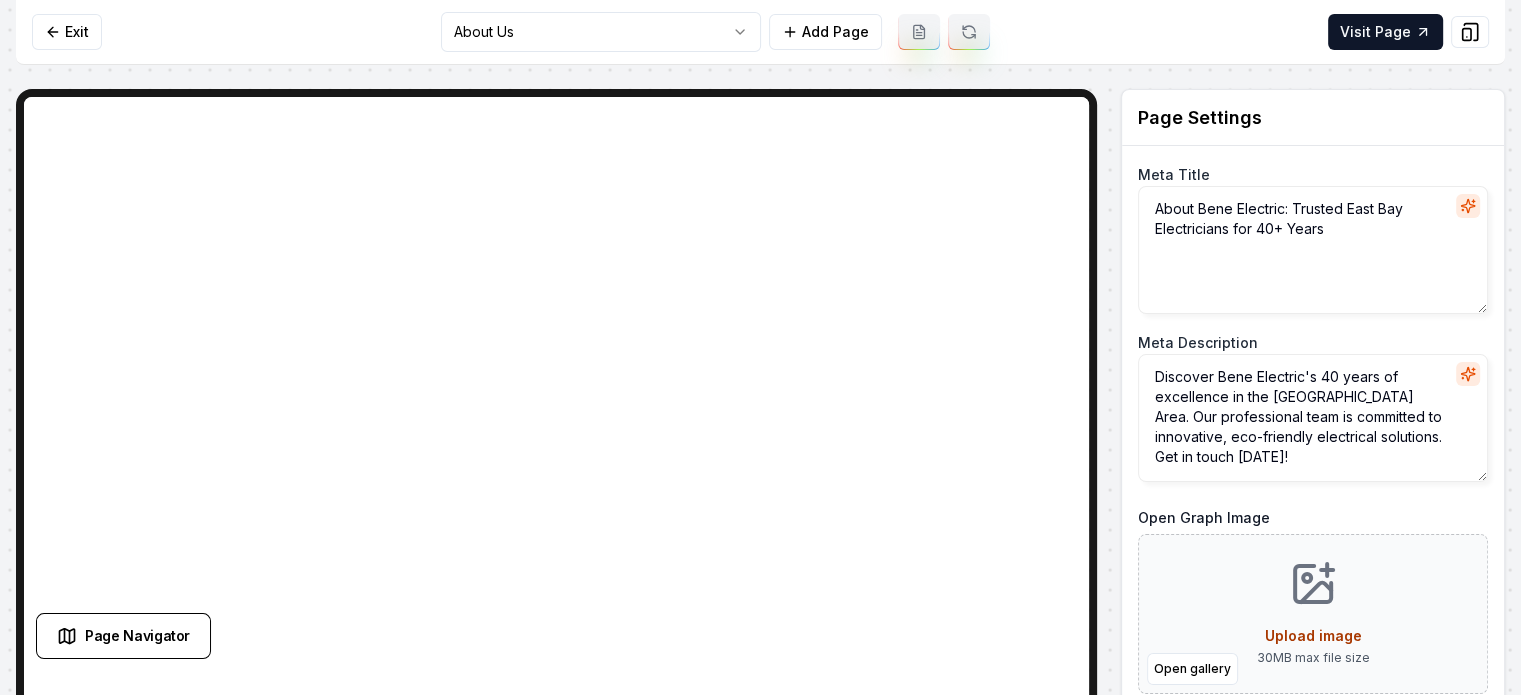 click on "Exit About Us Add Page Visit Page" at bounding box center (760, 32) 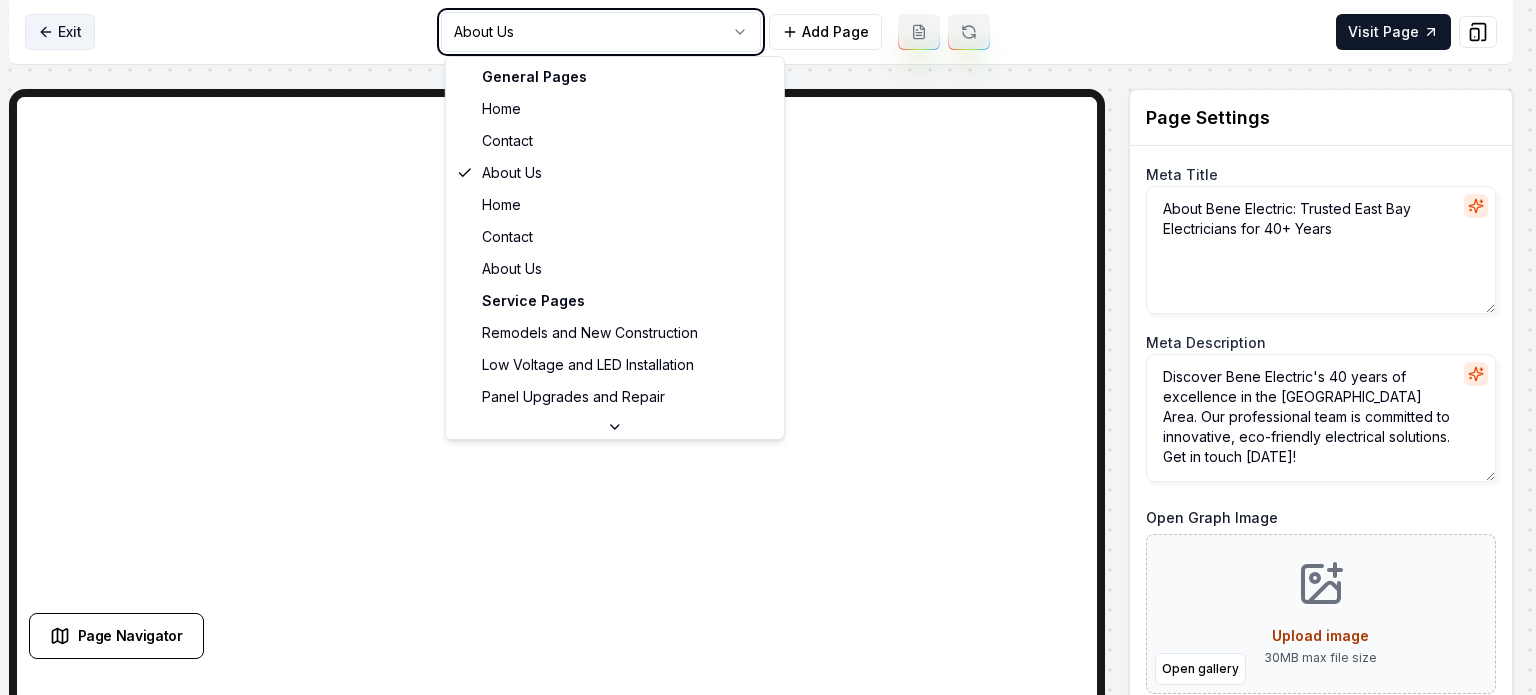 click on "Computer Required This feature is only available on a computer. Please switch to a computer to edit your site. Go back  Exit About Us Add Page Visit Page  Page Navigator Page Settings Meta Title About Bene Electric: Trusted East Bay Electricians for 40+ Years Meta Description Discover Bene Electric's 40 years of excellence in the [GEOGRAPHIC_DATA] Area. Our professional team is committed to innovative, eco-friendly electrical solutions. Get in touch [DATE]! Open Graph Image Open gallery Upload image 30  MB max file size URL Slug about-us Discard Changes Save Section Editor Unsupported section type /dashboard/sites/589dab22-cece-4006-b609-1faab5a498a9/pages/f76b8dab-d9b5-482a-bb16-50894da00ae3 Made 46 formatting edits between lines 2 and 104 General Pages Home Contact About Us Home Contact About Us Service Pages Remodels and New Construction Low Voltage and LED Installation Panel Upgrades and Repair All Types of Electrical Wiring Services Backup Home Generators Power System Upgrades Design-Build Projects" at bounding box center [768, 347] 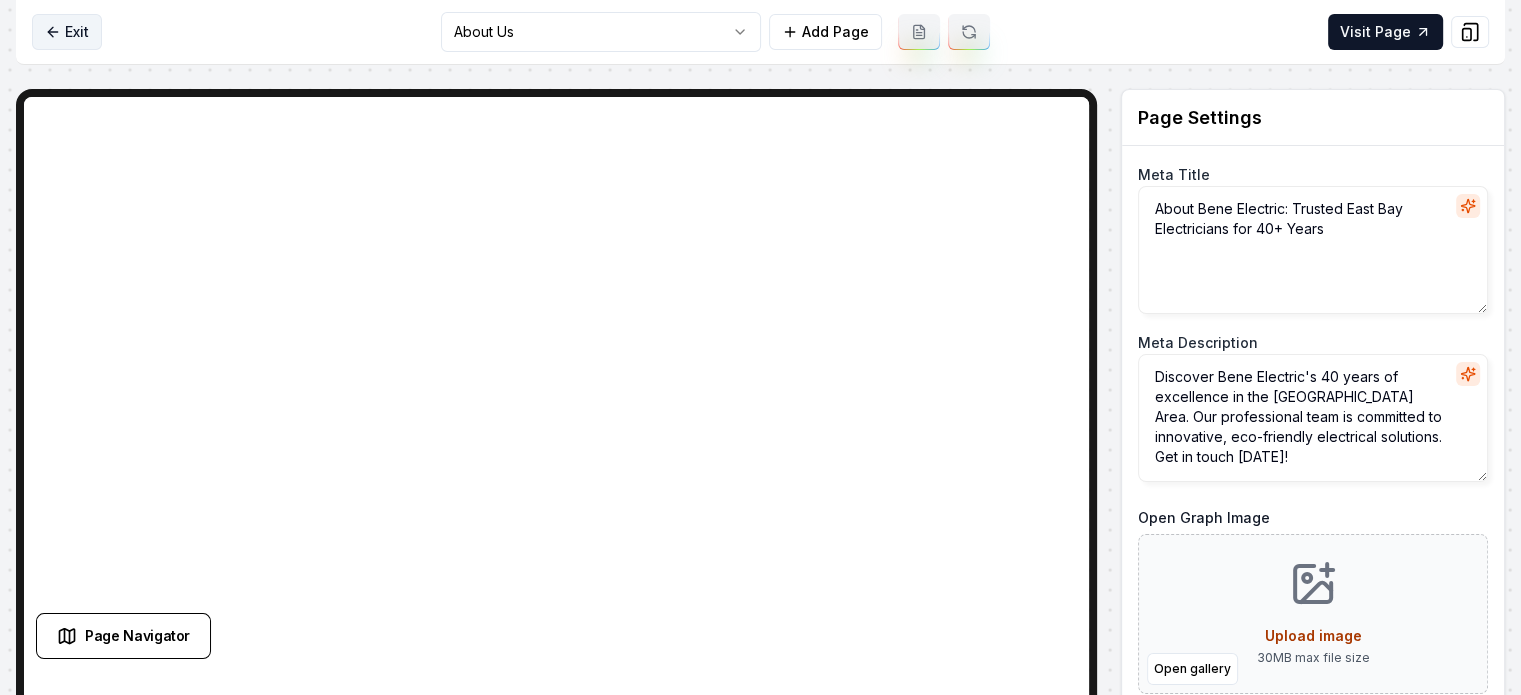 click on "Exit" at bounding box center [67, 32] 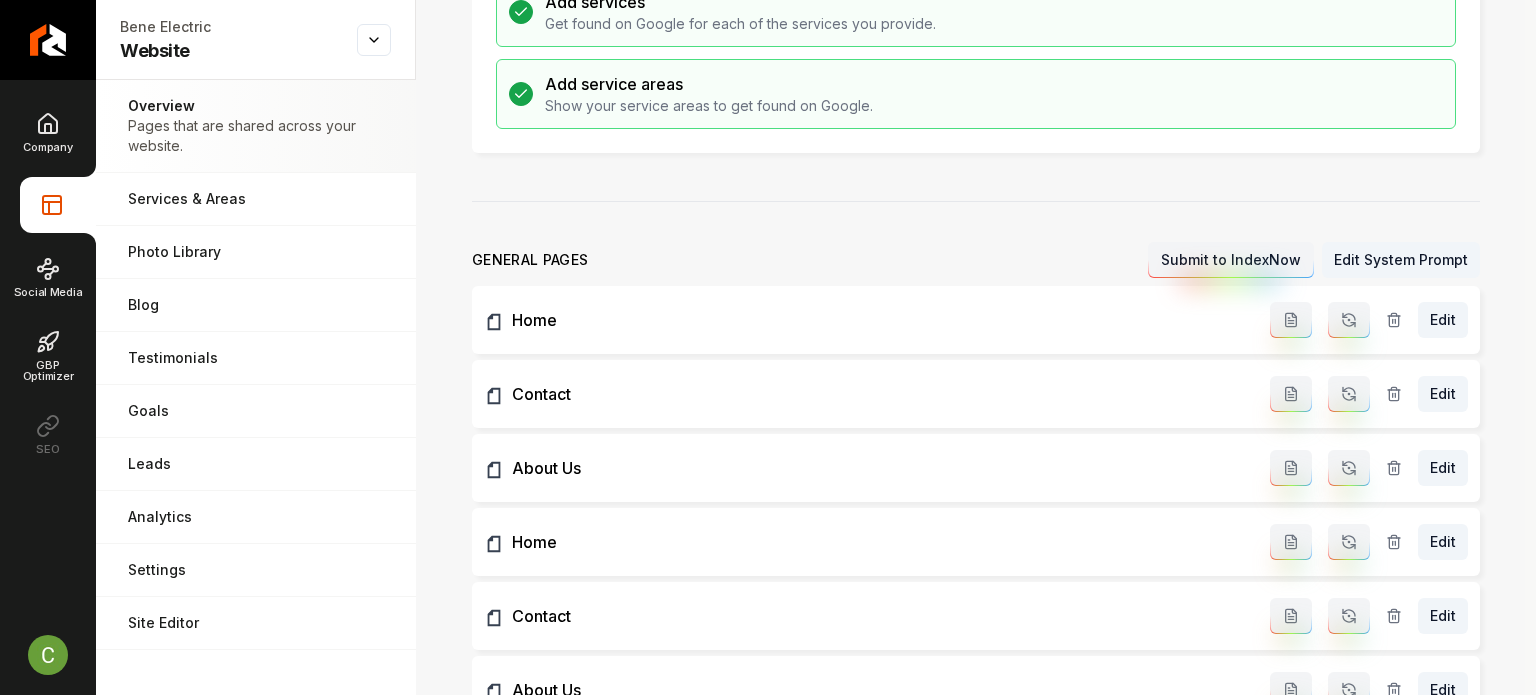 scroll, scrollTop: 600, scrollLeft: 0, axis: vertical 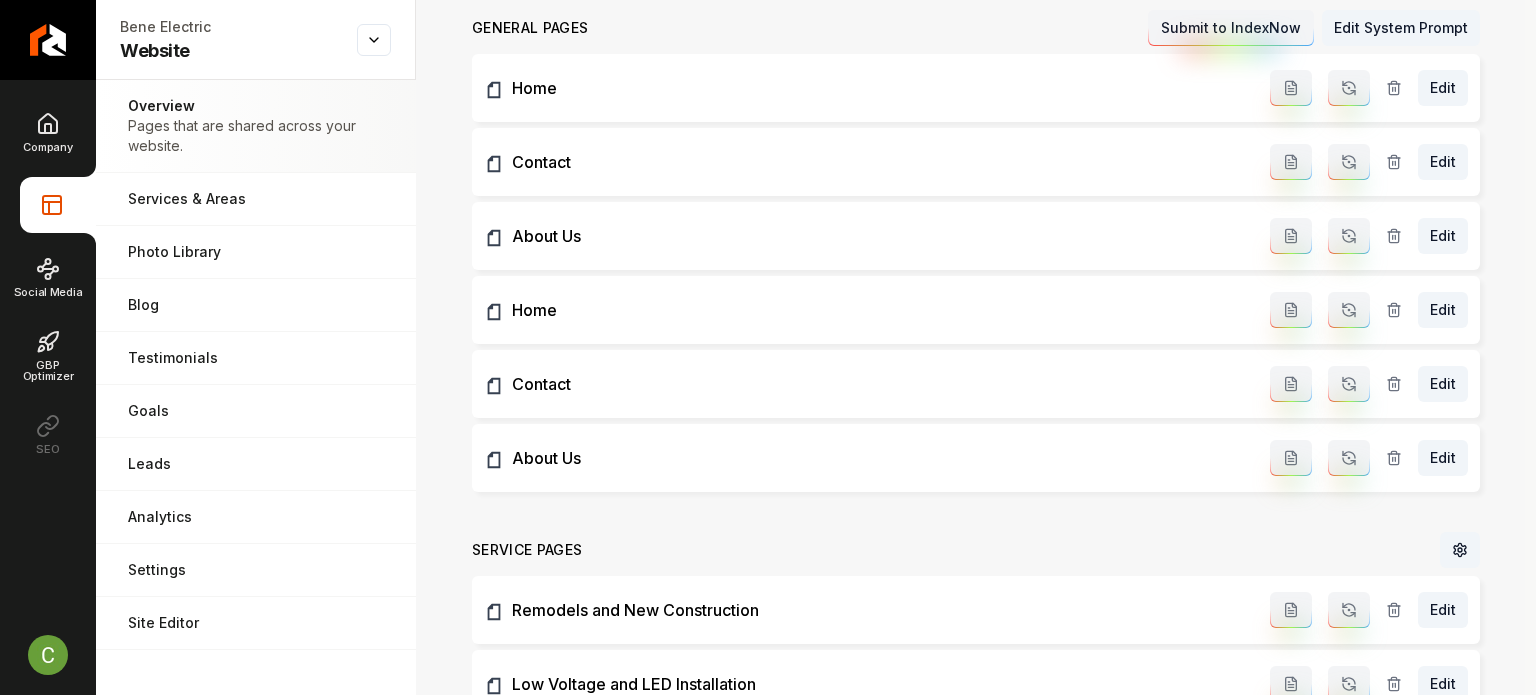click 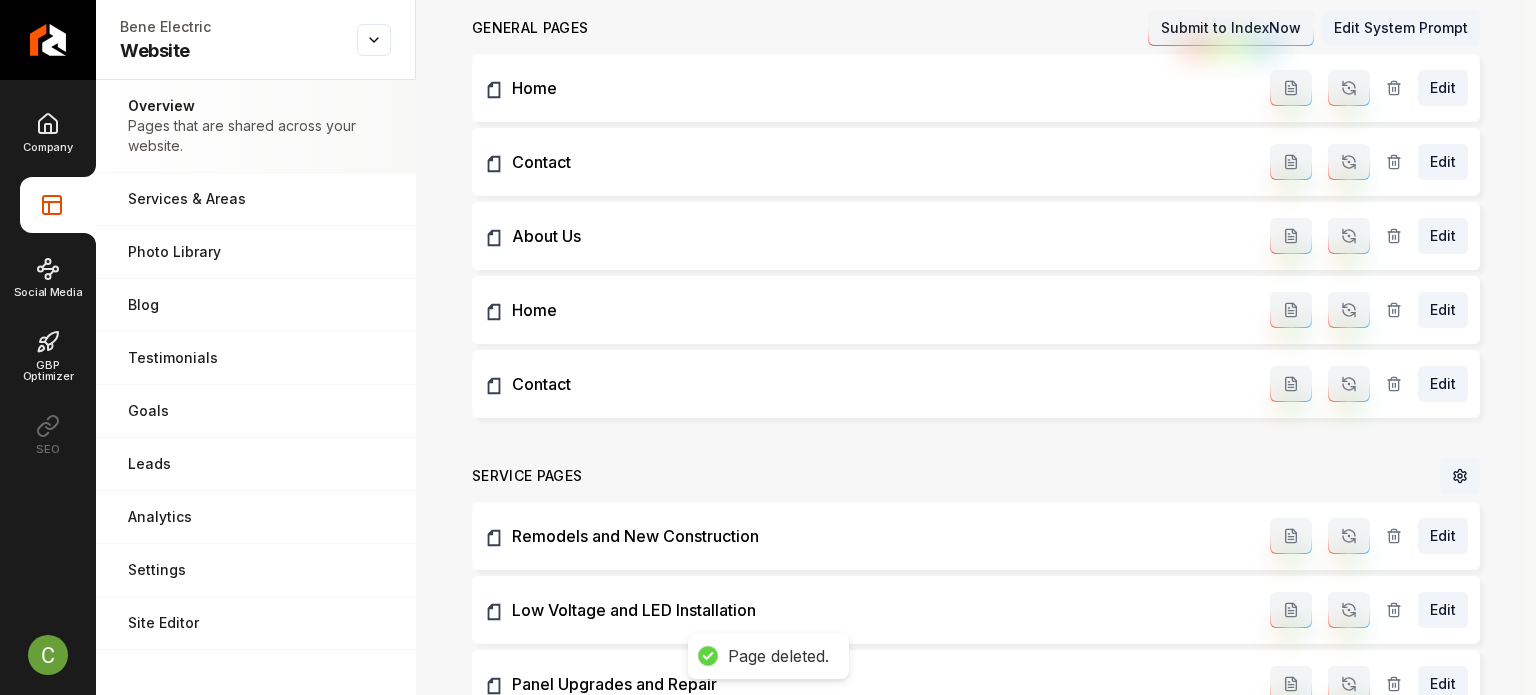 click 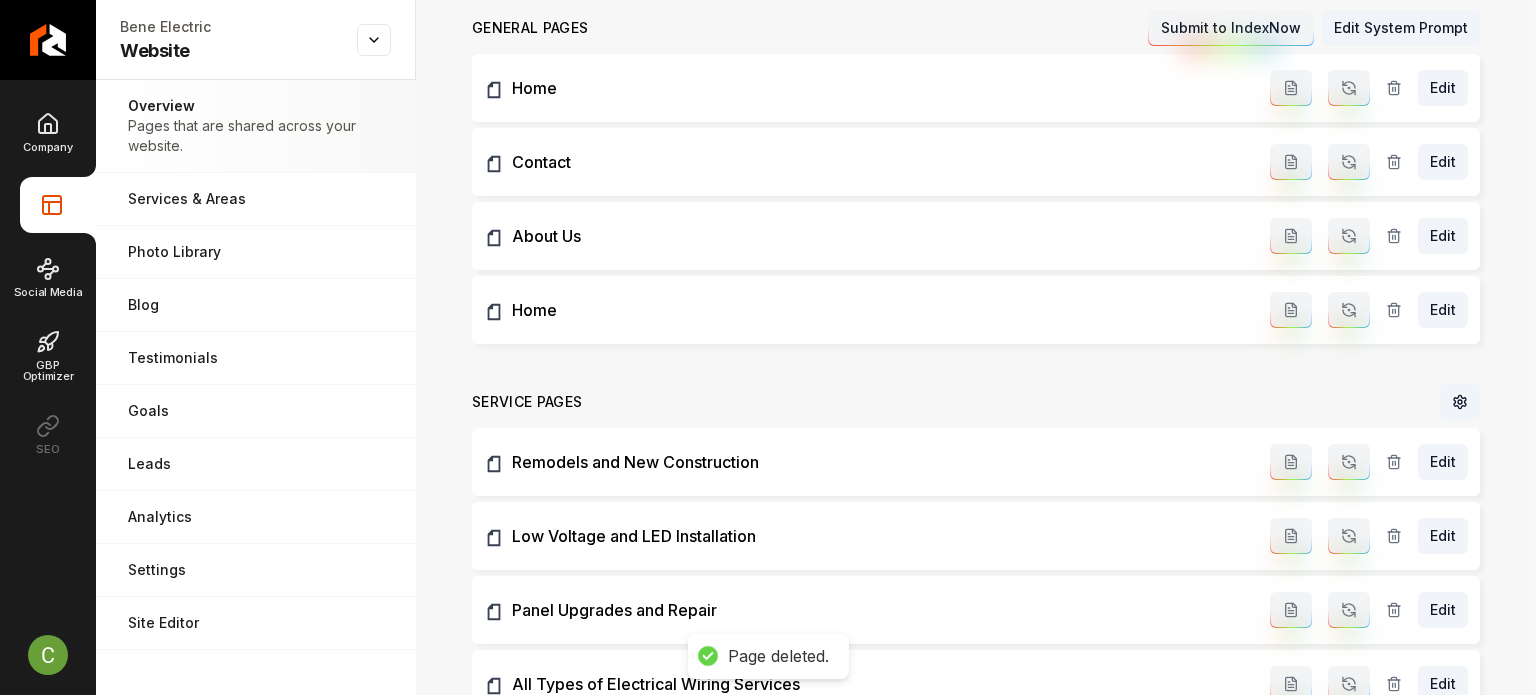 click 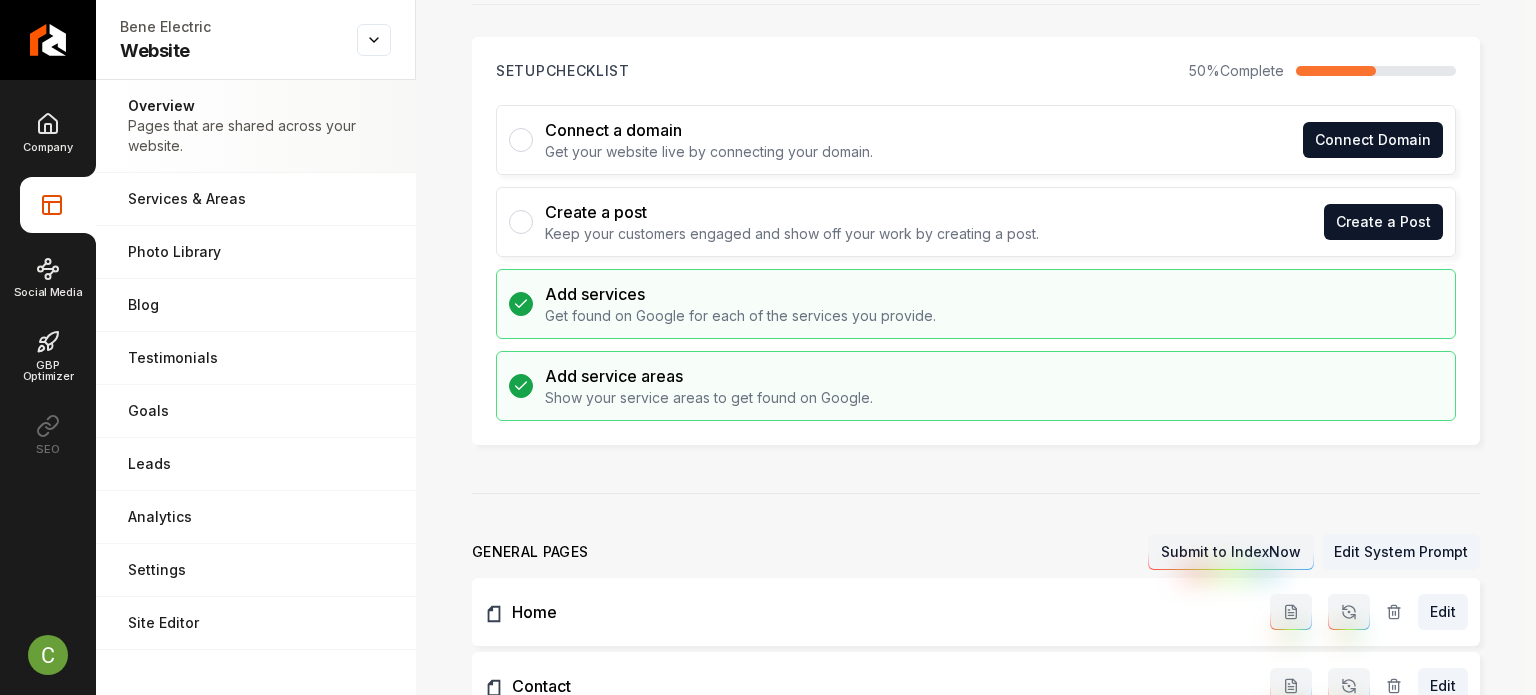 scroll, scrollTop: 0, scrollLeft: 0, axis: both 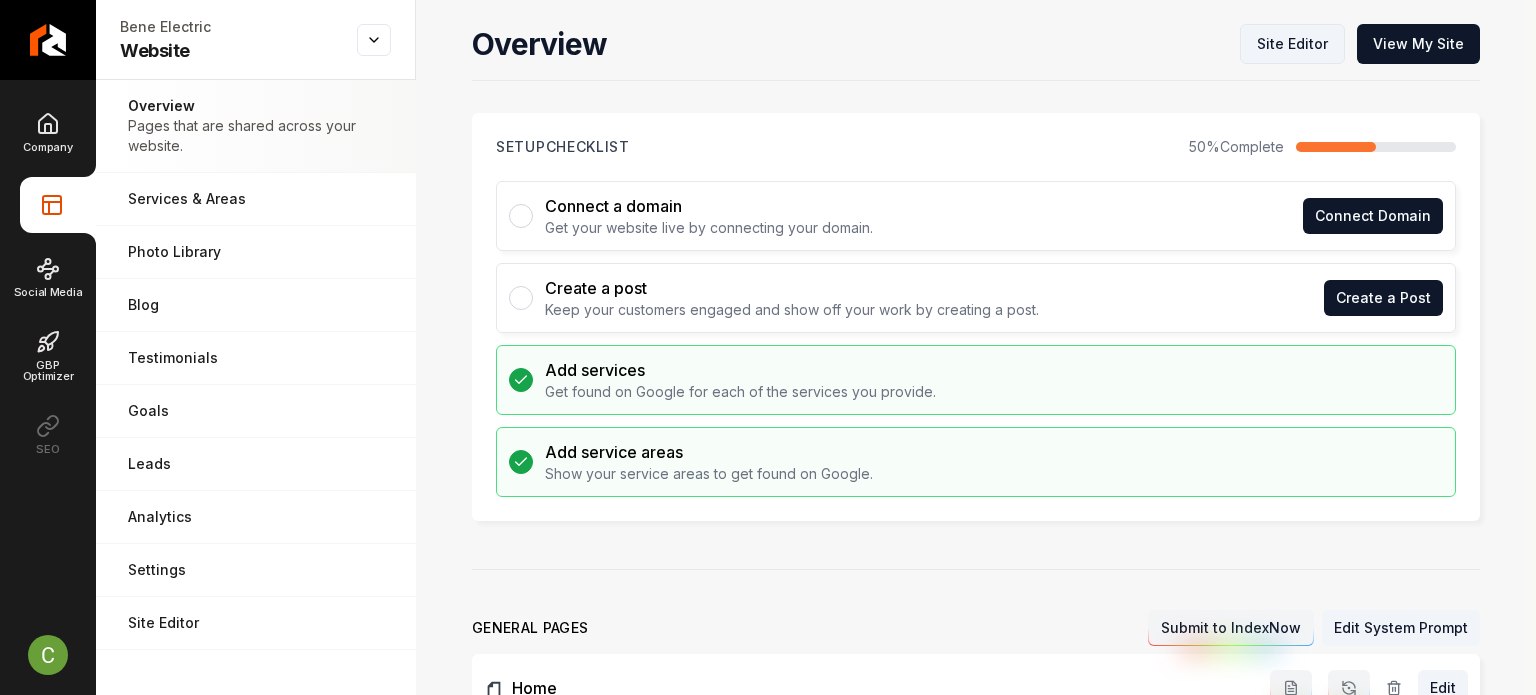 click on "Site Editor" at bounding box center (1292, 44) 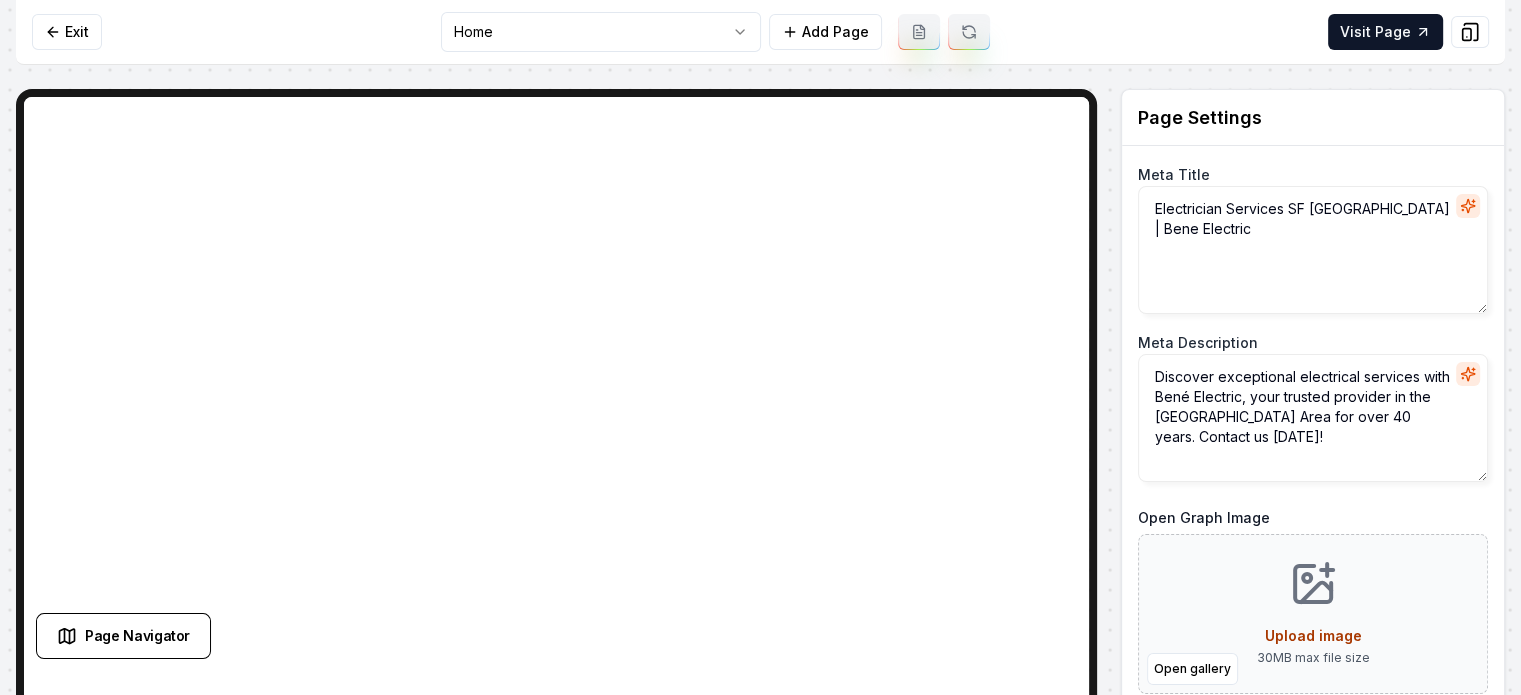 click on "Computer Required This feature is only available on a computer. Please switch to a computer to edit your site. Go back  Exit Home Add Page Visit Page  Page Navigator Page Settings Meta Title Electrician Services SF [GEOGRAPHIC_DATA] | Bene Electric Meta Description Discover exceptional electrical services with Bené Electric, your trusted provider in the [GEOGRAPHIC_DATA] Area for over 40 years. Contact us [DATE]! Open Graph Image Open gallery Upload image 30  MB max file size Discard Changes Save Section Editor Unsupported section type /dashboard/sites/589dab22-cece-4006-b609-1faab5a498a9/pages/6ca69137-d341-4f51-9159-4861c0515d3f Made 46 formatting edits between lines 2 and 104" at bounding box center (760, 347) 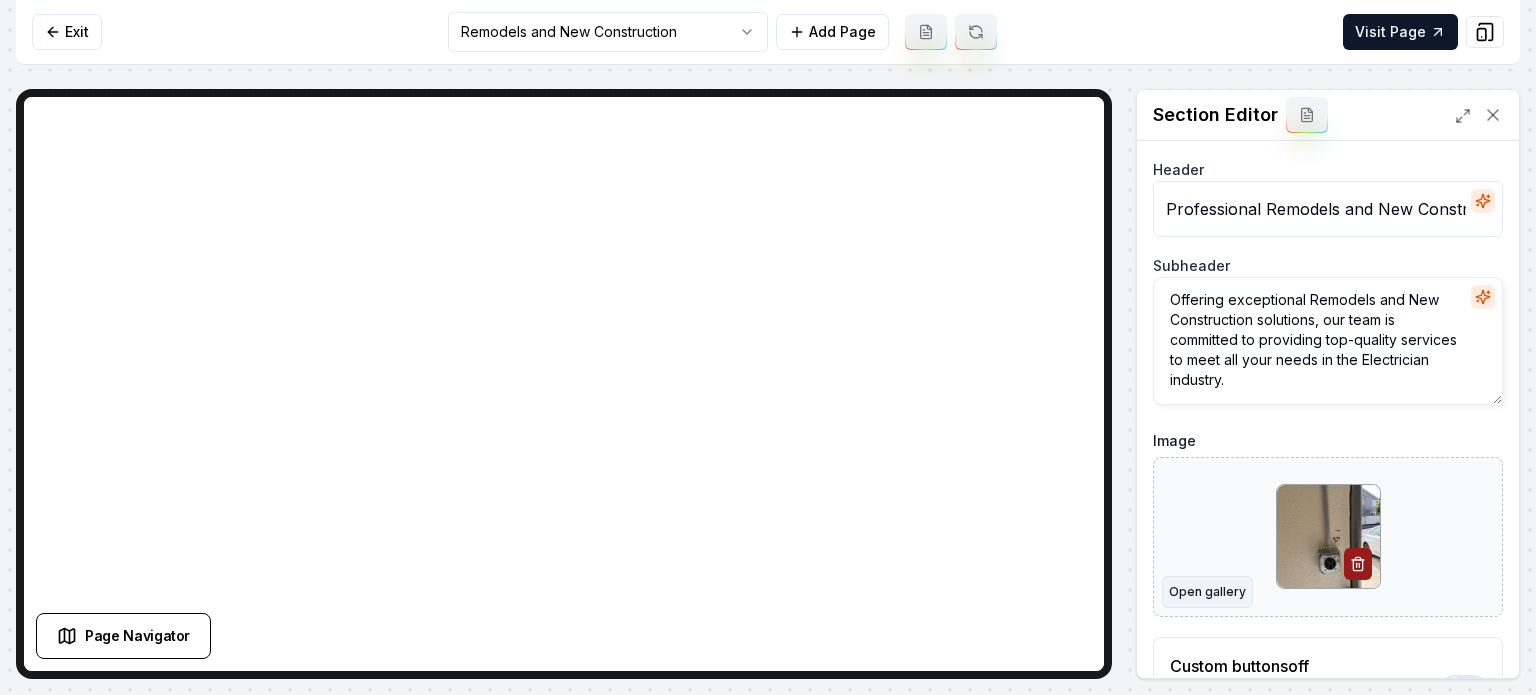 click on "Open gallery" at bounding box center (1207, 592) 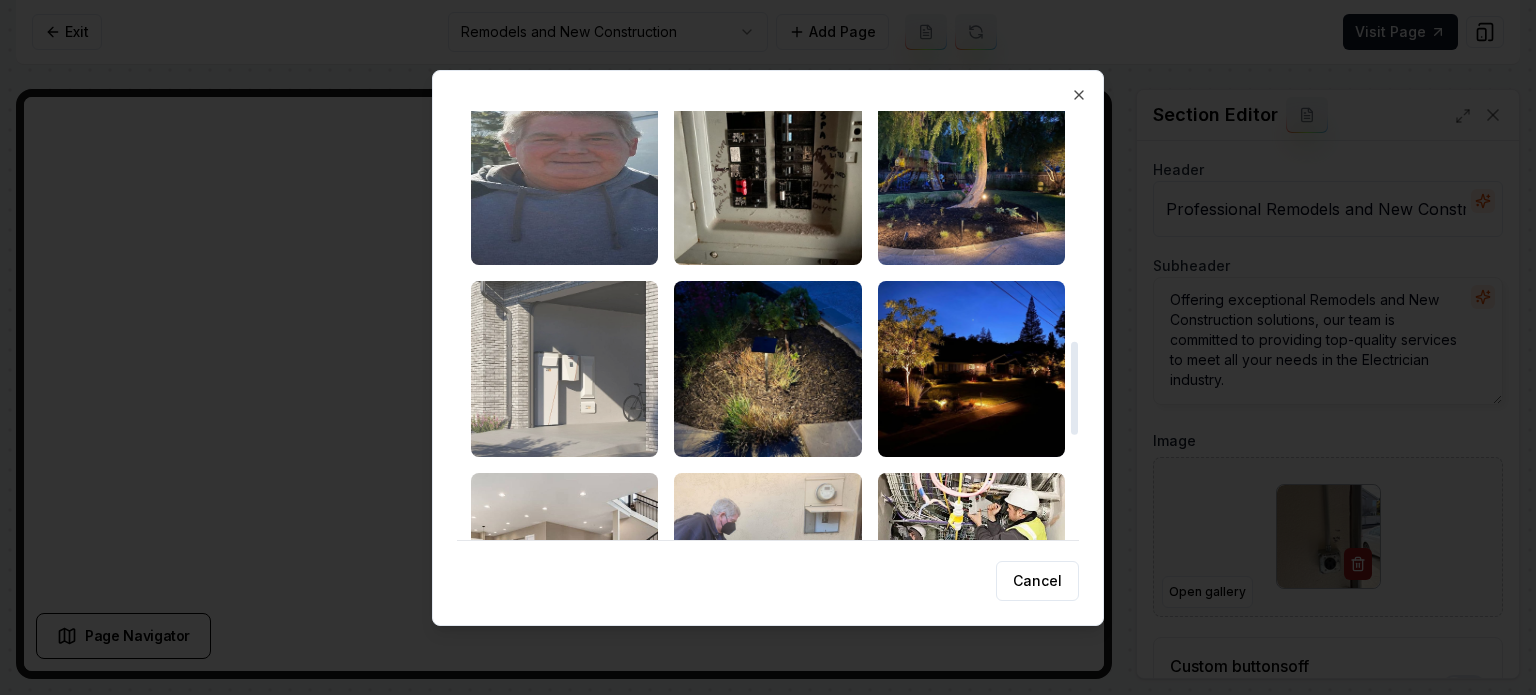 scroll, scrollTop: 1146, scrollLeft: 0, axis: vertical 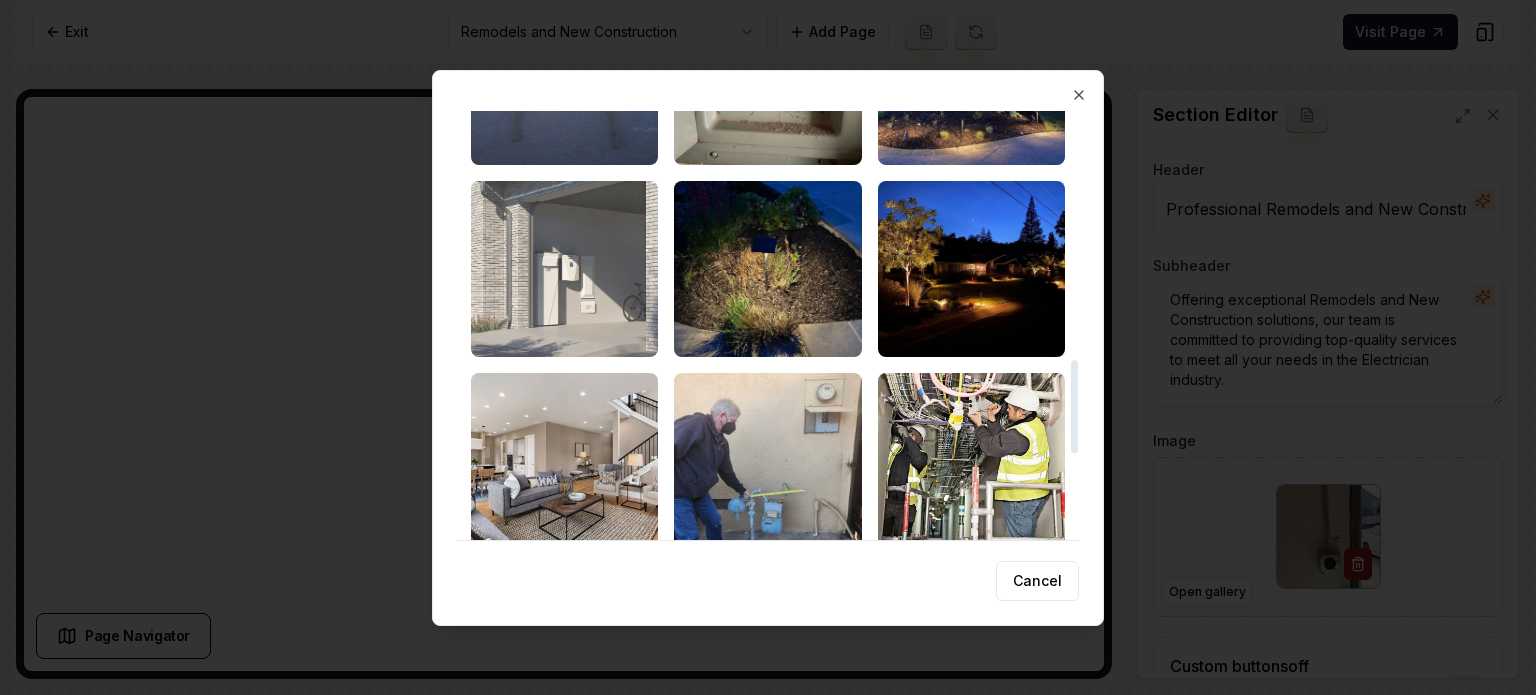click at bounding box center (564, 269) 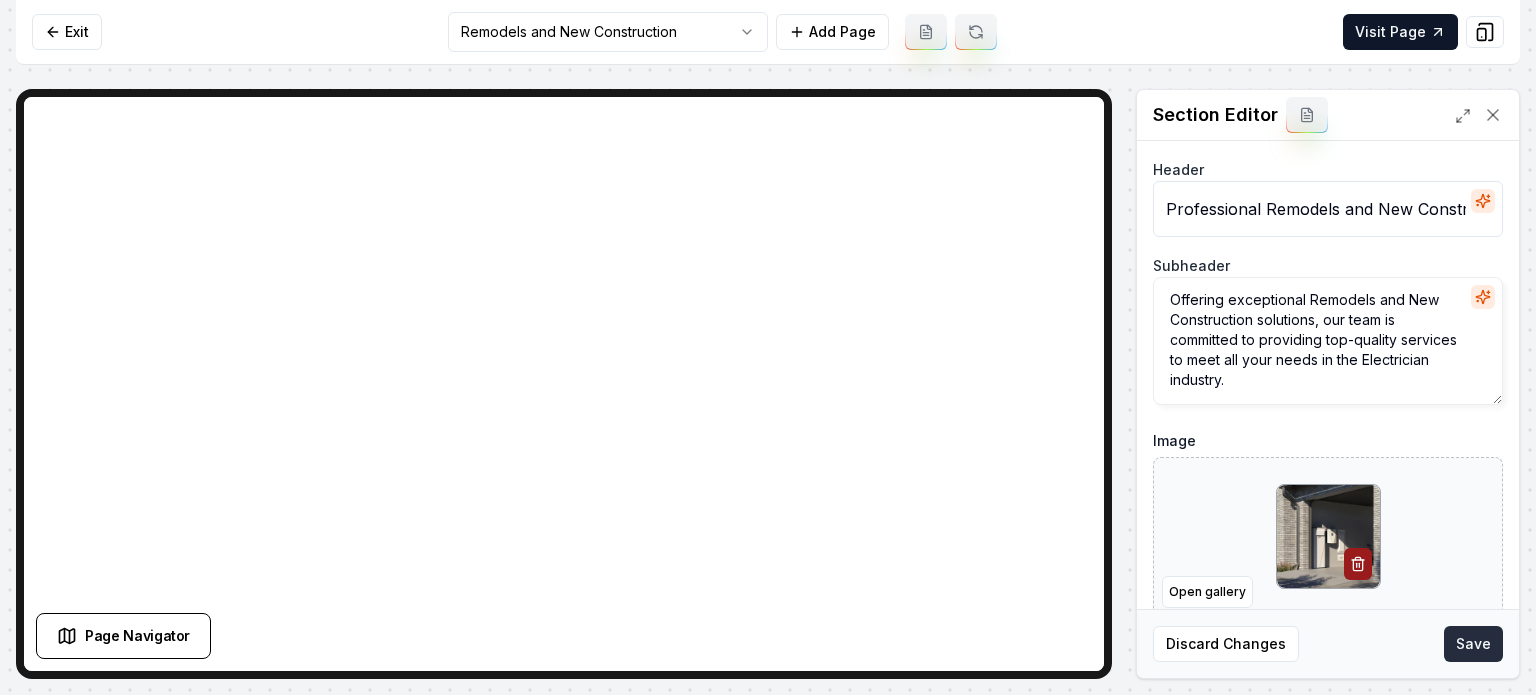 click on "Save" at bounding box center [1473, 644] 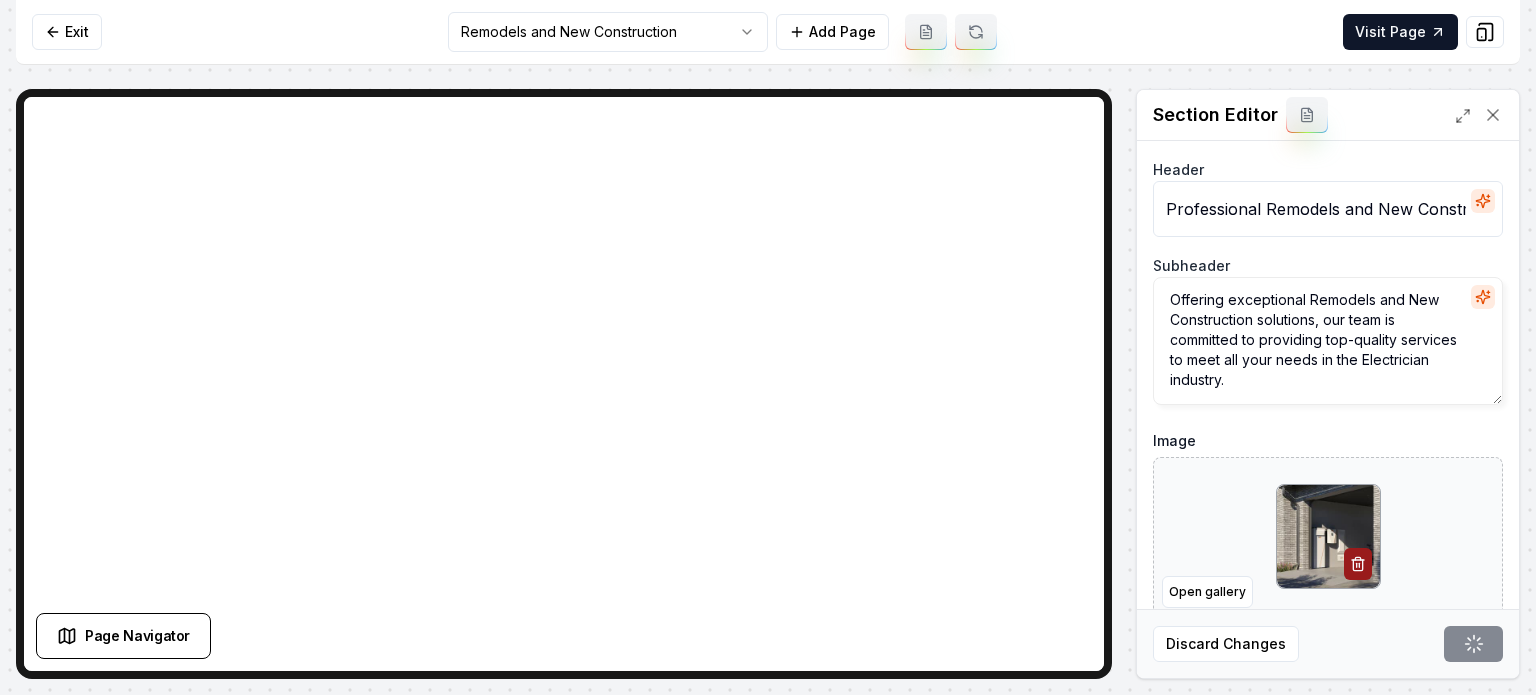 click on "Computer Required This feature is only available on a computer. Please switch to a computer to edit your site. Go back  Exit Remodels and New Construction Add Page Visit Page  Page Navigator Page Settings Section Editor Header Professional Remodels and New Construction Services Subheader Offering exceptional Remodels and New Construction solutions, our team is committed to providing top-quality services to meet all your needs in the Electrician industry. Image Open gallery Custom buttons  off Your buttons will be based on the goals you set up. Discard Changes Save /dashboard/sites/589dab22-cece-4006-b609-1faab5a498a9/pages/4d27cd56-1eda-453b-ab18-0ba12ffc1057 Made 46 formatting edits between lines 2 and 104" at bounding box center (768, 347) 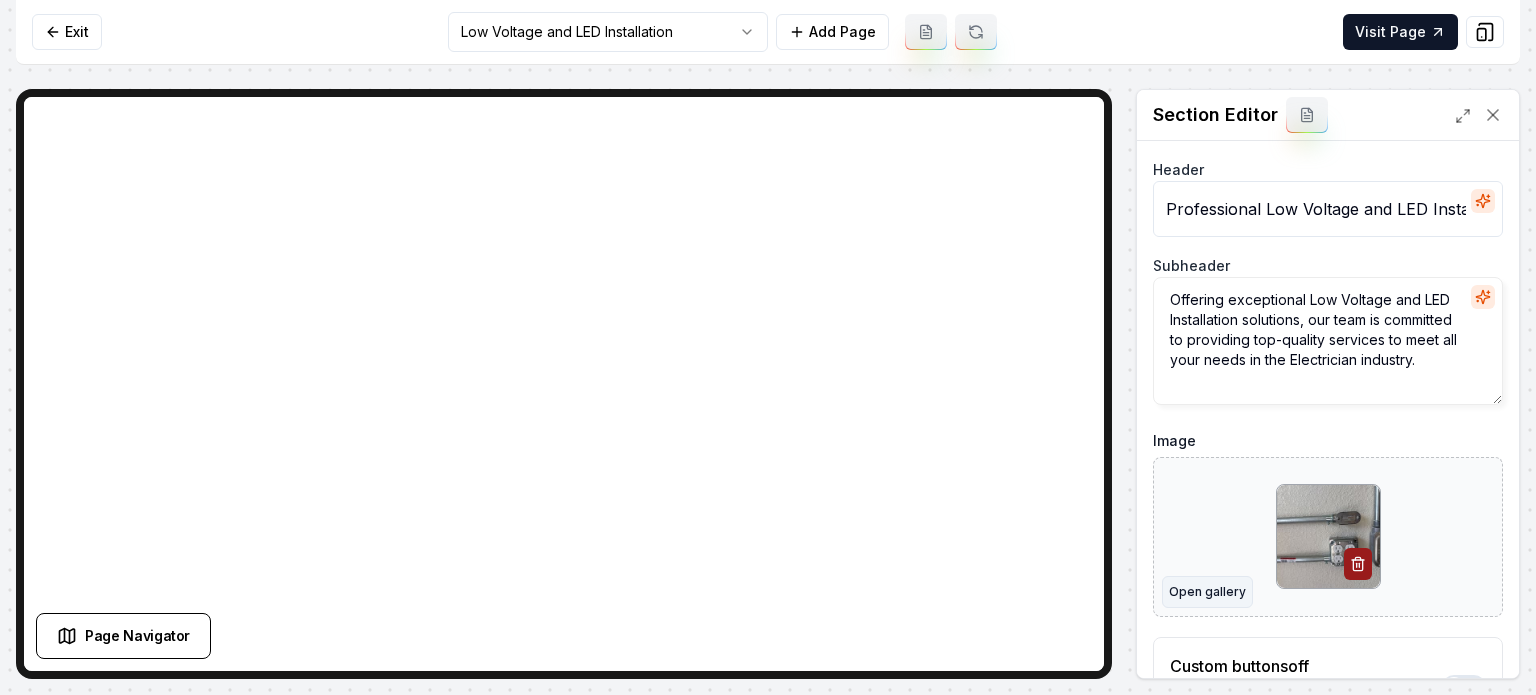 click on "Open gallery" at bounding box center (1207, 592) 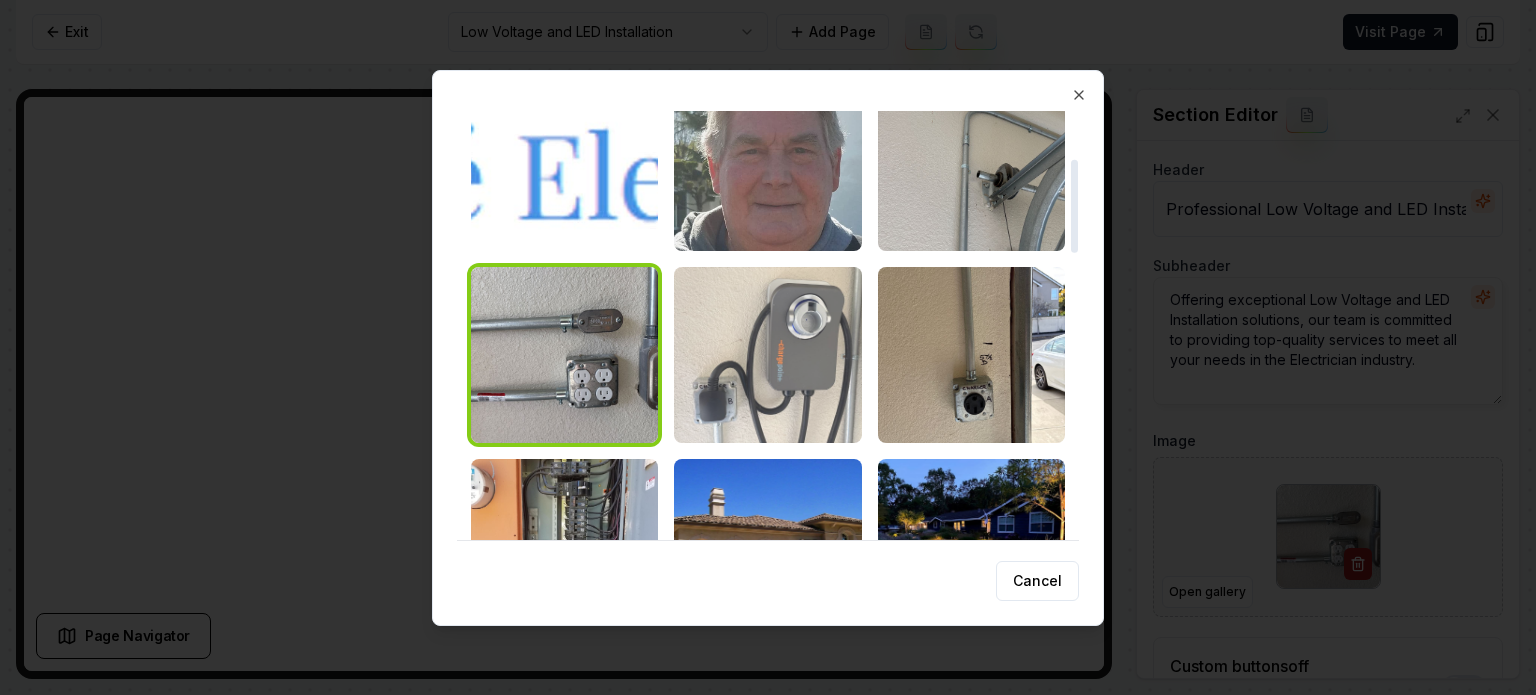 scroll, scrollTop: 700, scrollLeft: 0, axis: vertical 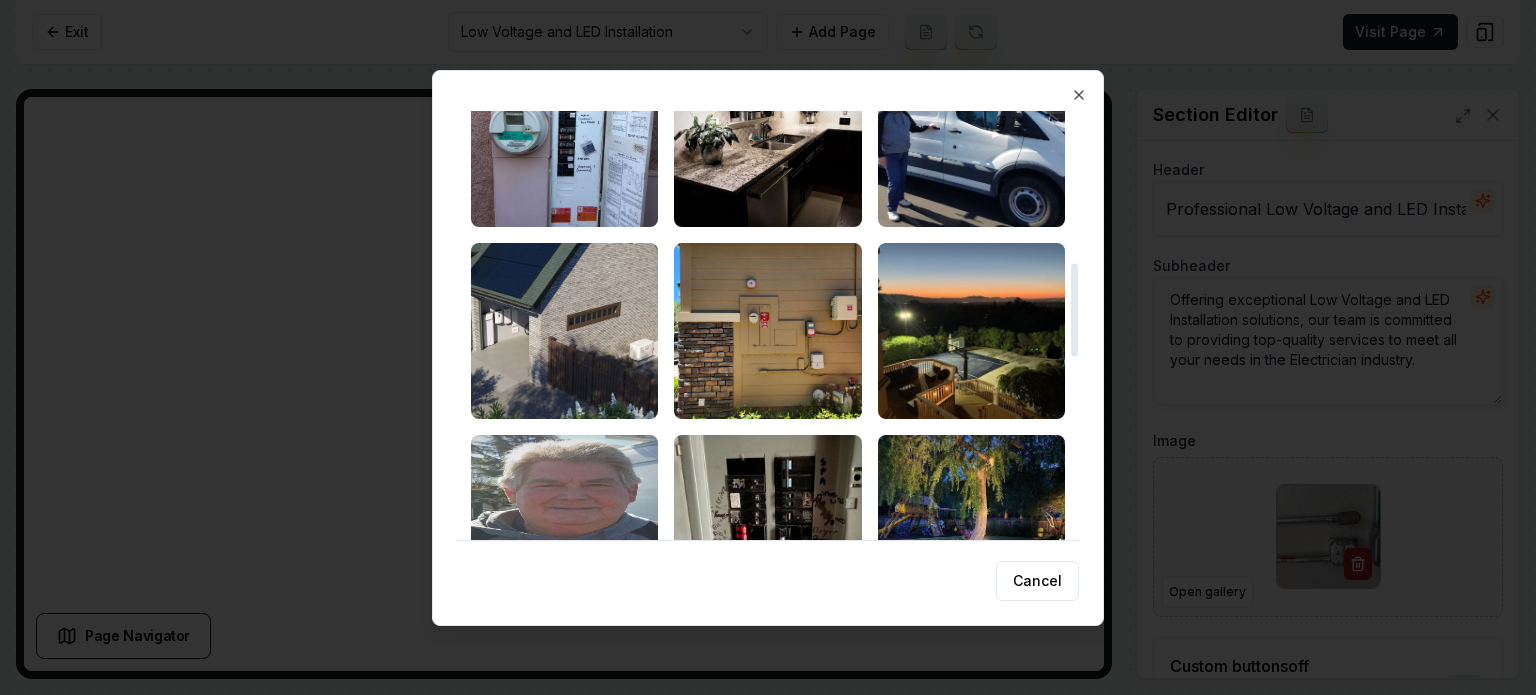 click at bounding box center (971, 331) 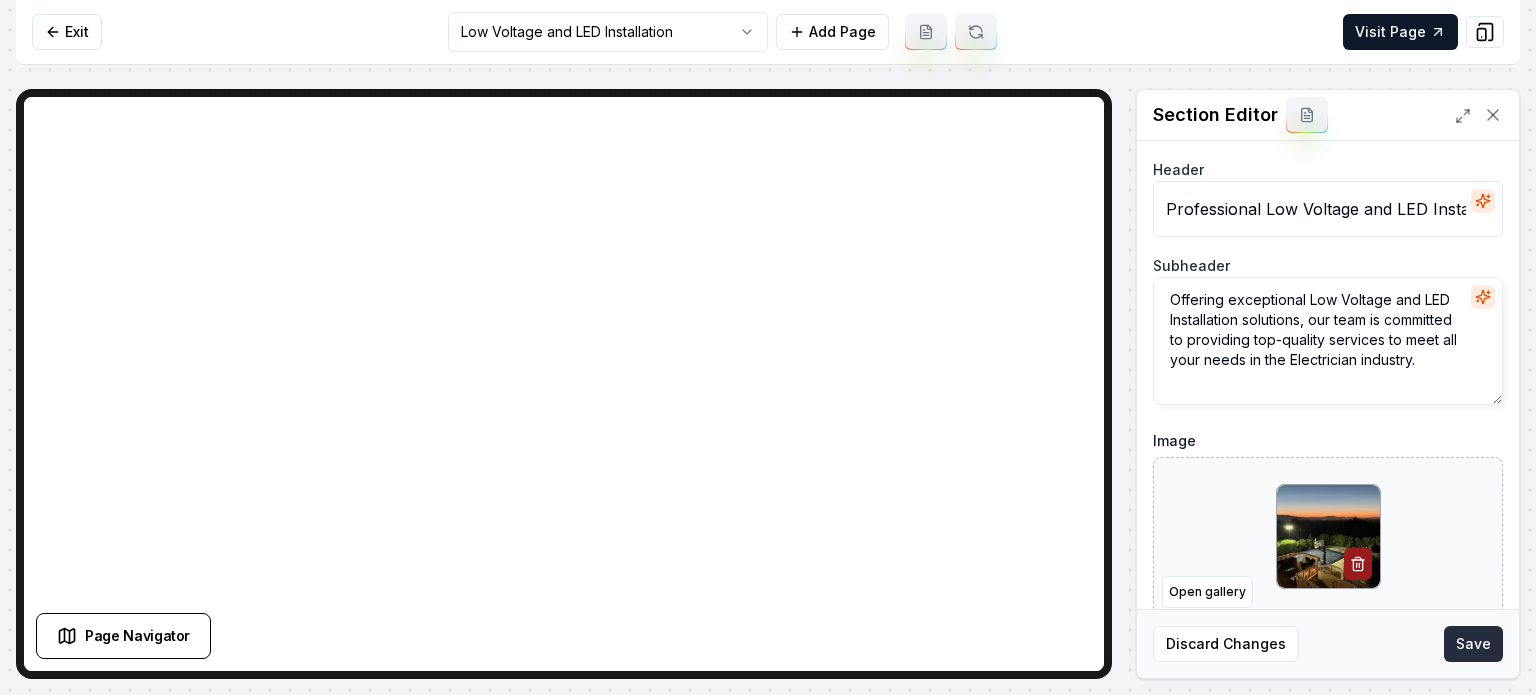 click on "Save" at bounding box center [1473, 644] 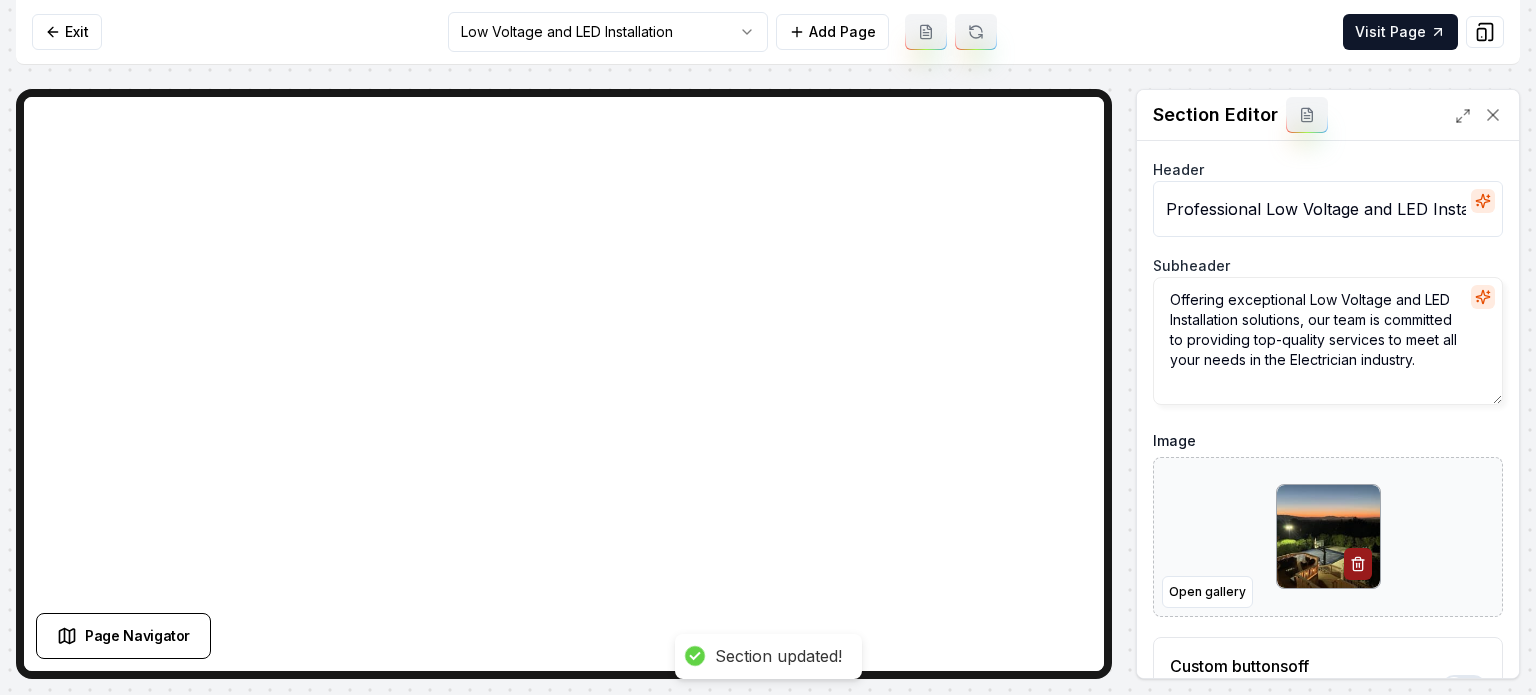 click on "Computer Required This feature is only available on a computer. Please switch to a computer to edit your site. Go back  Exit Low Voltage and LED Installation Add Page Visit Page  Page Navigator Page Settings Section Editor Header Professional Low Voltage and LED Installation Services Subheader Offering exceptional Low Voltage and LED Installation solutions, our team is committed to providing top-quality services to meet all your needs in the Electrician industry. Image Open gallery Custom buttons  off Your buttons will be based on the goals you set up. Discard Changes Save Section updated! /dashboard/sites/589dab22-cece-4006-b609-1faab5a498a9/pages/b4f4b9a6-ee7d-4799-b301-e754bd15da85 Made 46 formatting edits between lines 2 and 104" at bounding box center (768, 347) 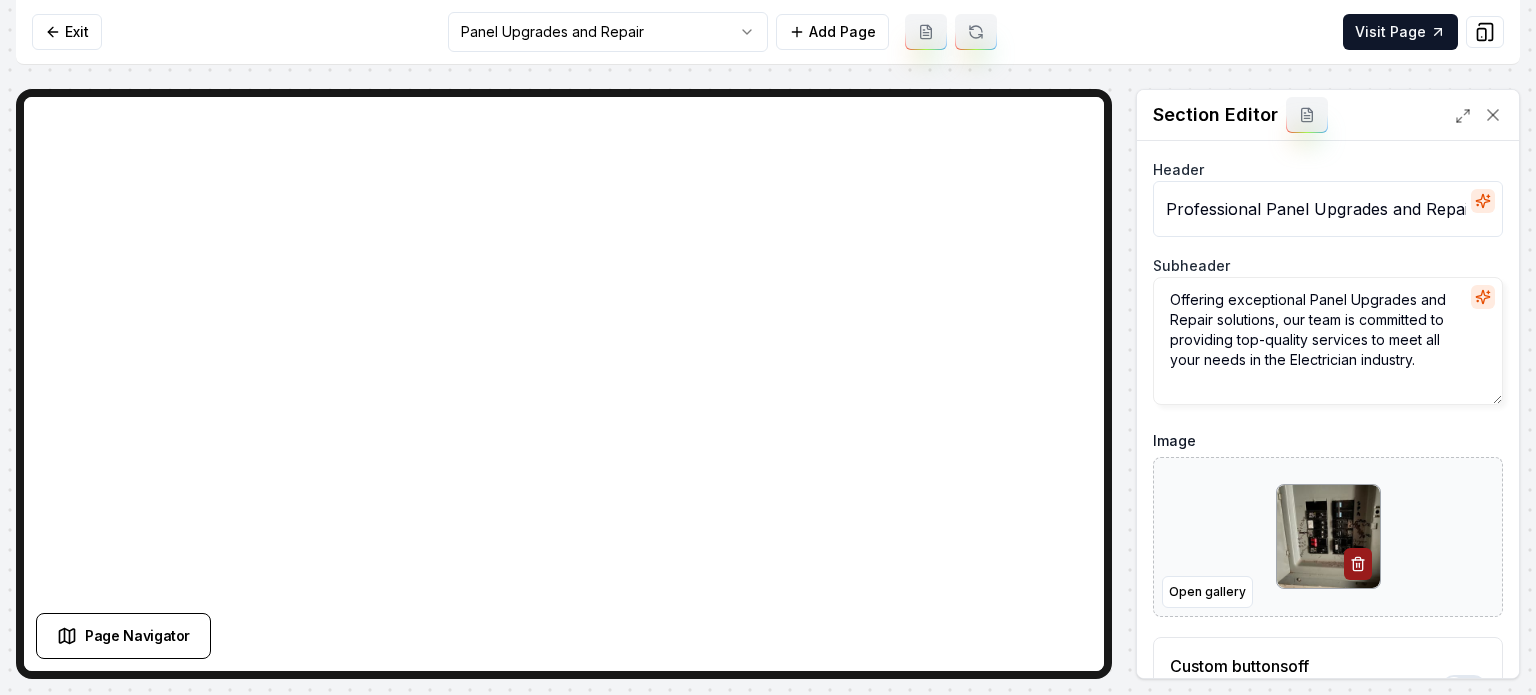 click on "Computer Required This feature is only available on a computer. Please switch to a computer to edit your site. Go back  Exit Panel Upgrades and Repair Add Page Visit Page  Page Navigator Page Settings Section Editor Header Professional Panel Upgrades and Repair Services Subheader Offering exceptional Panel Upgrades and Repair solutions, our team is committed to providing top-quality services to meet all your needs in the Electrician industry. Image Open gallery Custom buttons  off Your buttons will be based on the goals you set up. Discard Changes Save /dashboard/sites/589dab22-cece-4006-b609-1faab5a498a9/pages/6c63d24f-4e2a-4fc5-ad74-80166df7f5c1 Made 46 formatting edits between lines 2 and 104" at bounding box center [768, 347] 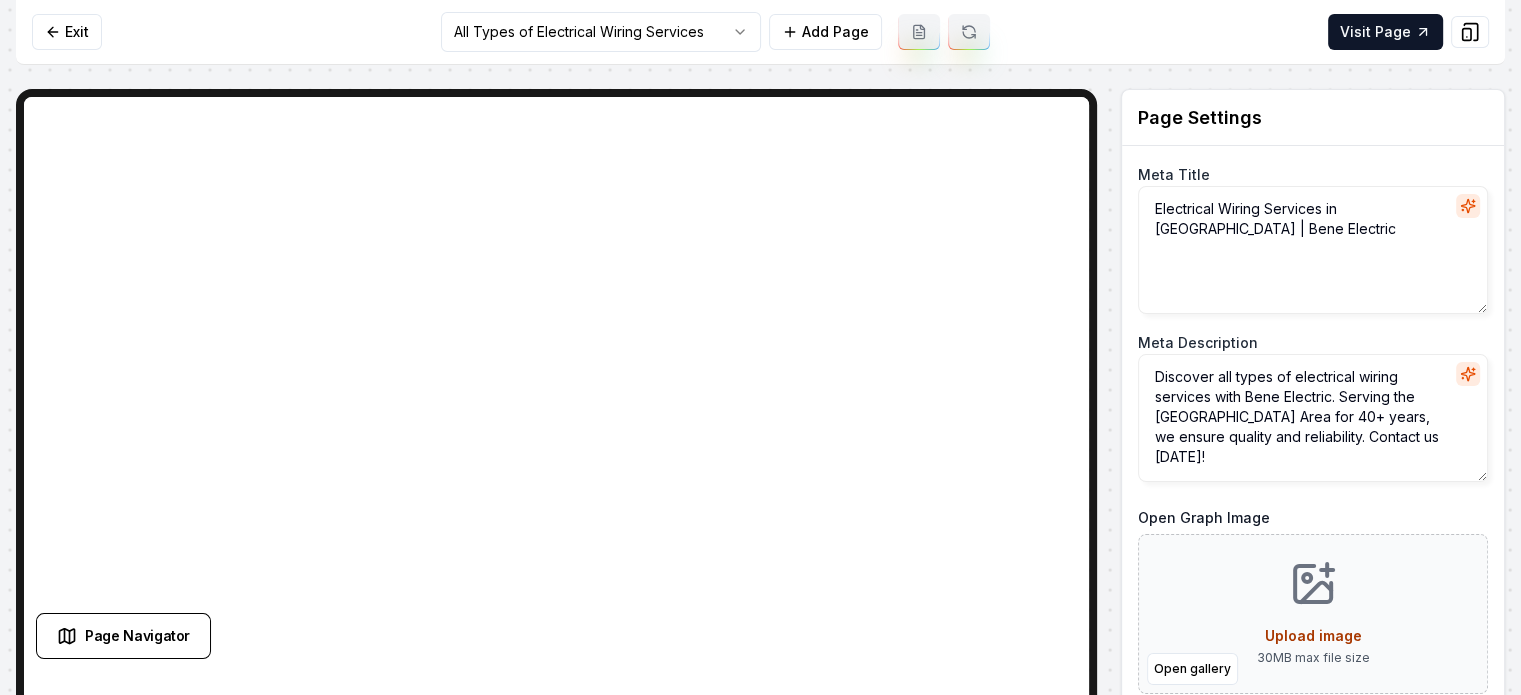 click on "Computer Required This feature is only available on a computer. Please switch to a computer to edit your site. Go back  Exit All Types of Electrical Wiring Services Add Page Visit Page  Page Navigator Page Settings Meta Title Electrical Wiring Services in [GEOGRAPHIC_DATA] | Bene Electric Meta Description Discover all types of electrical wiring services with Bene Electric. Serving the [GEOGRAPHIC_DATA] Area for 40+ years, we ensure quality and reliability. Contact us [DATE]! Open Graph Image Open gallery Upload image 30  MB max file size URL Slug all-types-of-electrical-wiring-services Discard Changes Save Section Editor Unsupported section type /dashboard/sites/589dab22-cece-4006-b609-1faab5a498a9/pages/0911b12a-b6e0-4dac-9a0e-e6764d525feb Made 46 formatting edits between lines 2 and 104" at bounding box center [760, 347] 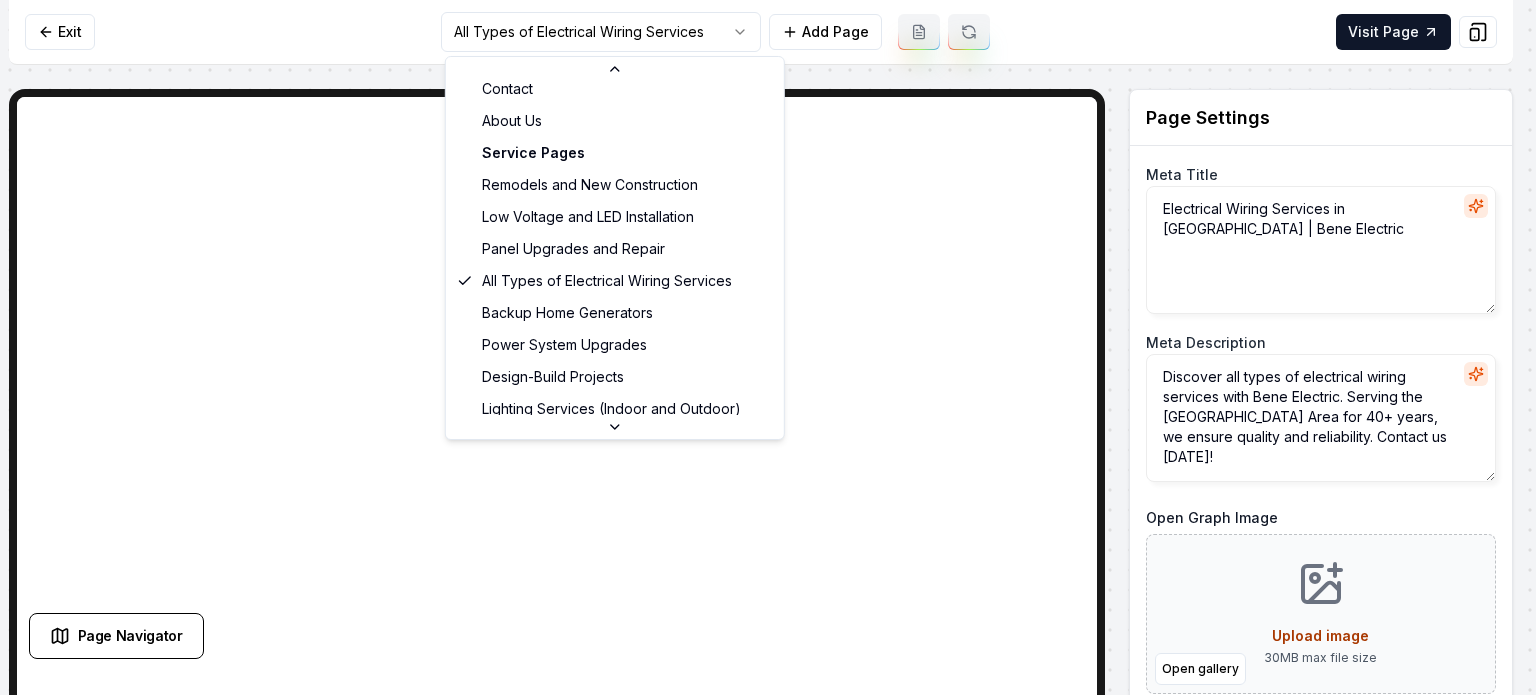 scroll, scrollTop: 200, scrollLeft: 0, axis: vertical 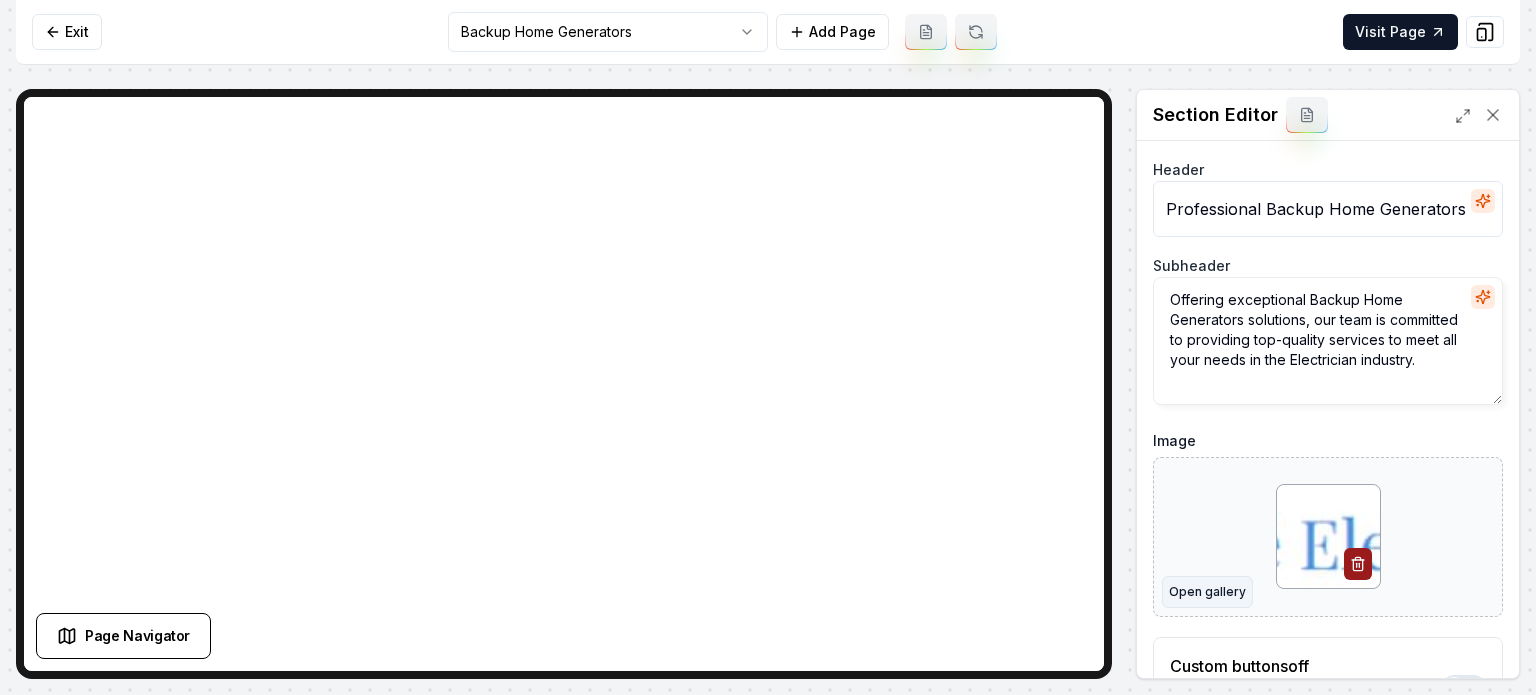 click on "Open gallery" at bounding box center [1207, 592] 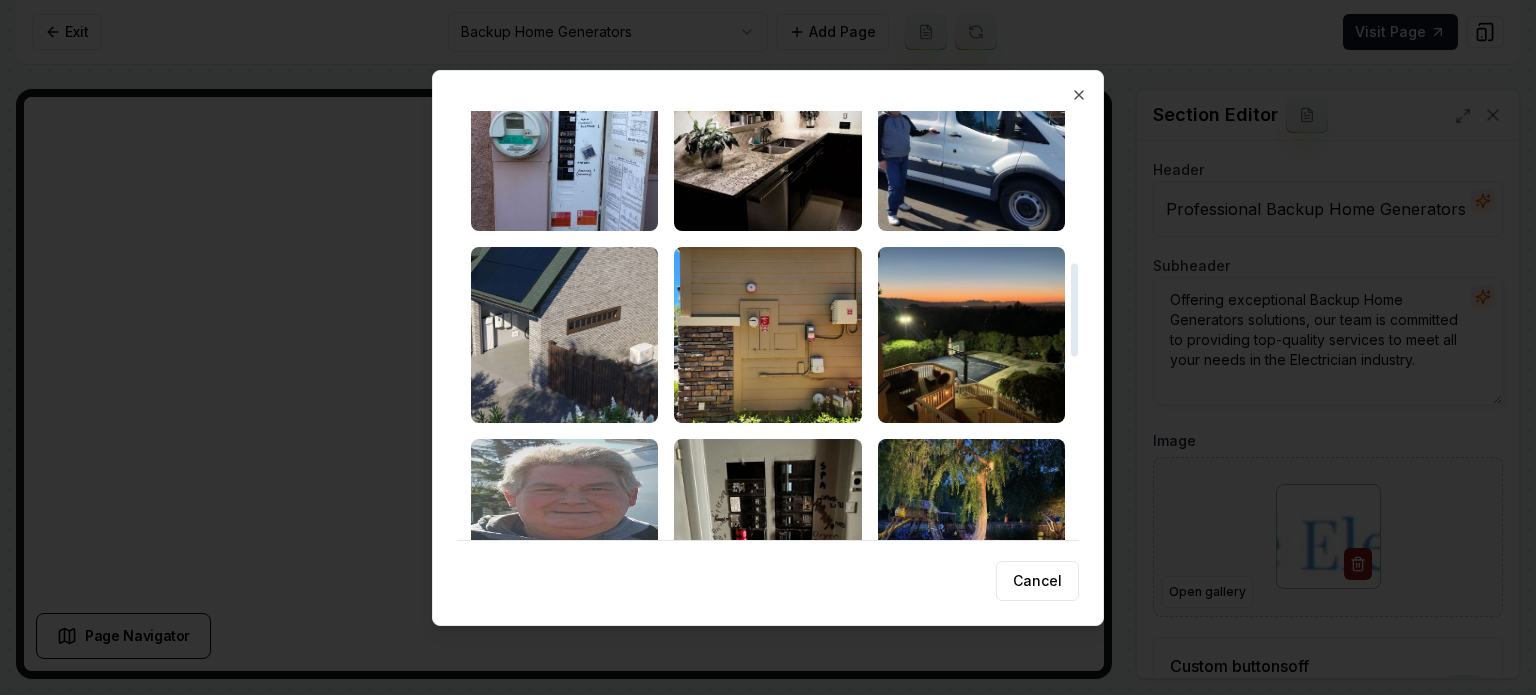 scroll, scrollTop: 700, scrollLeft: 0, axis: vertical 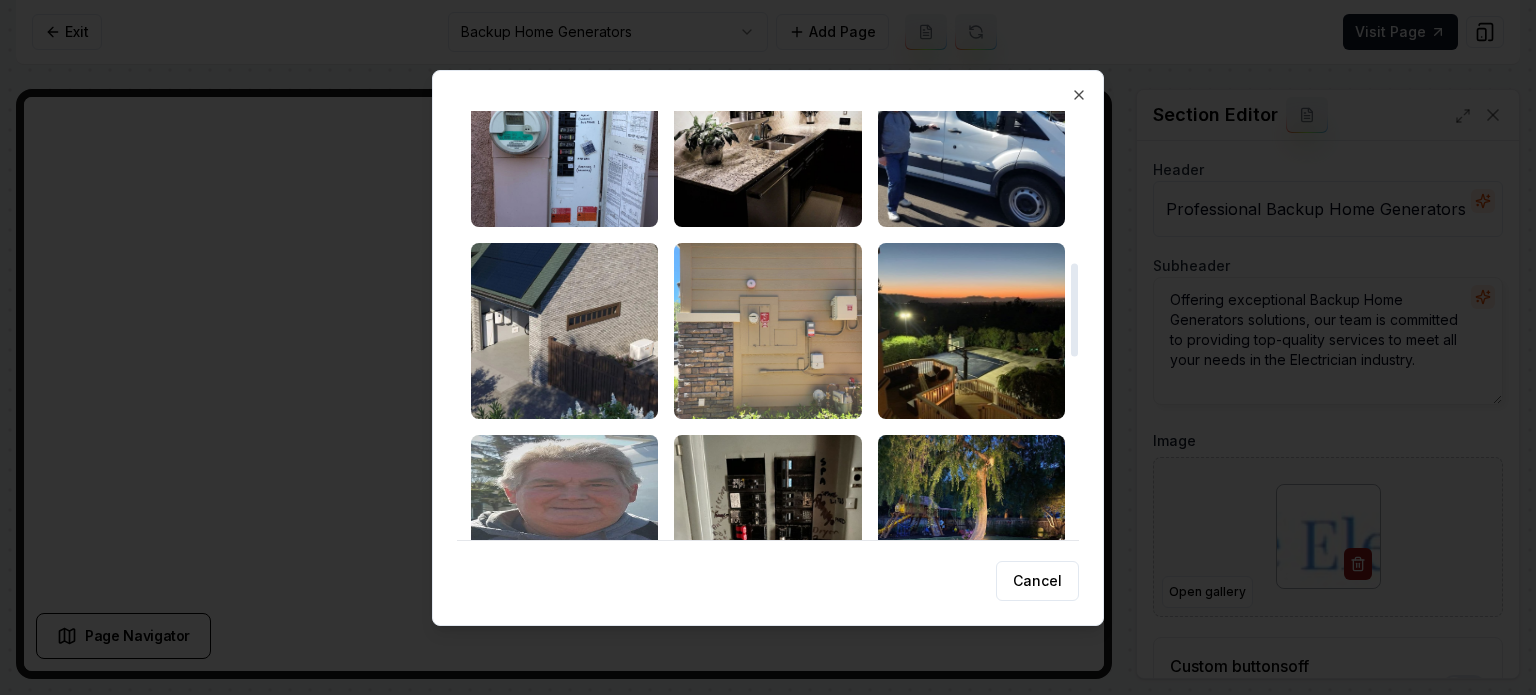 click at bounding box center [767, 331] 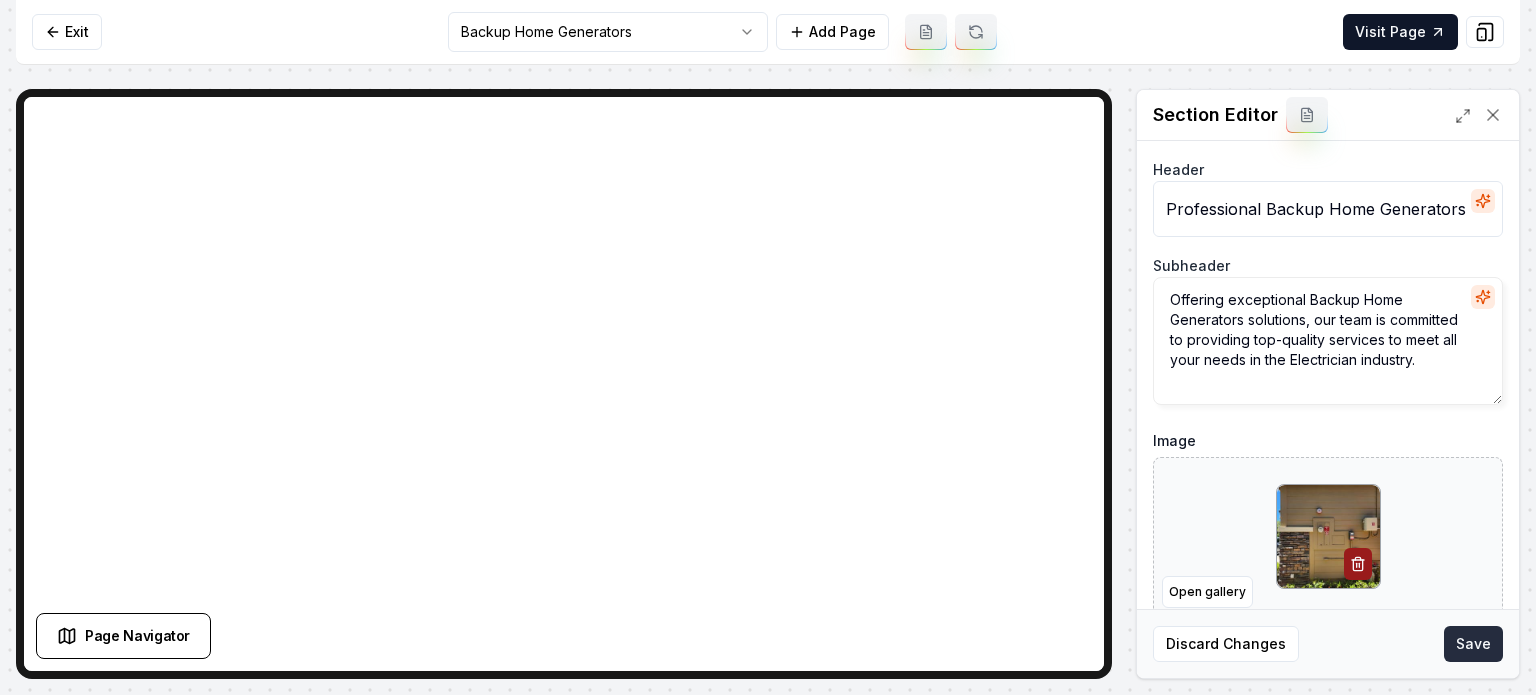 click on "Save" at bounding box center [1473, 644] 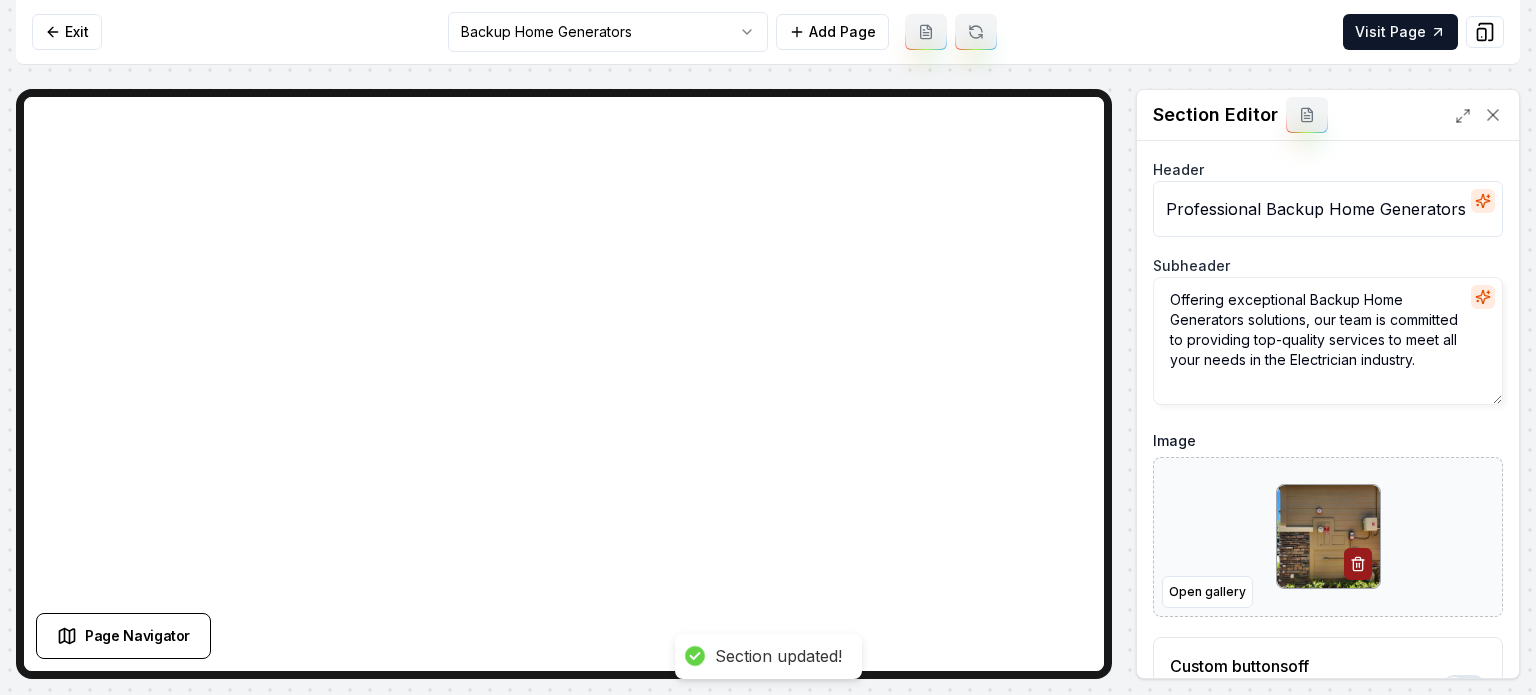 click on "Computer Required This feature is only available on a computer. Please switch to a computer to edit your site. Go back  Exit Backup Home Generators Add Page Visit Page  Page Navigator Page Settings Section Editor Header Professional Backup Home Generators Services Subheader Offering exceptional Backup Home Generators solutions, our team is committed to providing top-quality services to meet all your needs in the Electrician industry. Image Open gallery Custom buttons  off Your buttons will be based on the goals you set up. Discard Changes Save Section updated! /dashboard/sites/589dab22-cece-4006-b609-1faab5a498a9/pages/d716d085-cf57-4978-8c42-6d23acf6b6b7 Made 46 formatting edits between lines 2 and 104" at bounding box center (768, 347) 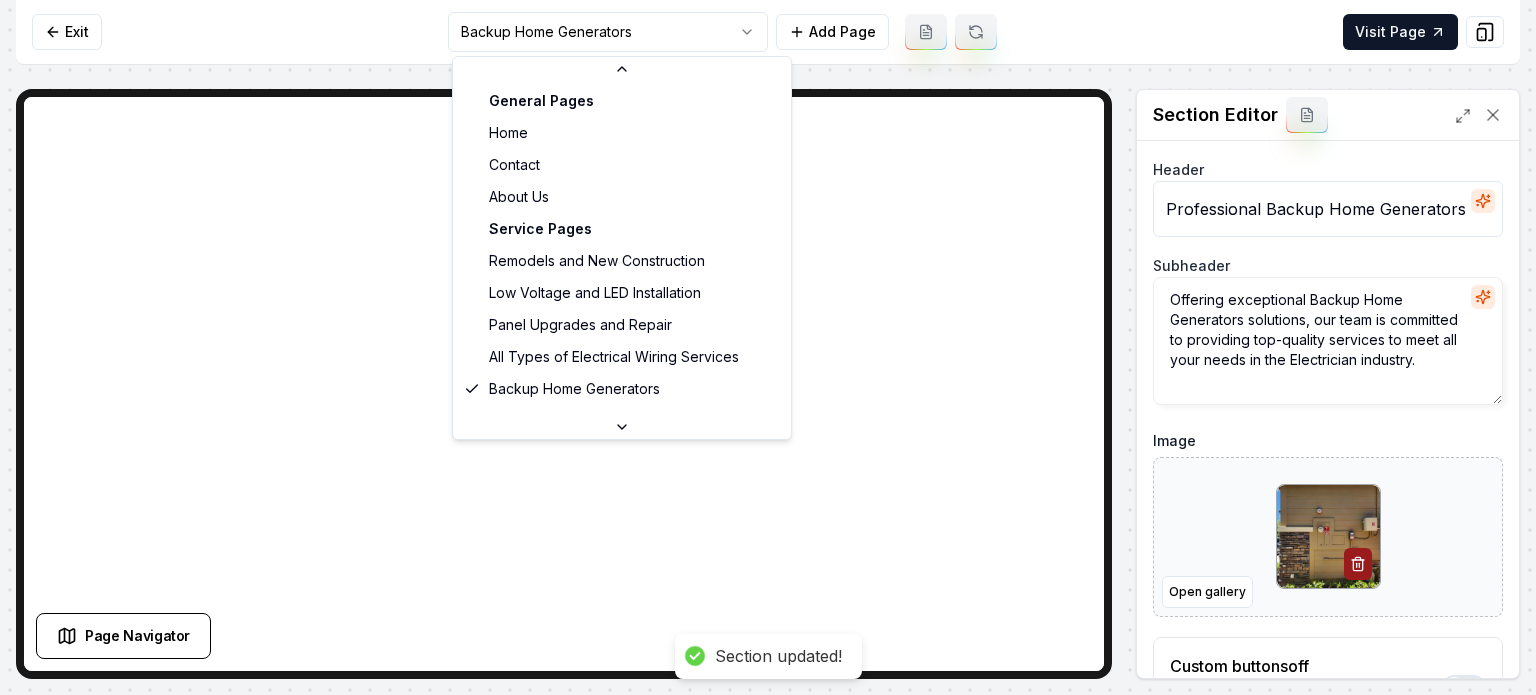 scroll, scrollTop: 200, scrollLeft: 0, axis: vertical 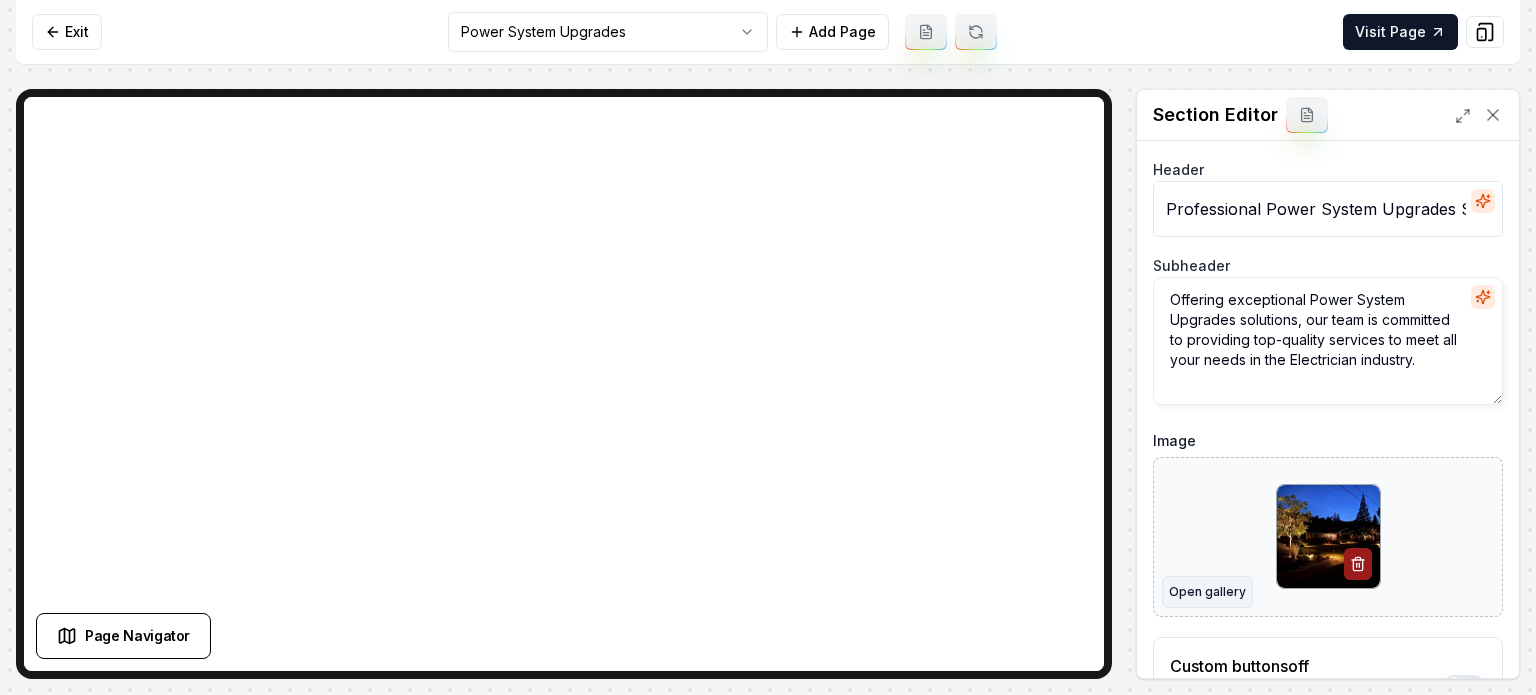 click on "Open gallery" at bounding box center [1207, 592] 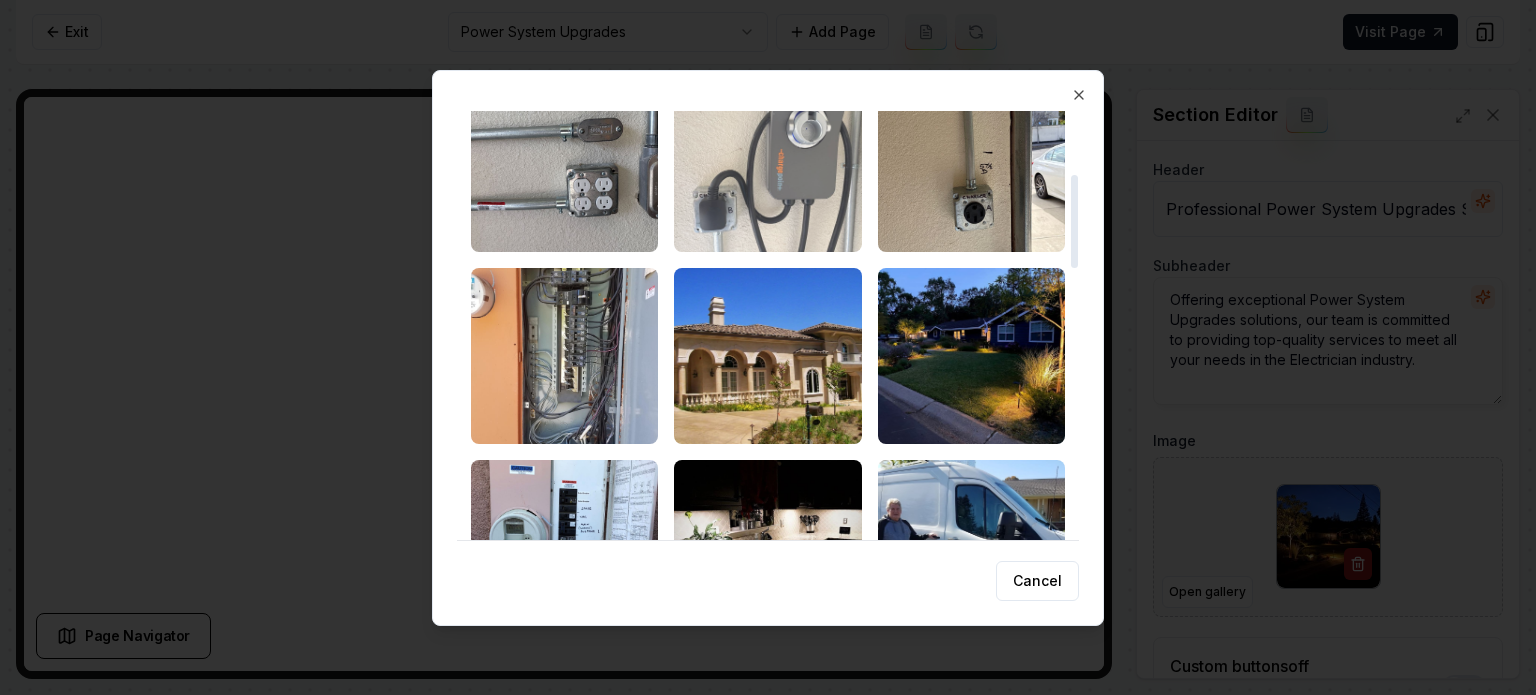 scroll, scrollTop: 200, scrollLeft: 0, axis: vertical 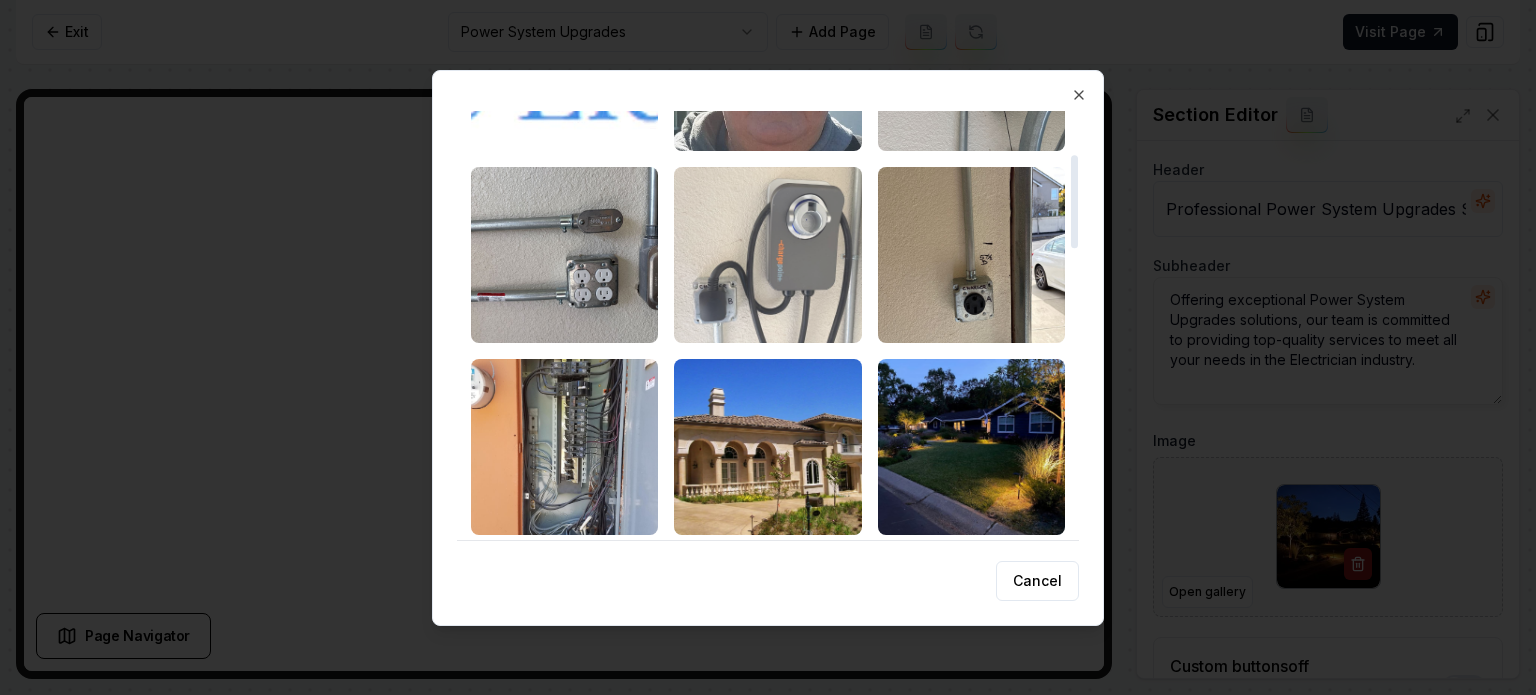 click at bounding box center [767, 255] 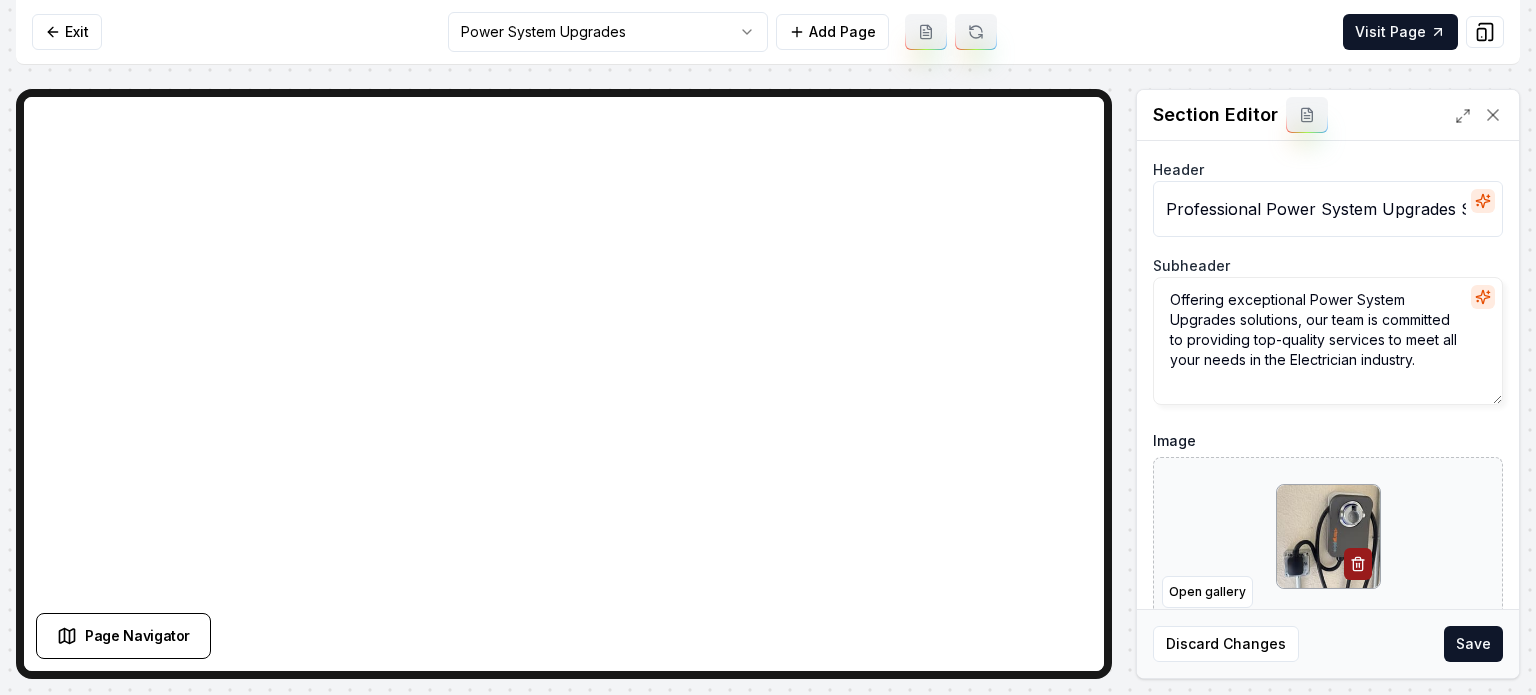 scroll, scrollTop: 0, scrollLeft: 0, axis: both 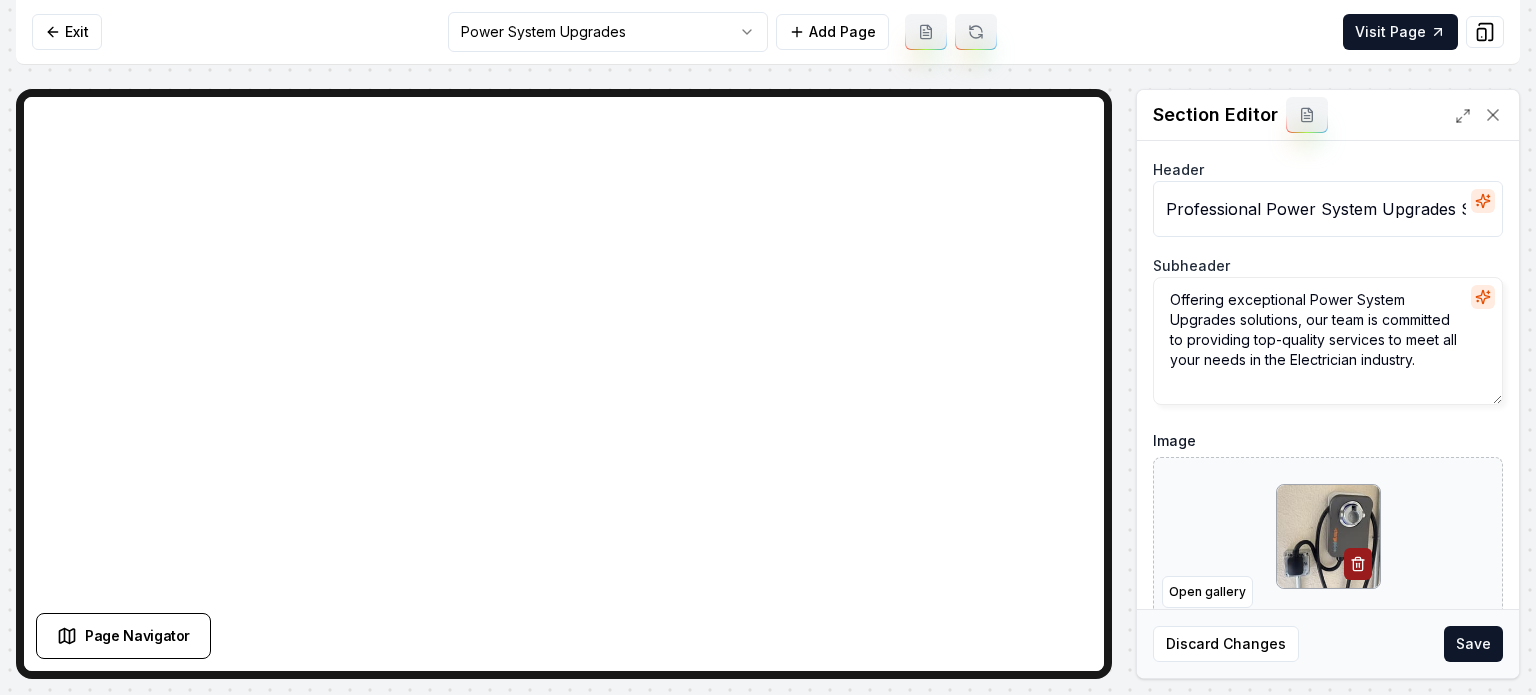 click on "Save" at bounding box center (1473, 644) 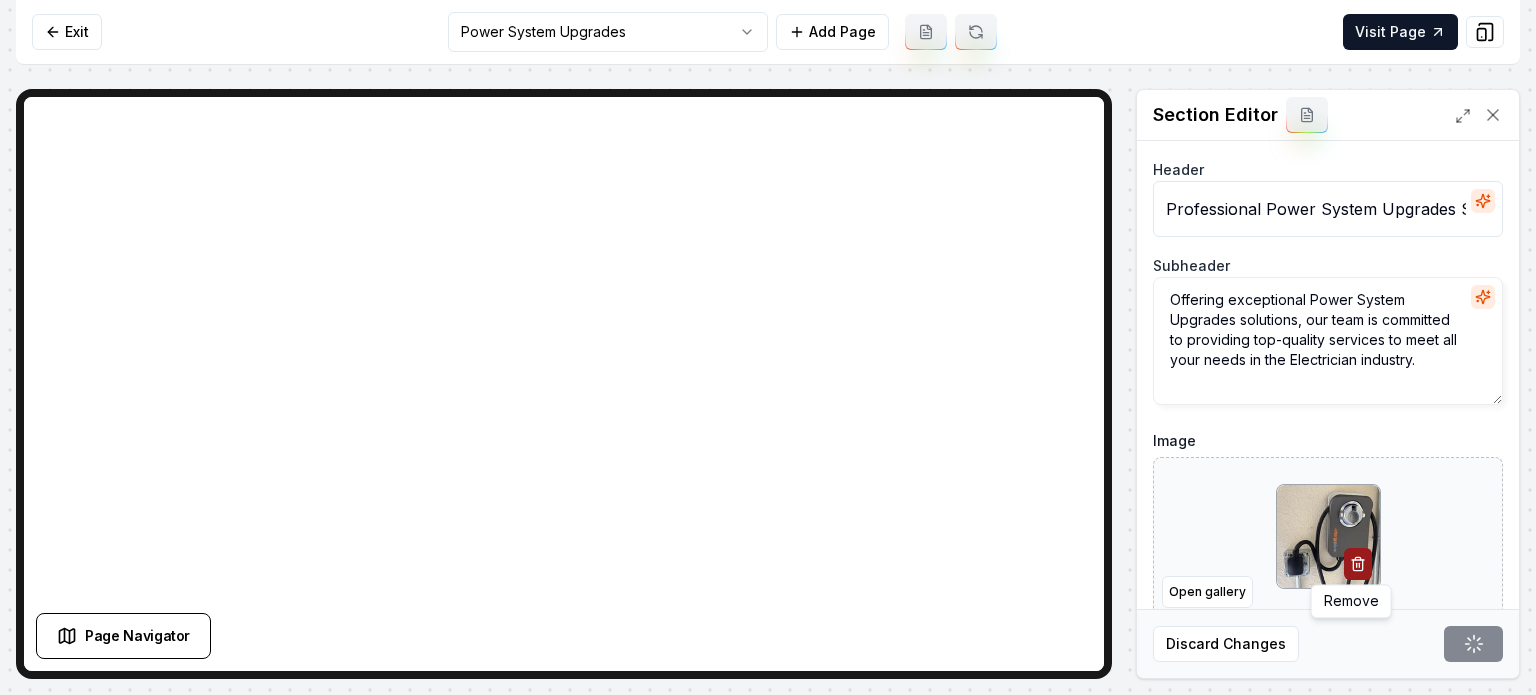 click on "Computer Required This feature is only available on a computer. Please switch to a computer to edit your site. Go back  Exit Power System Upgrades Add Page Visit Page  Page Navigator Page Settings Section Editor Header Professional Power System Upgrades Services Subheader Offering exceptional Power System Upgrades solutions, our team is committed to providing top-quality services to meet all your needs in the Electrician industry. Image Open gallery Remove Remove Custom buttons  off Your buttons will be based on the goals you set up. Discard Changes Save /dashboard/sites/589dab22-cece-4006-b609-1faab5a498a9/pages/80ec3ca1-aaab-466b-84d0-c74b60b1e04b Made 46 formatting edits between lines 2 and 104" at bounding box center (768, 347) 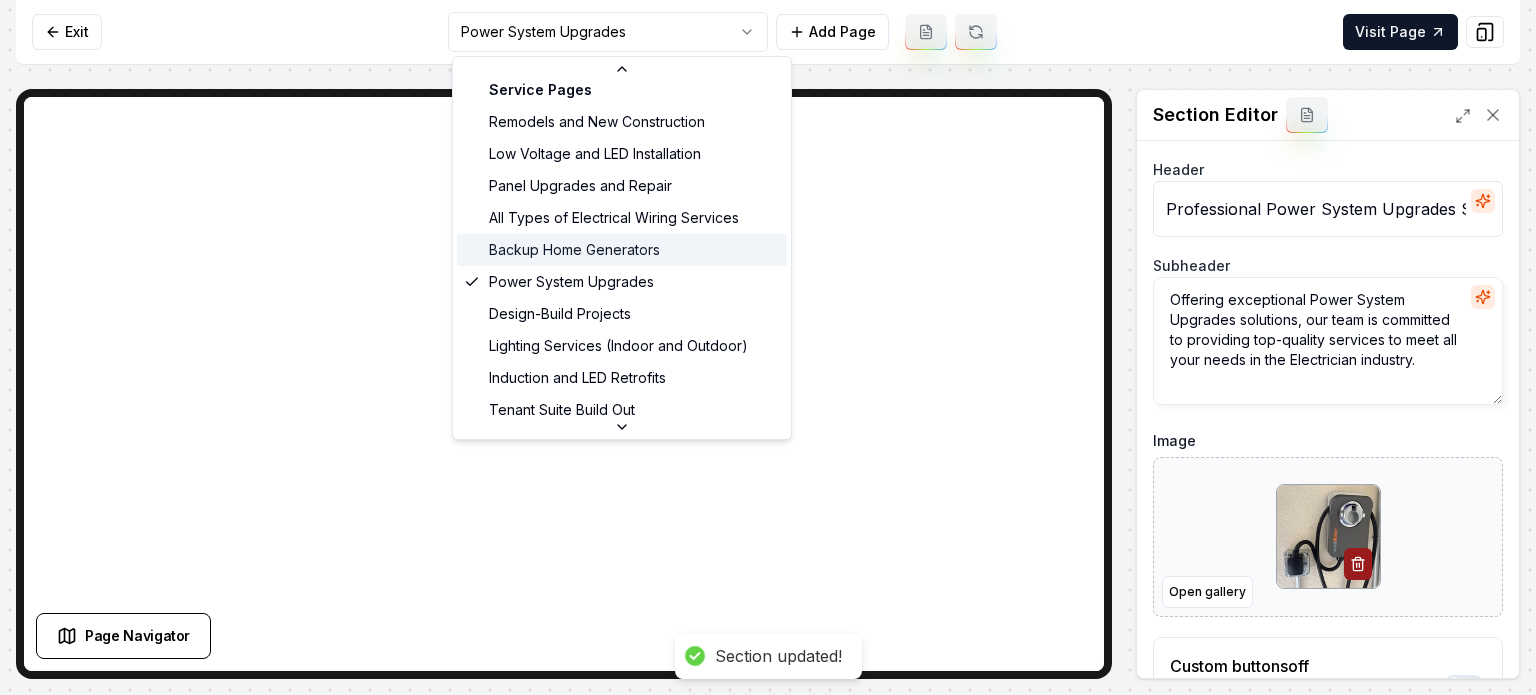 scroll, scrollTop: 200, scrollLeft: 0, axis: vertical 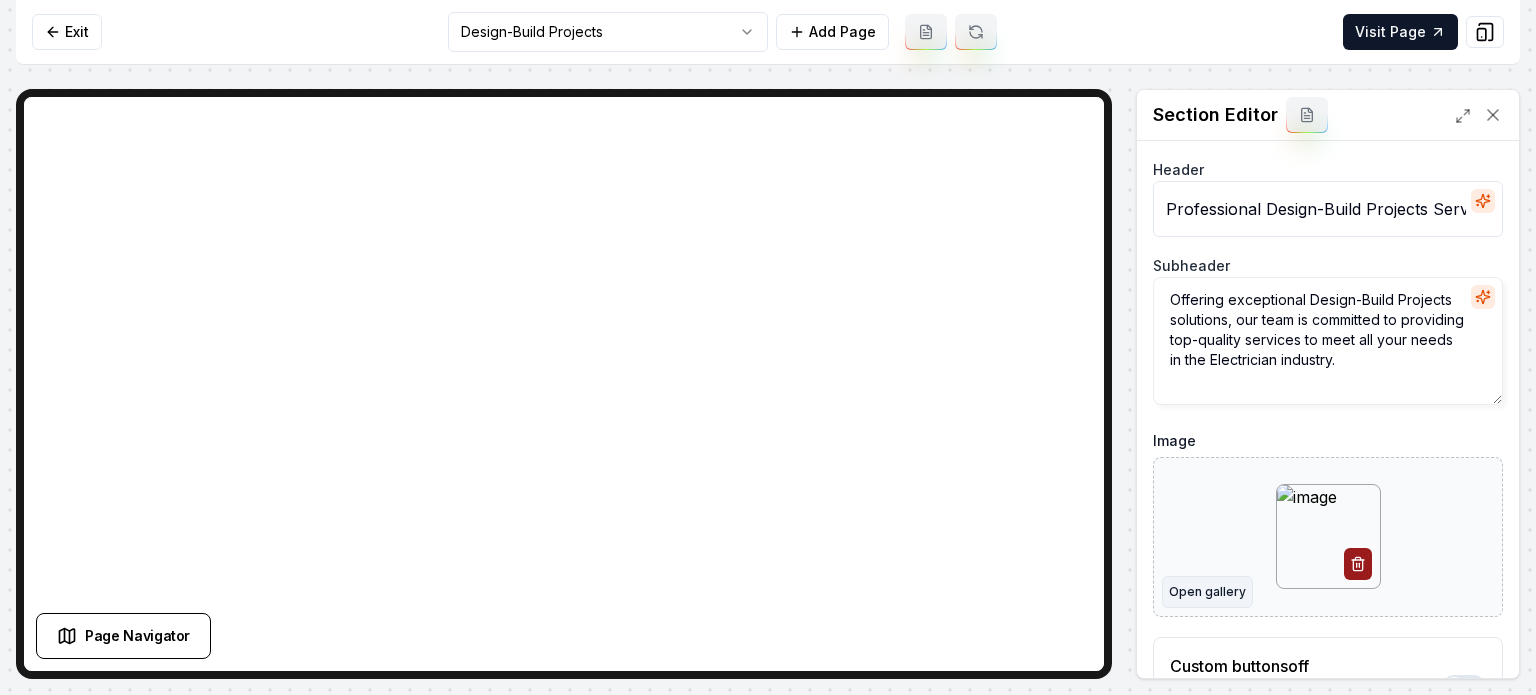 click on "Open gallery" at bounding box center [1207, 592] 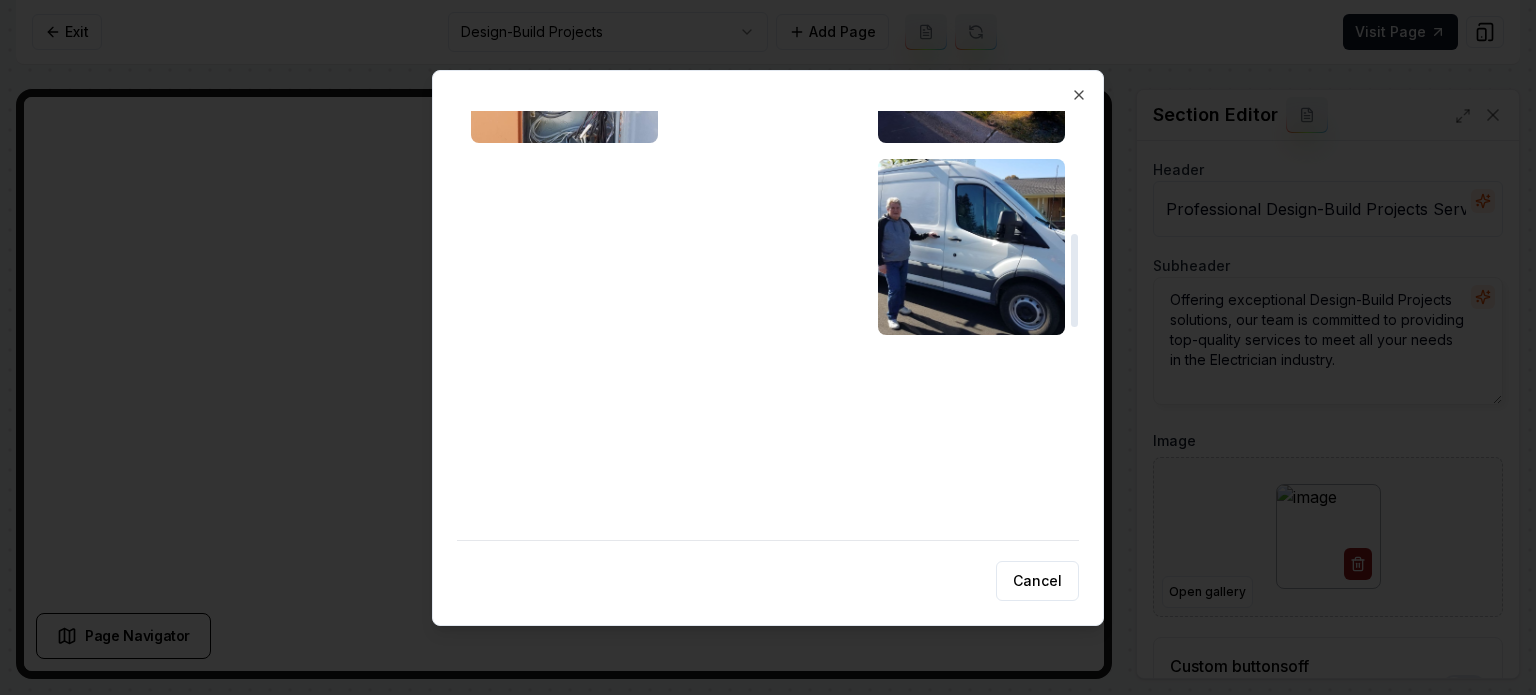 scroll, scrollTop: 600, scrollLeft: 0, axis: vertical 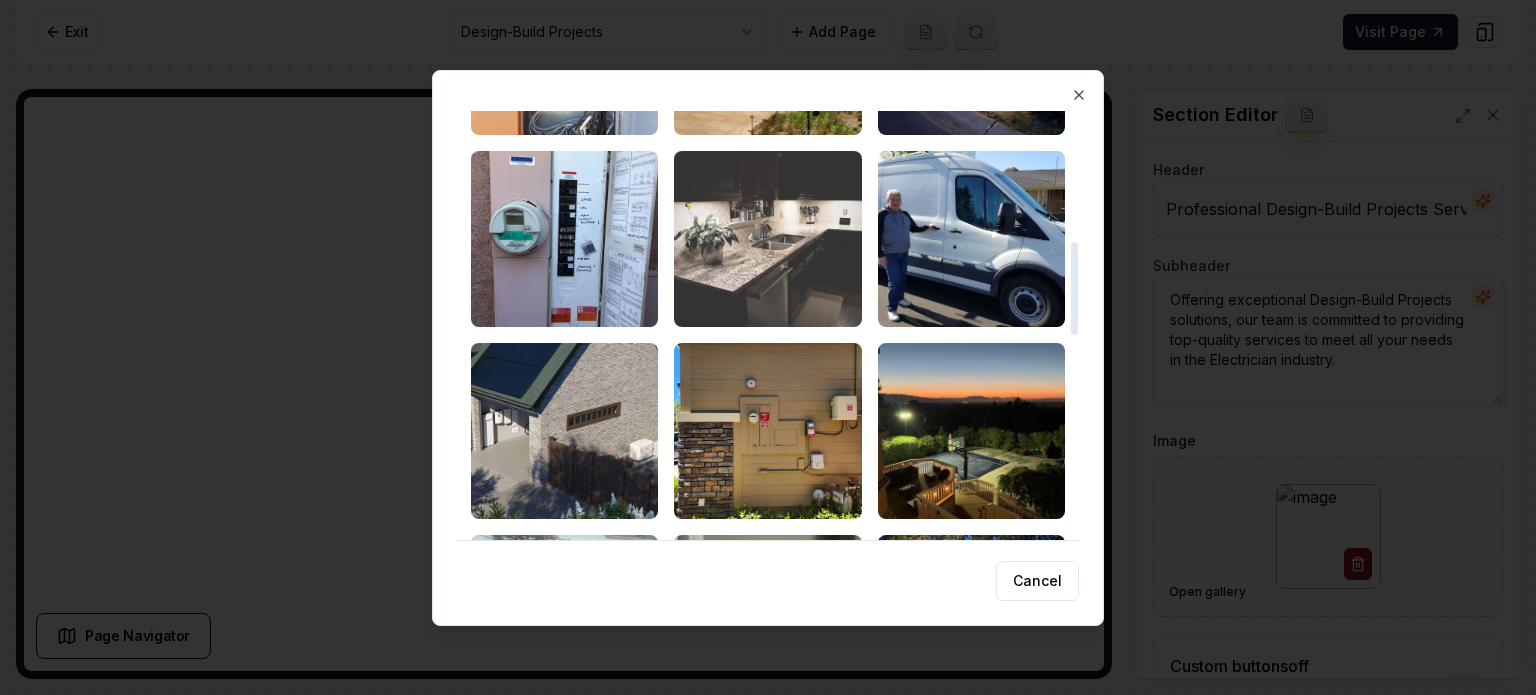 click at bounding box center (767, 239) 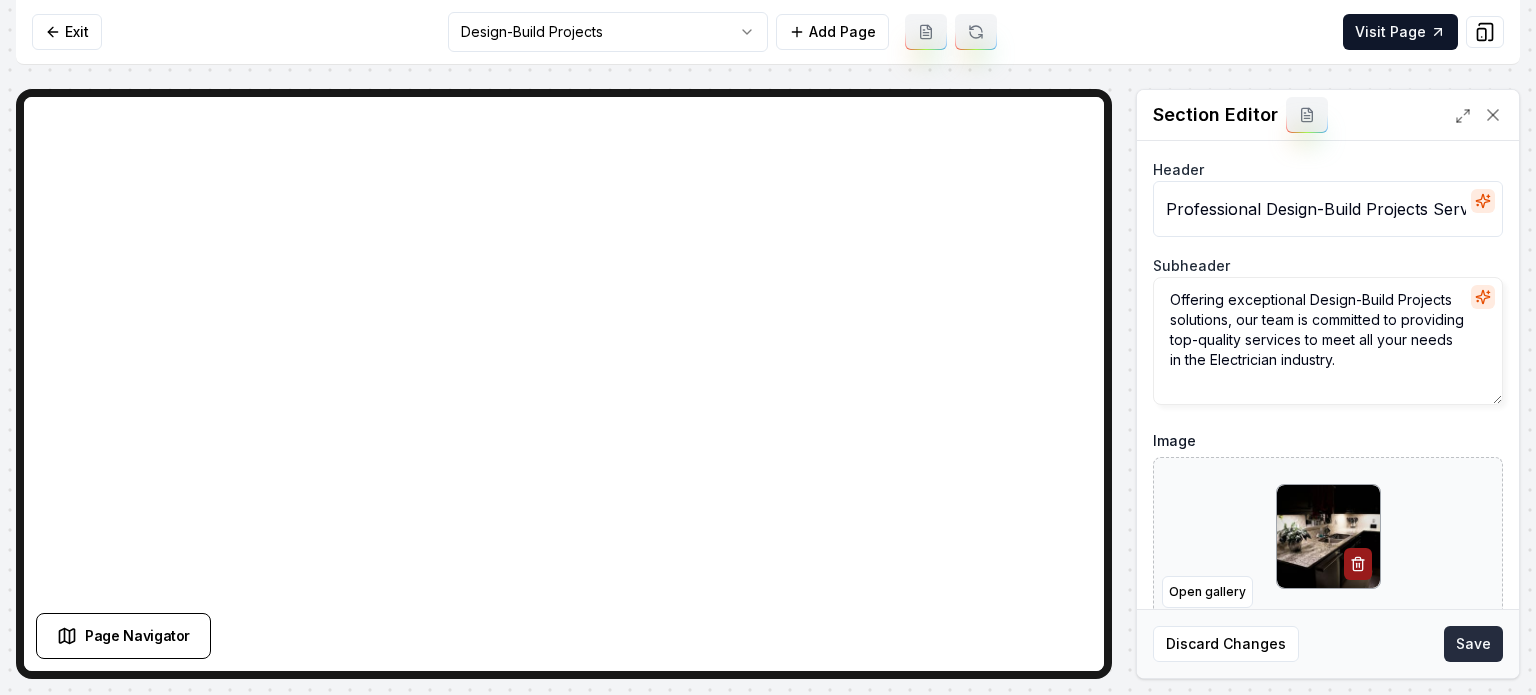 click on "Save" at bounding box center (1473, 644) 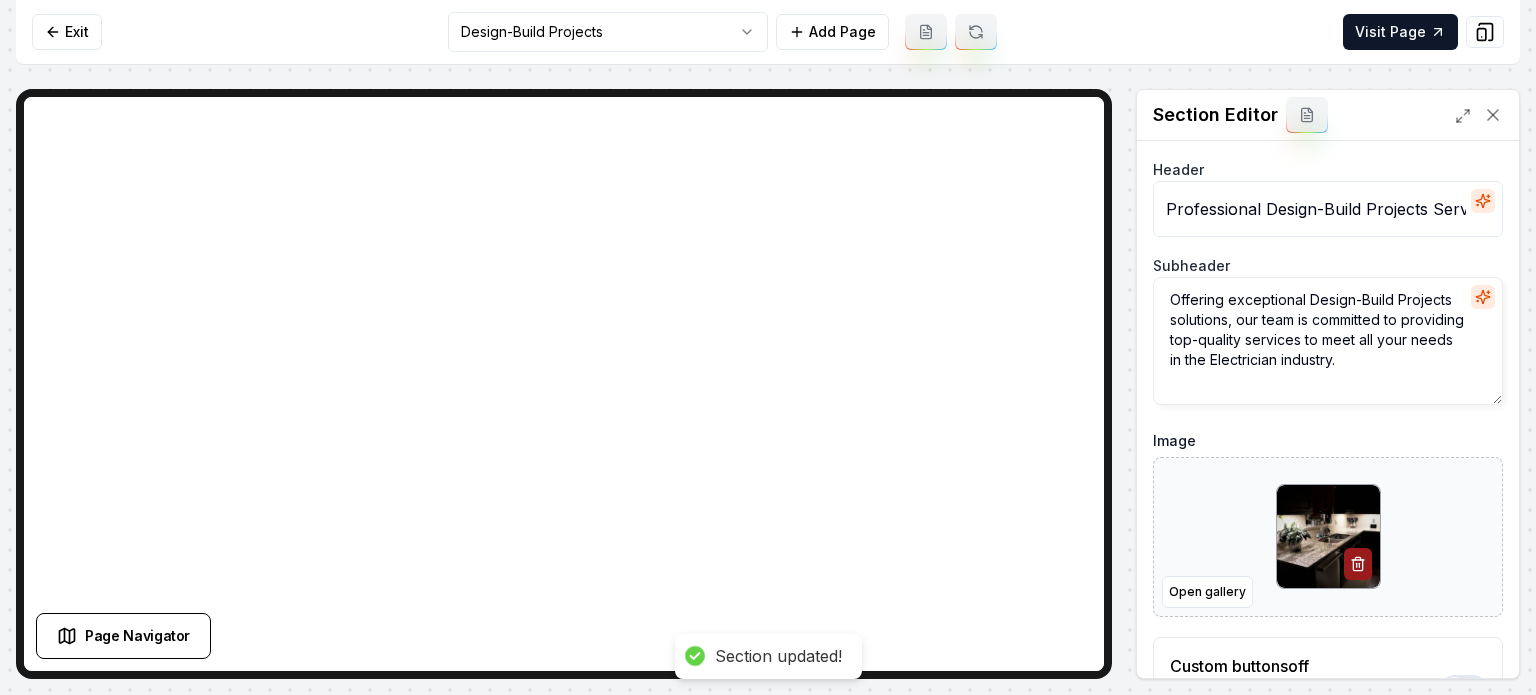 scroll, scrollTop: 161, scrollLeft: 0, axis: vertical 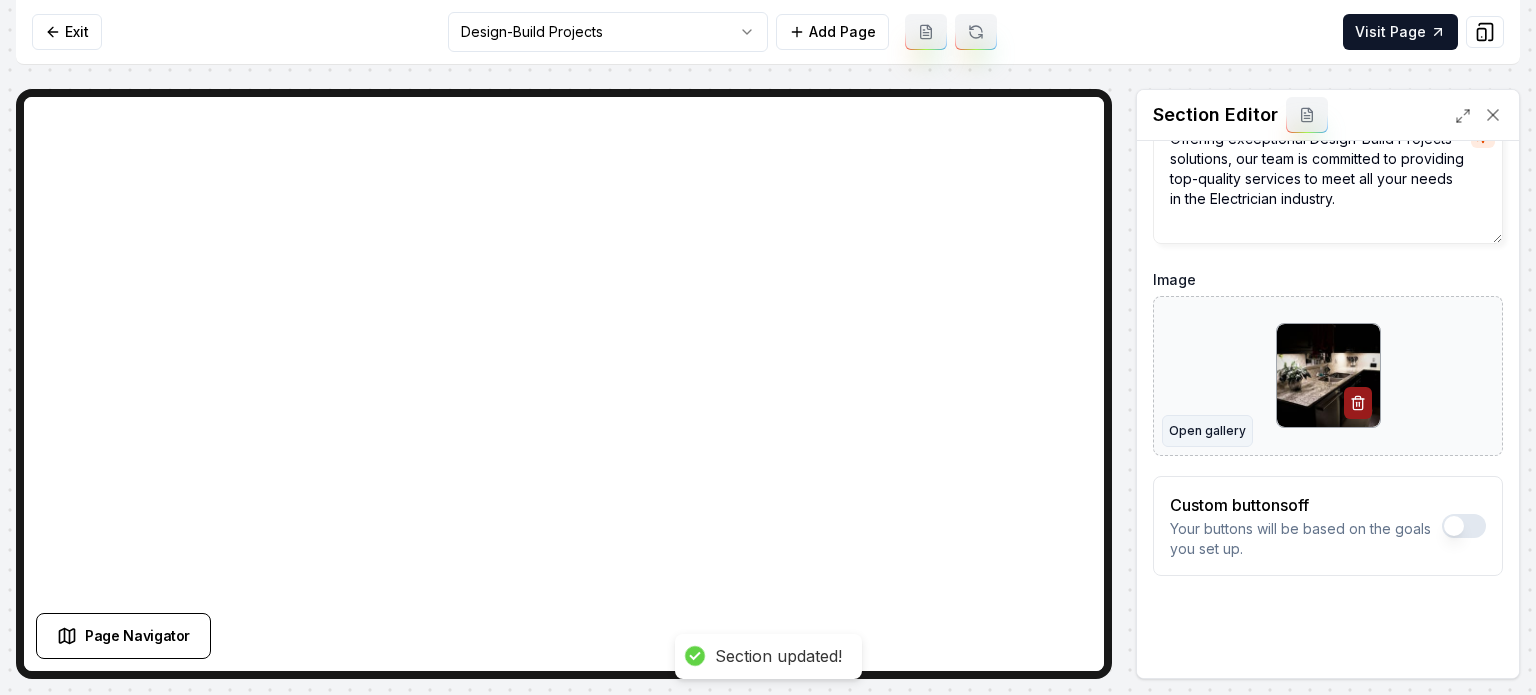click on "Open gallery" at bounding box center [1207, 431] 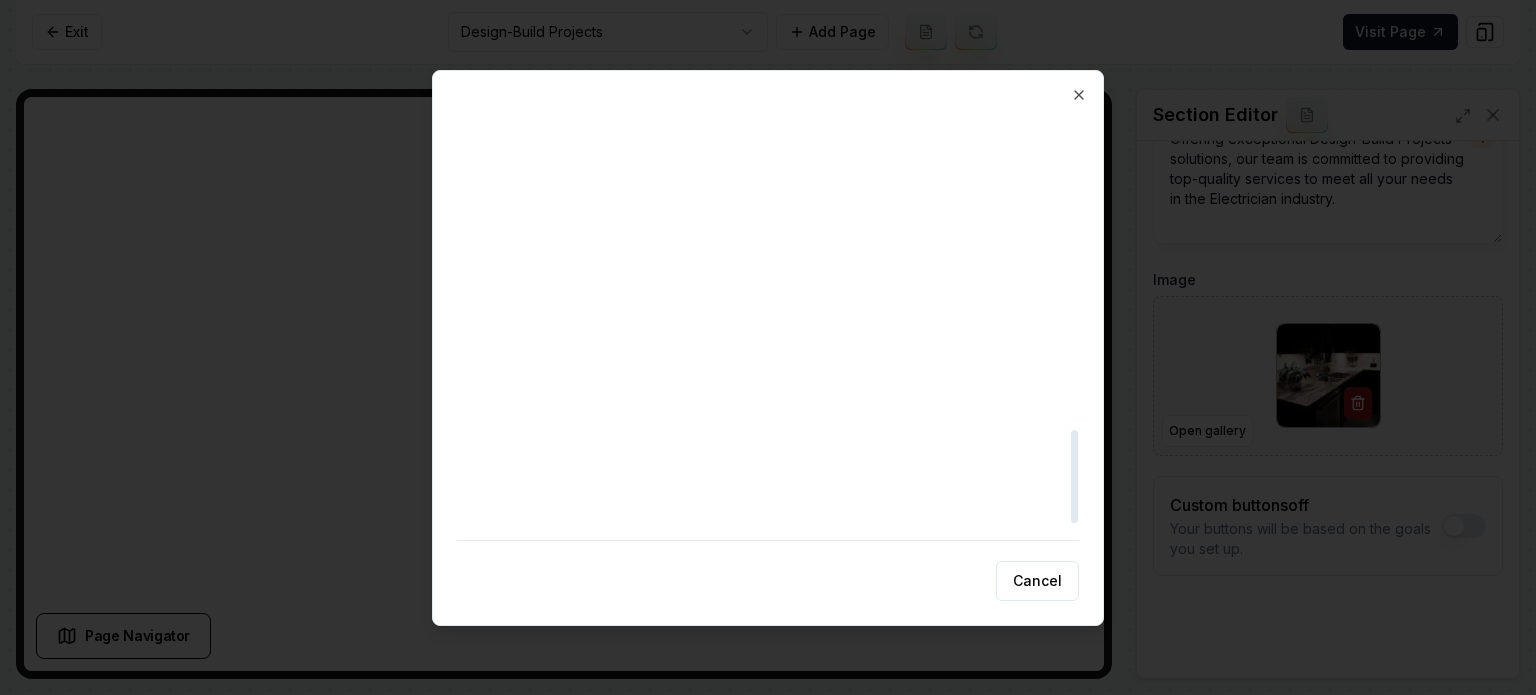 scroll, scrollTop: 1200, scrollLeft: 0, axis: vertical 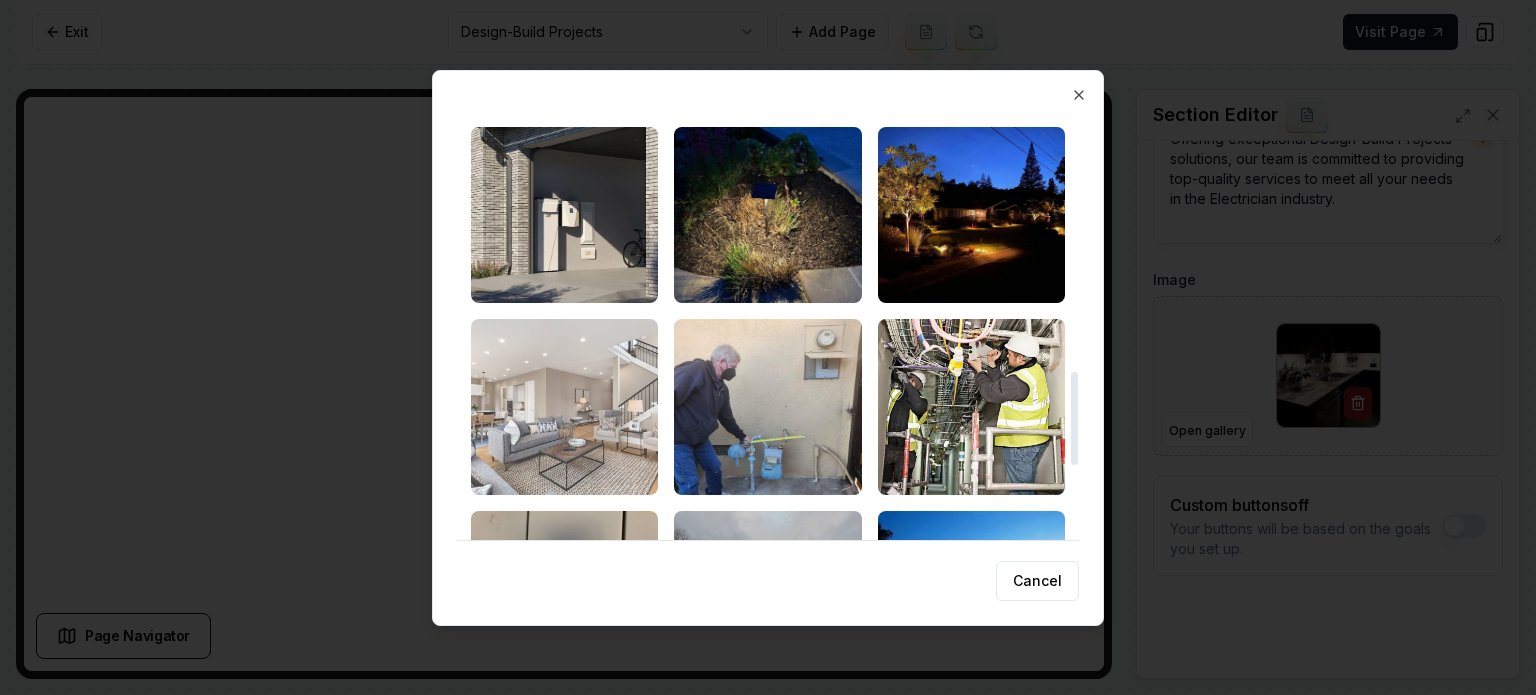 click at bounding box center (564, 407) 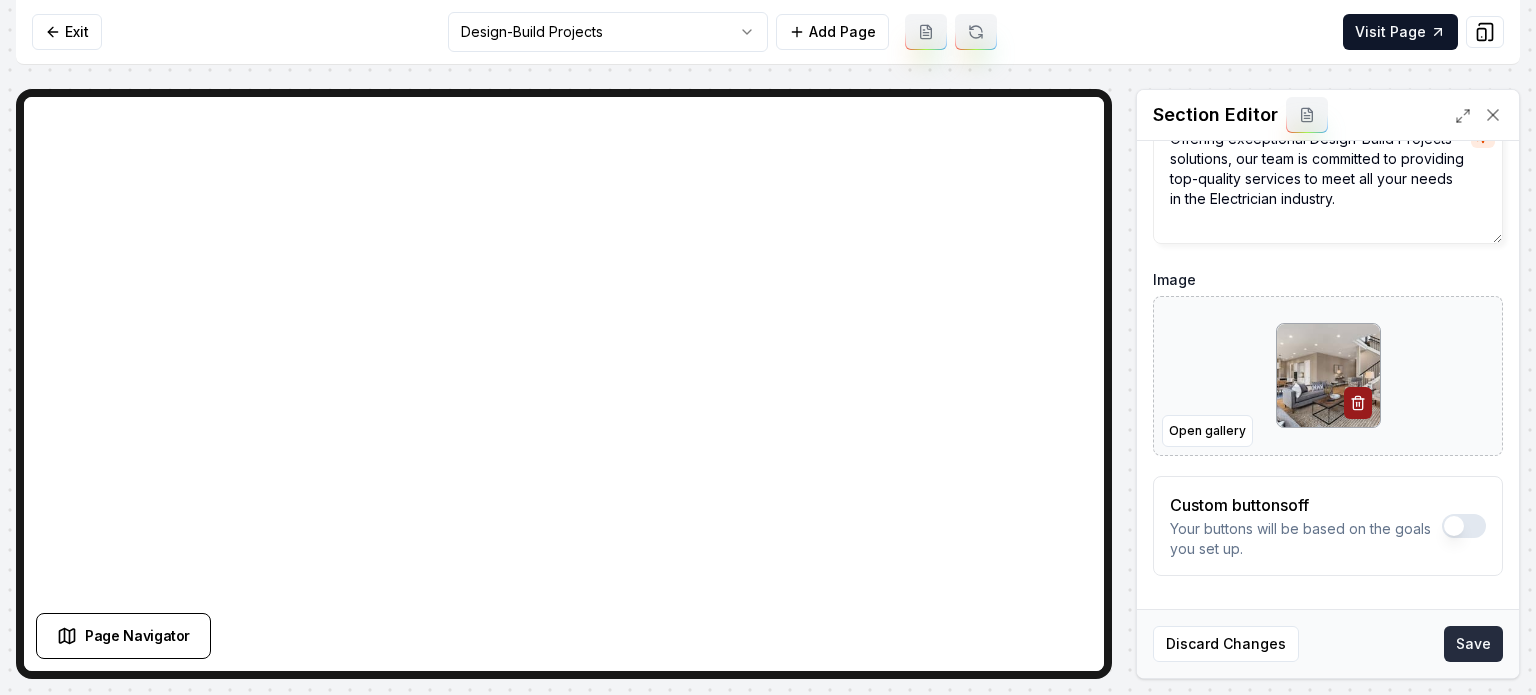 click on "Save" at bounding box center (1473, 644) 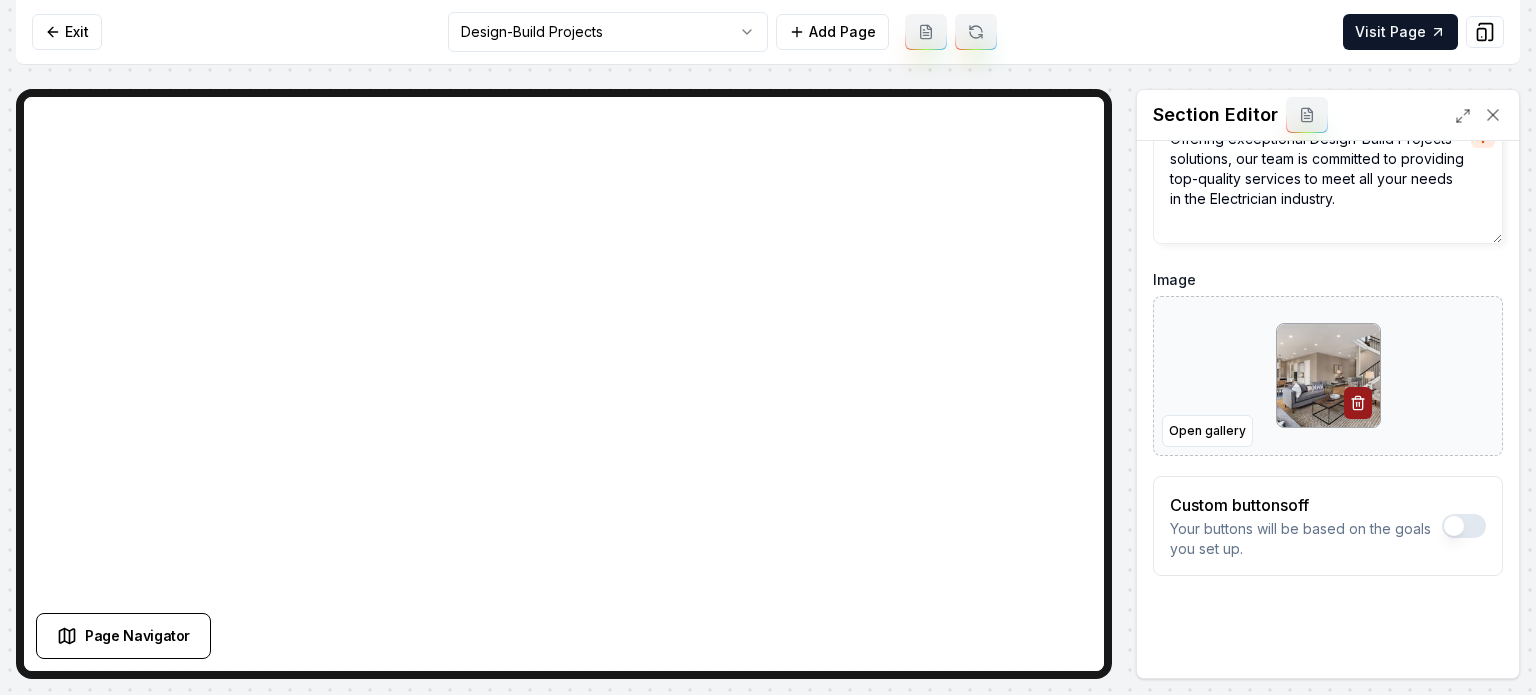 click on "Computer Required This feature is only available on a computer. Please switch to a computer to edit your site. Go back  Exit Design-Build Projects Add Page Visit Page  Page Navigator Page Settings Section Editor Header Professional Design-Build Projects Services Subheader Offering exceptional Design-Build Projects solutions, our team is committed to providing top-quality services to meet all your needs in the Electrician industry. Image Open gallery Custom buttons  off Your buttons will be based on the goals you set up. Discard Changes Save Section updated! /dashboard/sites/589dab22-cece-4006-b609-1faab5a498a9/pages/a8efcf4a-ee27-4488-a387-84b648431705 Made 46 formatting edits between lines 2 and 104" at bounding box center (768, 347) 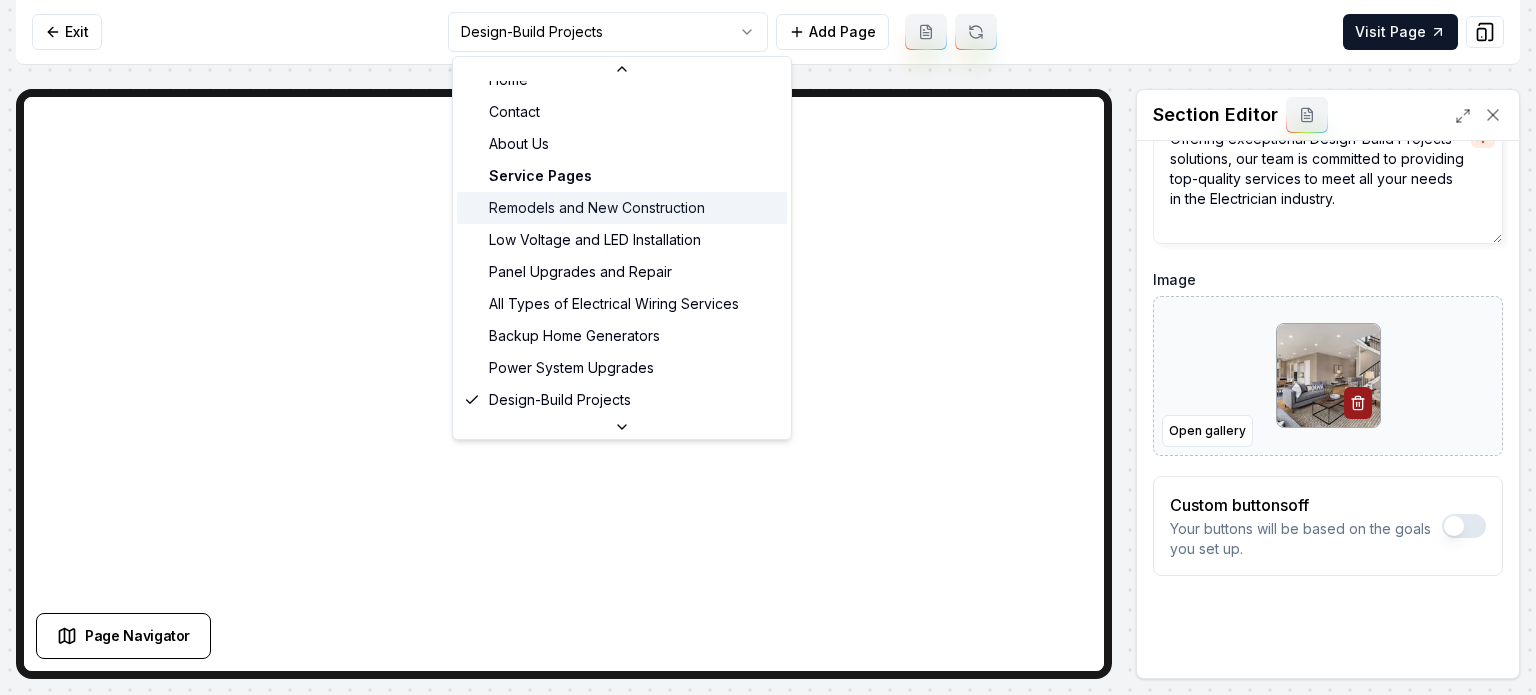 scroll, scrollTop: 225, scrollLeft: 0, axis: vertical 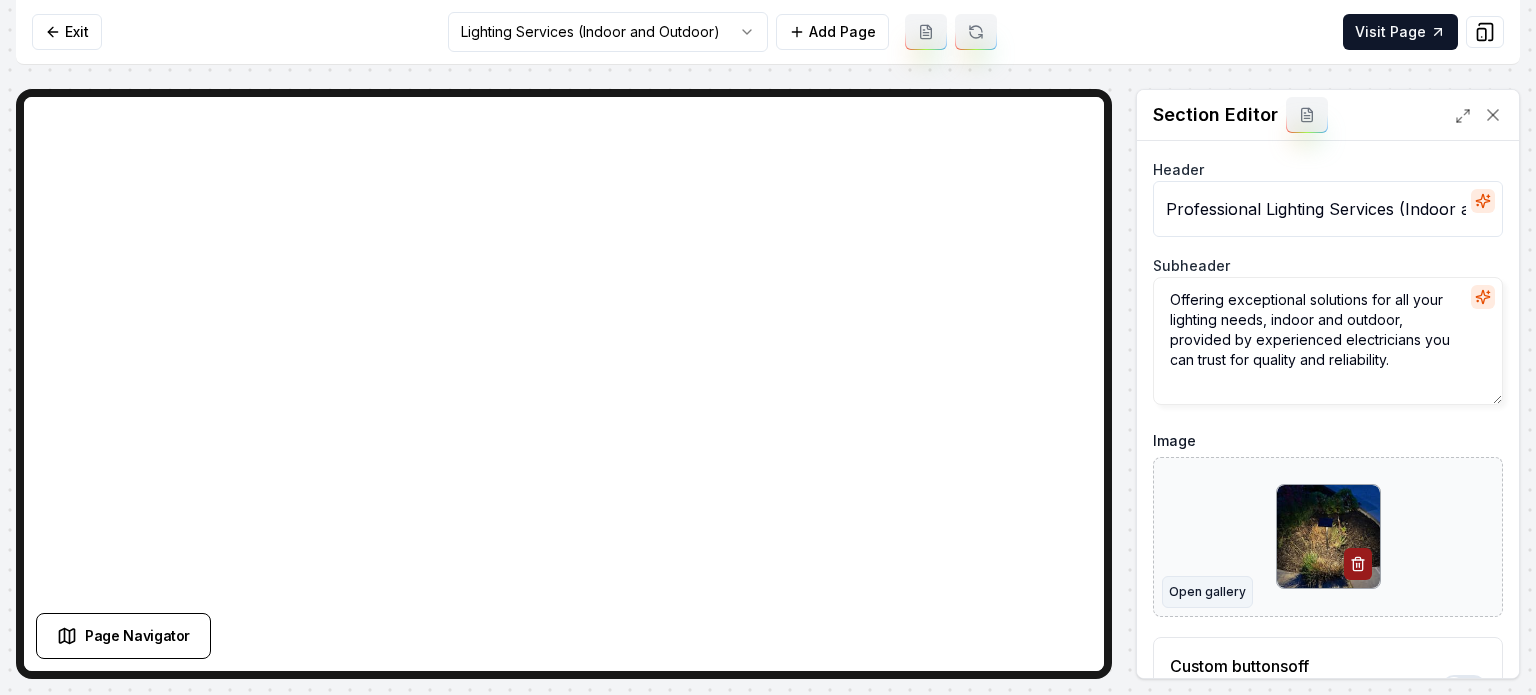 click on "Open gallery" at bounding box center [1207, 592] 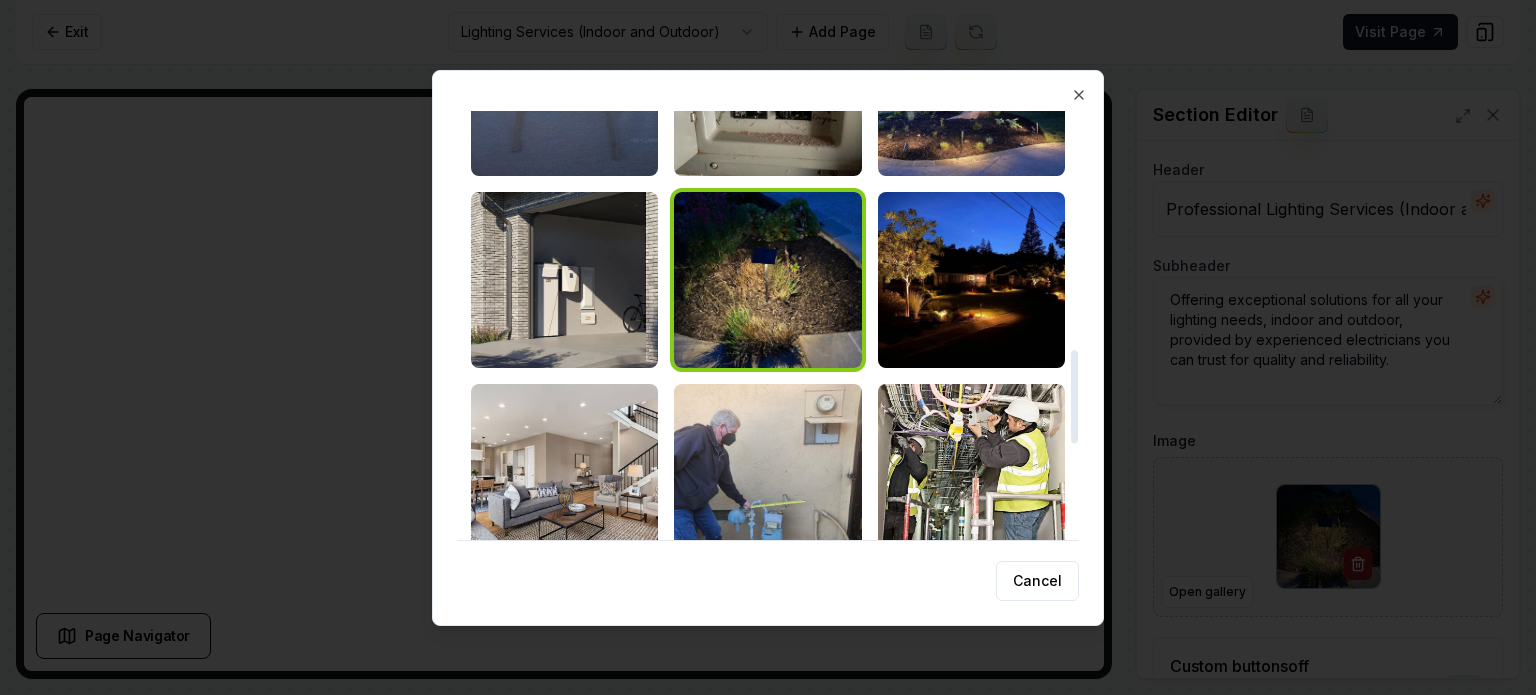 scroll, scrollTop: 1100, scrollLeft: 0, axis: vertical 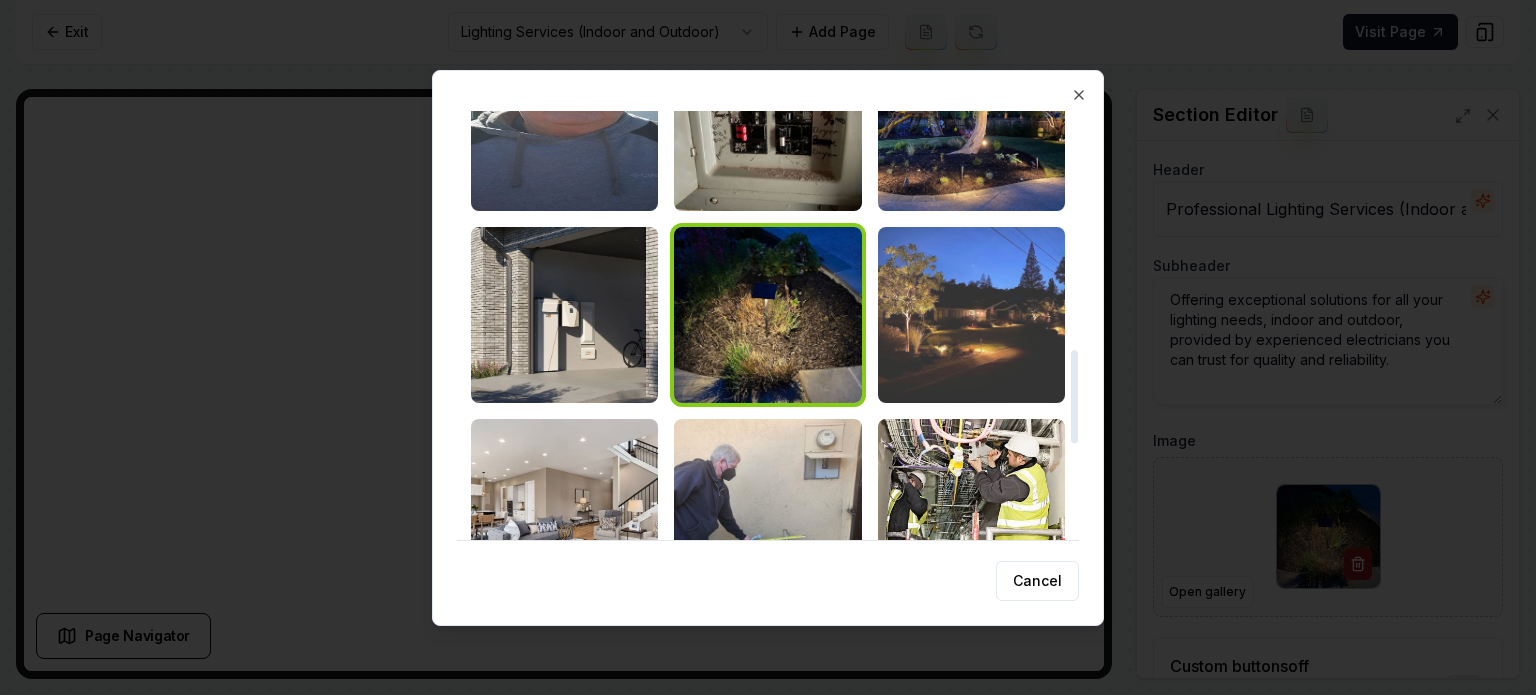 click at bounding box center [971, 315] 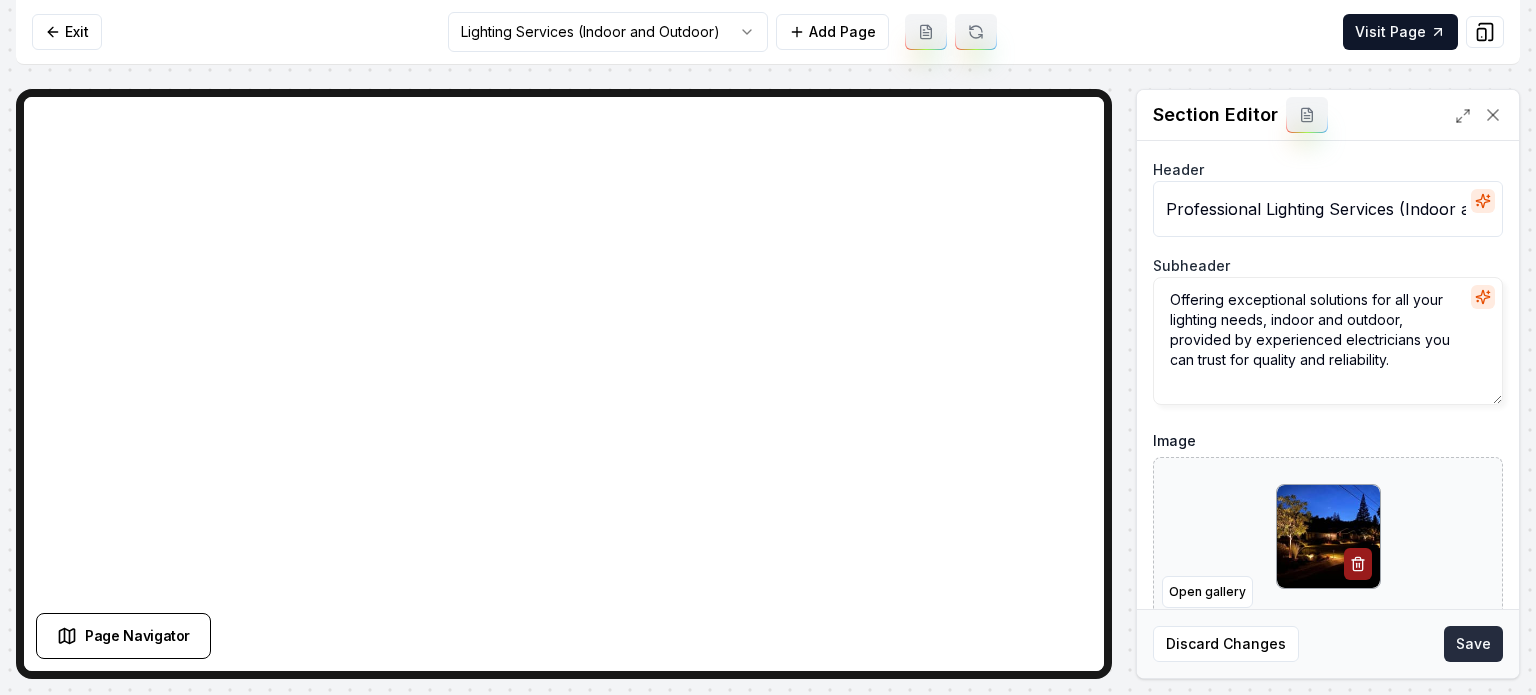 click on "Save" at bounding box center (1473, 644) 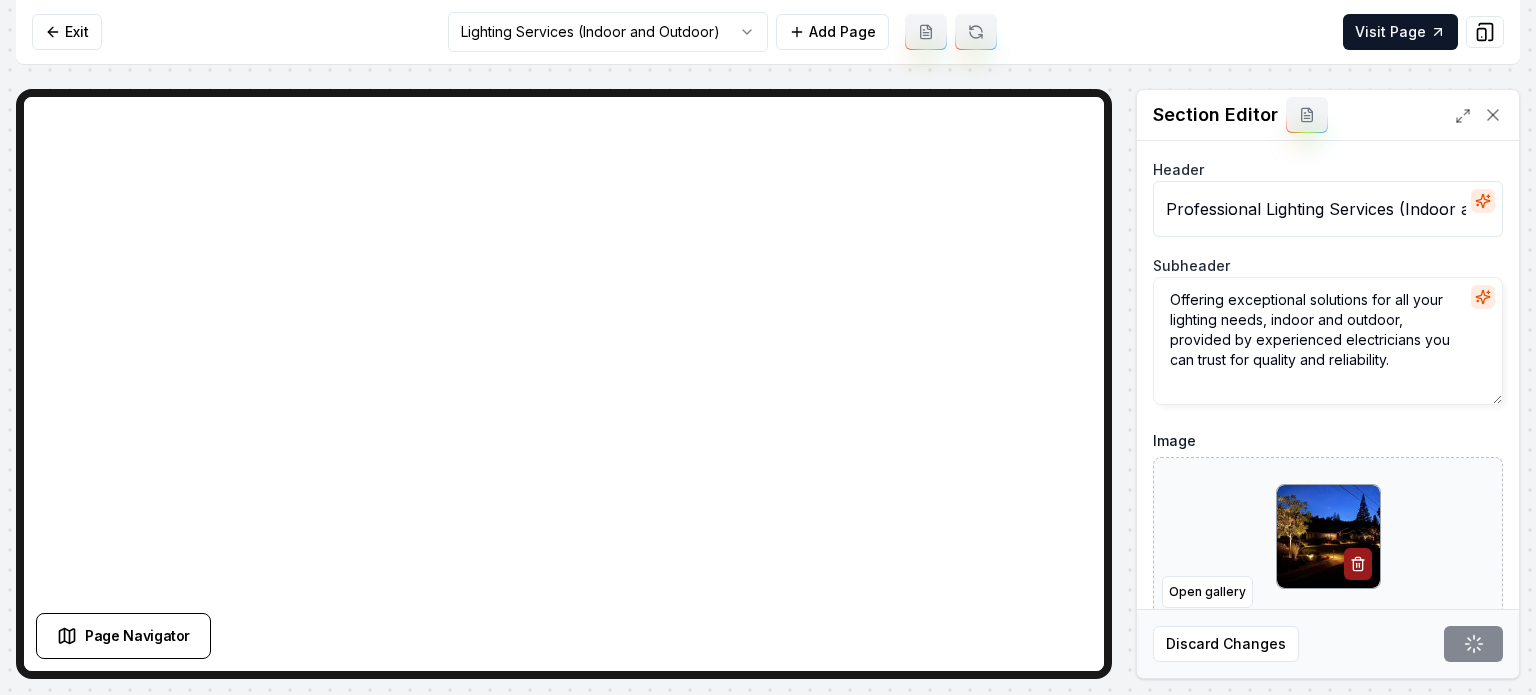 click on "Computer Required This feature is only available on a computer. Please switch to a computer to edit your site. Go back  Exit Lighting Services (Indoor and Outdoor) Add Page Visit Page  Page Navigator Page Settings Section Editor Header Professional Lighting Services (Indoor and Outdoor) Subheader Offering exceptional solutions for all your lighting needs, indoor and outdoor, provided by experienced electricians you can trust for quality and reliability. Image Open gallery Custom buttons  off Your buttons will be based on the goals you set up. Discard Changes Save /dashboard/sites/589dab22-cece-4006-b609-1faab5a498a9/pages/f7a8506a-3f9a-4411-92e3-fc7b472ca689 Made 46 formatting edits between lines 2 and 104" at bounding box center (768, 347) 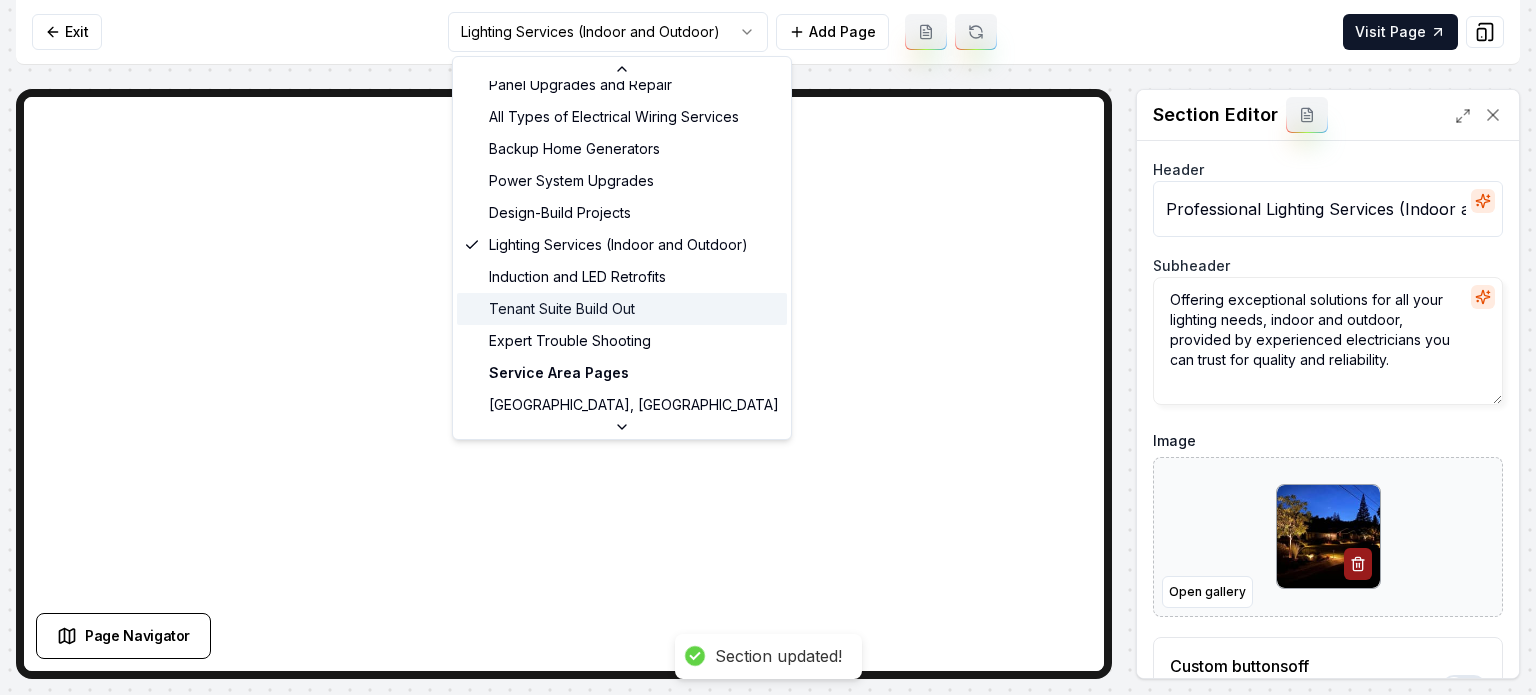 scroll, scrollTop: 225, scrollLeft: 0, axis: vertical 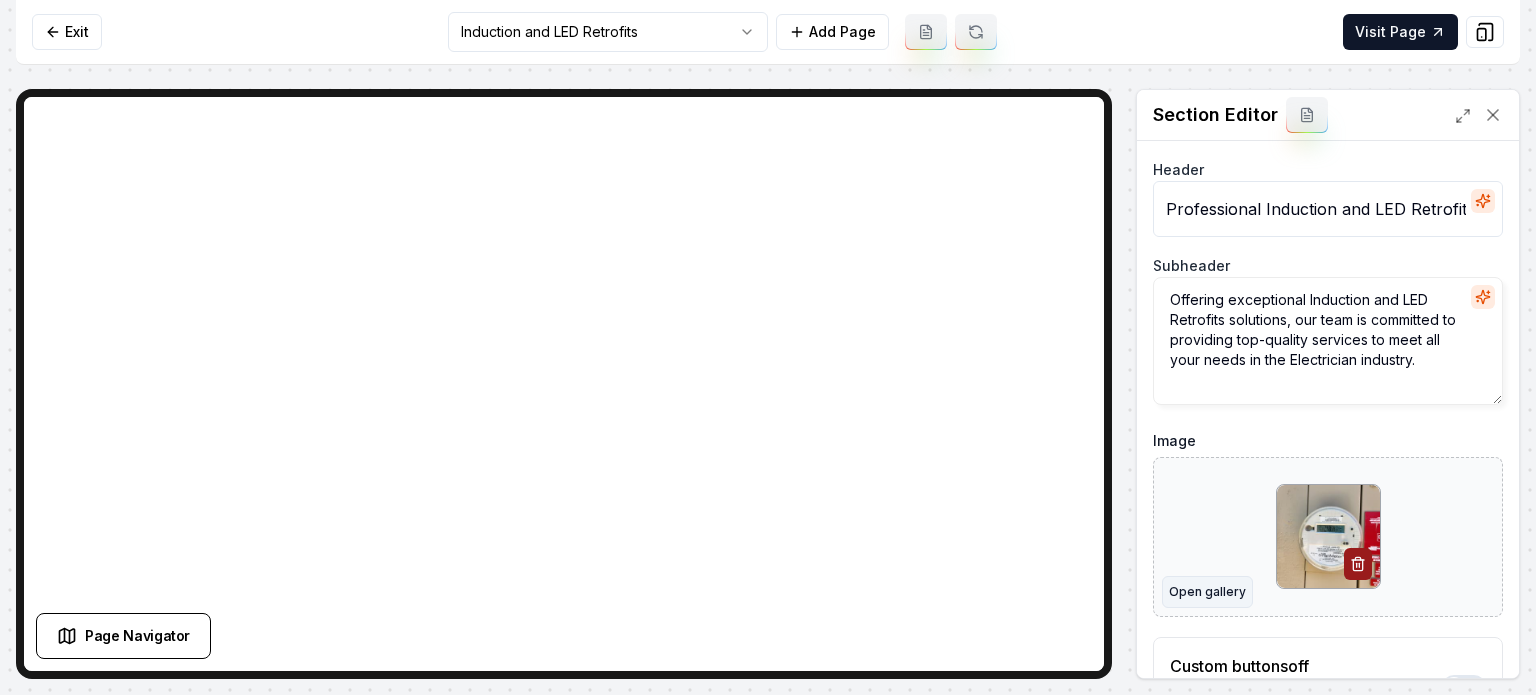 click on "Open gallery" at bounding box center [1207, 592] 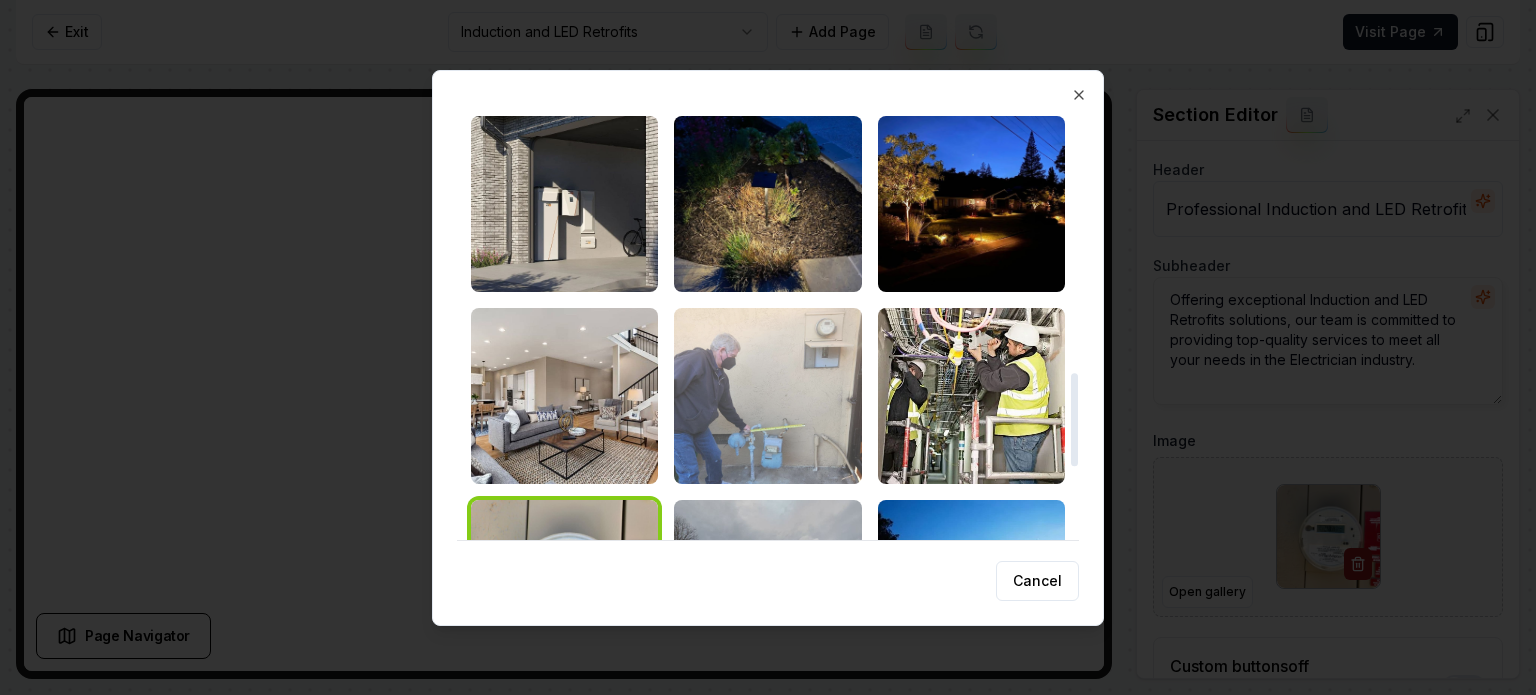 scroll, scrollTop: 1200, scrollLeft: 0, axis: vertical 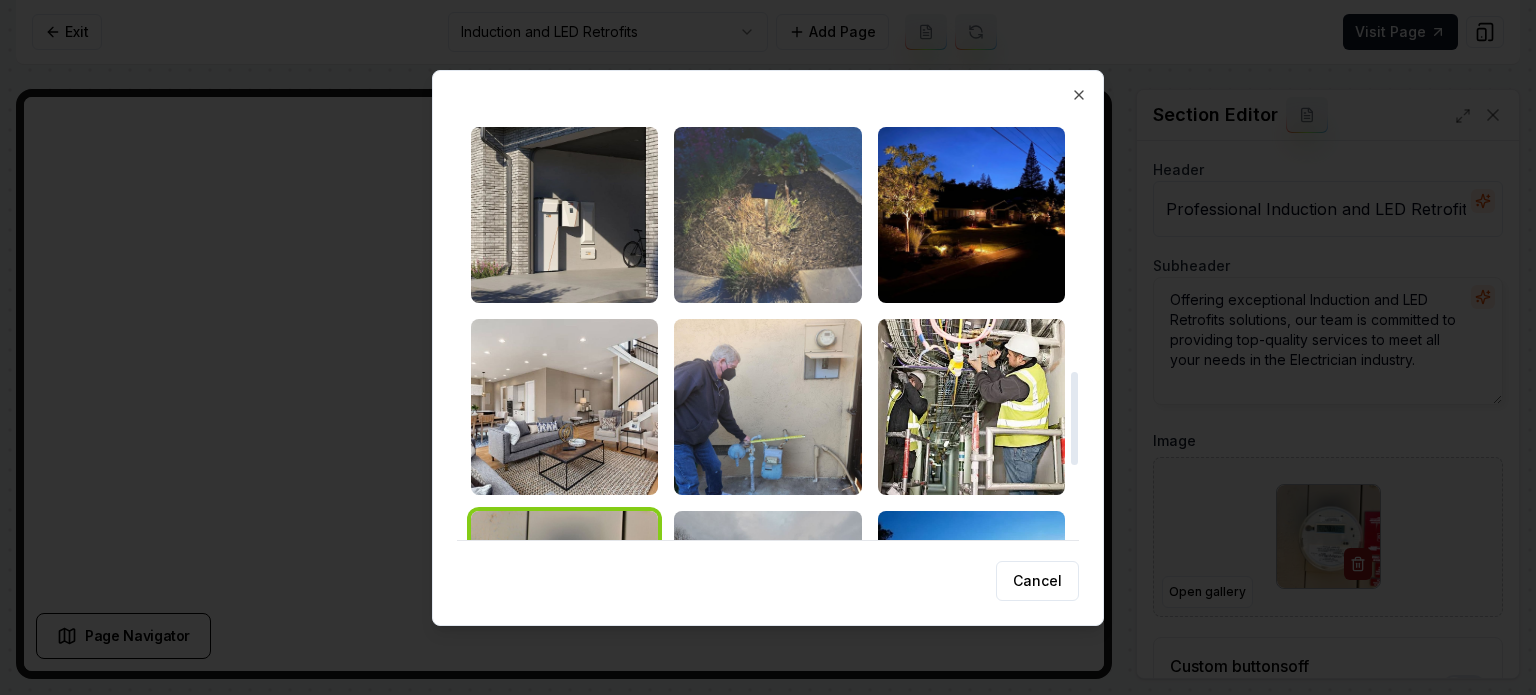 click at bounding box center [767, 215] 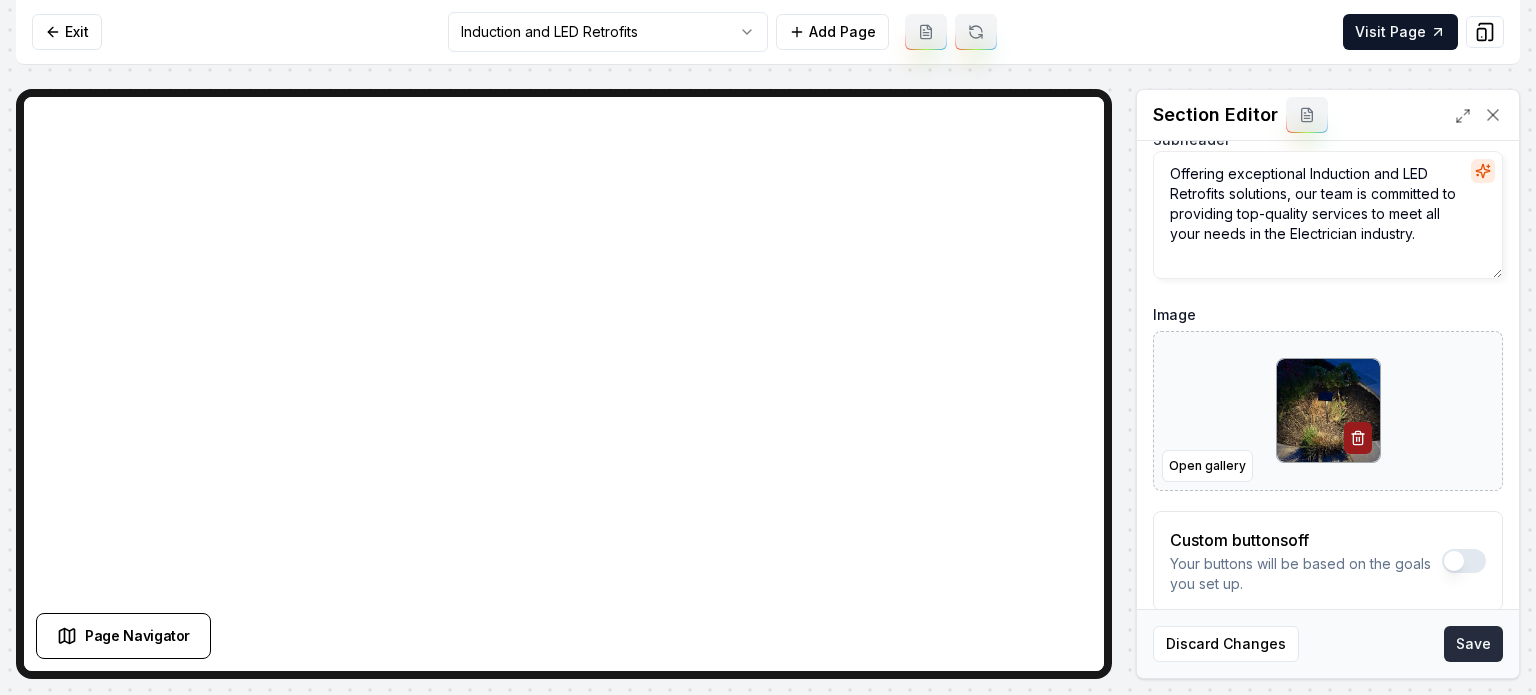scroll, scrollTop: 161, scrollLeft: 0, axis: vertical 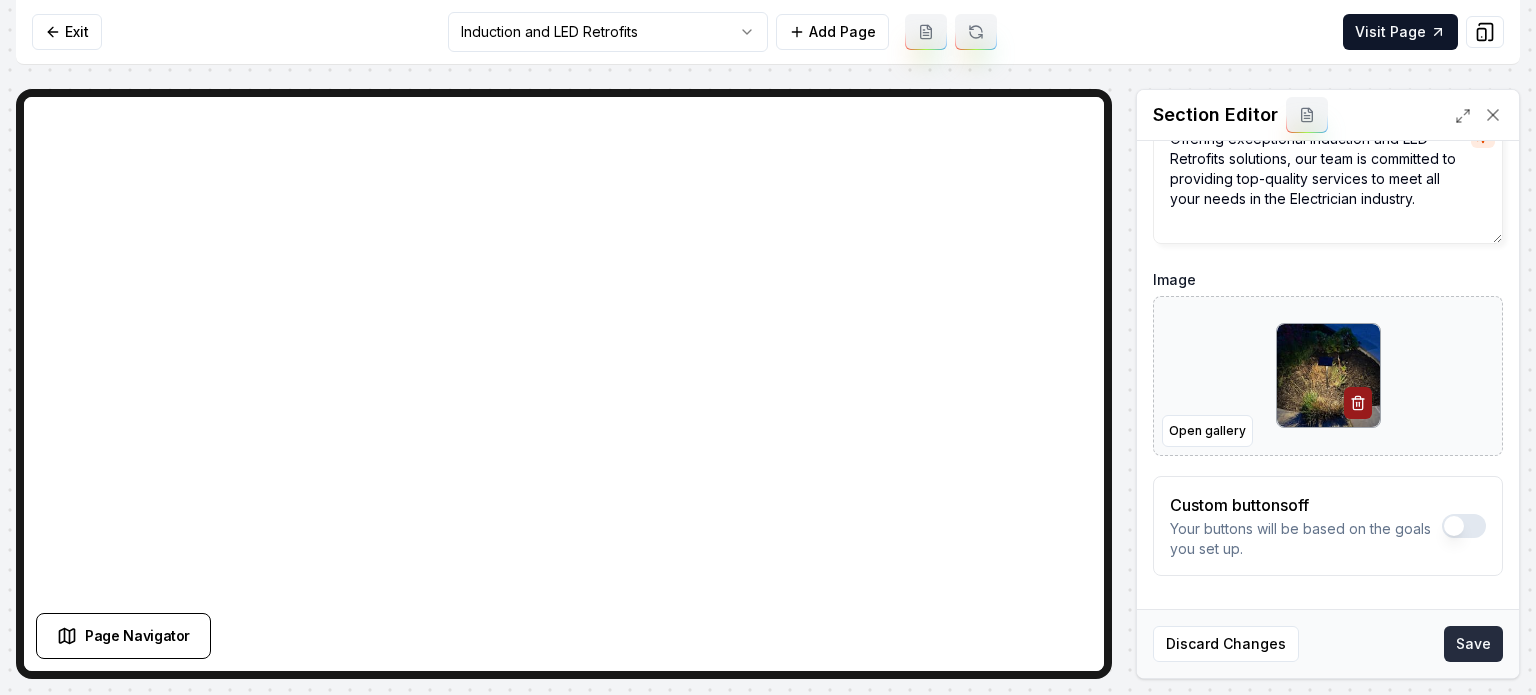 click on "Save" at bounding box center (1473, 644) 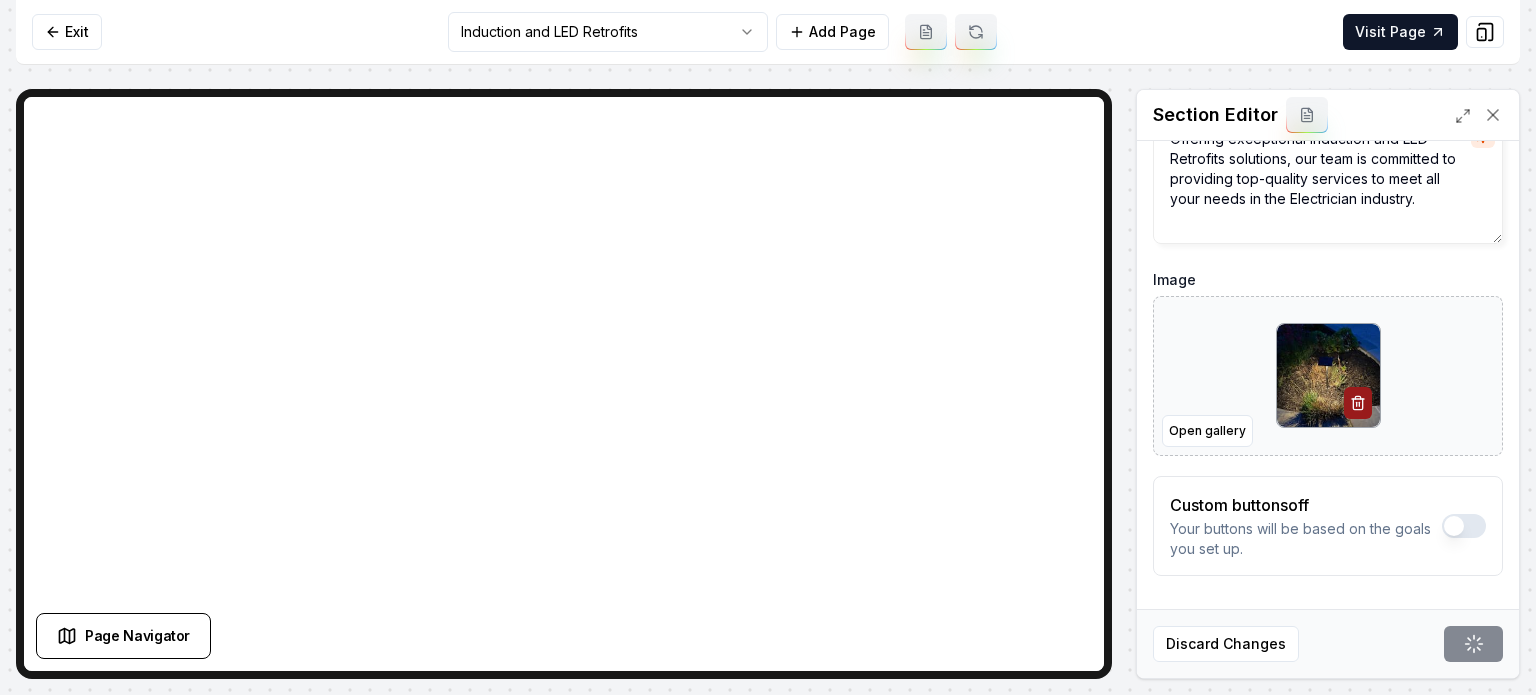 click on "Computer Required This feature is only available on a computer. Please switch to a computer to edit your site. Go back  Exit Induction and LED Retrofits Add Page Visit Page  Page Navigator Page Settings Section Editor Header Professional Induction and LED Retrofits Services Subheader Offering exceptional Induction and LED Retrofits solutions, our team is committed to providing top-quality services to meet all your needs in the Electrician industry. Image Open gallery Custom buttons  off Your buttons will be based on the goals you set up. Discard Changes Save /dashboard/sites/589dab22-cece-4006-b609-1faab5a498a9/pages/d638b37f-cb63-41e6-80a2-fa38ec356756 Made 46 formatting edits between lines 2 and 104" at bounding box center [768, 347] 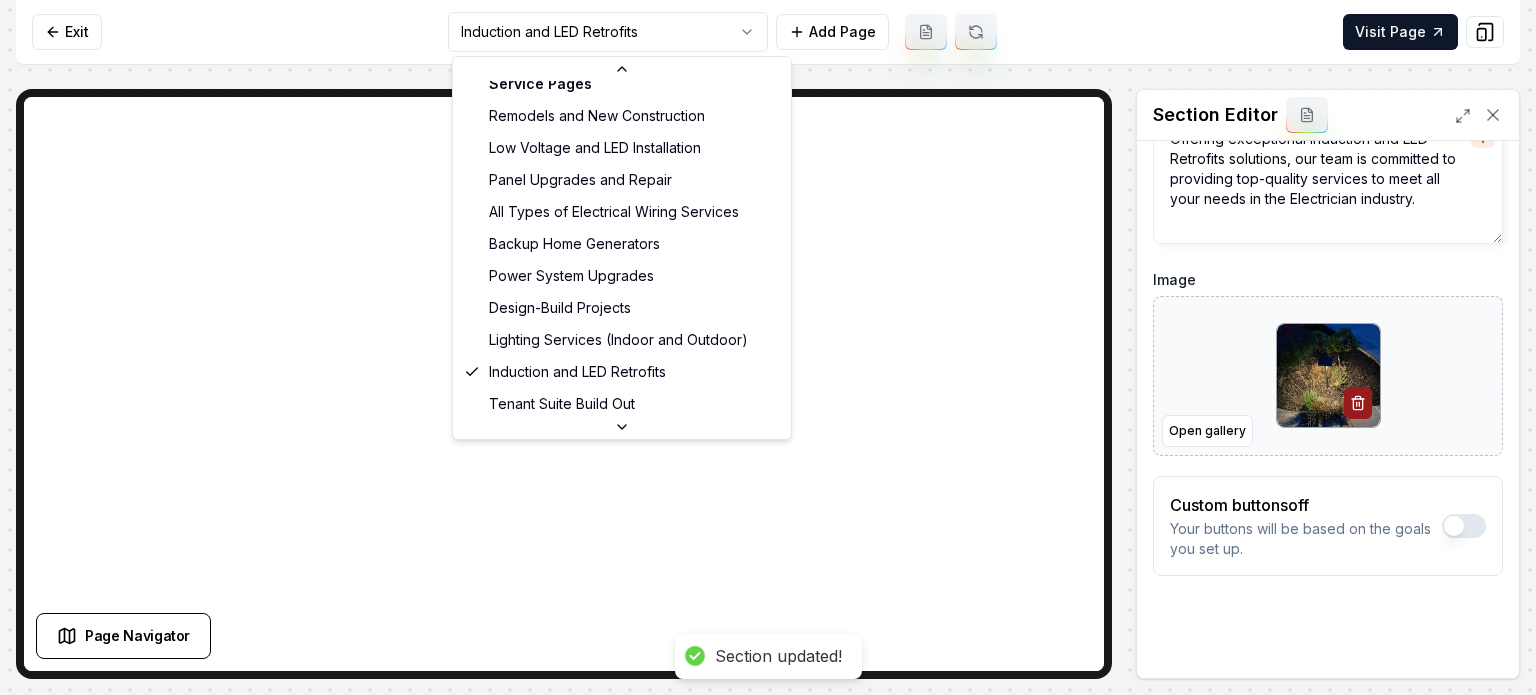 scroll, scrollTop: 225, scrollLeft: 0, axis: vertical 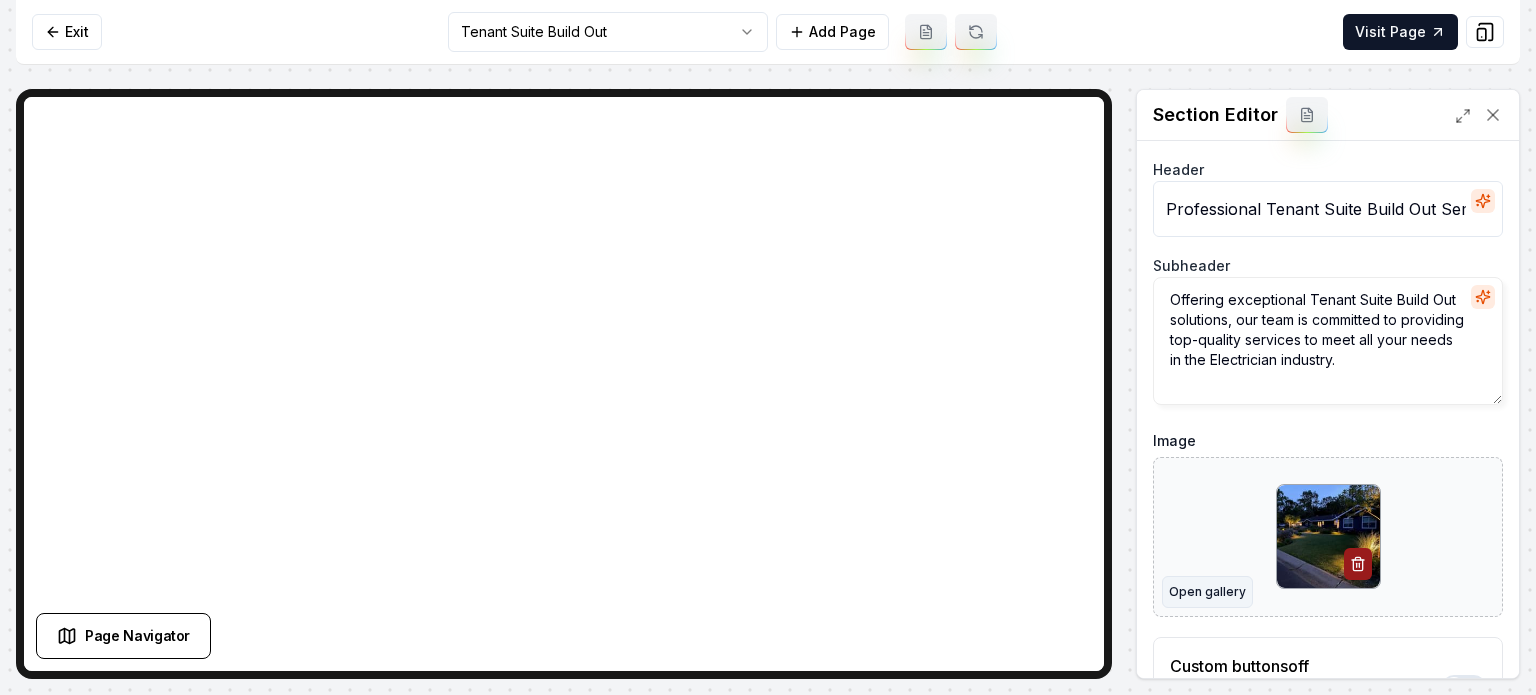 click on "Open gallery" at bounding box center [1207, 592] 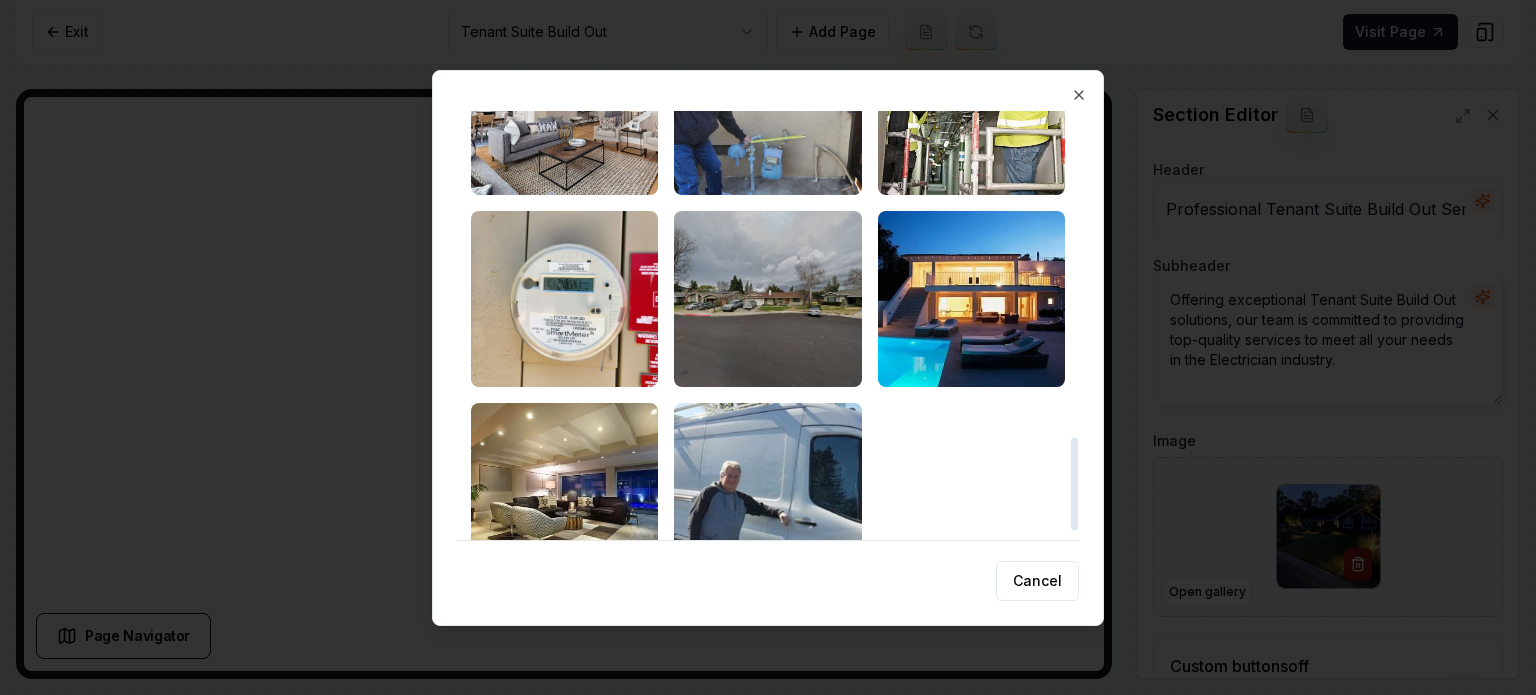 scroll, scrollTop: 1546, scrollLeft: 0, axis: vertical 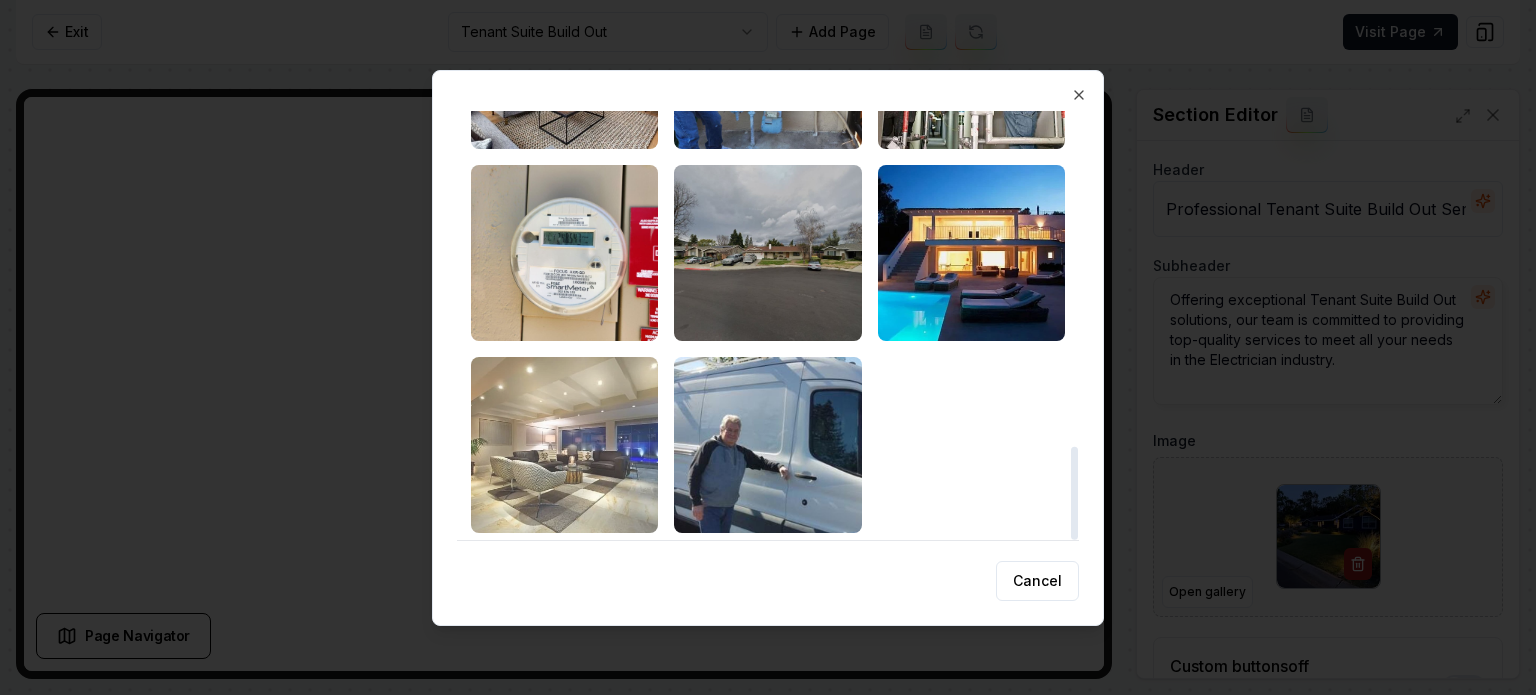 click at bounding box center [564, 445] 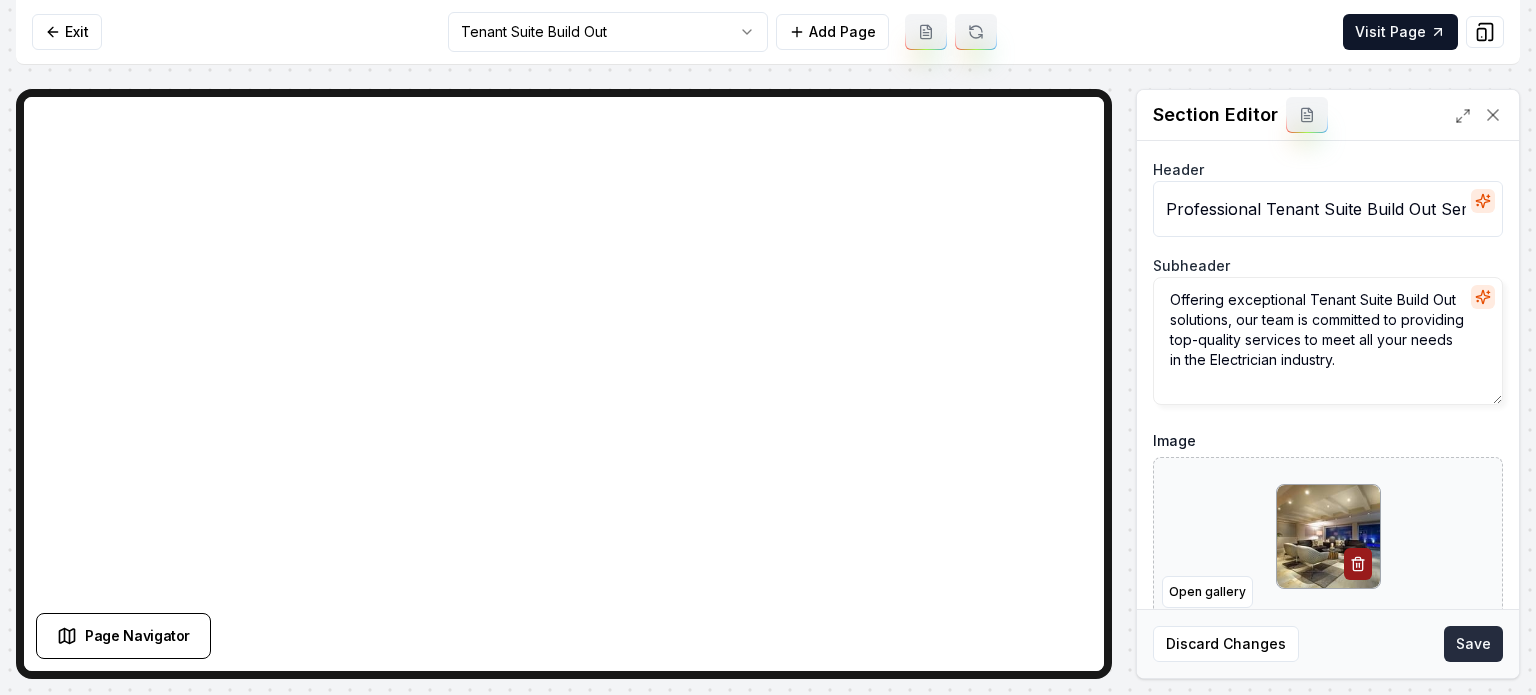 click on "Save" at bounding box center (1473, 644) 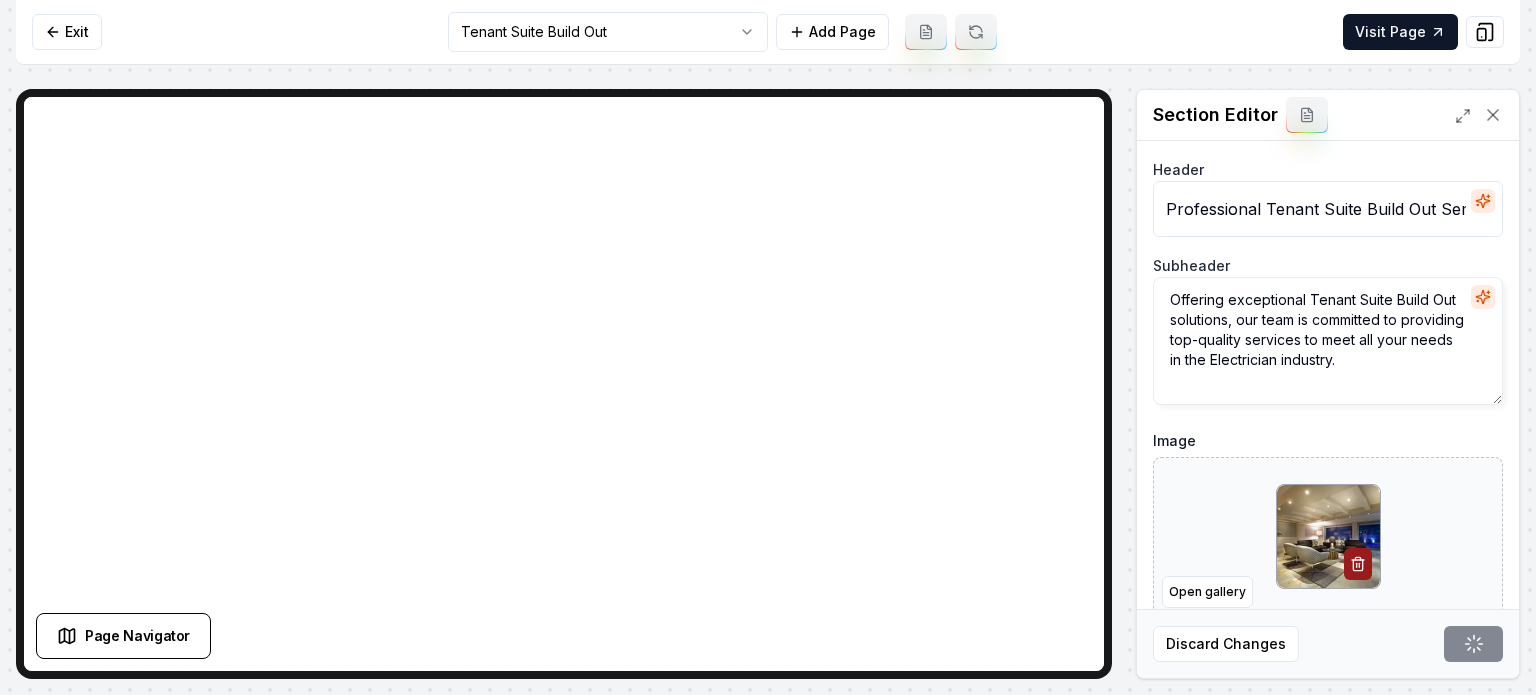 click on "Computer Required This feature is only available on a computer. Please switch to a computer to edit your site. Go back  Exit Tenant Suite Build Out Add Page Visit Page  Page Navigator Page Settings Section Editor Header Professional Tenant Suite Build Out Services Subheader Offering exceptional Tenant Suite Build Out solutions, our team is committed to providing top-quality services to meet all your needs in the Electrician industry. Image Open gallery Custom buttons  off Your buttons will be based on the goals you set up. Discard Changes Save /dashboard/sites/589dab22-cece-4006-b609-1faab5a498a9/pages/8c5bb439-c2da-44a3-8627-c0011703ea51 Made 46 formatting edits between lines 2 and 104" at bounding box center [768, 347] 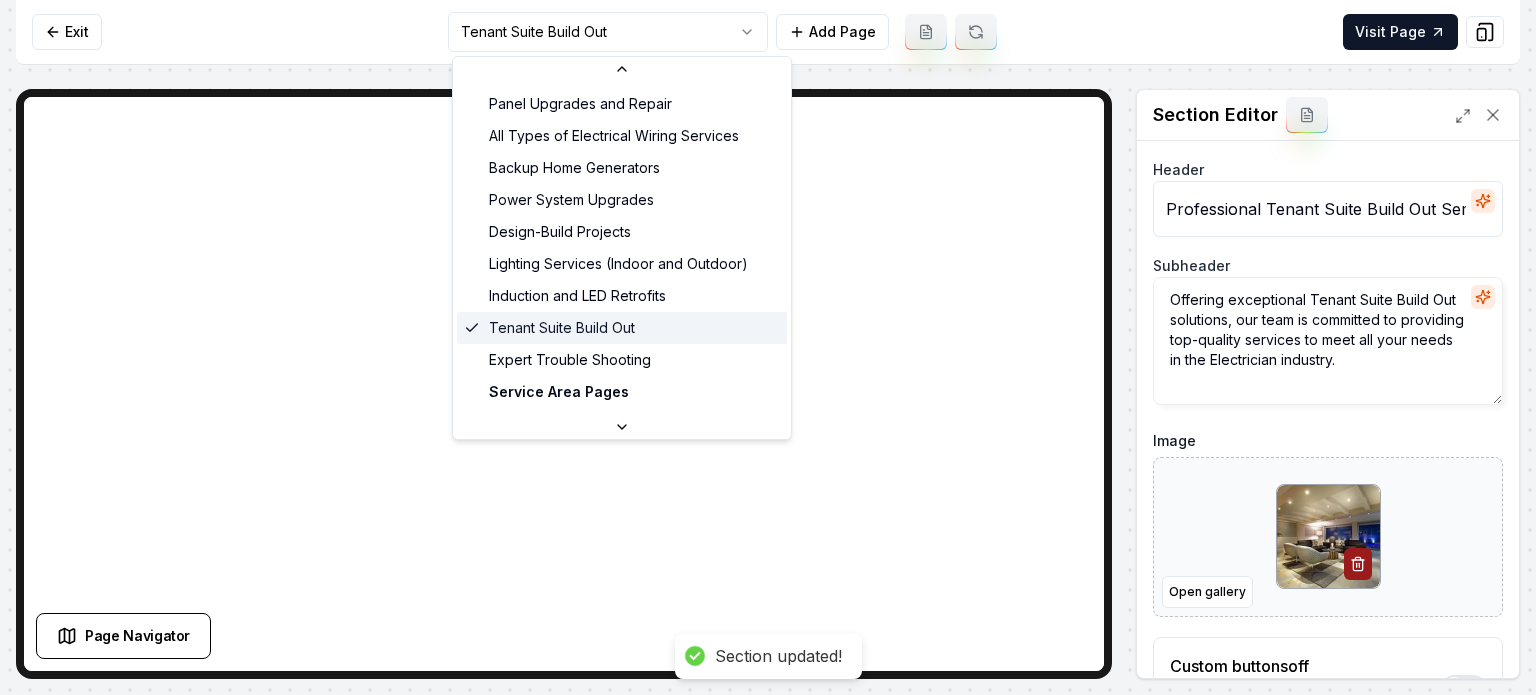 scroll, scrollTop: 225, scrollLeft: 0, axis: vertical 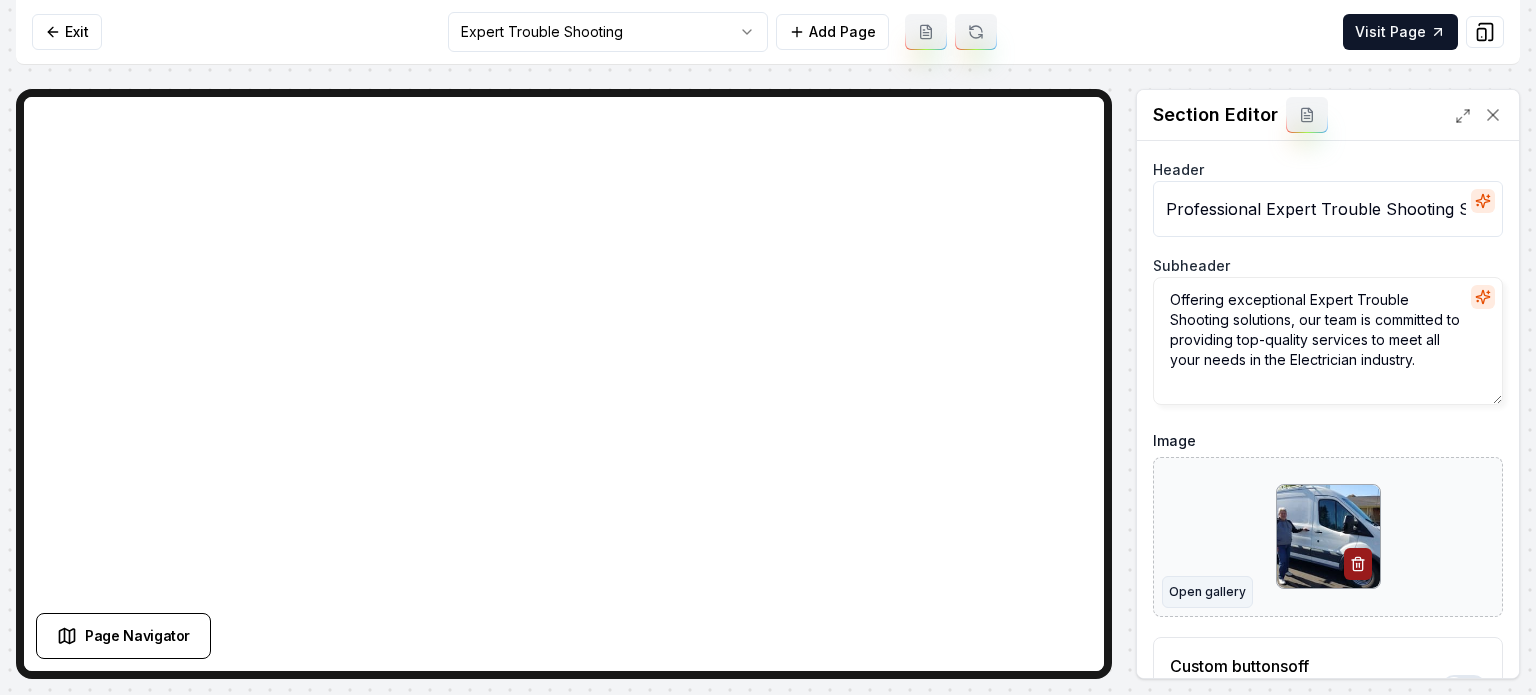 click on "Open gallery" at bounding box center (1207, 592) 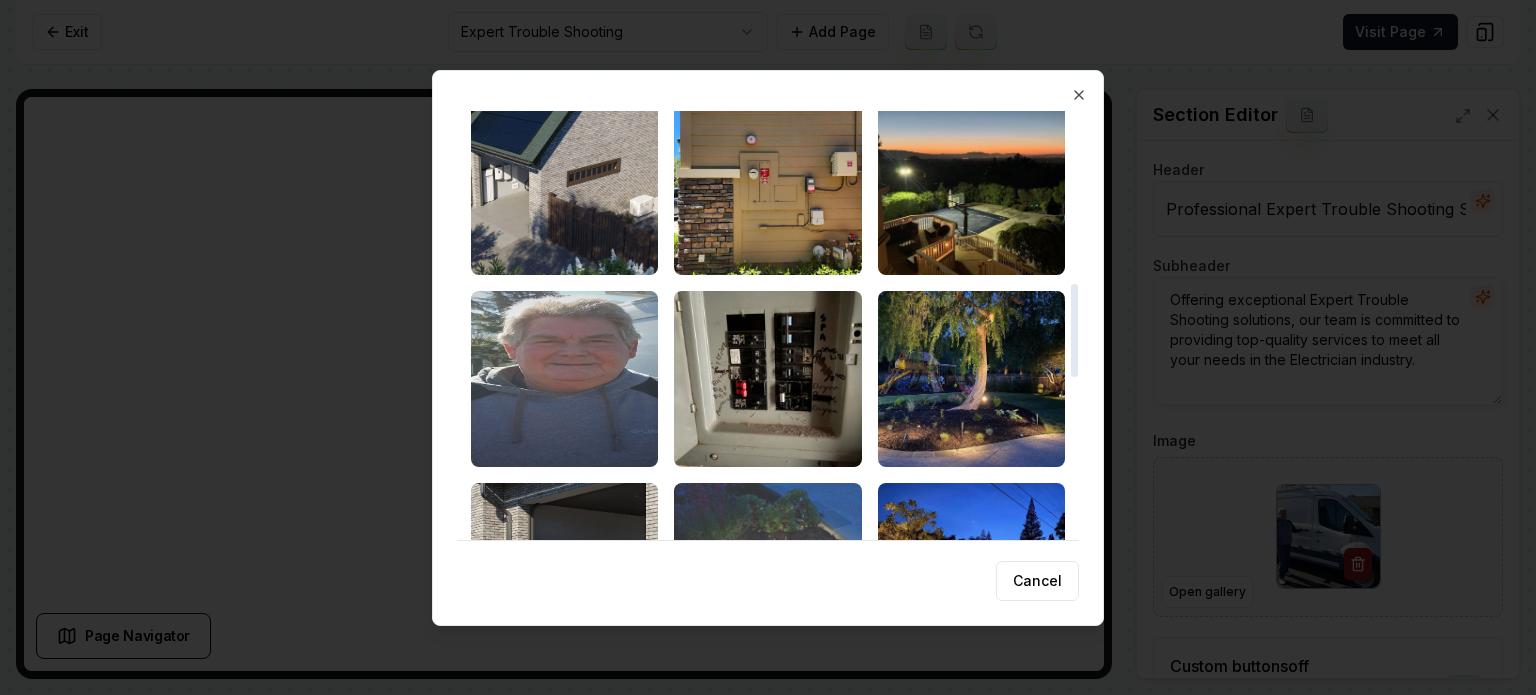 scroll, scrollTop: 746, scrollLeft: 0, axis: vertical 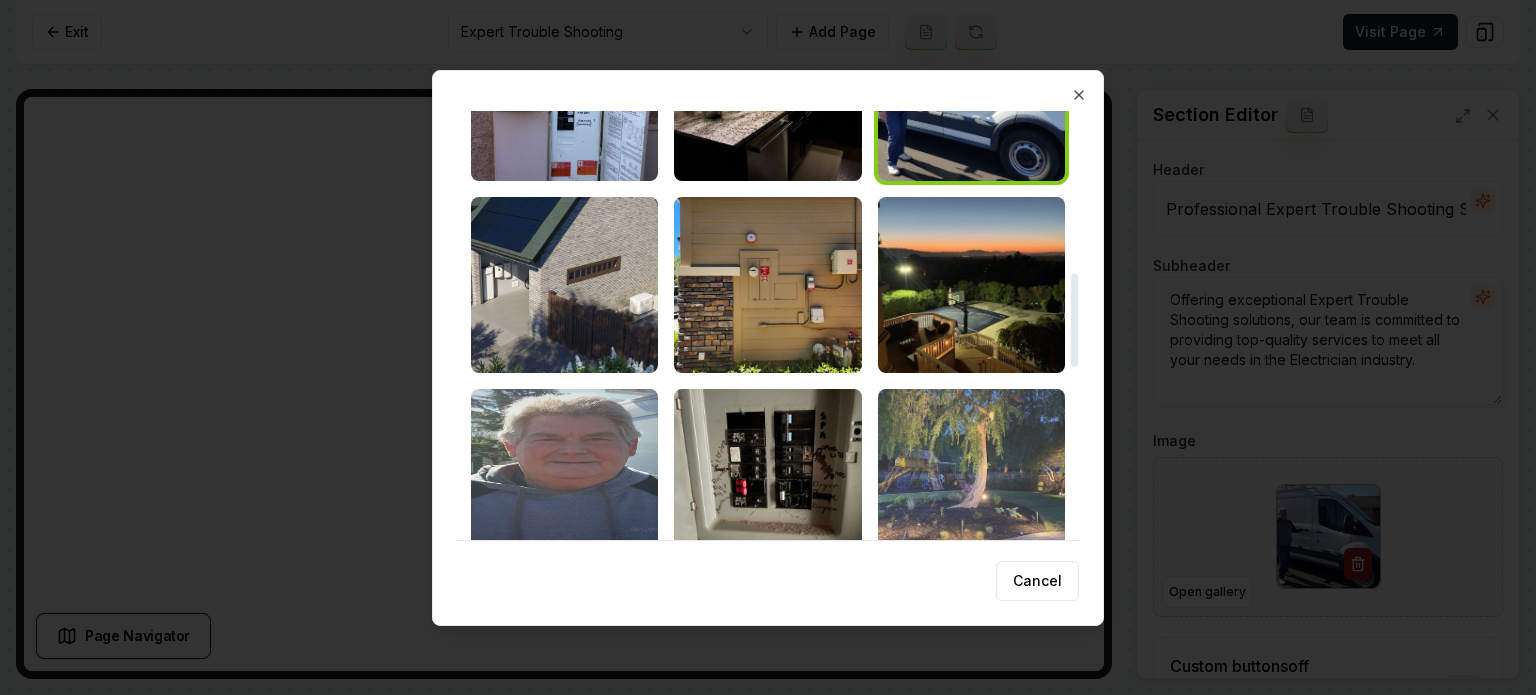 click at bounding box center [971, 477] 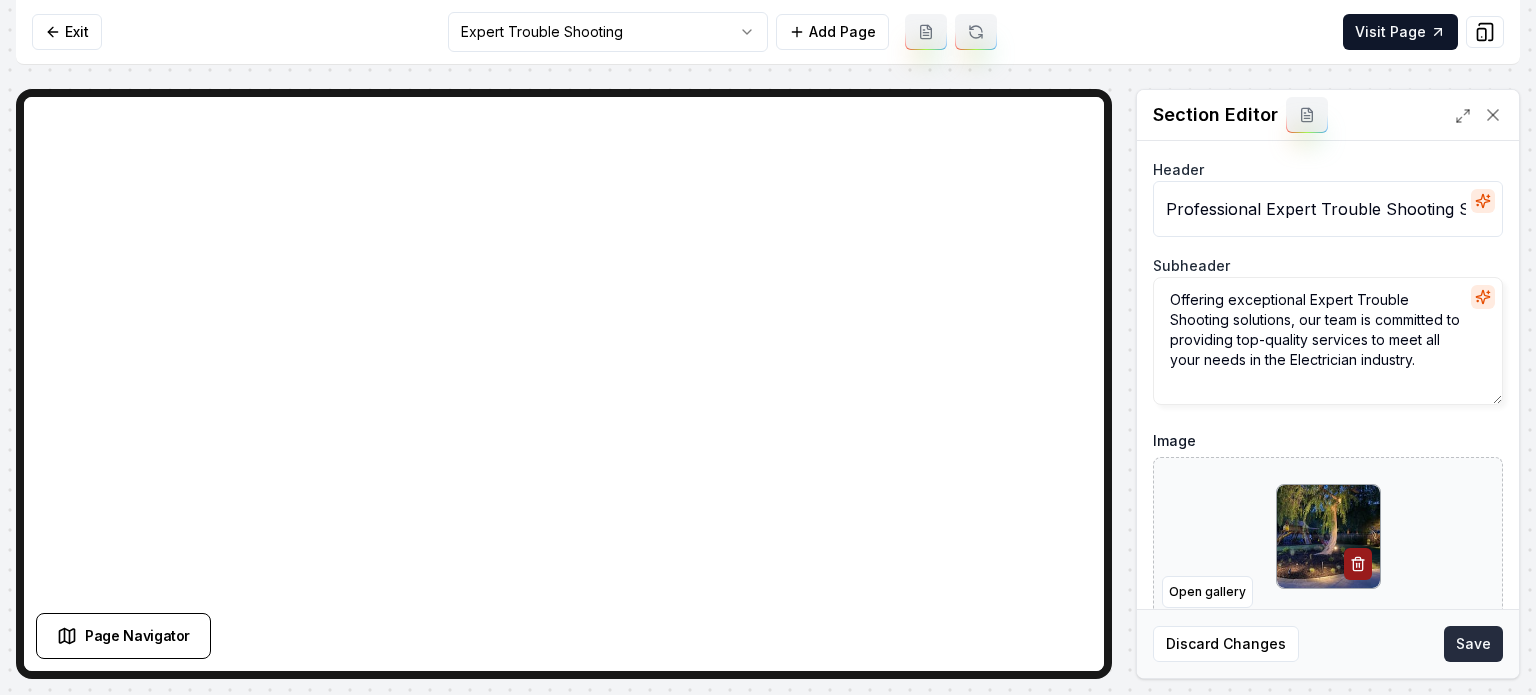 click on "Save" at bounding box center [1473, 644] 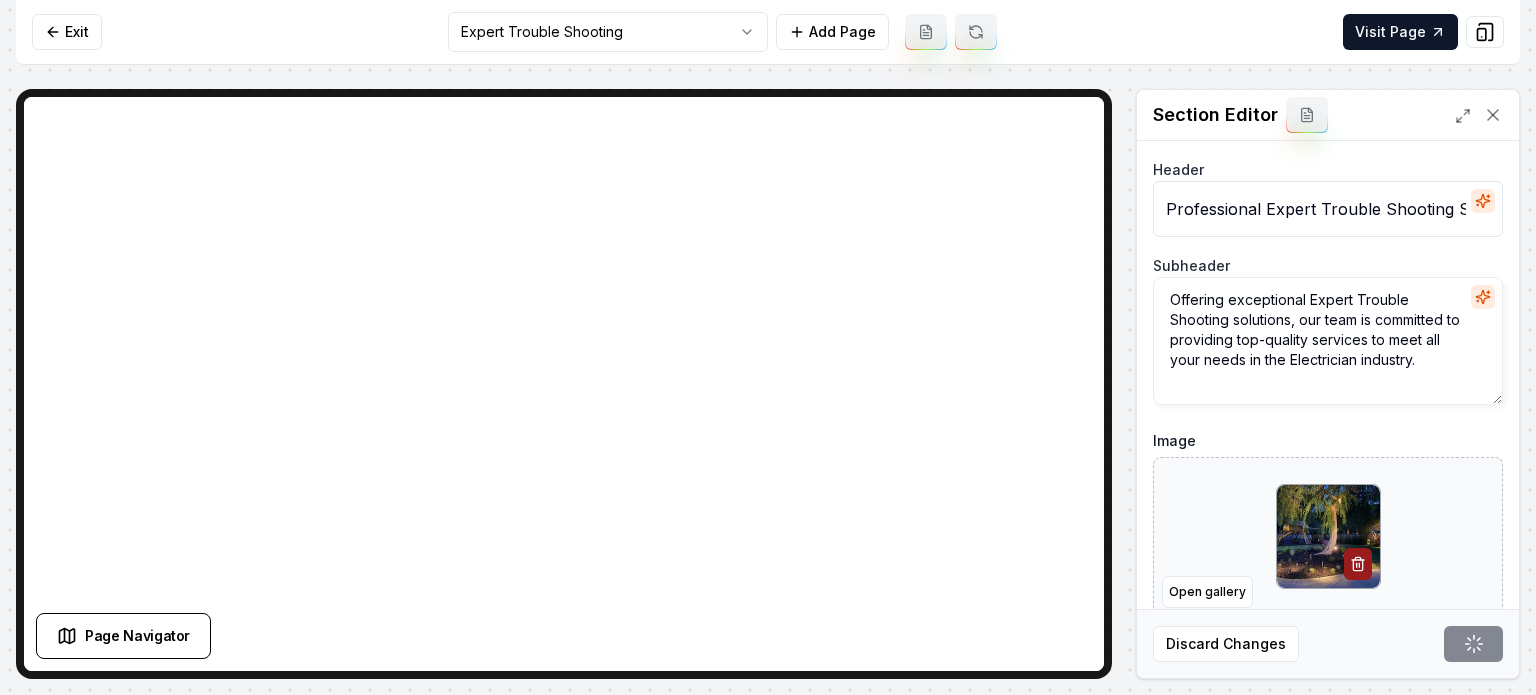 click on "Computer Required This feature is only available on a computer. Please switch to a computer to edit your site. Go back  Exit Expert Trouble Shooting Add Page Visit Page  Page Navigator Page Settings Section Editor Header Professional Expert Trouble Shooting Services Subheader Offering exceptional Expert Trouble Shooting solutions, our team is committed to providing top-quality services to meet all your needs in the Electrician industry. Image Open gallery Custom buttons  off Your buttons will be based on the goals you set up. Discard Changes Save /dashboard/sites/589dab22-cece-4006-b609-1faab5a498a9/pages/02783cc8-456d-4915-9b25-16ee4de29f5e Made 46 formatting edits between lines 2 and 104" at bounding box center [768, 347] 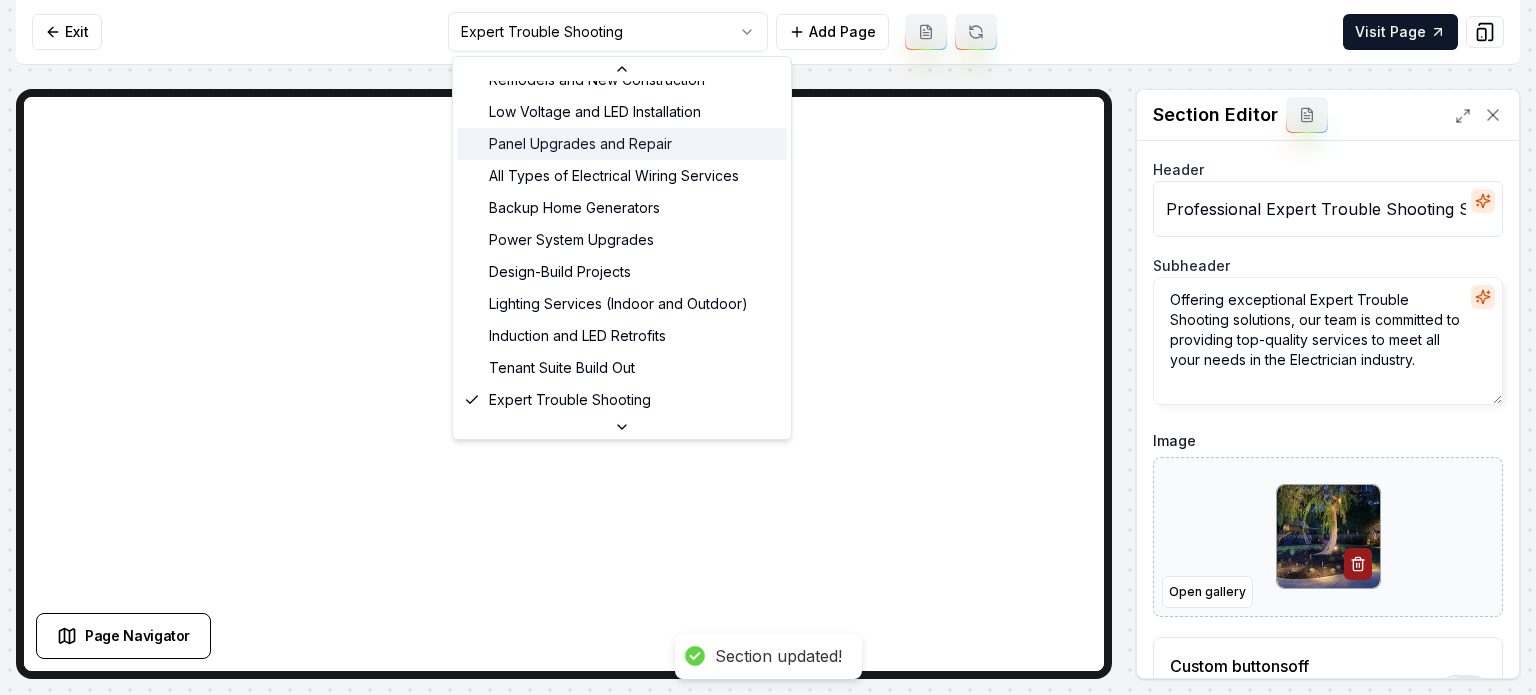 scroll, scrollTop: 0, scrollLeft: 0, axis: both 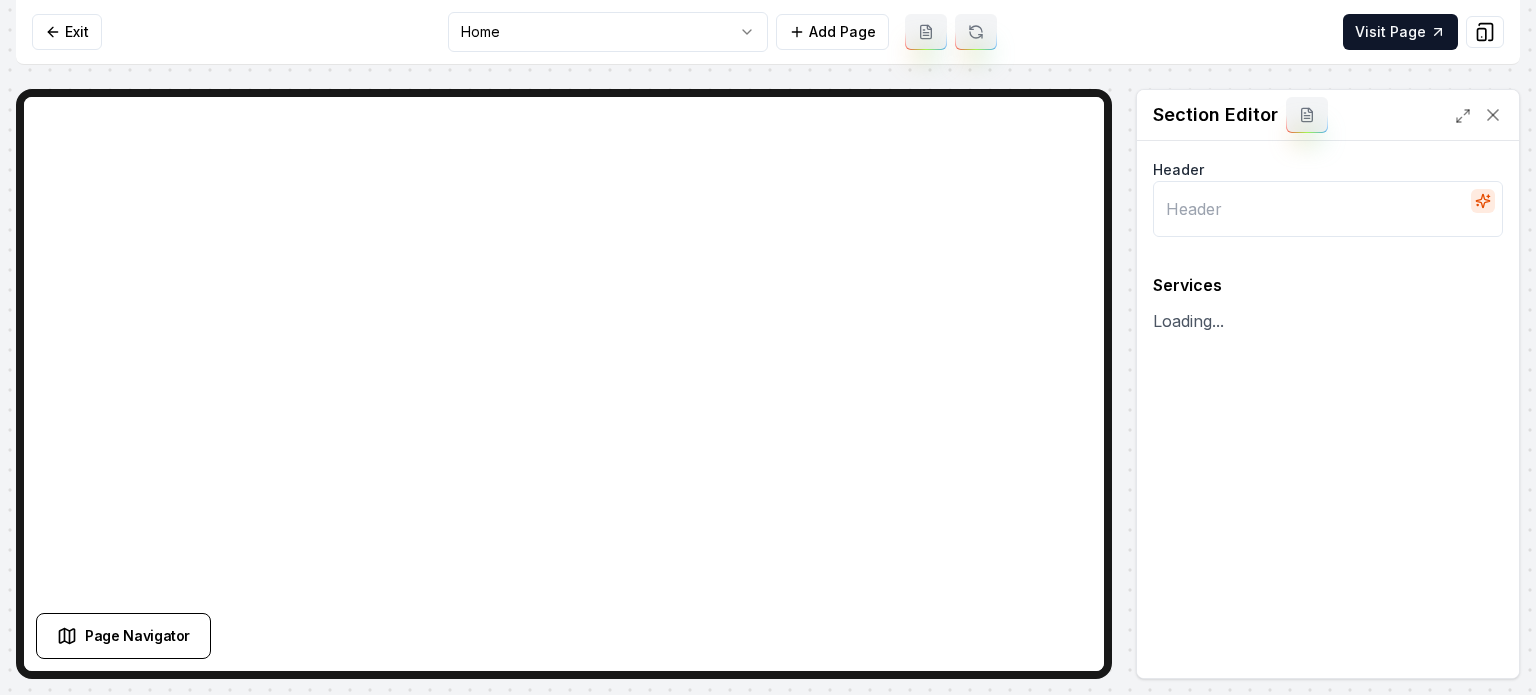 type on "Our Expert Electrical Services" 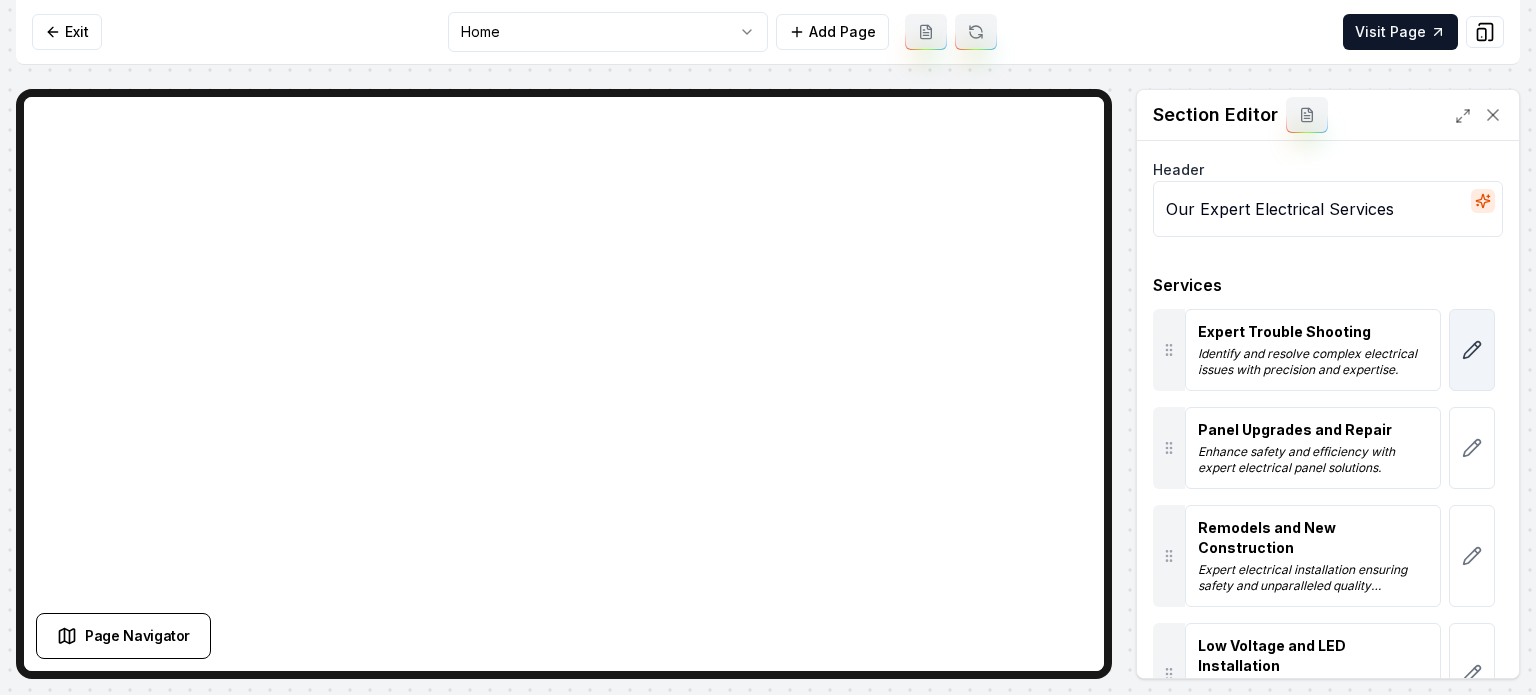 click at bounding box center [1472, 350] 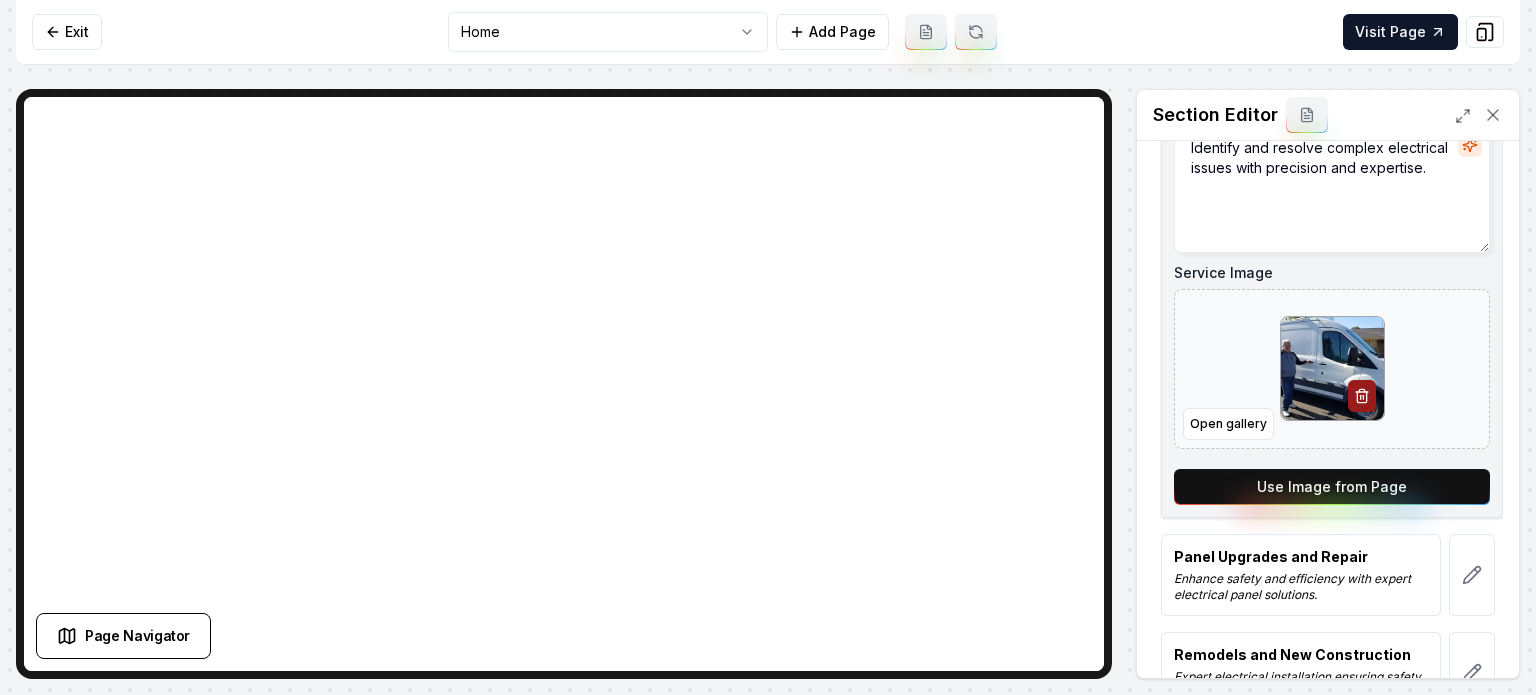 scroll, scrollTop: 400, scrollLeft: 0, axis: vertical 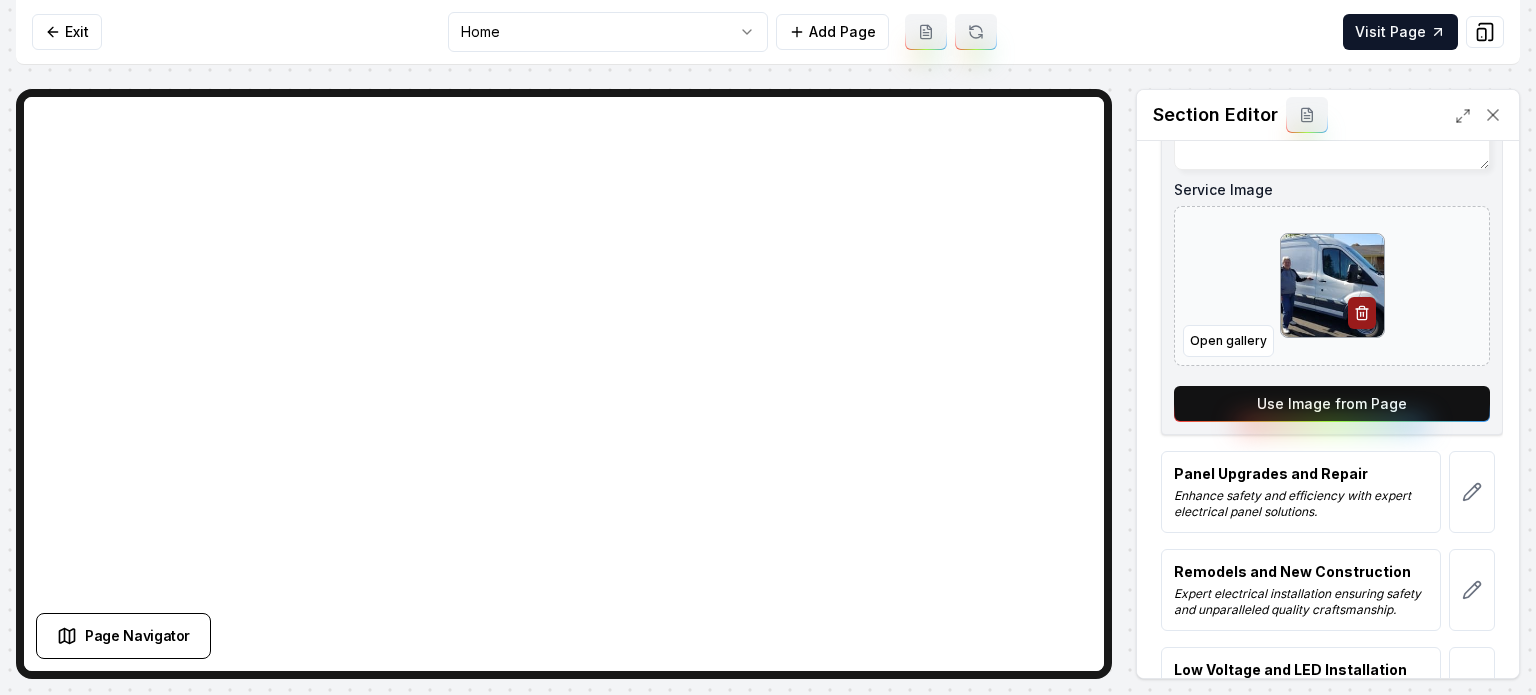click on "Use Image from Page" at bounding box center [1332, 404] 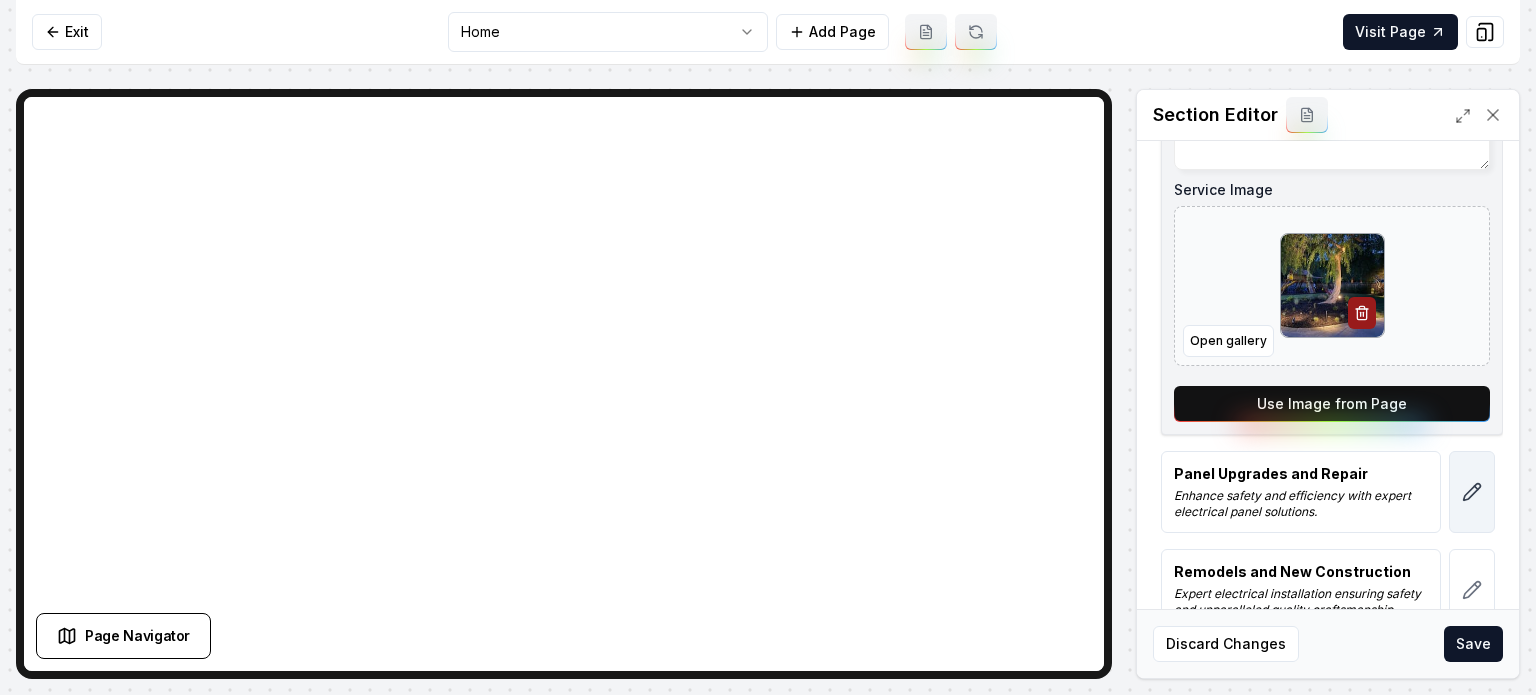 click 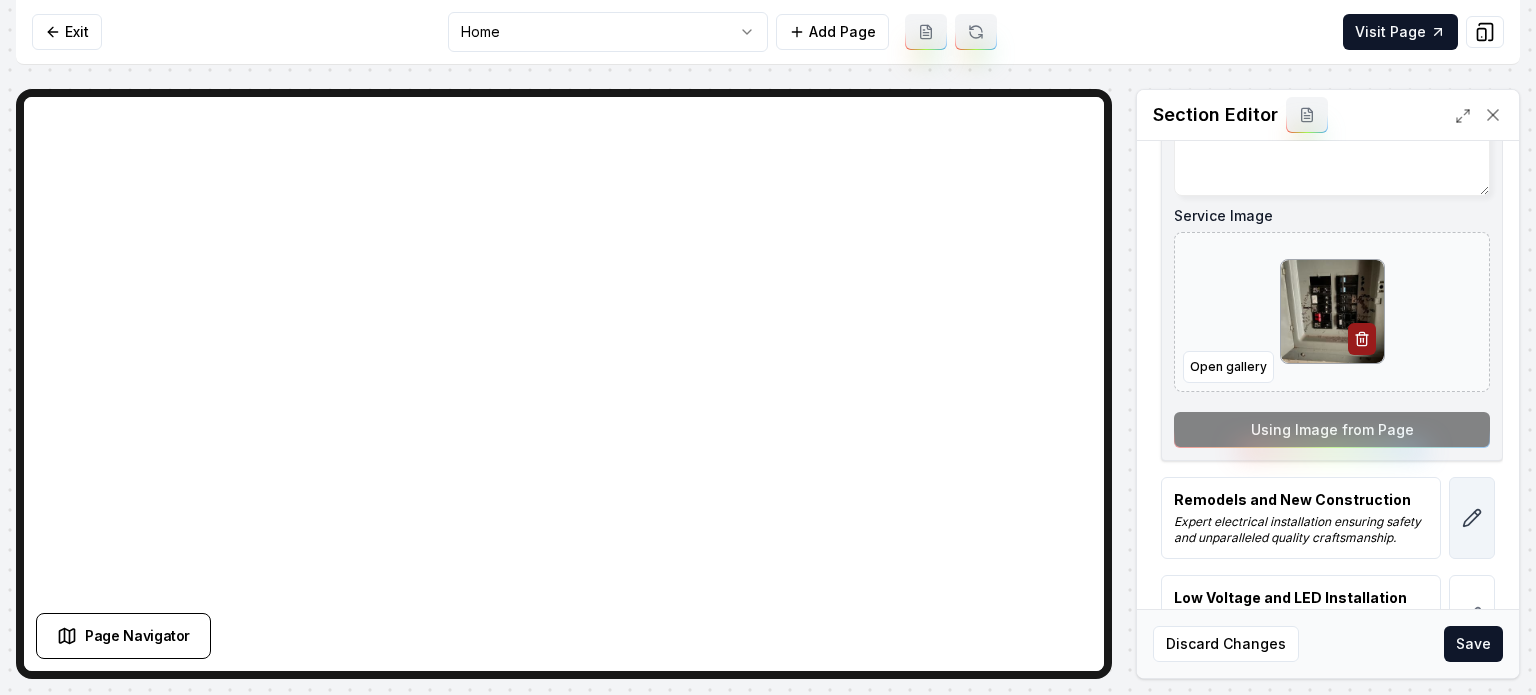scroll, scrollTop: 500, scrollLeft: 0, axis: vertical 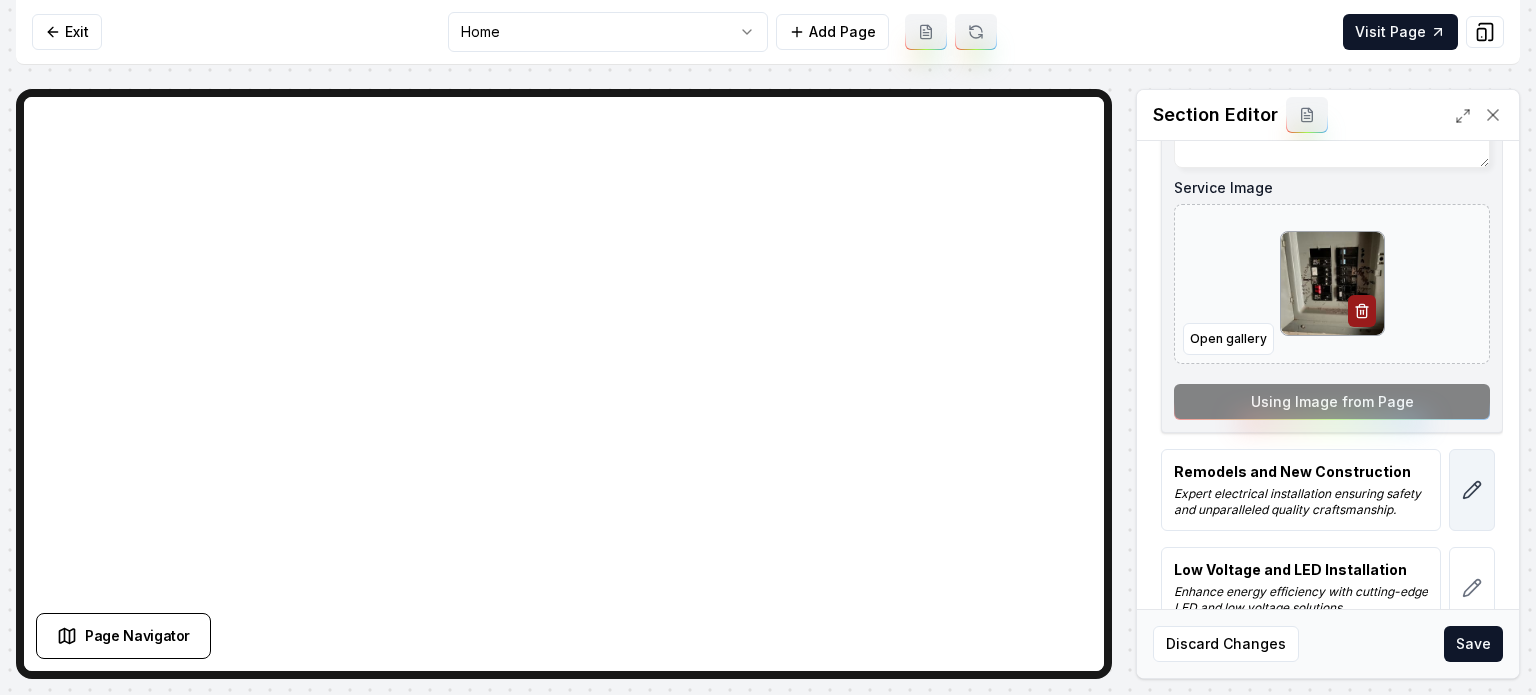 click at bounding box center (1472, 490) 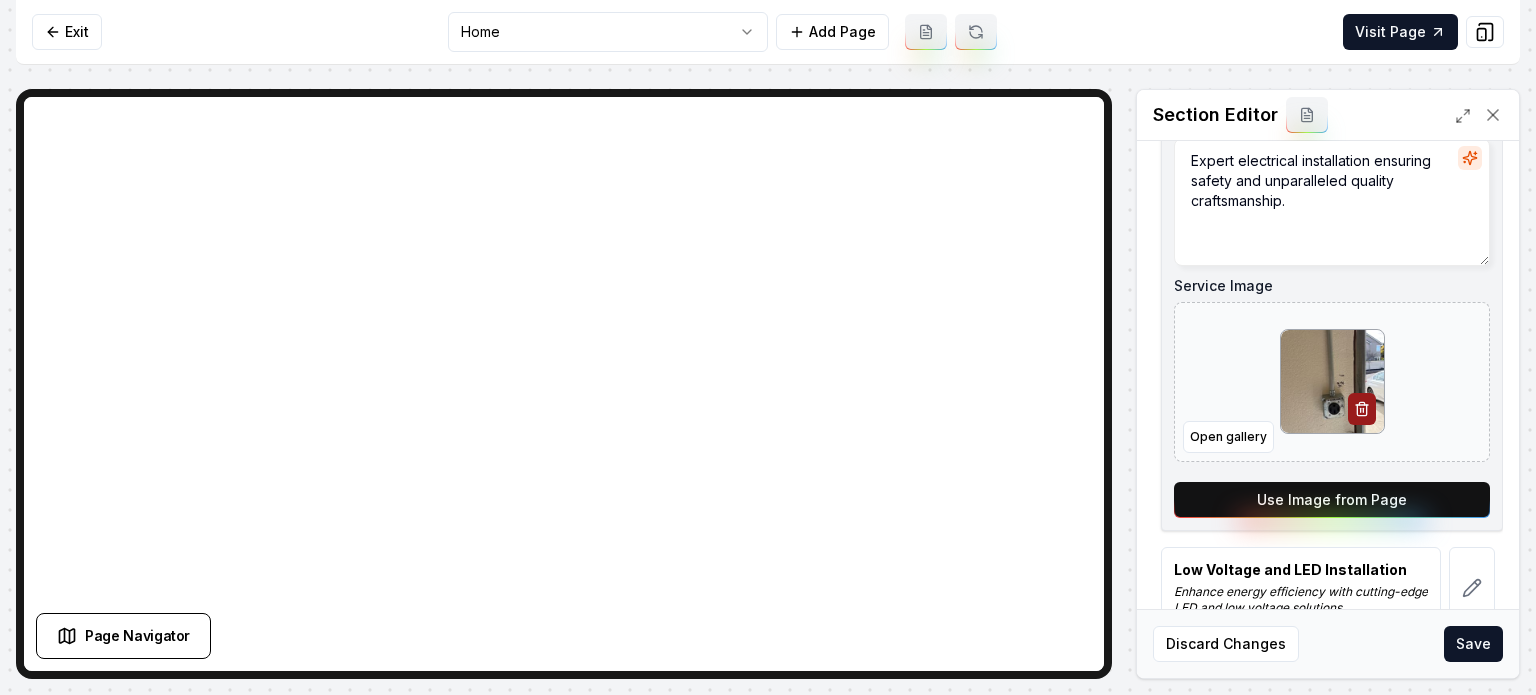 click on "Use Image from Page" at bounding box center [1332, 500] 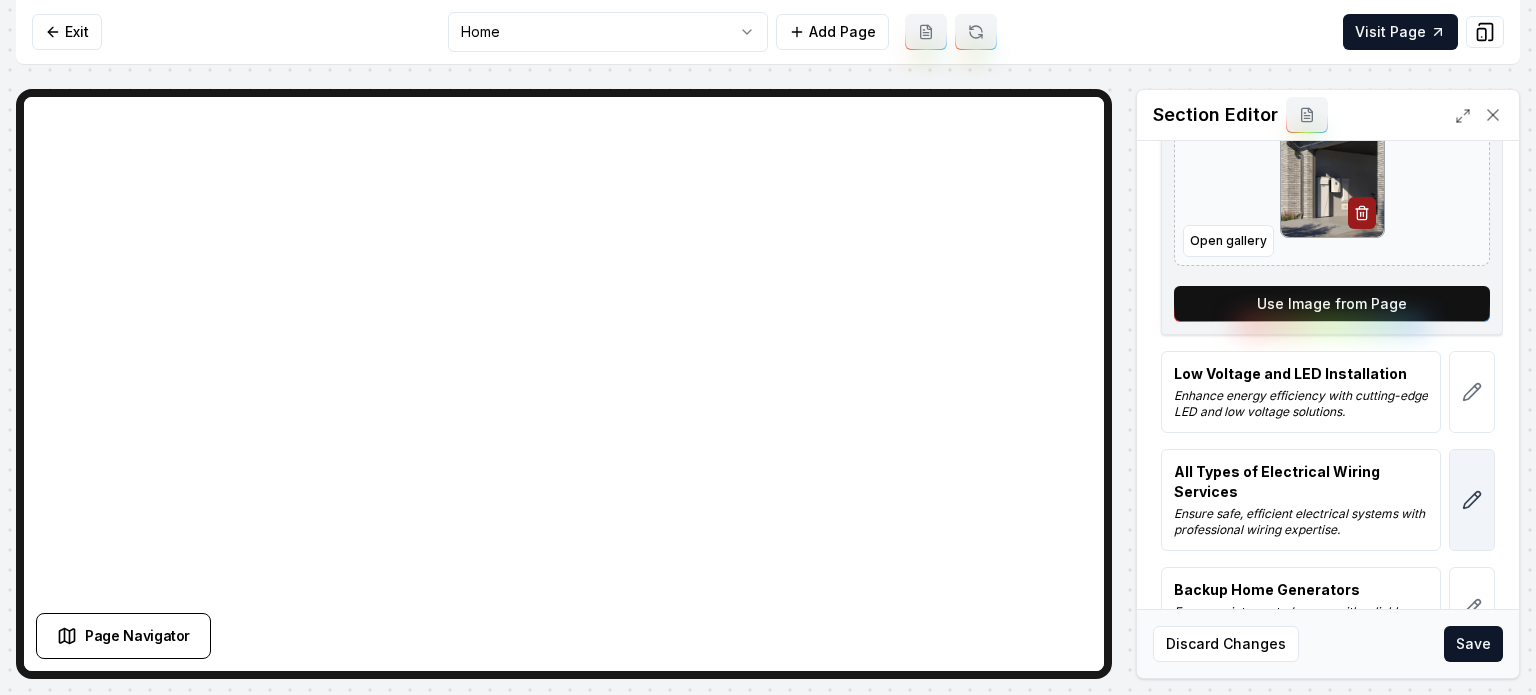 scroll, scrollTop: 700, scrollLeft: 0, axis: vertical 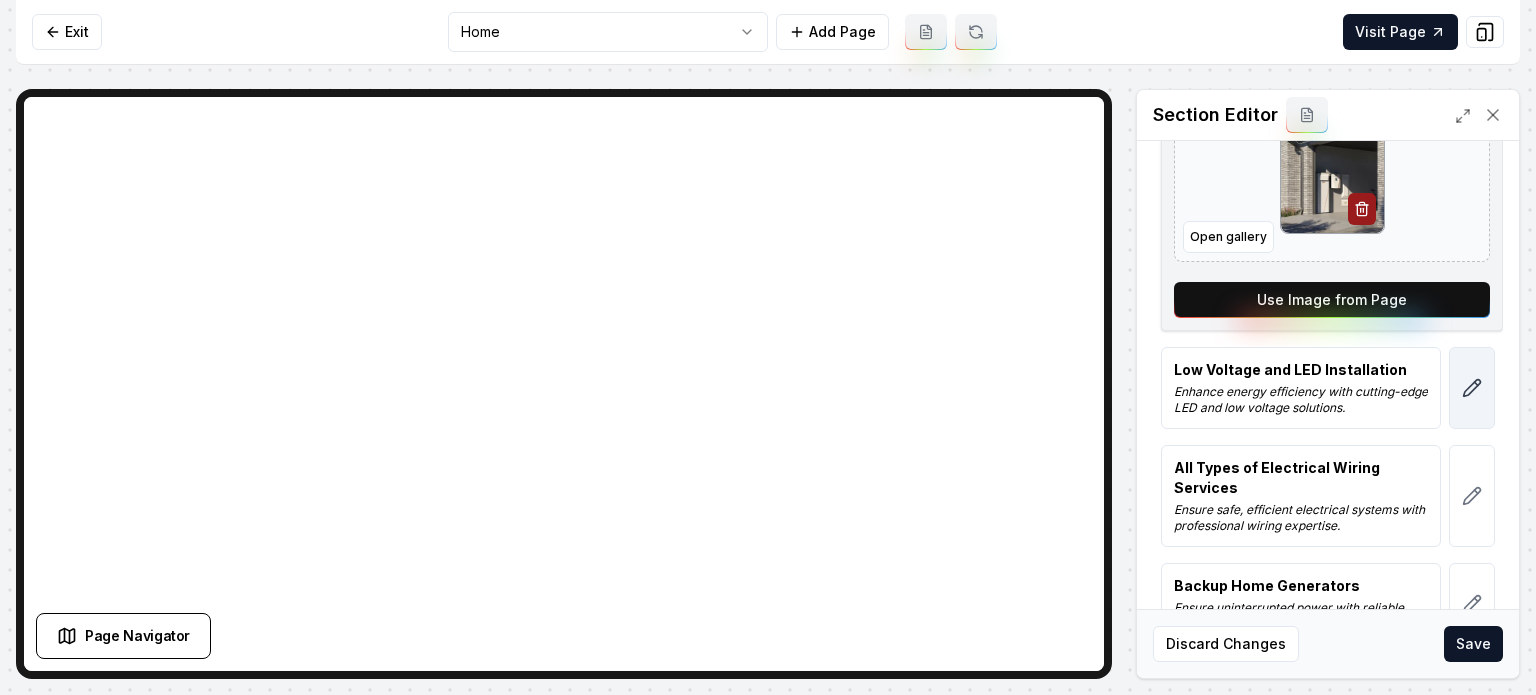 click at bounding box center [1472, 388] 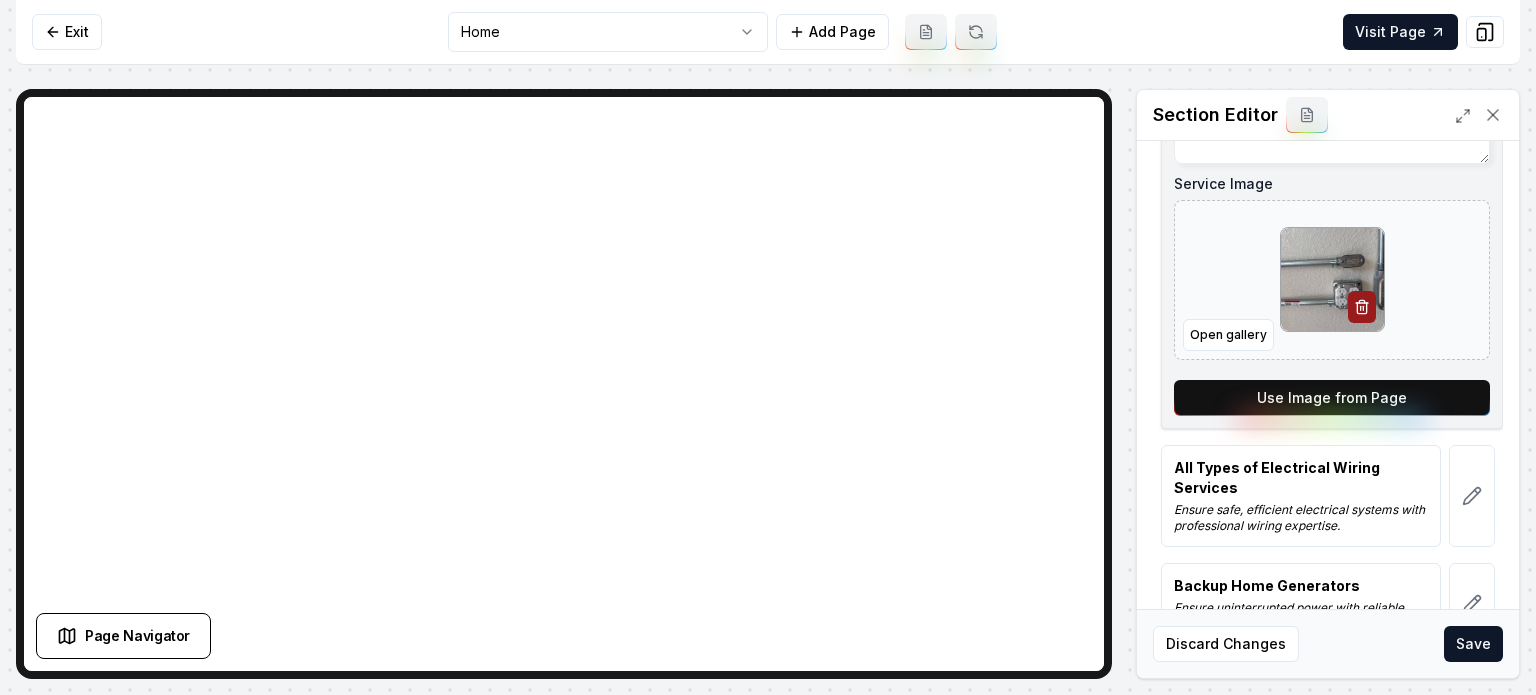 click on "Service Name Low Voltage and LED Installation Short Blurb about this Service Enhance energy efficiency with cutting-edge LED and low voltage solutions. Service Image Open gallery Use Image from Page" at bounding box center (1332, 166) 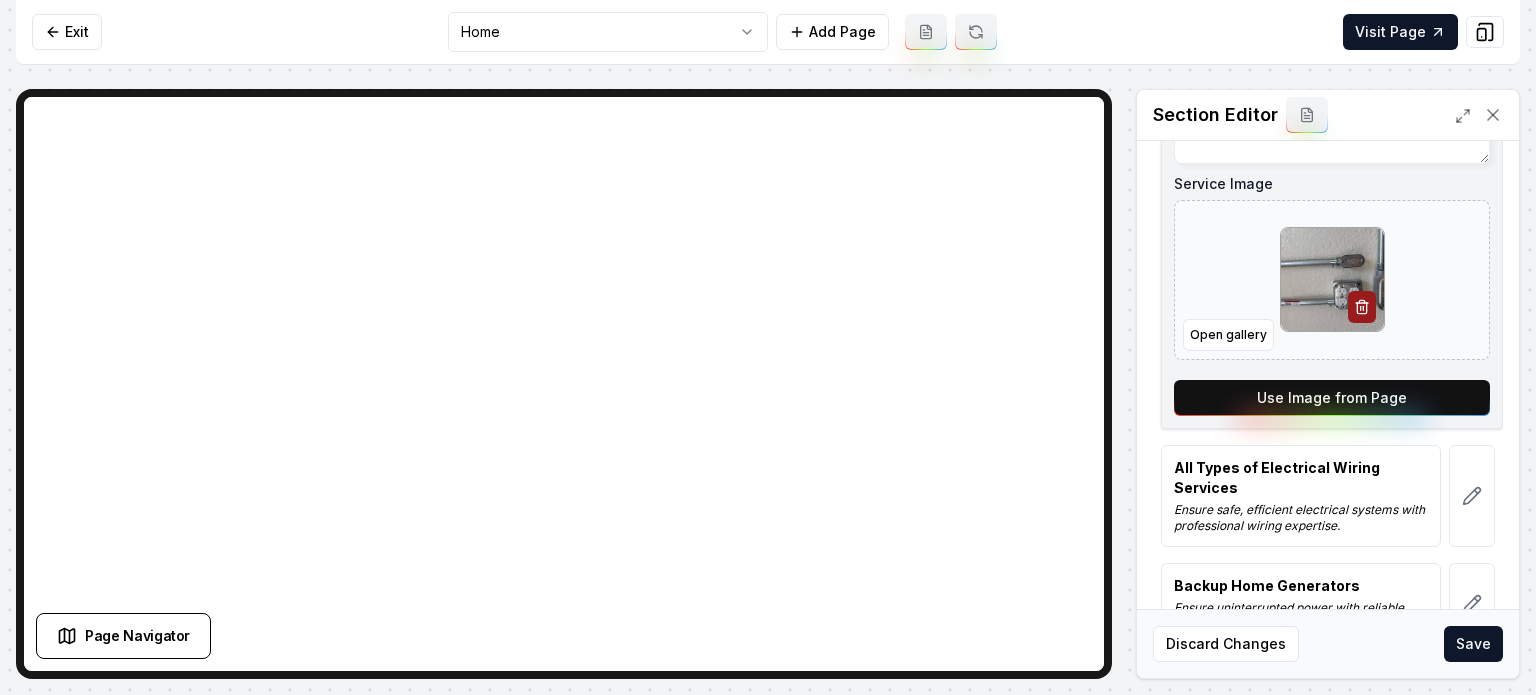 click on "Use Image from Page" at bounding box center (1332, 398) 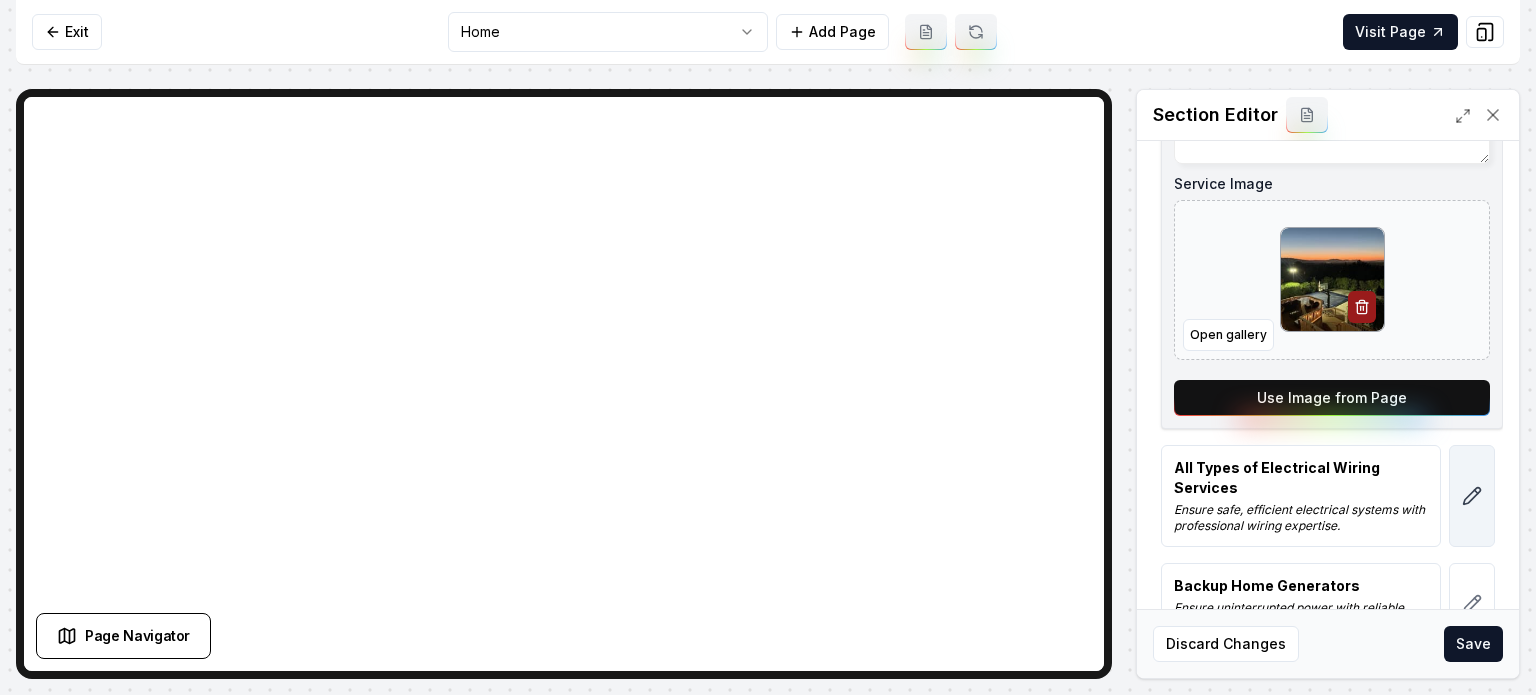 click 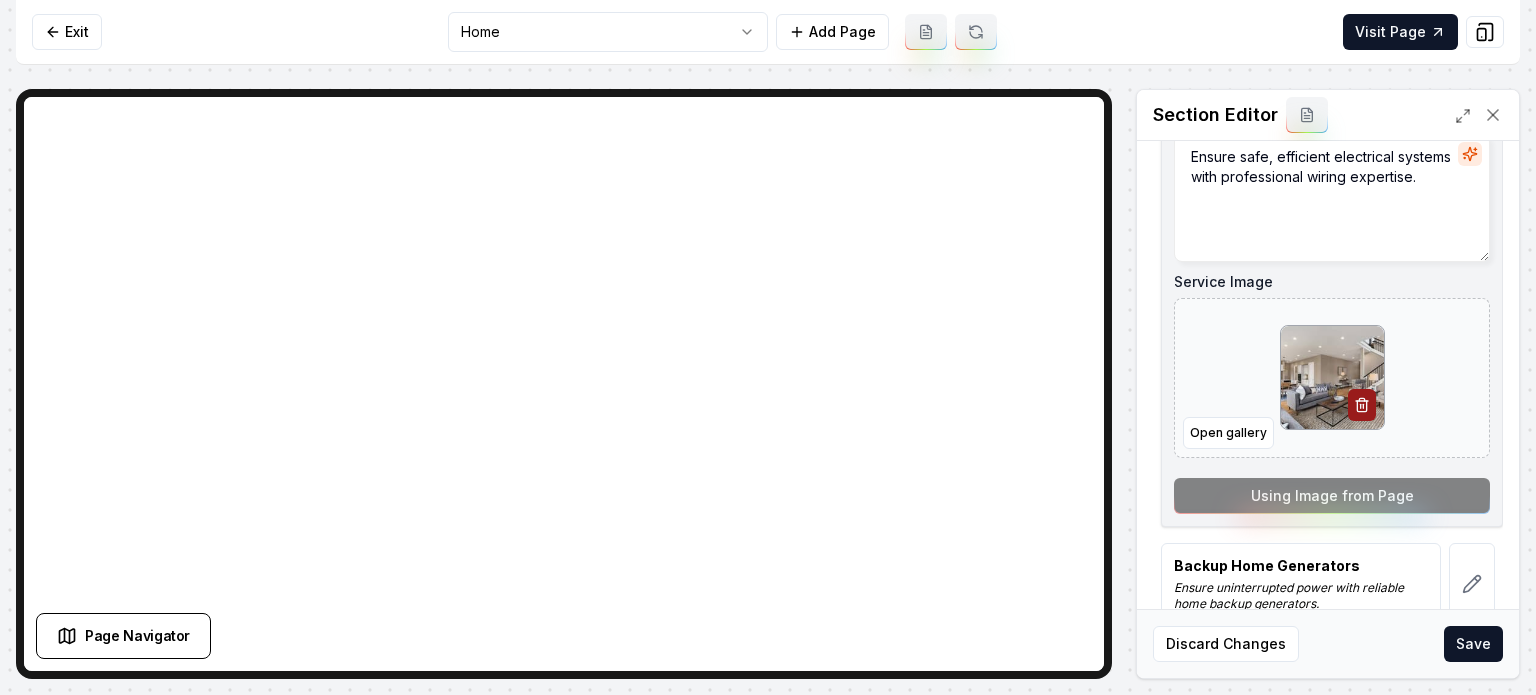 click on "Service Name All Types of Electrical Wiring Services Short Blurb about this Service Ensure safe, efficient electrical systems with professional wiring expertise. Service Image Open gallery Using Image from Page" at bounding box center (1332, 264) 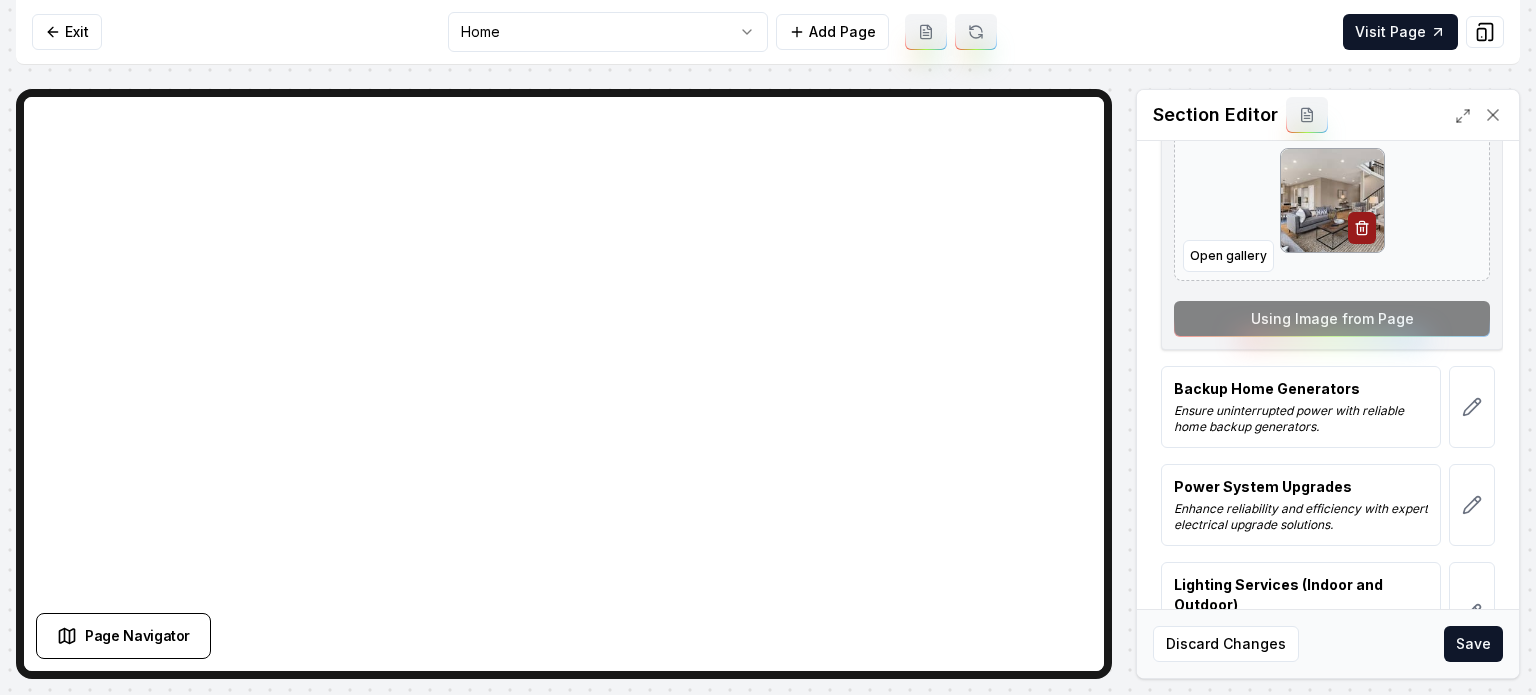 scroll, scrollTop: 1000, scrollLeft: 0, axis: vertical 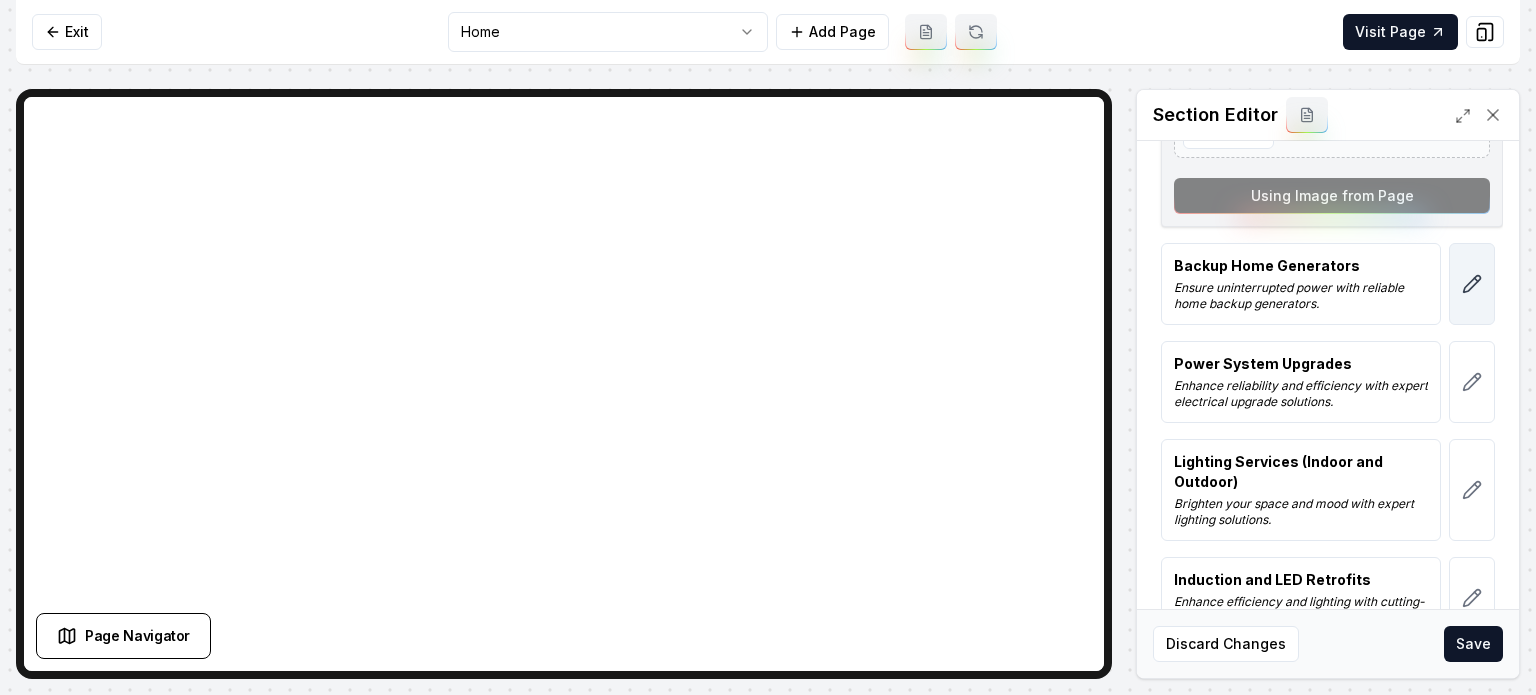 click at bounding box center [1472, 284] 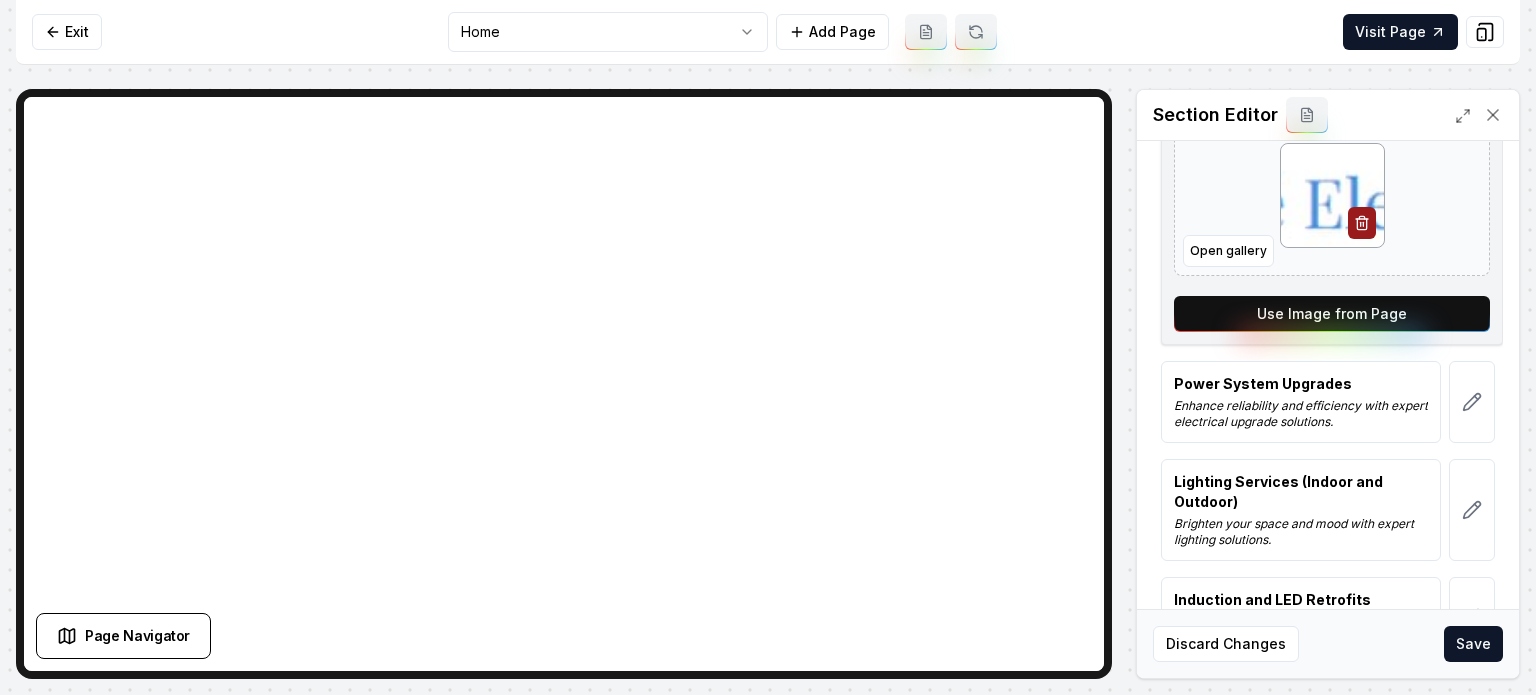 click on "Services Expert Trouble Shooting Identify and resolve complex electrical issues with precision and expertise. Panel Upgrades and Repair Enhance safety and efficiency with expert electrical panel solutions. Remodels and New Construction Expert electrical installation ensuring safety and unparalleled quality craftsmanship. Low Voltage and LED Installation Enhance energy efficiency with cutting-edge LED and low voltage solutions. All Types of Electrical Wiring Services Ensure safe, efficient electrical systems with professional wiring expertise. Service Name Backup Home Generators Short Blurb about this Service Ensure uninterrupted power with reliable home backup generators. Service Image Open gallery Use Image from Page Power System Upgrades Enhance reliability and efficiency with expert electrical upgrade solutions. Lighting Services (Indoor and Outdoor) Brighten your space and mood with expert lighting solutions. Induction and LED Retrofits Design-Build Projects Tenant Suite Build Out" at bounding box center [1328, 74] 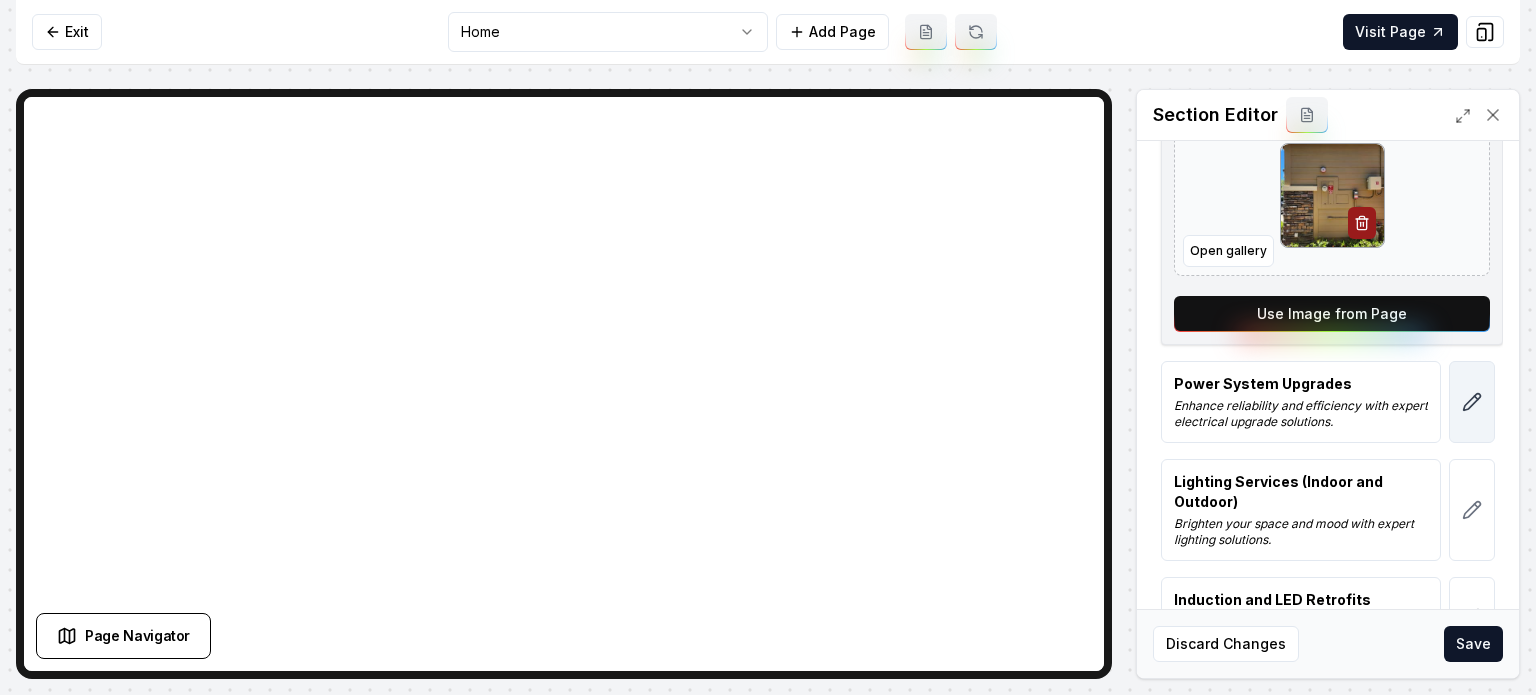 click at bounding box center [1472, 402] 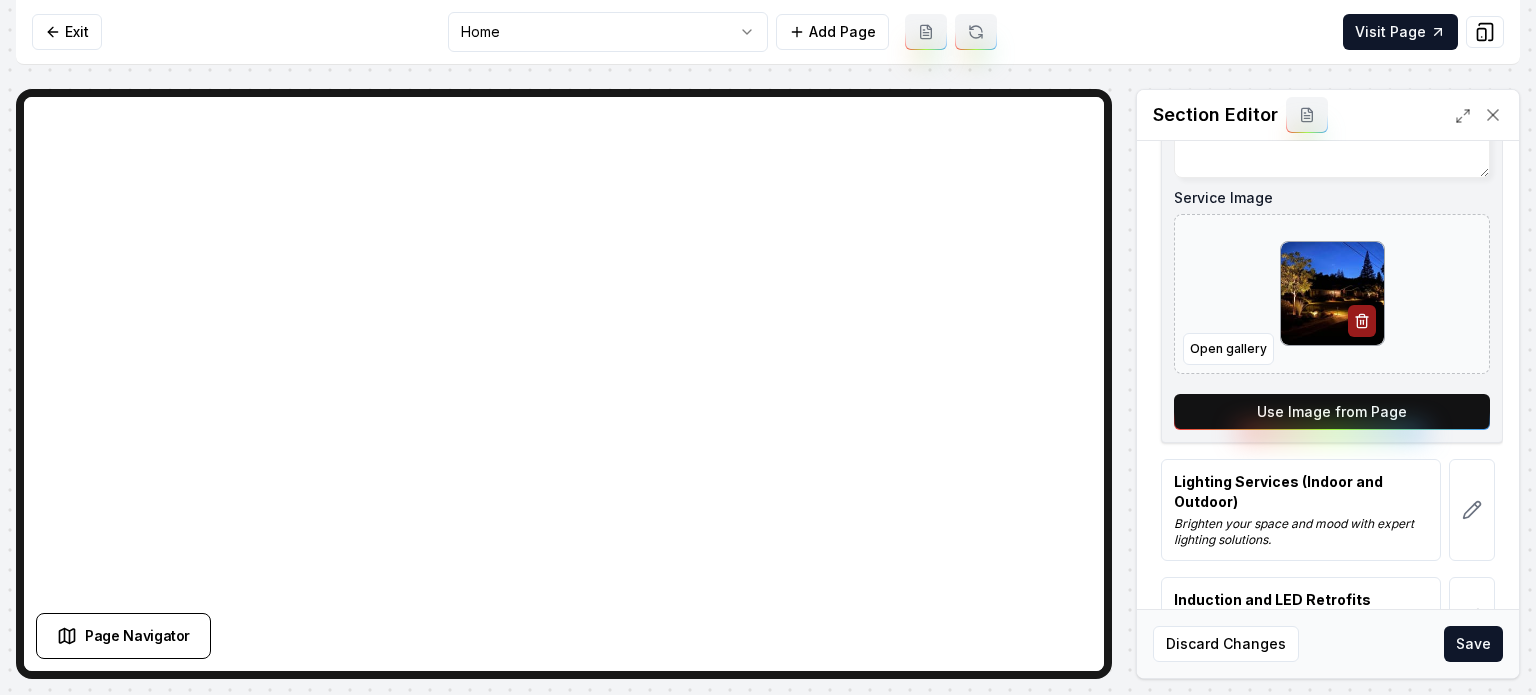 click on "Use Image from Page" at bounding box center [1332, 412] 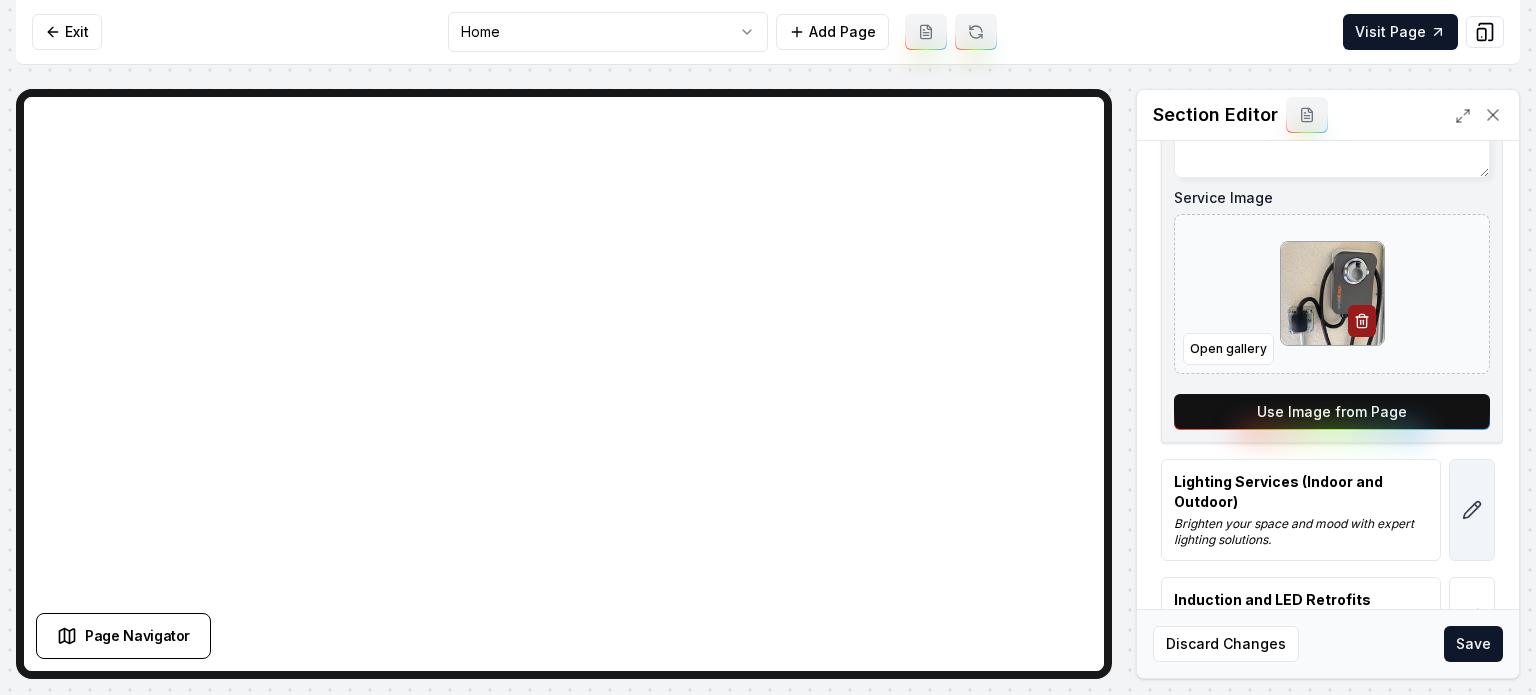 click 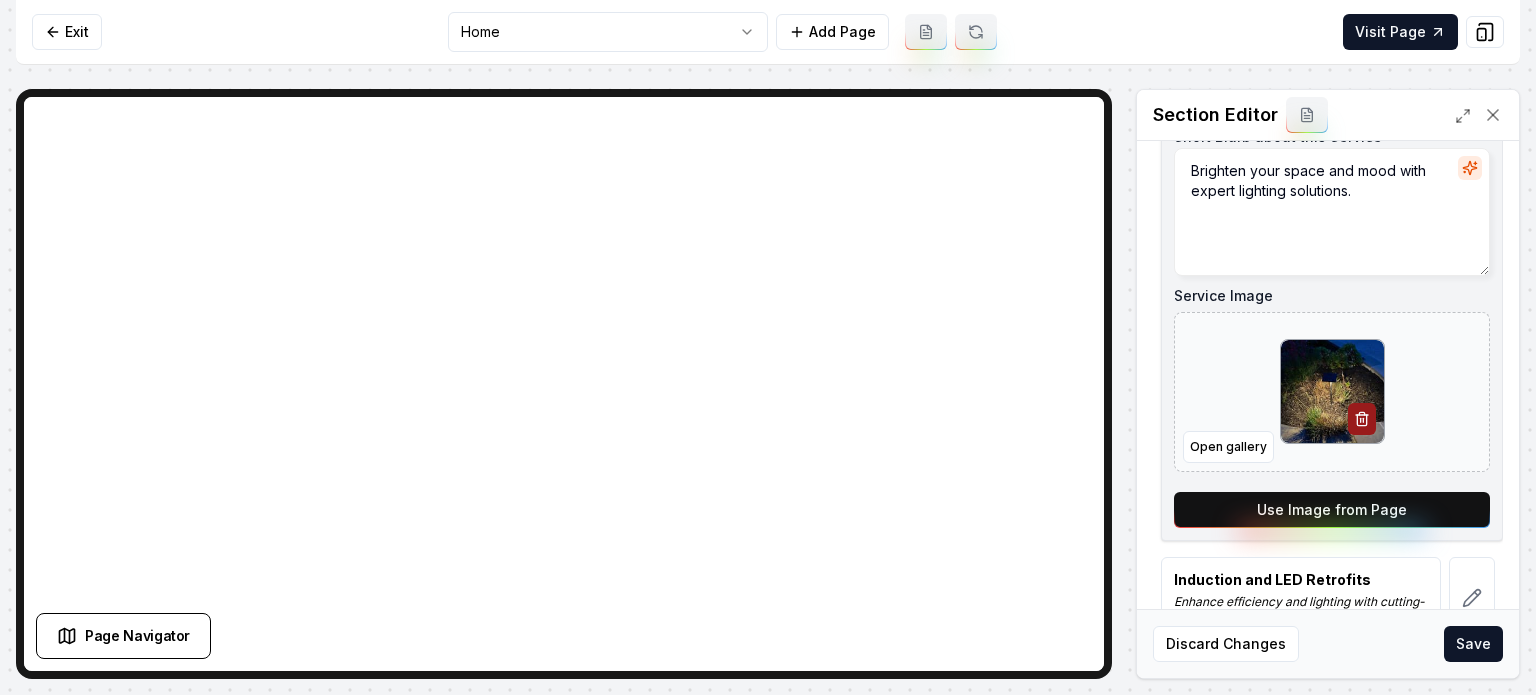 click on "Use Image from Page" at bounding box center (1332, 510) 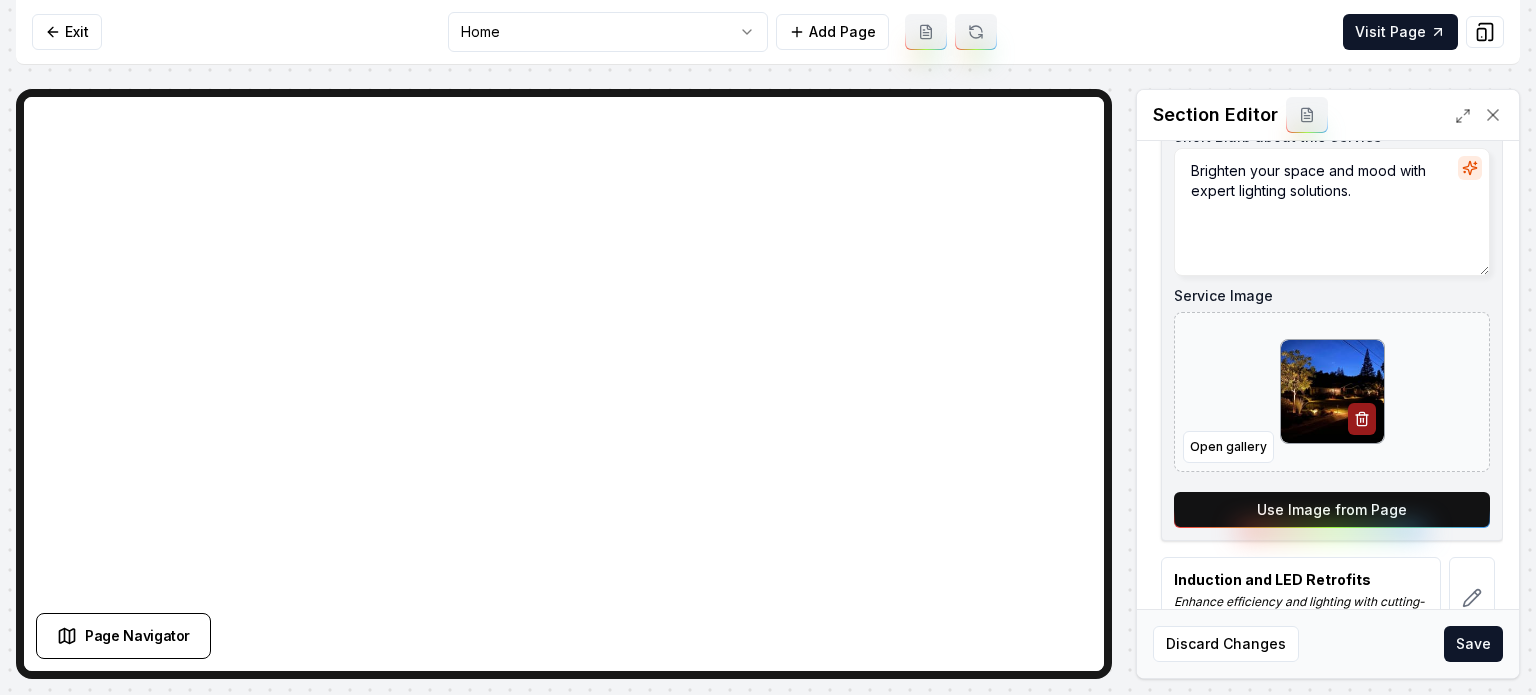scroll, scrollTop: 1244, scrollLeft: 0, axis: vertical 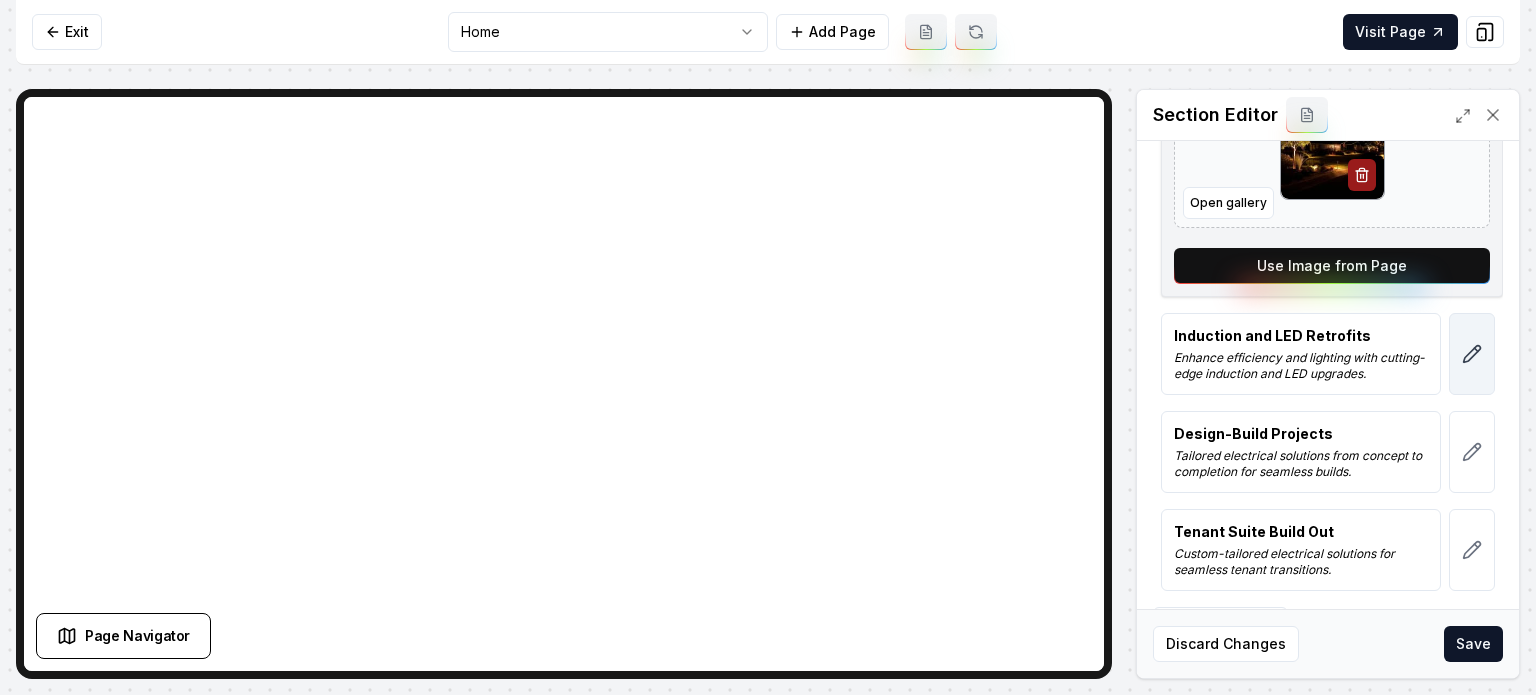 click at bounding box center (1472, 354) 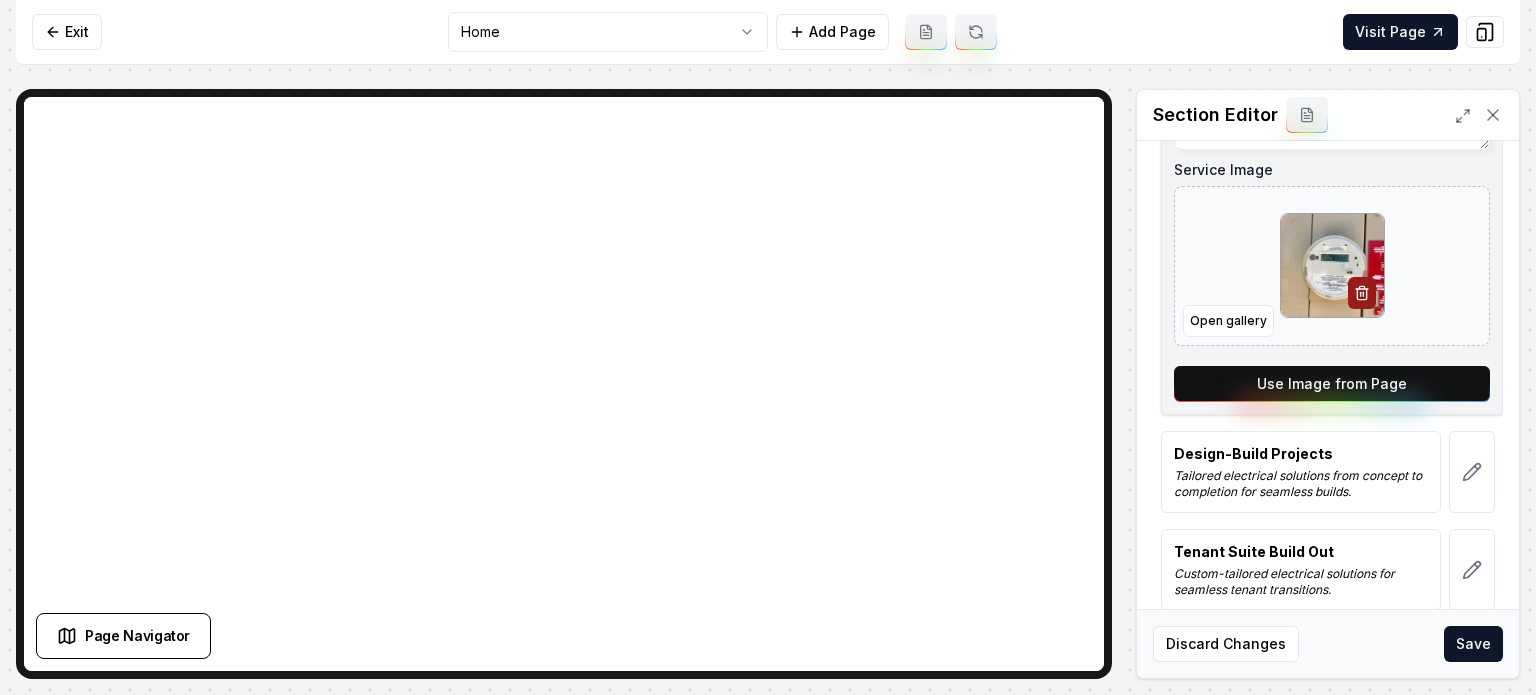 click on "Use Image from Page" at bounding box center [1332, 384] 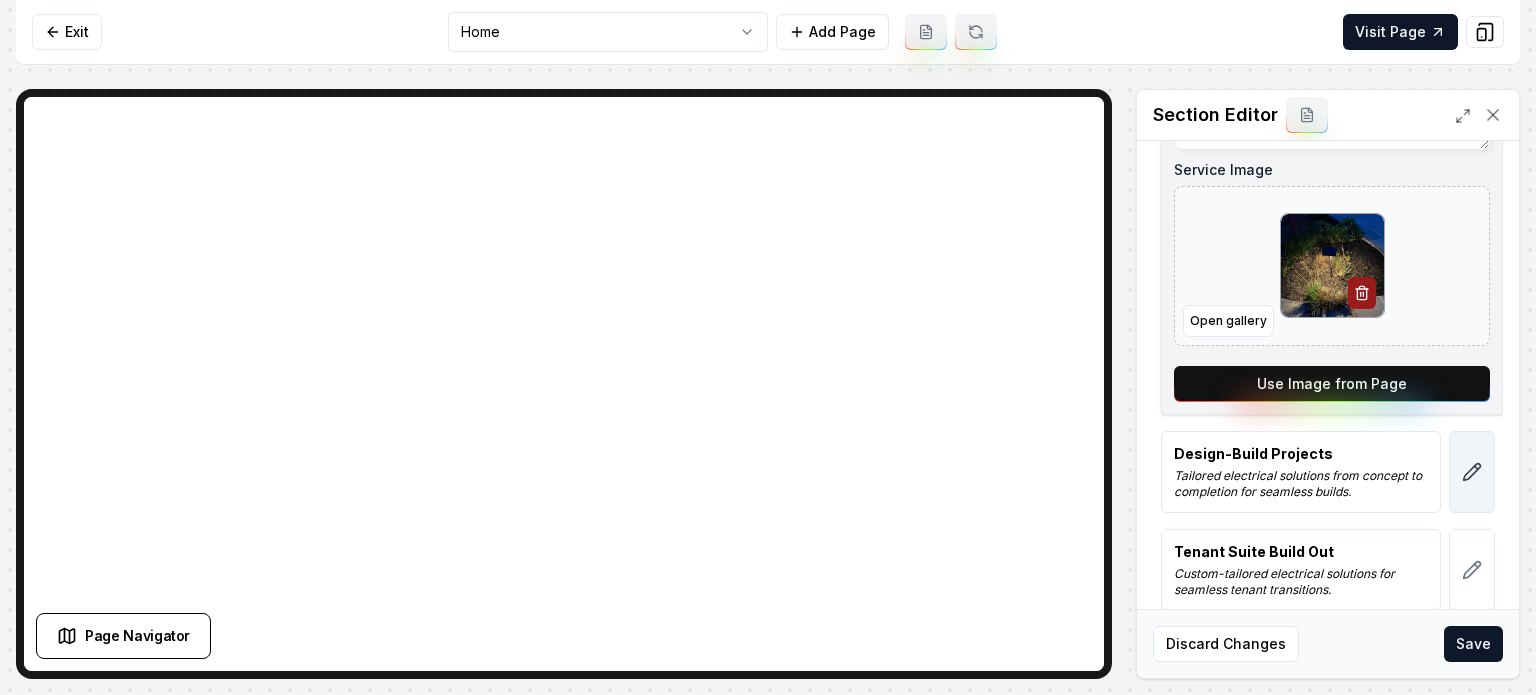 click at bounding box center (1472, 472) 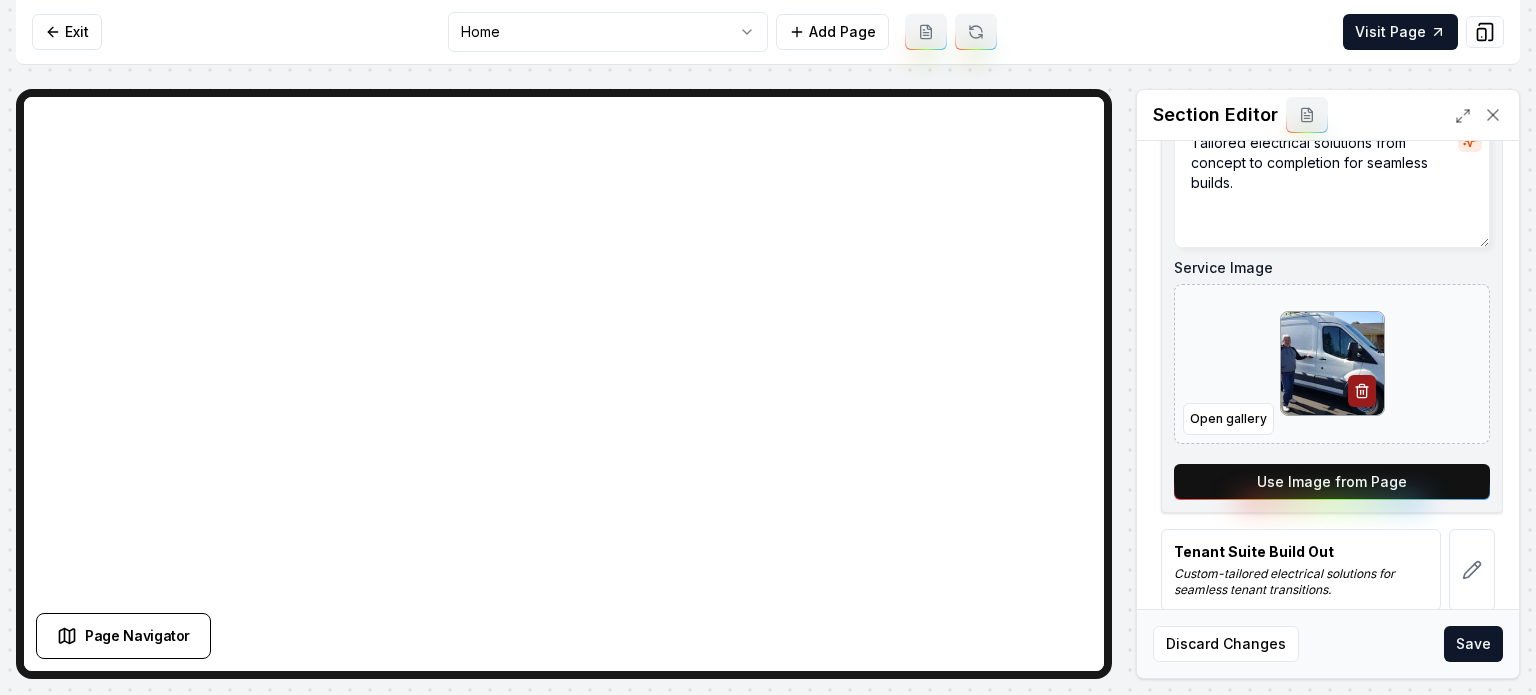 click on "Use Image from Page" at bounding box center [1332, 482] 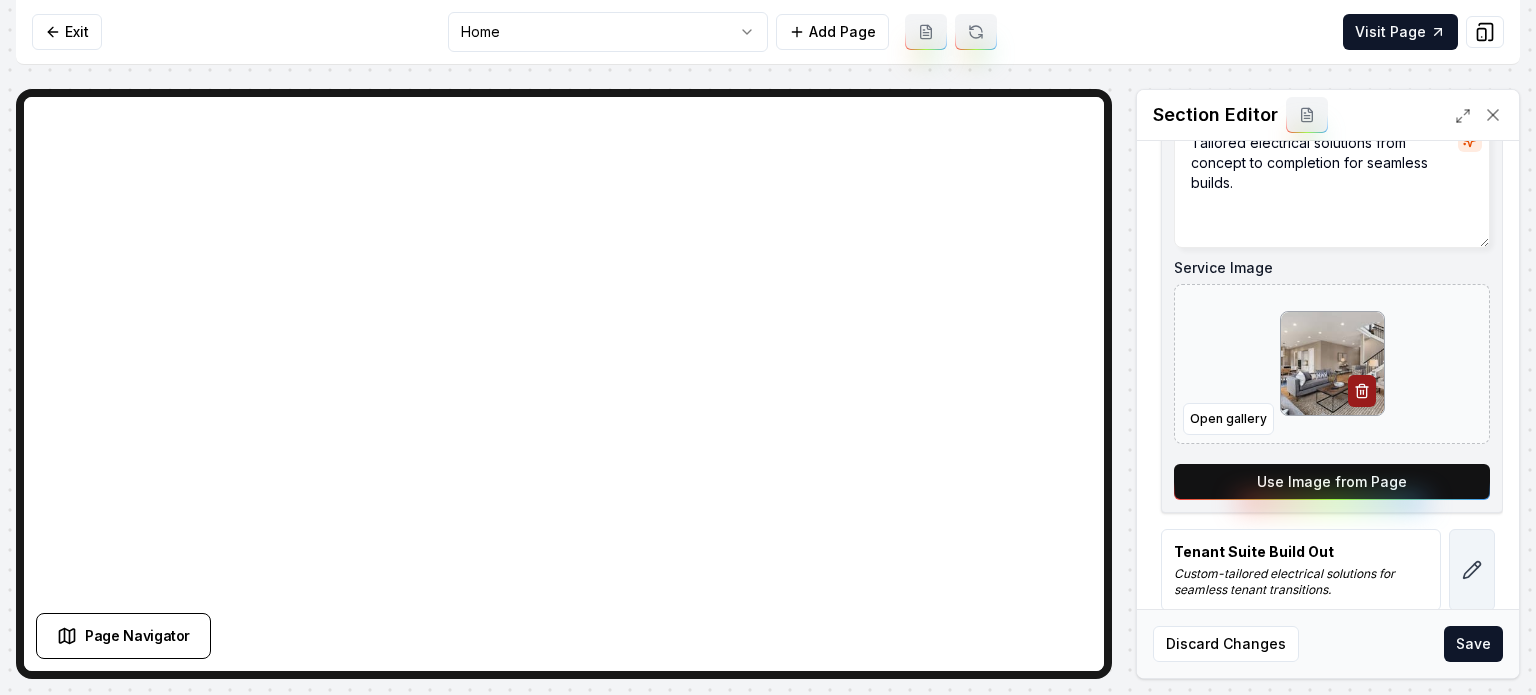 click at bounding box center (1472, 570) 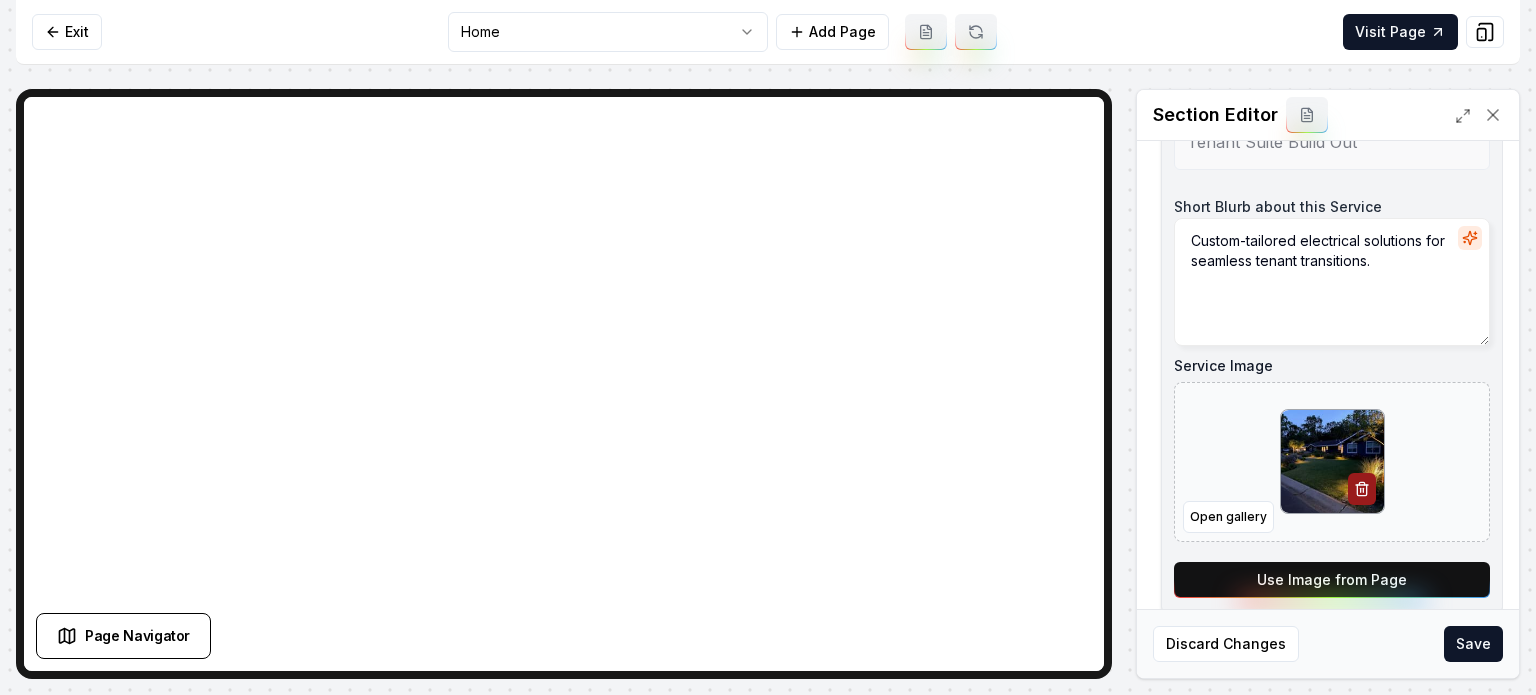 click on "Use Image from Page" at bounding box center [1332, 580] 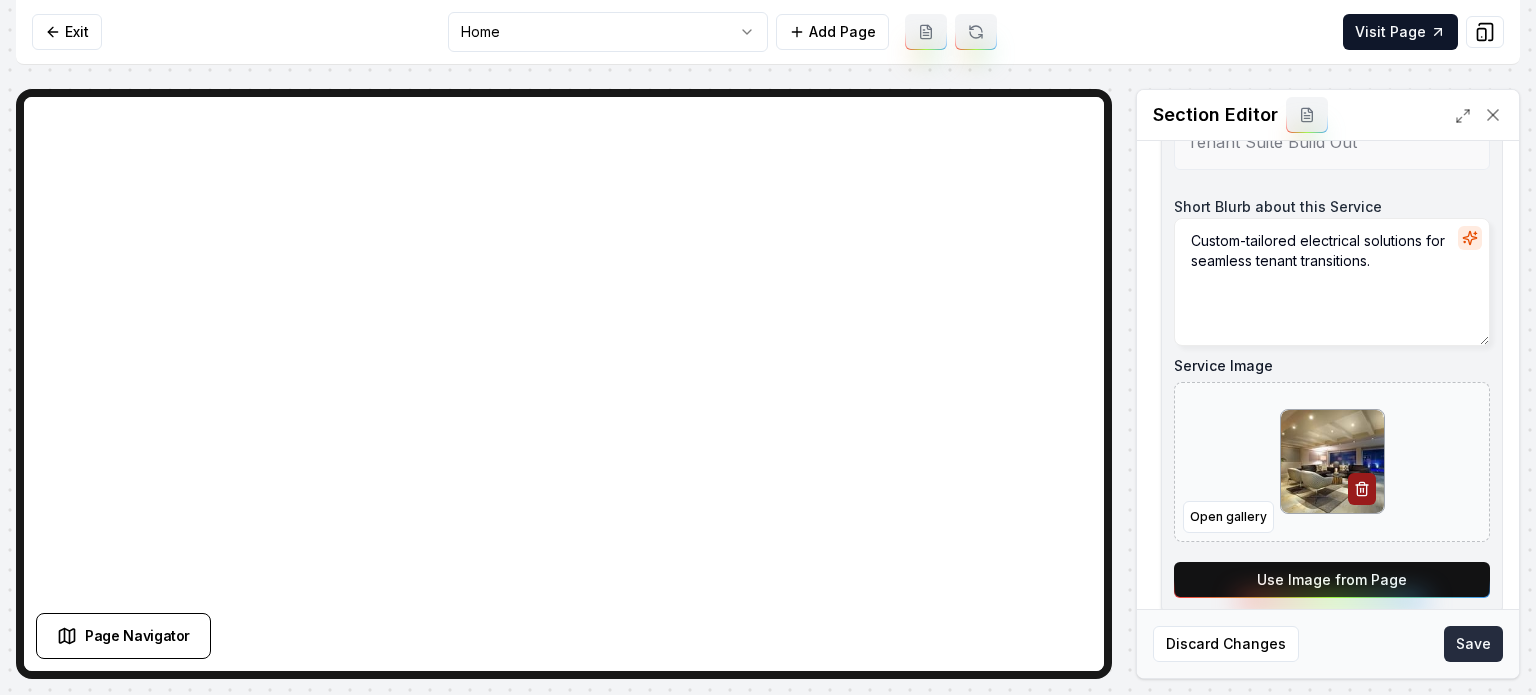 click on "Save" at bounding box center (1473, 644) 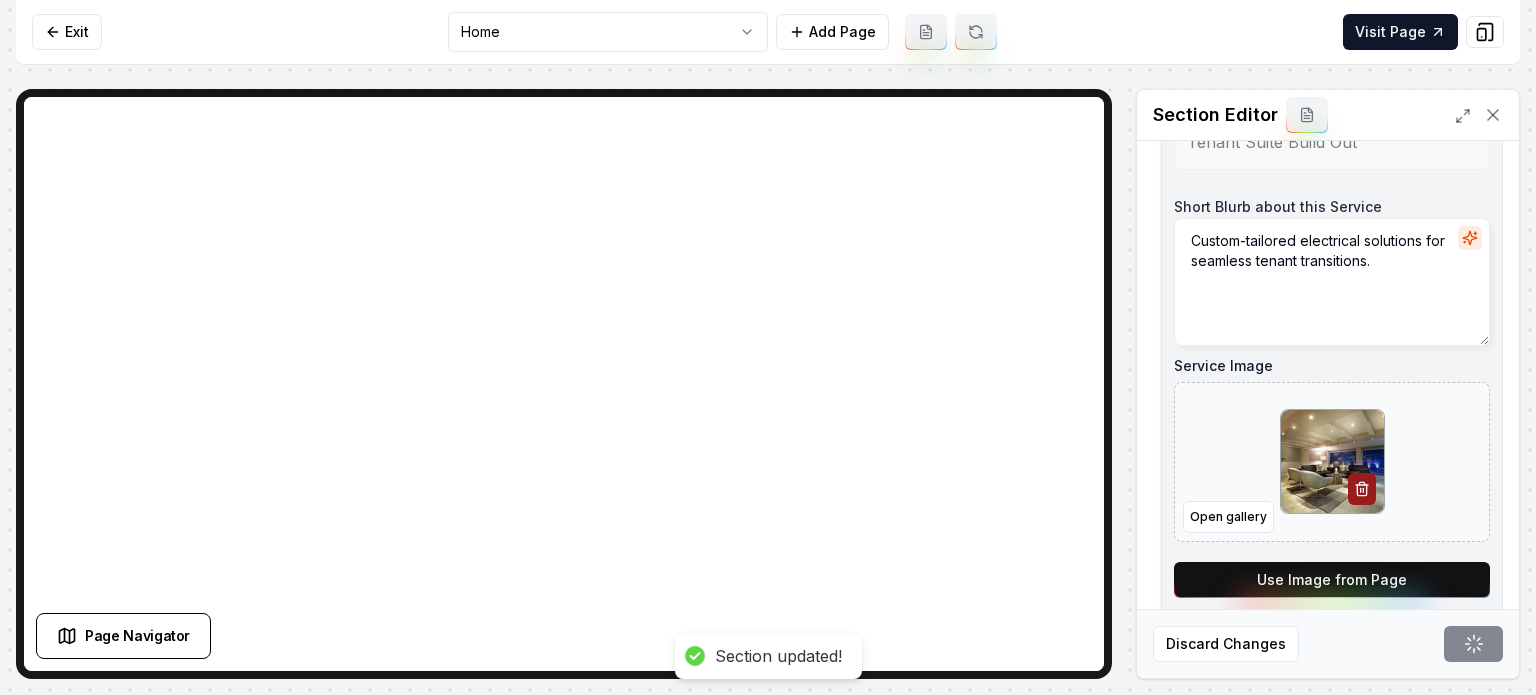 click on "Exit Home Add Page Visit Page" at bounding box center (768, 32) 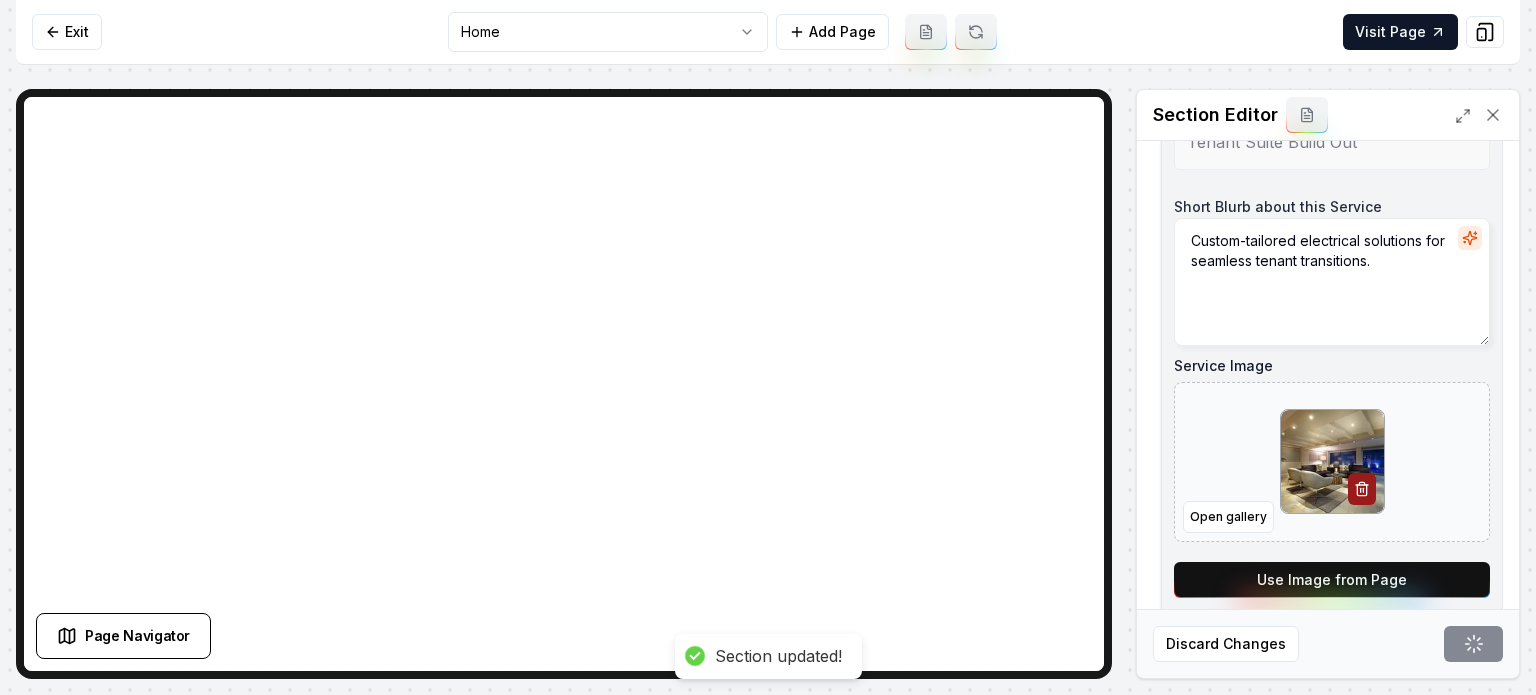 click on "Computer Required This feature is only available on a computer. Please switch to a computer to edit your site. Go back  Exit Home Add Page Visit Page  Page Navigator Page Settings Section Editor Header Our Expert Electrical Services Services Expert Trouble Shooting Identify and resolve complex electrical issues with precision and expertise. Panel Upgrades and Repair Enhance safety and efficiency with expert electrical panel solutions. Remodels and New Construction Expert electrical installation ensuring safety and unparalleled quality craftsmanship. Low Voltage and LED Installation Enhance energy efficiency with cutting-edge LED and low voltage solutions. All Types of Electrical Wiring Services Ensure safe, efficient electrical systems with professional wiring expertise. Backup Home Generators Ensure uninterrupted power with reliable home backup generators. Power System Upgrades Enhance reliability and efficiency with expert electrical upgrade solutions. Lighting Services (Indoor and Outdoor) Service Name" at bounding box center [768, 347] 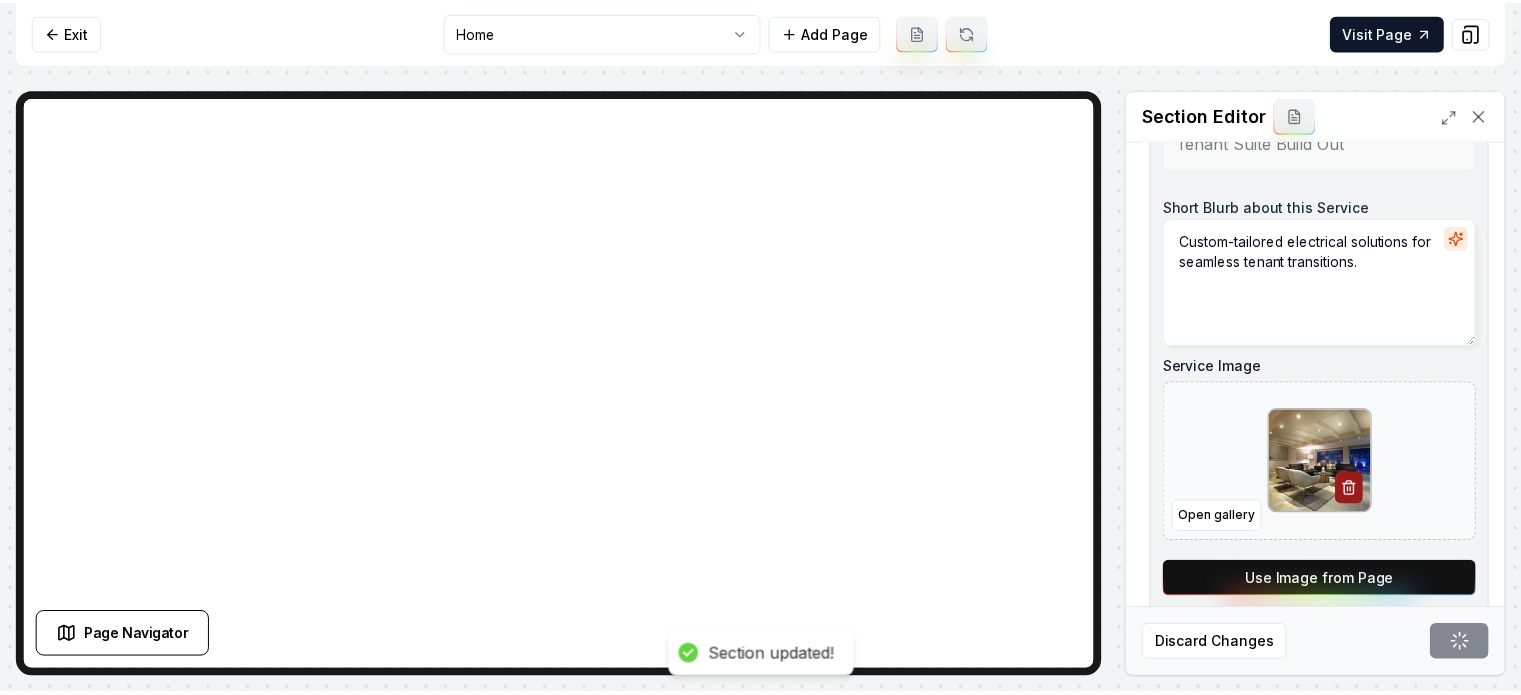 scroll, scrollTop: 860, scrollLeft: 0, axis: vertical 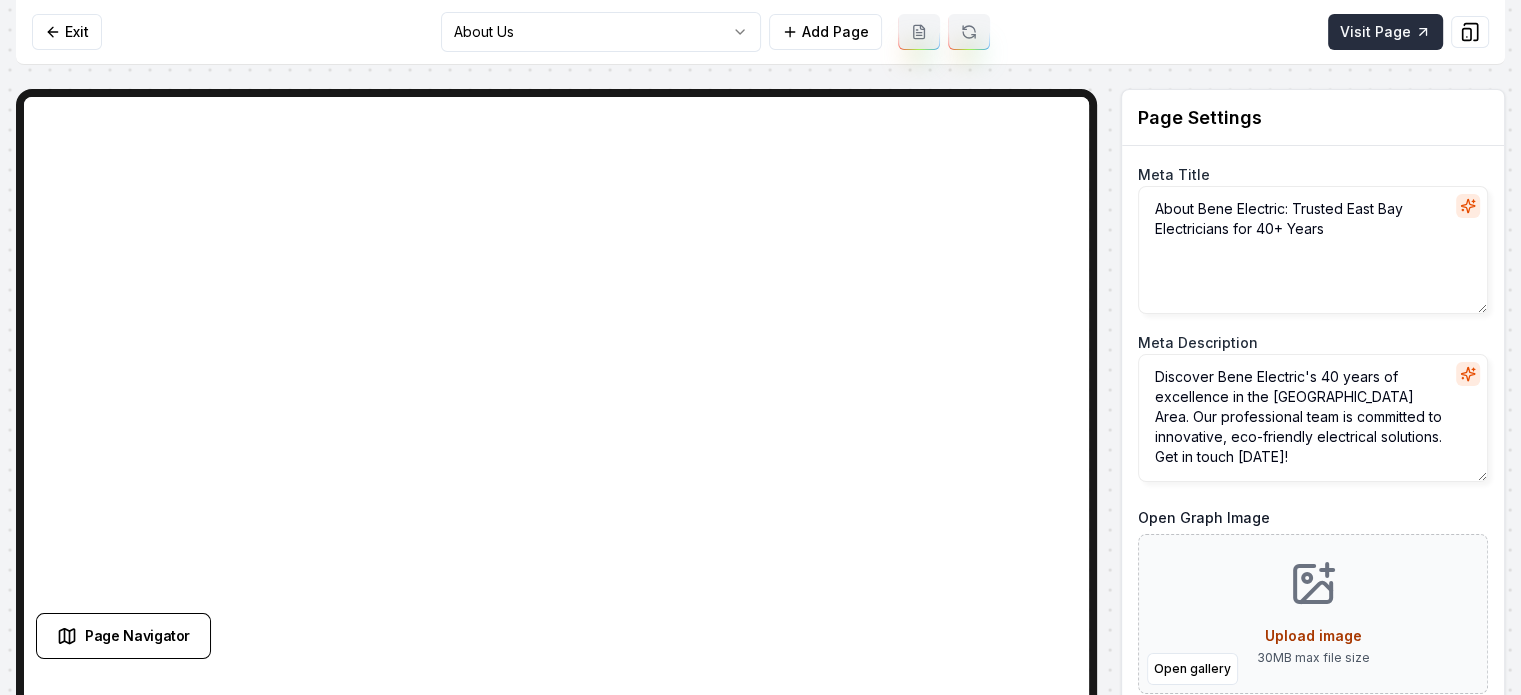 click on "Visit Page" at bounding box center (1385, 32) 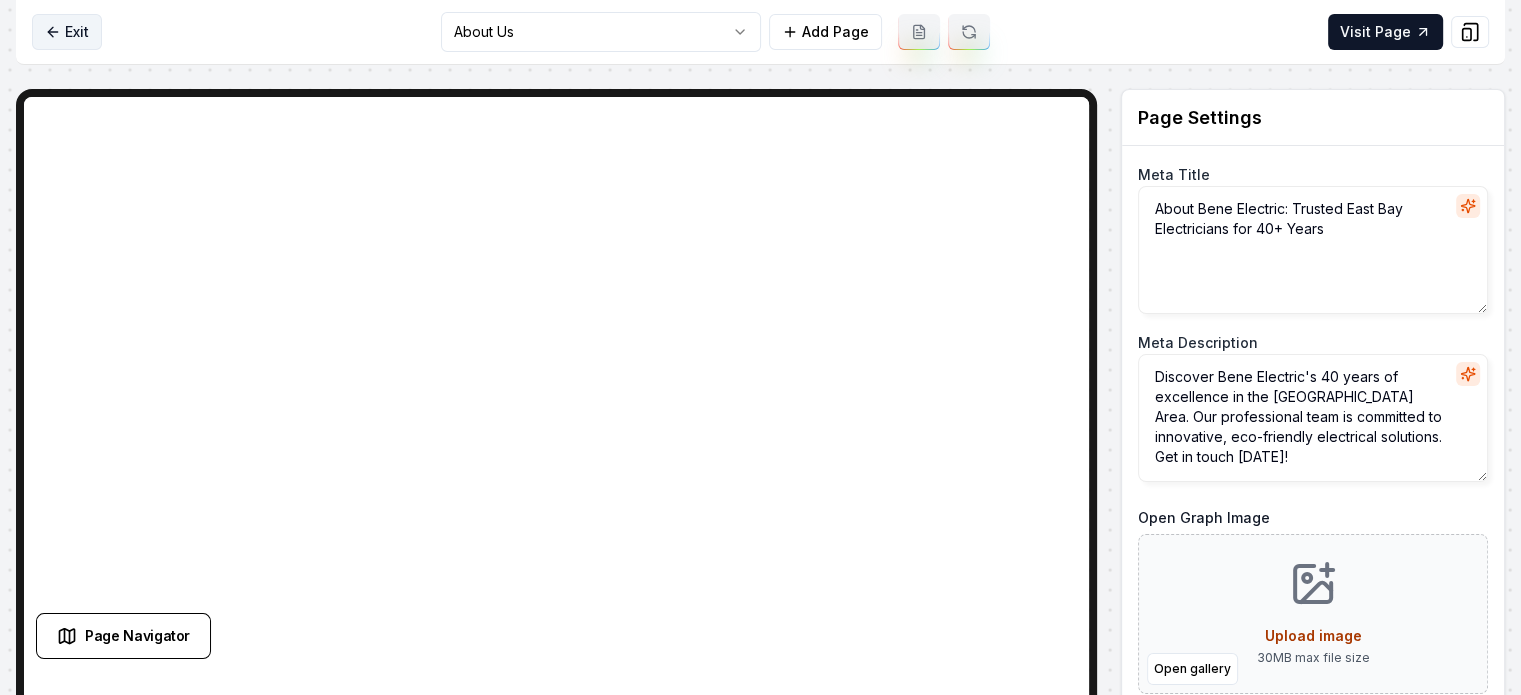 click on "Exit" at bounding box center [67, 32] 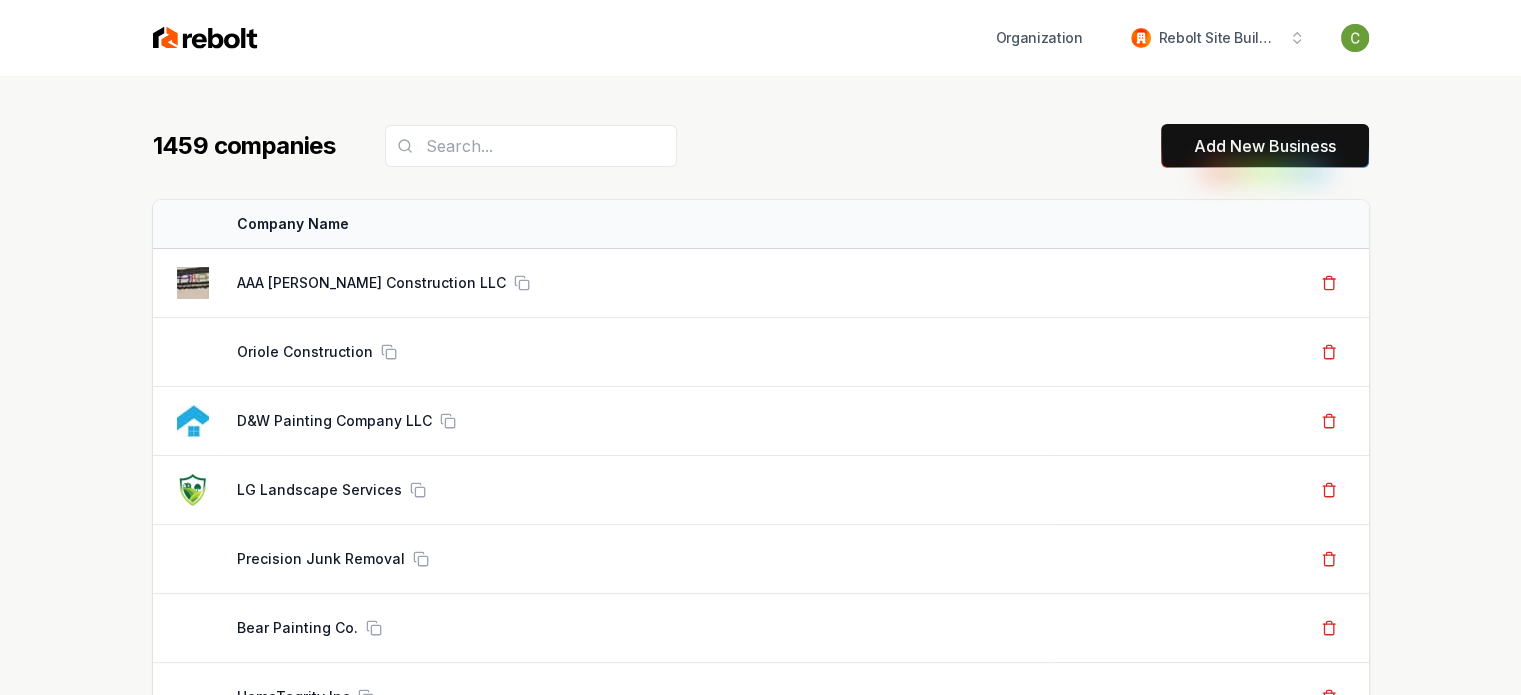 click on "Add New Business" at bounding box center [1265, 146] 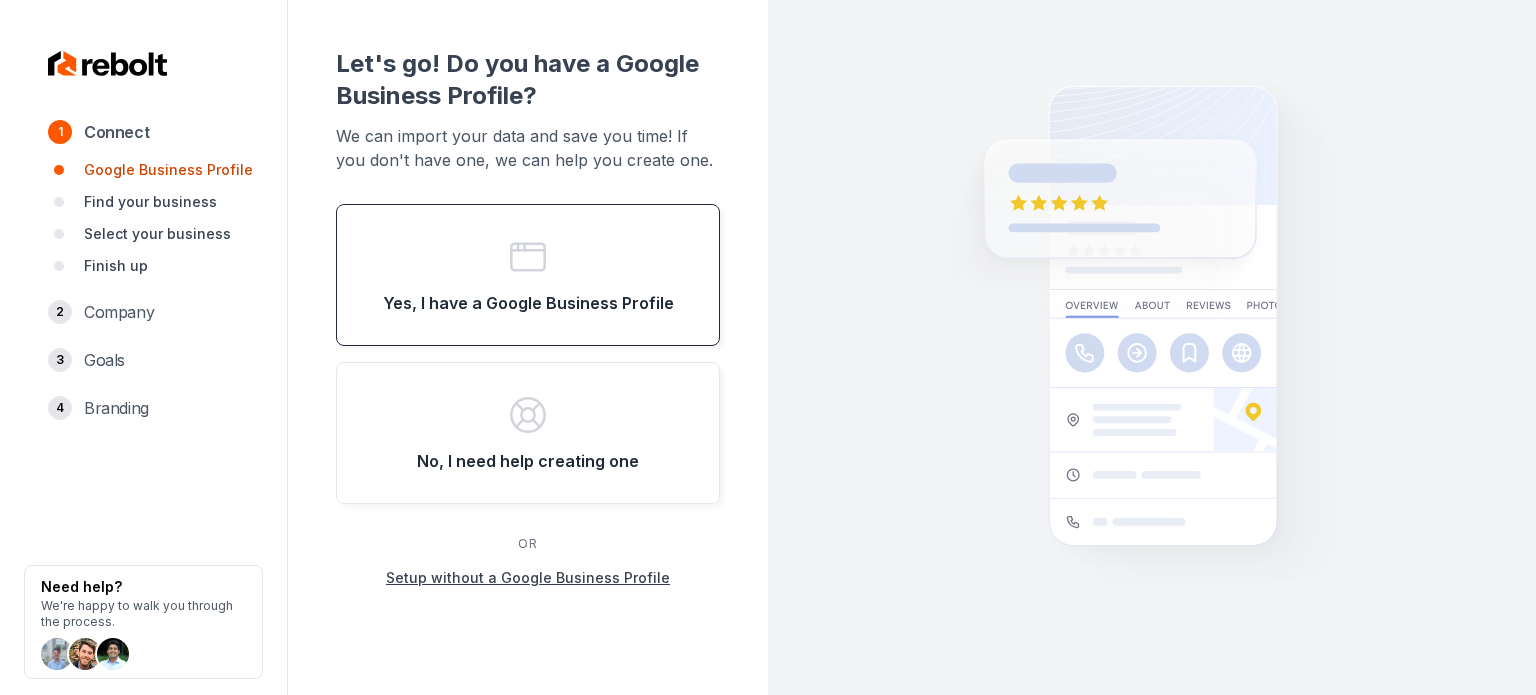 click on "Yes, I have a Google Business Profile" at bounding box center (528, 275) 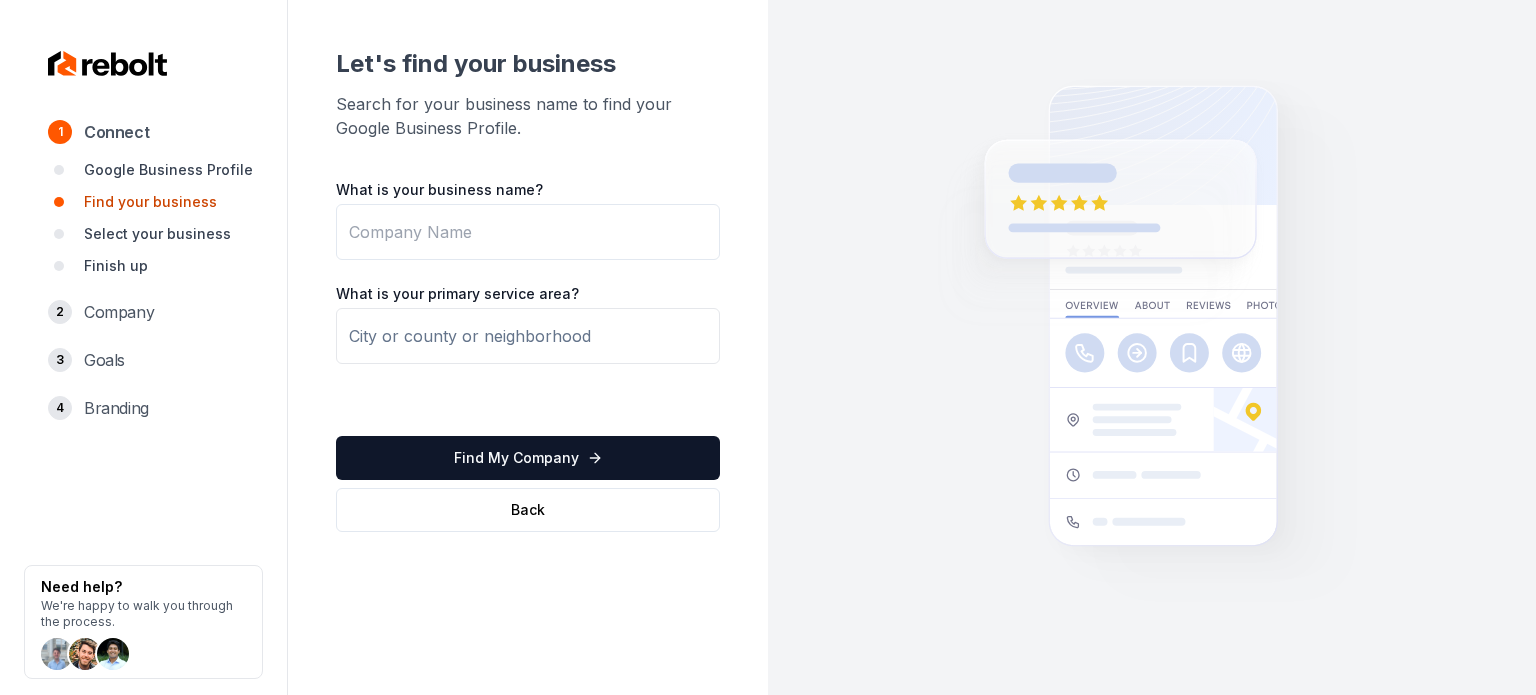 click on "What is your business name?" at bounding box center [528, 232] 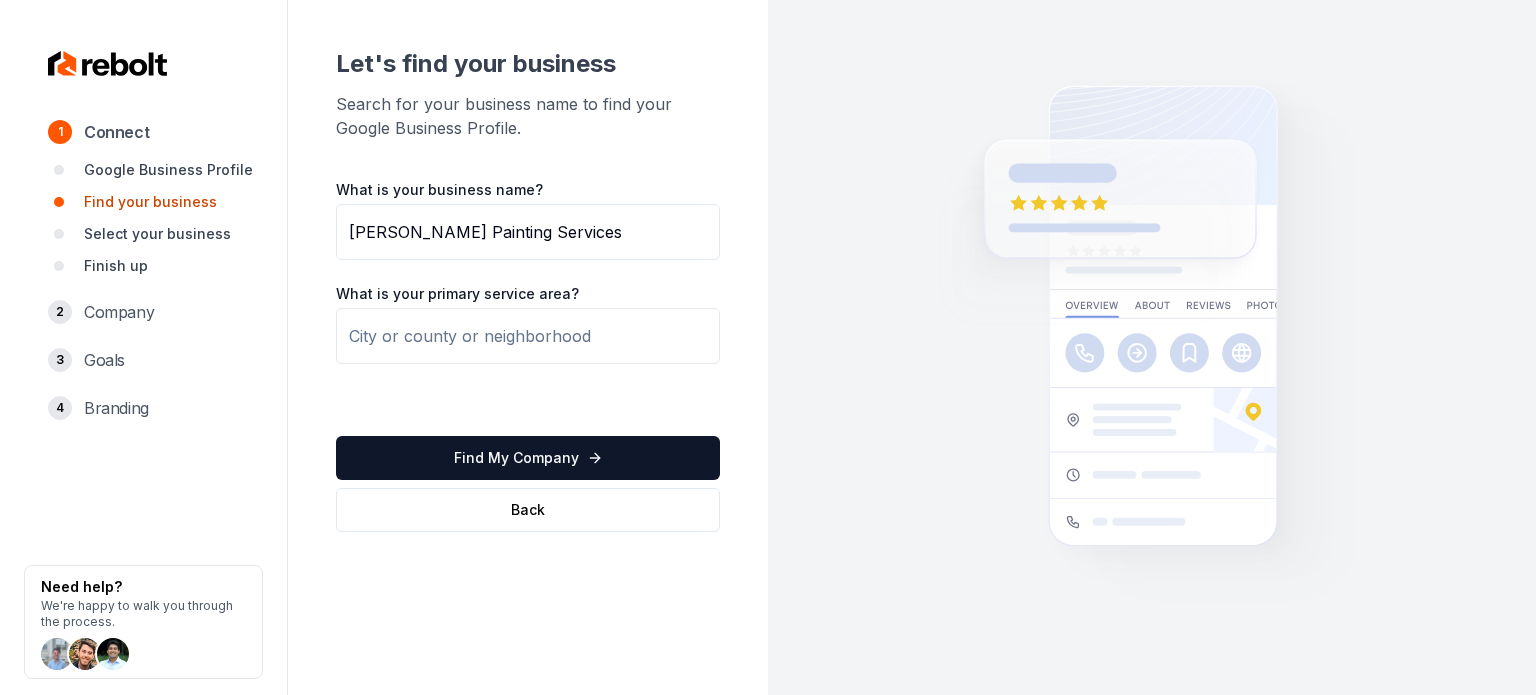 type on "Garcia’s Painting Services" 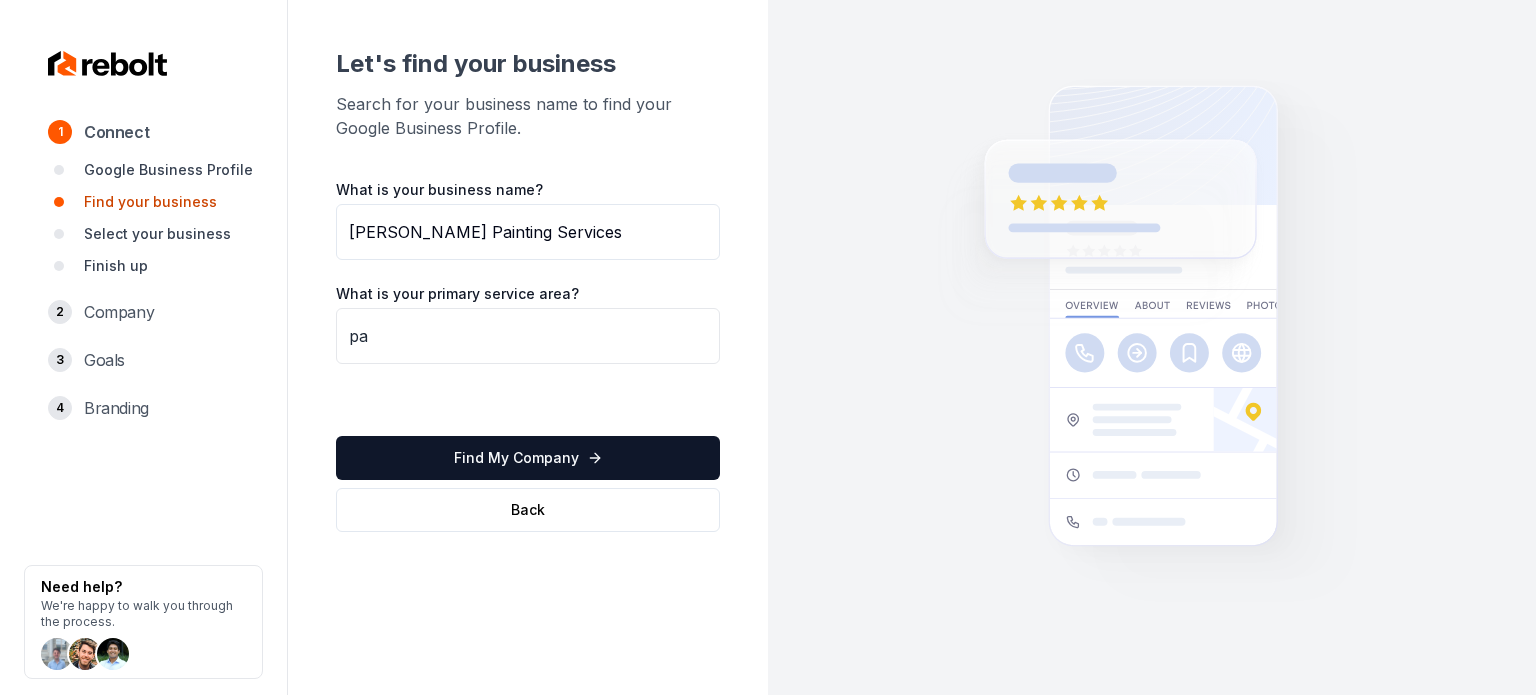 type on "p" 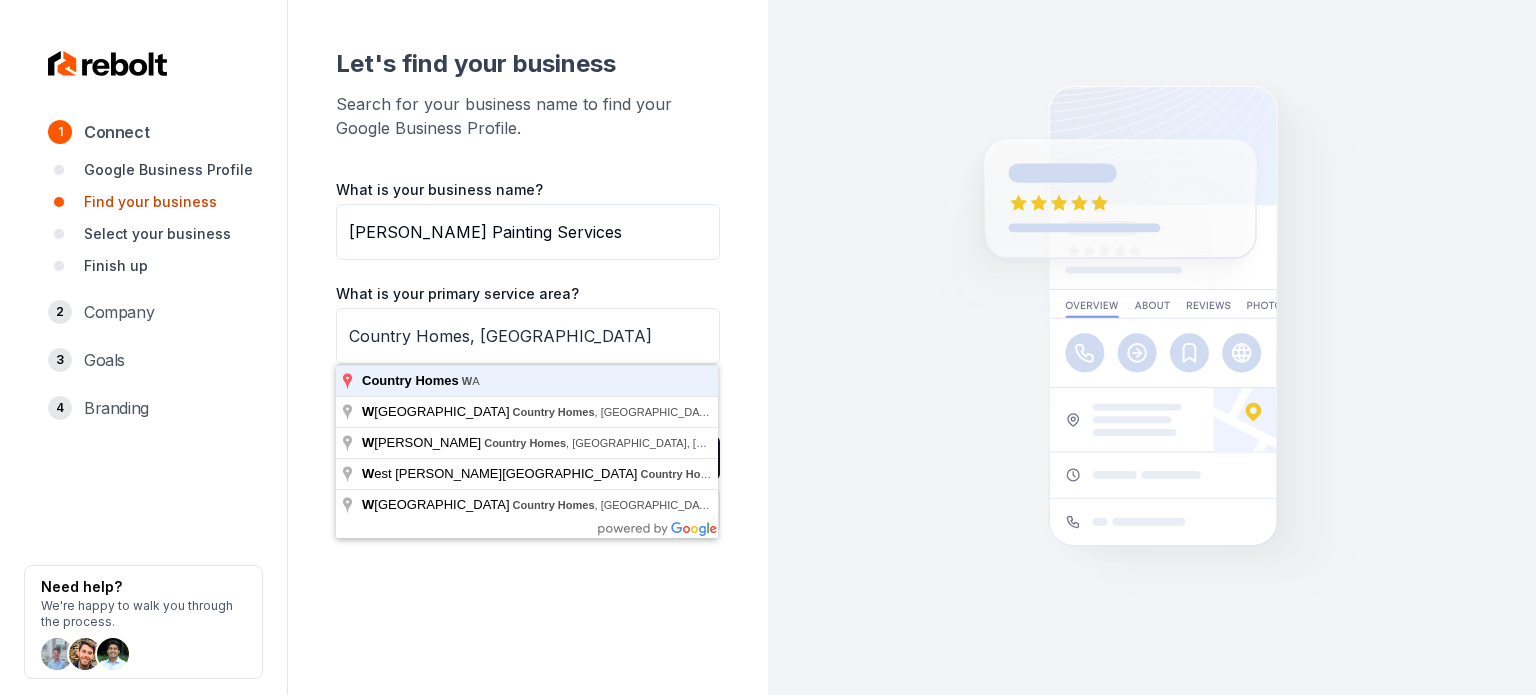 type on "Country Homes, WA" 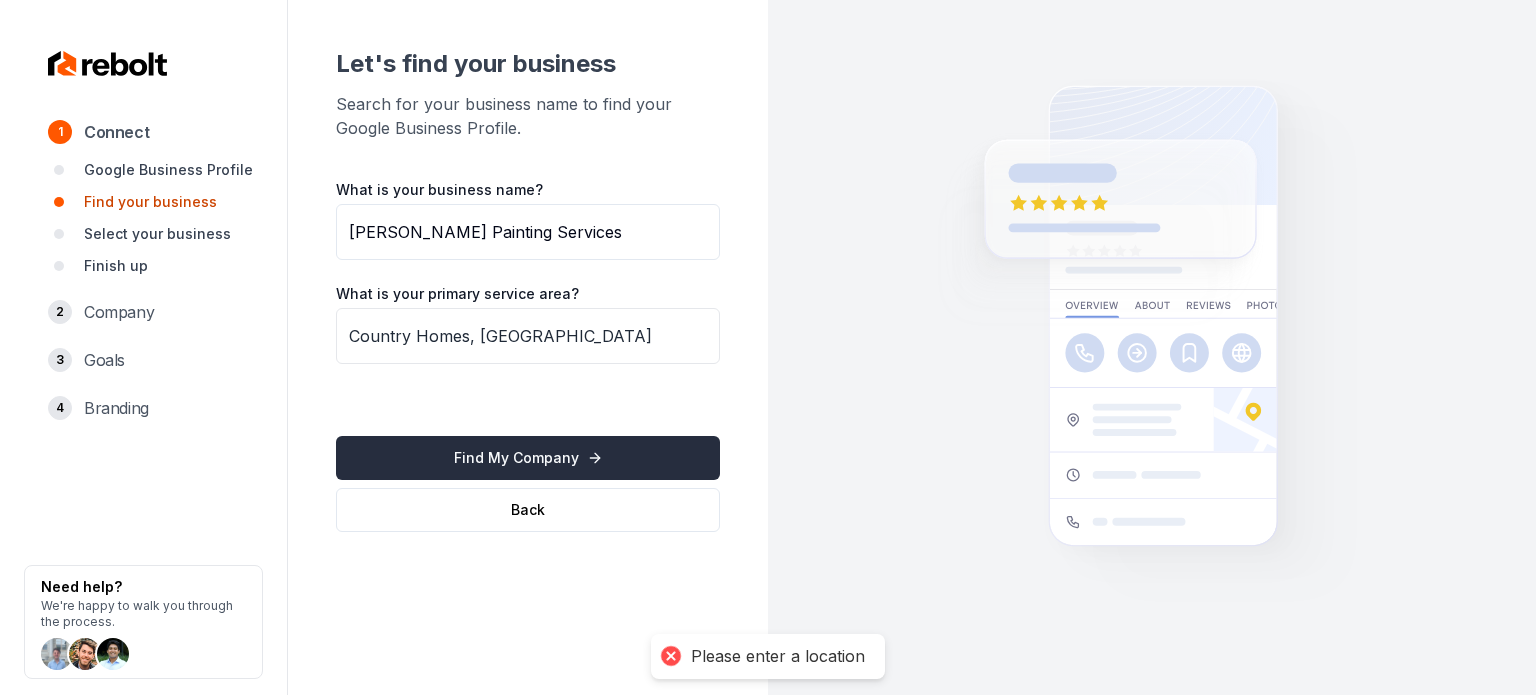 click 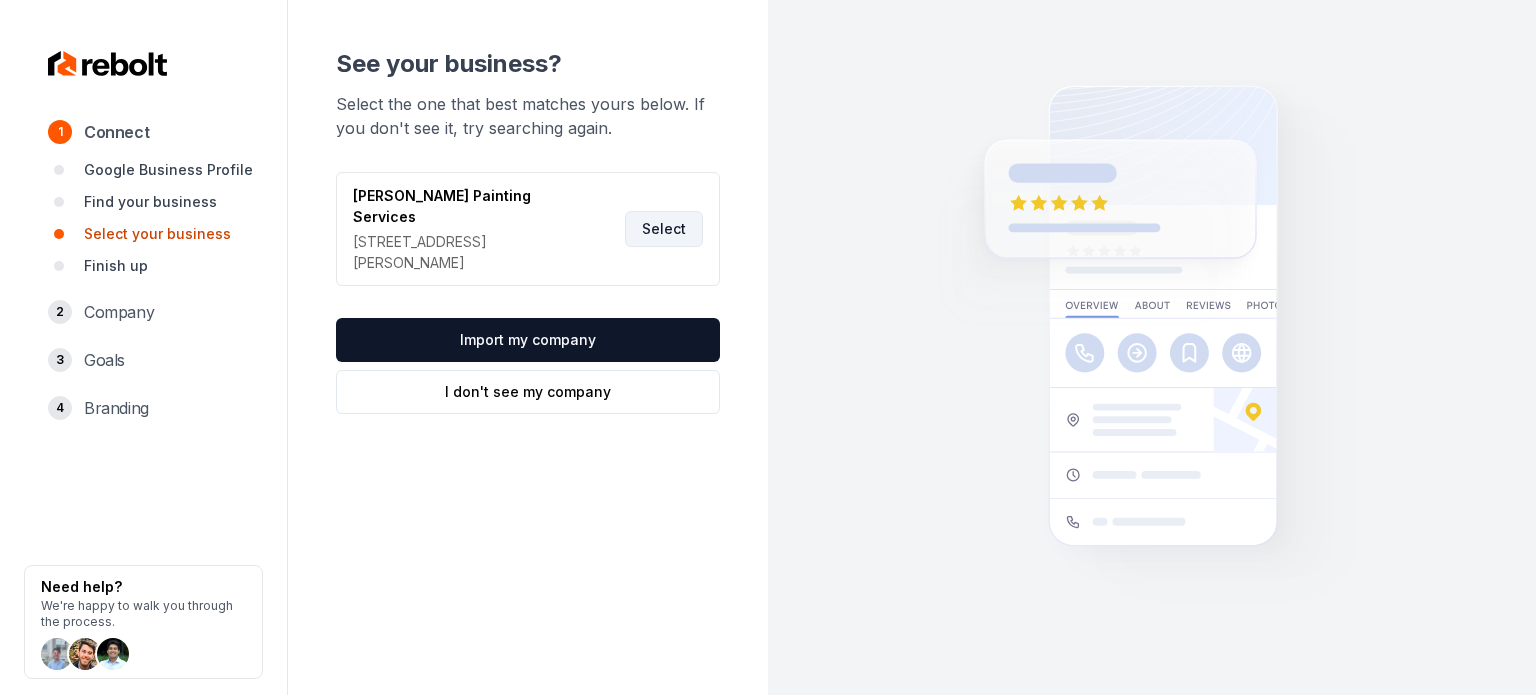 click on "Select" at bounding box center [664, 229] 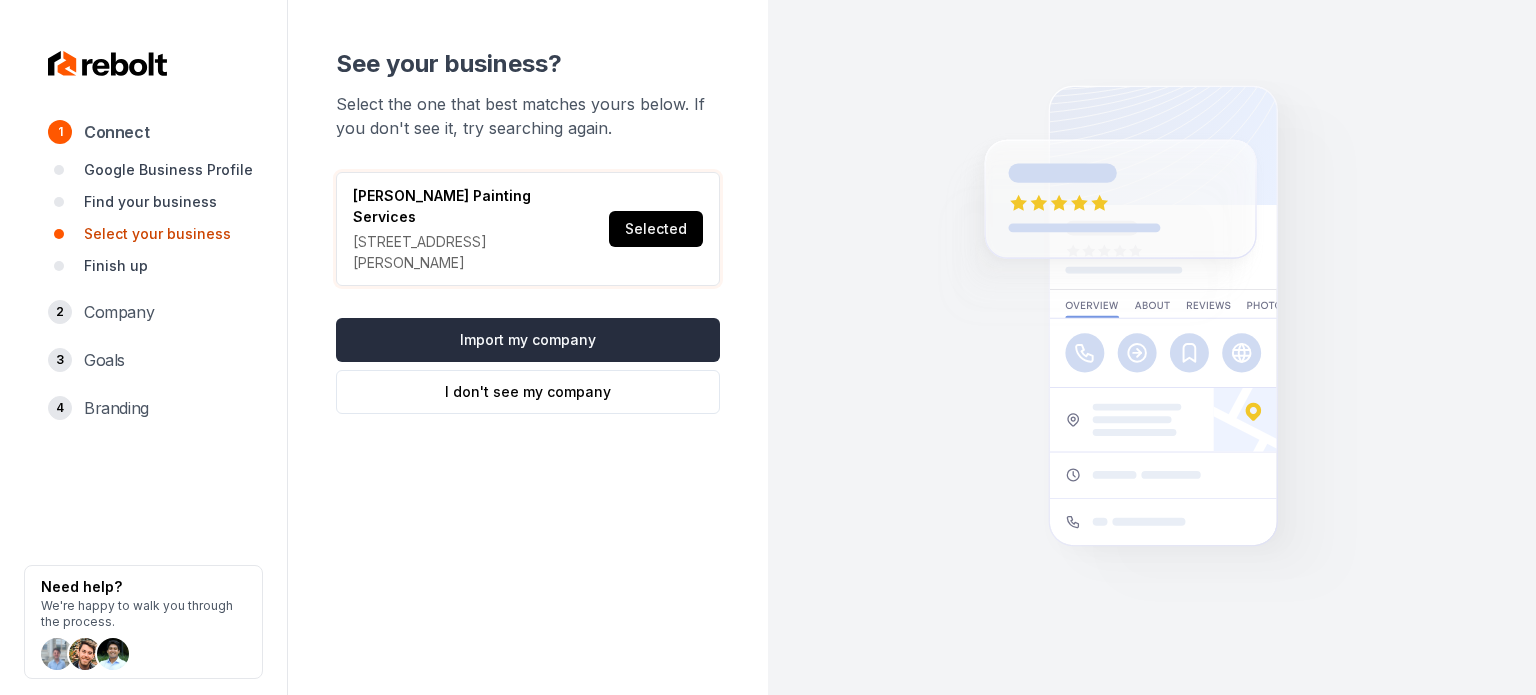 click on "Import my company" at bounding box center [528, 340] 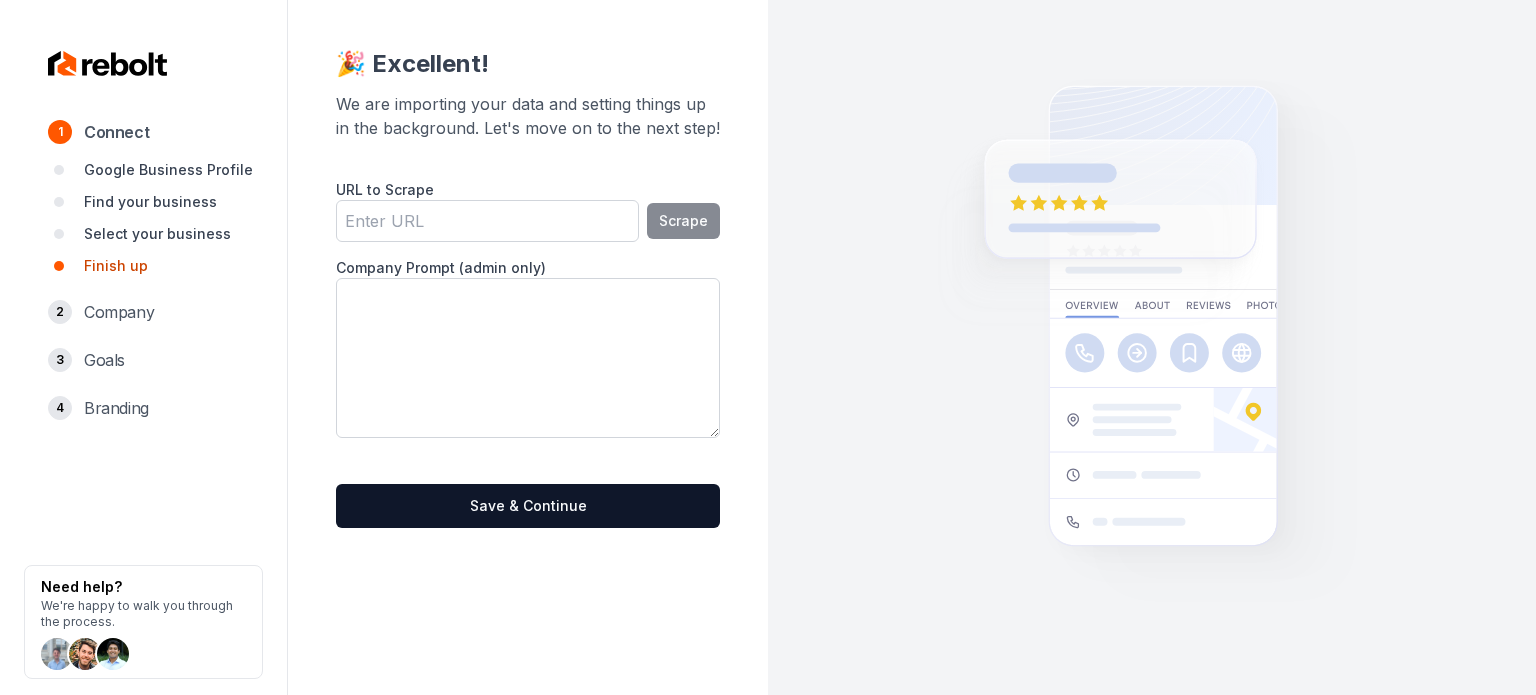 click on "URL to Scrape" at bounding box center (487, 221) 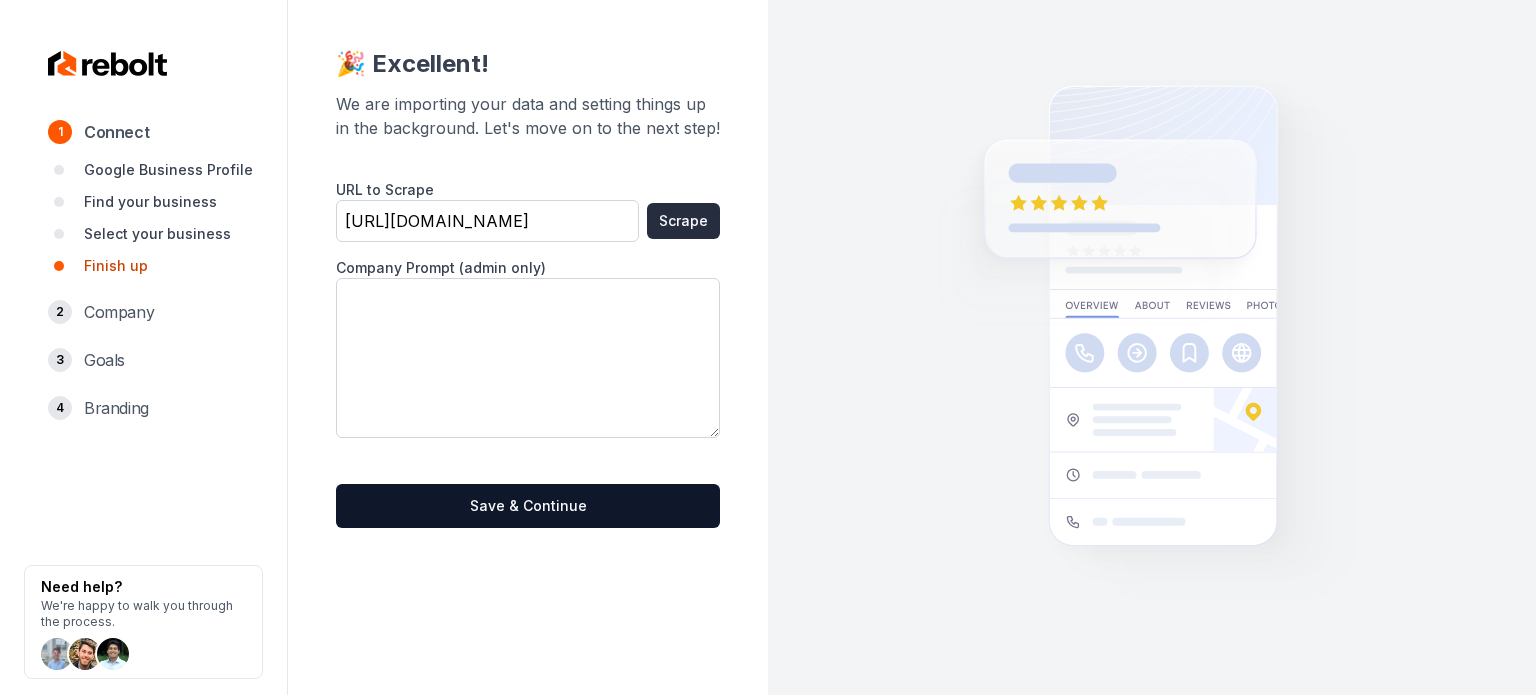 type on "https://garciapaintingwa.com/" 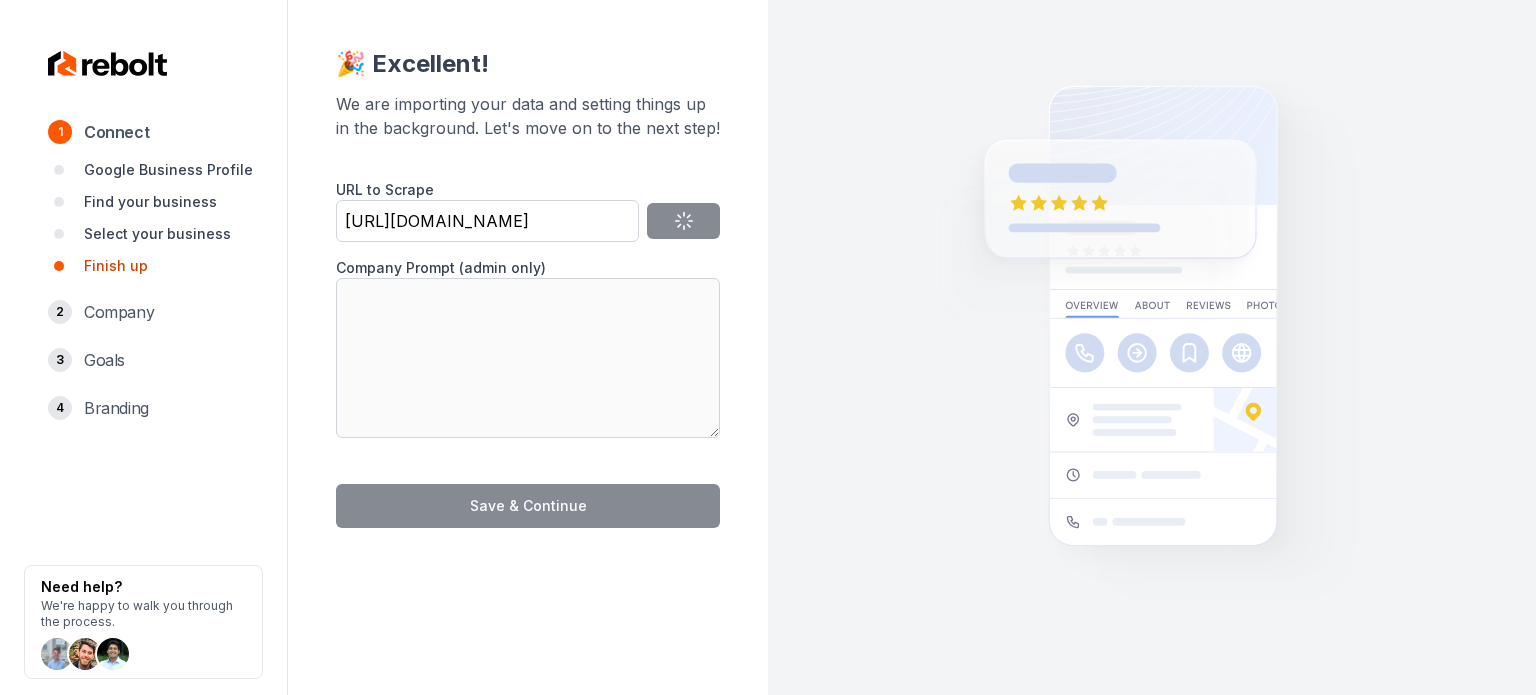 type on "At Garcias Painting Services LLC, we specialize in residential and commercial painting and wall repair services. With years of experience, our team is dedicated to providing high-quality work and exceptional results. Whether it’s refreshing your home or upgrading your business, we handle every project with precision and care." 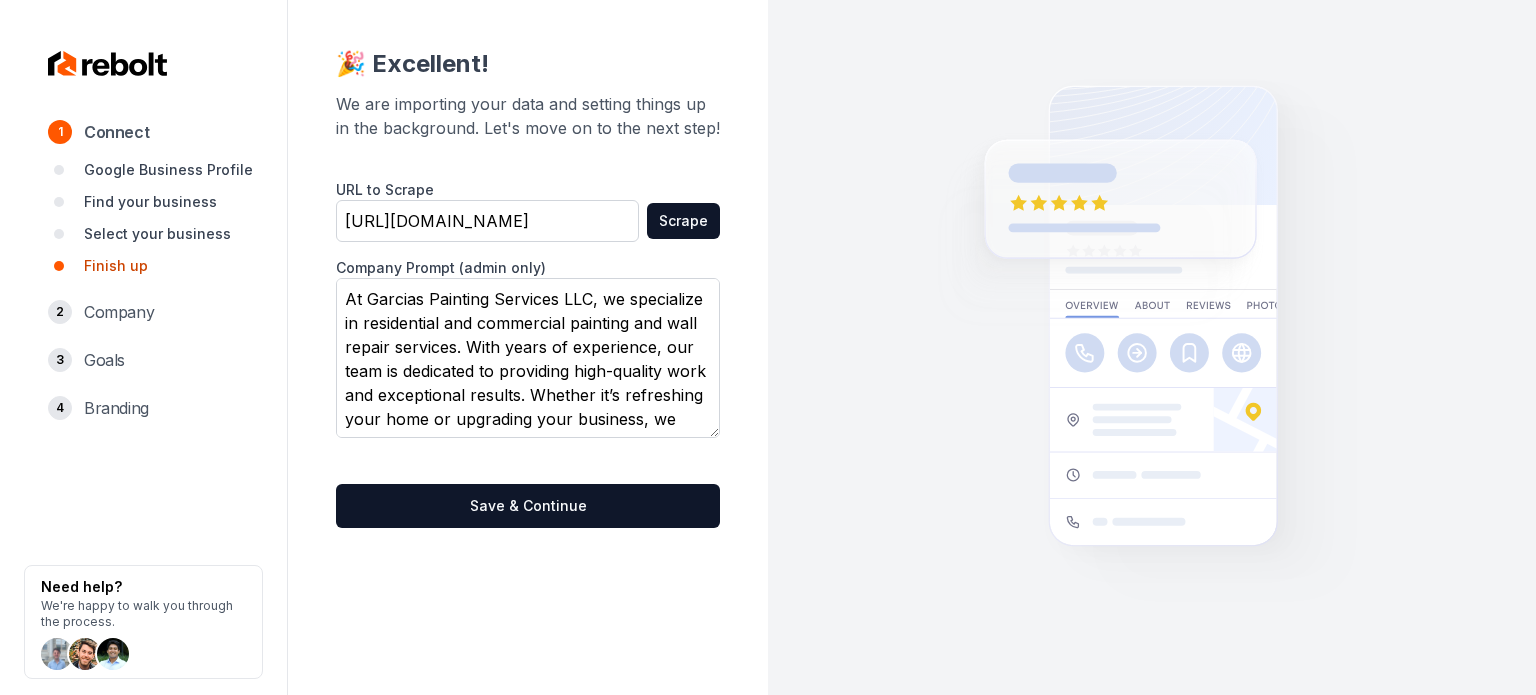 scroll, scrollTop: 49, scrollLeft: 0, axis: vertical 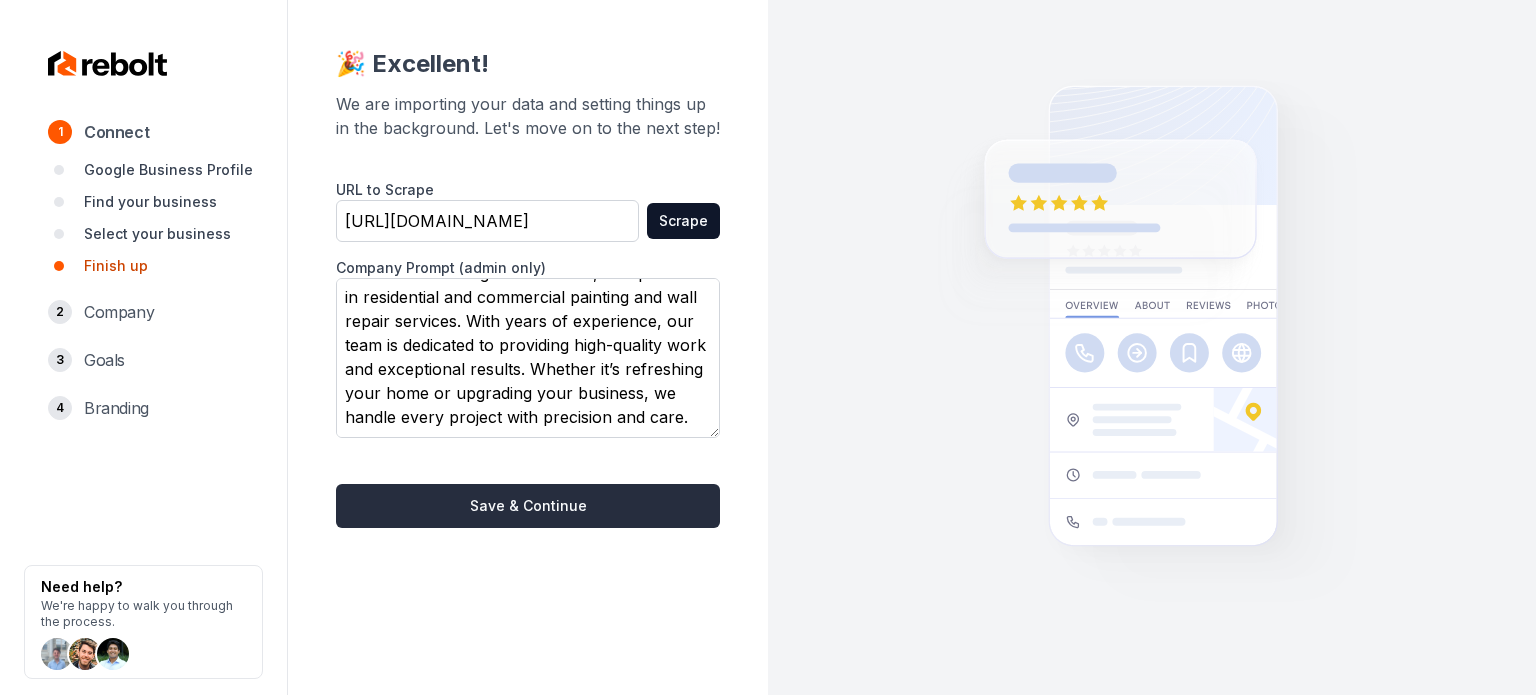 click on "Save & Continue" at bounding box center (528, 506) 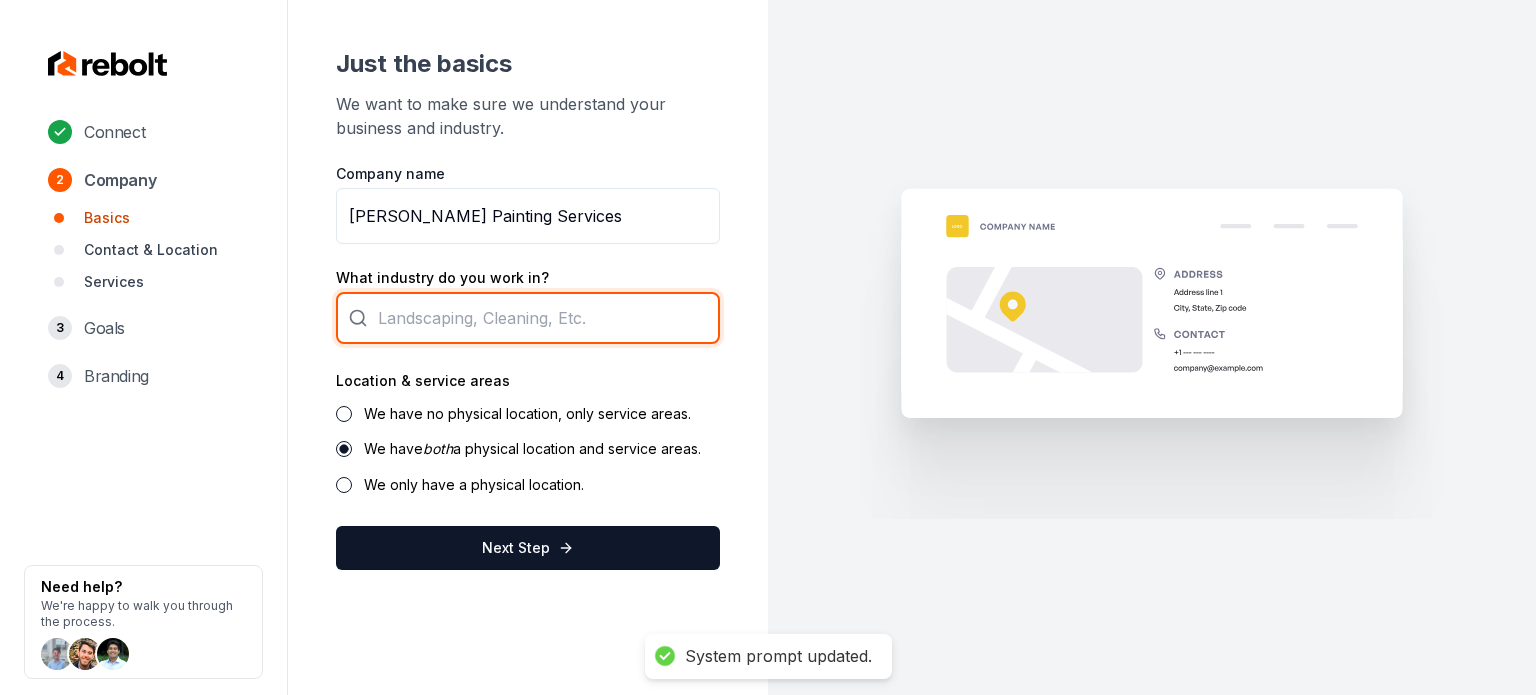 click at bounding box center (528, 318) 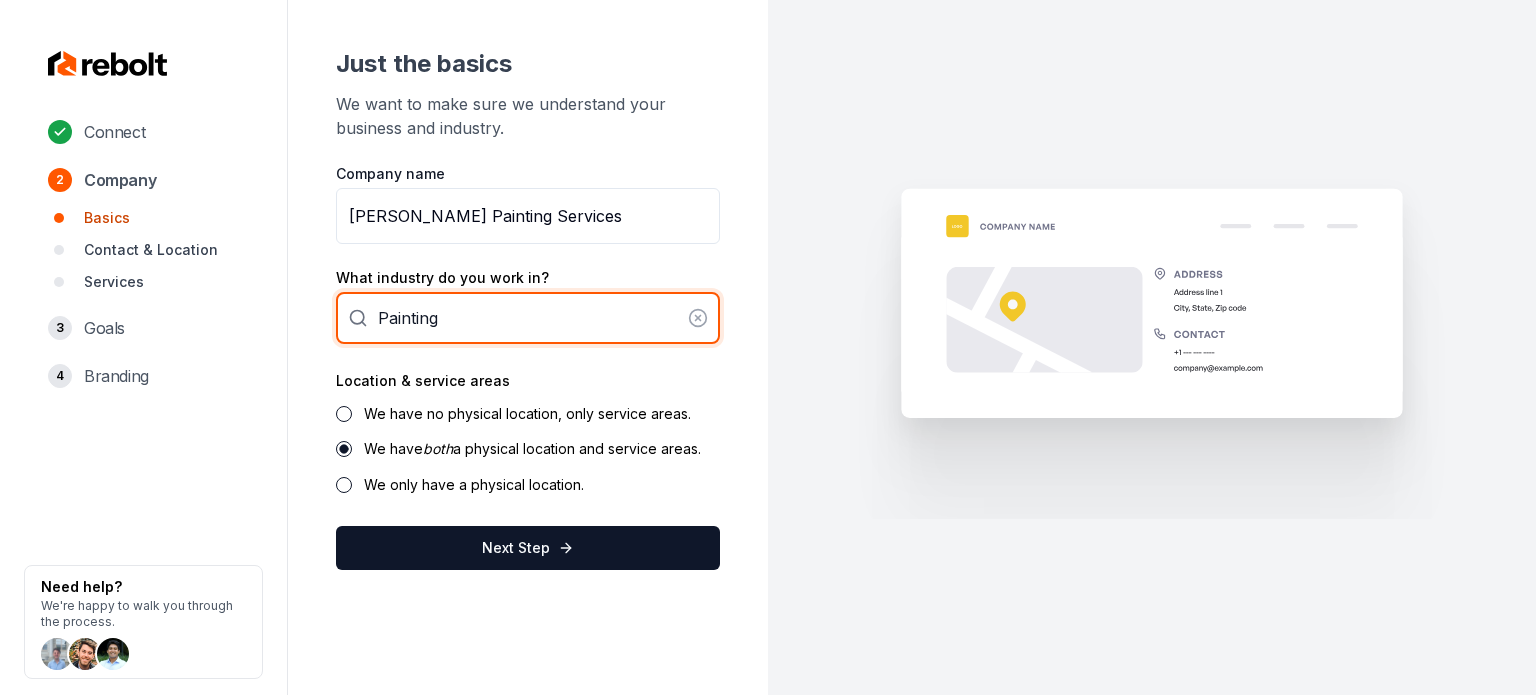 type on "Painting" 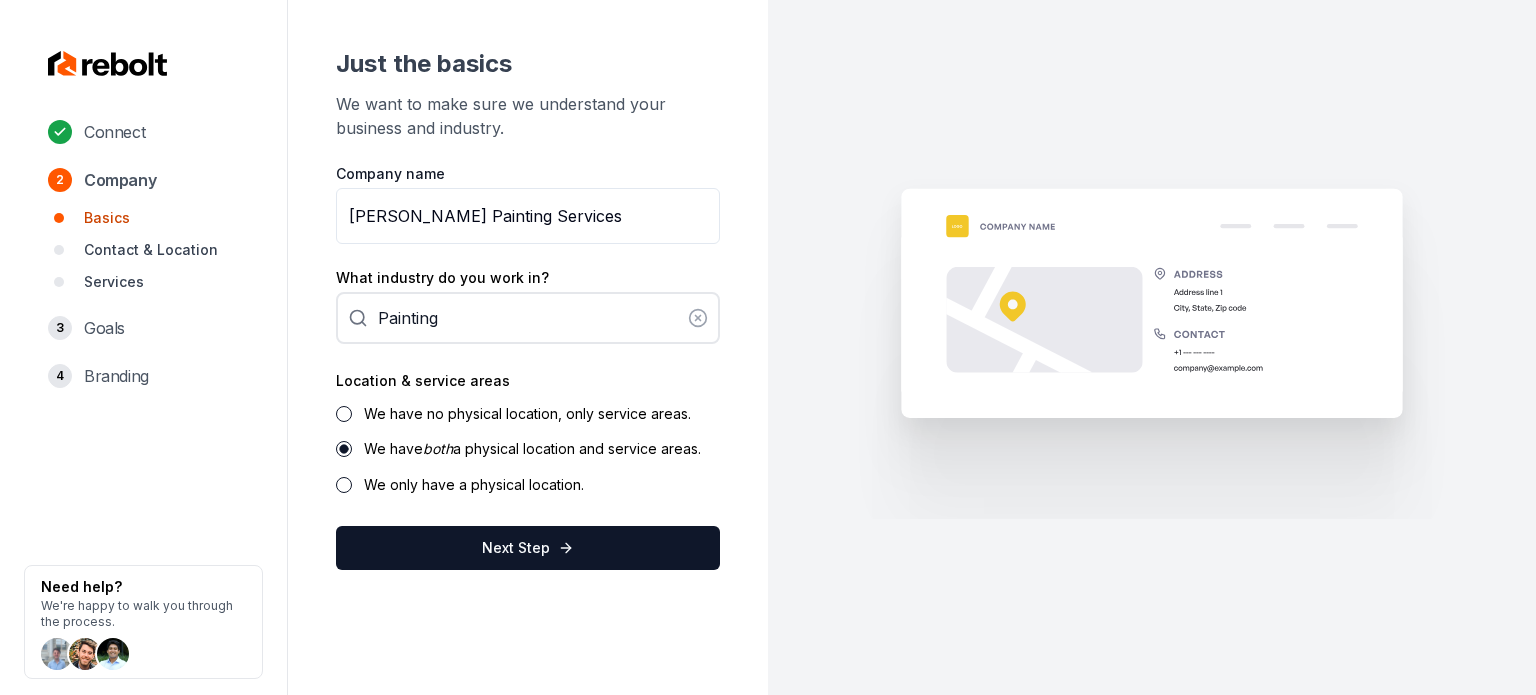 click on "We have no physical location, only service areas." at bounding box center [527, 413] 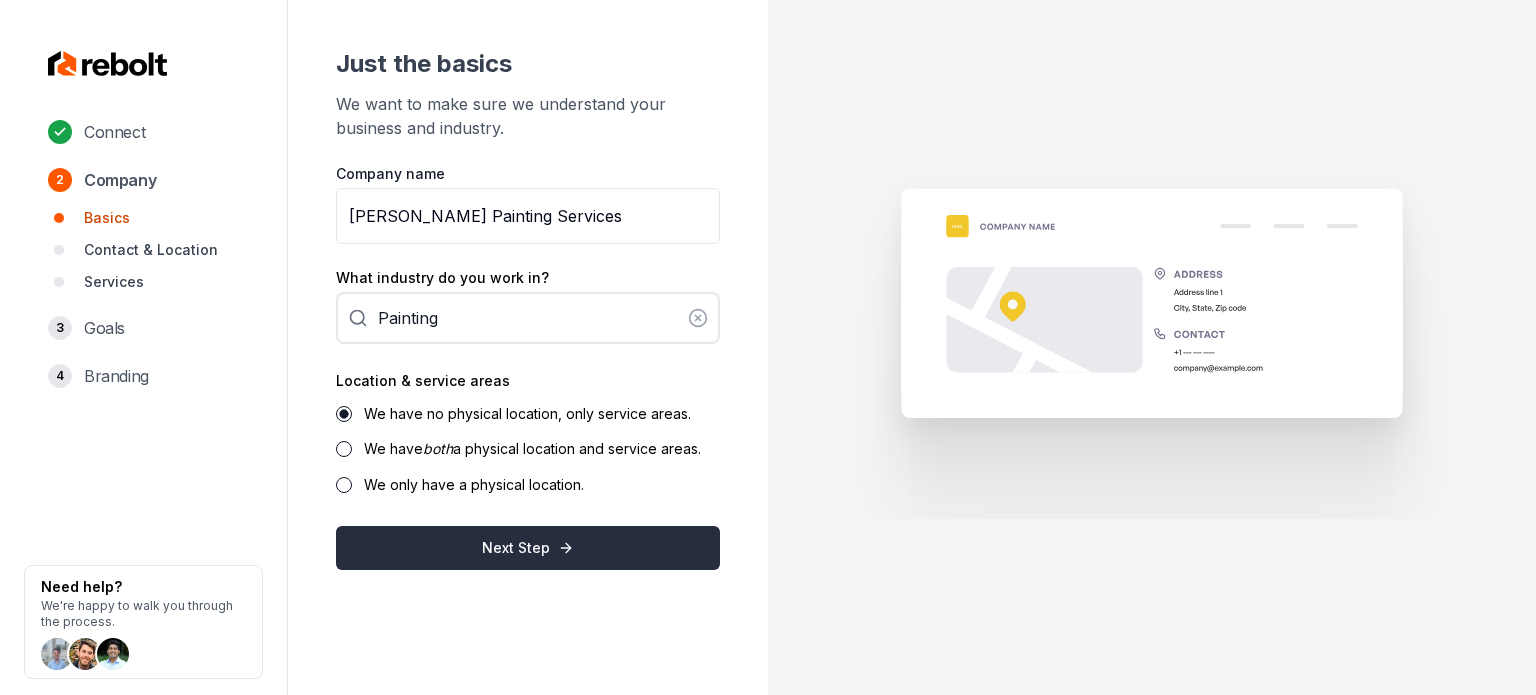 click on "Next Step" at bounding box center (528, 548) 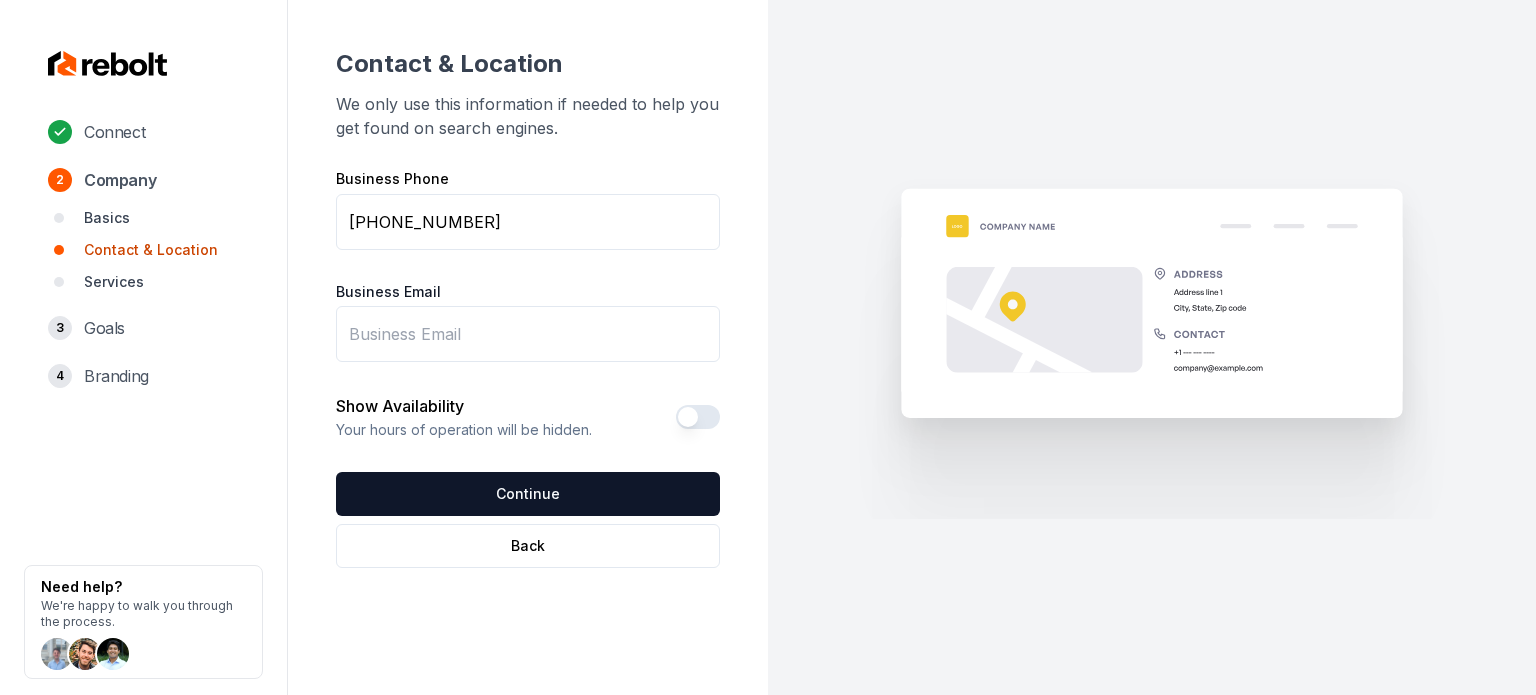 click on "Business Phone (509) 251-5809 Business Email Show Availability Your hours of operation will be hidden. Continue" at bounding box center [528, 344] 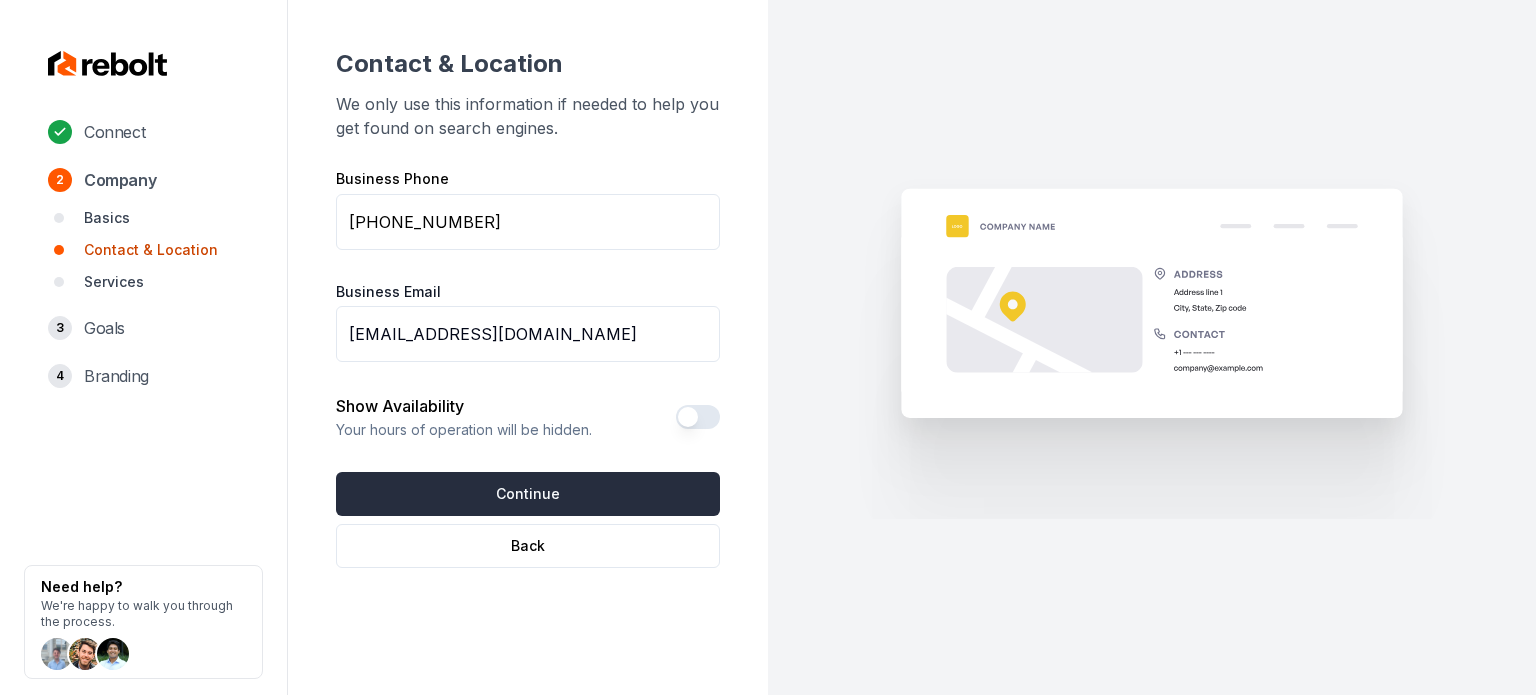 type on "garciaspainting93@gmail.com" 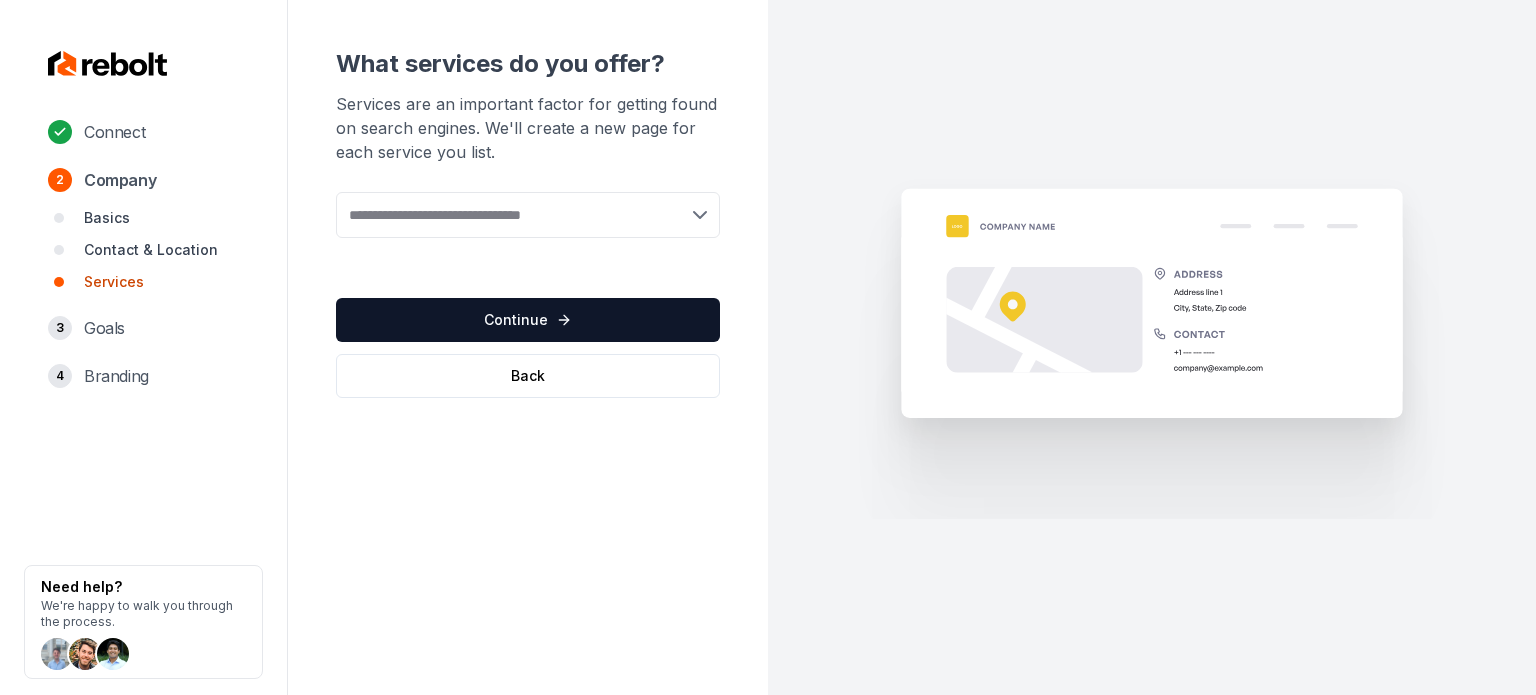 click at bounding box center (528, 215) 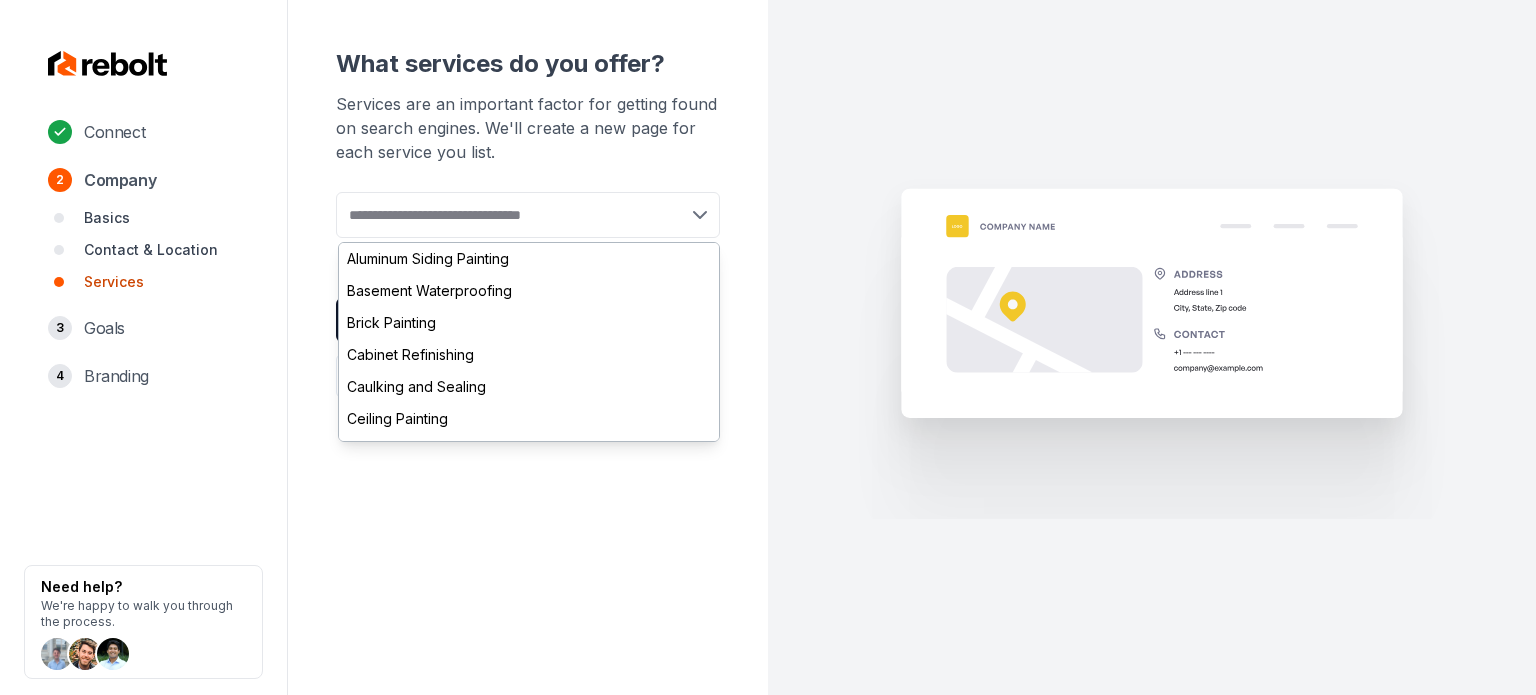 paste on "**********" 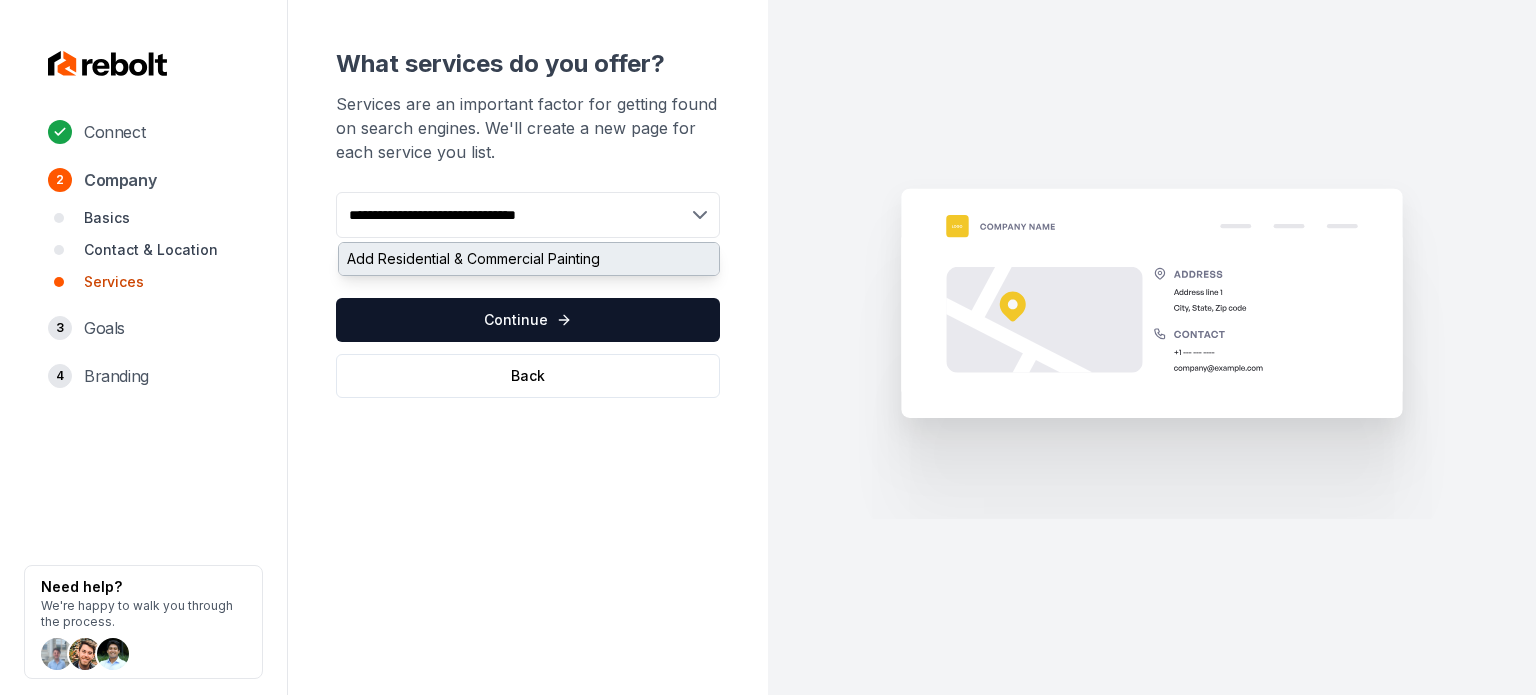 type on "**********" 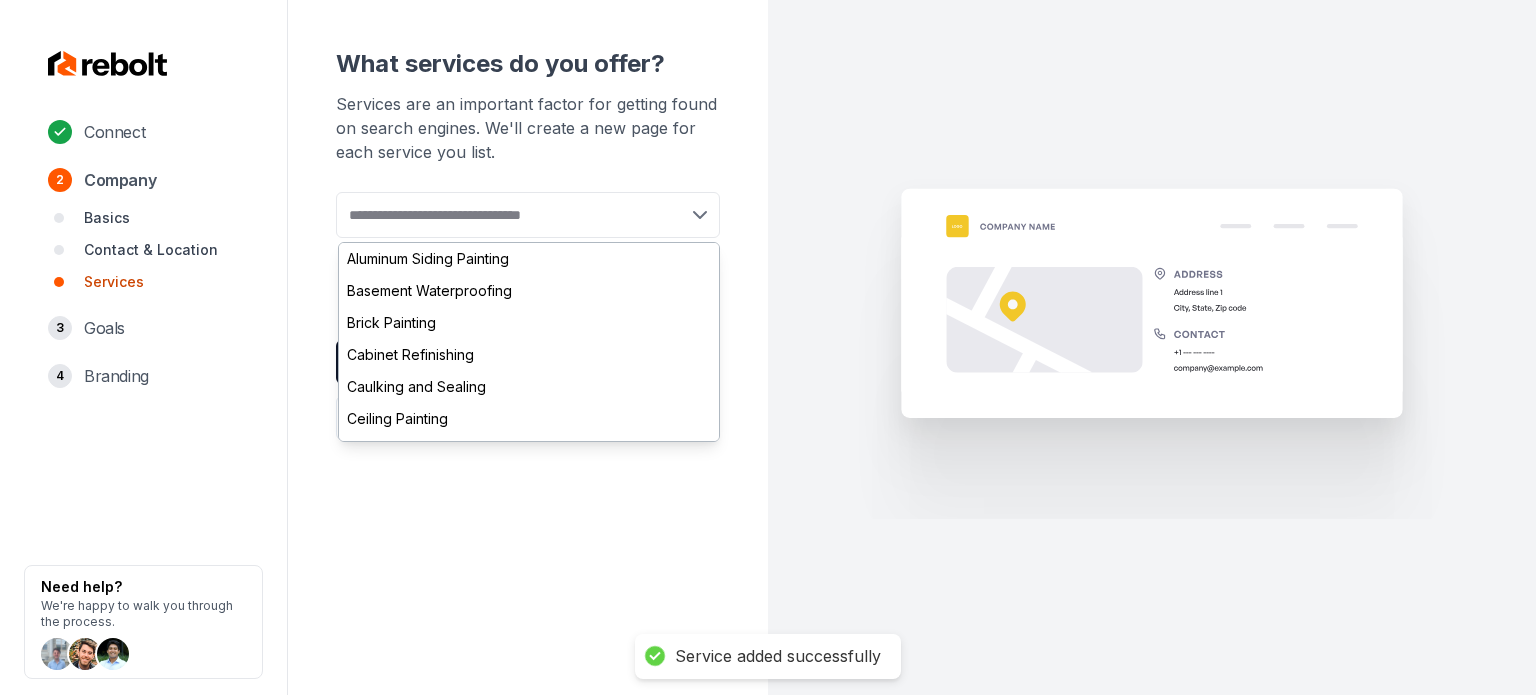 paste on "**********" 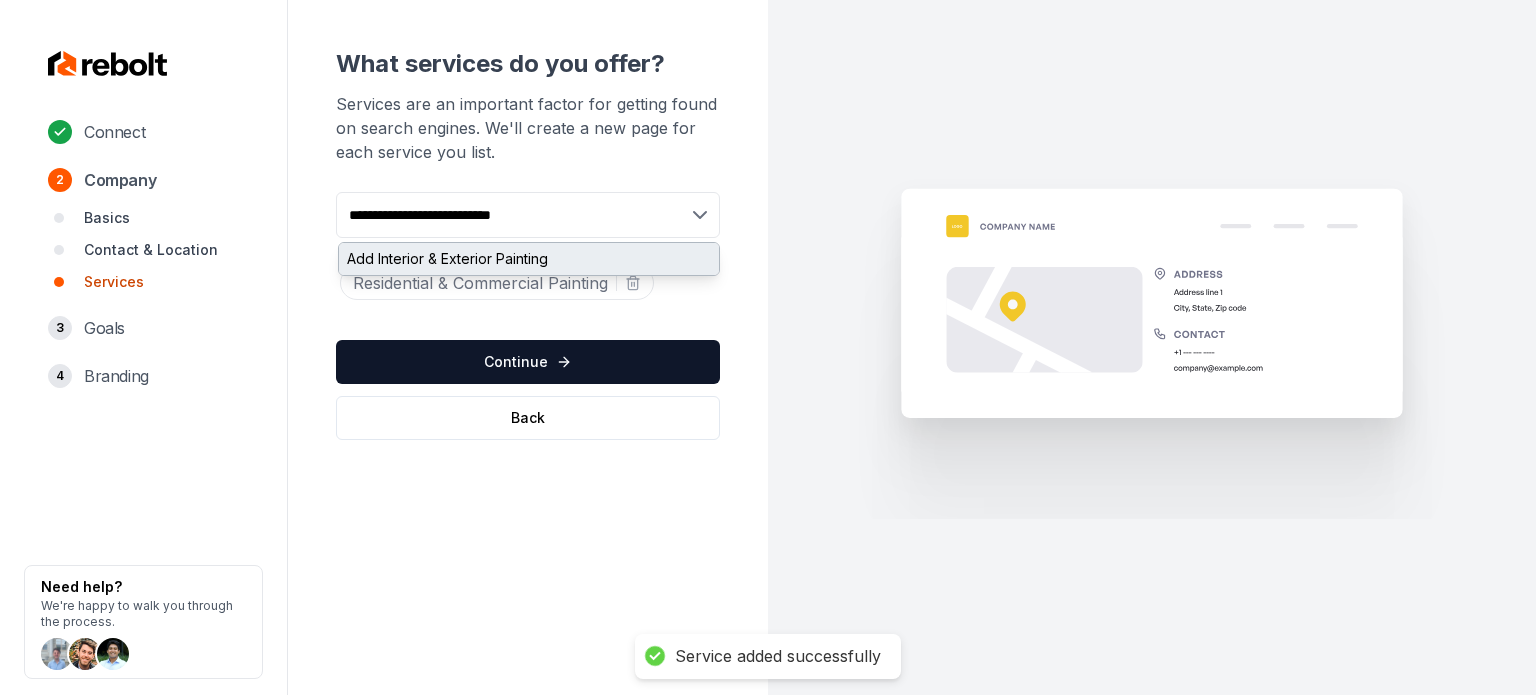 type on "**********" 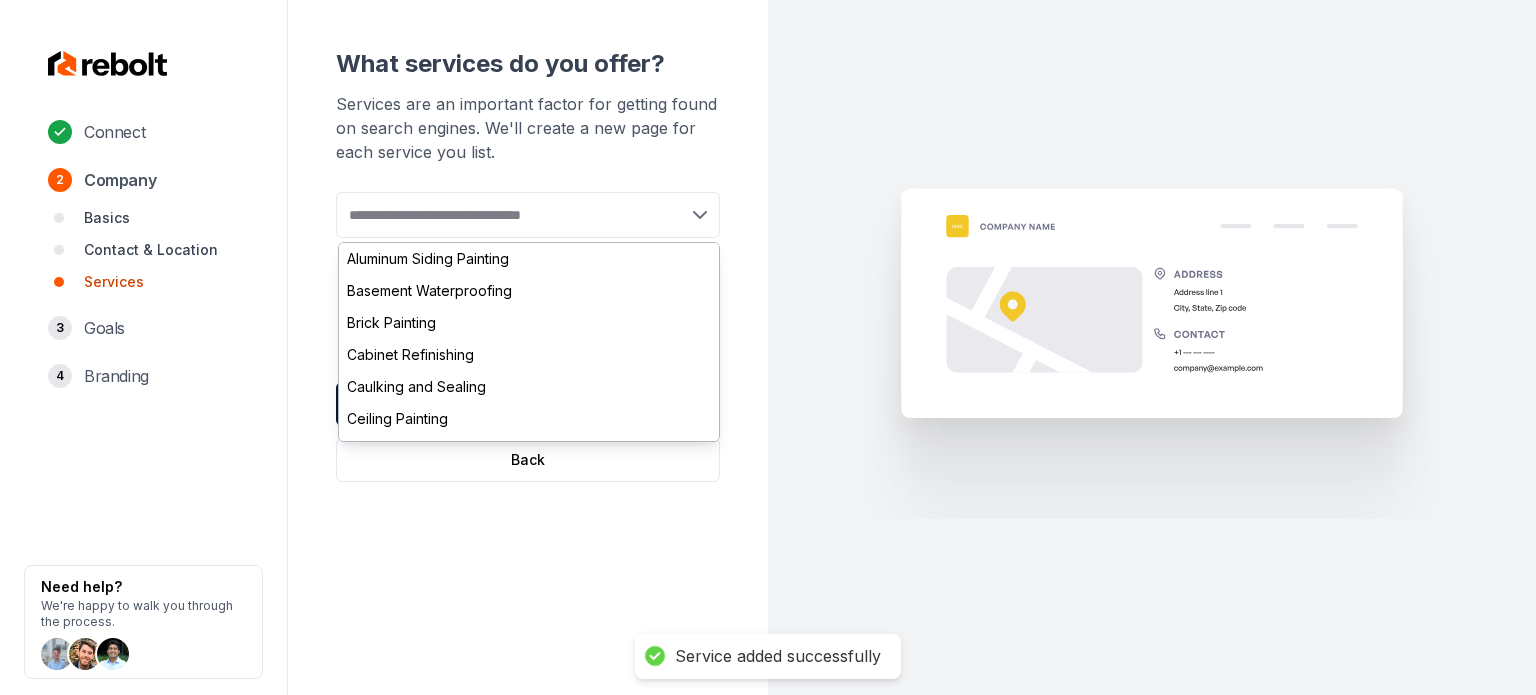 paste on "**********" 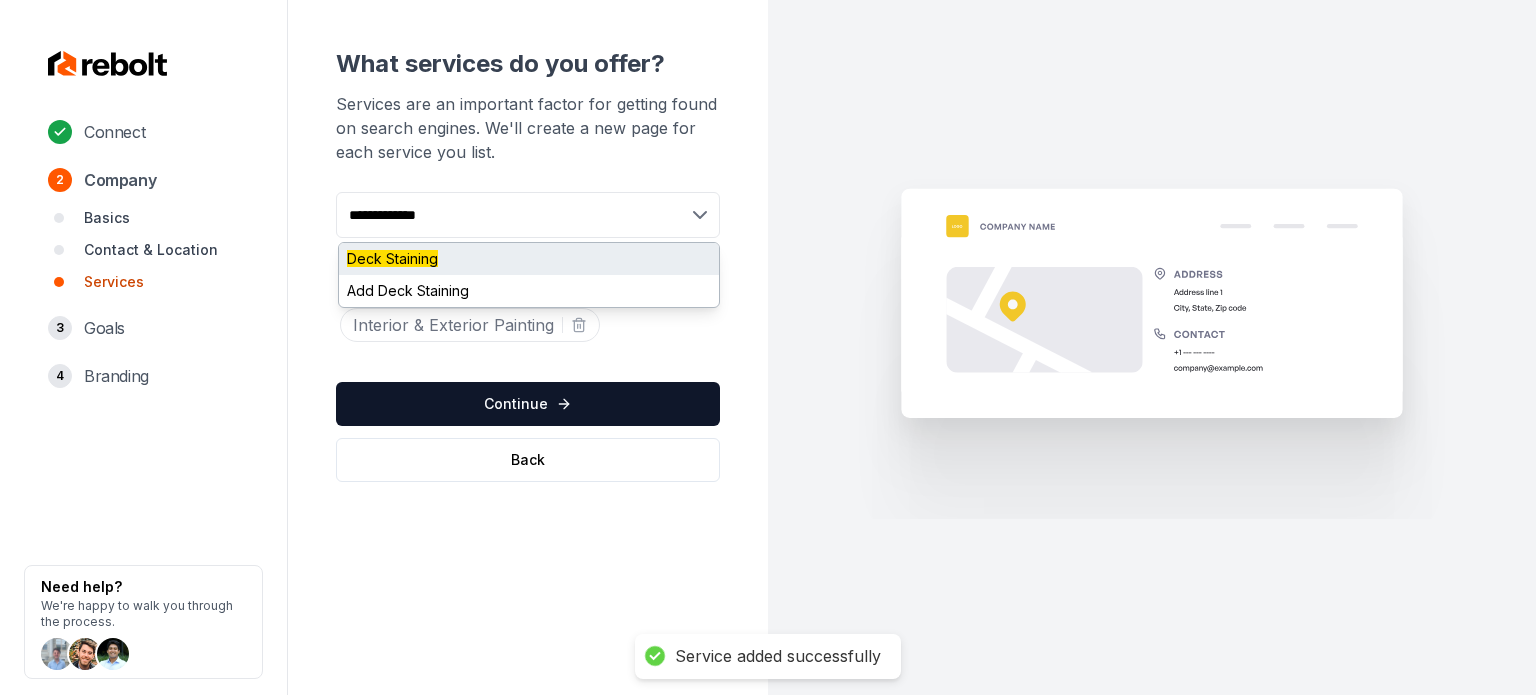 type on "**********" 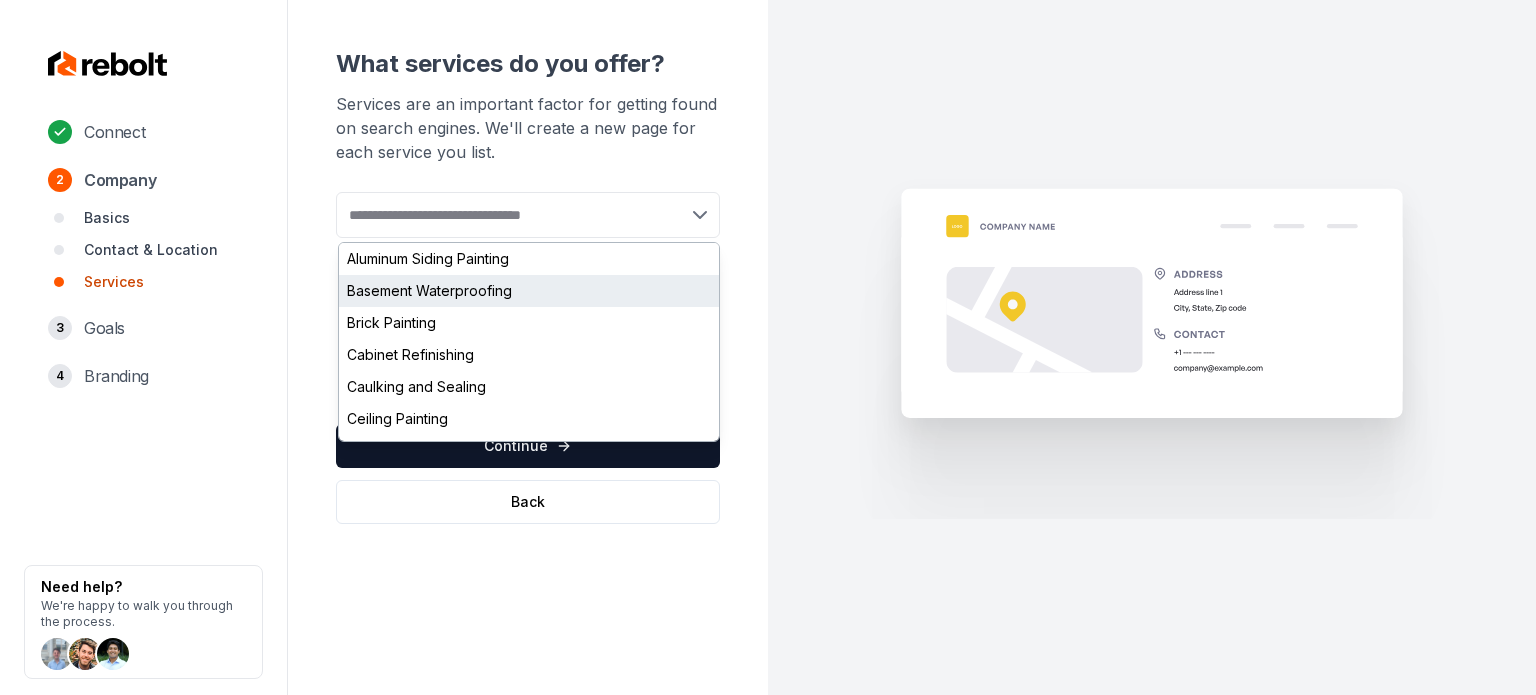 paste on "**********" 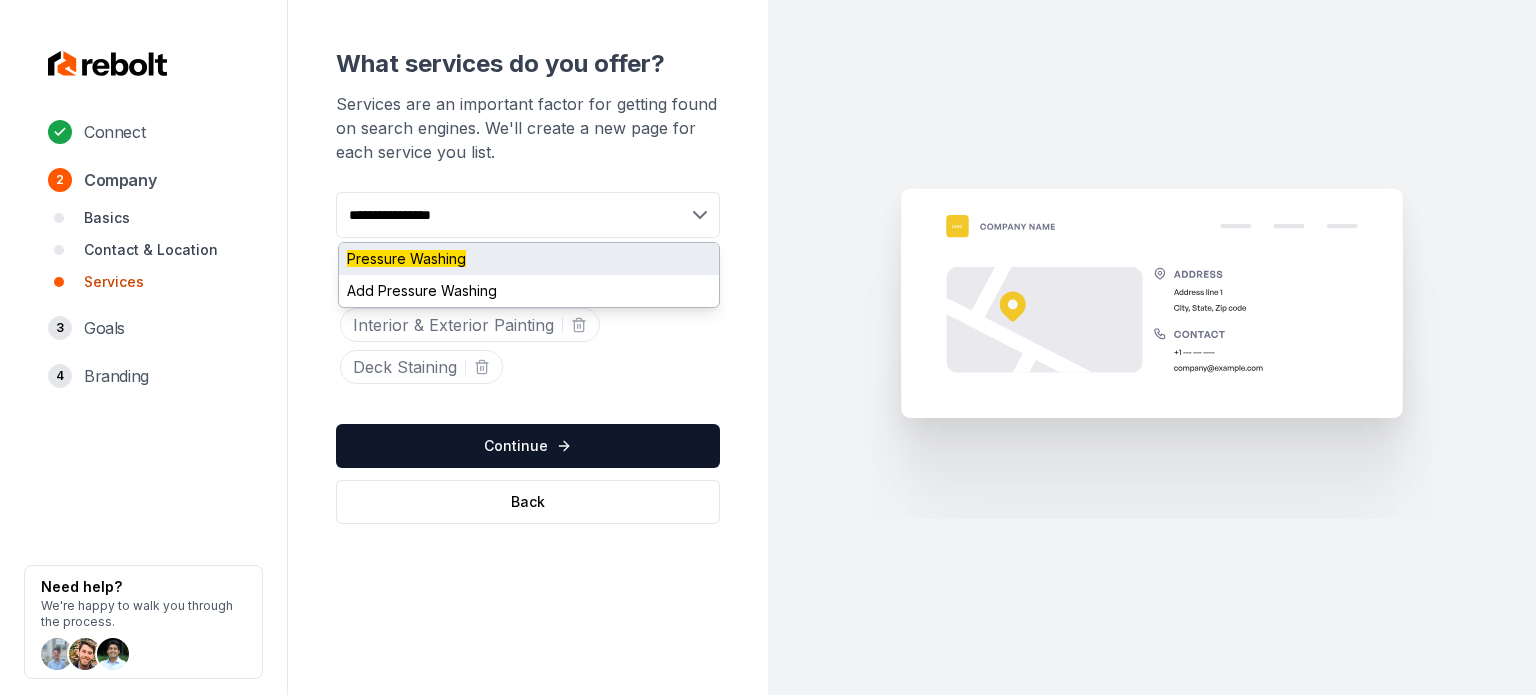 type on "**********" 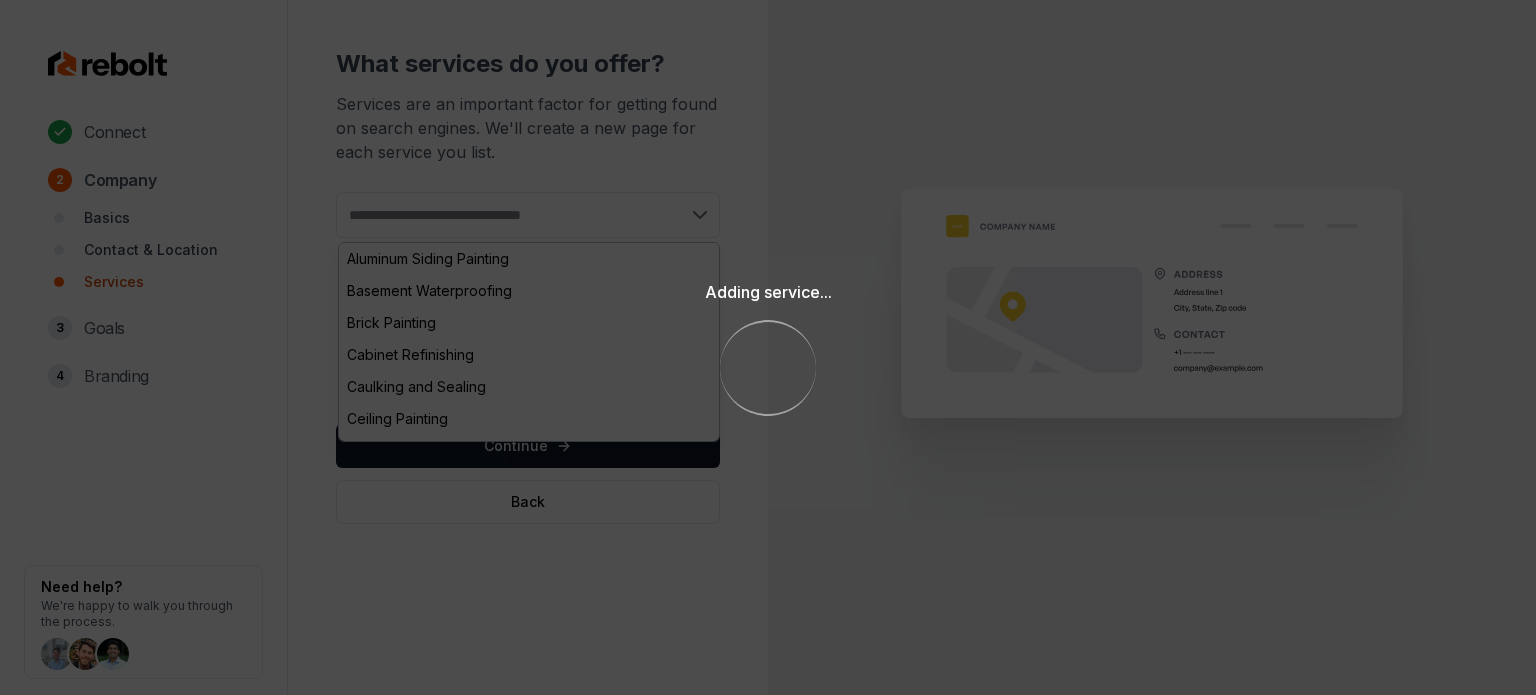 paste on "**********" 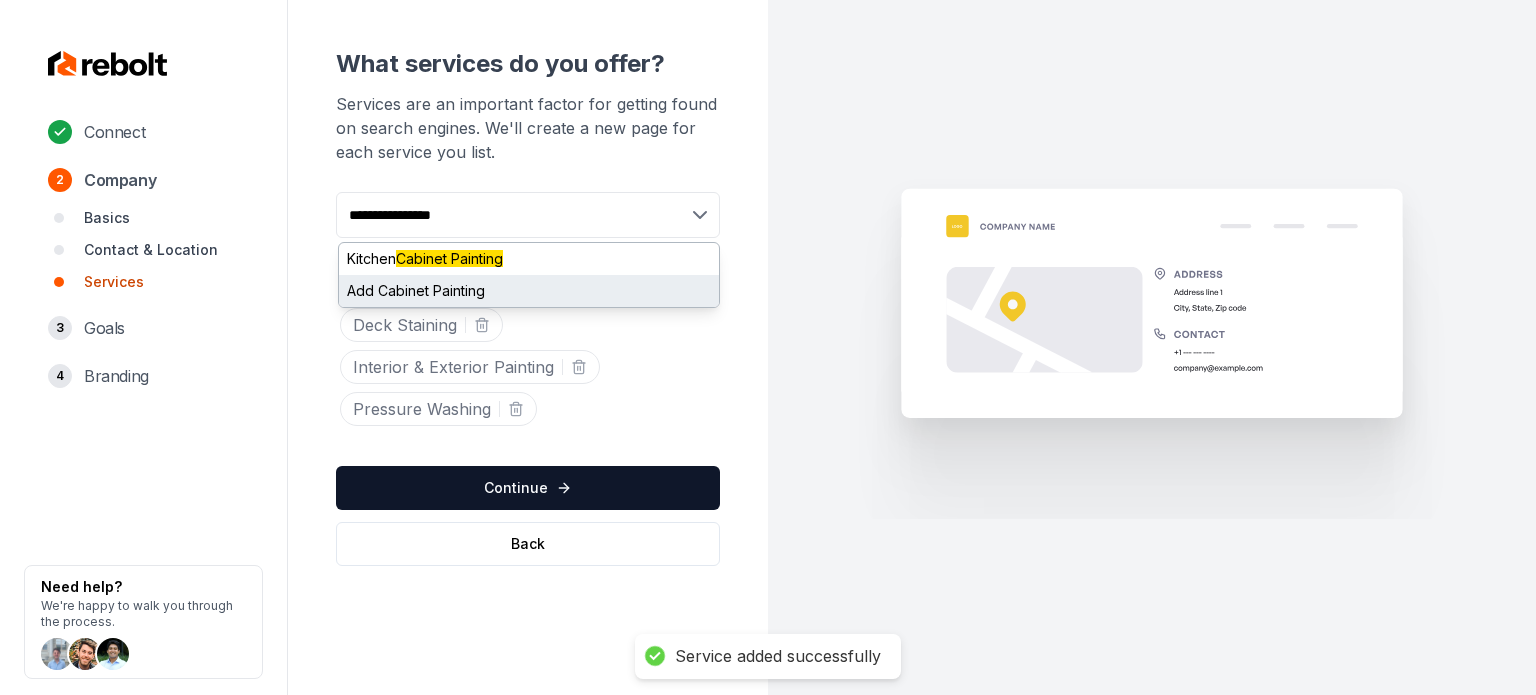 type on "**********" 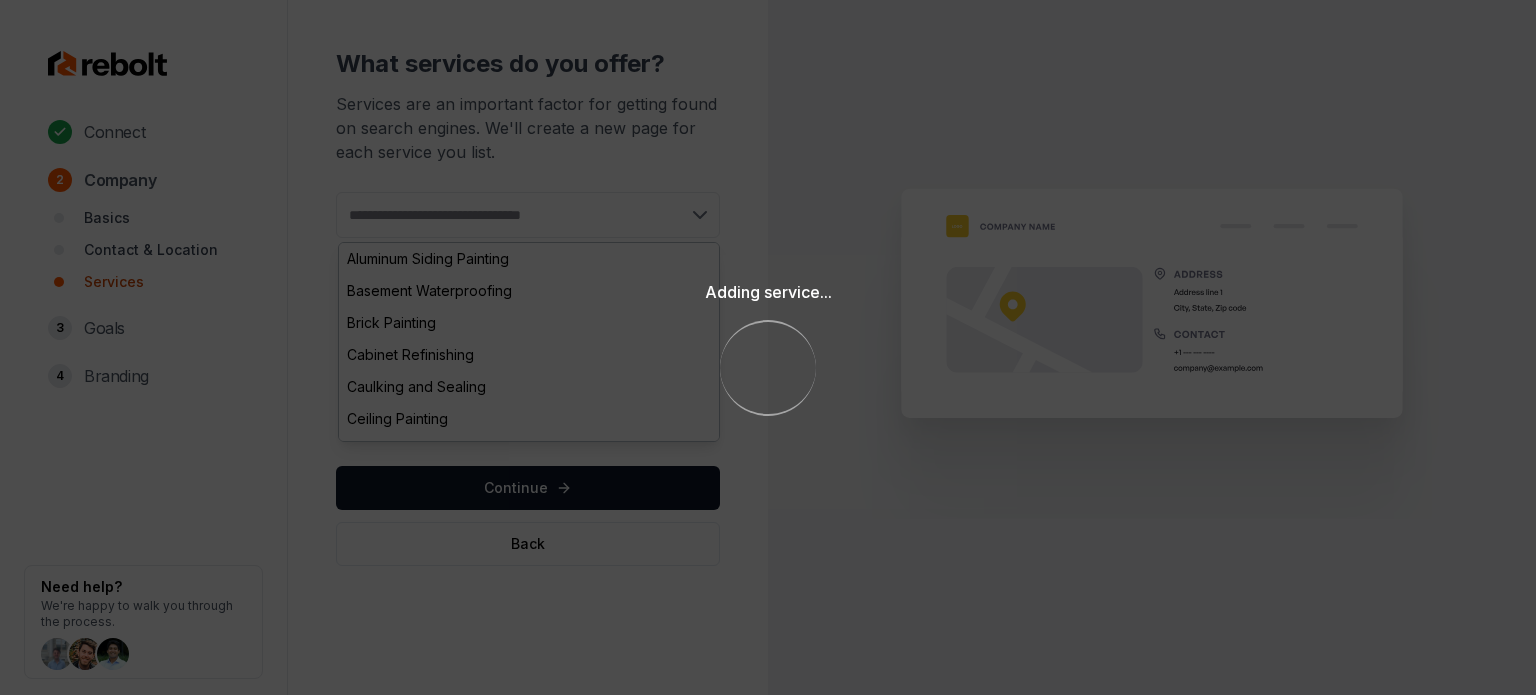 paste on "**********" 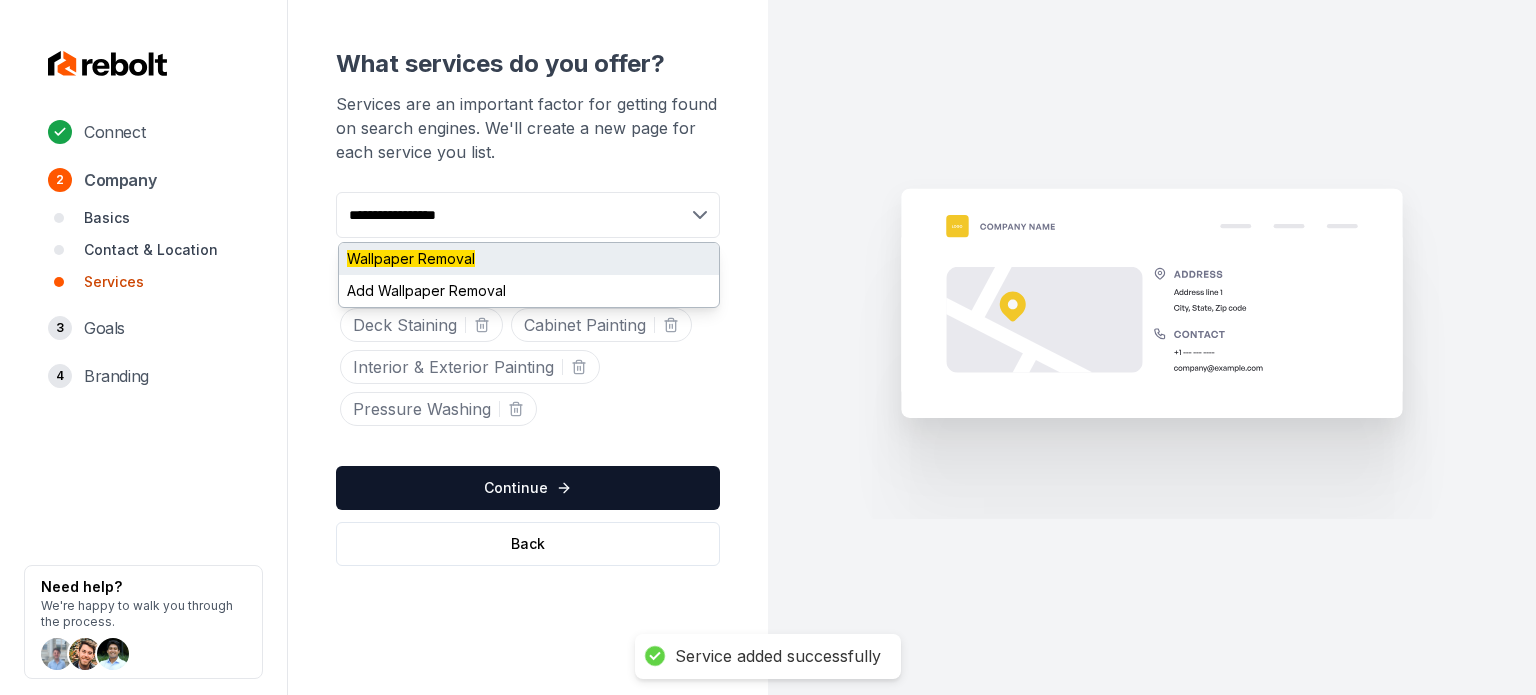 type on "**********" 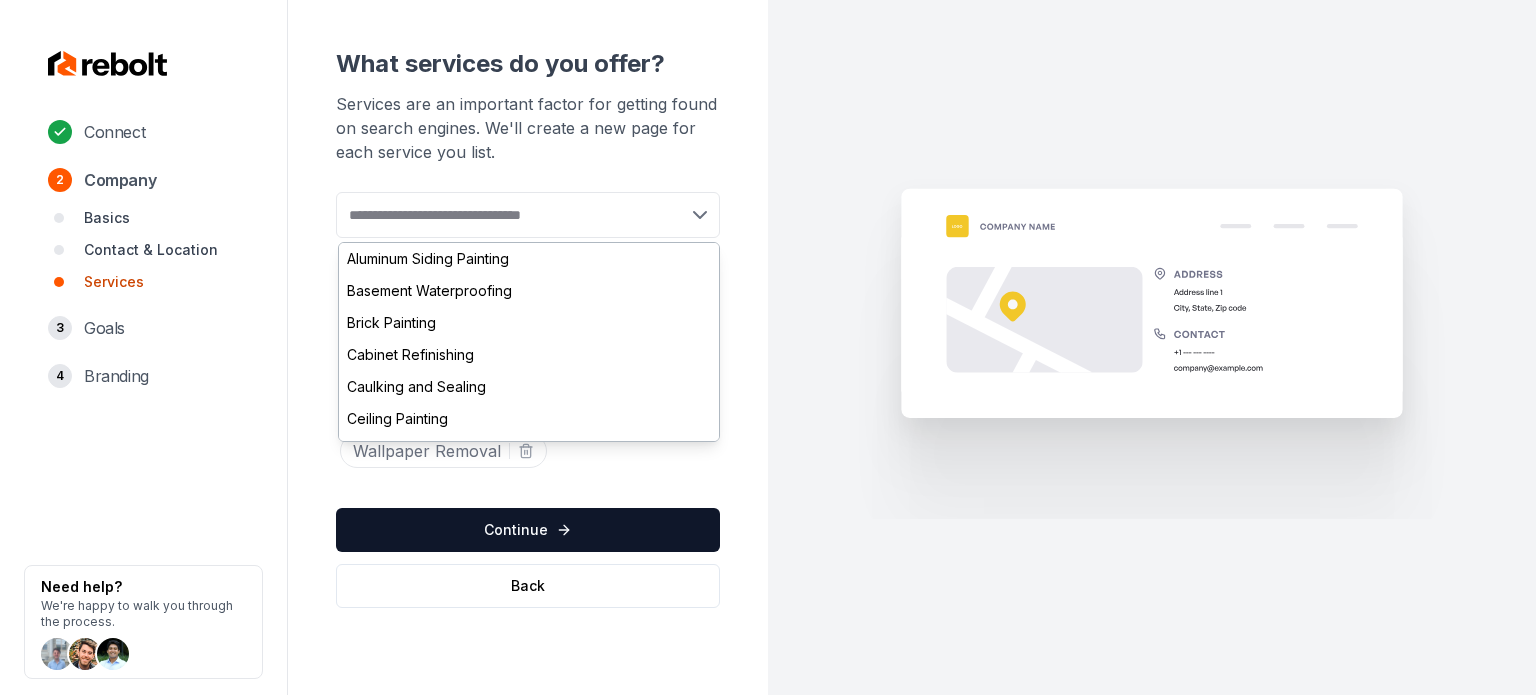 paste on "**********" 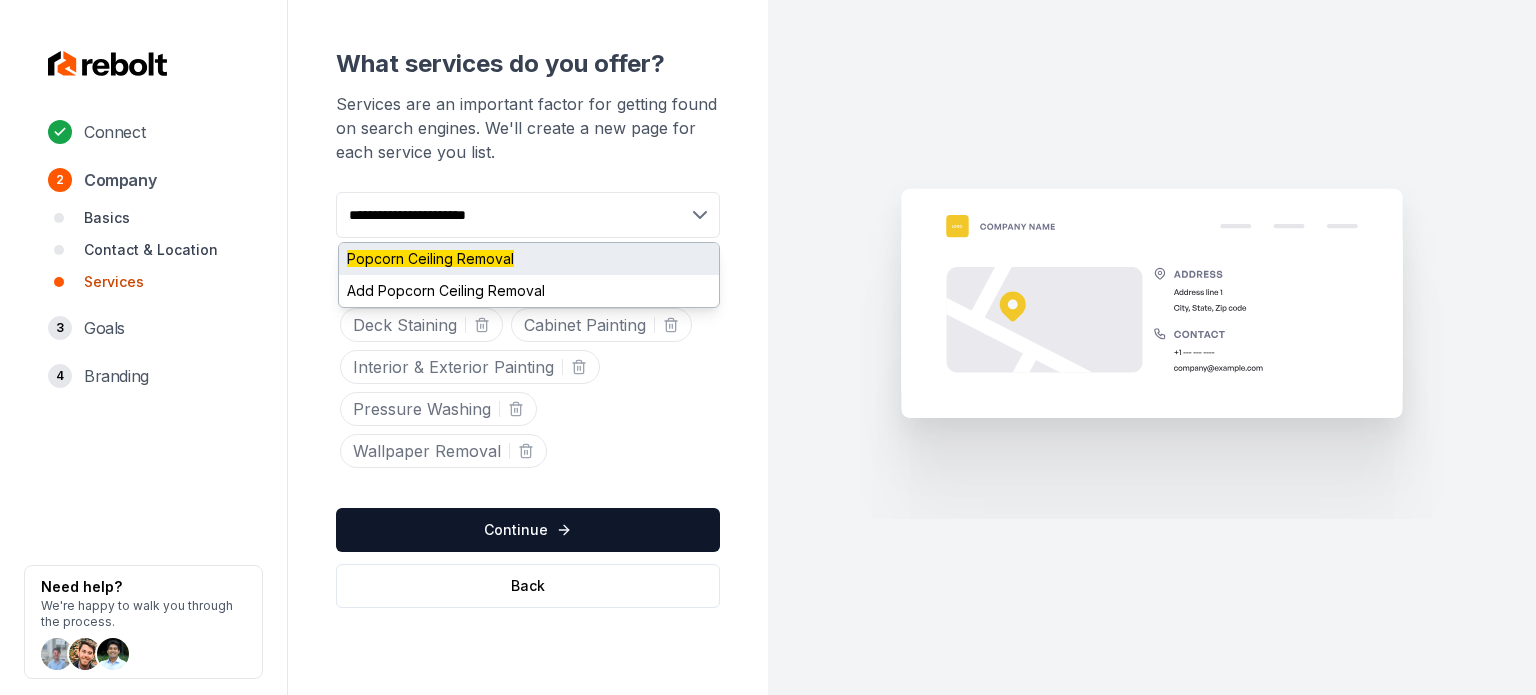 type on "**********" 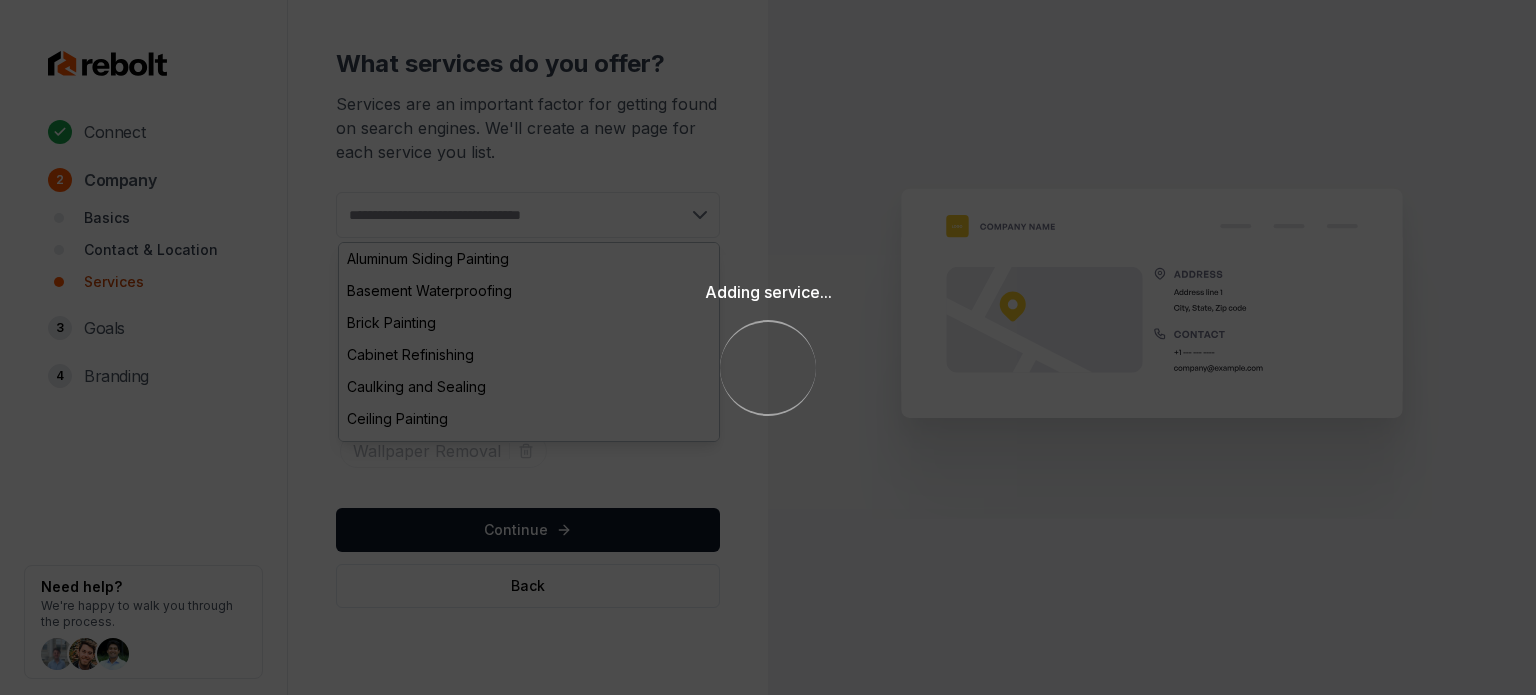 paste on "**********" 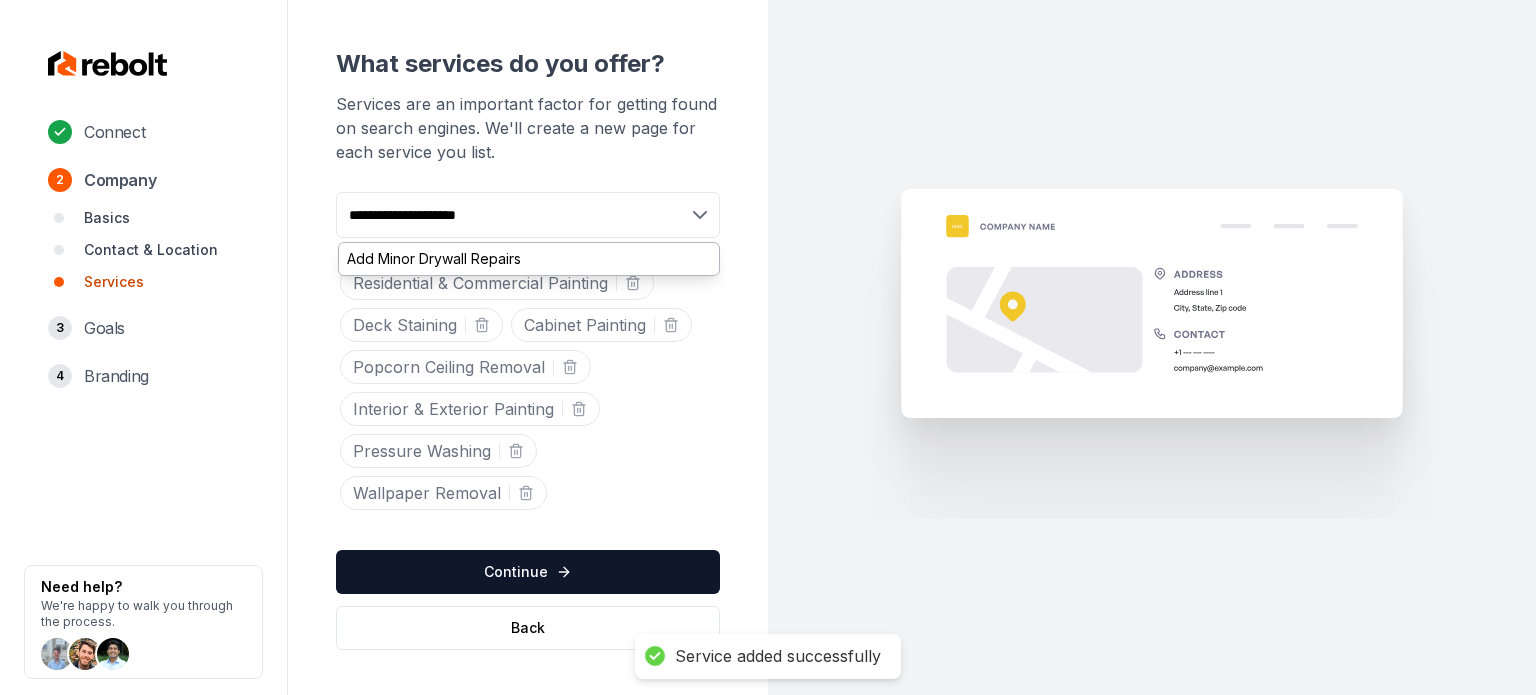 type on "**********" 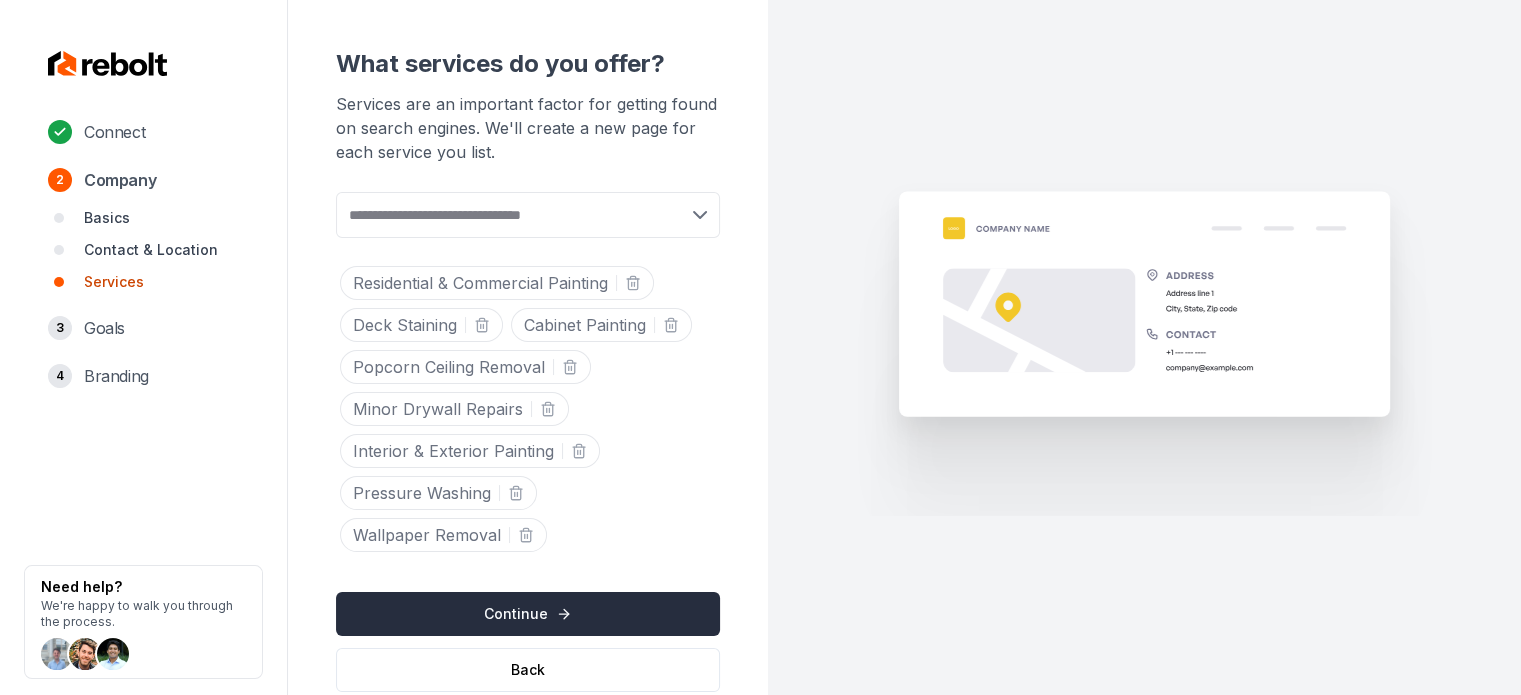 click on "Continue" at bounding box center (528, 614) 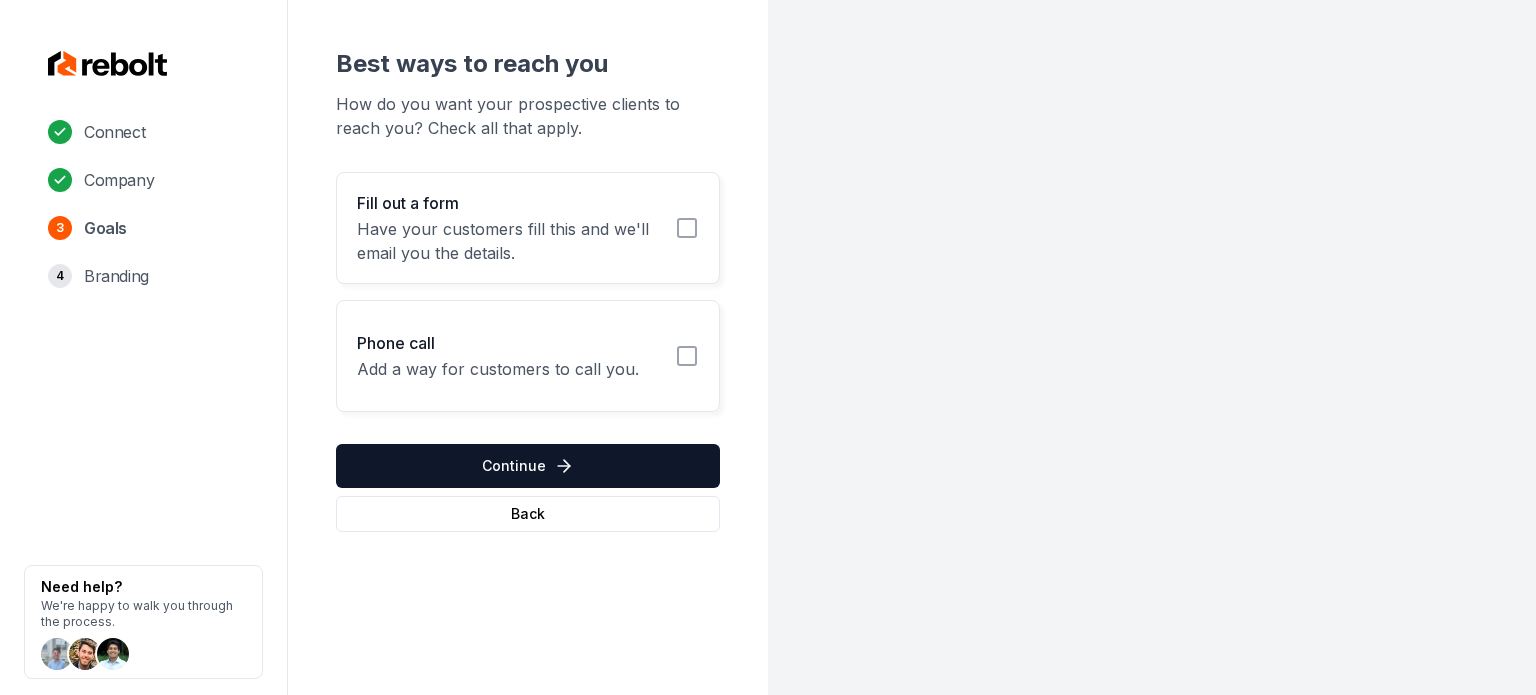 click on "Have your customers fill this and we'll email you the details." at bounding box center [510, 241] 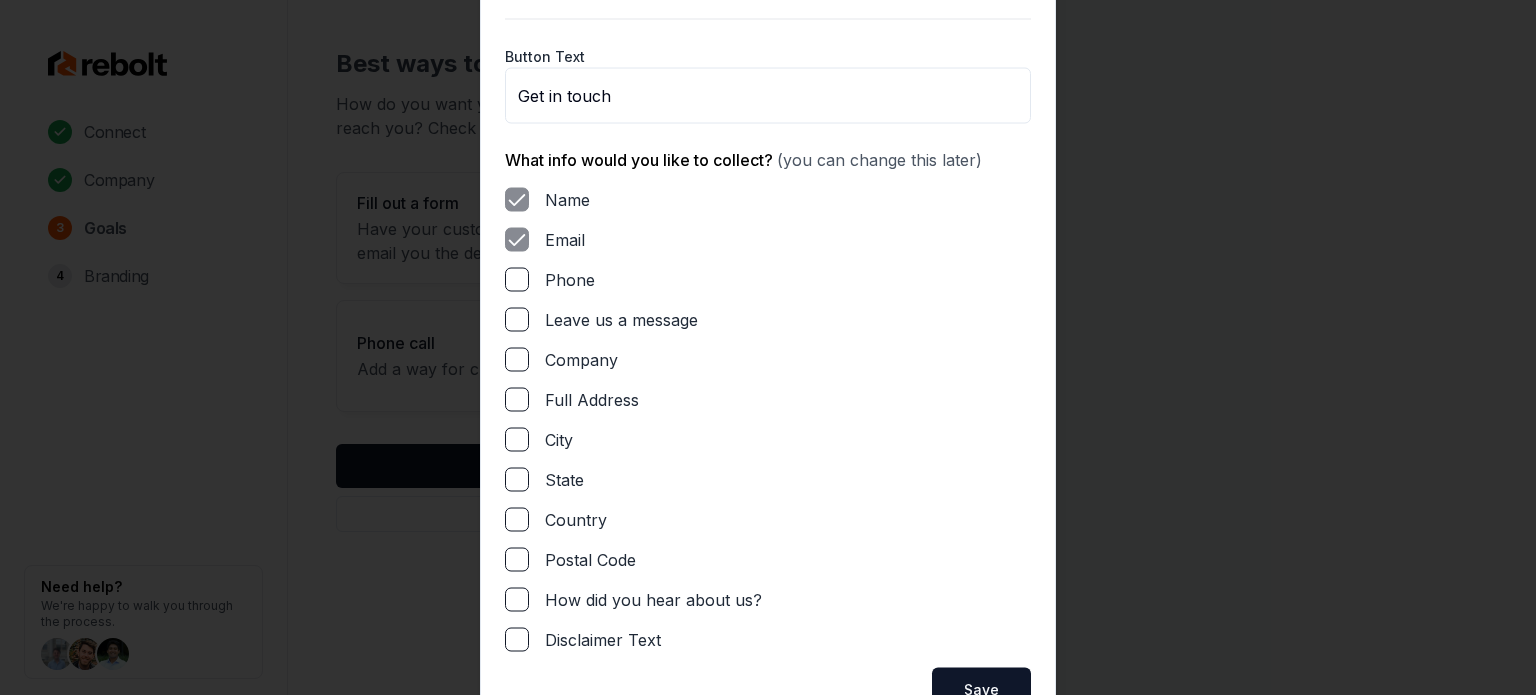 click on "Phone" at bounding box center (517, 279) 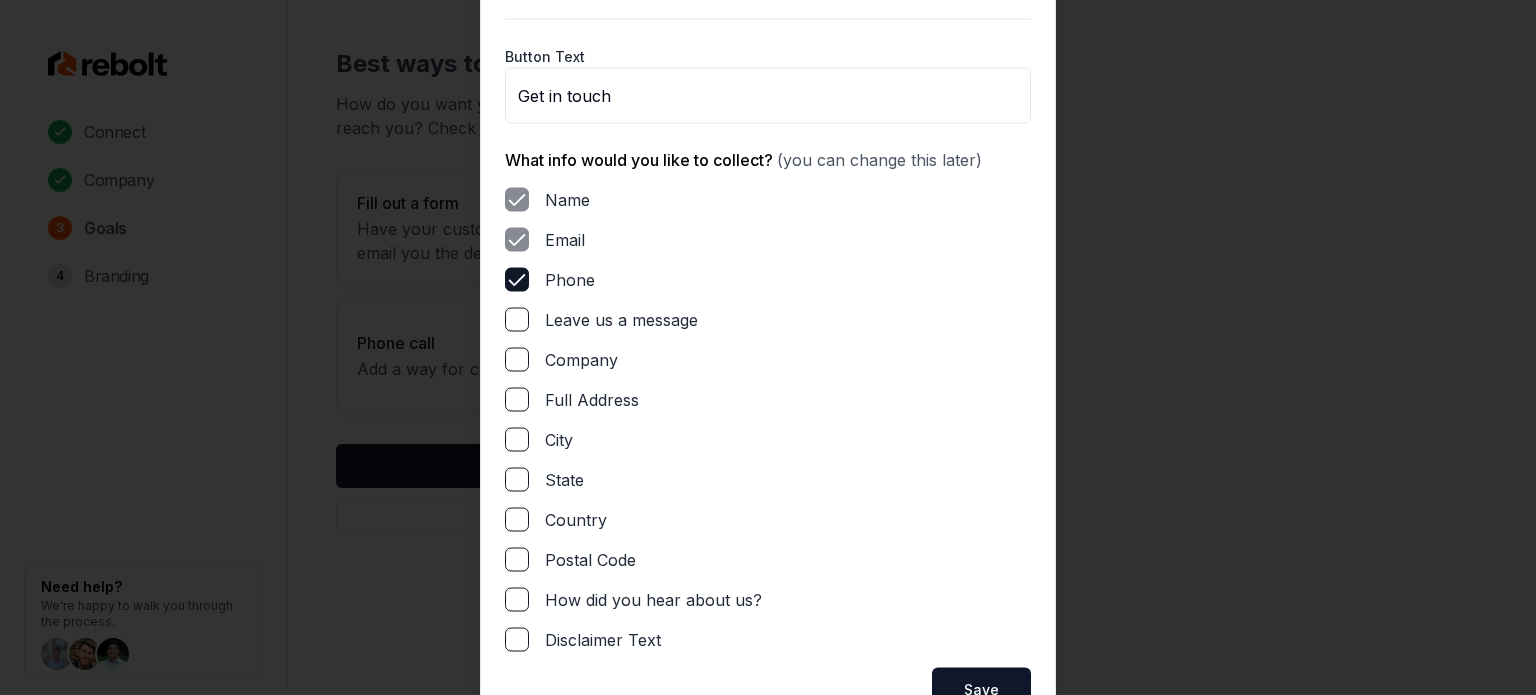 click on "Leave us a message" at bounding box center (517, 319) 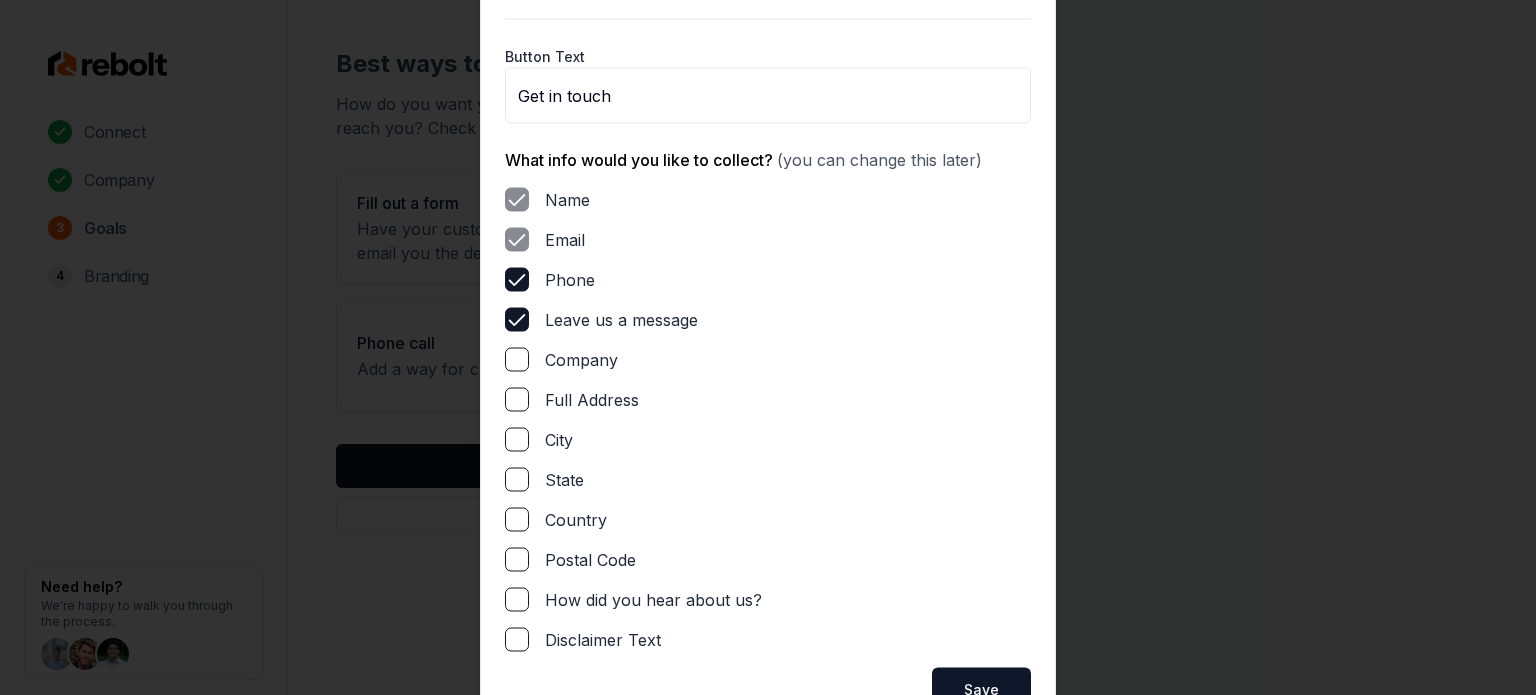 click on "Full Address" at bounding box center (517, 399) 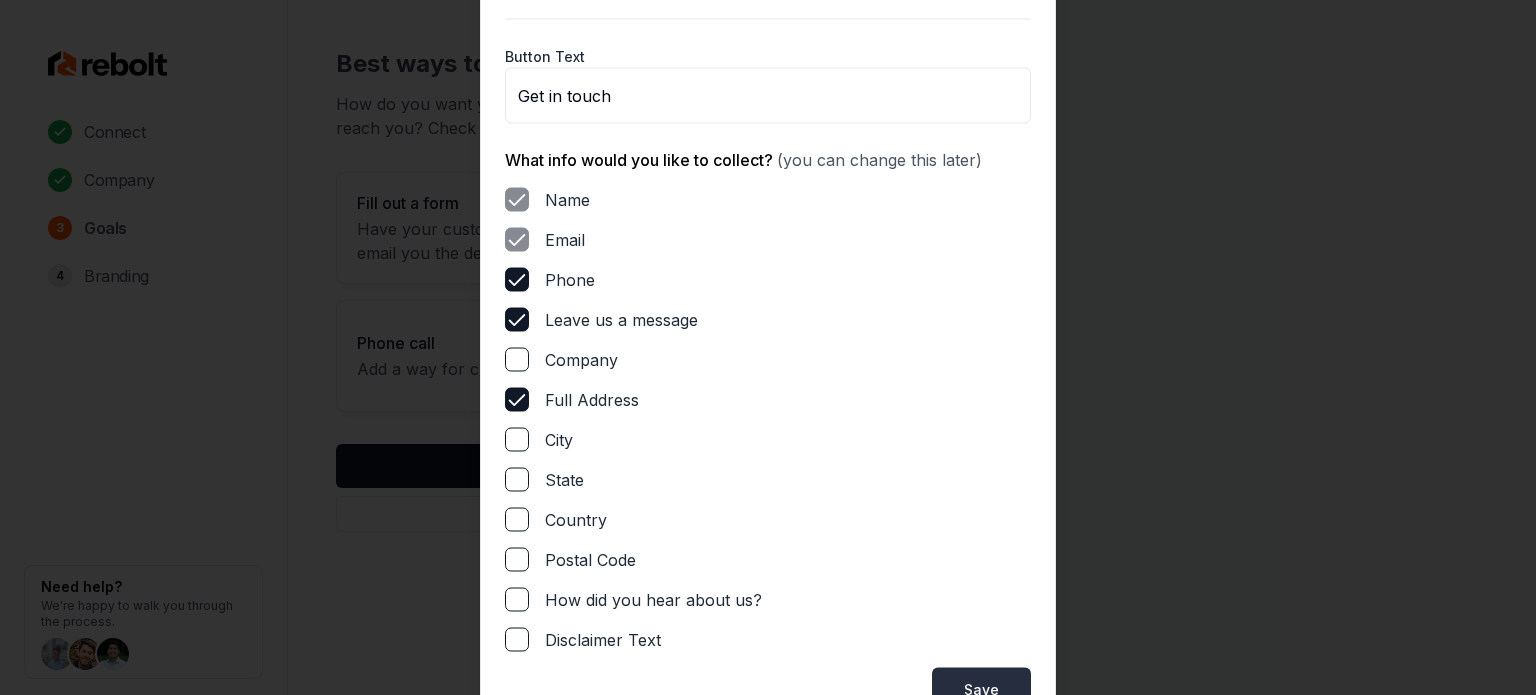 click on "Save" at bounding box center (981, 689) 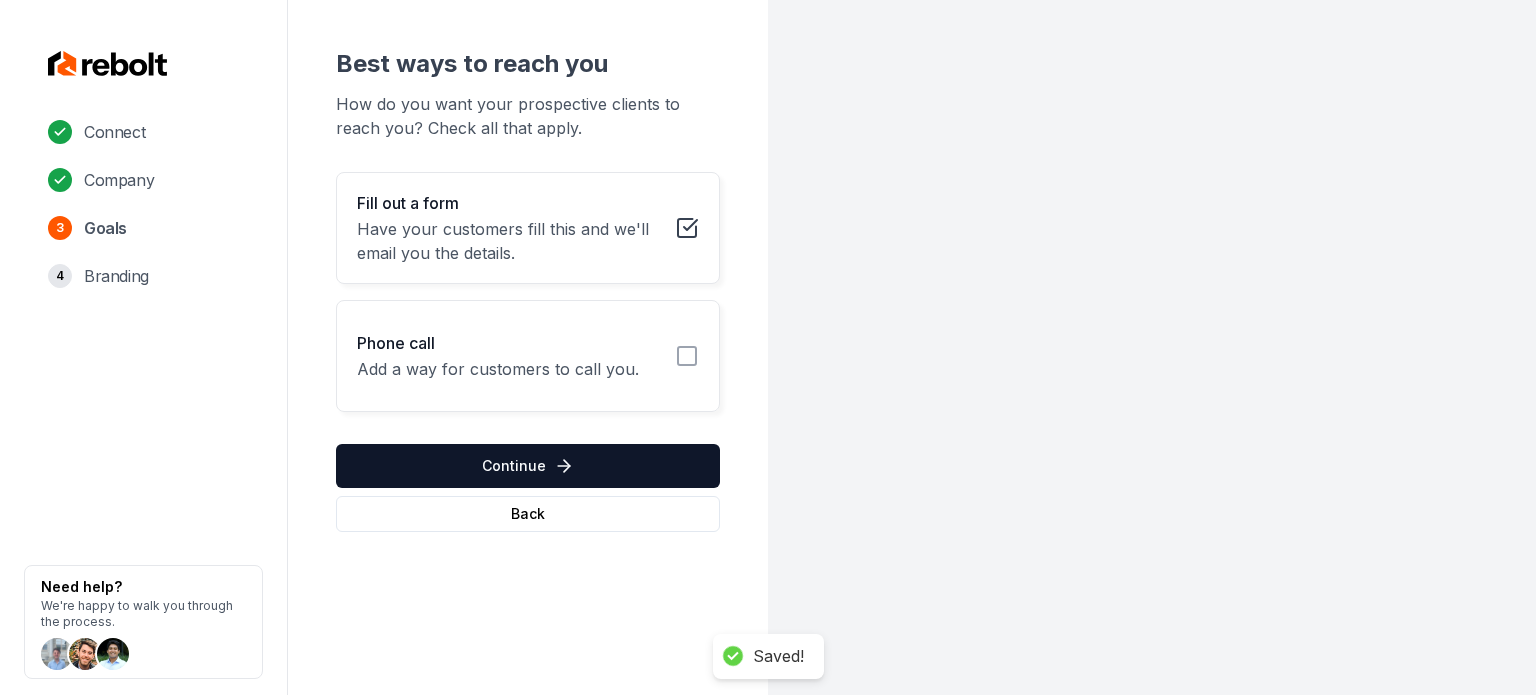 click on "Phone call Add a way for customers to call you." at bounding box center (528, 356) 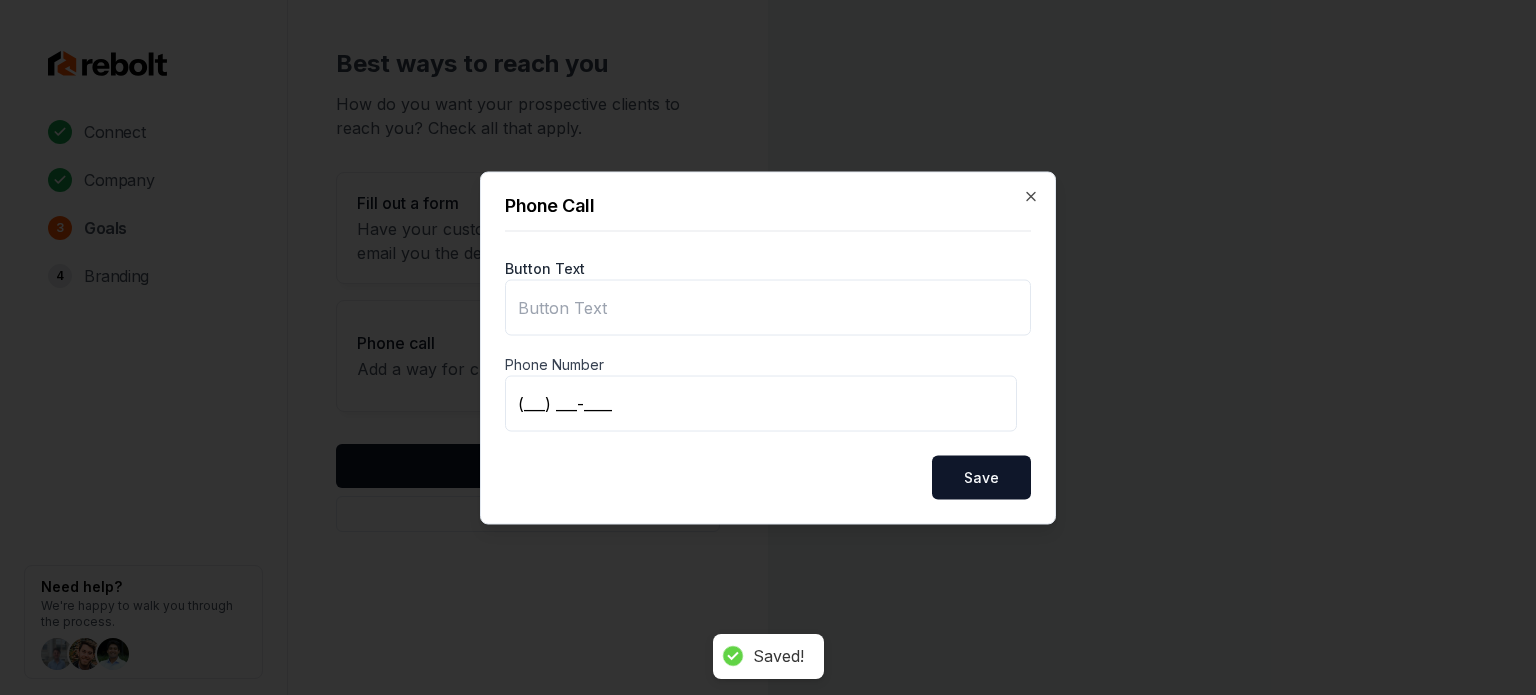 type on "Call us" 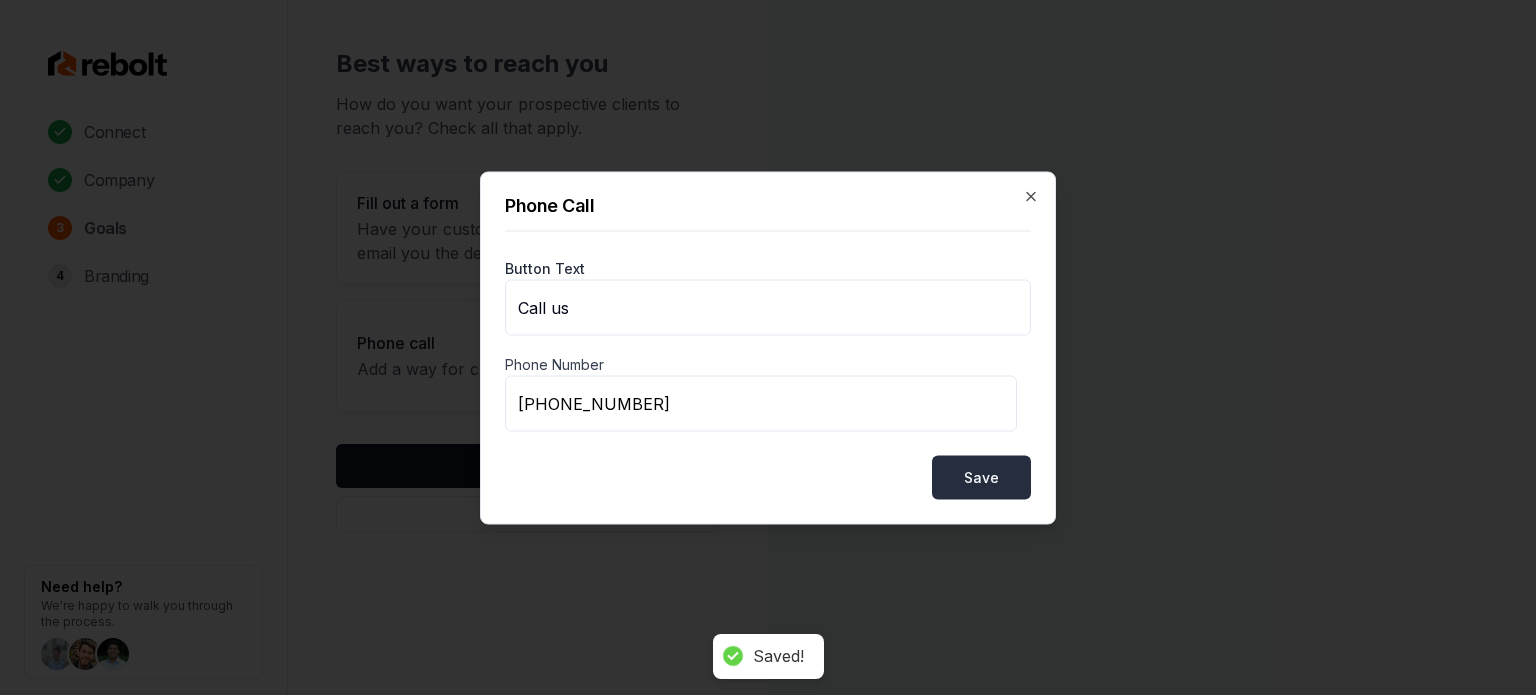 click on "Save" at bounding box center [981, 477] 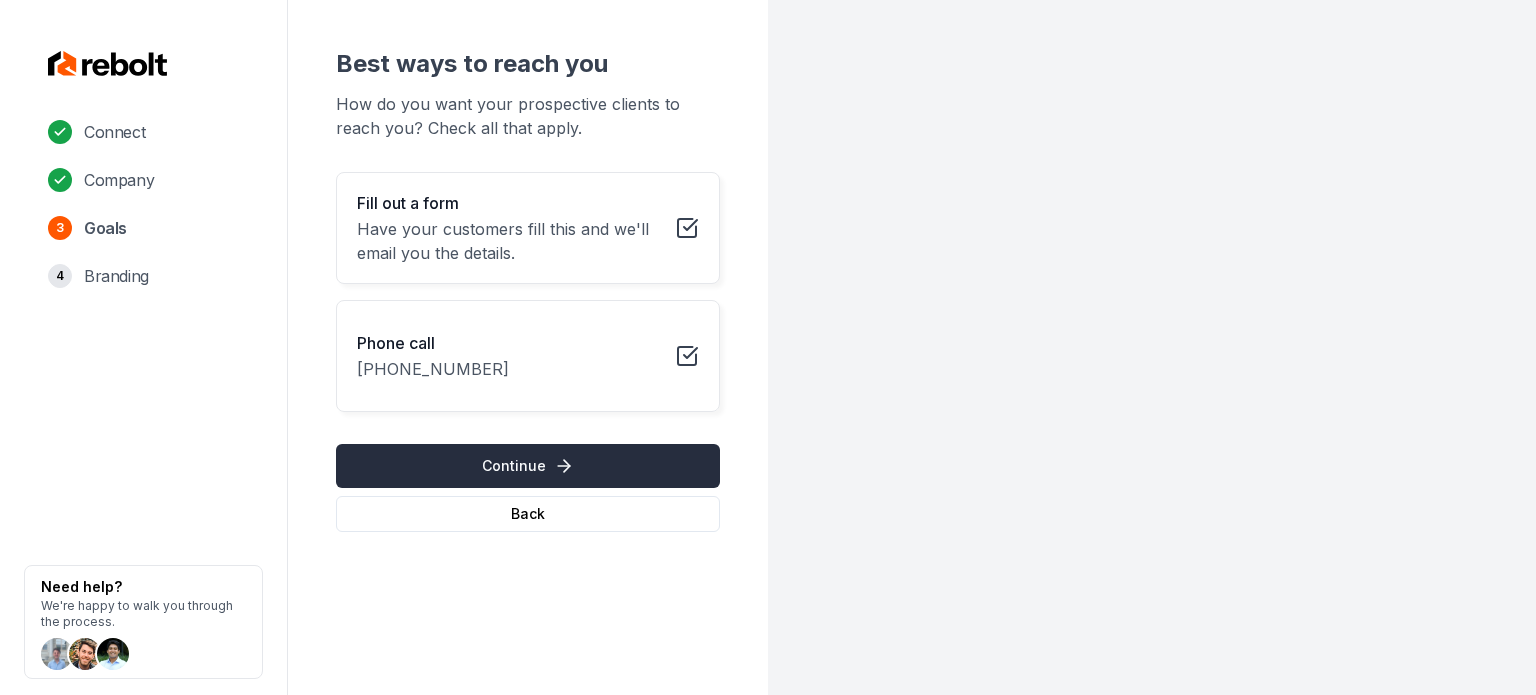 click on "Continue" at bounding box center [528, 466] 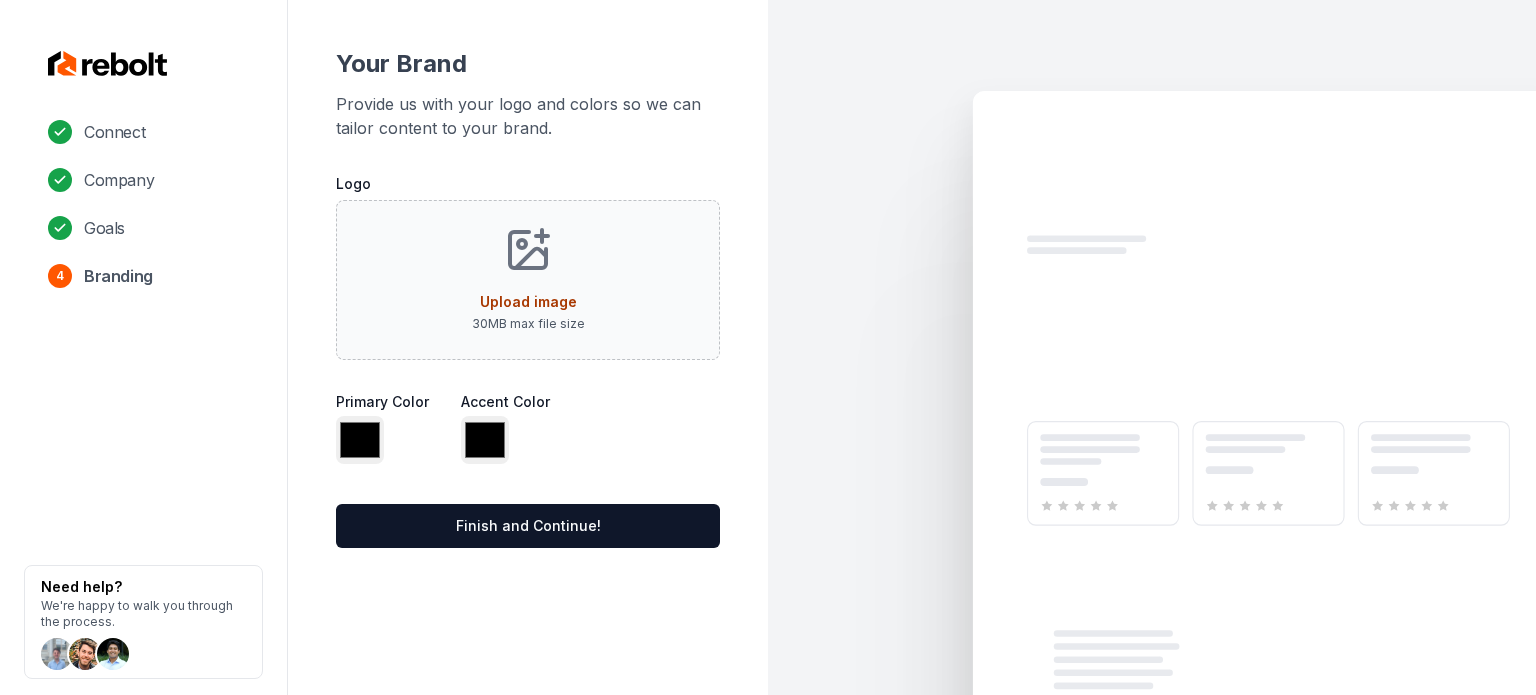 type on "*******" 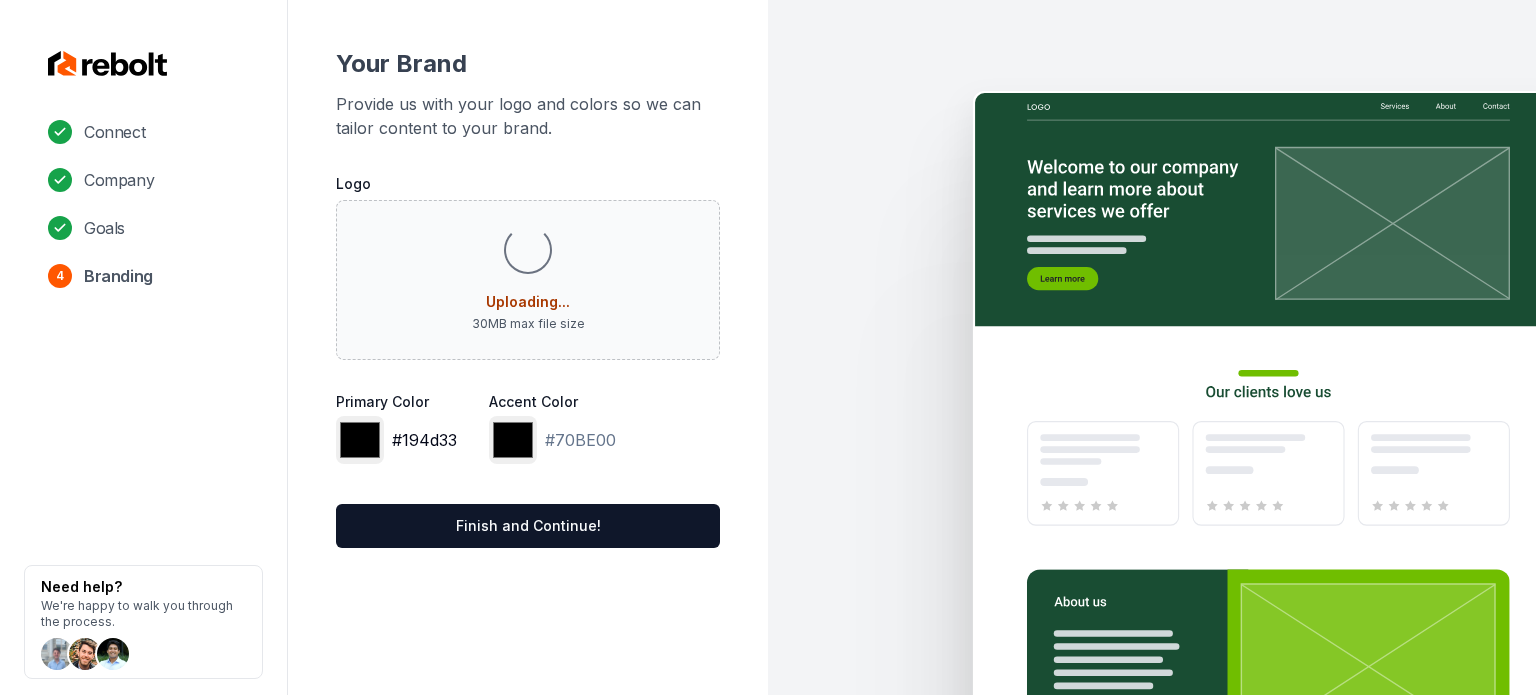 click on "*******" at bounding box center (360, 440) 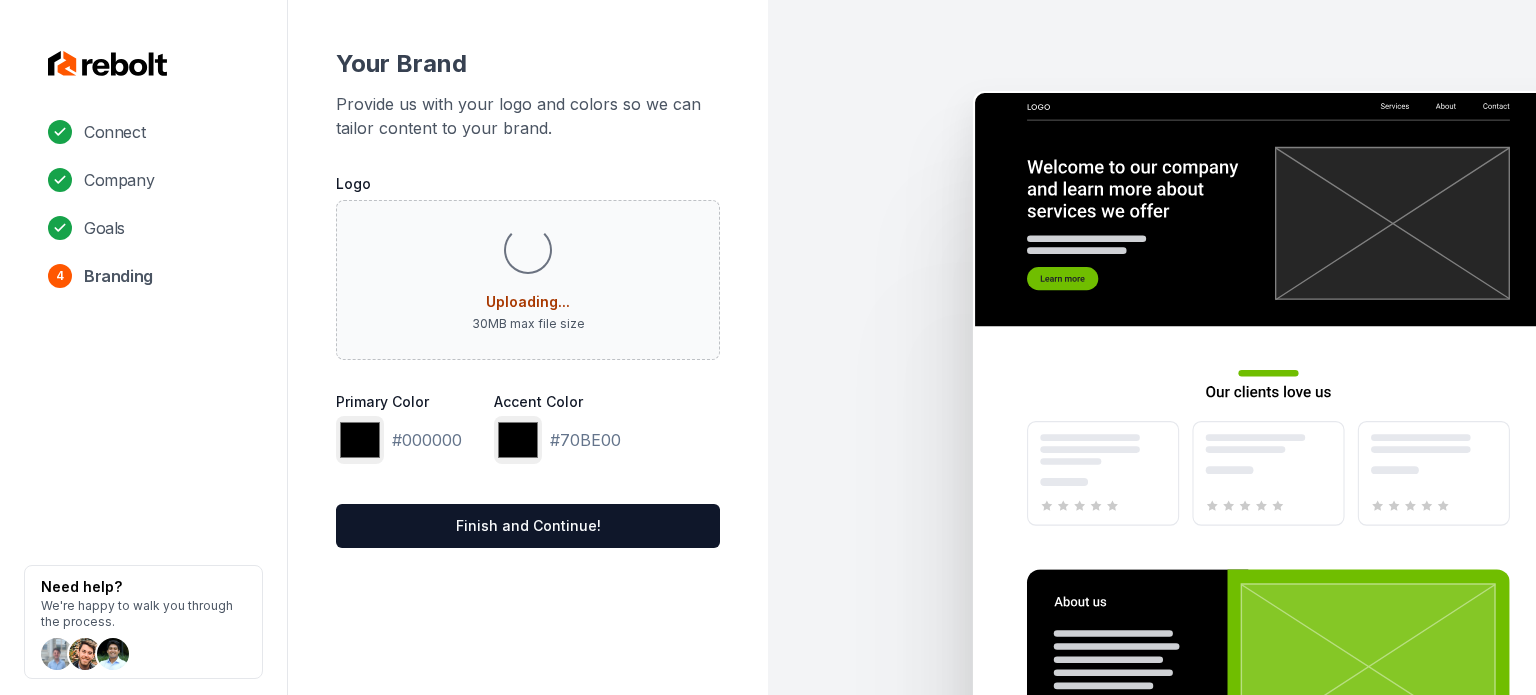 type on "*******" 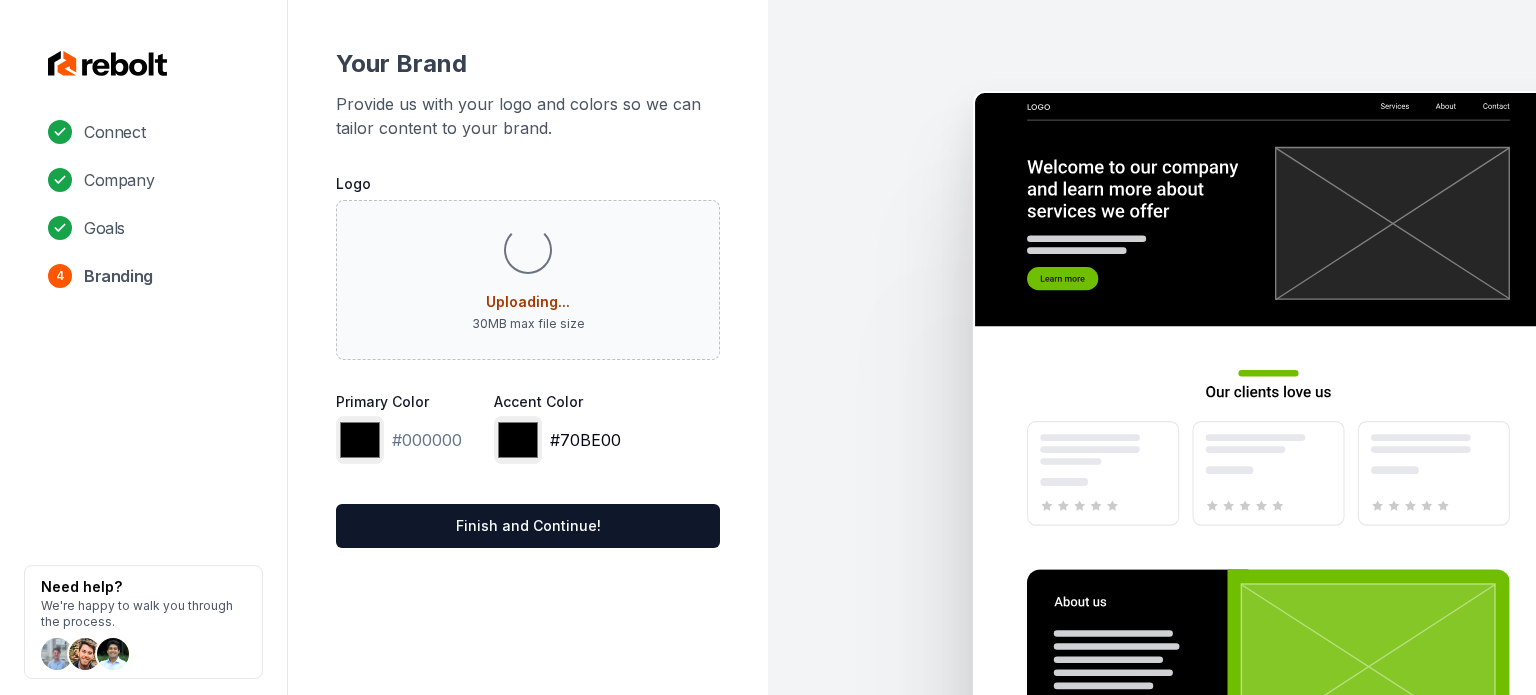 click on "*******" at bounding box center [518, 440] 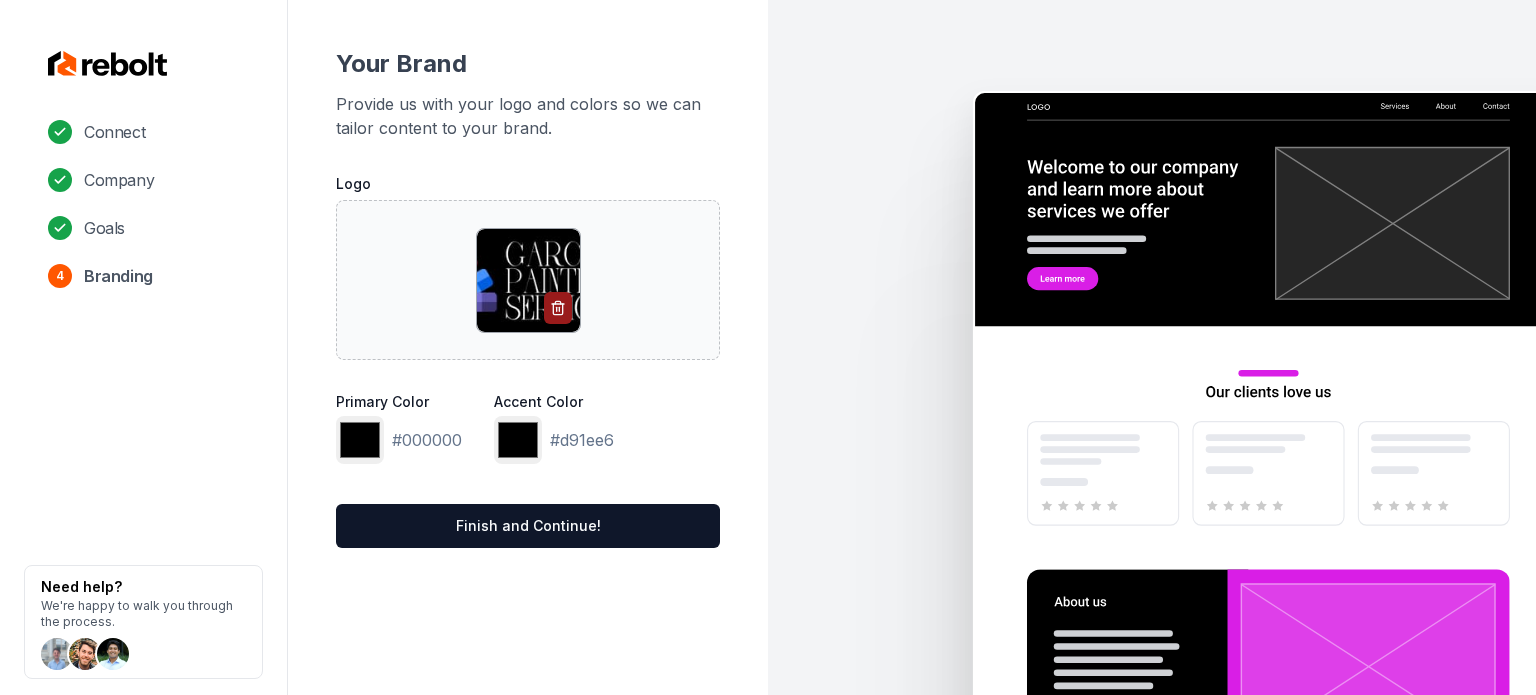 click 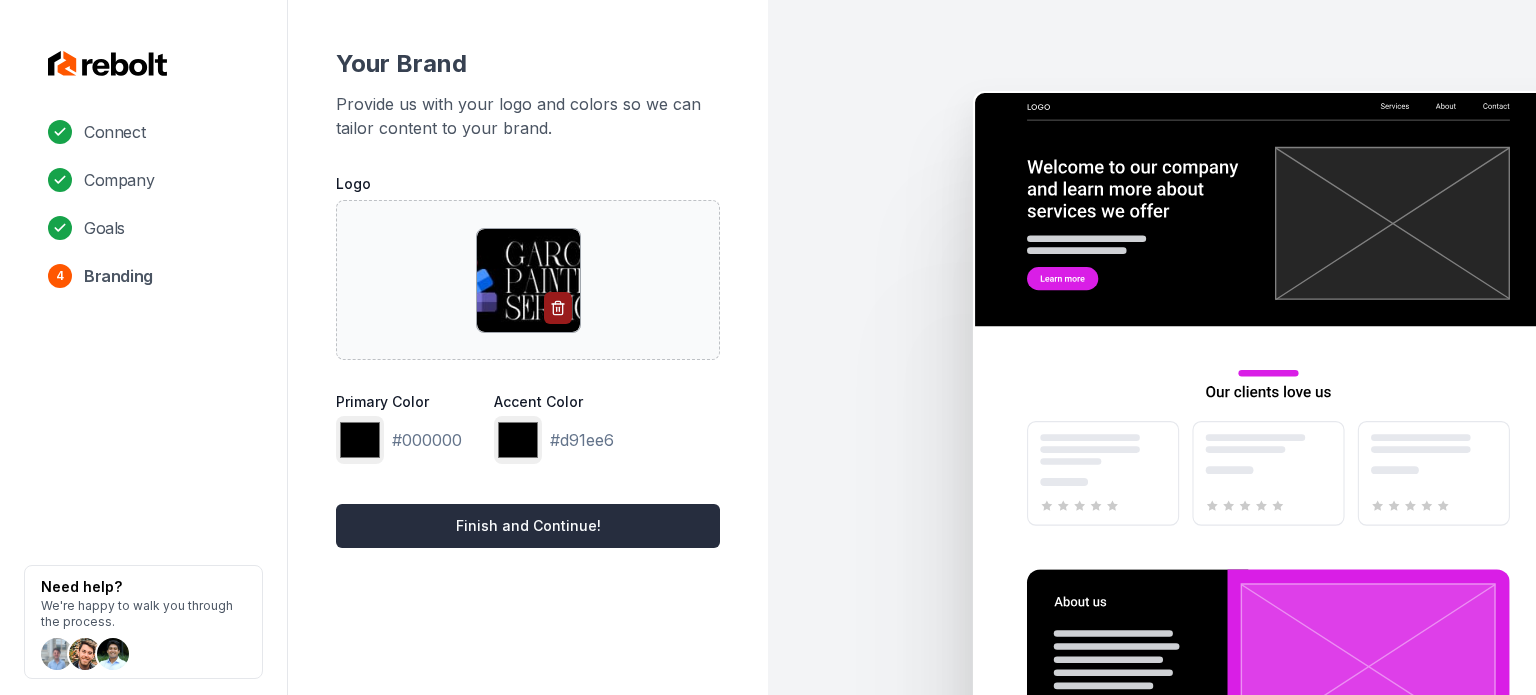 click on "Finish and Continue!" at bounding box center (528, 526) 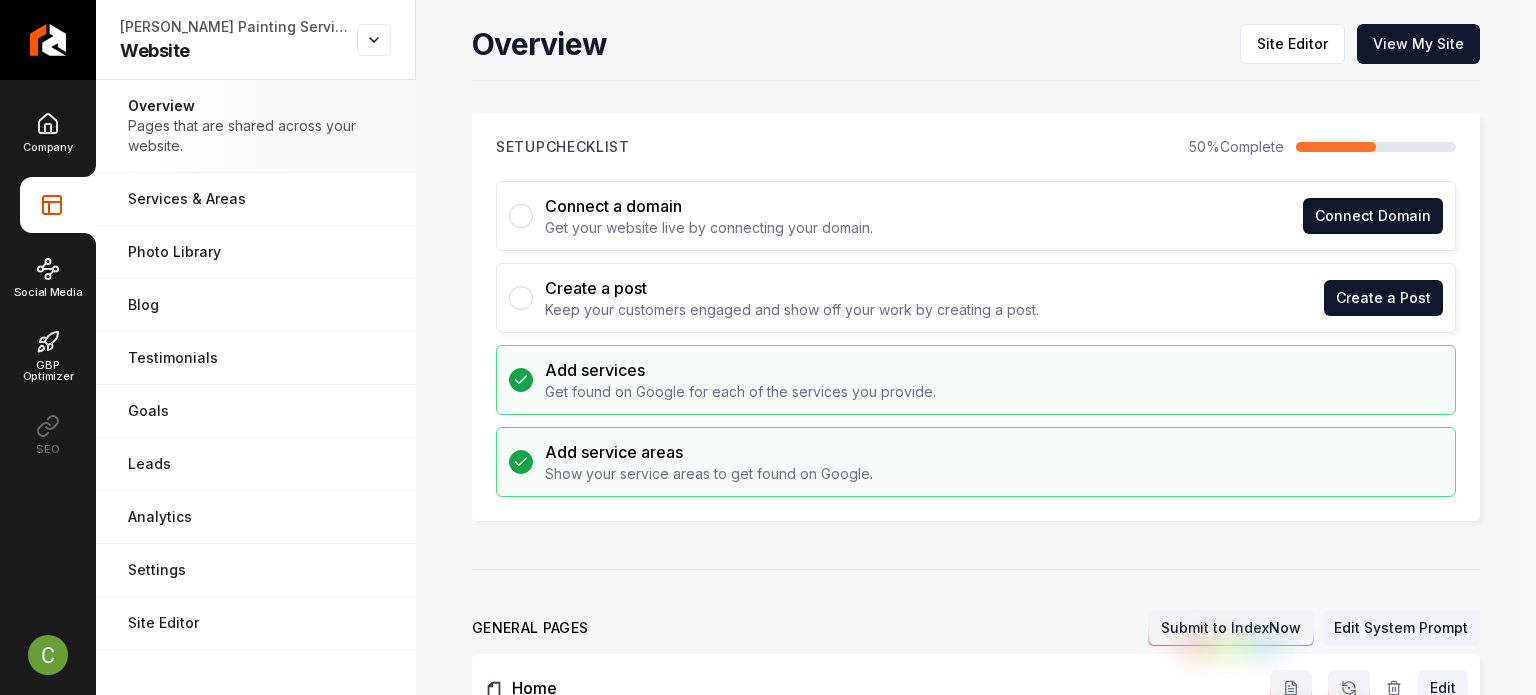 click on "Overview Site Editor View My Site" at bounding box center [976, 44] 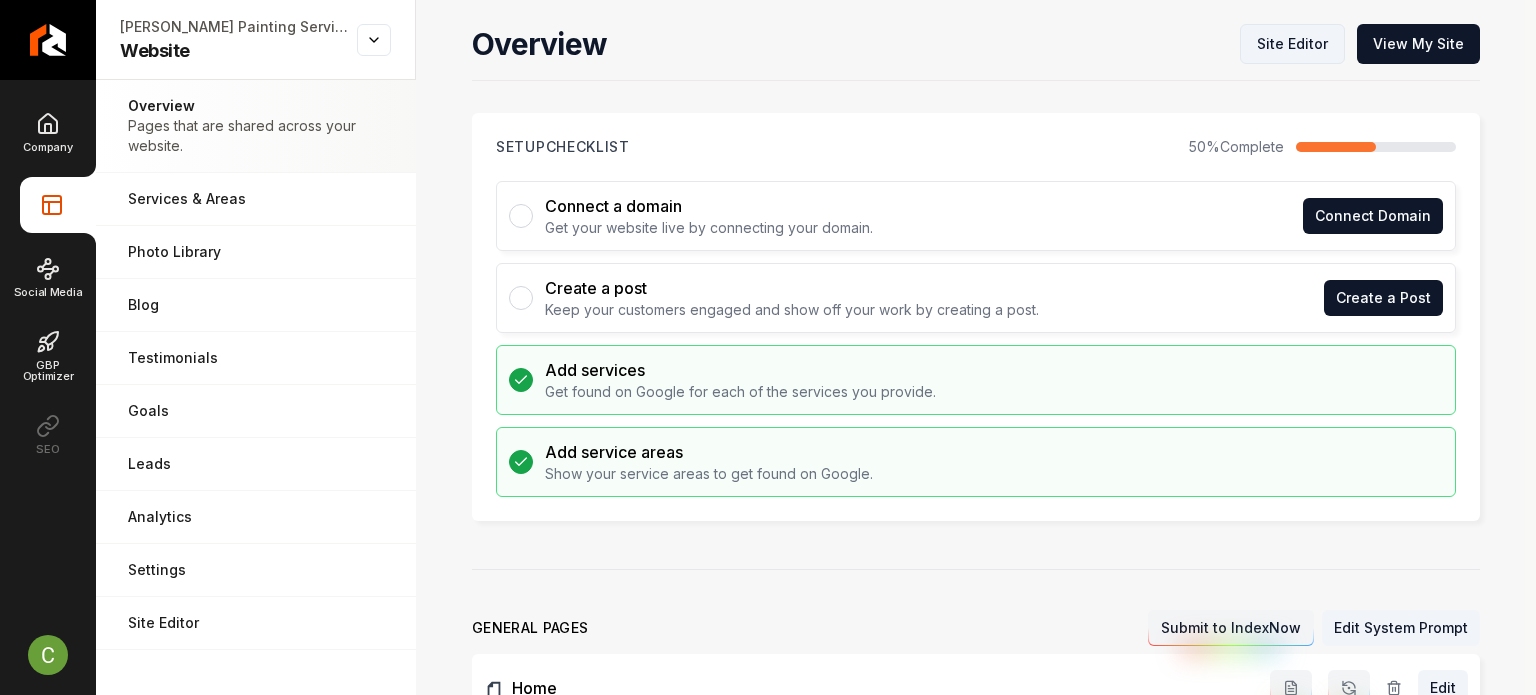 click on "Site Editor" at bounding box center [1292, 44] 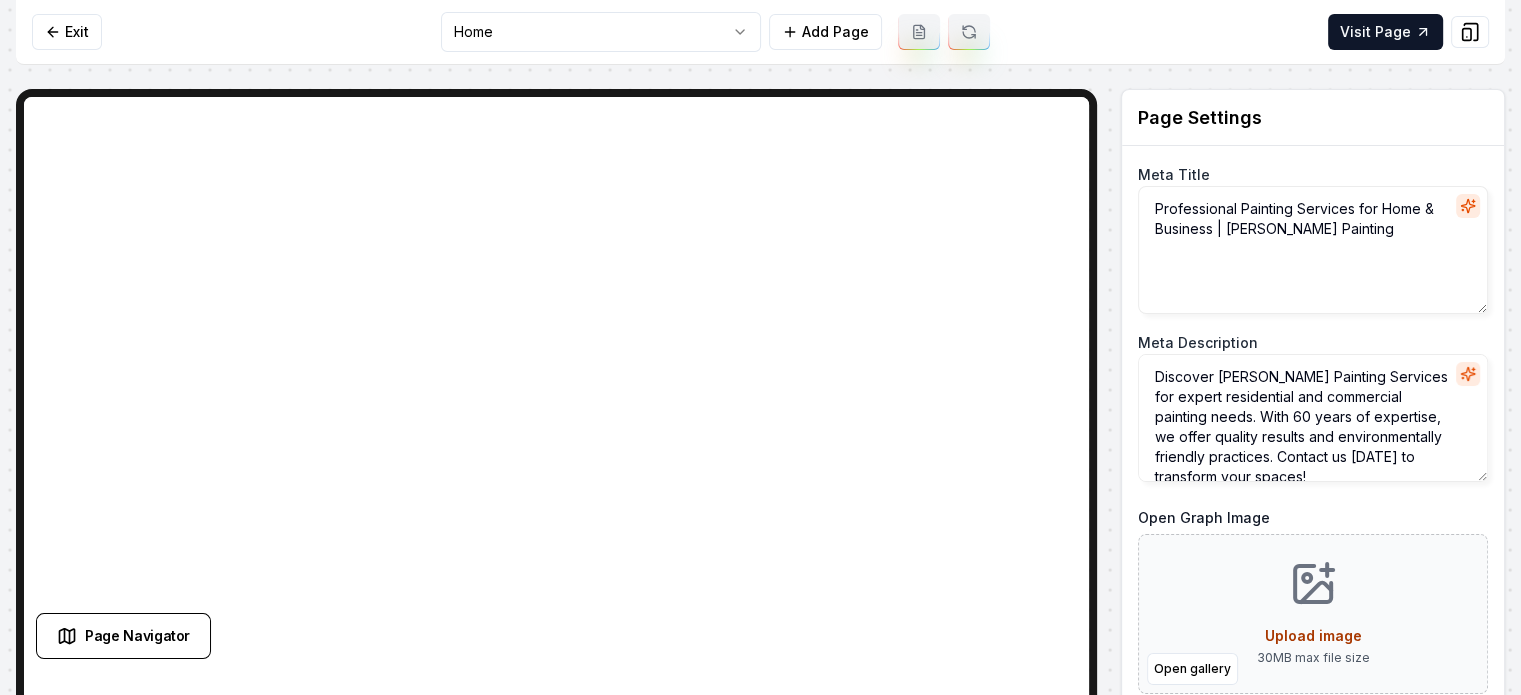 click on "Computer Required This feature is only available on a computer. Please switch to a computer to edit your site. Go back  Exit Home Add Page Visit Page  Page Navigator Page Settings Meta Title Professional Painting Services for Home & Business | Garcia's Painting Meta Description Discover Garcia’s Painting Services for expert residential and commercial painting needs. With 60 years of expertise, we offer quality results and environmentally friendly practices. Contact us today to transform your spaces! Open Graph Image Open gallery Upload image 30  MB max file size Discard Changes Save Section Editor Unsupported section type /dashboard/sites/5e62cc13-a3e1-48e2-8a6e-59399fec9153/pages/72cb1a19-565c-4fee-8cbd-6640729abeec Made 46 formatting edits between lines 2 and 104" at bounding box center [760, 347] 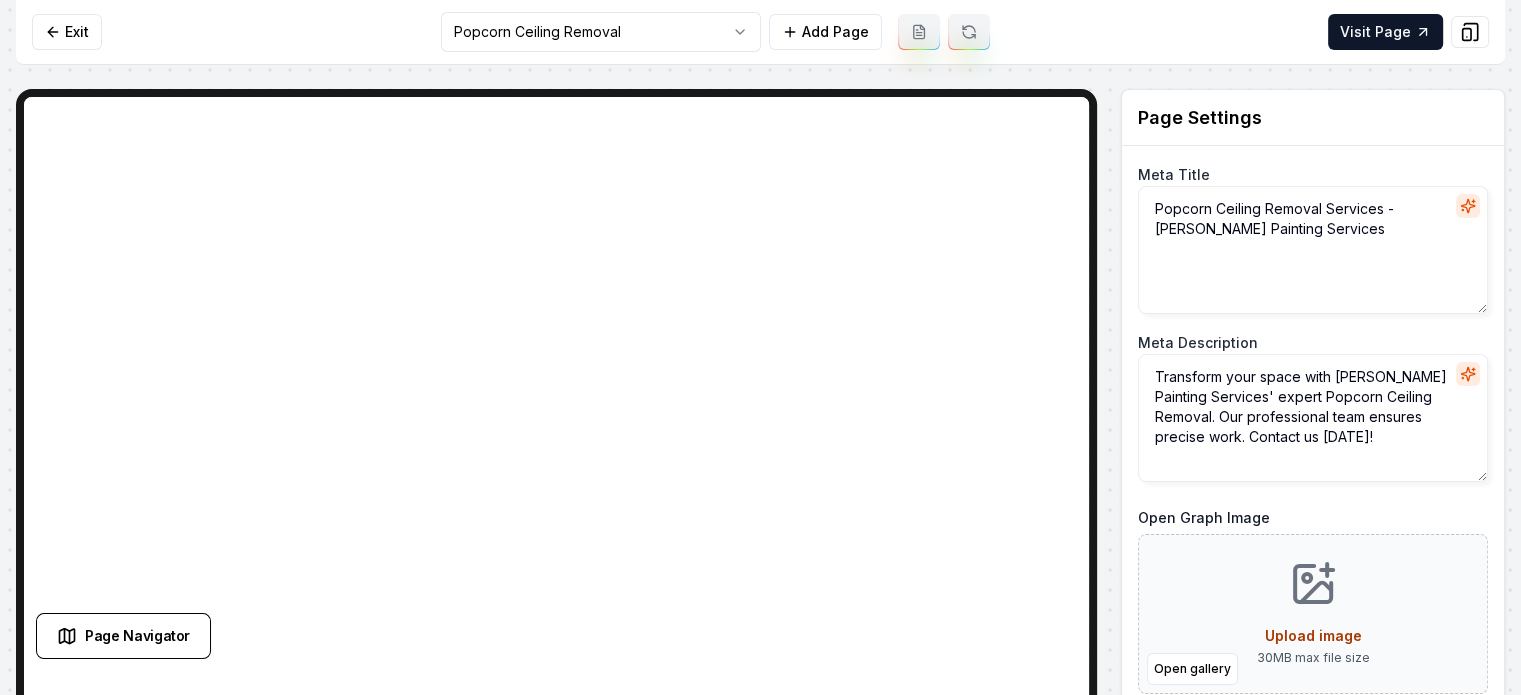 click on "Computer Required This feature is only available on a computer. Please switch to a computer to edit your site. Go back  Exit Popcorn Ceiling Removal Add Page Visit Page  Page Navigator Page Settings Meta Title Popcorn Ceiling Removal Services - Garcia’s Painting Services Meta Description Transform your space with Garcia's Painting Services' expert Popcorn Ceiling Removal. Our professional team ensures precise work. Contact us today! Open Graph Image Open gallery Upload image 30  MB max file size URL Slug popcorn-ceiling-removal Discard Changes Save Section Editor Unsupported section type /dashboard/sites/5e62cc13-a3e1-48e2-8a6e-59399fec9153/pages/7ca7777c-5165-49fa-9485-a2b94984d26e Made 46 formatting edits between lines 2 and 104" at bounding box center [760, 347] 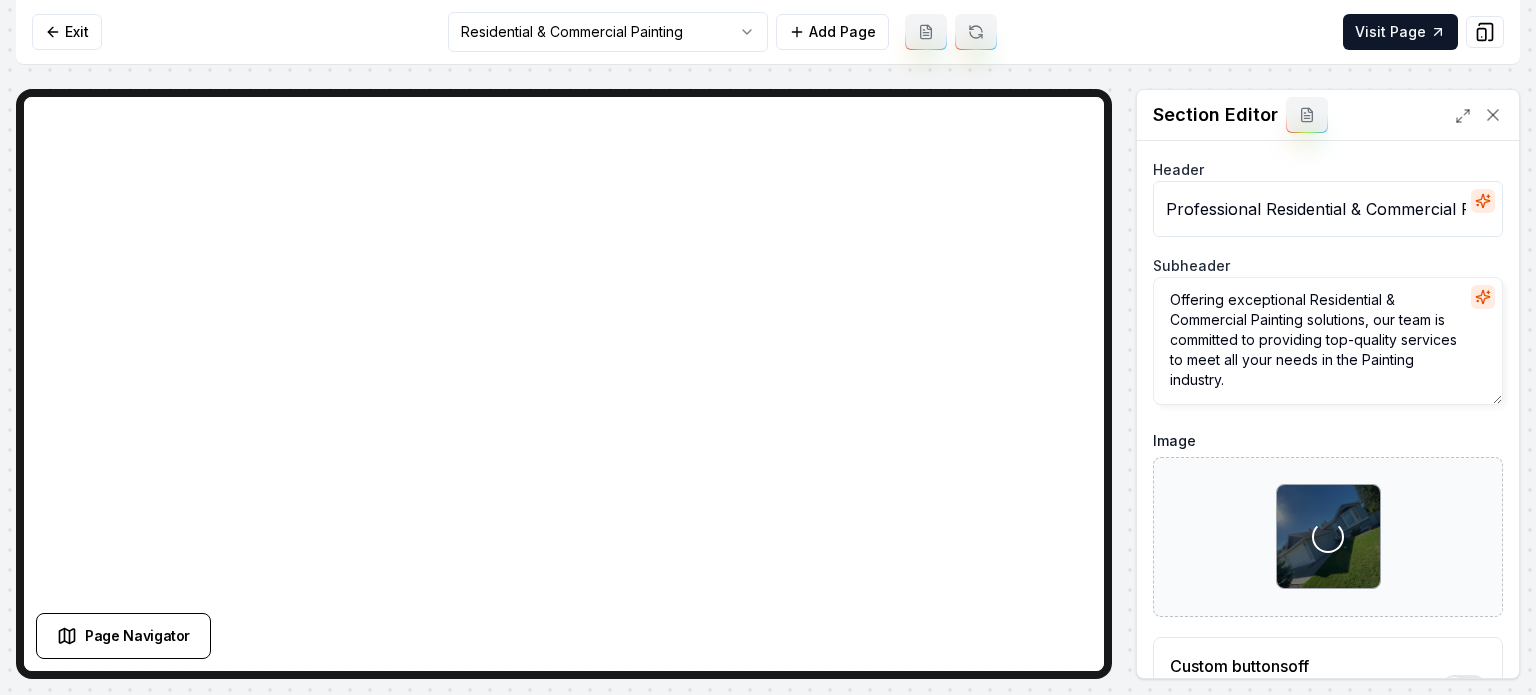 click on "Header Professional Residential & Commercial Painting Services Subheader Offering exceptional Residential & Commercial Painting solutions, our team is committed to providing top-quality services to meet all your needs in the Painting industry. Image Loading... Custom buttons  off Your buttons will be based on the goals you set up. Discard Changes Save" at bounding box center (1328, 409) 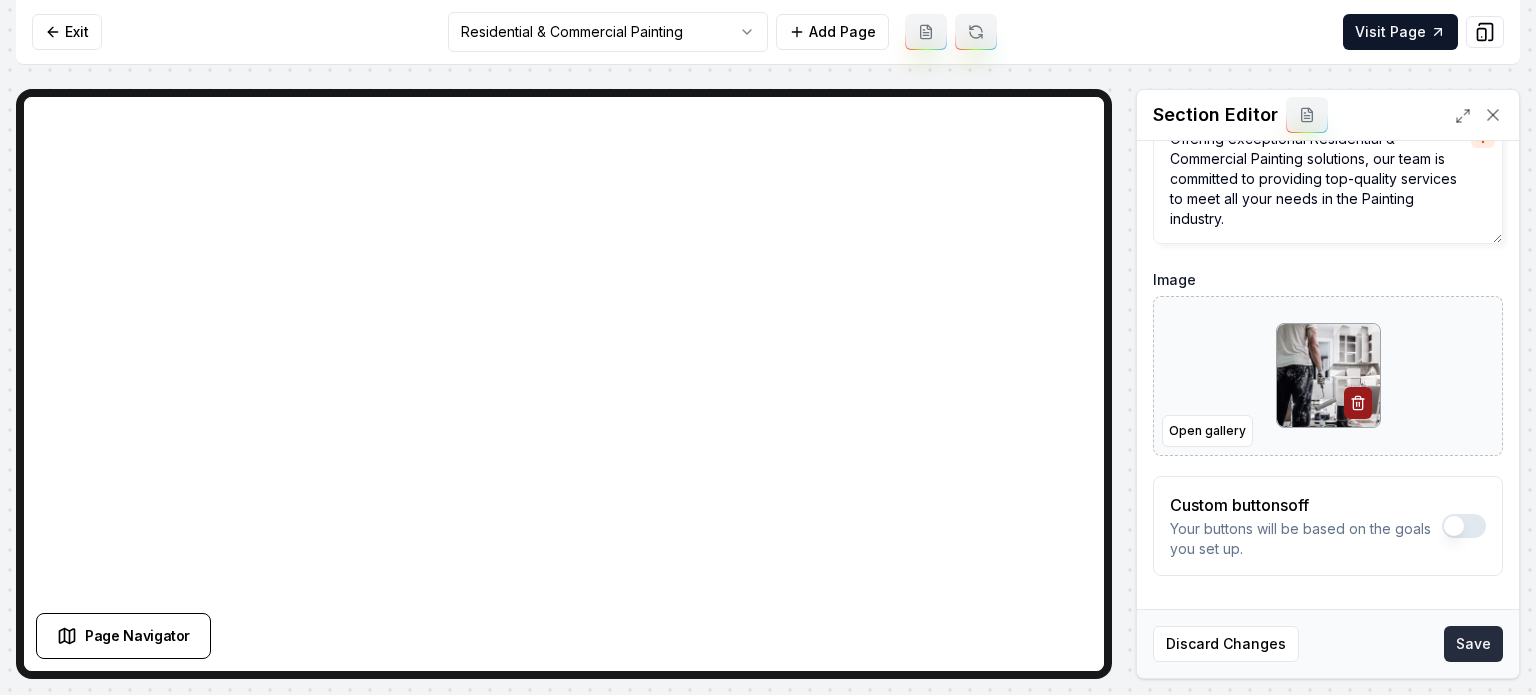 click on "Save" at bounding box center [1473, 644] 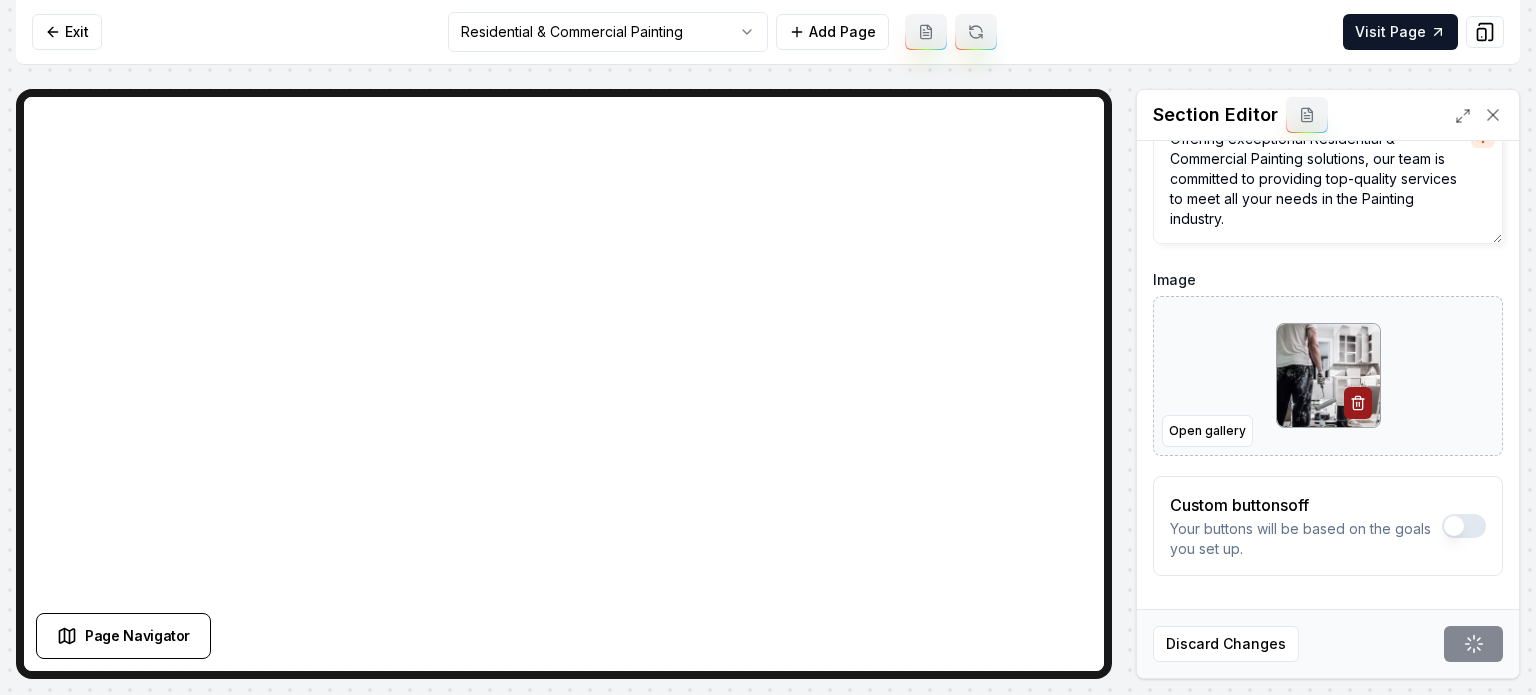 click on "Computer Required This feature is only available on a computer. Please switch to a computer to edit your site. Go back  Exit Residential & Commercial Painting Add Page Visit Page  Page Navigator Page Settings Section Editor Header Professional Residential & Commercial Painting Services Subheader Offering exceptional Residential & Commercial Painting solutions, our team is committed to providing top-quality services to meet all your needs in the Painting industry. Image Open gallery Custom buttons  off Your buttons will be based on the goals you set up. Discard Changes Save /dashboard/sites/5e62cc13-a3e1-48e2-8a6e-59399fec9153/pages/37115e35-4394-49ff-b9c5-eedf46076edd Made 46 formatting edits between lines 2 and 104" at bounding box center [768, 347] 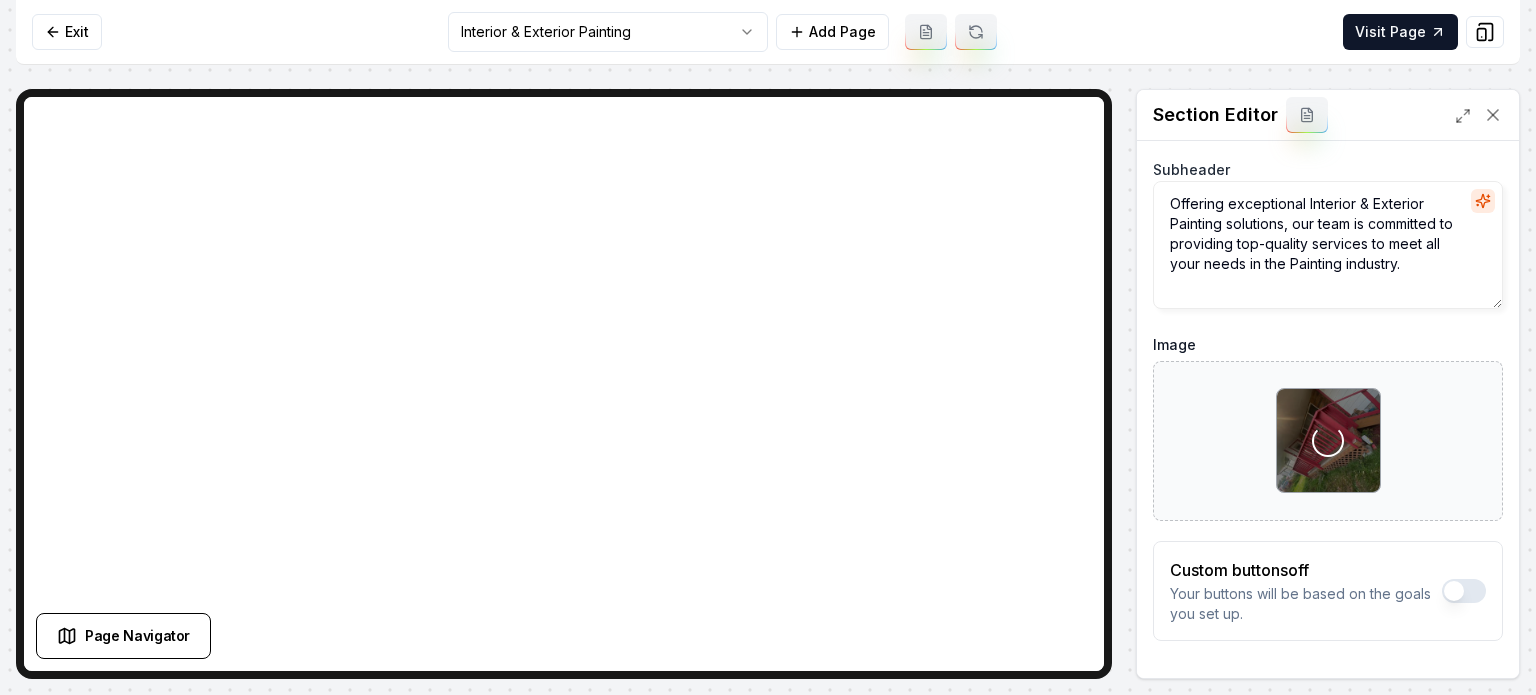 scroll, scrollTop: 161, scrollLeft: 0, axis: vertical 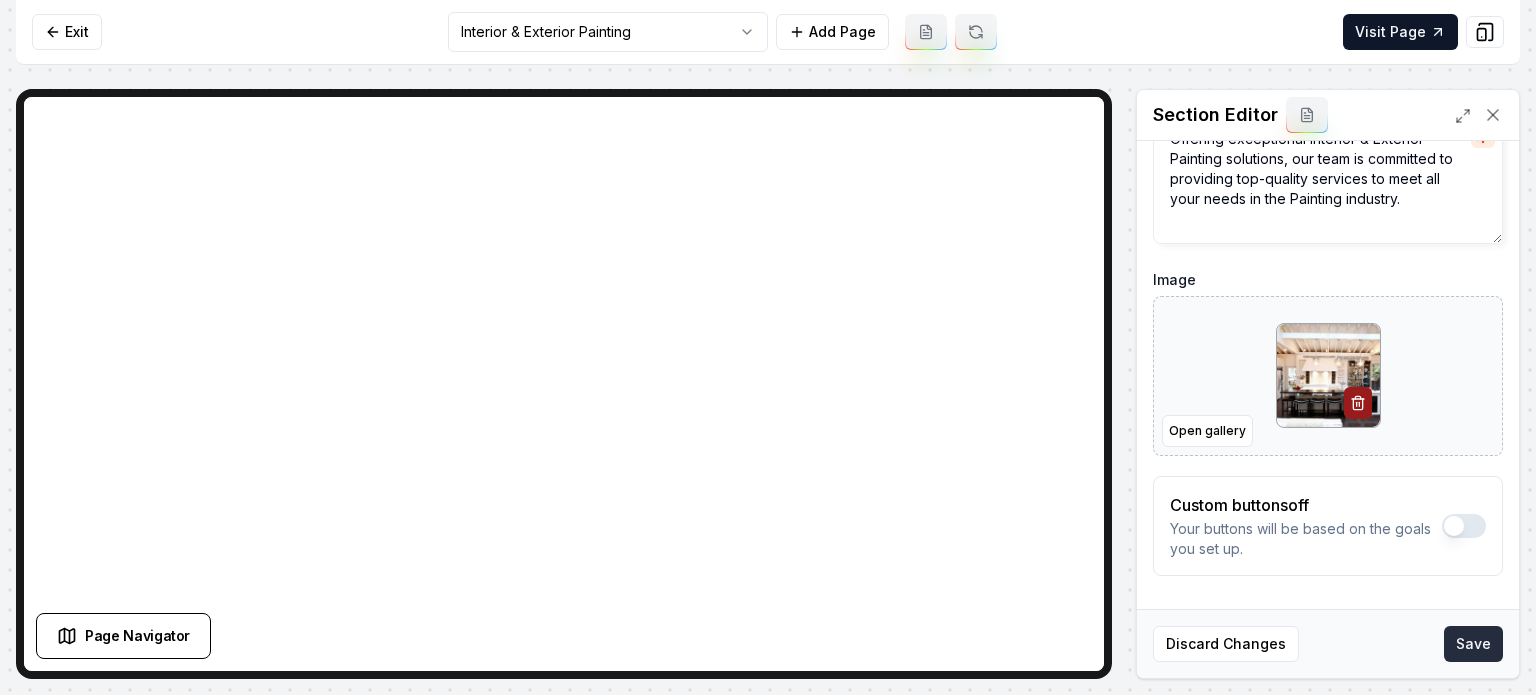 click on "Save" at bounding box center (1473, 644) 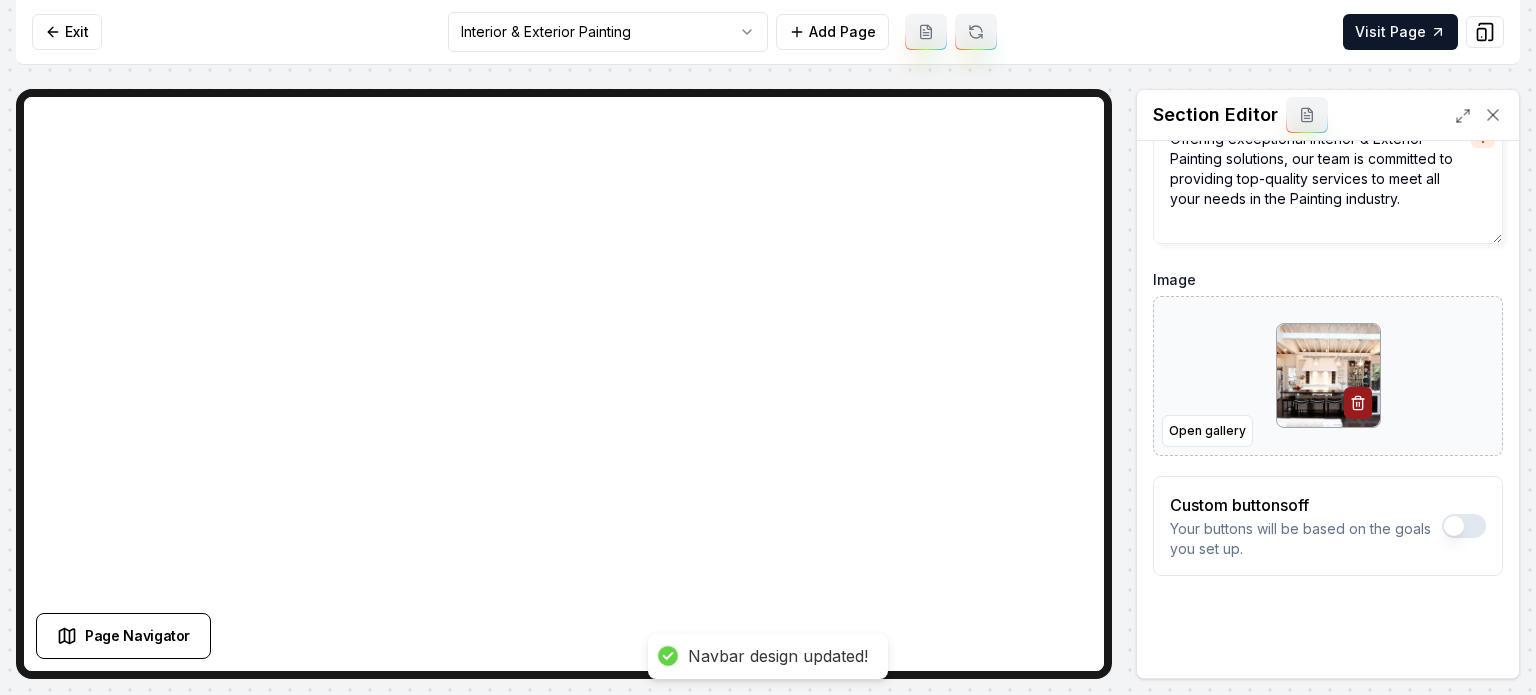 click on "Computer Required This feature is only available on a computer. Please switch to a computer to edit your site. Go back  Exit Interior & Exterior Painting Add Page Visit Page  Page Navigator Page Settings Section Editor Header Professional Interior & Exterior Painting Services Subheader Offering exceptional Interior & Exterior Painting solutions, our team is committed to providing top-quality services to meet all your needs in the Painting industry. Image Open gallery Custom buttons  off Your buttons will be based on the goals you set up. Discard Changes Save Navbar design updated! /dashboard/sites/5e62cc13-a3e1-48e2-8a6e-59399fec9153/pages/279f1f9a-ea06-477f-a067-457e2d088d50 Made 46 formatting edits between lines 2 and 104" at bounding box center (768, 347) 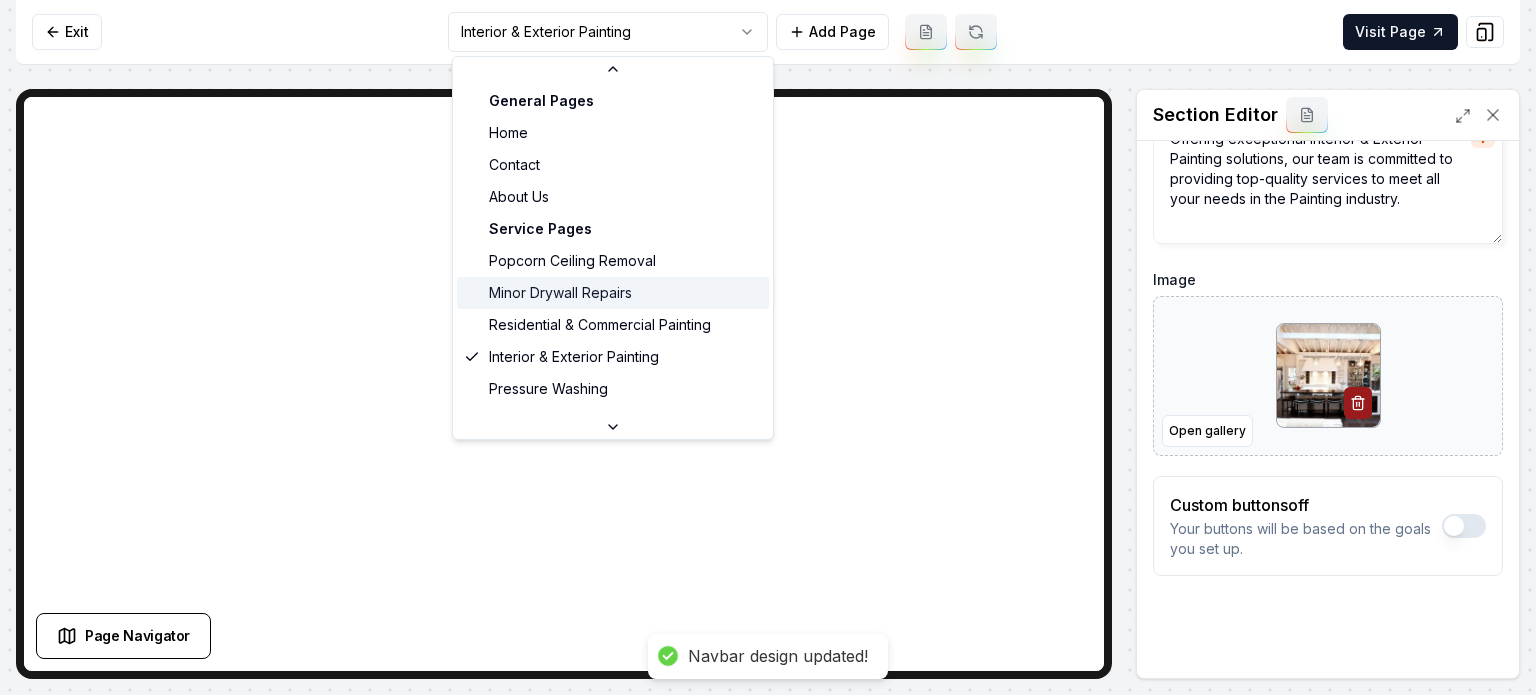 scroll, scrollTop: 100, scrollLeft: 0, axis: vertical 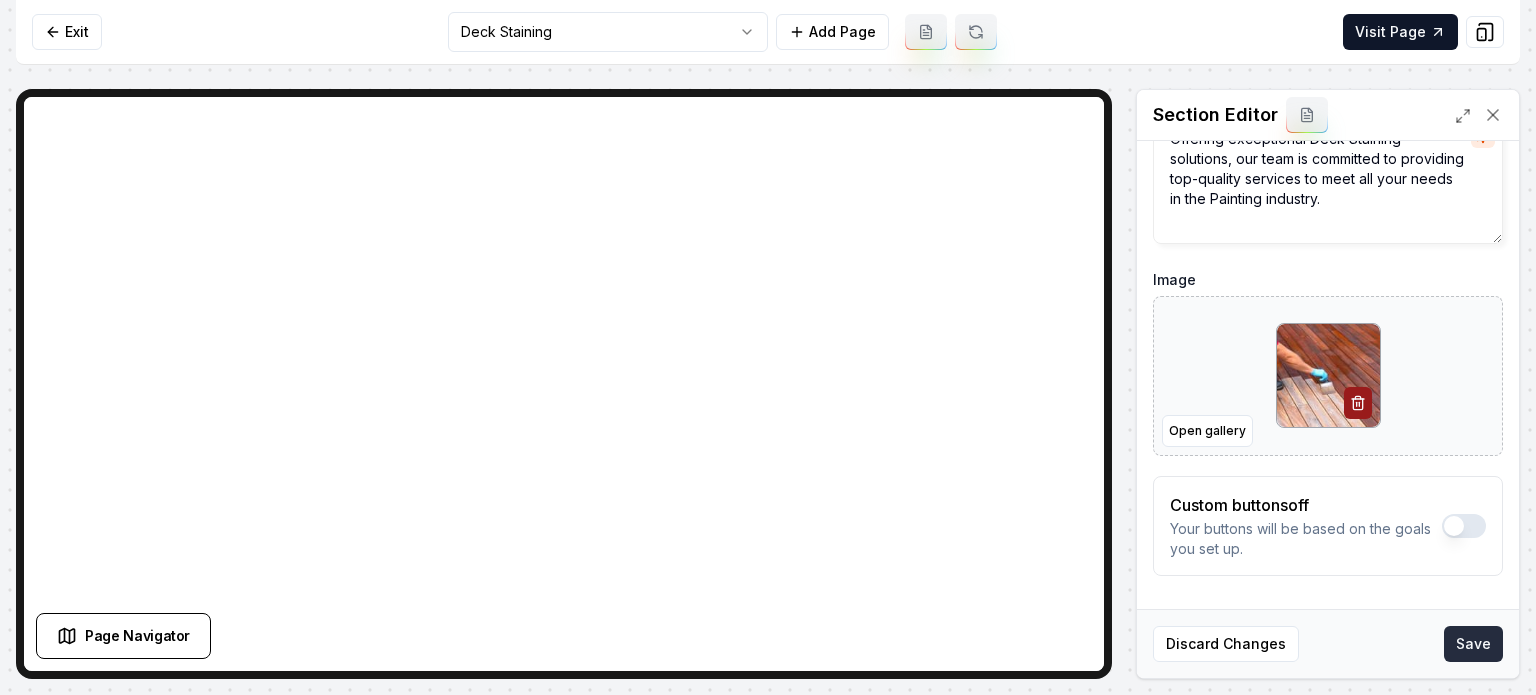 click on "Save" at bounding box center [1473, 644] 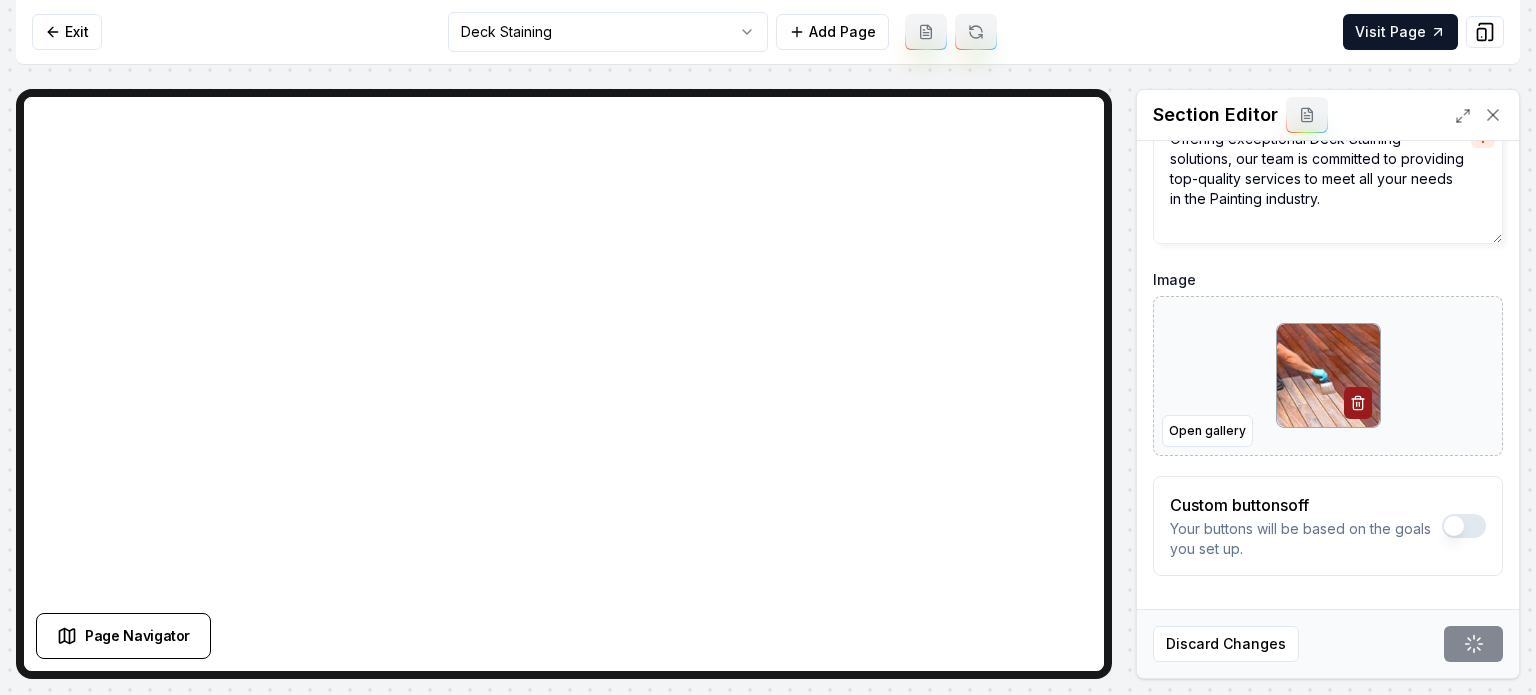 click on "Computer Required This feature is only available on a computer. Please switch to a computer to edit your site. Go back  Exit Deck Staining Add Page Visit Page  Page Navigator Page Settings Section Editor Header Professional Deck Staining Services Subheader Offering exceptional Deck Staining solutions, our team is committed to providing top-quality services to meet all your needs in the Painting industry. Image Open gallery Custom buttons  off Your buttons will be based on the goals you set up. Discard Changes Save /dashboard/sites/5e62cc13-a3e1-48e2-8a6e-59399fec9153/pages/18938f1e-a40f-4892-b130-1c0385c6bec2 Made 46 formatting edits between lines 2 and 104" at bounding box center [768, 347] 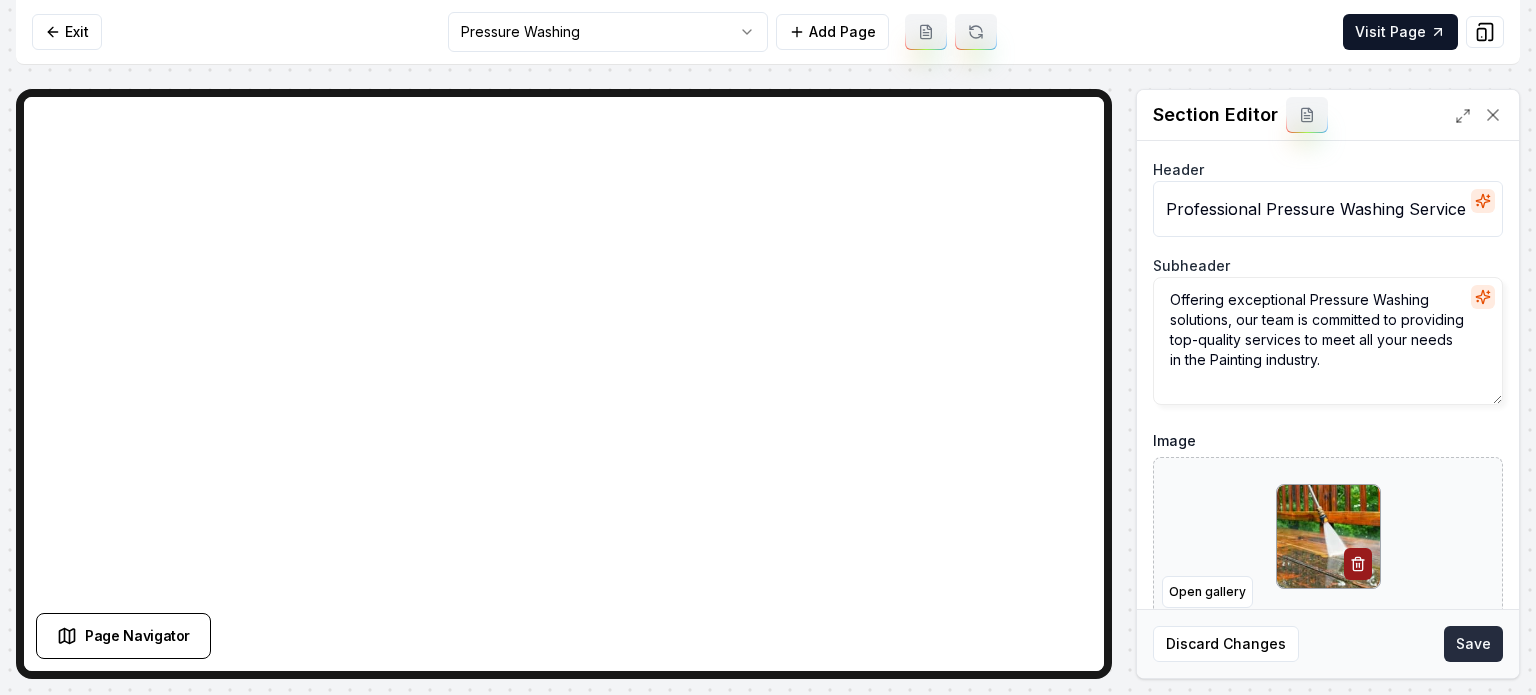 click on "Save" at bounding box center [1473, 644] 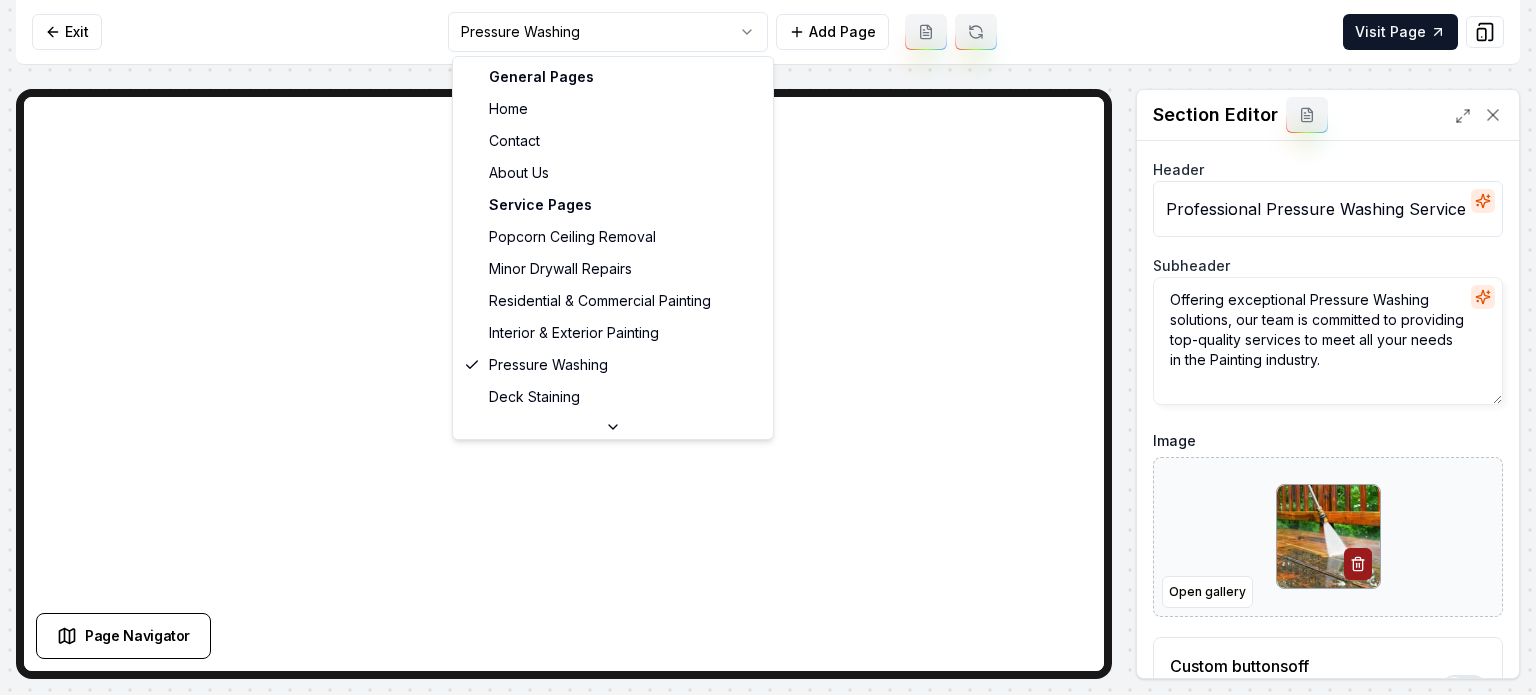 click on "Computer Required This feature is only available on a computer. Please switch to a computer to edit your site. Go back  Exit Pressure Washing Add Page Visit Page  Page Navigator Page Settings Section Editor Header Professional Pressure Washing Services Subheader Offering exceptional Pressure Washing solutions, our team is committed to providing top-quality services to meet all your needs in the Painting industry. Image Open gallery Custom buttons  off Your buttons will be based on the goals you set up. Discard Changes Save /dashboard/sites/5e62cc13-a3e1-48e2-8a6e-59399fec9153/pages/7eefaece-7a7b-4e66-b27f-f406554a8a22 Made 46 formatting edits between lines 2 and 104 General Pages Home Contact About Us Service Pages Popcorn Ceiling Removal Minor Drywall Repairs Residential & Commercial Painting Interior & Exterior Painting Pressure Washing Deck Staining Cabinet Painting Wallpaper Removal Service Area Pages Country Homes, WA" at bounding box center [768, 347] 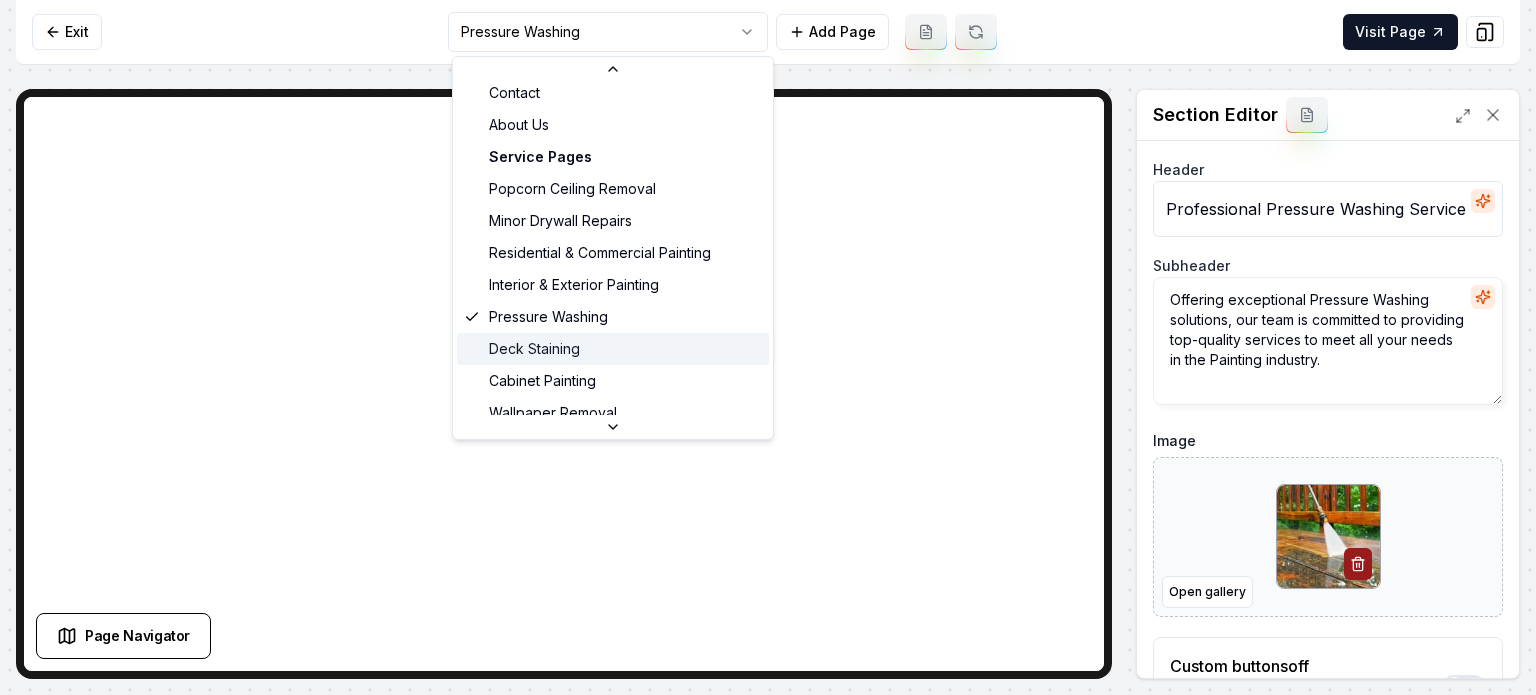 scroll, scrollTop: 100, scrollLeft: 0, axis: vertical 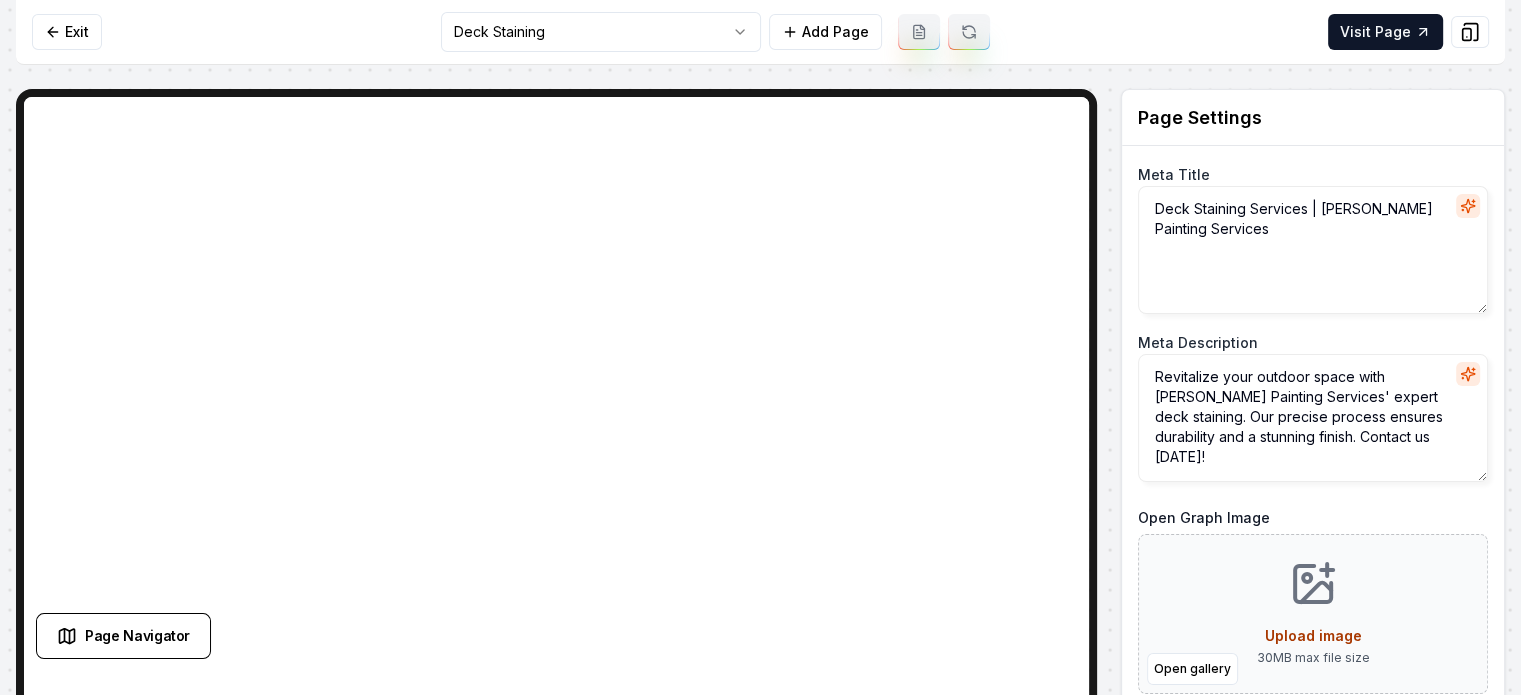 click on "Computer Required This feature is only available on a computer. Please switch to a computer to edit your site. Go back  Exit Deck Staining Add Page Visit Page  Page Navigator Page Settings Meta Title Deck Staining Services | Garcia’s Painting Services Meta Description Revitalize your outdoor space with Garcia's Painting Services' expert deck staining. Our precise process ensures durability and a stunning finish. Contact us today! Open Graph Image Open gallery Upload image 30  MB max file size URL Slug deck-staining Discard Changes Save Section Editor Unsupported section type /dashboard/sites/5e62cc13-a3e1-48e2-8a6e-59399fec9153/pages/18938f1e-a40f-4892-b130-1c0385c6bec2 Made 46 formatting edits between lines 2 and 104" at bounding box center [760, 347] 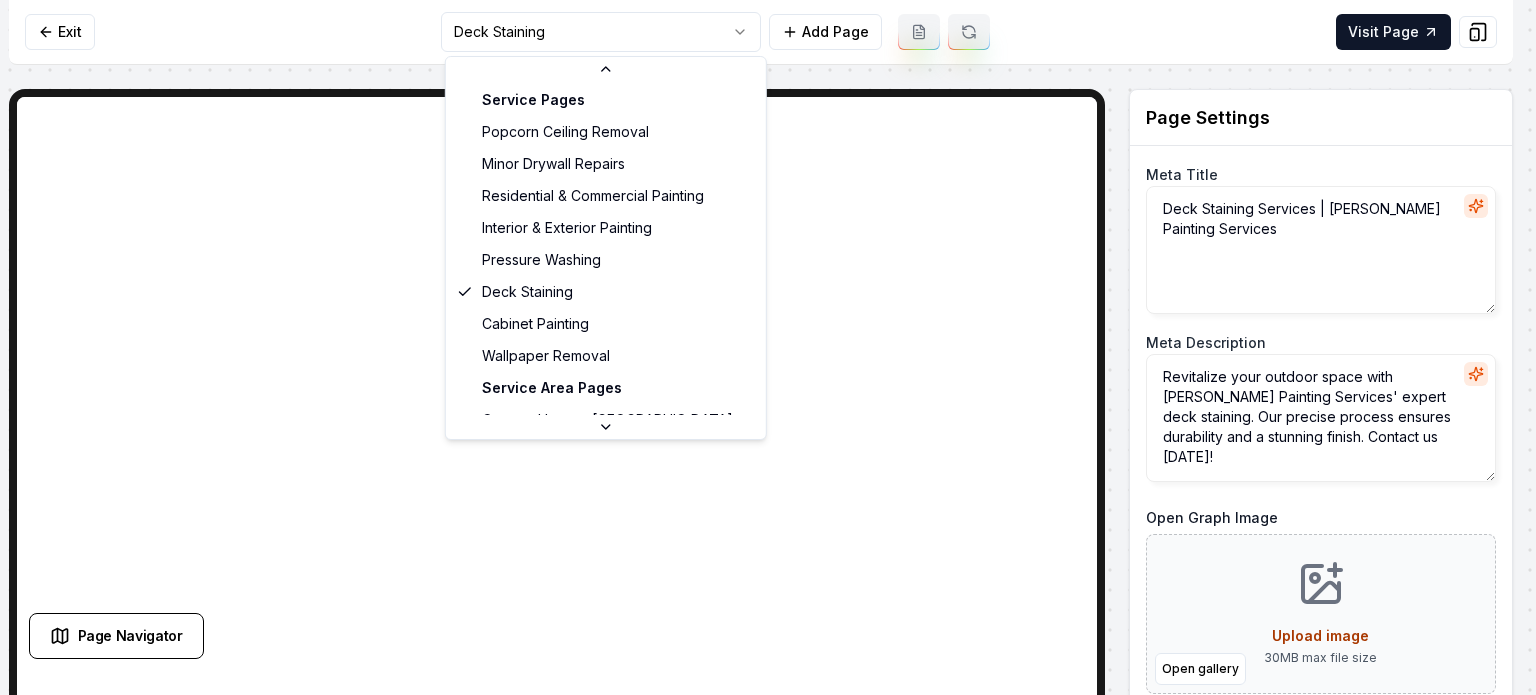 scroll, scrollTop: 129, scrollLeft: 0, axis: vertical 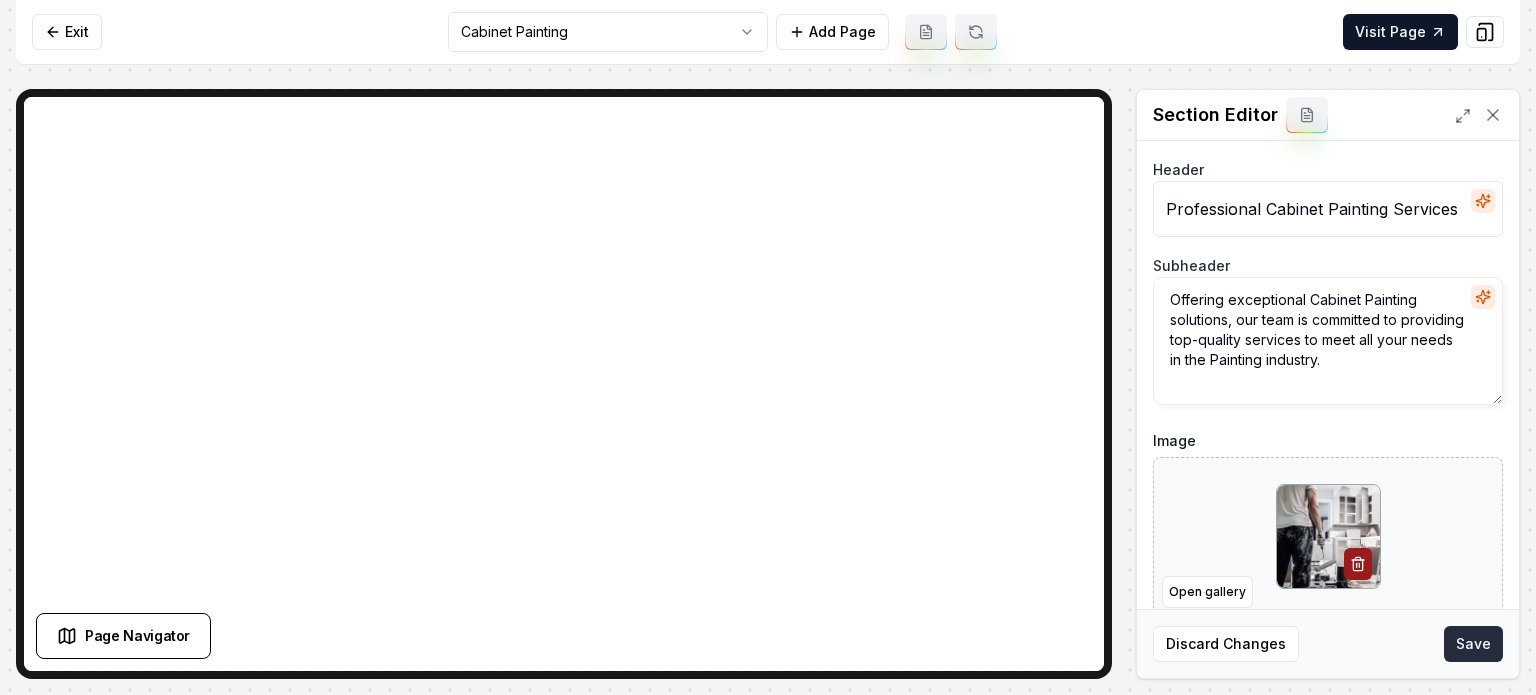 click on "Save" at bounding box center (1473, 644) 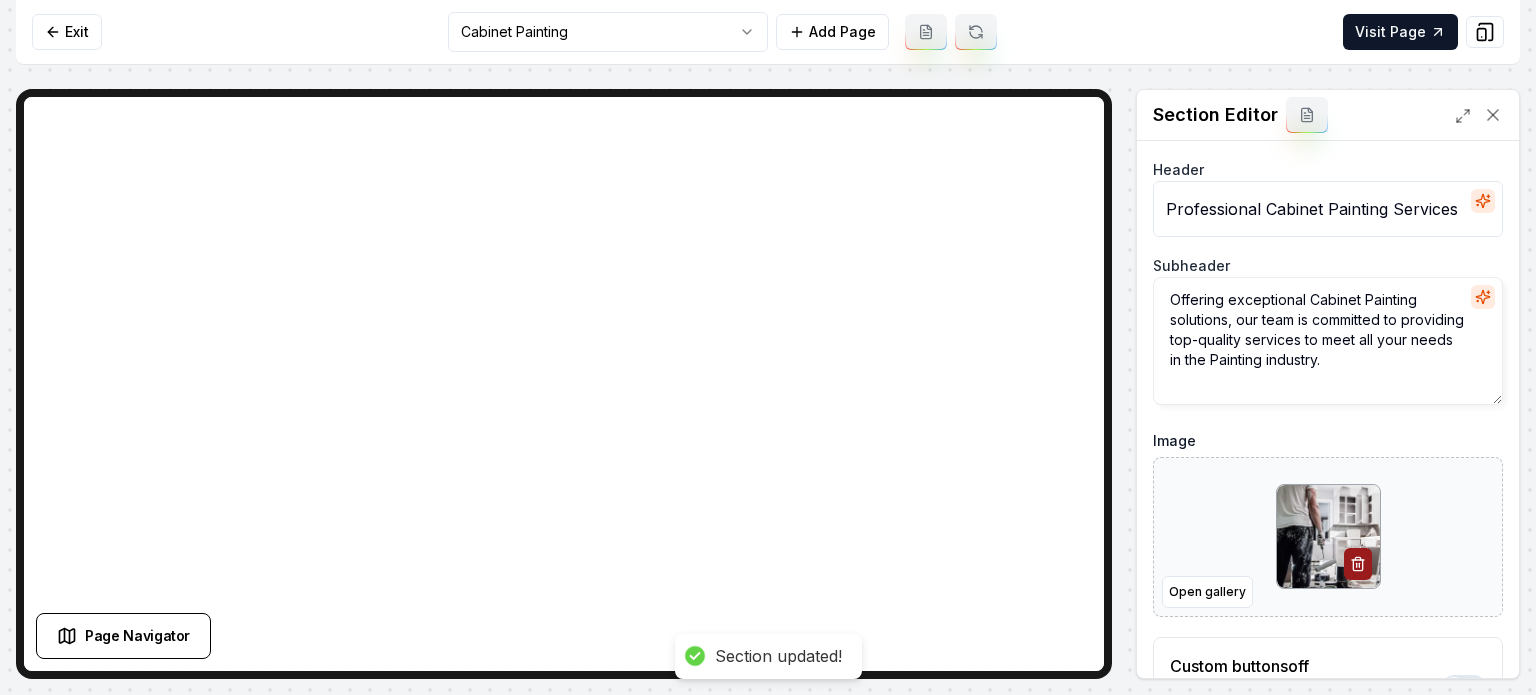 click on "Computer Required This feature is only available on a computer. Please switch to a computer to edit your site. Go back  Exit Cabinet Painting Add Page Visit Page  Page Navigator Page Settings Section Editor Header Professional Cabinet Painting Services Subheader Offering exceptional Cabinet Painting solutions, our team is committed to providing top-quality services to meet all your needs in the Painting industry. Image Open gallery Custom buttons  off Your buttons will be based on the goals you set up. Discard Changes Save Section updated! /dashboard/sites/5e62cc13-a3e1-48e2-8a6e-59399fec9153/pages/1d4000e4-4380-4db4-8408-7569ffc44f3a Made 46 formatting edits between lines 2 and 104" at bounding box center [768, 347] 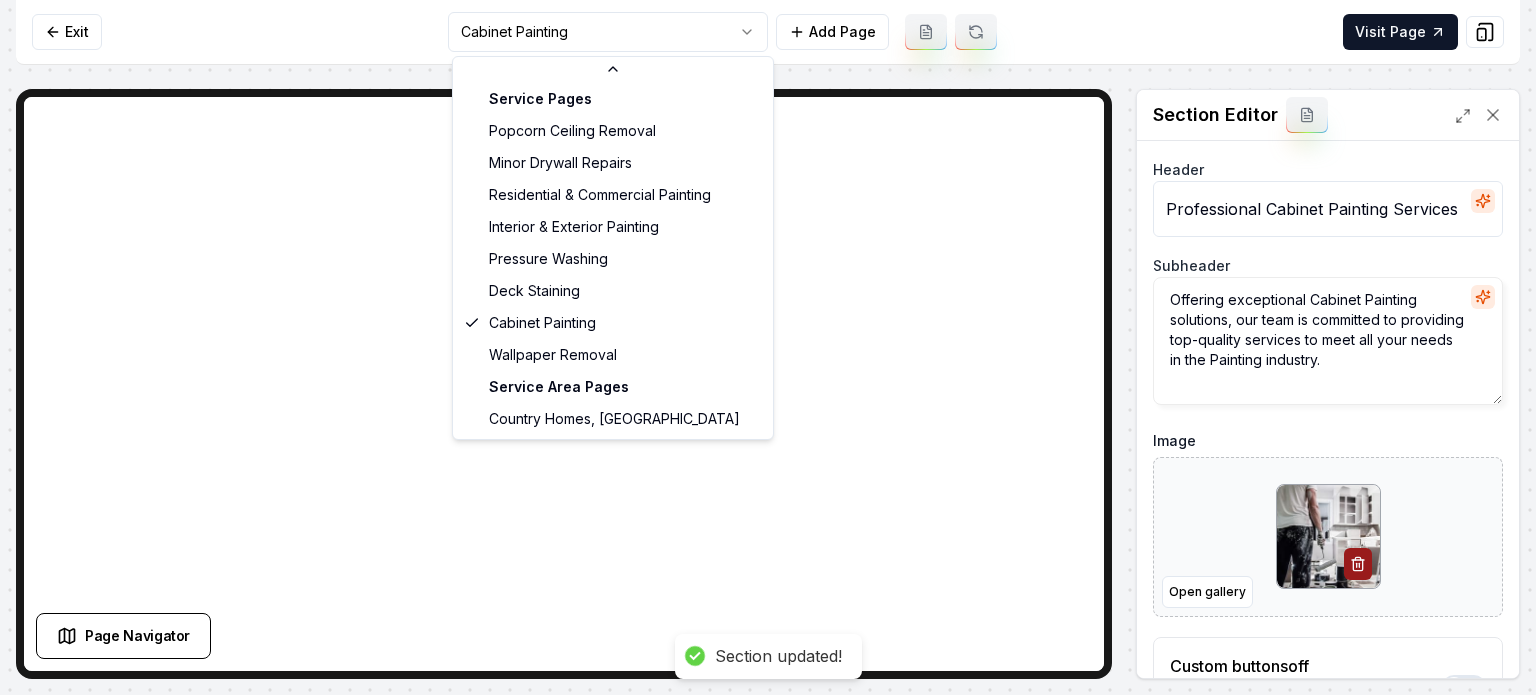 scroll, scrollTop: 129, scrollLeft: 0, axis: vertical 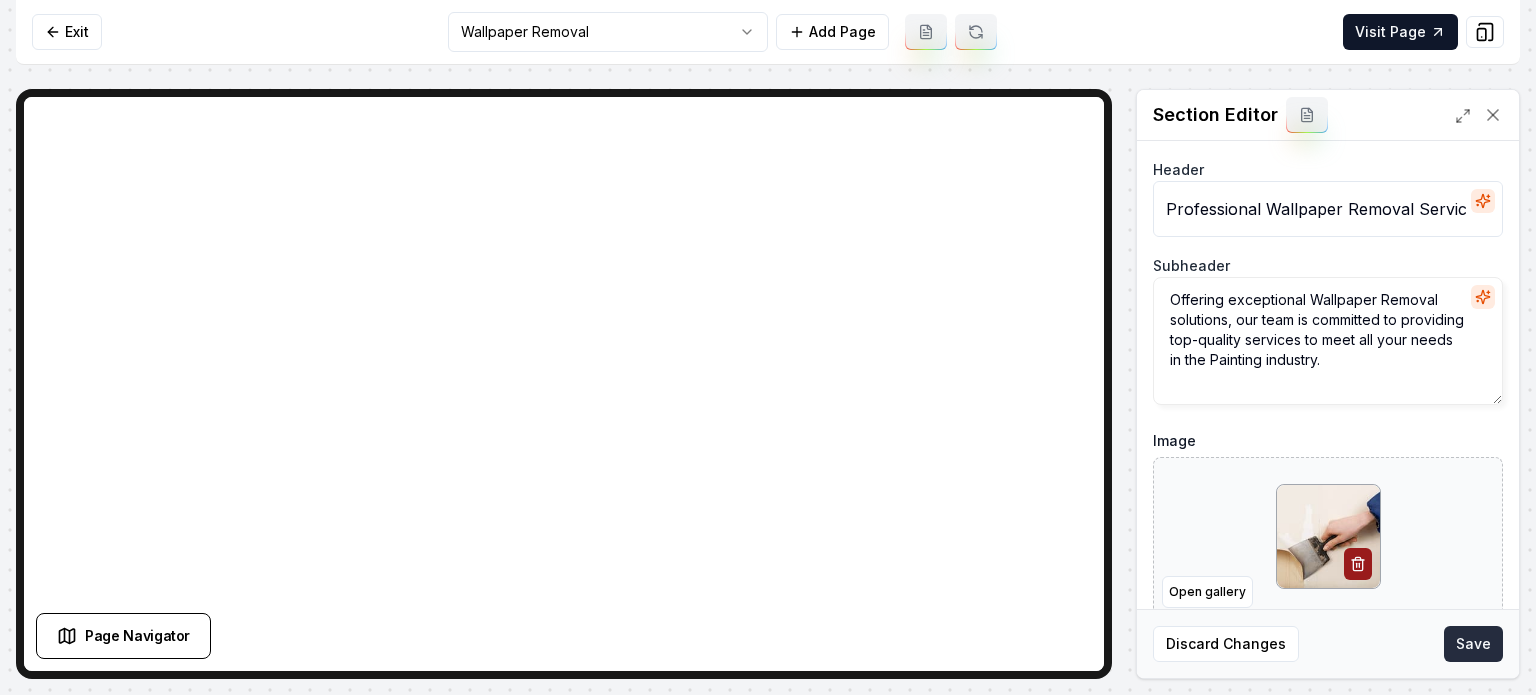 click on "Save" at bounding box center (1473, 644) 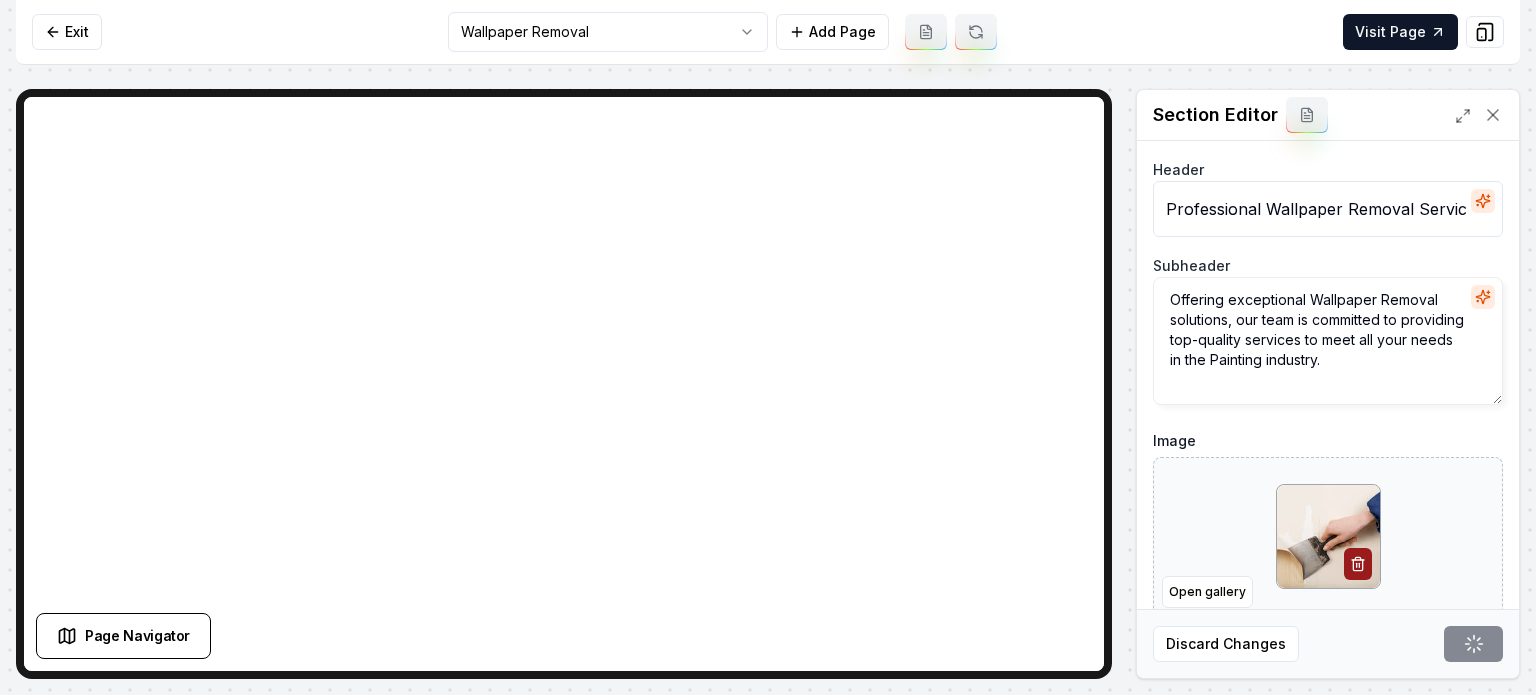 click on "Exit Wallpaper Removal Add Page Visit Page" at bounding box center [768, 32] 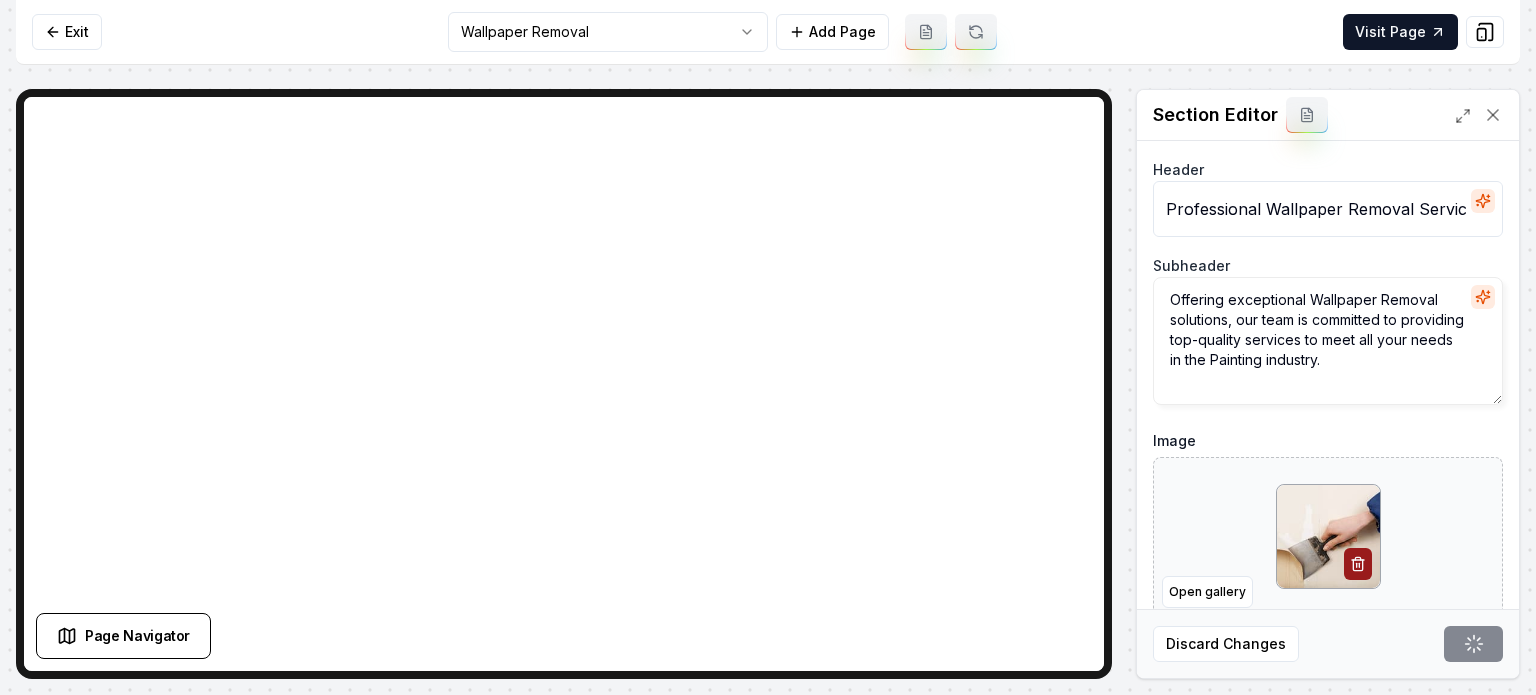 click on "Computer Required This feature is only available on a computer. Please switch to a computer to edit your site. Go back  Exit Wallpaper Removal Add Page Visit Page  Page Navigator Page Settings Section Editor Header Professional Wallpaper Removal Services Subheader Offering exceptional Wallpaper Removal solutions, our team is committed to providing top-quality services to meet all your needs in the Painting industry. Image Open gallery Custom buttons  off Your buttons will be based on the goals you set up. Discard Changes Save /dashboard/sites/5e62cc13-a3e1-48e2-8a6e-59399fec9153/pages/74eb27ed-d23b-4607-b78f-4abd709d46e3 Made 46 formatting edits between lines 2 and 104" at bounding box center (768, 347) 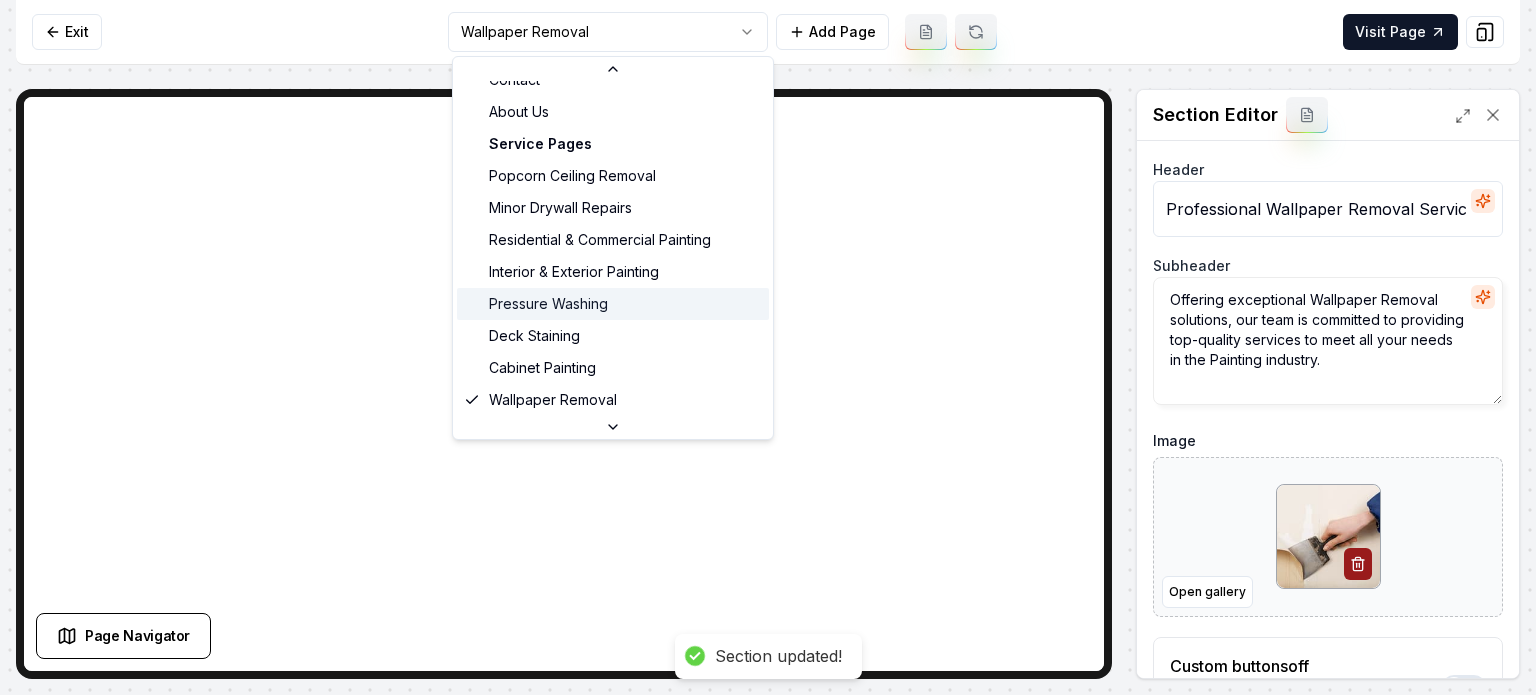 scroll, scrollTop: 129, scrollLeft: 0, axis: vertical 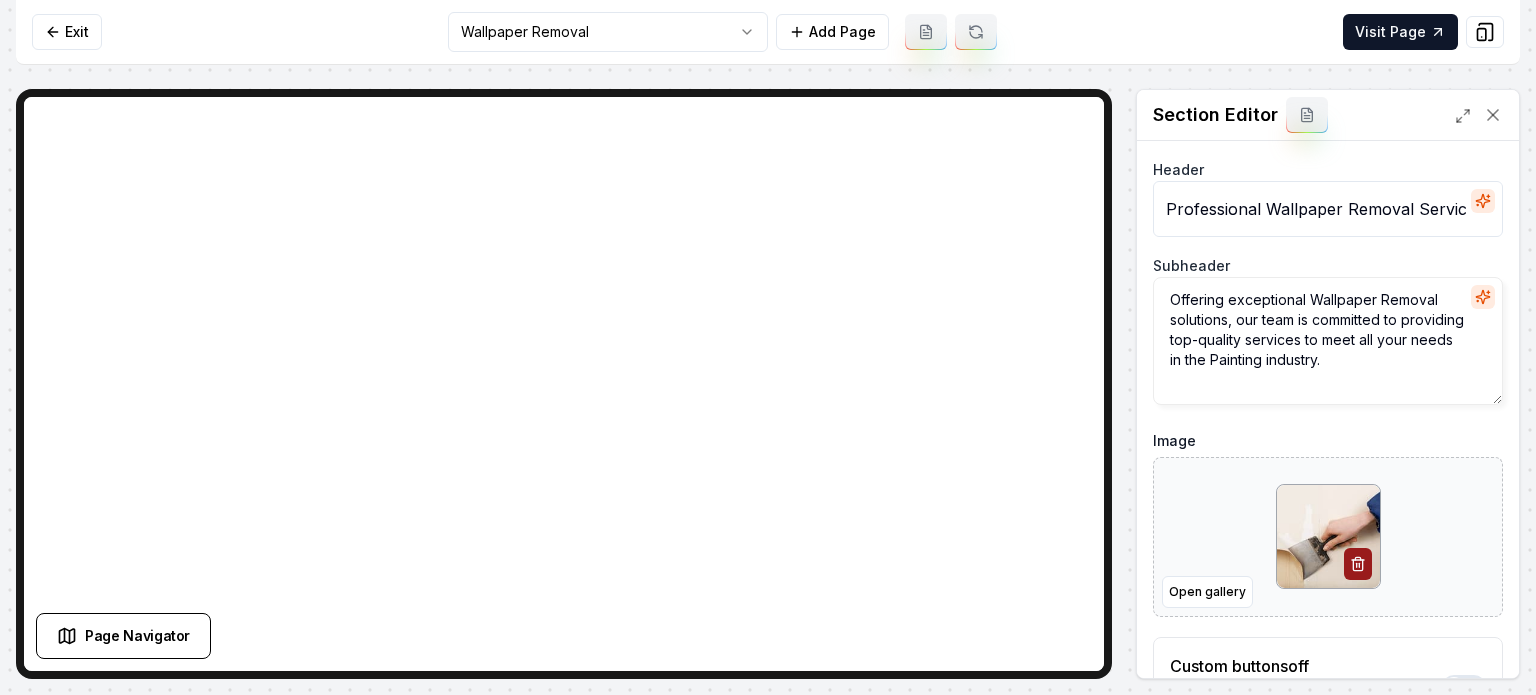 click on "Computer Required This feature is only available on a computer. Please switch to a computer to edit your site. Go back  Exit Wallpaper Removal Add Page Visit Page  Page Navigator Page Settings Section Editor Header Professional Wallpaper Removal Services Subheader Offering exceptional Wallpaper Removal solutions, our team is committed to providing top-quality services to meet all your needs in the Painting industry. Image Open gallery Custom buttons  off Your buttons will be based on the goals you set up. Discard Changes Save /dashboard/sites/5e62cc13-a3e1-48e2-8a6e-59399fec9153/pages/74eb27ed-d23b-4607-b78f-4abd709d46e3 Made 46 formatting edits between lines 2 and 104" at bounding box center (768, 347) 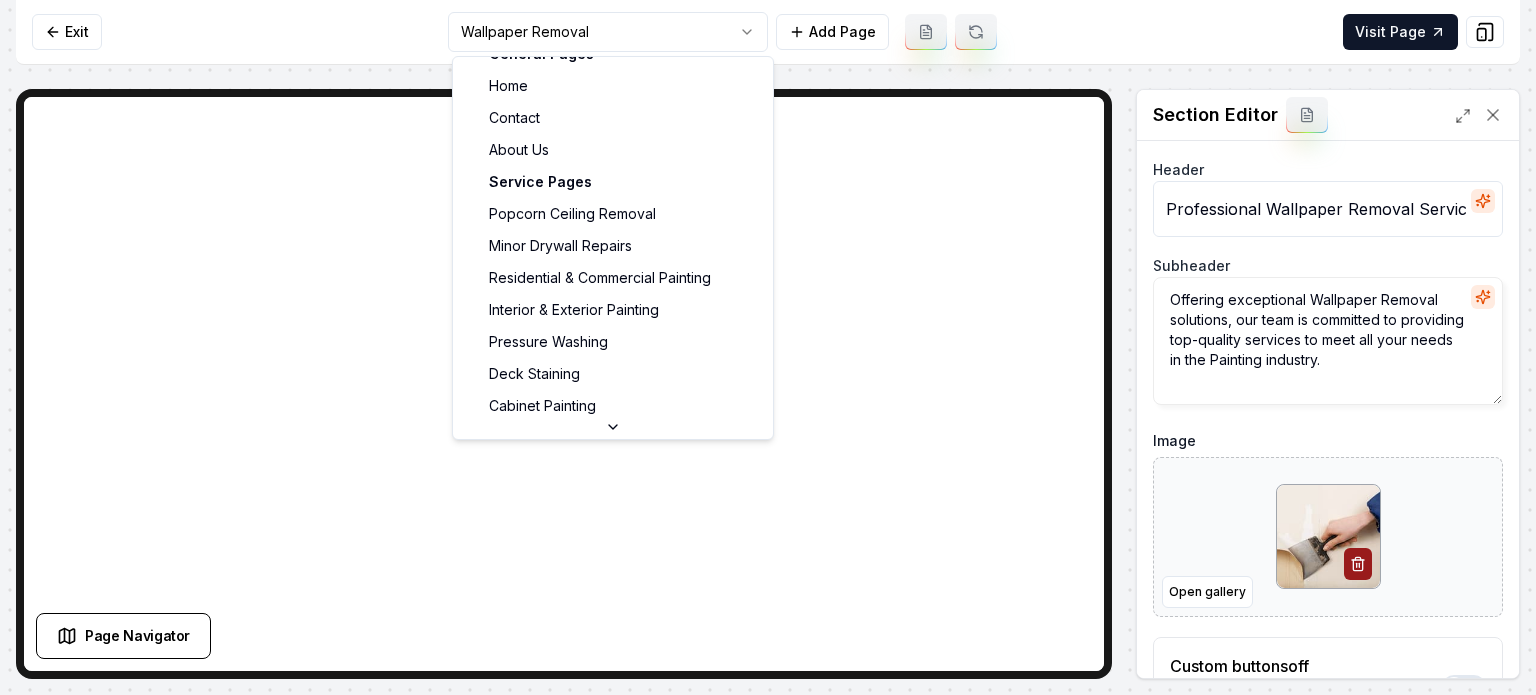 scroll, scrollTop: 0, scrollLeft: 0, axis: both 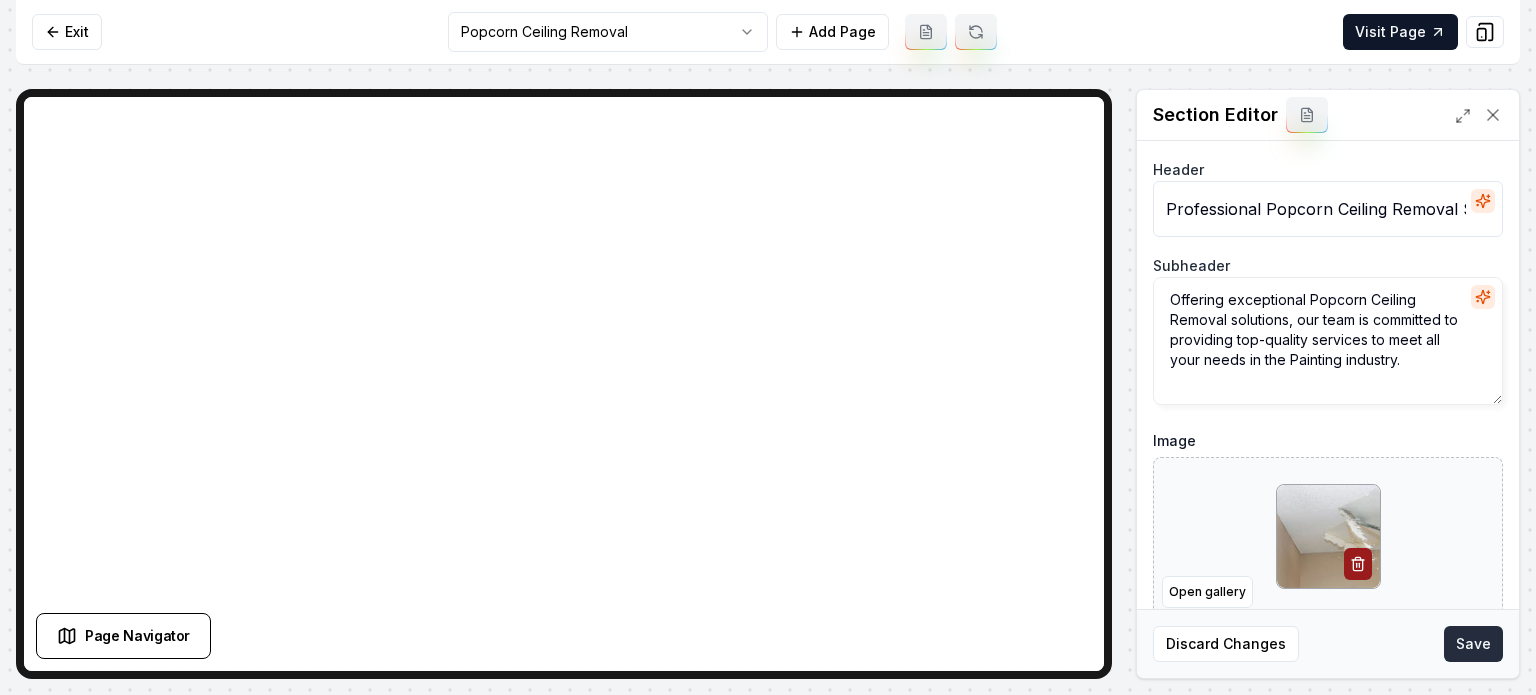 click on "Save" at bounding box center [1473, 644] 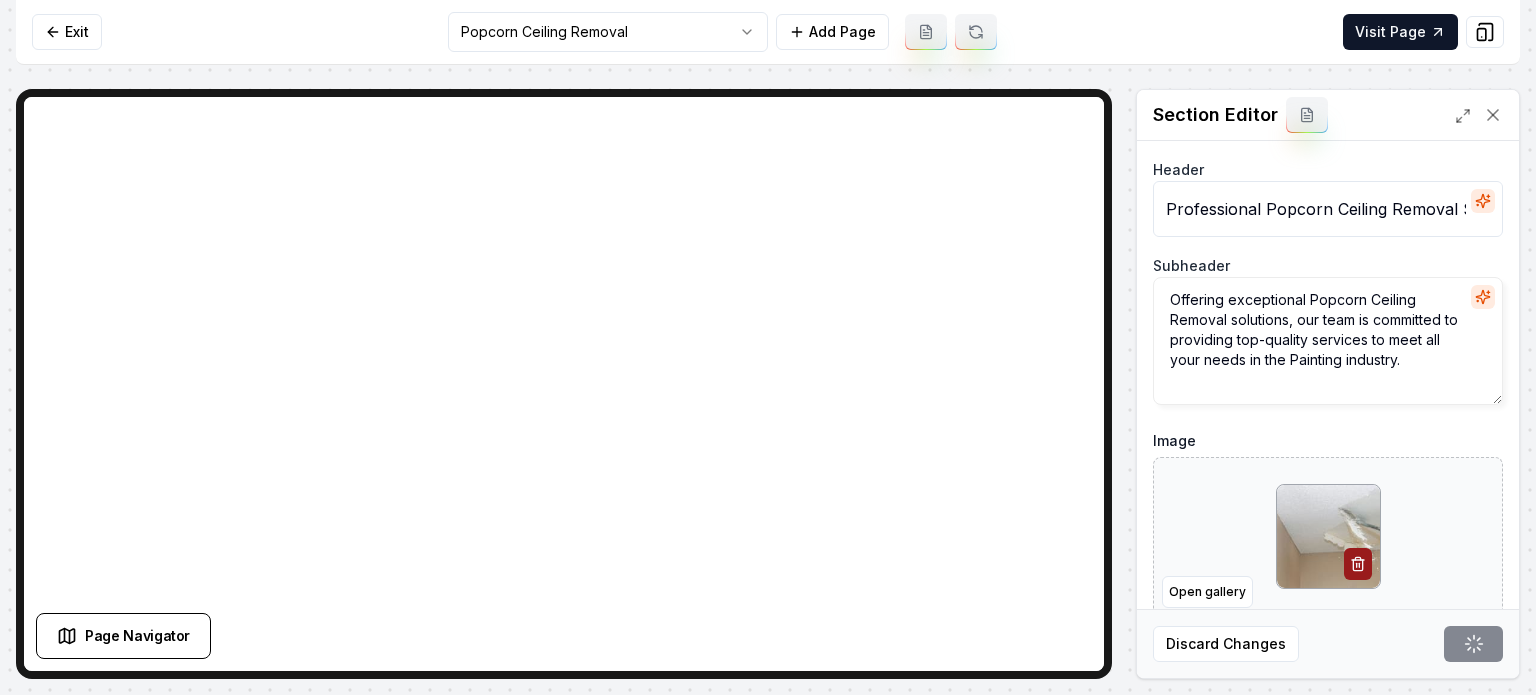 click on "Computer Required This feature is only available on a computer. Please switch to a computer to edit your site. Go back  Exit Popcorn Ceiling Removal Add Page Visit Page  Page Navigator Page Settings Section Editor Header Professional Popcorn Ceiling Removal Services Subheader Offering exceptional Popcorn Ceiling Removal solutions, our team is committed to providing top-quality services to meet all your needs in the Painting industry. Image Open gallery Custom buttons  off Your buttons will be based on the goals you set up. Discard Changes Save /dashboard/sites/5e62cc13-a3e1-48e2-8a6e-59399fec9153/pages/7ca7777c-5165-49fa-9485-a2b94984d26e Made 46 formatting edits between lines 2 and 104" at bounding box center (768, 347) 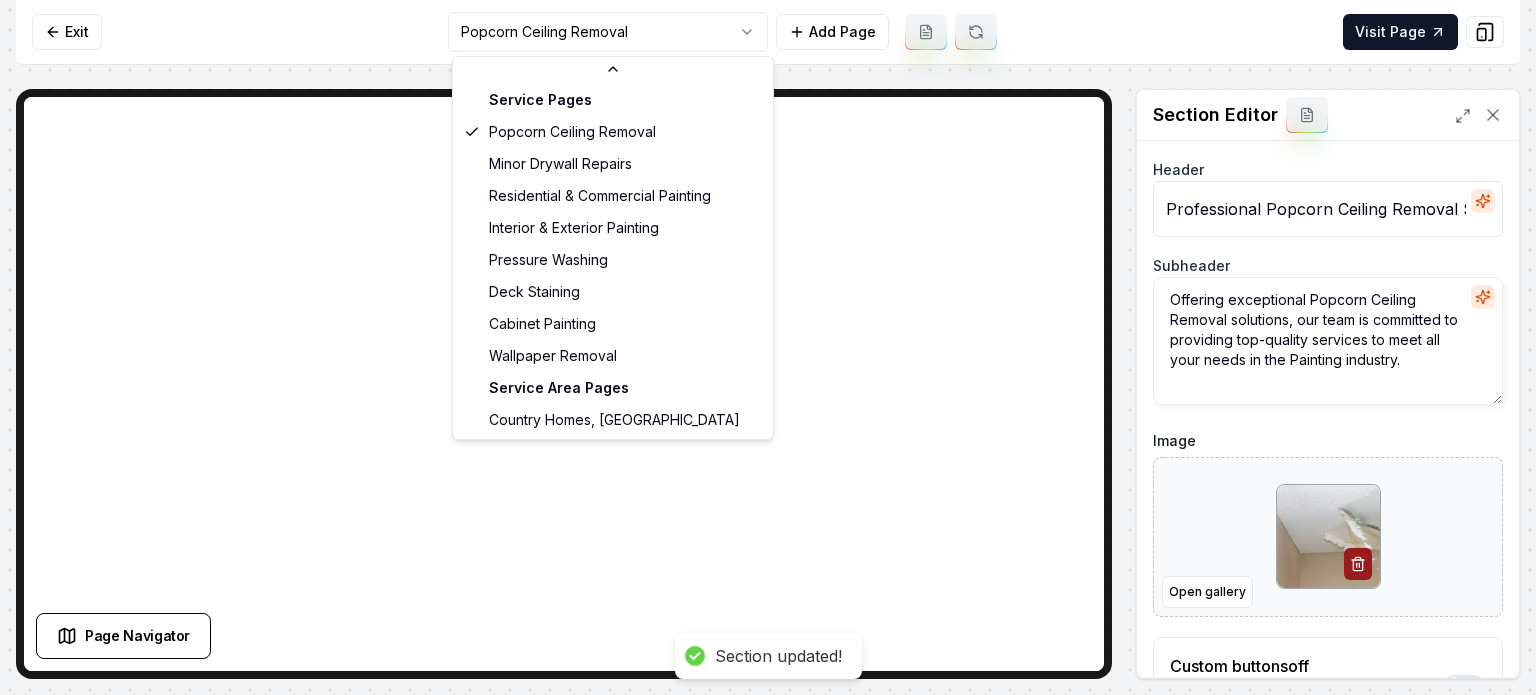 scroll, scrollTop: 129, scrollLeft: 0, axis: vertical 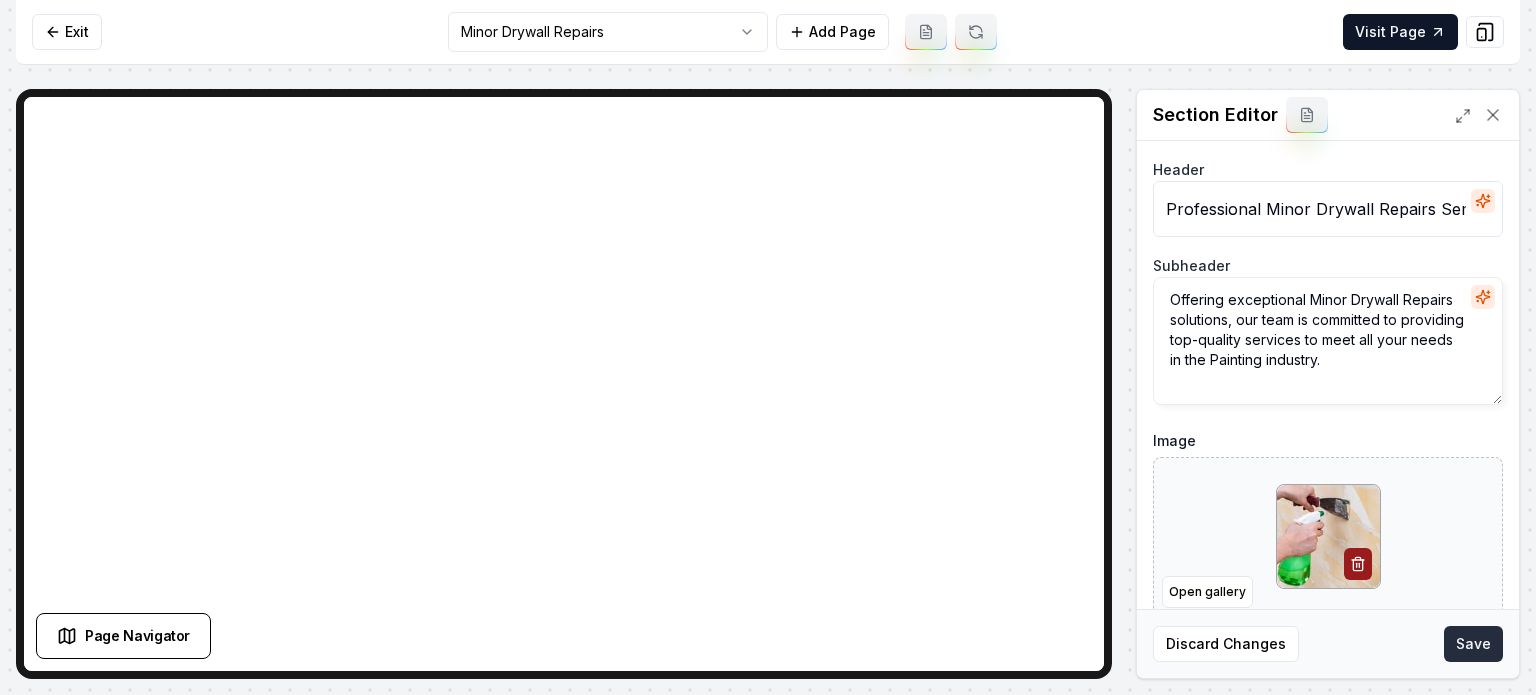 click on "Save" at bounding box center [1473, 644] 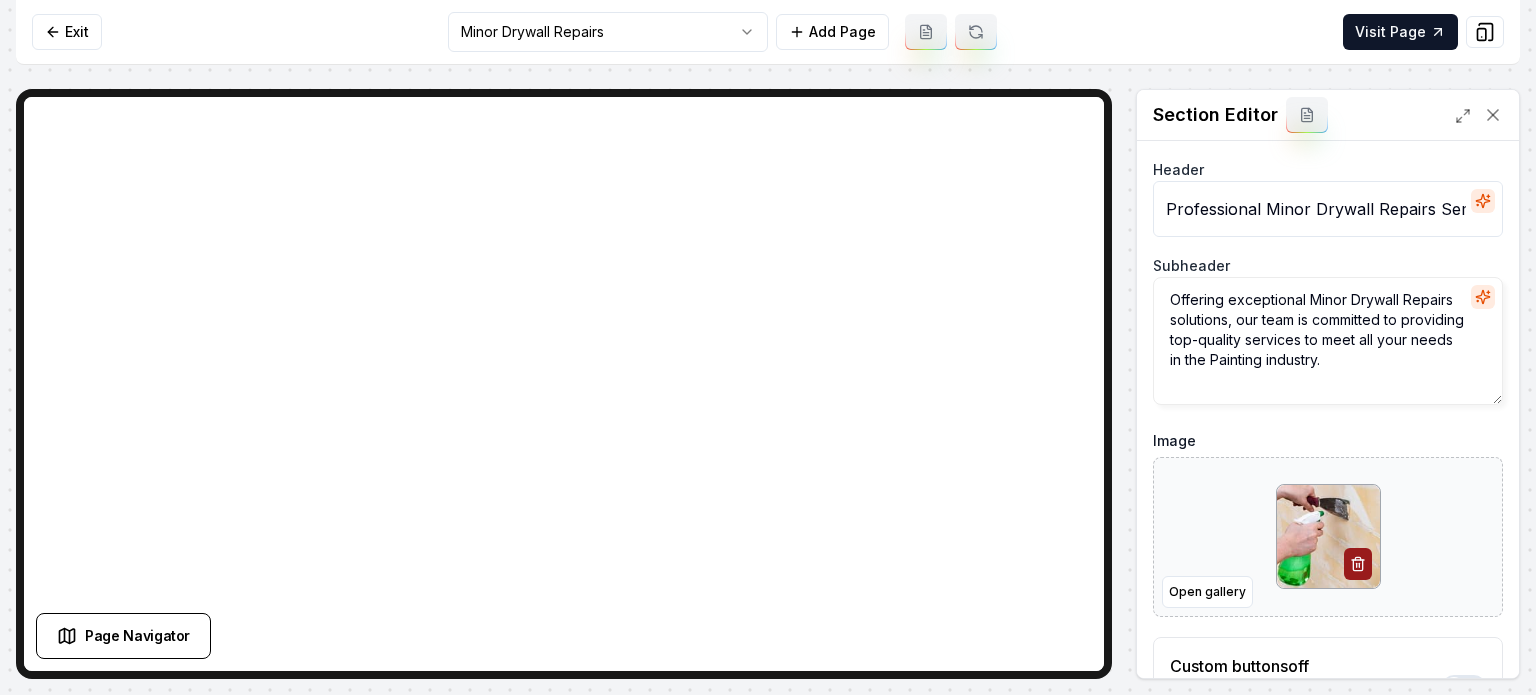 click on "Computer Required This feature is only available on a computer. Please switch to a computer to edit your site. Go back  Exit Minor Drywall Repairs Add Page Visit Page  Page Navigator Page Settings Section Editor Header Professional Minor Drywall Repairs Services Subheader Offering exceptional Minor Drywall Repairs solutions, our team is committed to providing top-quality services to meet all your needs in the Painting industry. Image Open gallery Custom buttons  off Your buttons will be based on the goals you set up. Discard Changes Save /dashboard/sites/5e62cc13-a3e1-48e2-8a6e-59399fec9153/pages/99ce69da-44b5-45eb-99e1-aba1e7c5e496 Made 46 formatting edits between lines 2 and 104" at bounding box center [768, 347] 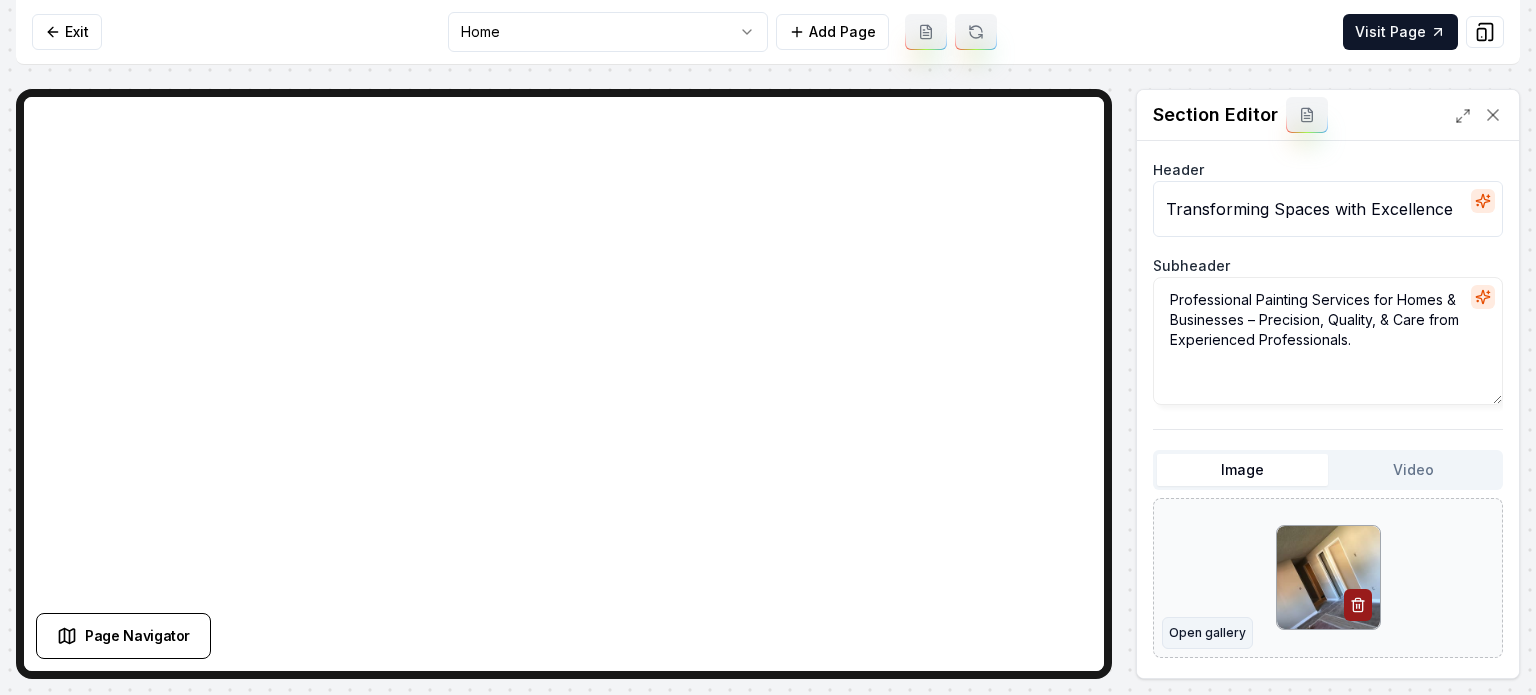 click on "Open gallery" at bounding box center [1207, 633] 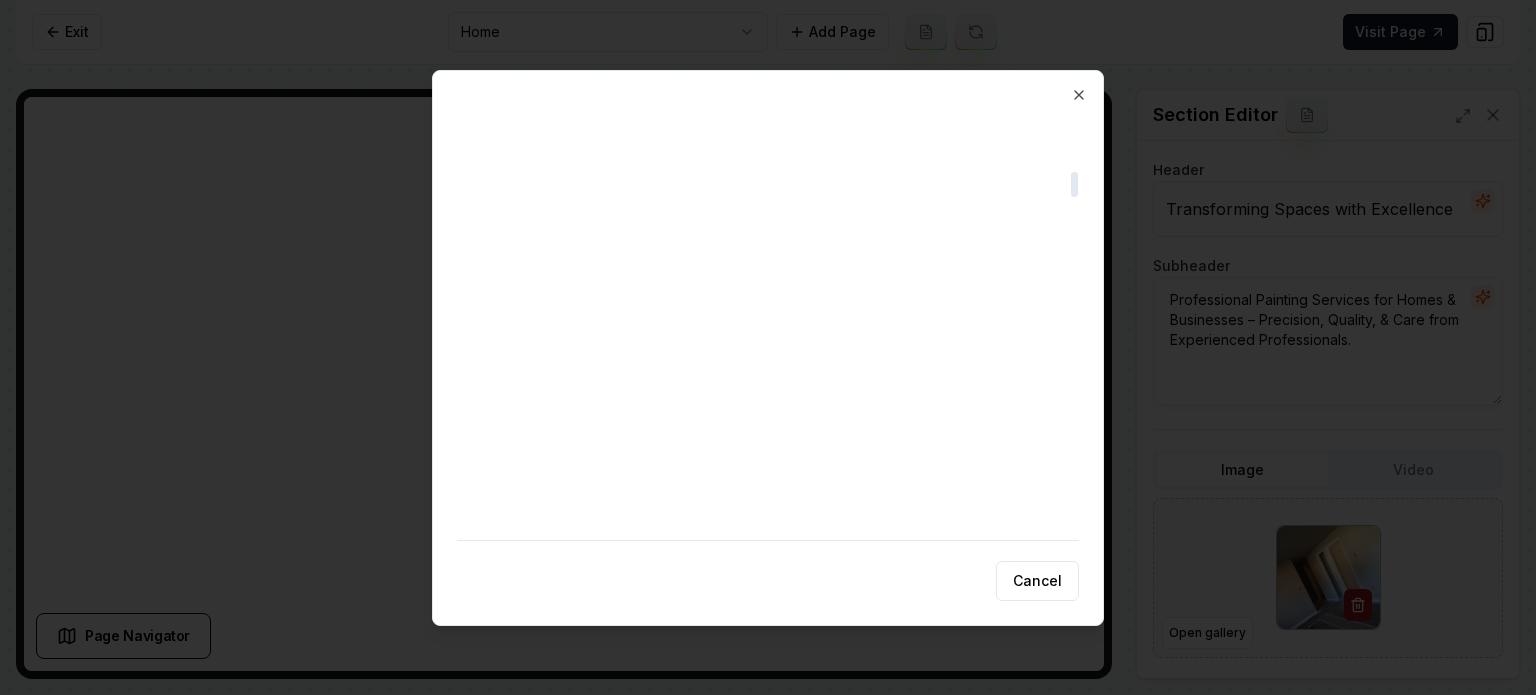 scroll, scrollTop: 1100, scrollLeft: 0, axis: vertical 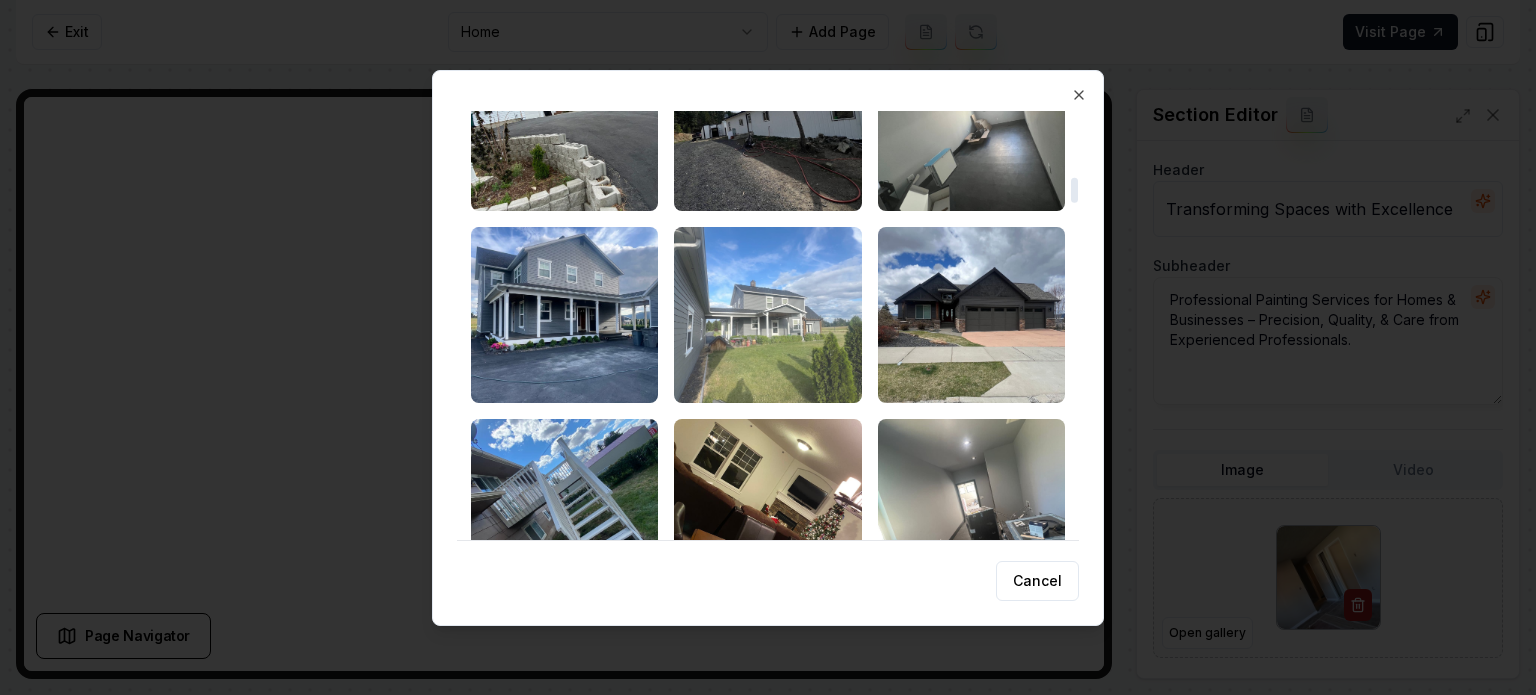 click at bounding box center (767, 315) 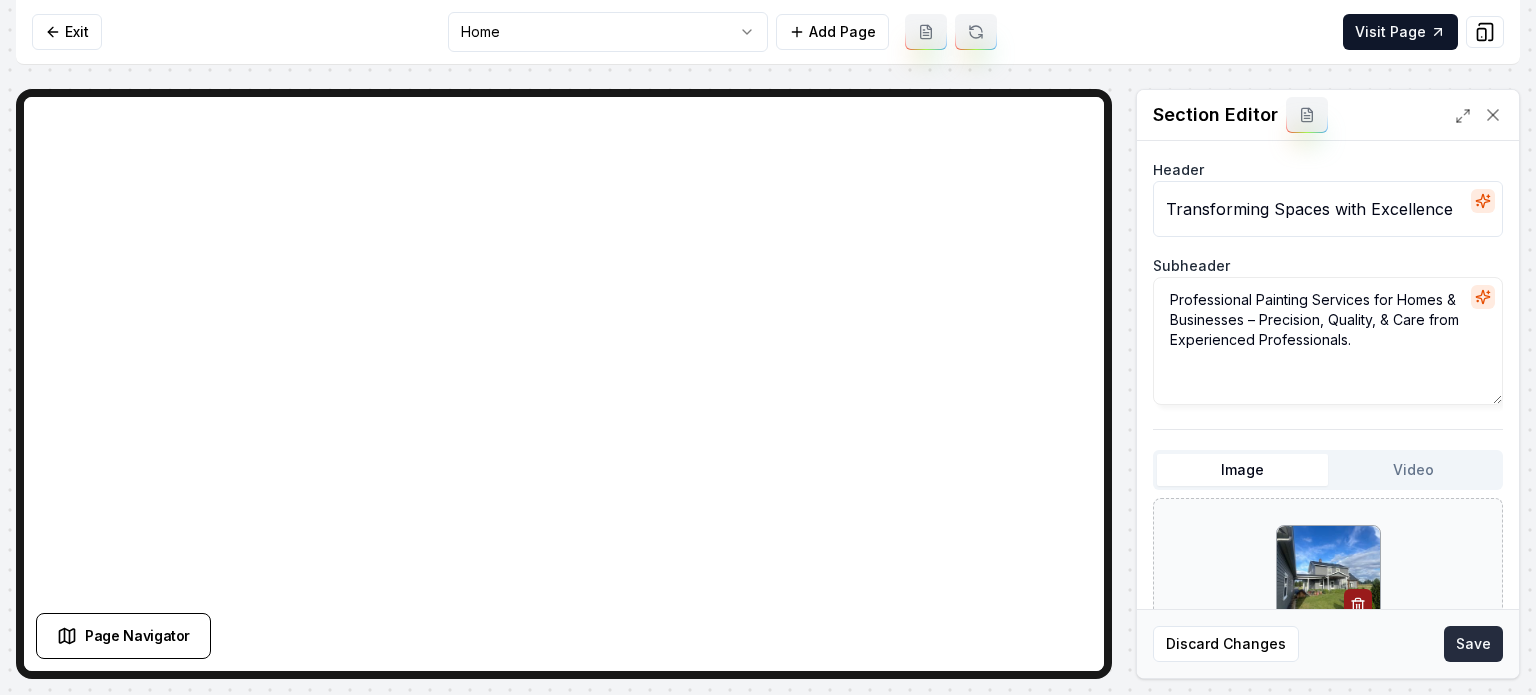 click on "Save" at bounding box center (1473, 644) 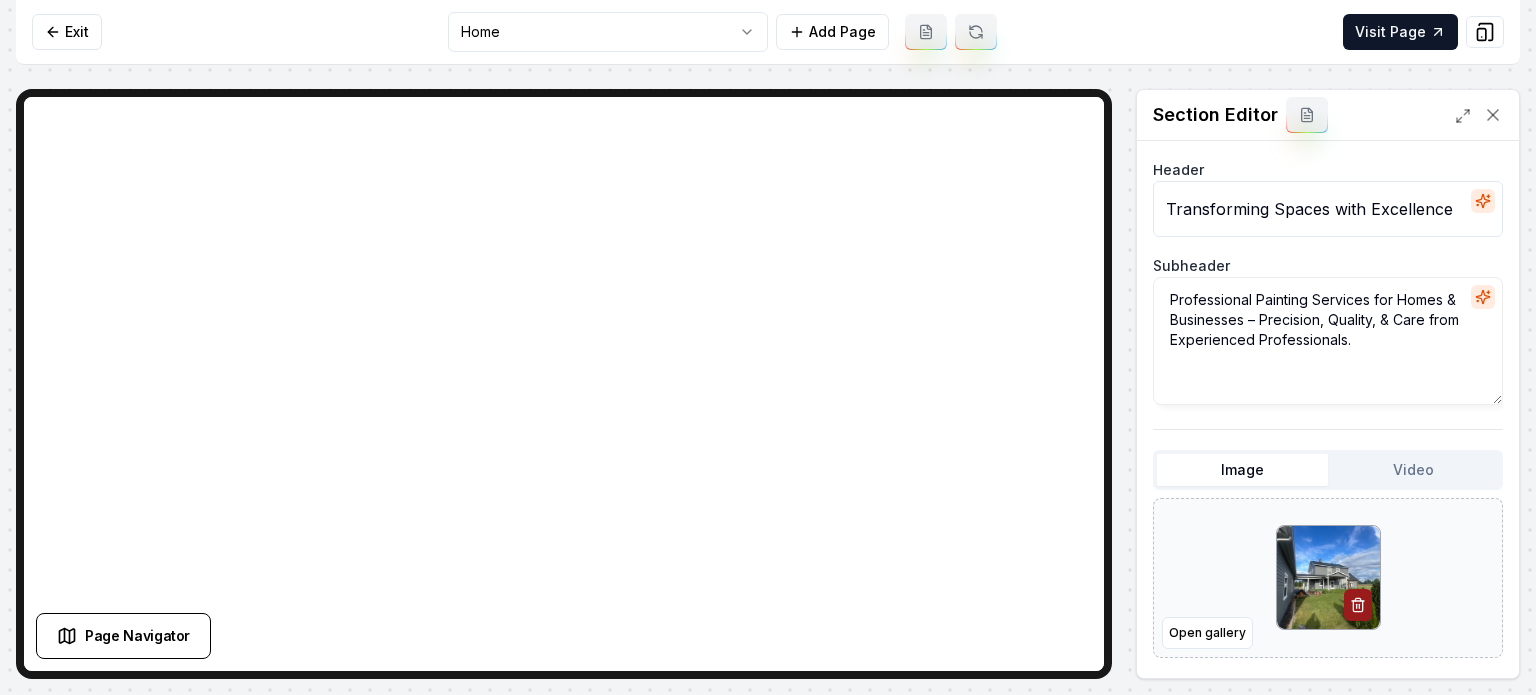 click on "Computer Required This feature is only available on a computer. Please switch to a computer to edit your site. Go back  Exit Home Add Page Visit Page  Page Navigator Page Settings Section Editor Header Transforming Spaces with Excellence Subheader Professional Painting Services for Homes & Businesses – Precision, Quality, & Care from Experienced Professionals. Image Video Open gallery Custom buttons  off Your buttons will be based on the goals you set up. Discard Changes Save /dashboard/sites/5e62cc13-a3e1-48e2-8a6e-59399fec9153/pages/72cb1a19-565c-4fee-8cbd-6640729abeec Made 46 formatting edits between lines 2 and 104" at bounding box center [768, 347] 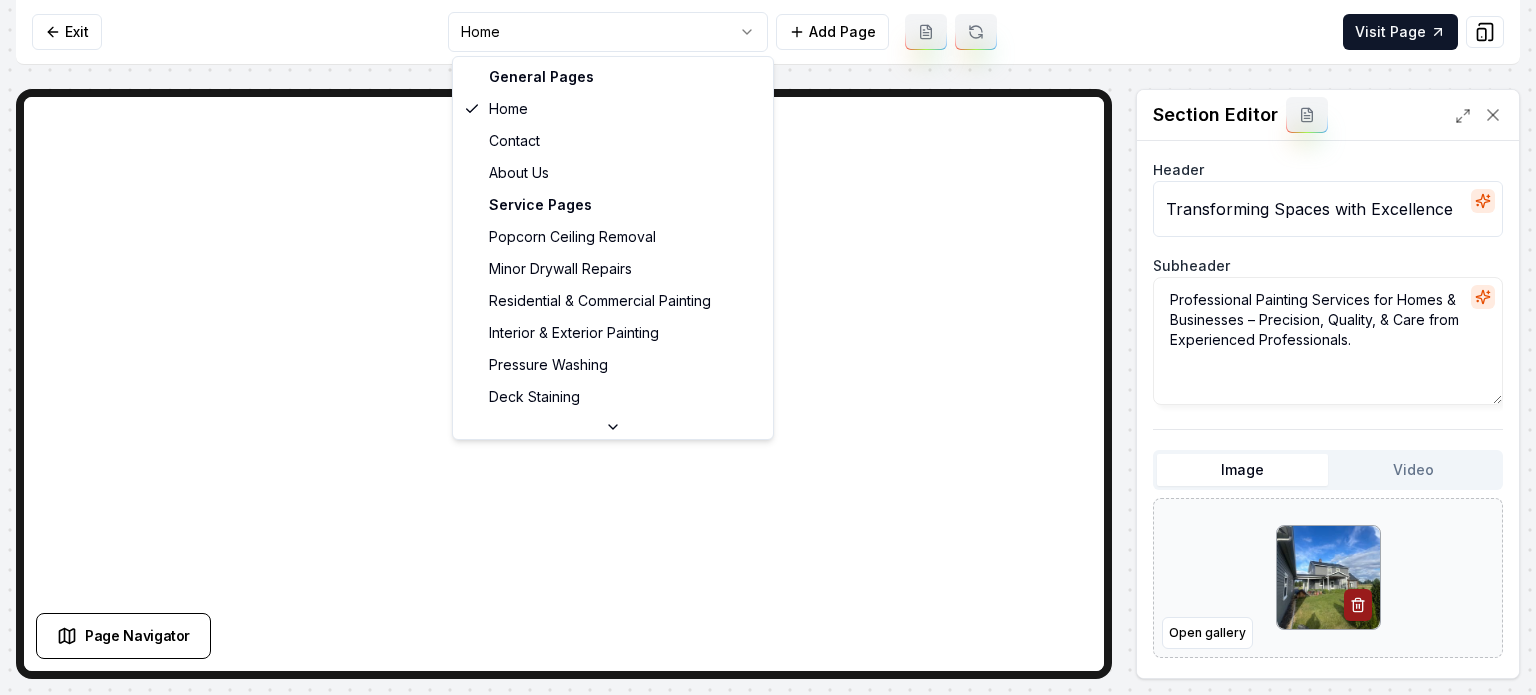 click on "Computer Required This feature is only available on a computer. Please switch to a computer to edit your site. Go back  Exit Home Add Page Visit Page  Page Navigator Page Settings Section Editor Header Transforming Spaces with Excellence Subheader Professional Painting Services for Homes & Businesses – Precision, Quality, & Care from Experienced Professionals. Image Video Open gallery Custom buttons  off Your buttons will be based on the goals you set up. Discard Changes Save /dashboard/sites/5e62cc13-a3e1-48e2-8a6e-59399fec9153/pages/72cb1a19-565c-4fee-8cbd-6640729abeec Made 46 formatting edits between lines 2 and 104 General Pages Home Contact About Us Service Pages Popcorn Ceiling Removal Minor Drywall Repairs Residential & Commercial Painting Interior & Exterior Painting Pressure Washing Deck Staining Cabinet Painting Wallpaper Removal Service Area Pages Country Homes, WA" at bounding box center [768, 347] 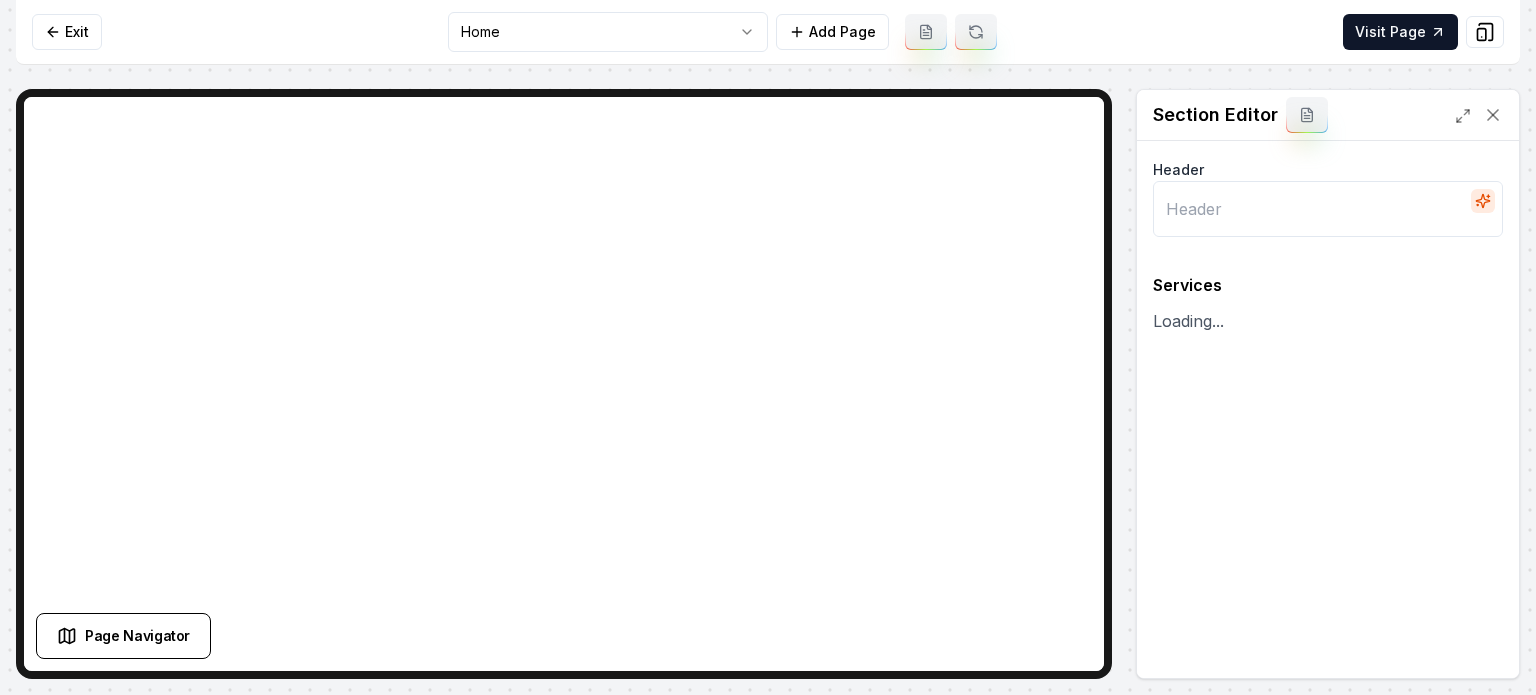 type on "Our Professional Painting Solutions" 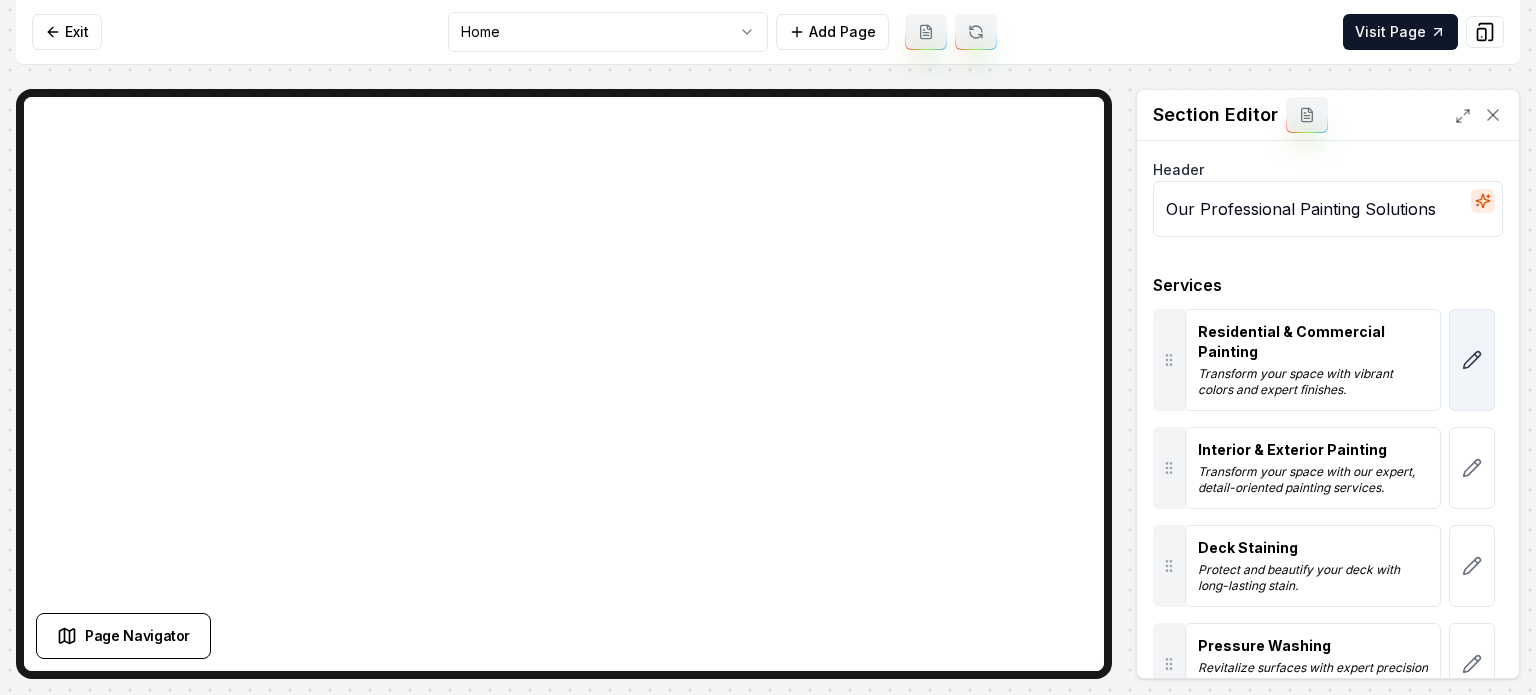 click at bounding box center [1472, 360] 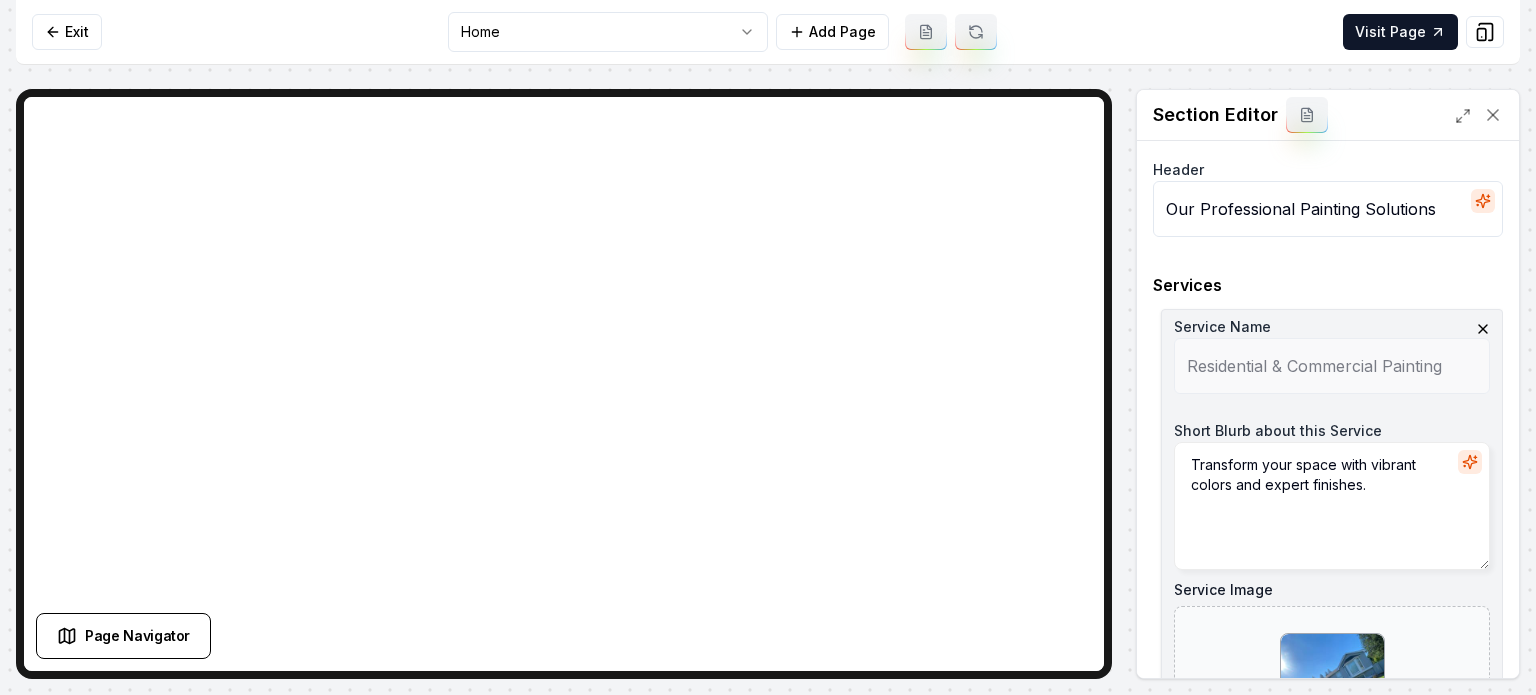 scroll, scrollTop: 300, scrollLeft: 0, axis: vertical 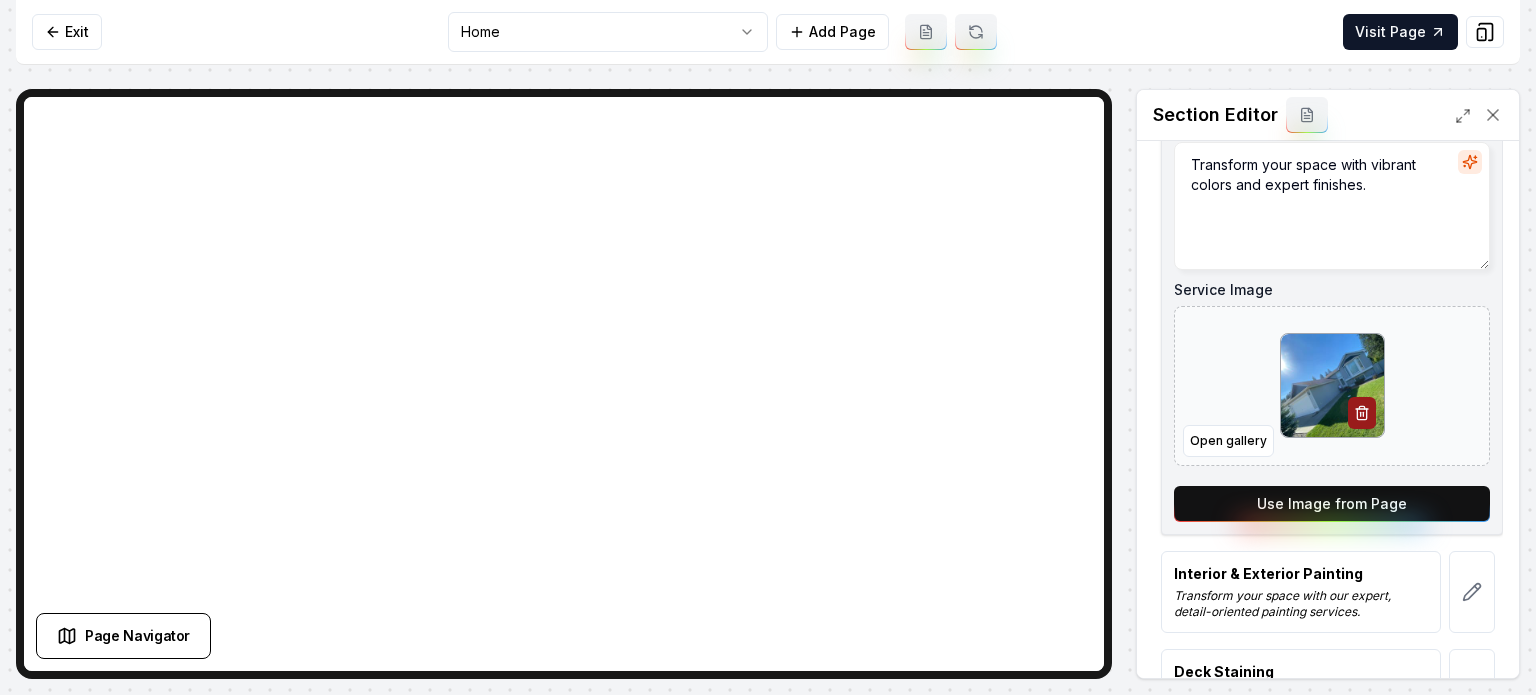 click on "Use Image from Page" at bounding box center (1332, 504) 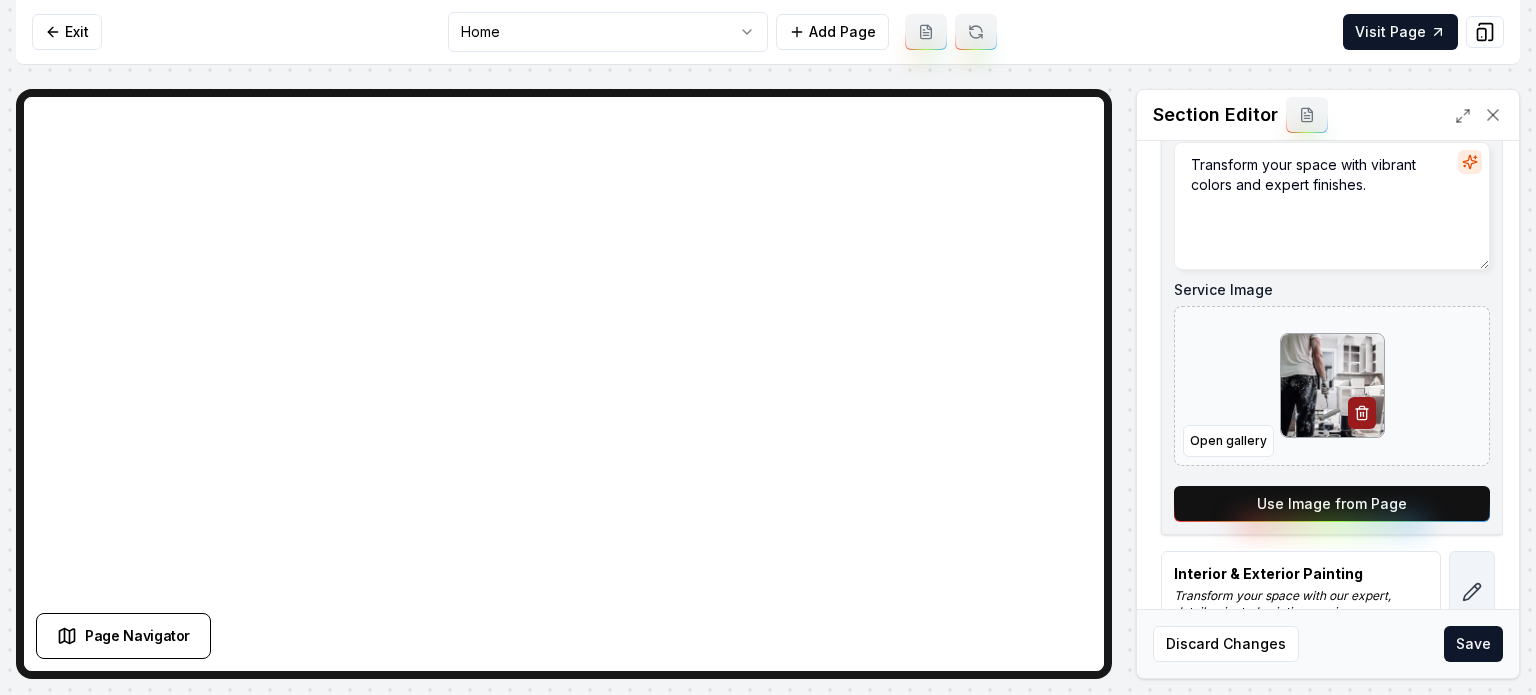 click at bounding box center [1472, 592] 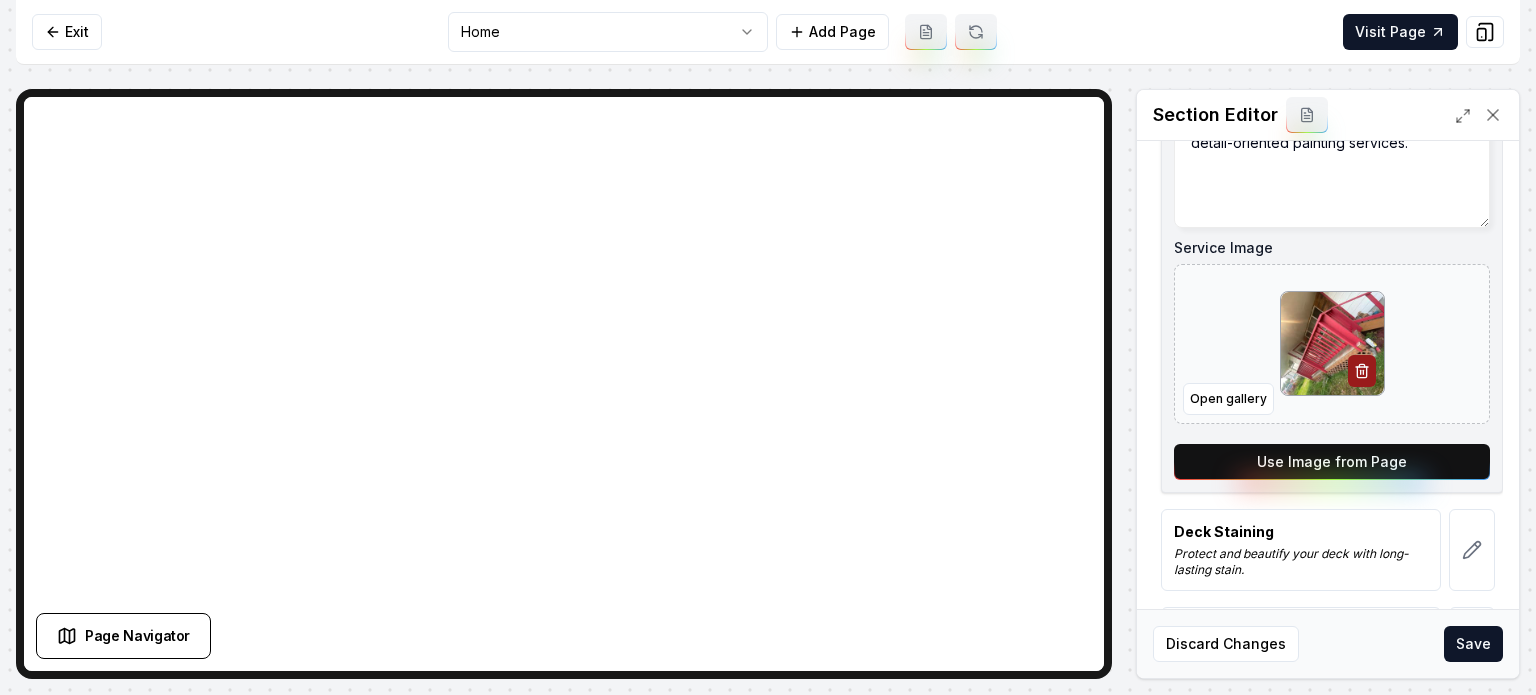 scroll, scrollTop: 600, scrollLeft: 0, axis: vertical 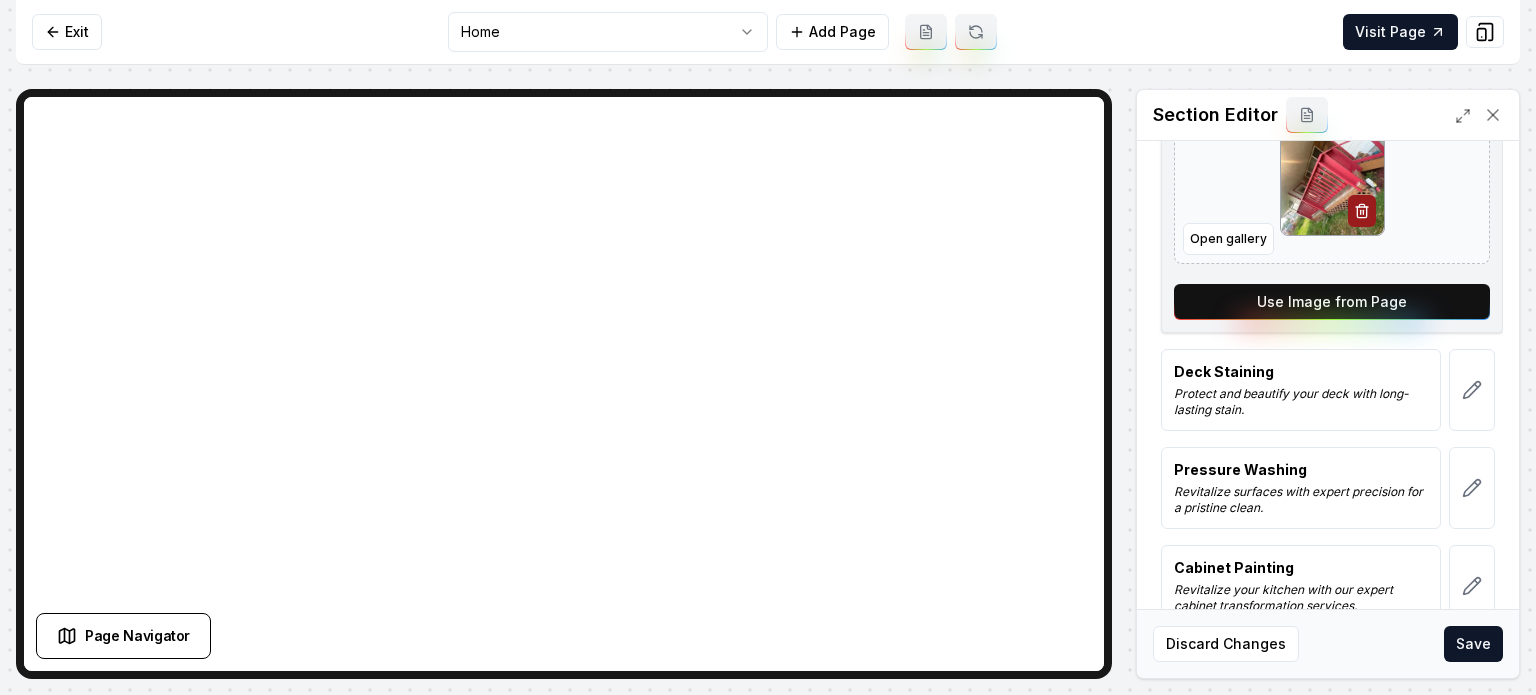 click on "Use Image from Page" at bounding box center (1332, 302) 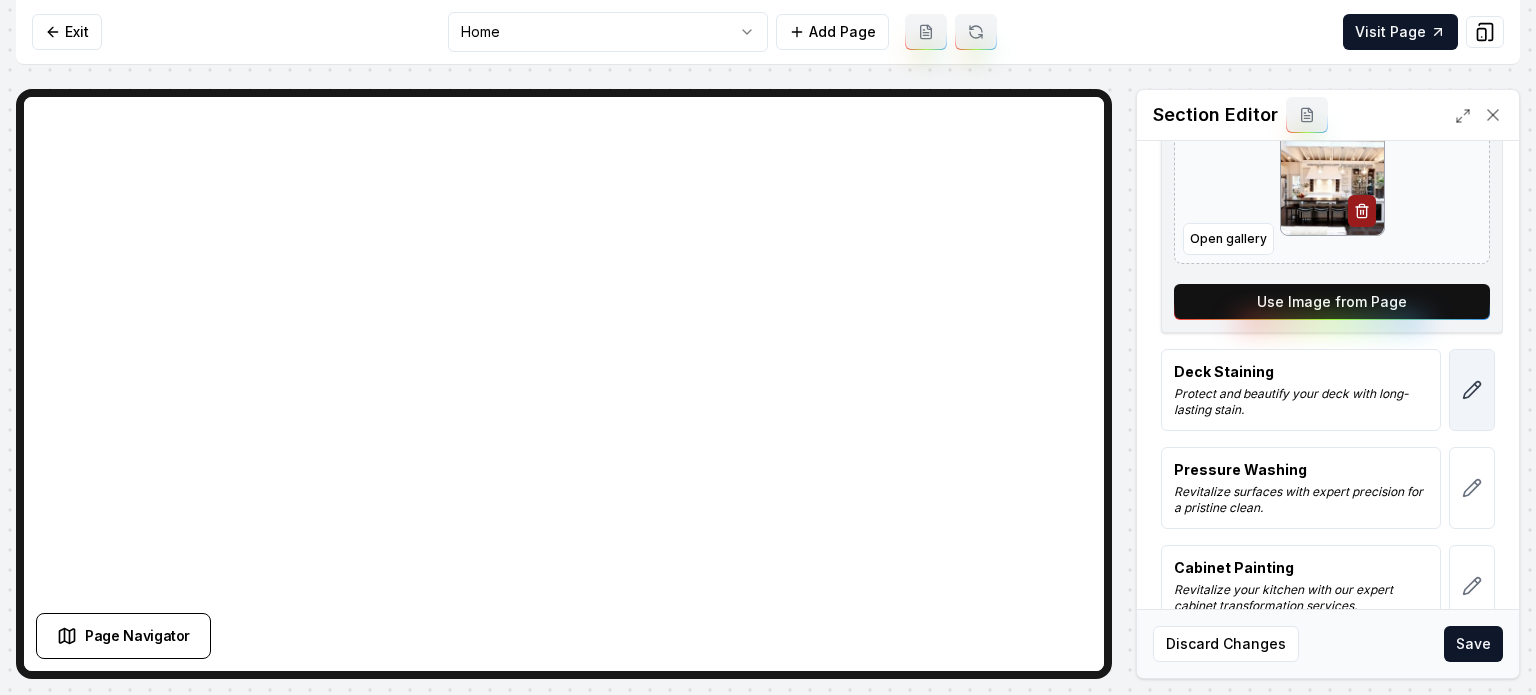 click at bounding box center [1472, 390] 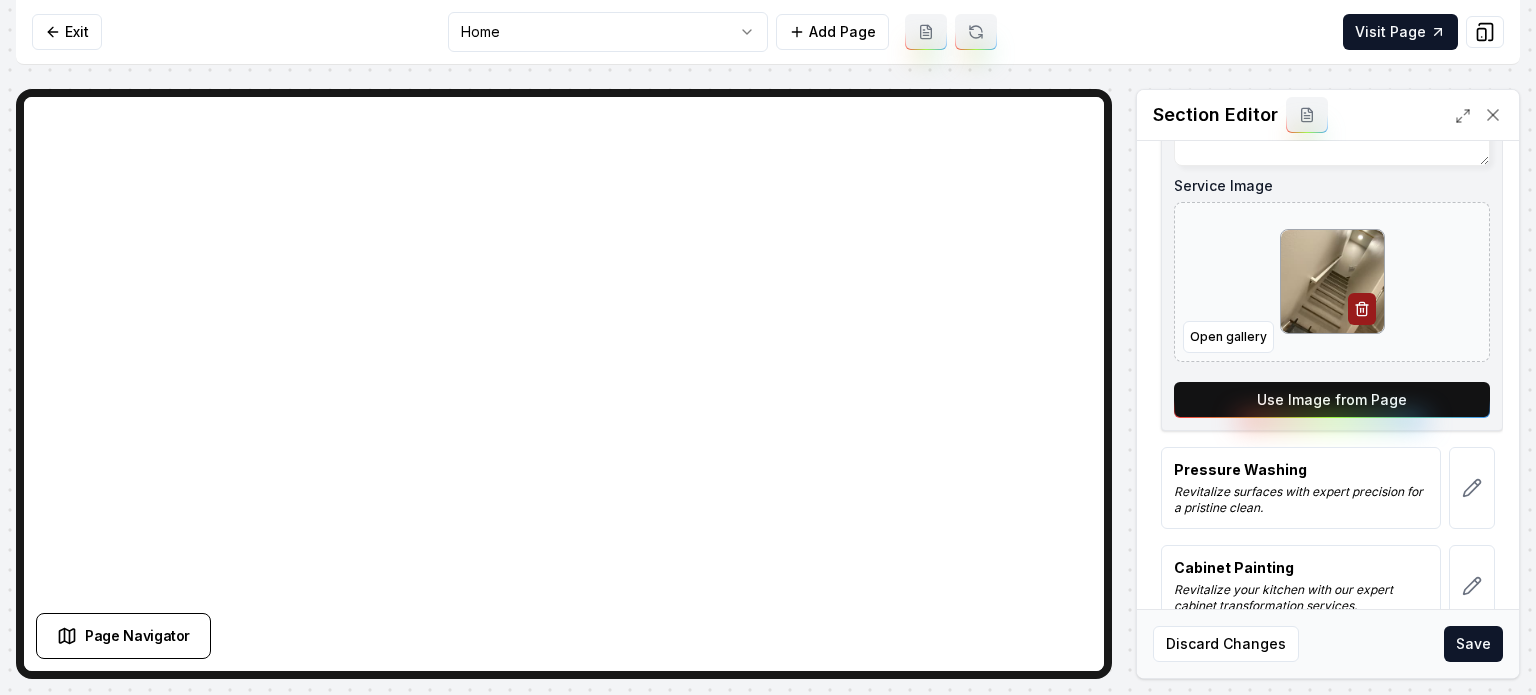 click on "Use Image from Page" at bounding box center (1332, 400) 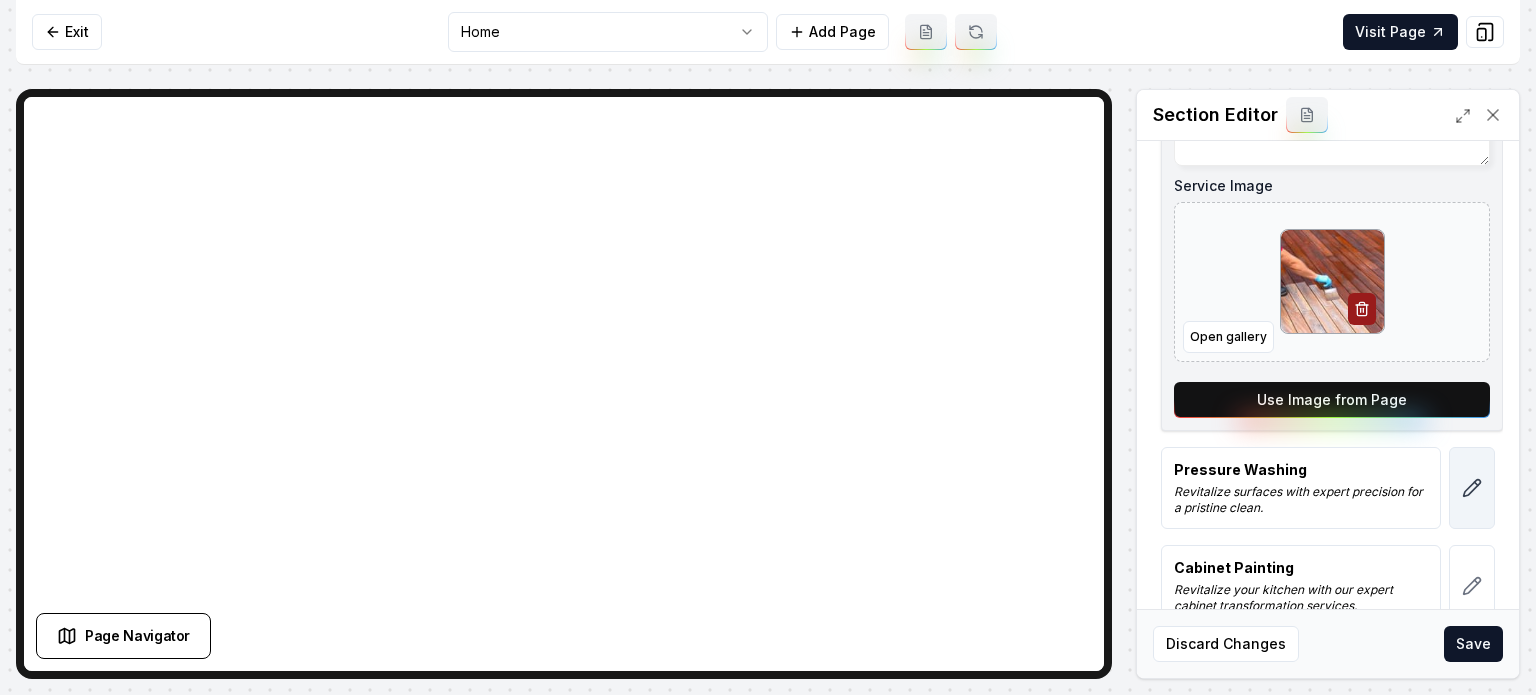 click 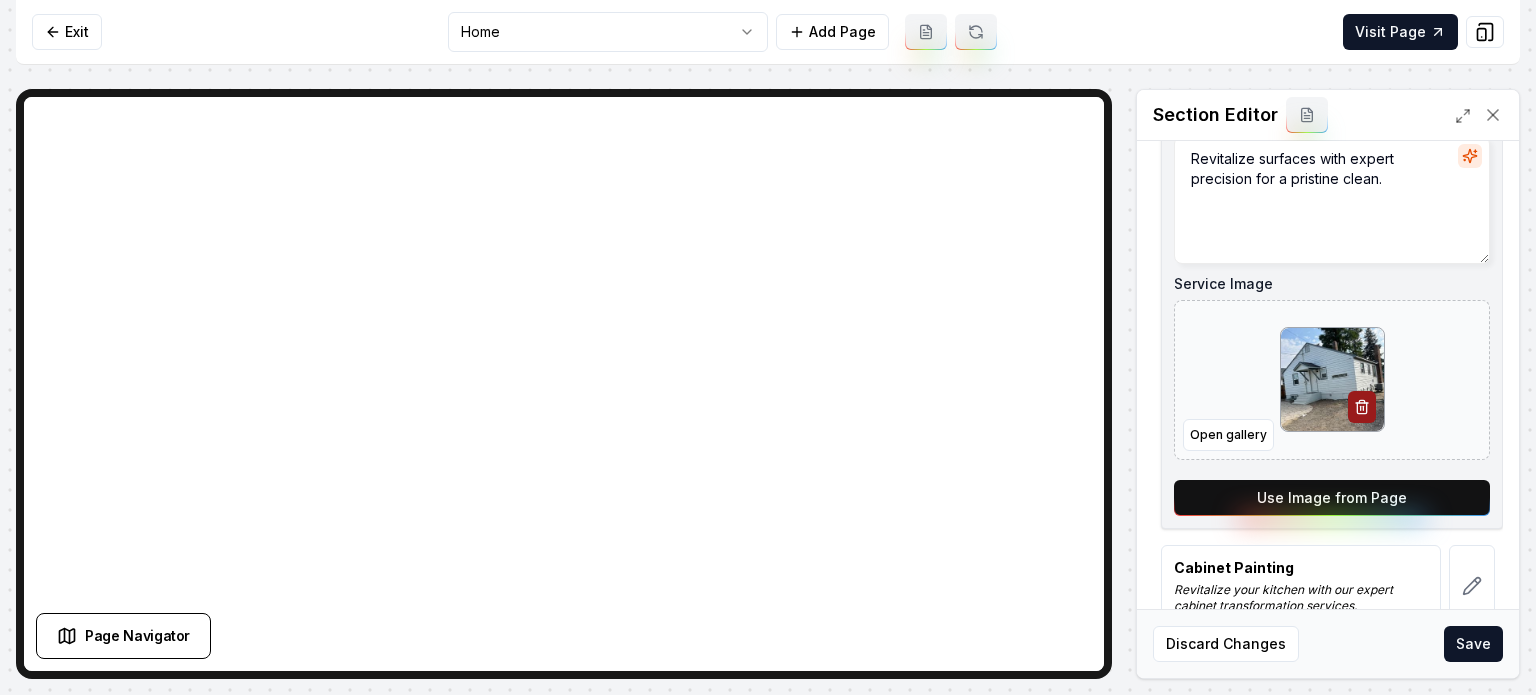 click on "Use Image from Page" at bounding box center [1332, 498] 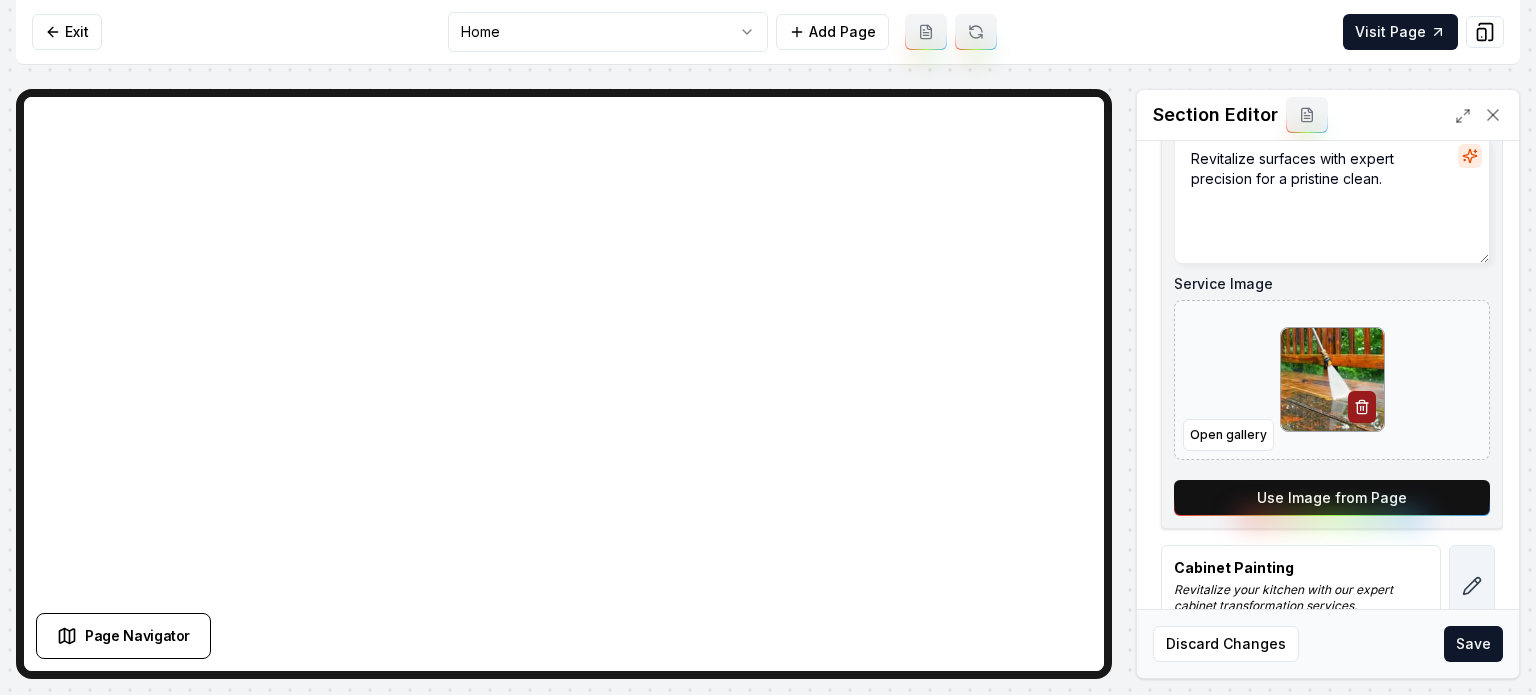click at bounding box center [1472, 586] 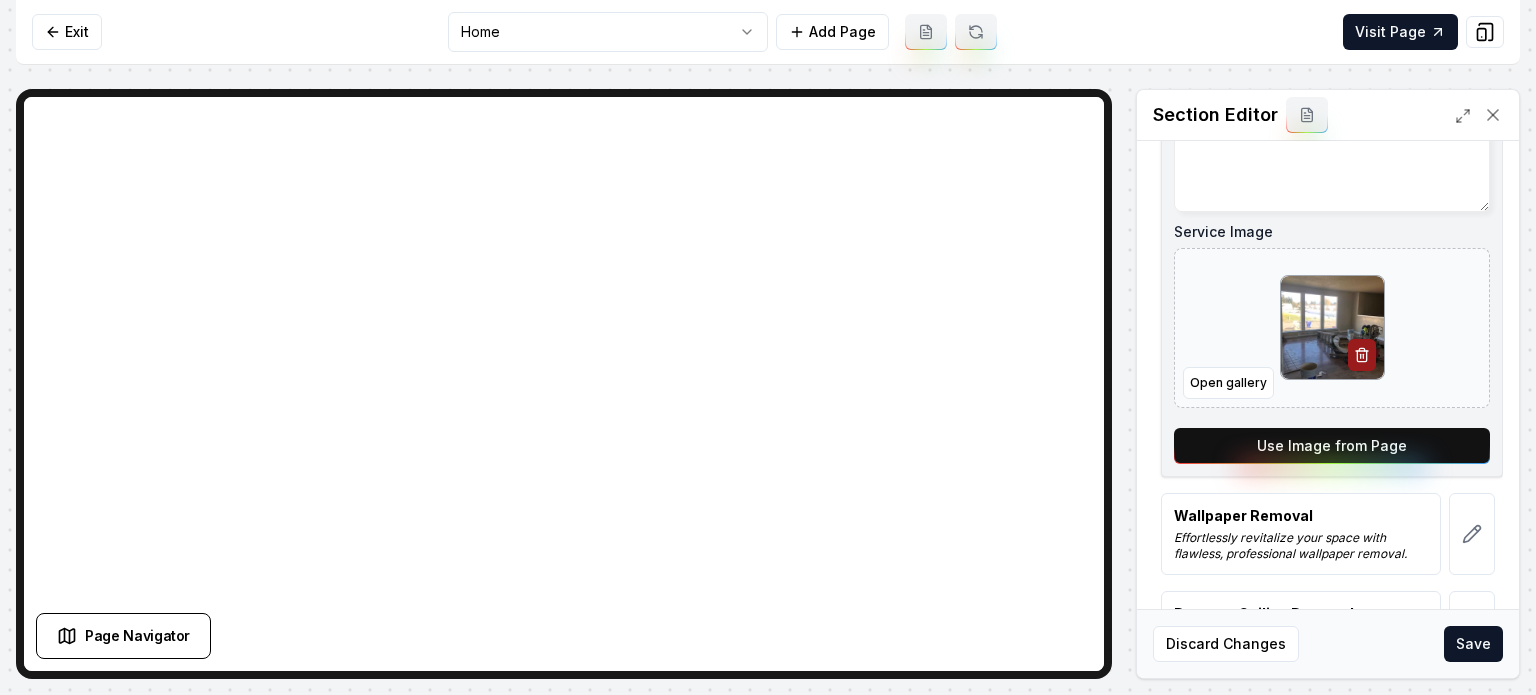 scroll, scrollTop: 931, scrollLeft: 0, axis: vertical 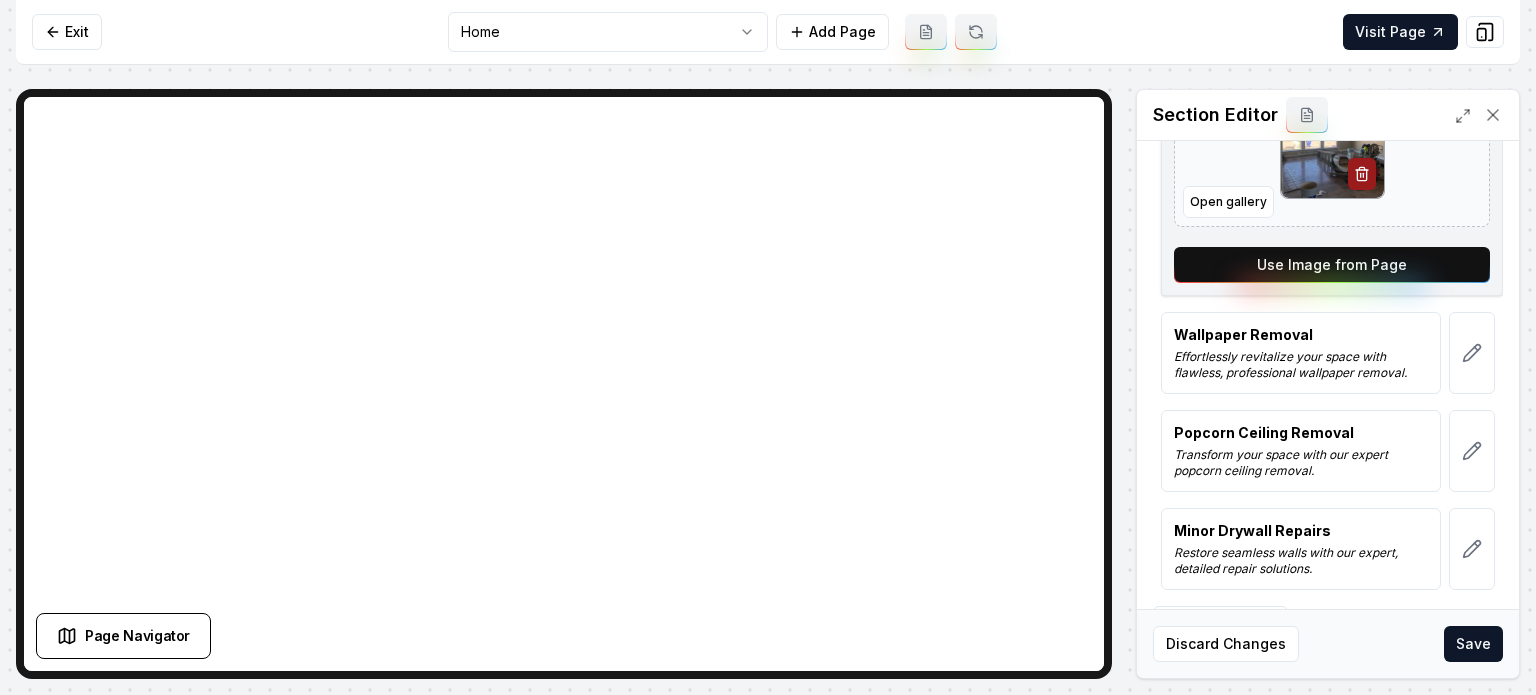 click on "Use Image from Page" at bounding box center (1332, 265) 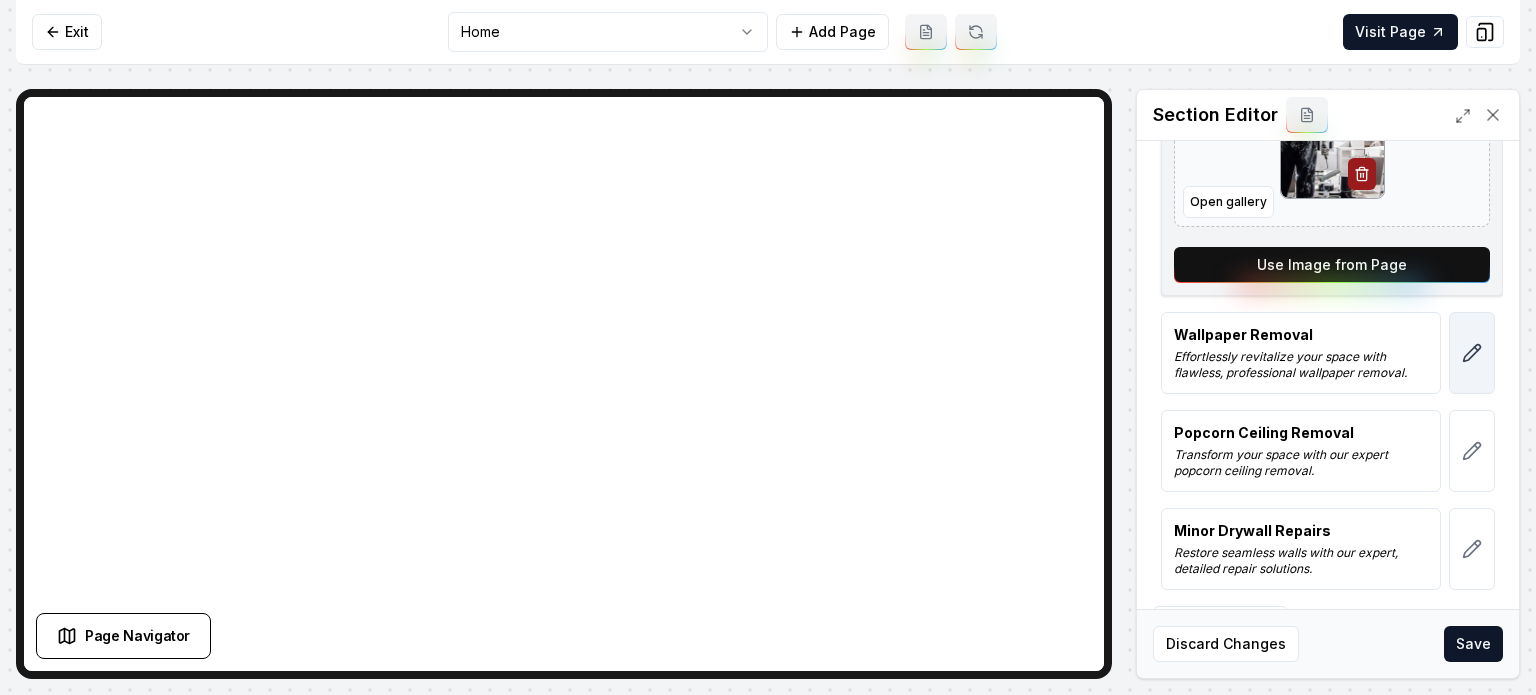 click 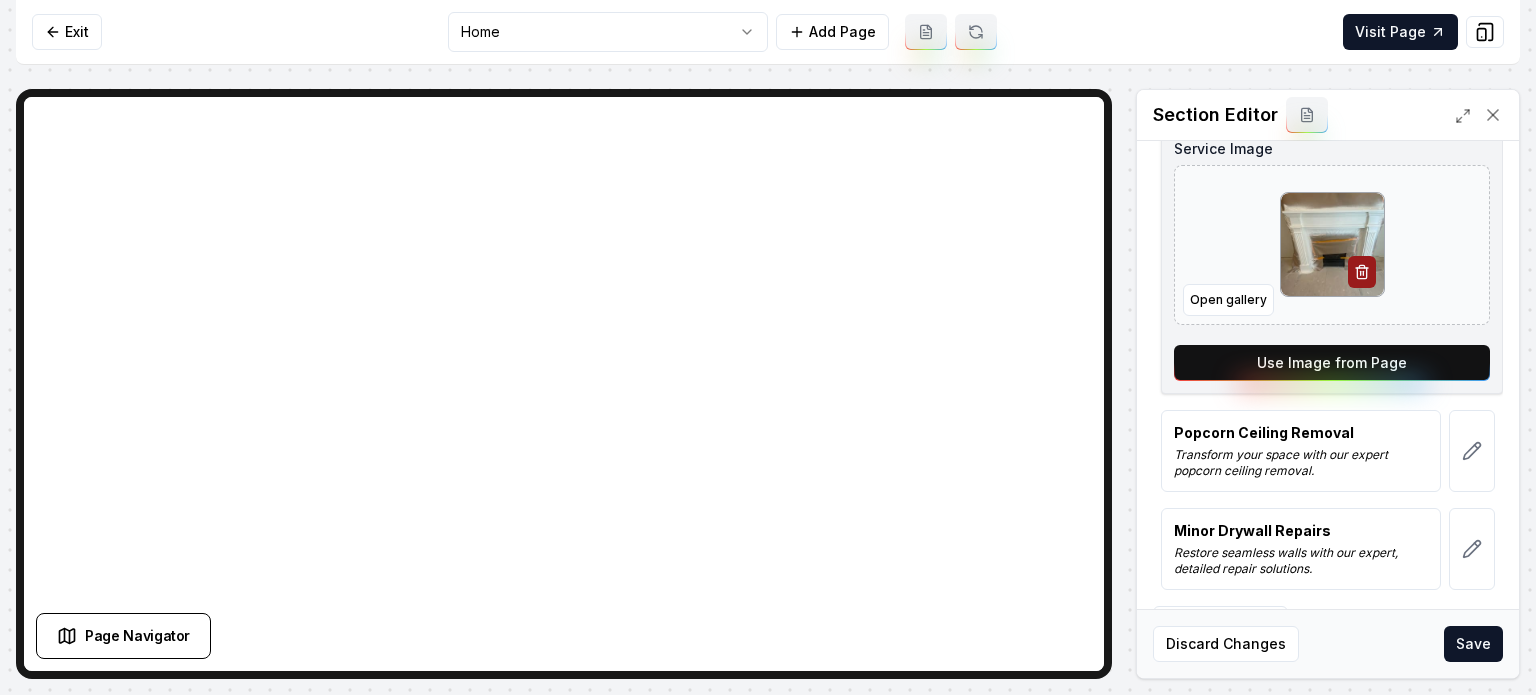 click on "Use Image from Page" at bounding box center (1332, 363) 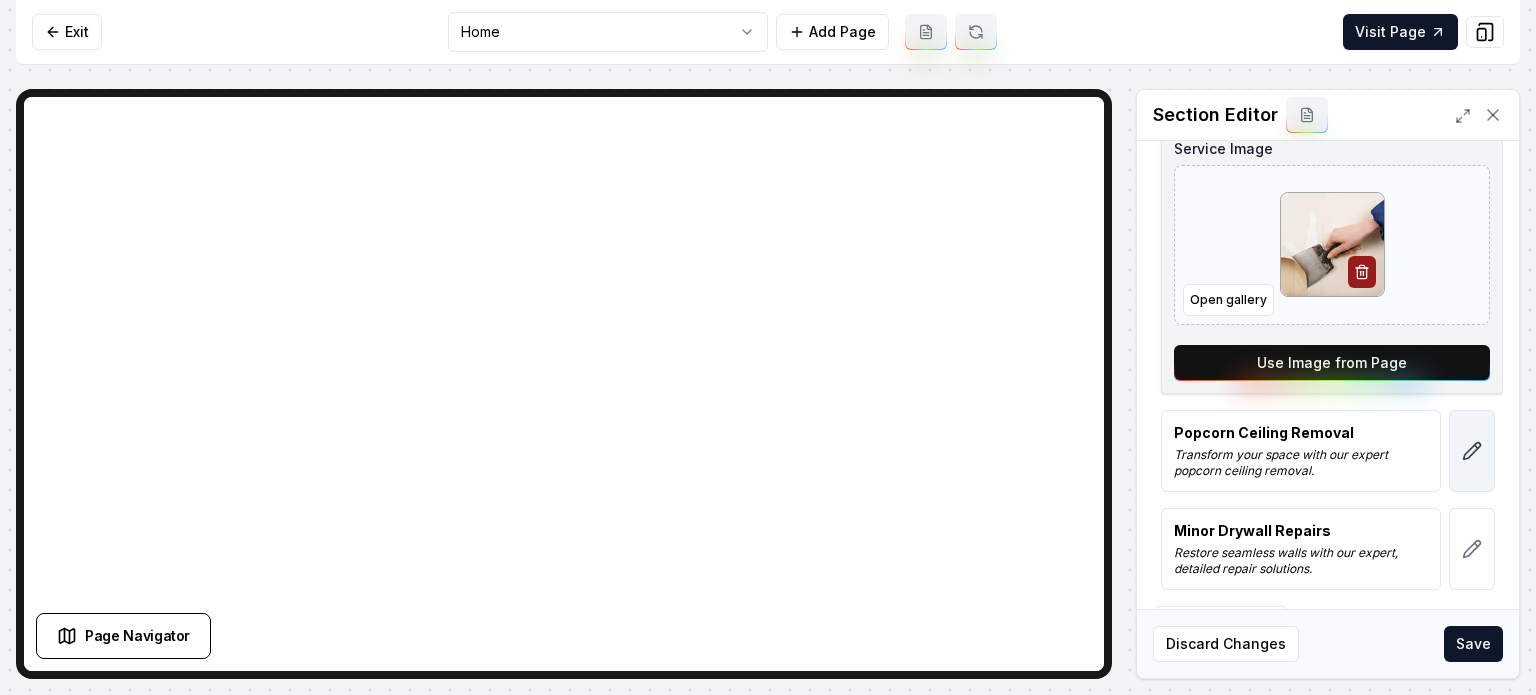 click at bounding box center (1472, 451) 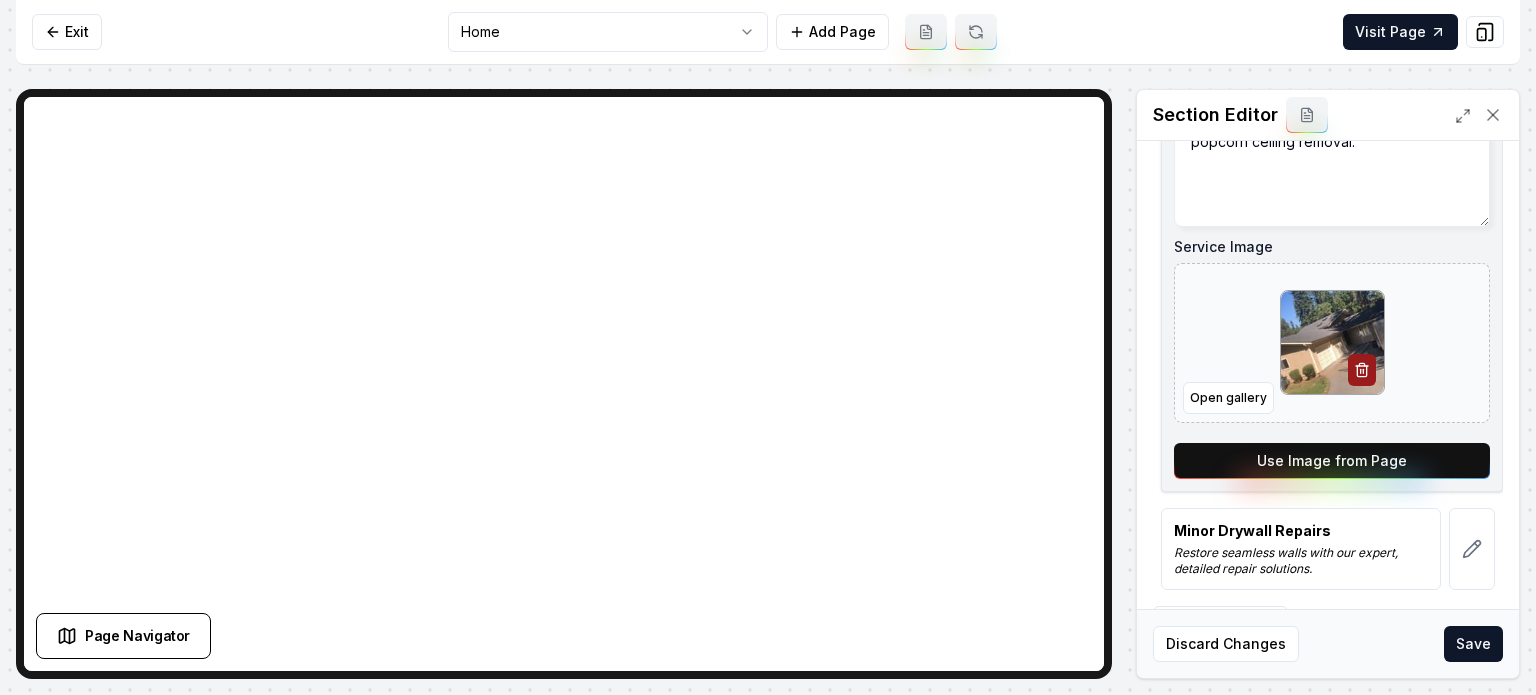 click on "Use Image from Page" at bounding box center [1332, 461] 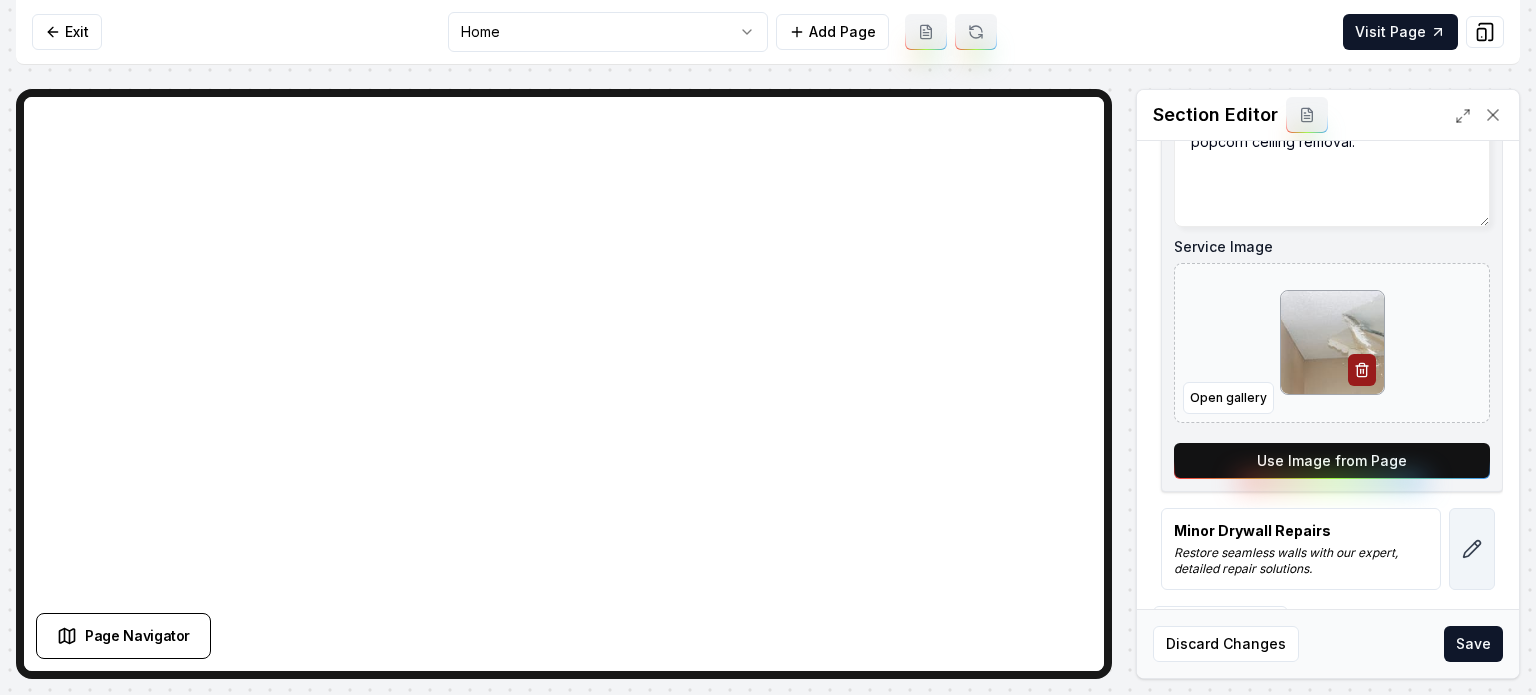 click at bounding box center (1472, 549) 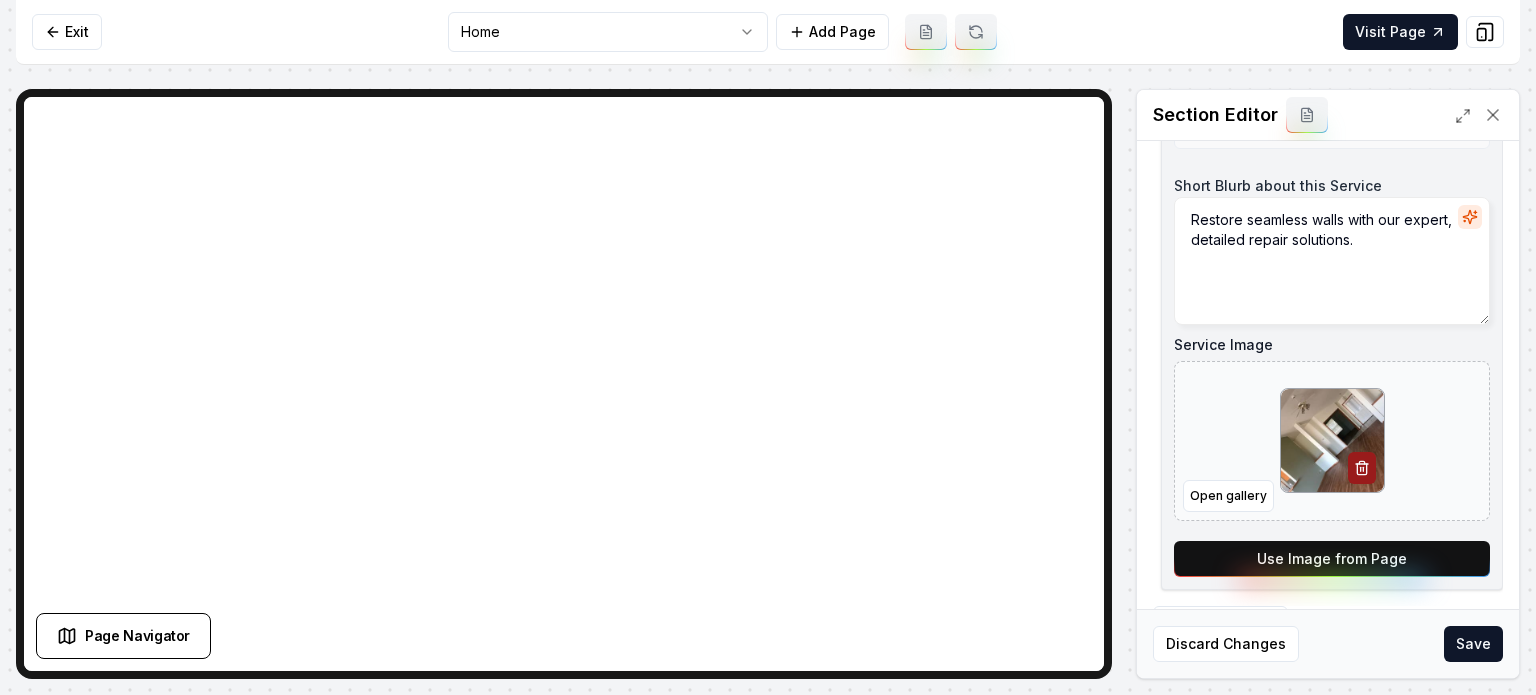 click on "Use Image from Page" at bounding box center [1332, 559] 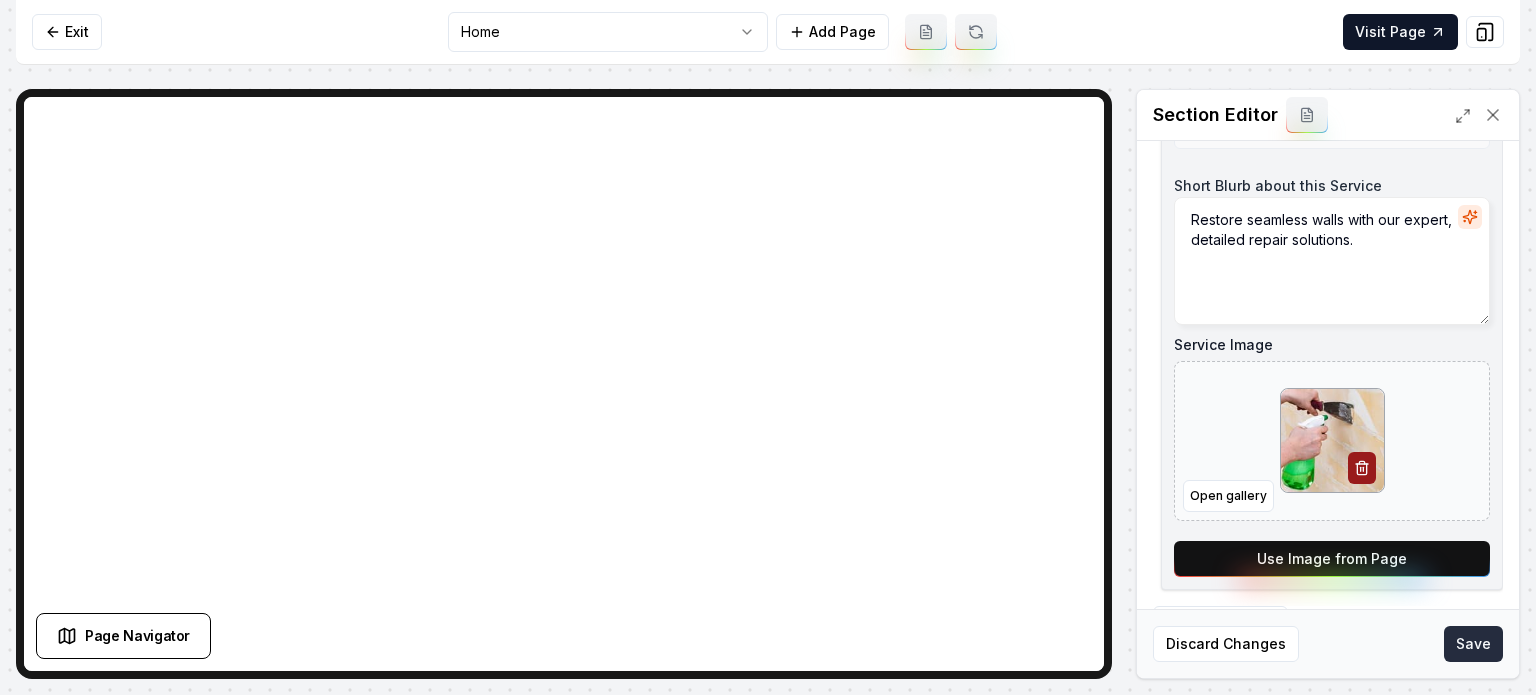 click on "Save" at bounding box center [1473, 644] 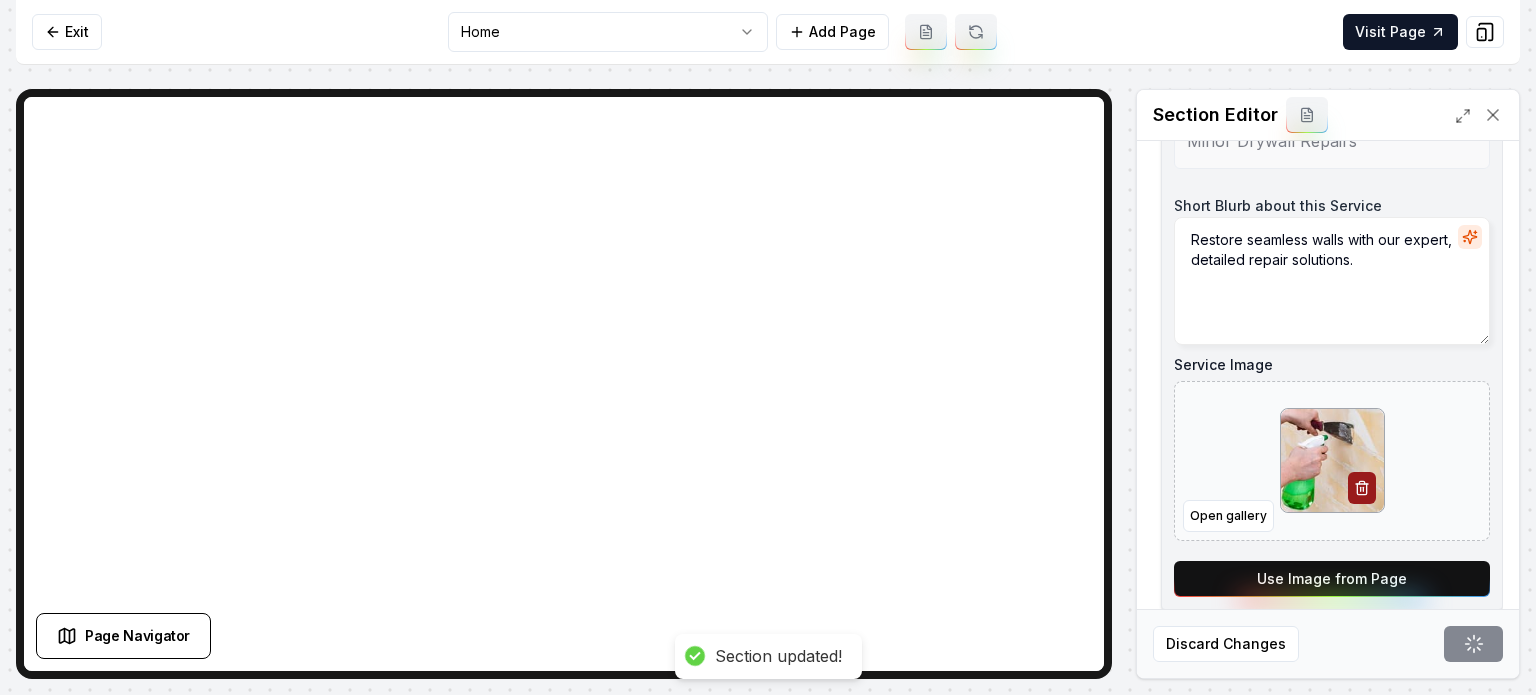 scroll, scrollTop: 507, scrollLeft: 0, axis: vertical 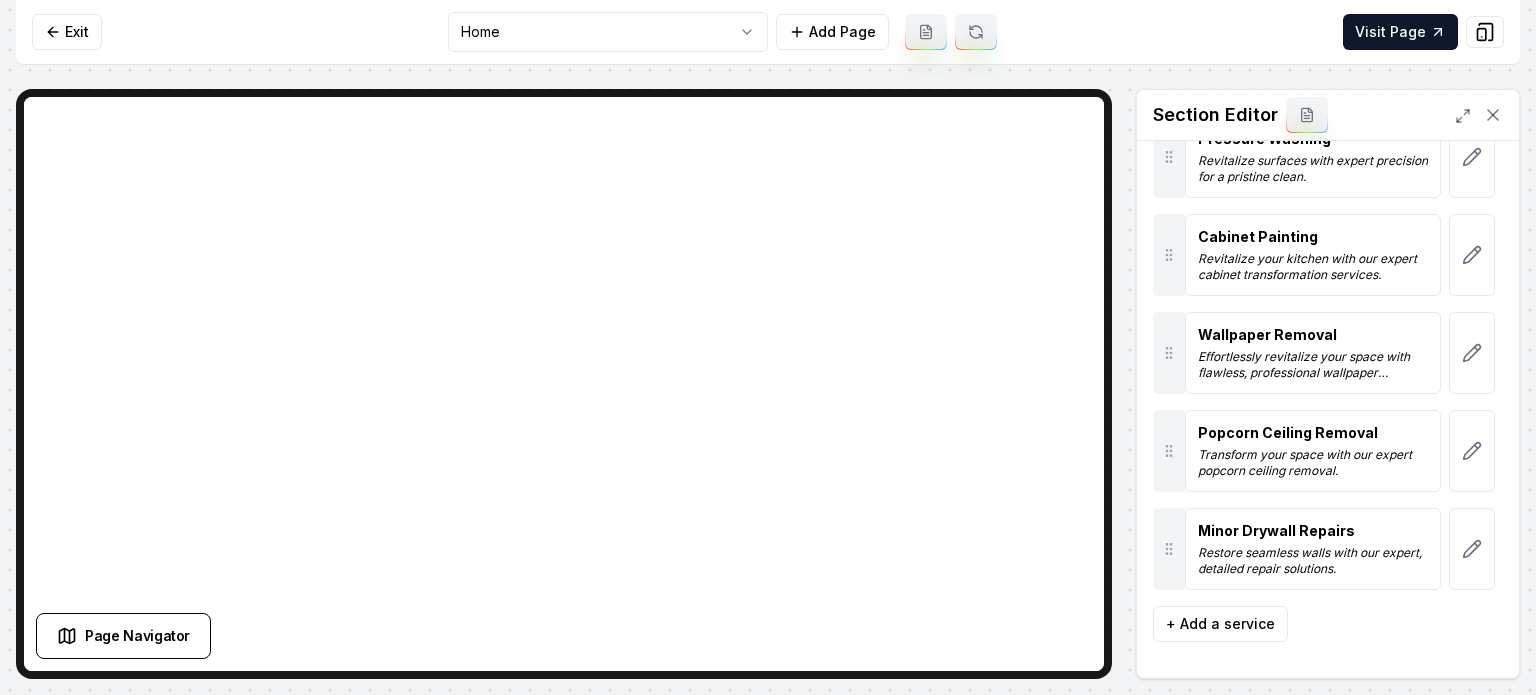click on "Computer Required This feature is only available on a computer. Please switch to a computer to edit your site. Go back  Exit Home Add Page Visit Page  Page Navigator Page Settings Section Editor Header Our Professional Painting Solutions Services Residential & Commercial Painting Transform your space with vibrant colors and expert finishes. Interior & Exterior Painting Transform your space with our expert, detail-oriented painting services. Deck Staining Protect and beautify your deck with long-lasting stain. Pressure Washing Revitalize surfaces with expert precision for a pristine clean. Cabinet Painting Revitalize your kitchen with our expert cabinet transformation services. Wallpaper Removal Effortlessly revitalize your space with flawless, professional wallpaper removal. Popcorn Ceiling Removal Transform your space with our expert popcorn ceiling removal. Minor Drywall Repairs Restore seamless walls with our expert, detailed repair solutions. + Add a service Discard Changes Save" at bounding box center [768, 347] 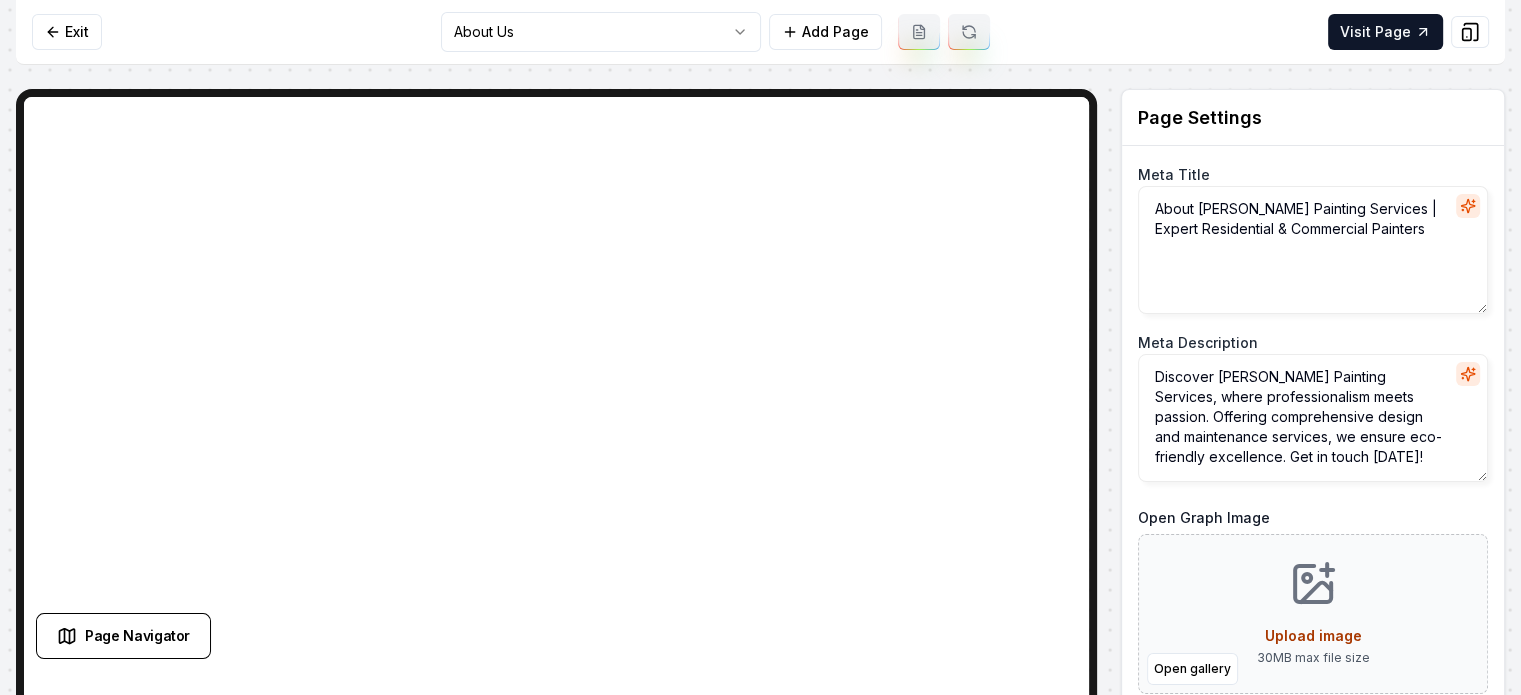 click on "Computer Required This feature is only available on a computer. Please switch to a computer to edit your site. Go back  Exit About Us Add Page Visit Page  Page Navigator Page Settings Meta Title About Garcia's Painting Services | Expert Residential & Commercial Painters Meta Description Discover Garcia's Painting Services, where professionalism meets passion. Offering comprehensive design and maintenance services, we ensure eco-friendly excellence. Get in touch today! Open Graph Image Open gallery Upload image 30  MB max file size URL Slug about-us Discard Changes Save Section Editor Unsupported section type /dashboard/sites/5e62cc13-a3e1-48e2-8a6e-59399fec9153/pages/a684f42b-69c8-458b-a57e-502b6fb518ad Made 46 formatting edits between lines 2 and 104" at bounding box center (760, 347) 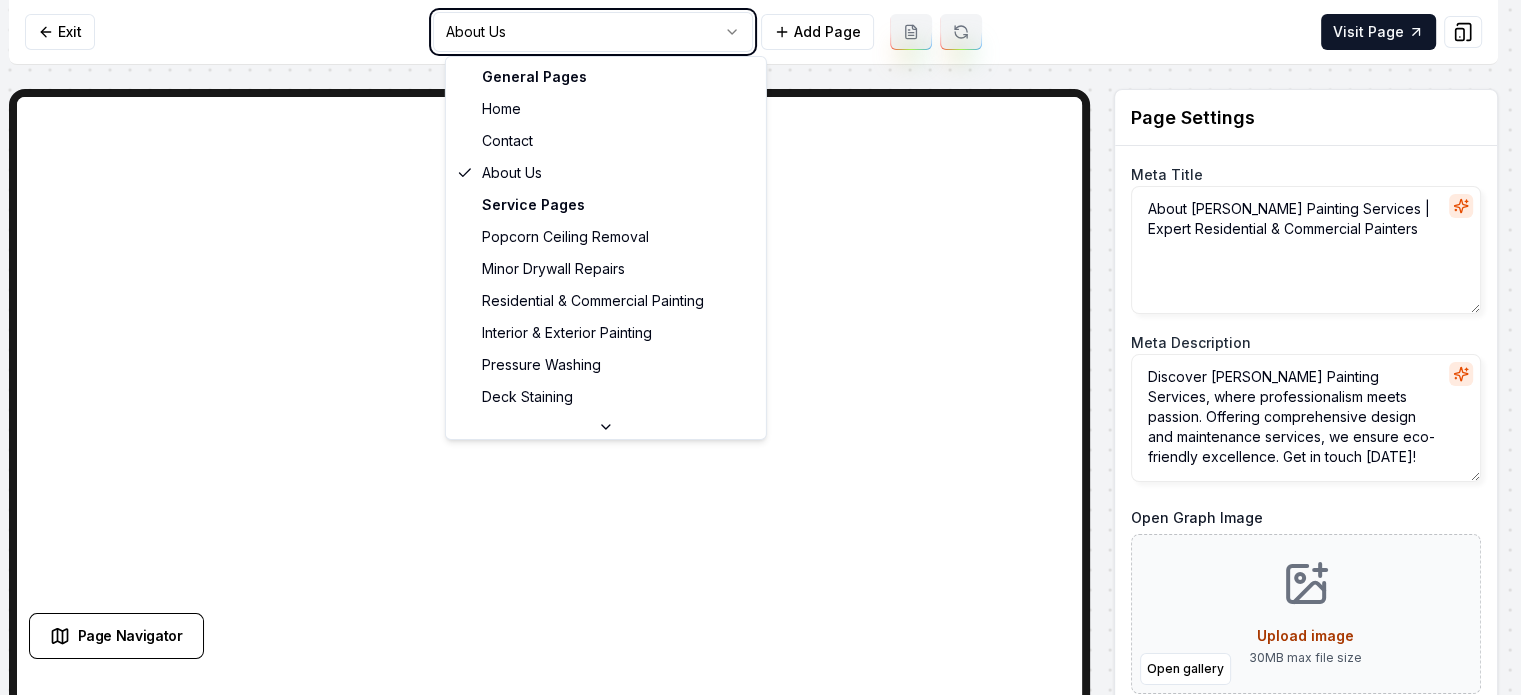 type on "Professional Painting Services for Home & Business | Garcia's Painting" 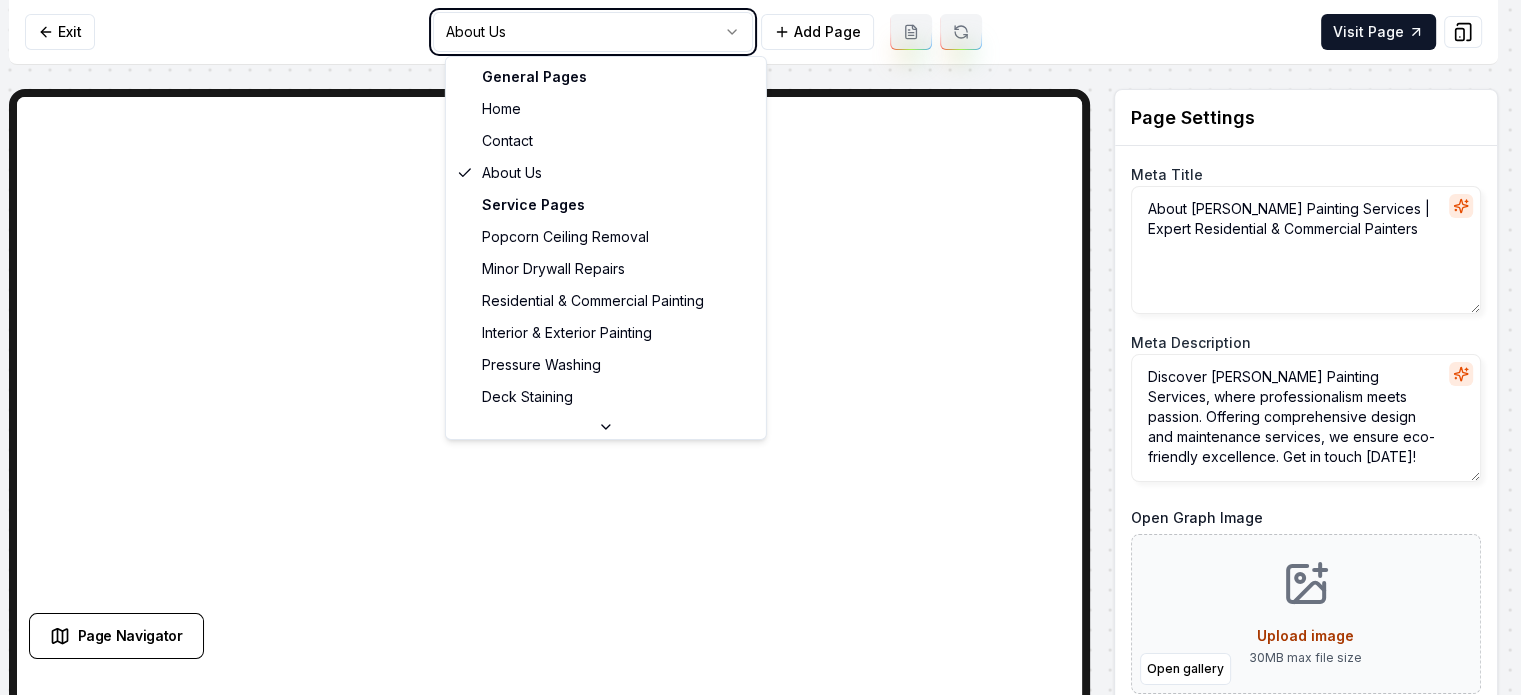 type on "Discover Garcia’s Painting Services for expert residential and commercial painting needs. With 60 years of expertise, we offer quality results and environmentally friendly practices. Contact us today to transform your spaces!" 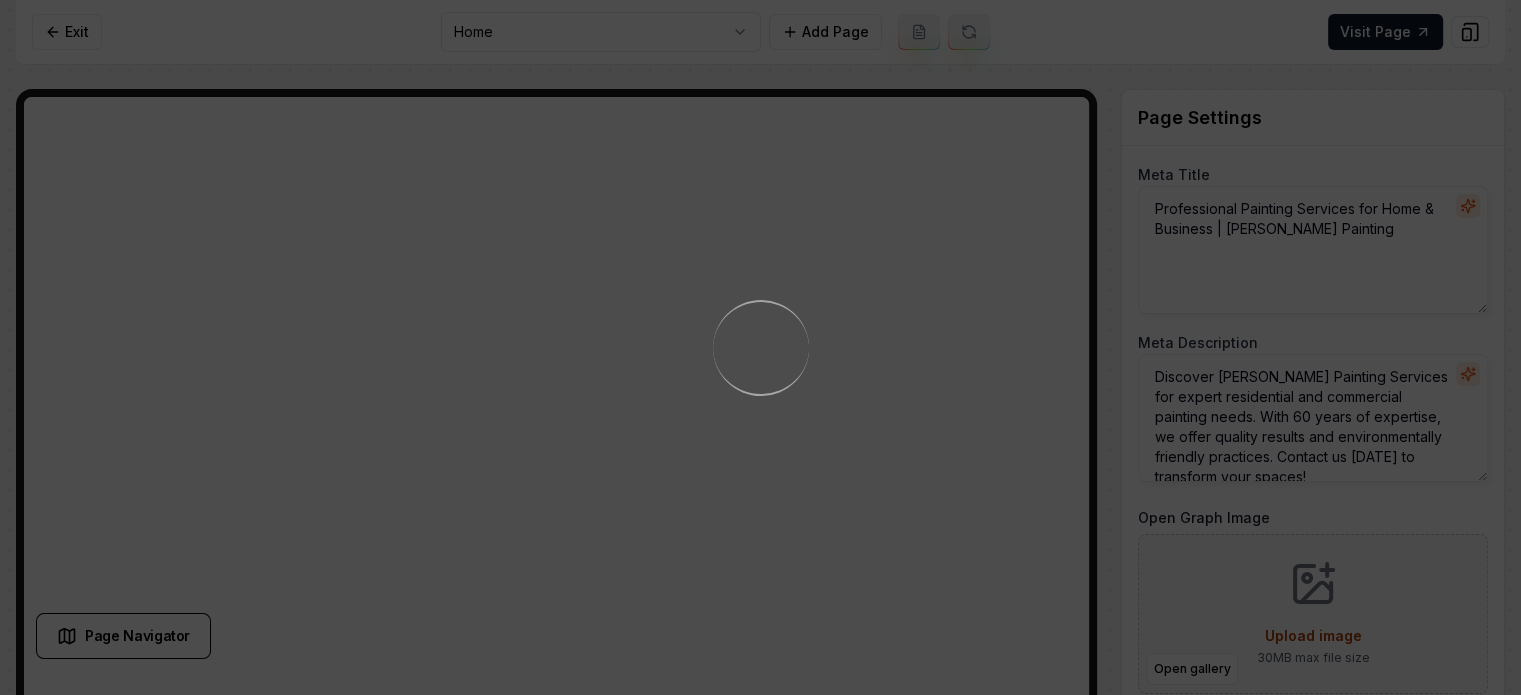 click on "Loading..." at bounding box center [760, 347] 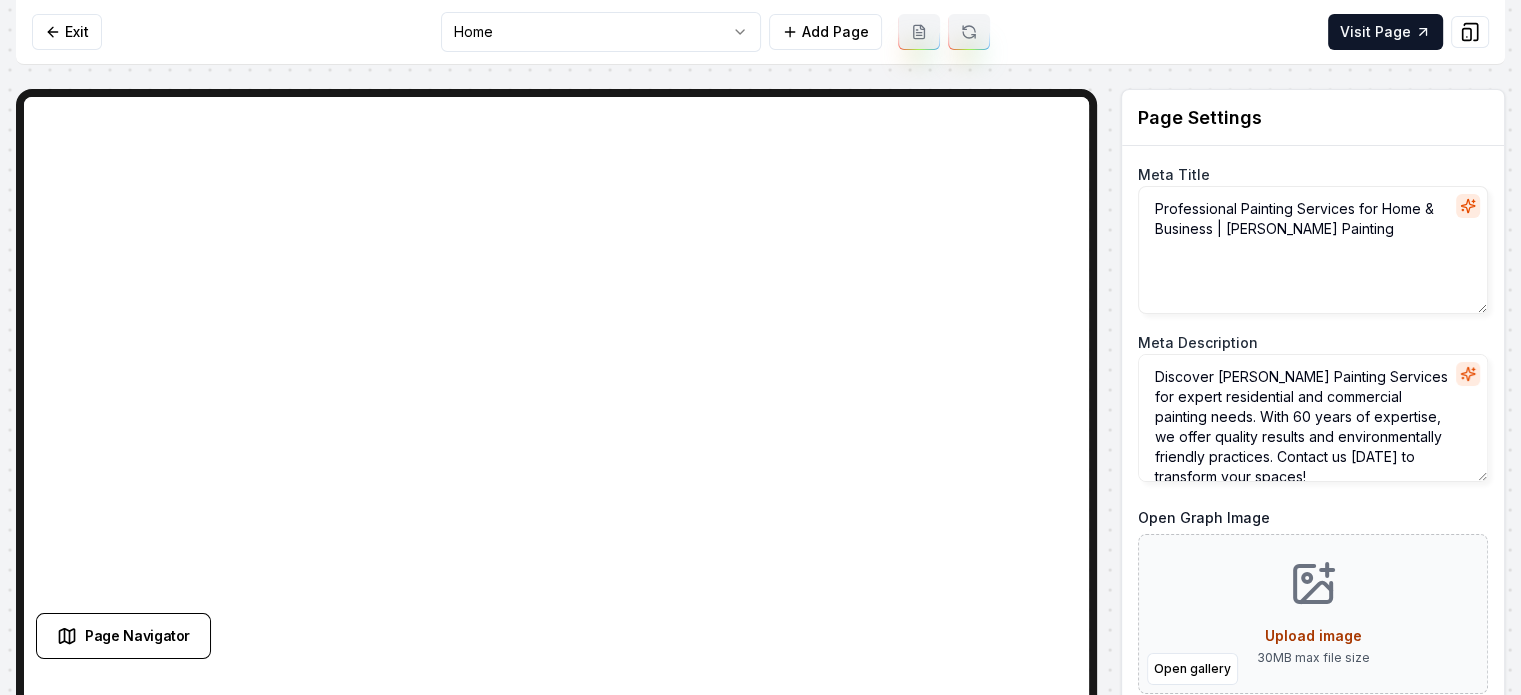 click on "Visit Page" at bounding box center (1385, 32) 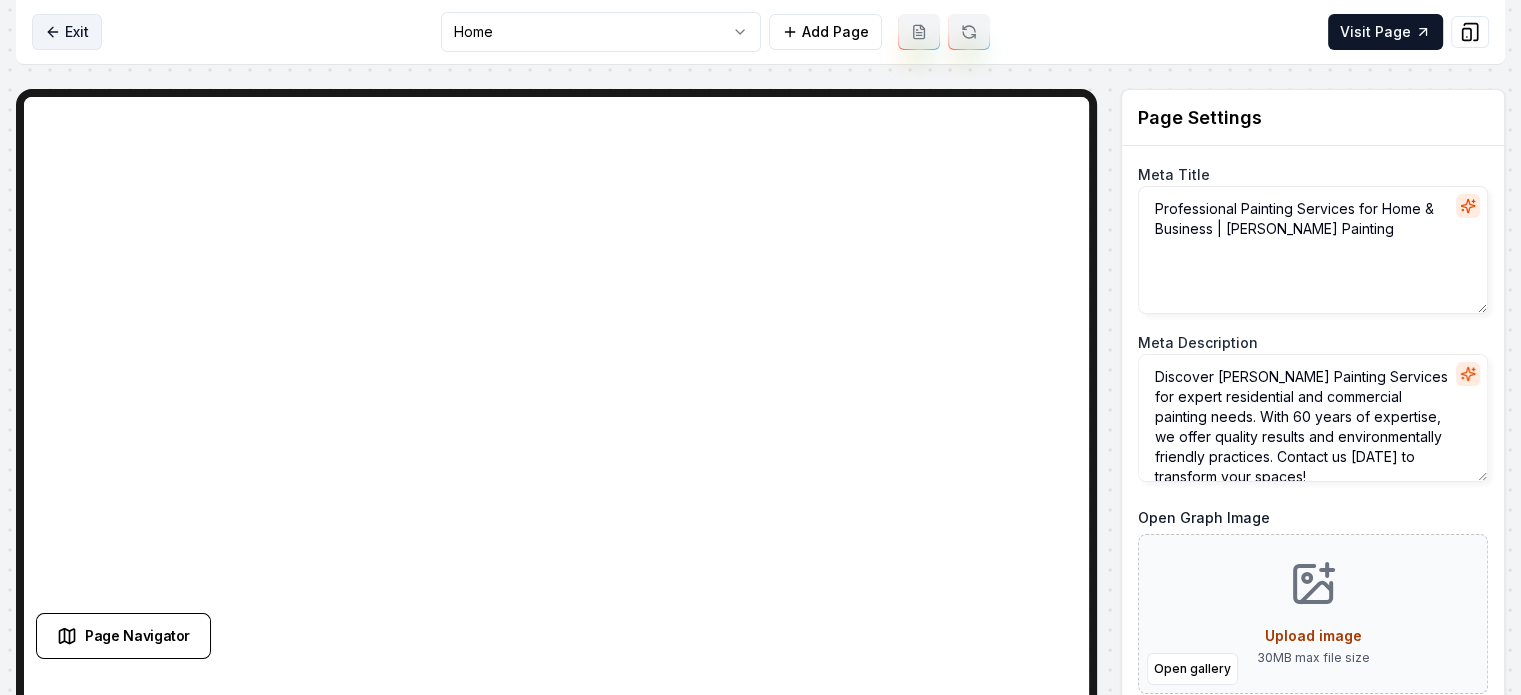 click on "Exit" at bounding box center [67, 32] 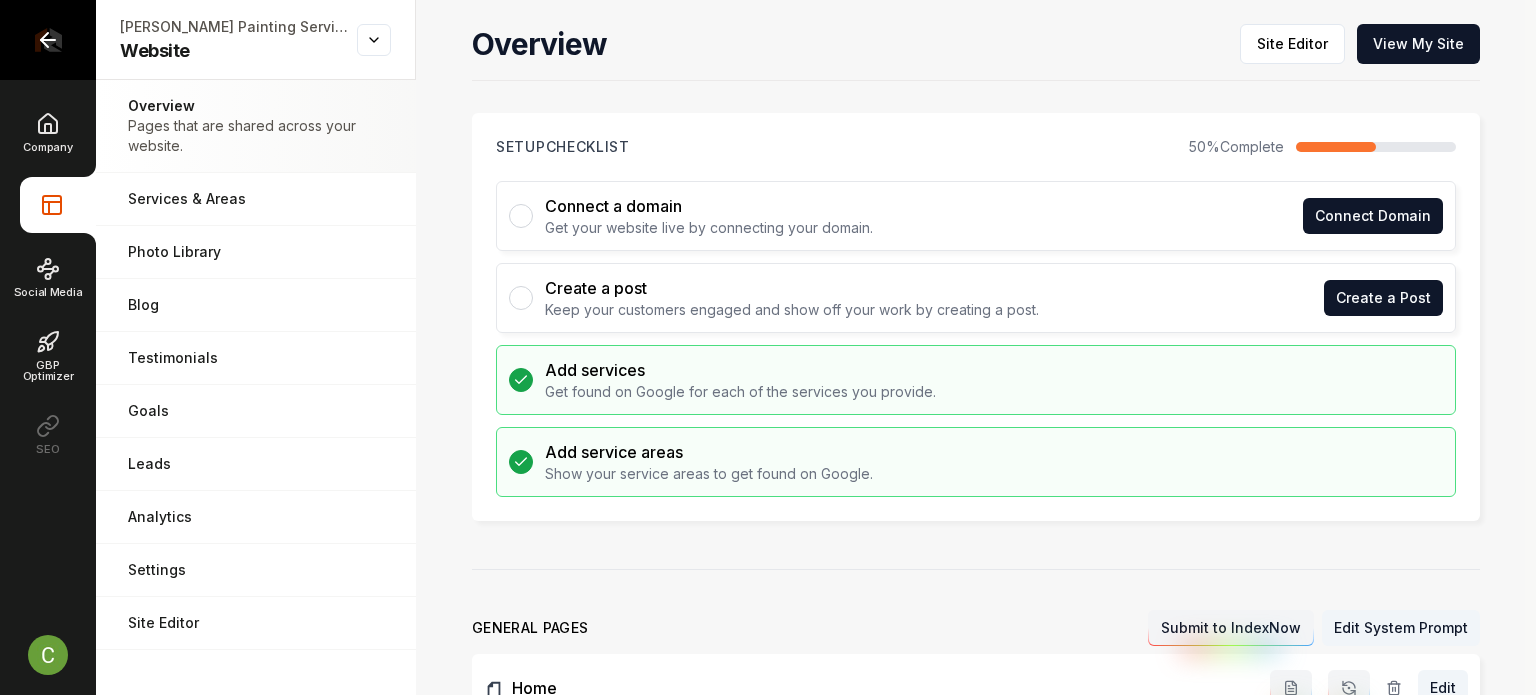 click at bounding box center (48, 40) 